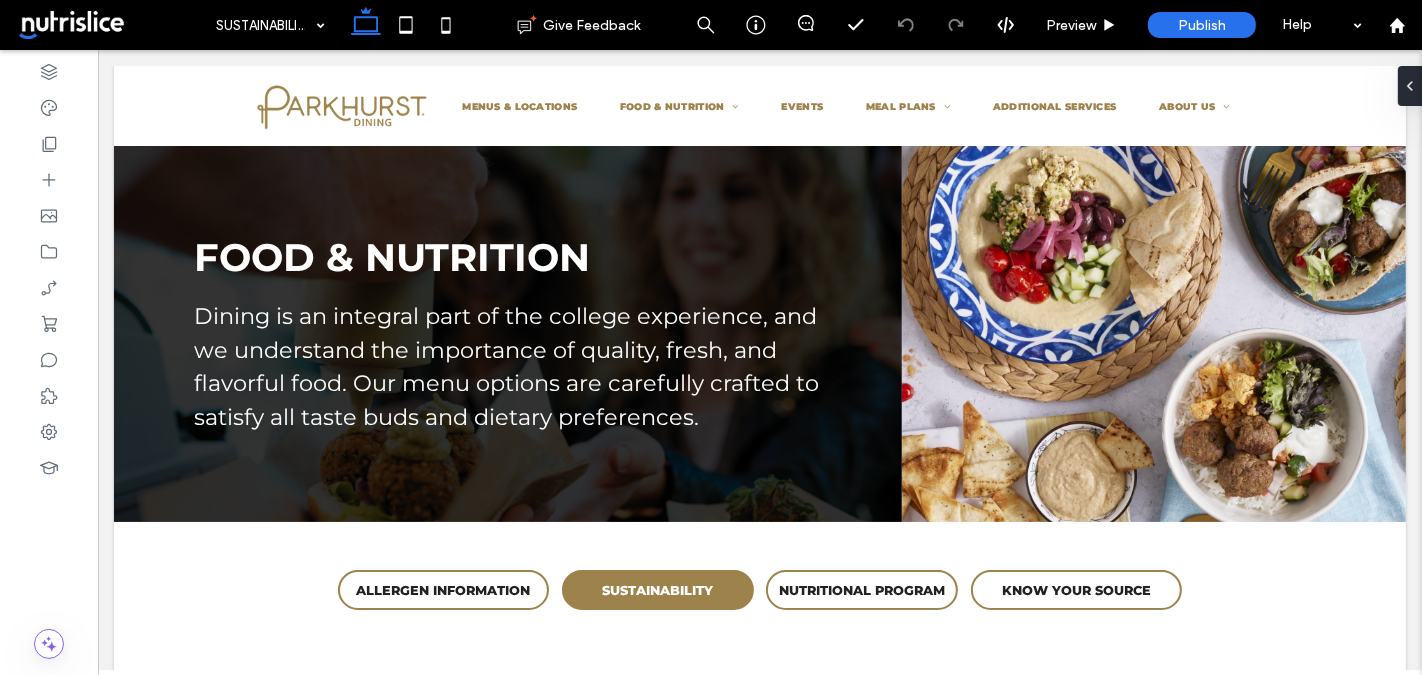 scroll, scrollTop: 0, scrollLeft: 0, axis: both 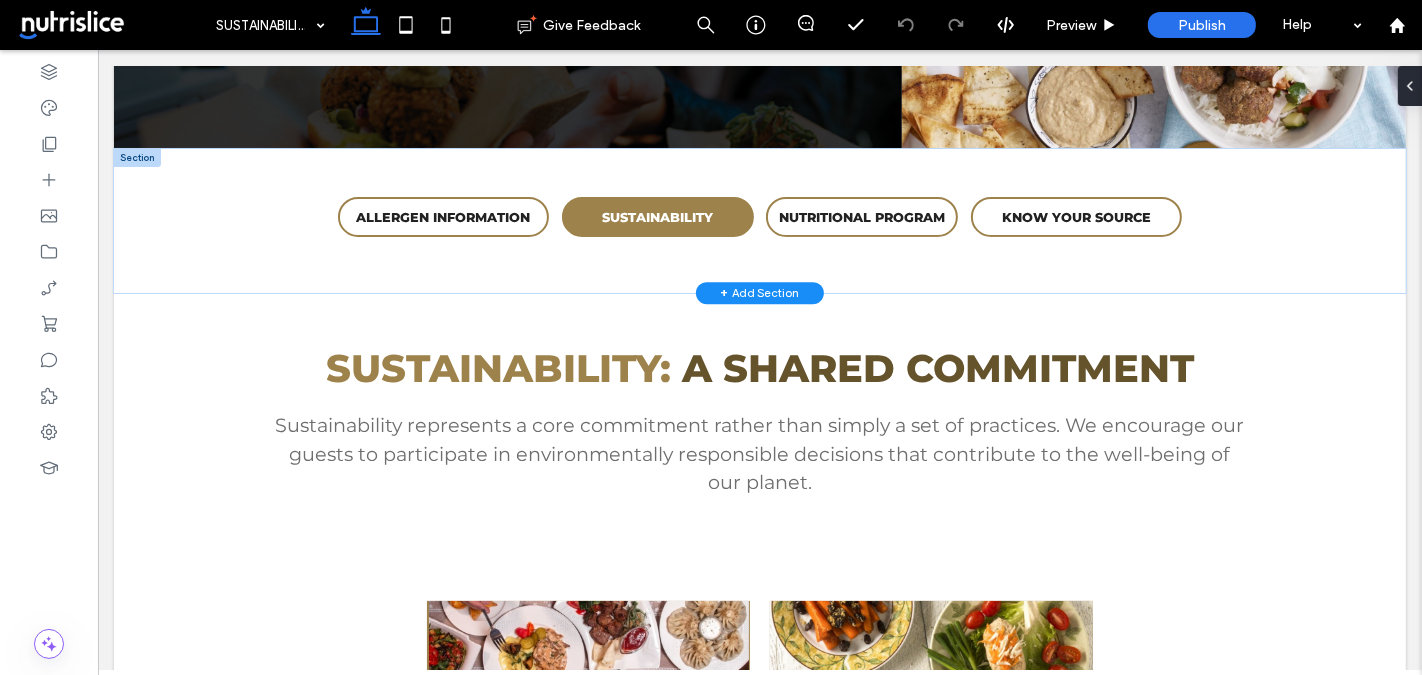 click at bounding box center [136, 158] 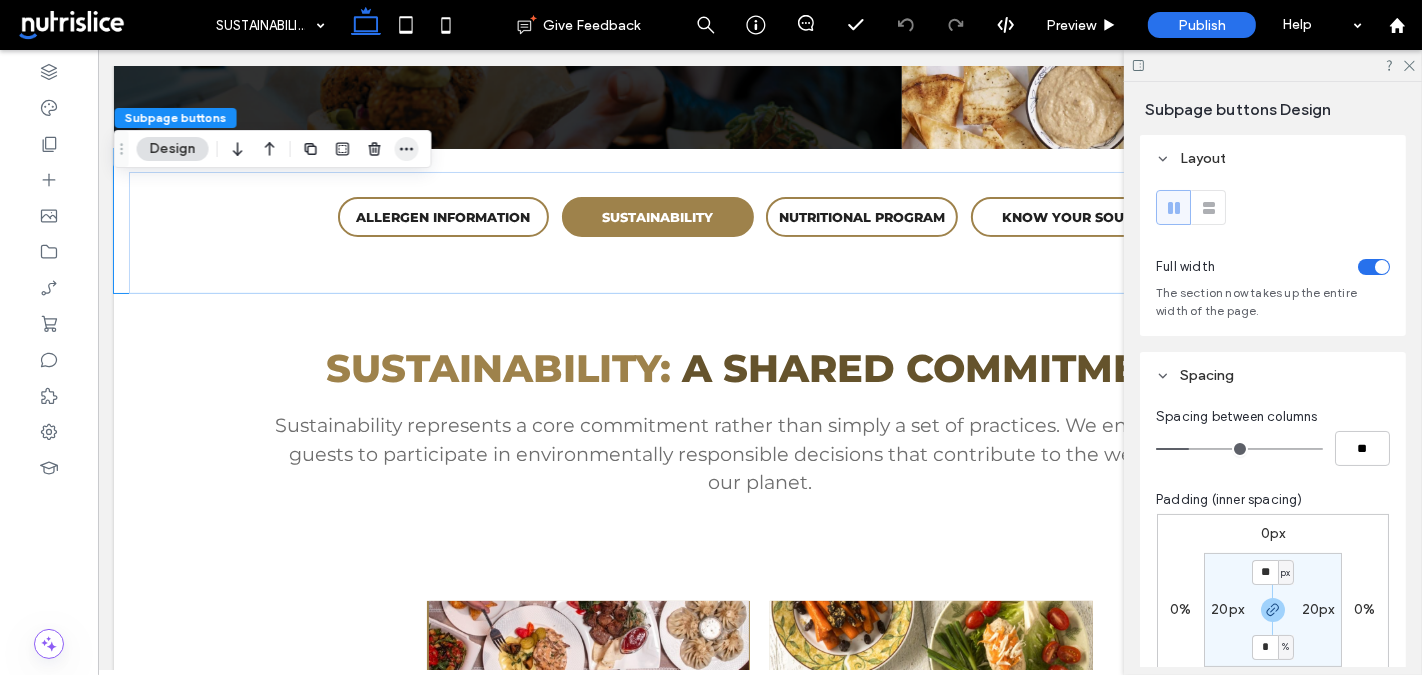 click 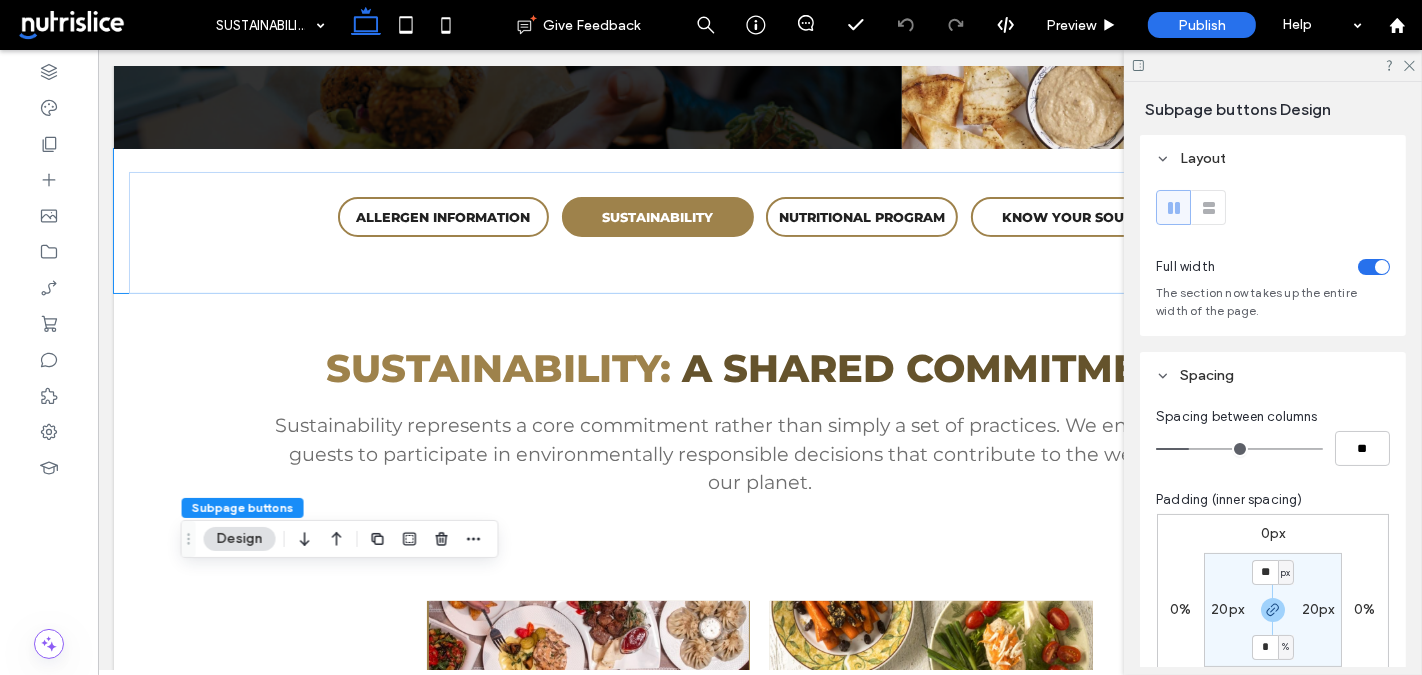 drag, startPoint x: 123, startPoint y: 150, endPoint x: 167, endPoint y: 568, distance: 420.30942 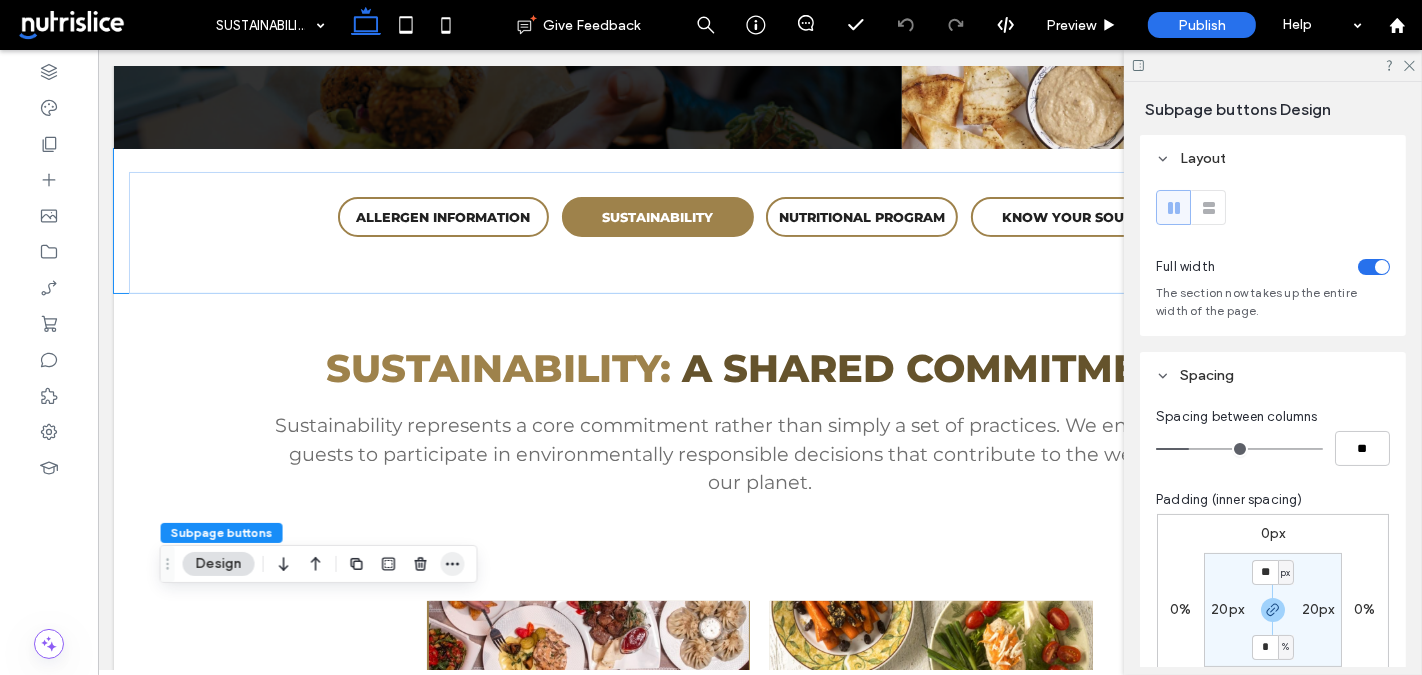 click 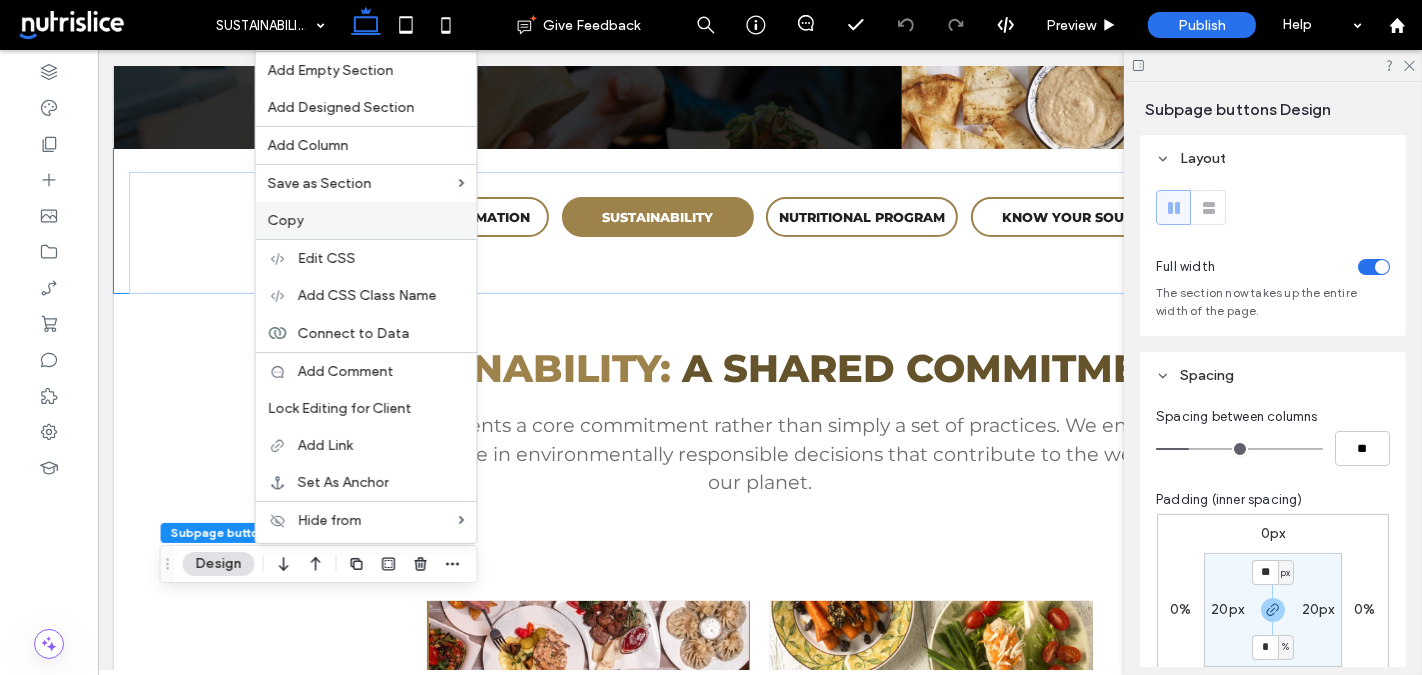 click on "Copy" at bounding box center (366, 220) 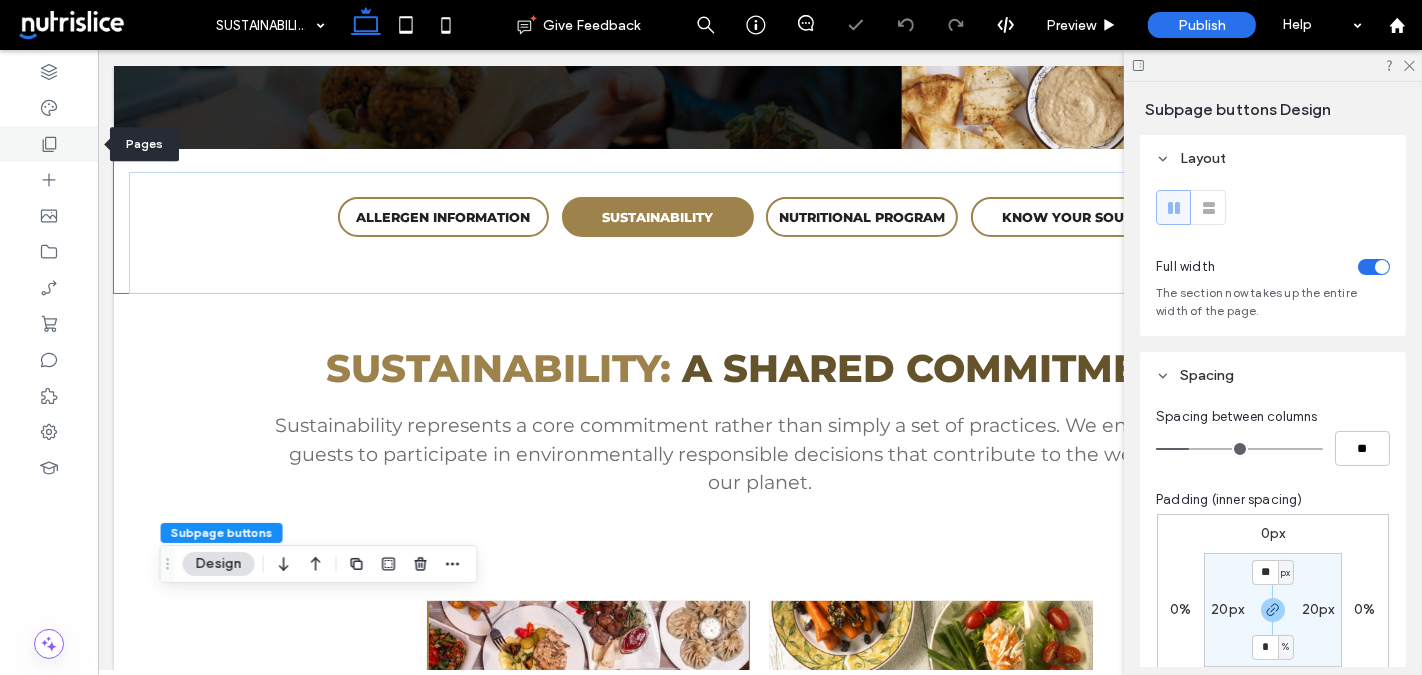 click 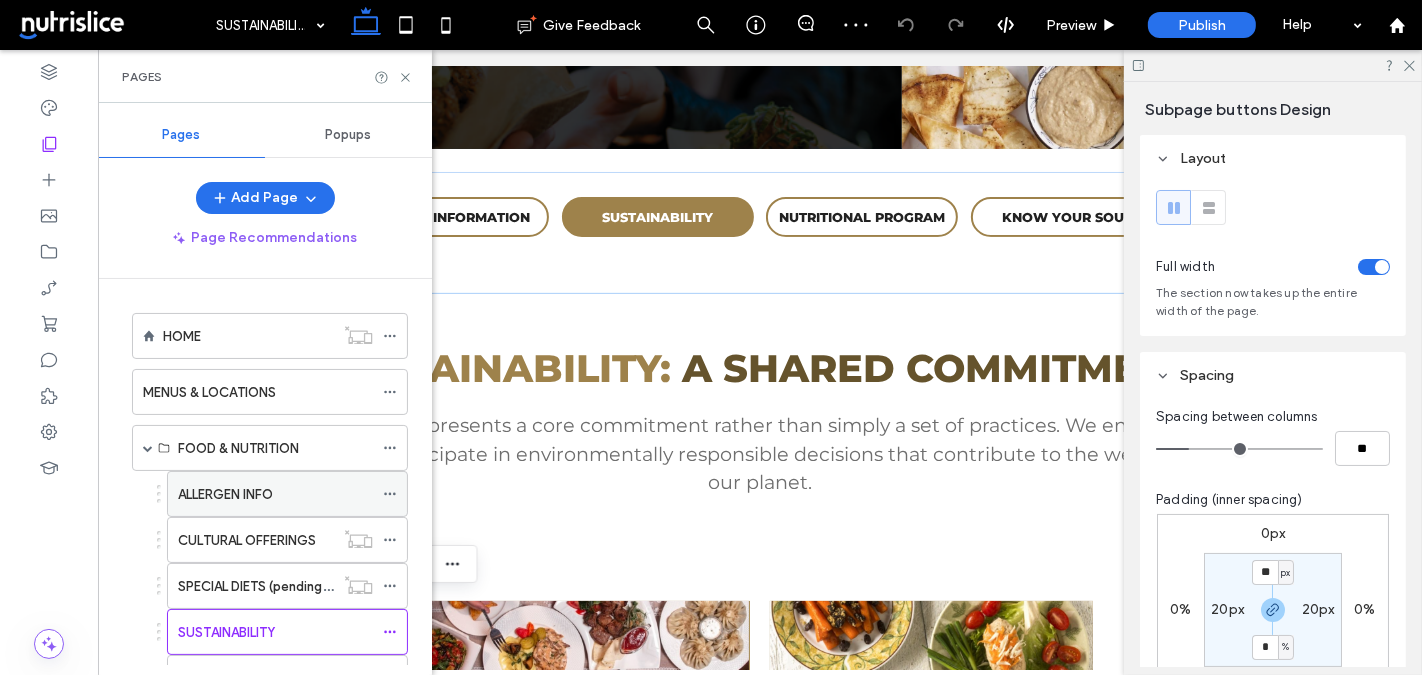 click on "ALLERGEN INFO" at bounding box center [275, 494] 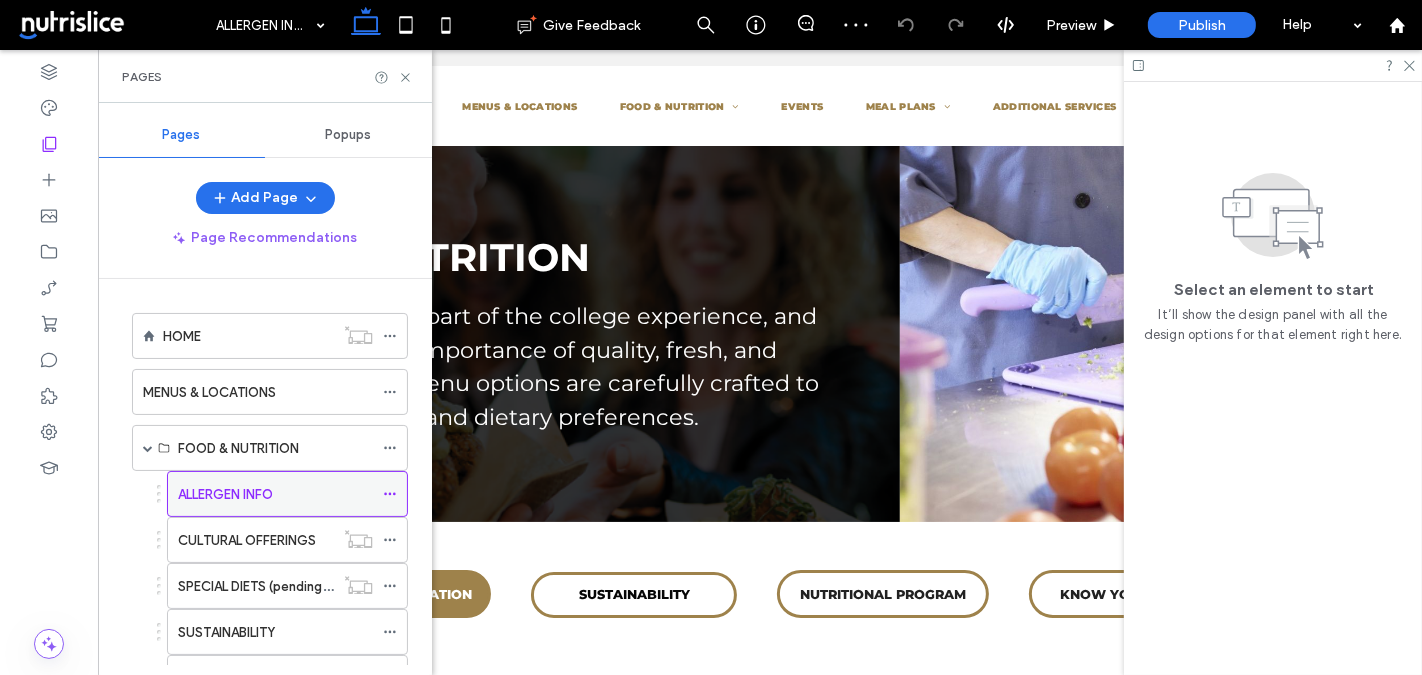 scroll, scrollTop: 0, scrollLeft: 0, axis: both 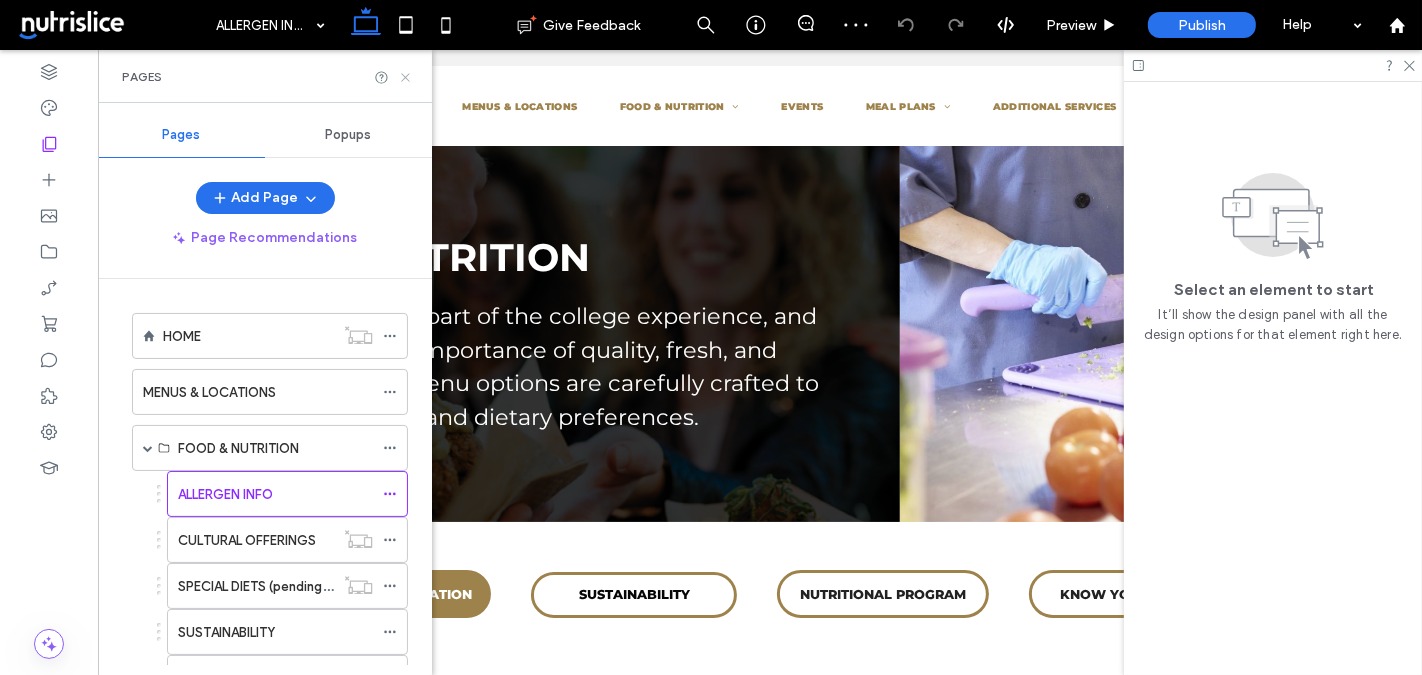 click 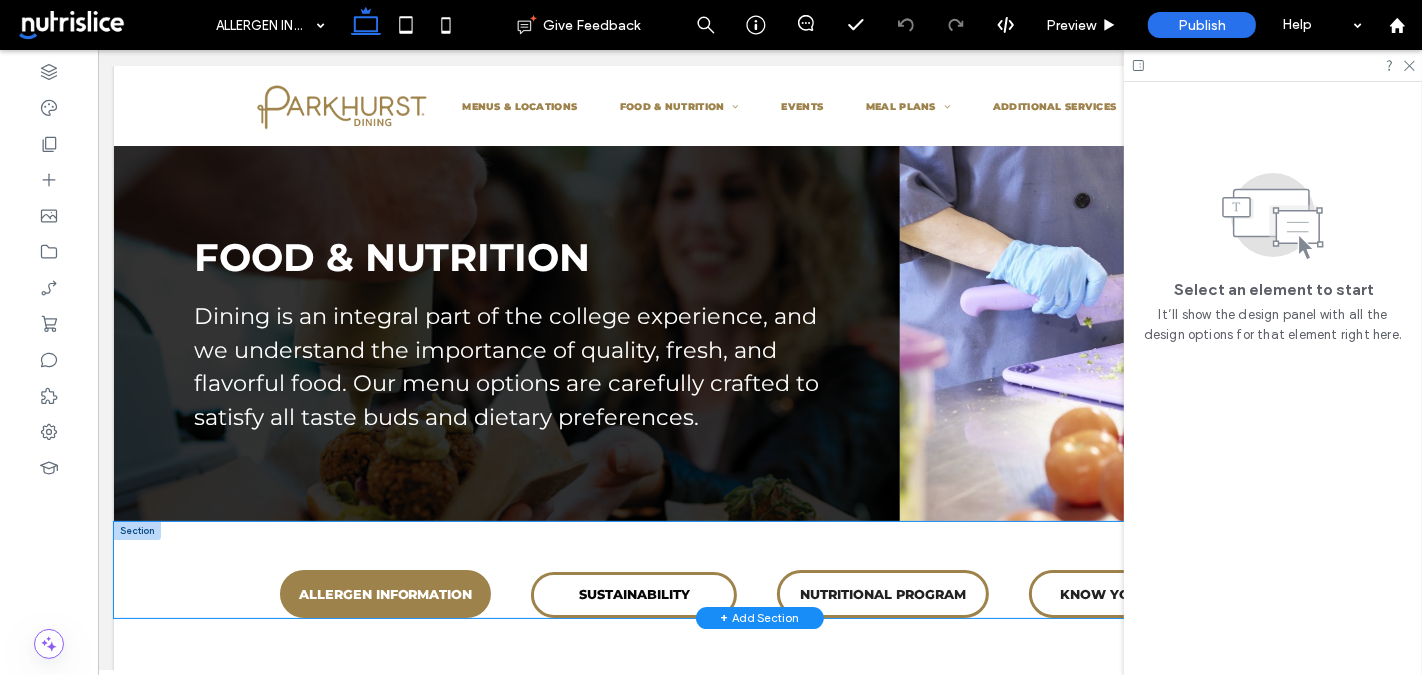 click on "ALLERGEN INFORMATION
CULTURAL OFFERINGS
SUSTAINABILITY
NUTRITIONAL PROGRAM
KNOW YOUR SOURCE" at bounding box center [759, 570] 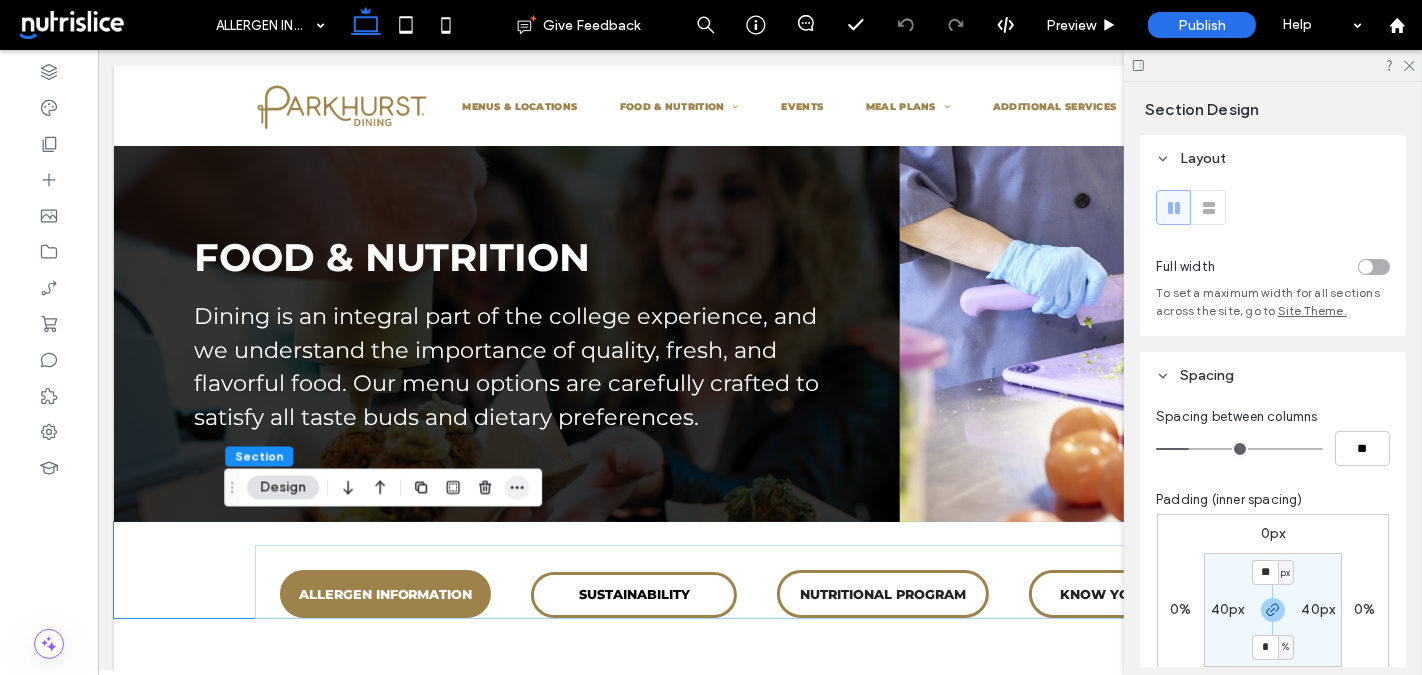 click at bounding box center (517, 488) 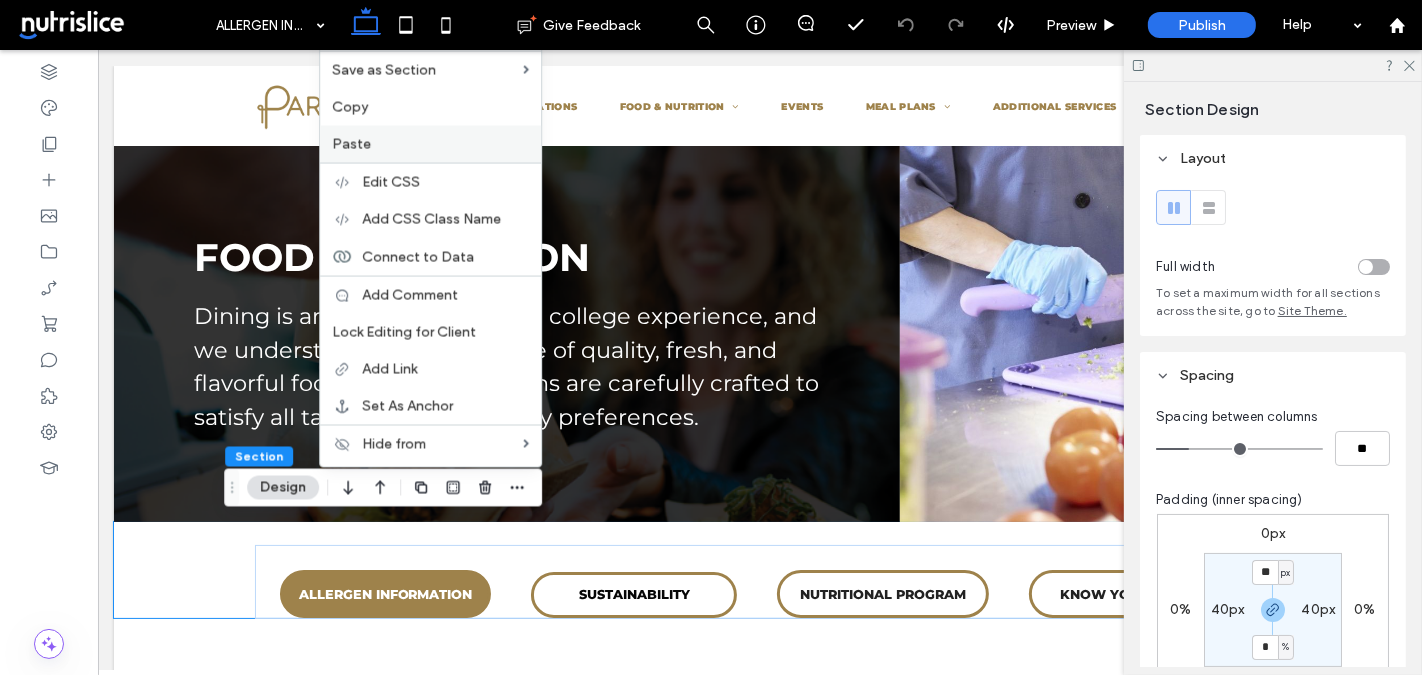 click on "Paste" at bounding box center (430, 144) 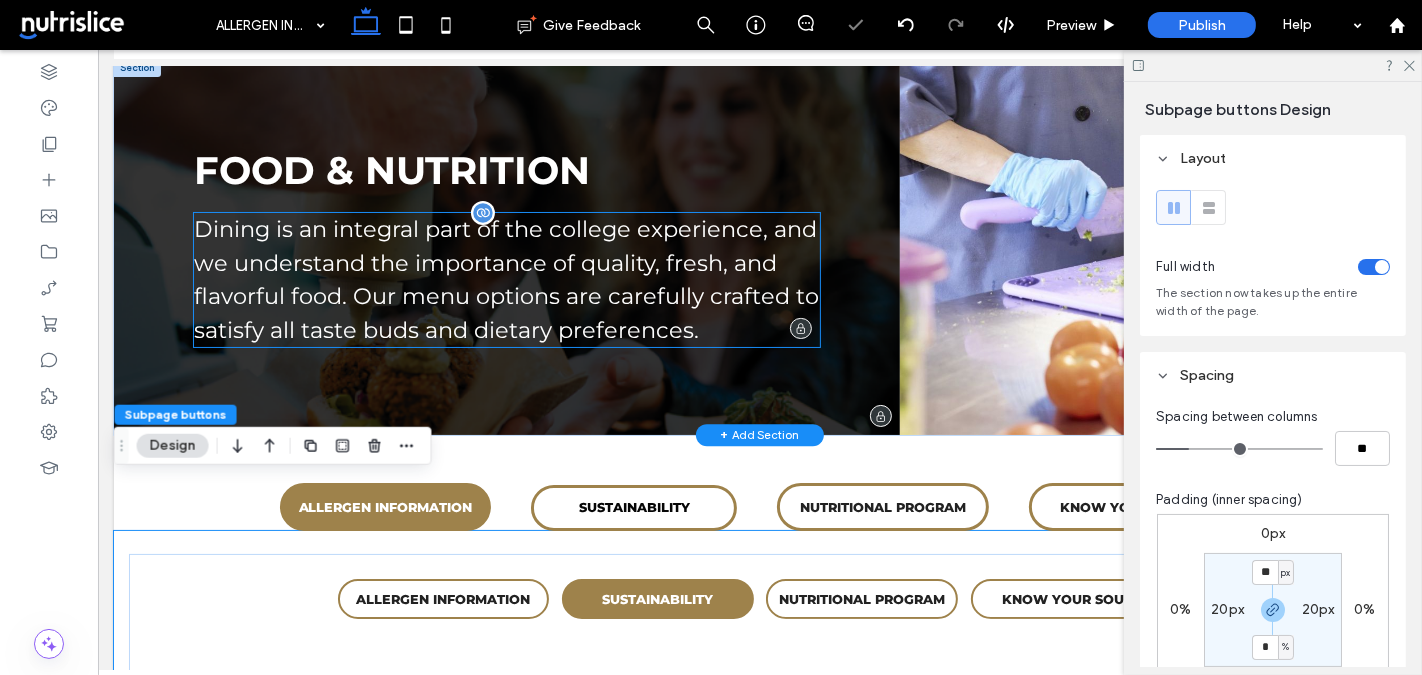 scroll, scrollTop: 275, scrollLeft: 0, axis: vertical 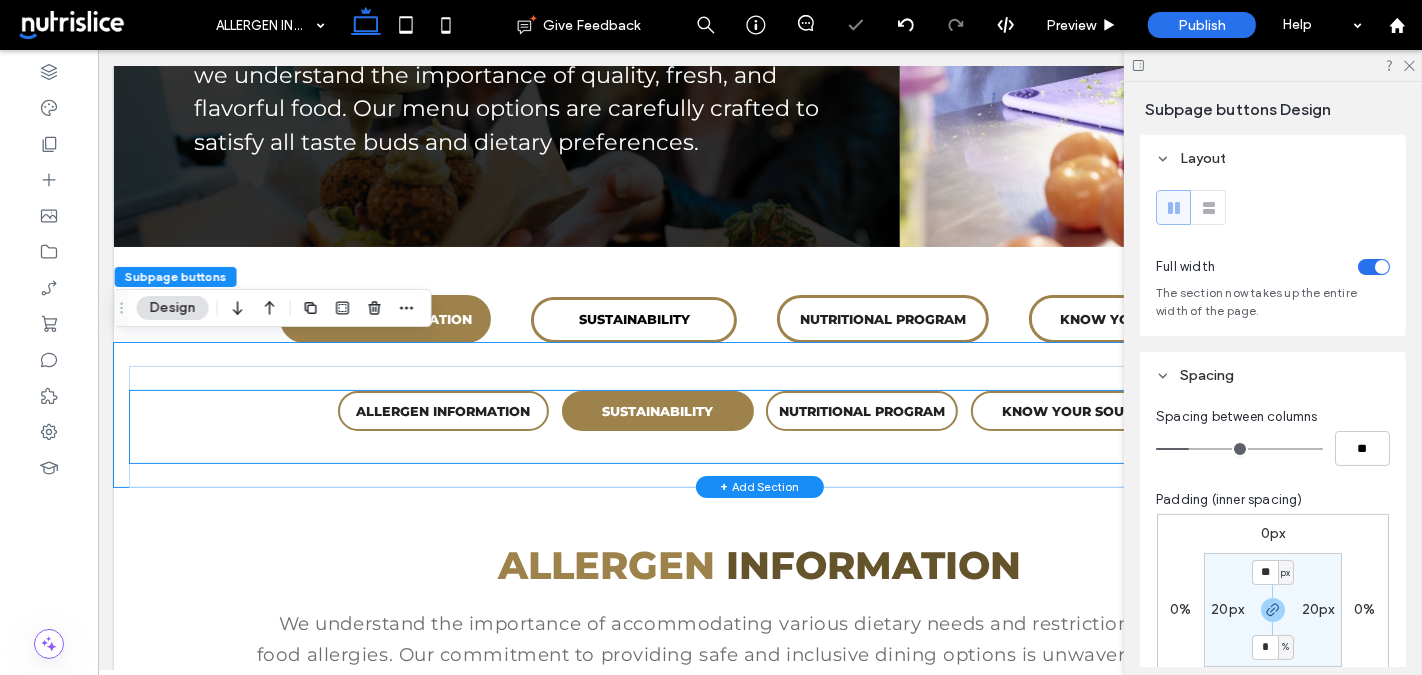 click on "ALLERGEN INFORMATION" at bounding box center [443, 411] 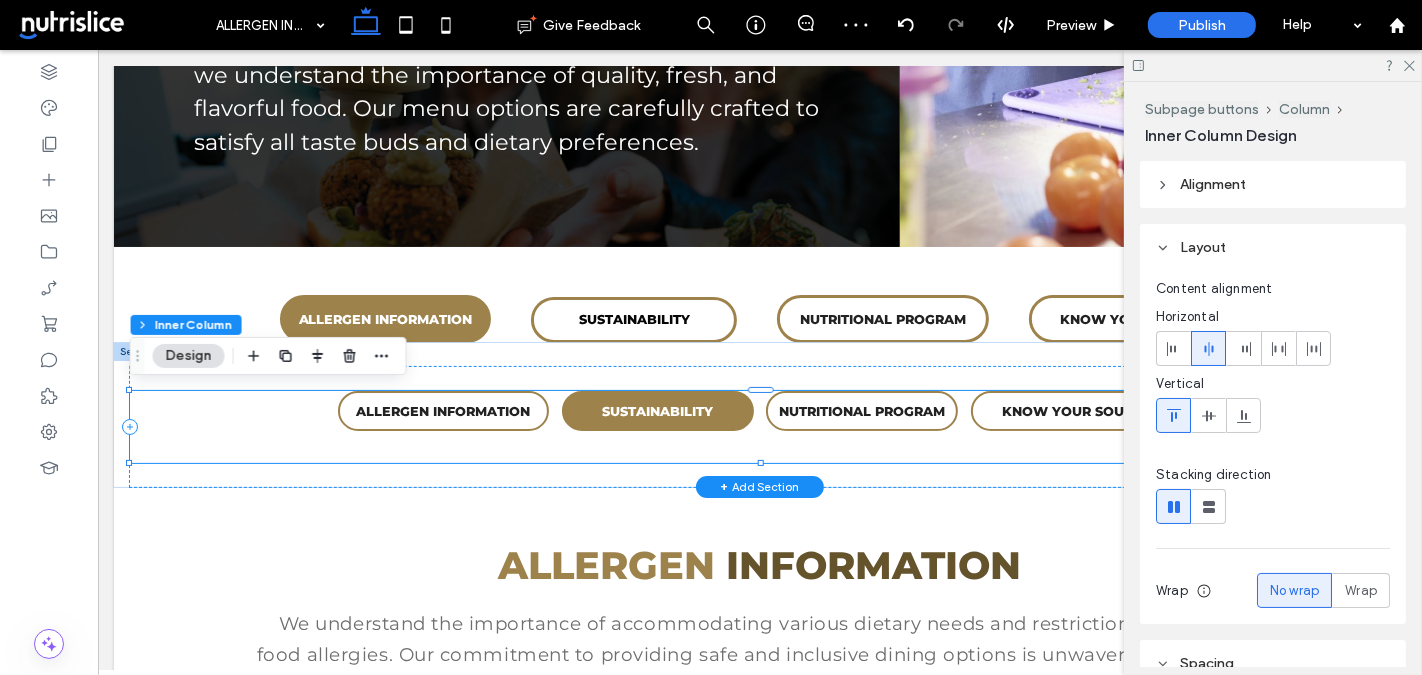 click on "ALLERGEN INFORMATION" at bounding box center (443, 411) 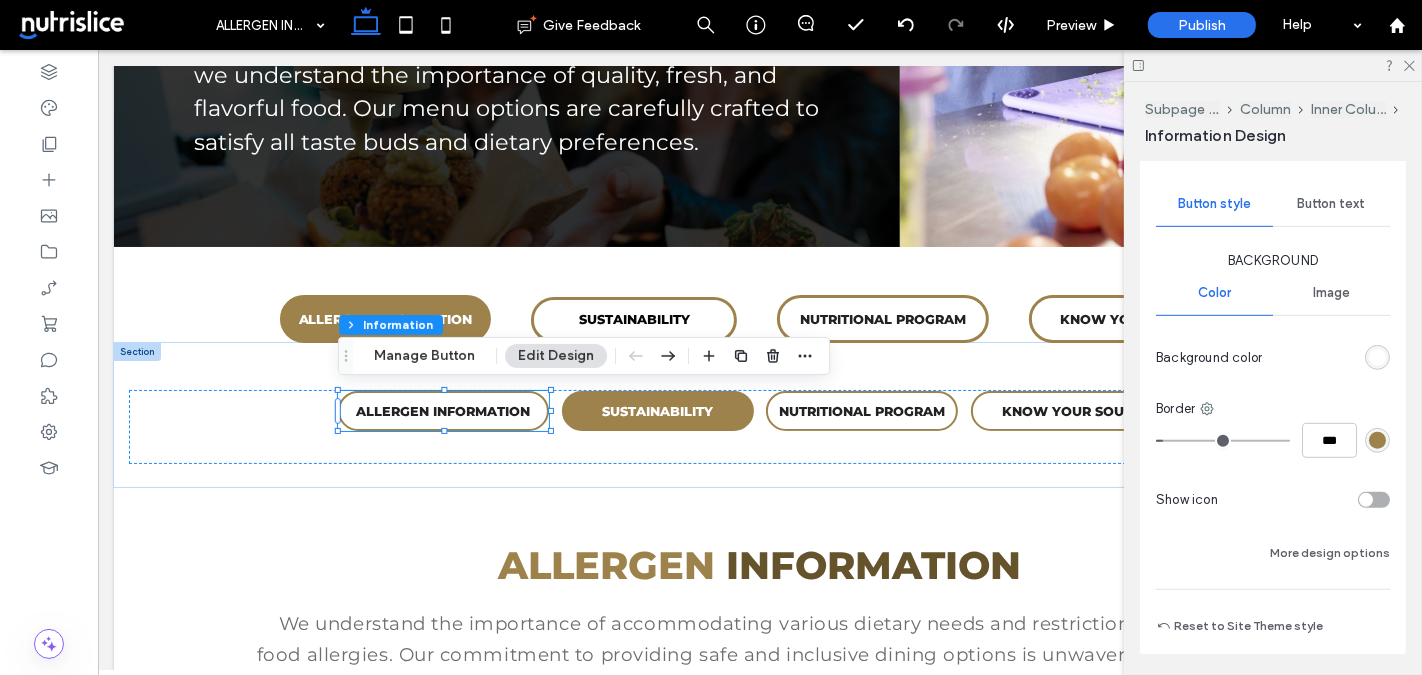 scroll, scrollTop: 982, scrollLeft: 0, axis: vertical 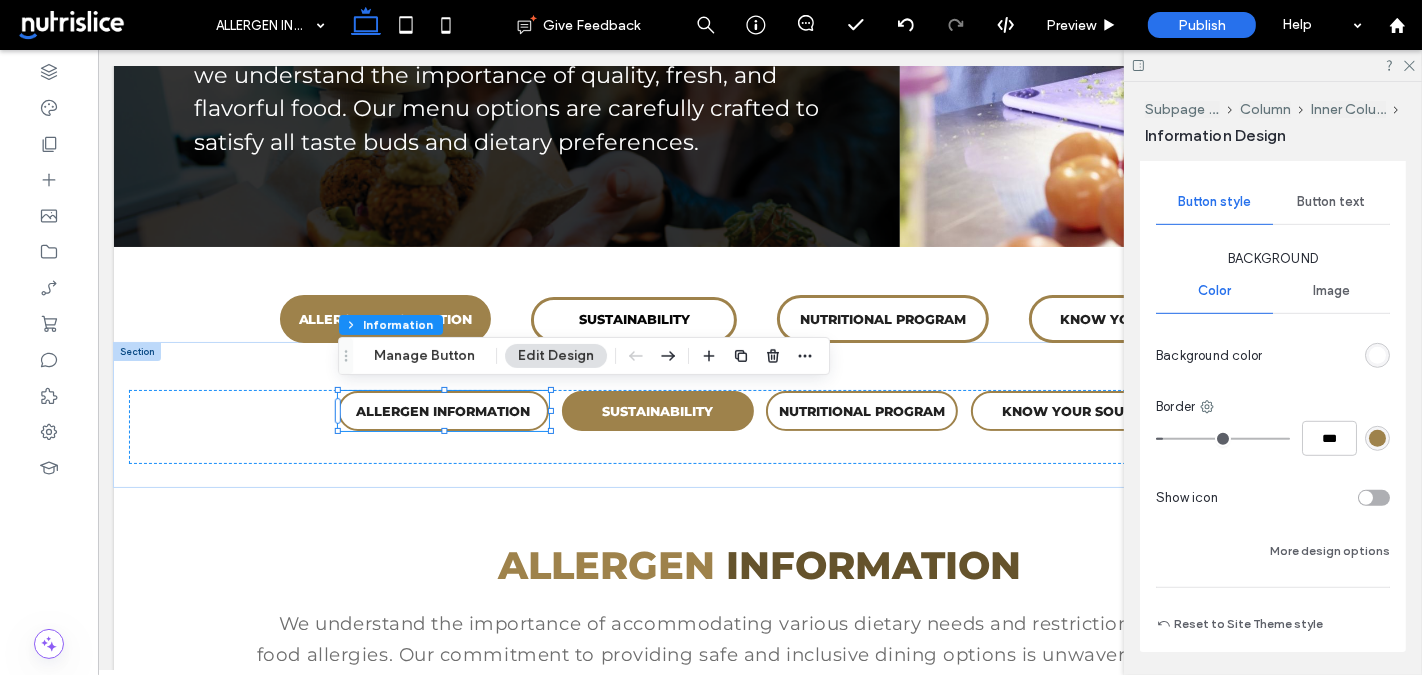 click at bounding box center [1377, 355] 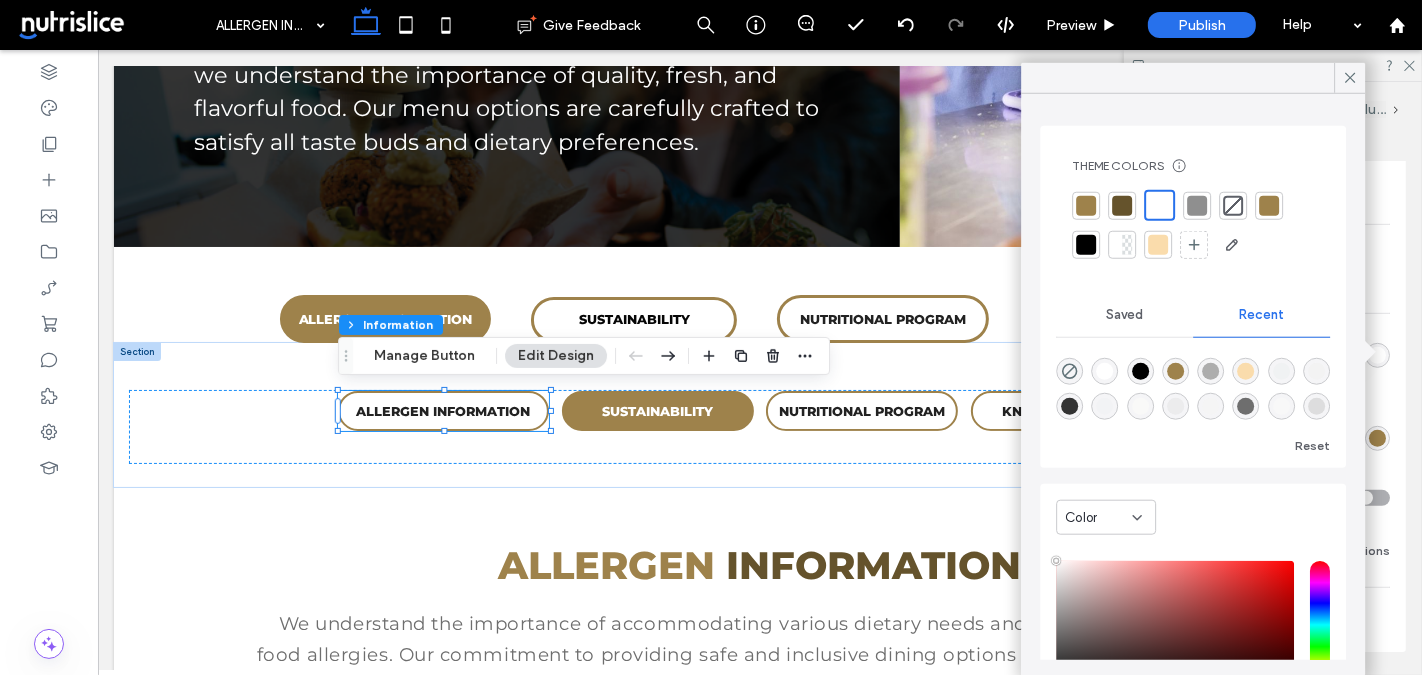 click at bounding box center (1086, 205) 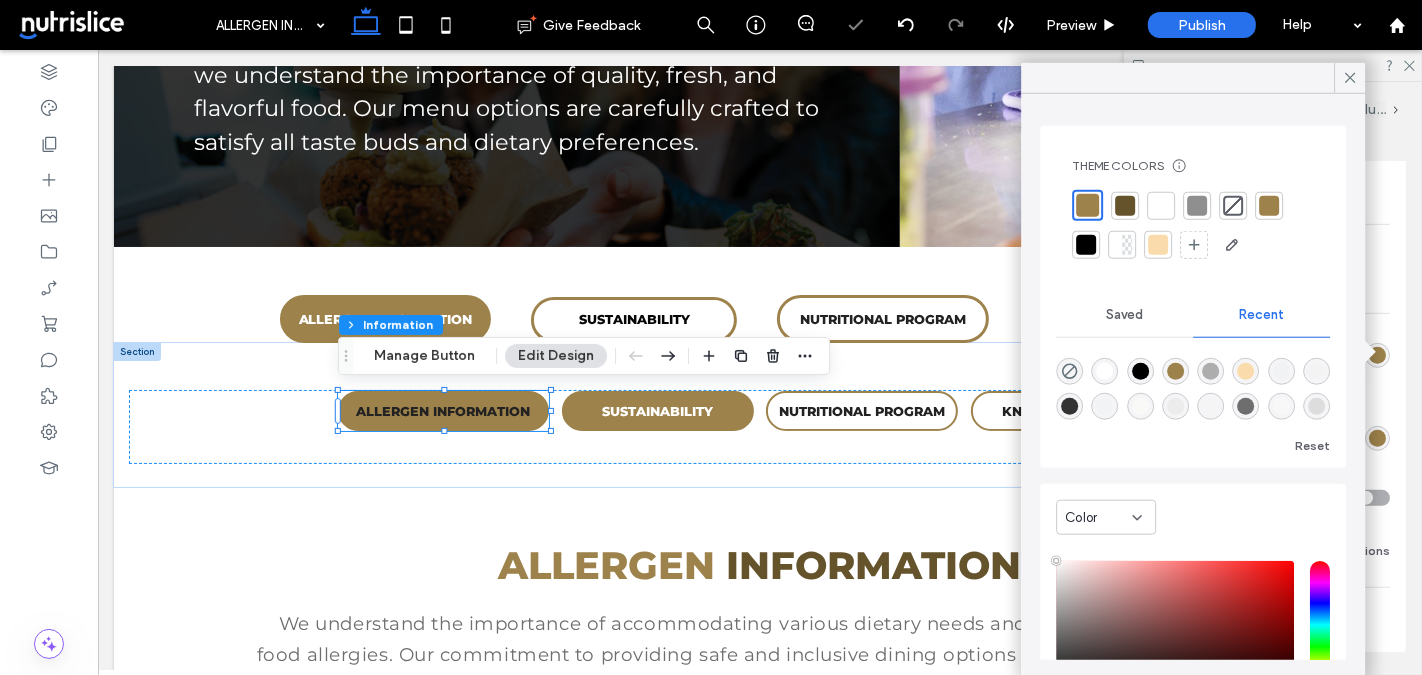 type on "*" 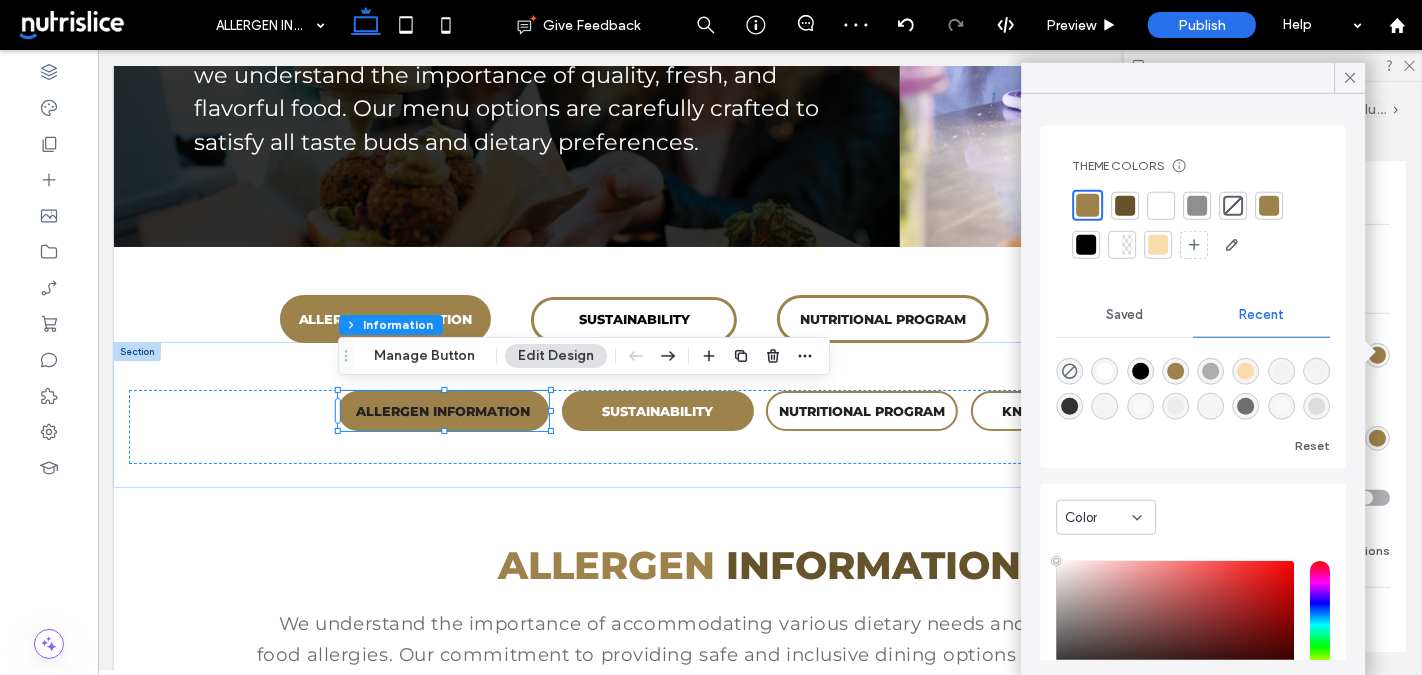 click on "Background Color Image Background color Border *** Show icon More design options" at bounding box center (1273, 406) 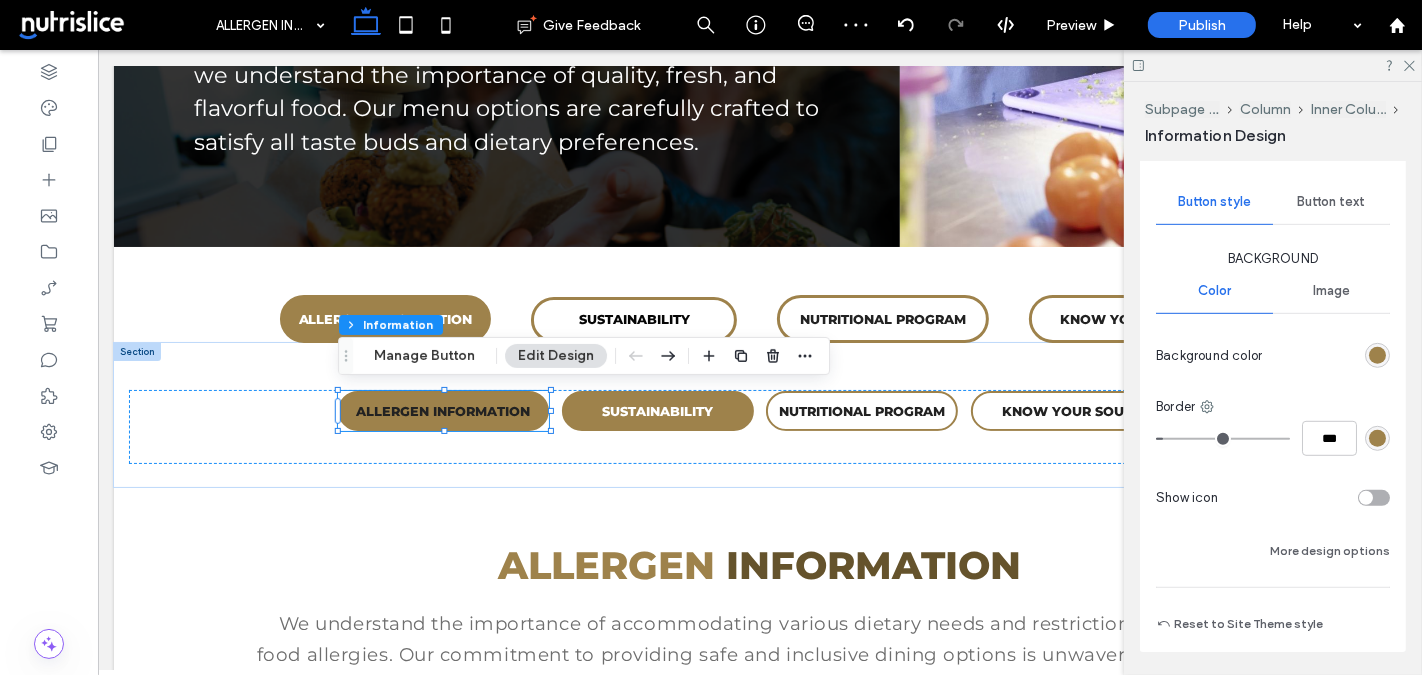 scroll, scrollTop: 886, scrollLeft: 0, axis: vertical 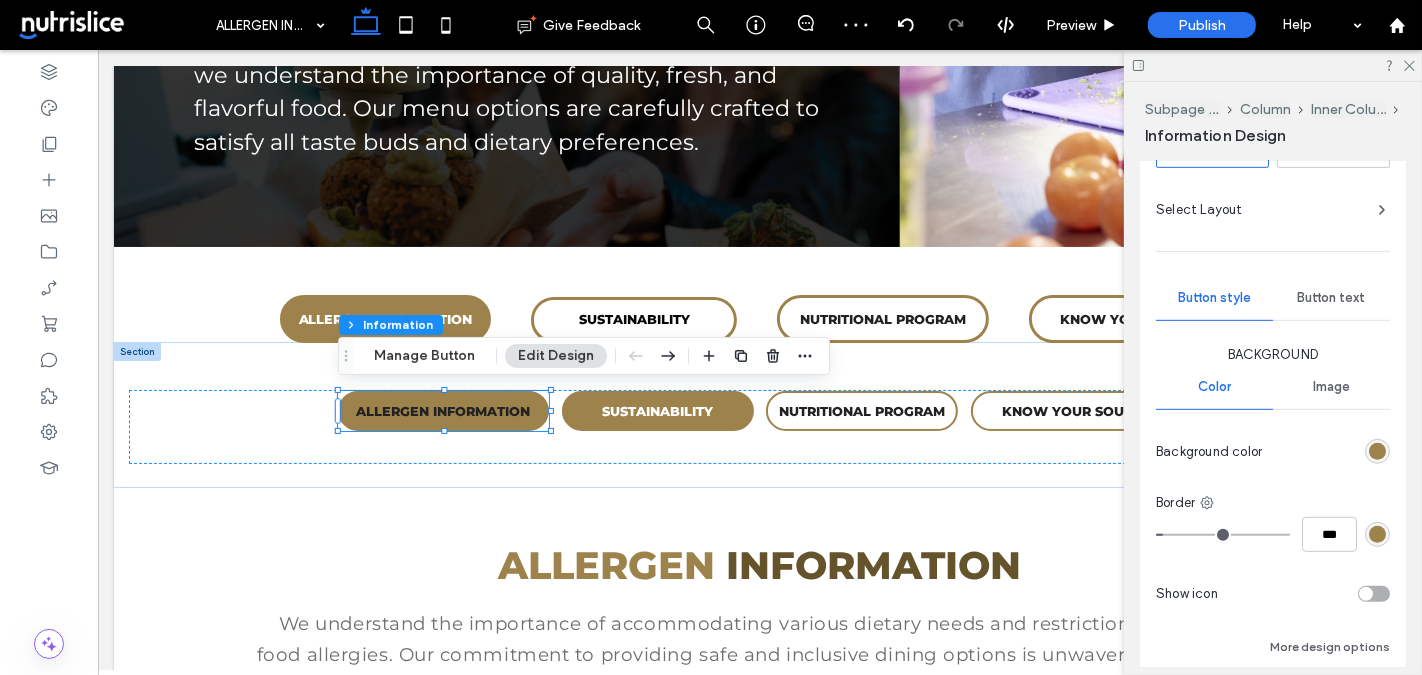 click on "Button text" at bounding box center [1332, 298] 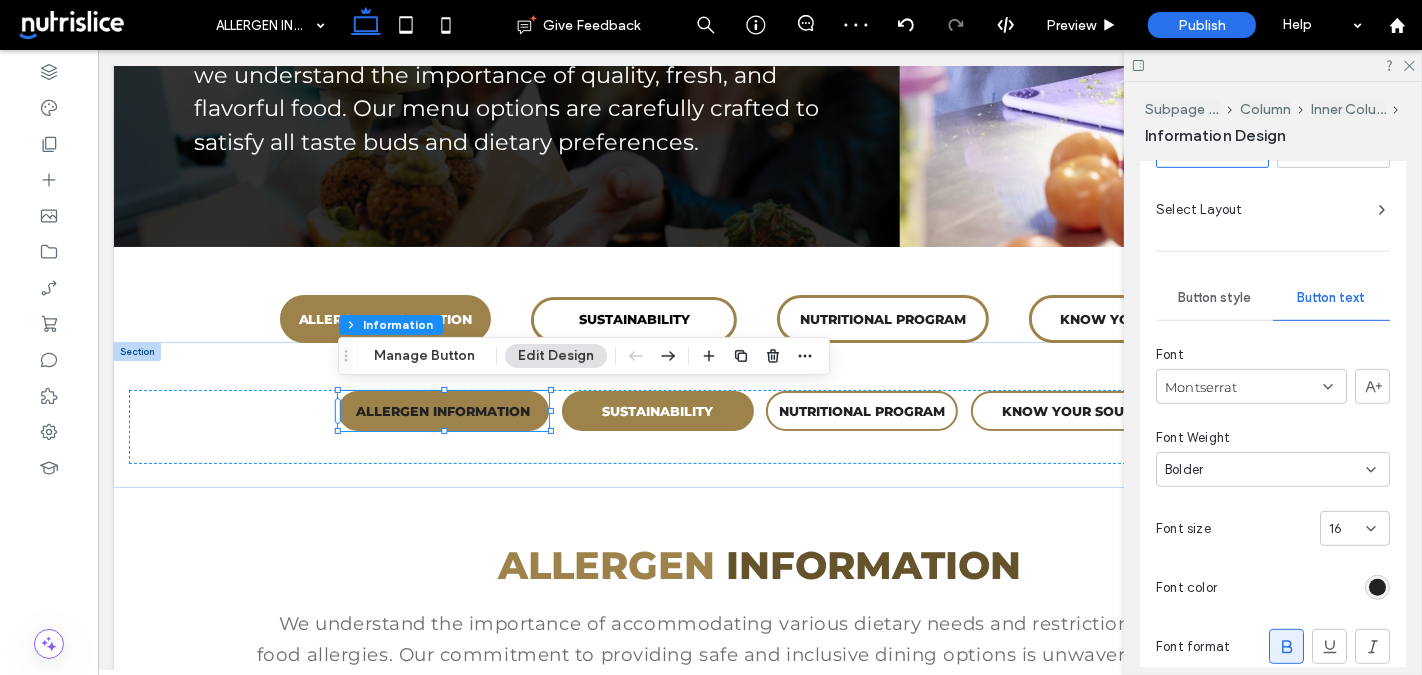 scroll, scrollTop: 1002, scrollLeft: 0, axis: vertical 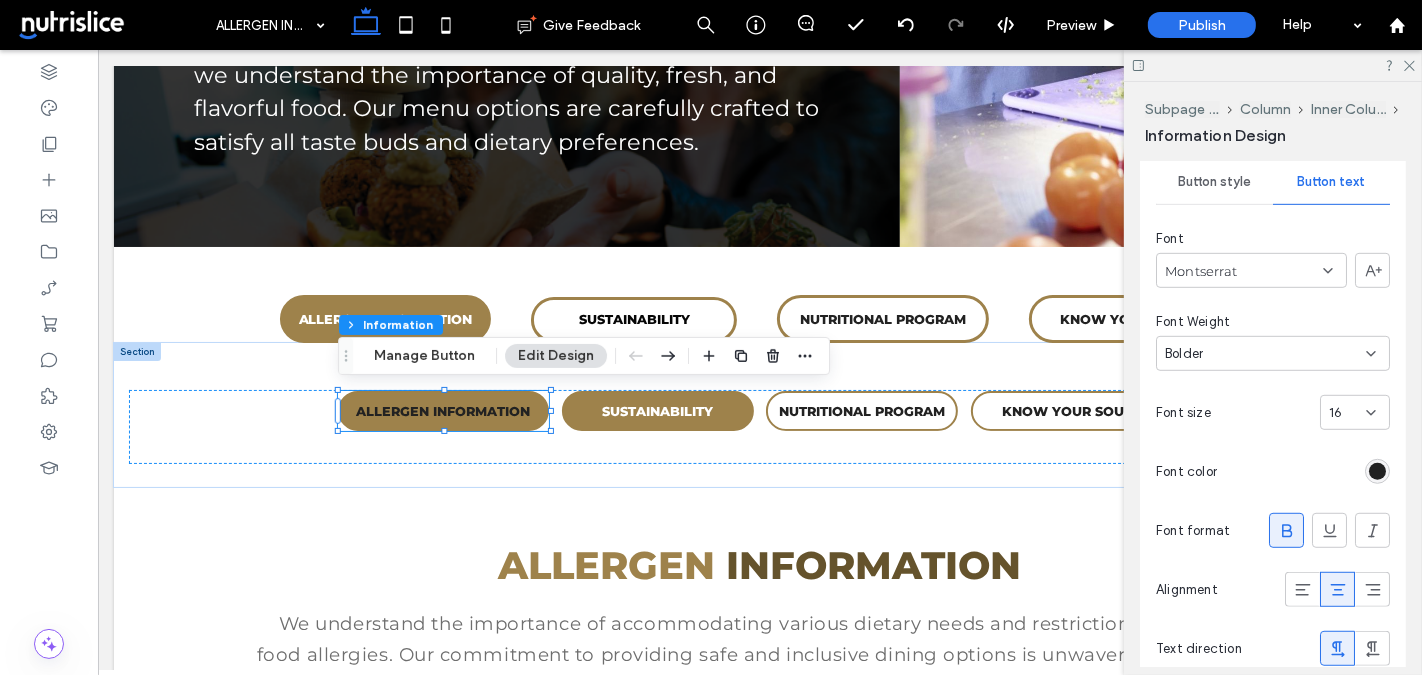 click at bounding box center [1377, 471] 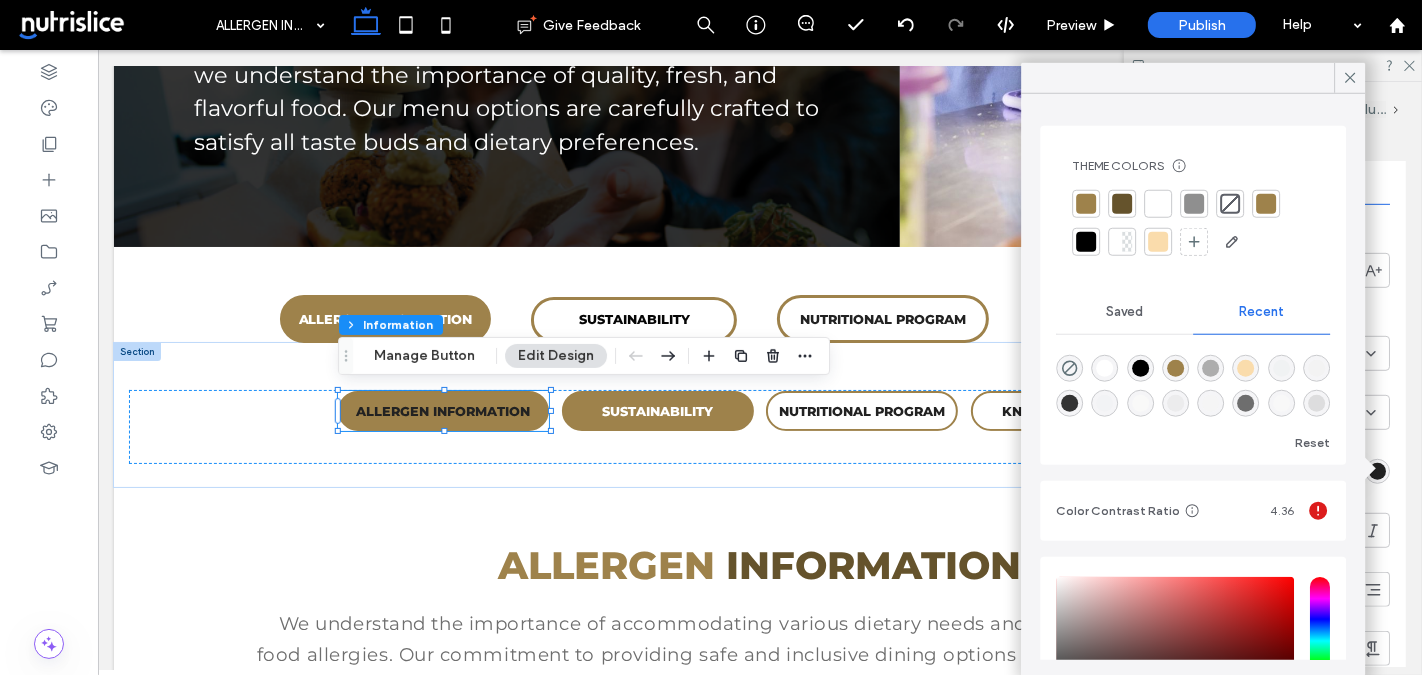 click at bounding box center [1158, 204] 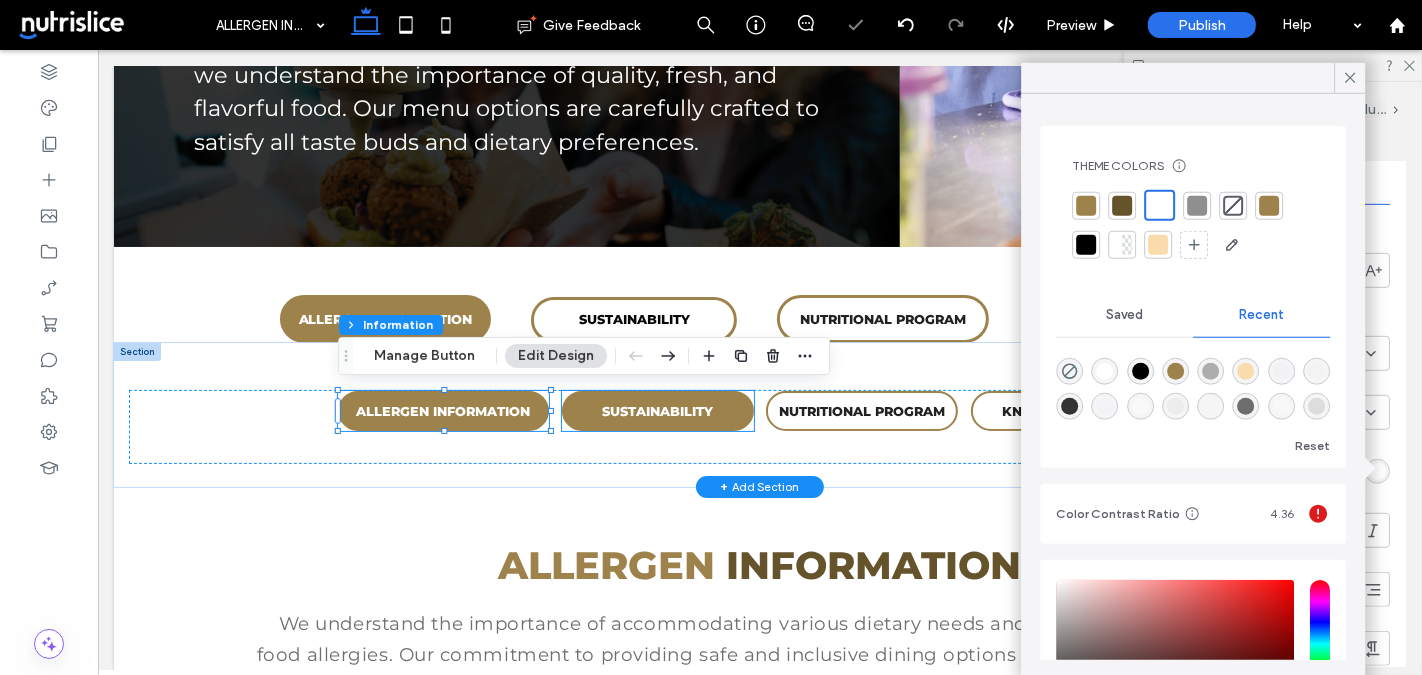 click on "SUSTAINABILITY" at bounding box center [657, 411] 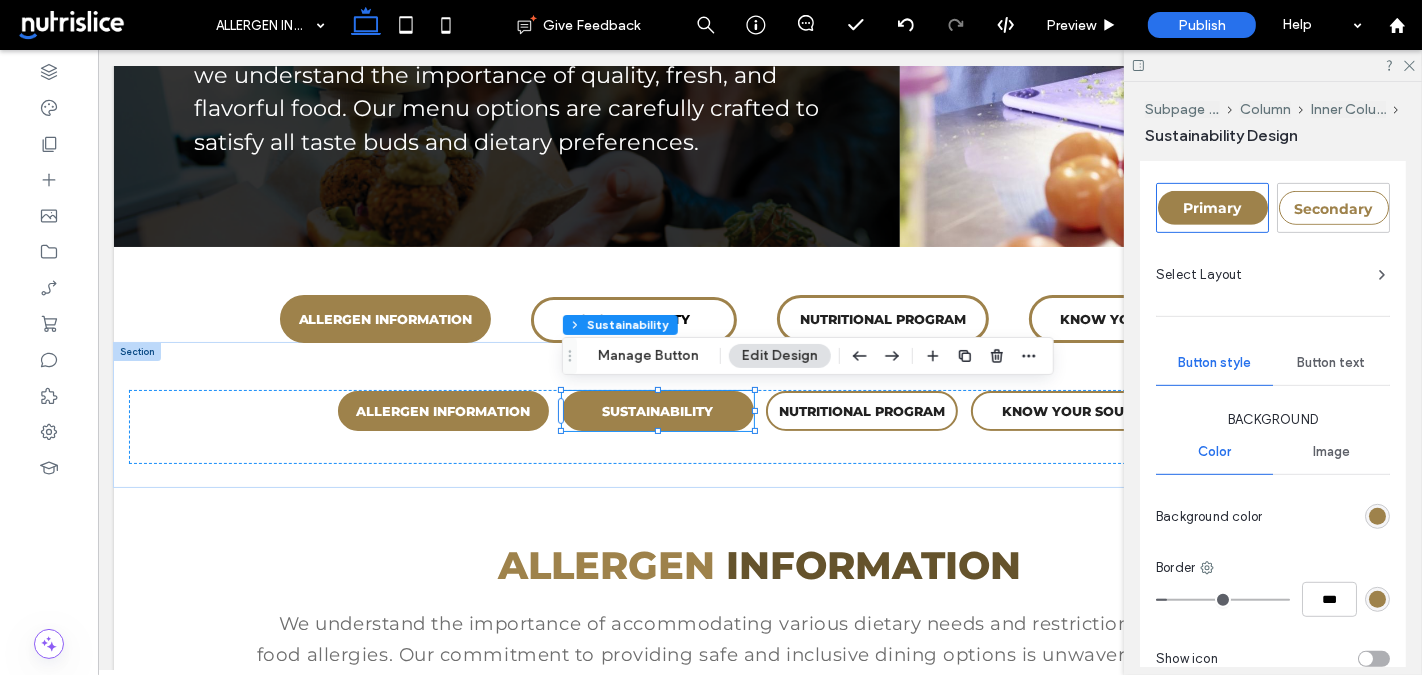scroll, scrollTop: 840, scrollLeft: 0, axis: vertical 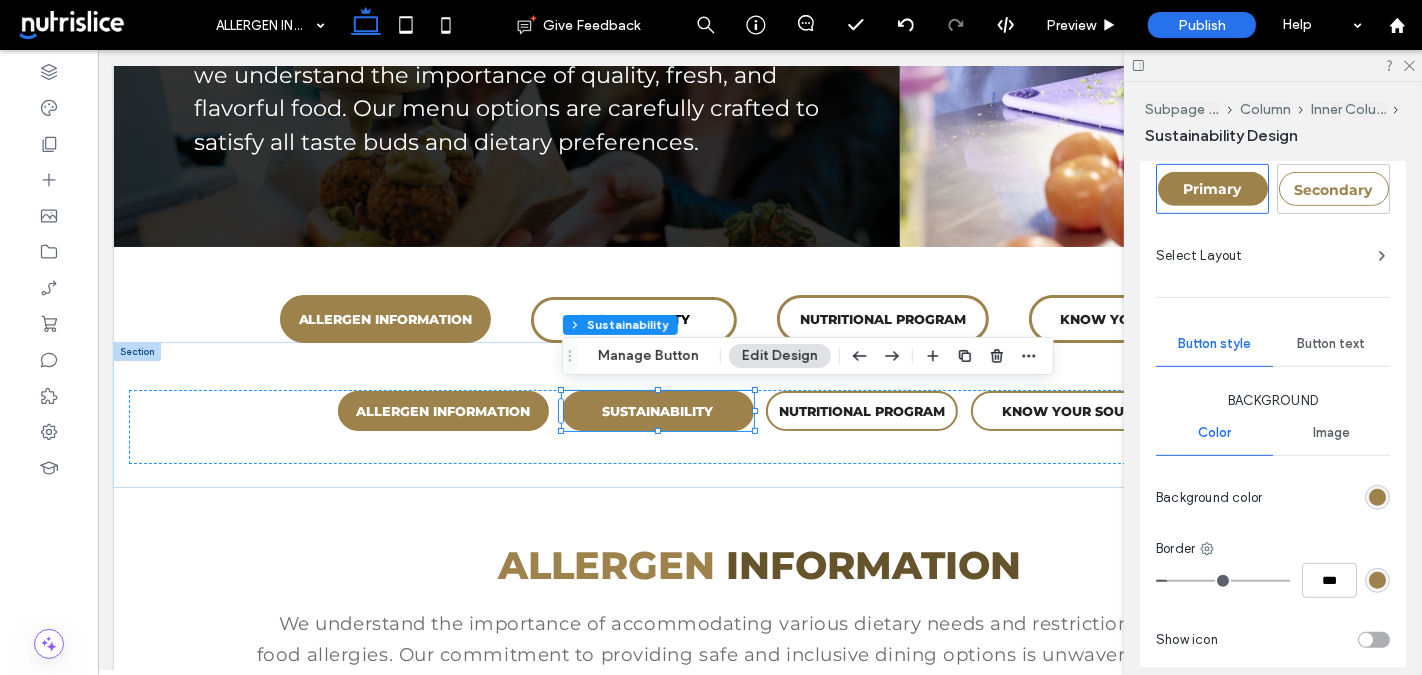 click at bounding box center (1377, 497) 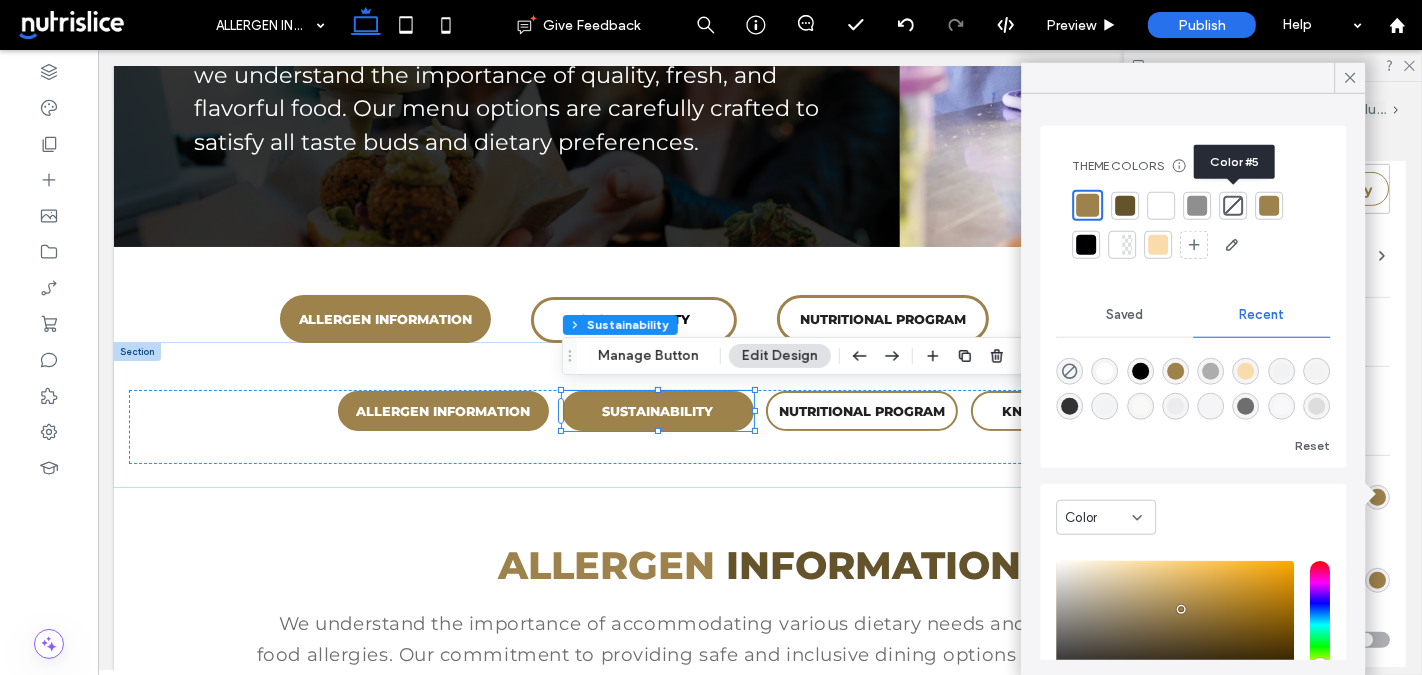 click at bounding box center (1233, 205) 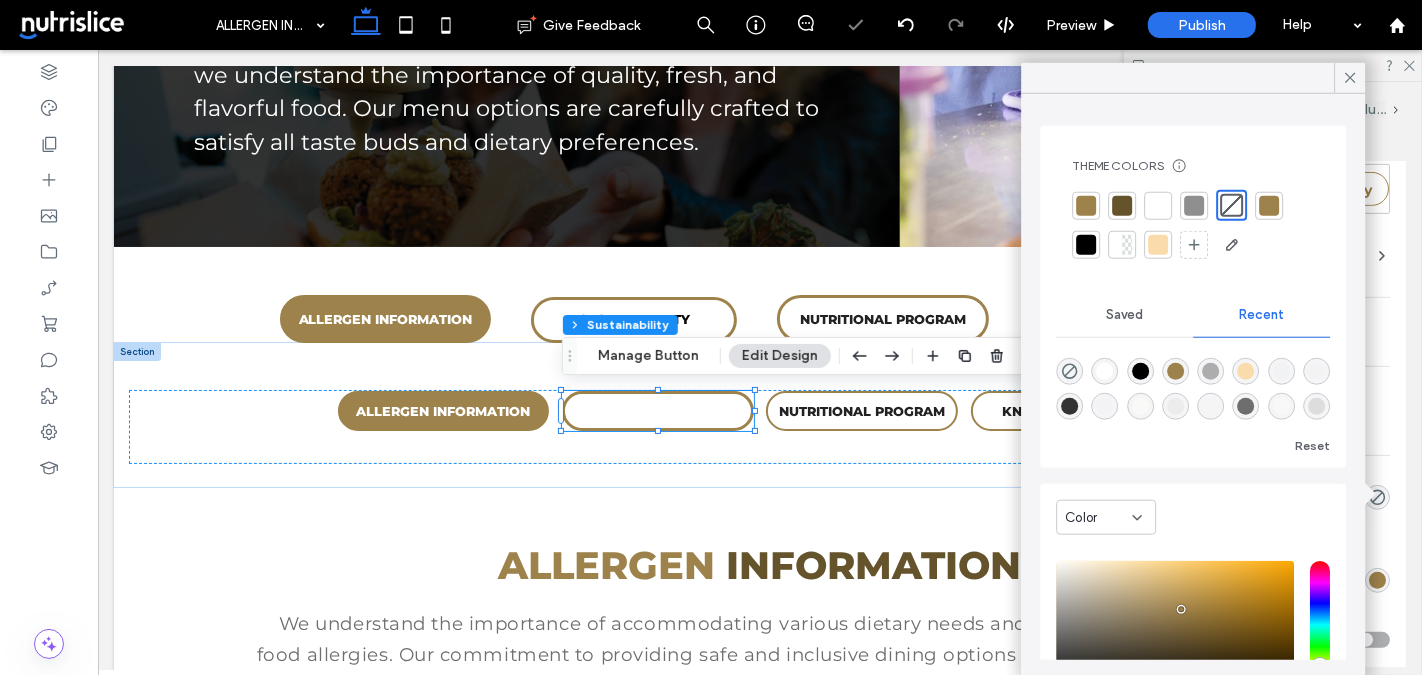 click on "Image" at bounding box center (1331, 433) 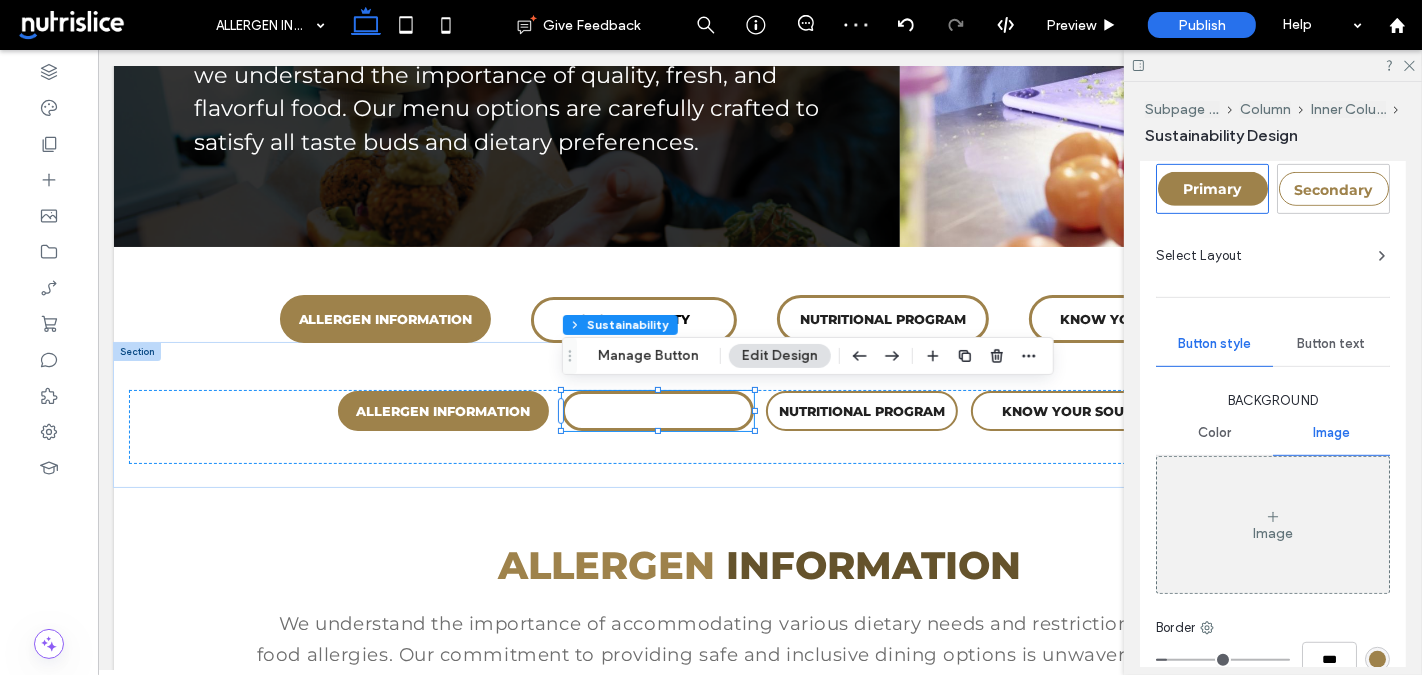 click on "Button text" at bounding box center [1332, 344] 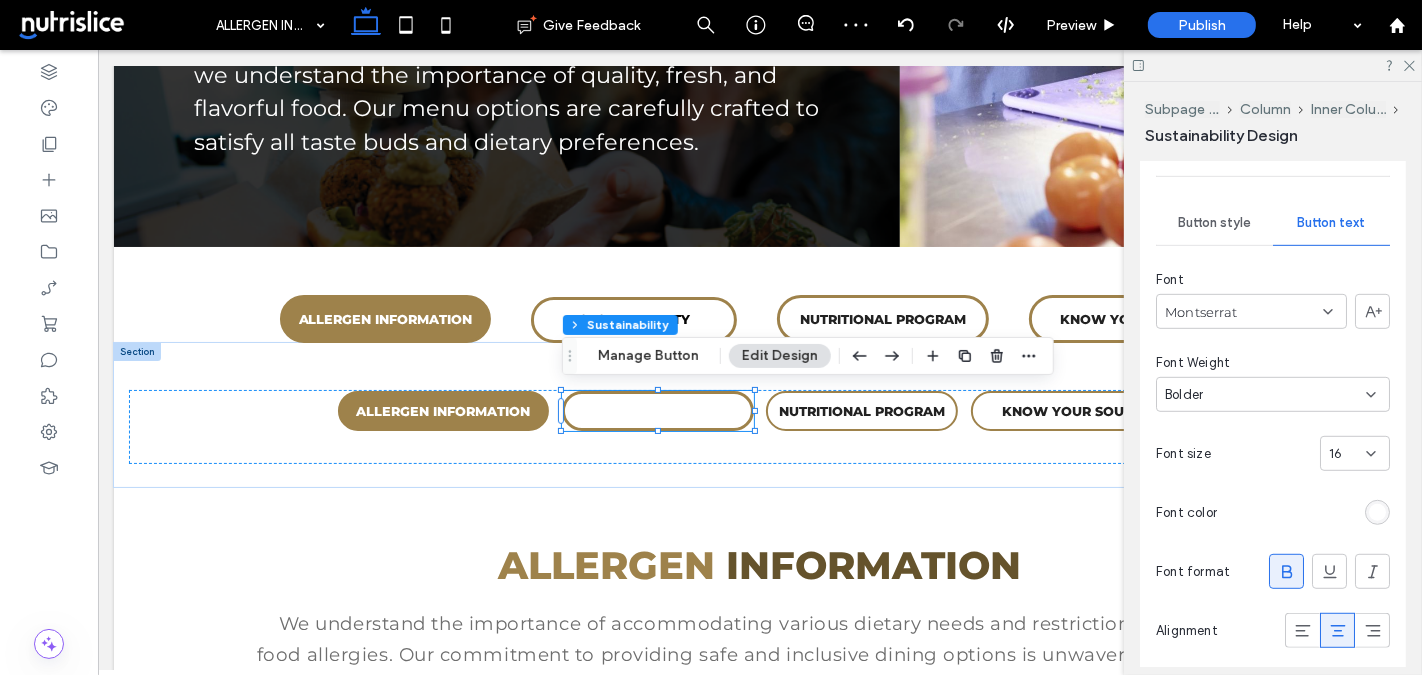 scroll, scrollTop: 980, scrollLeft: 0, axis: vertical 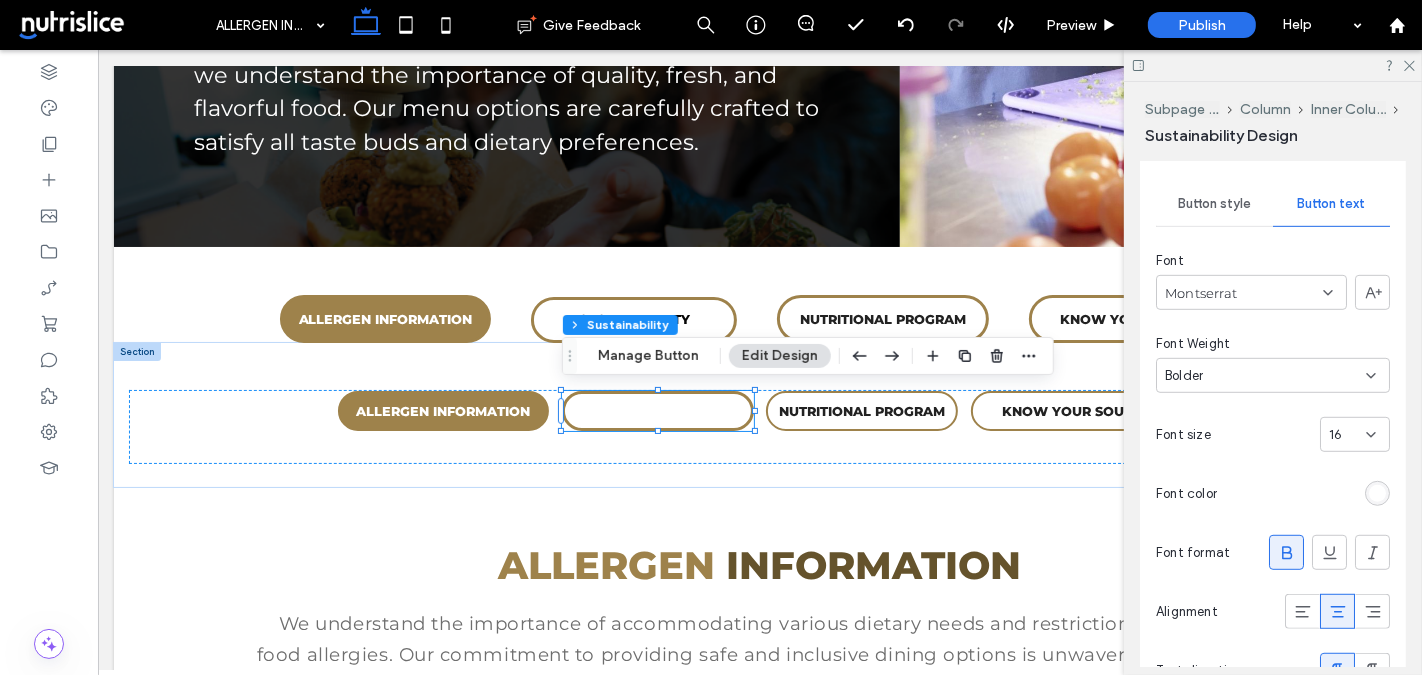 click at bounding box center [1377, 493] 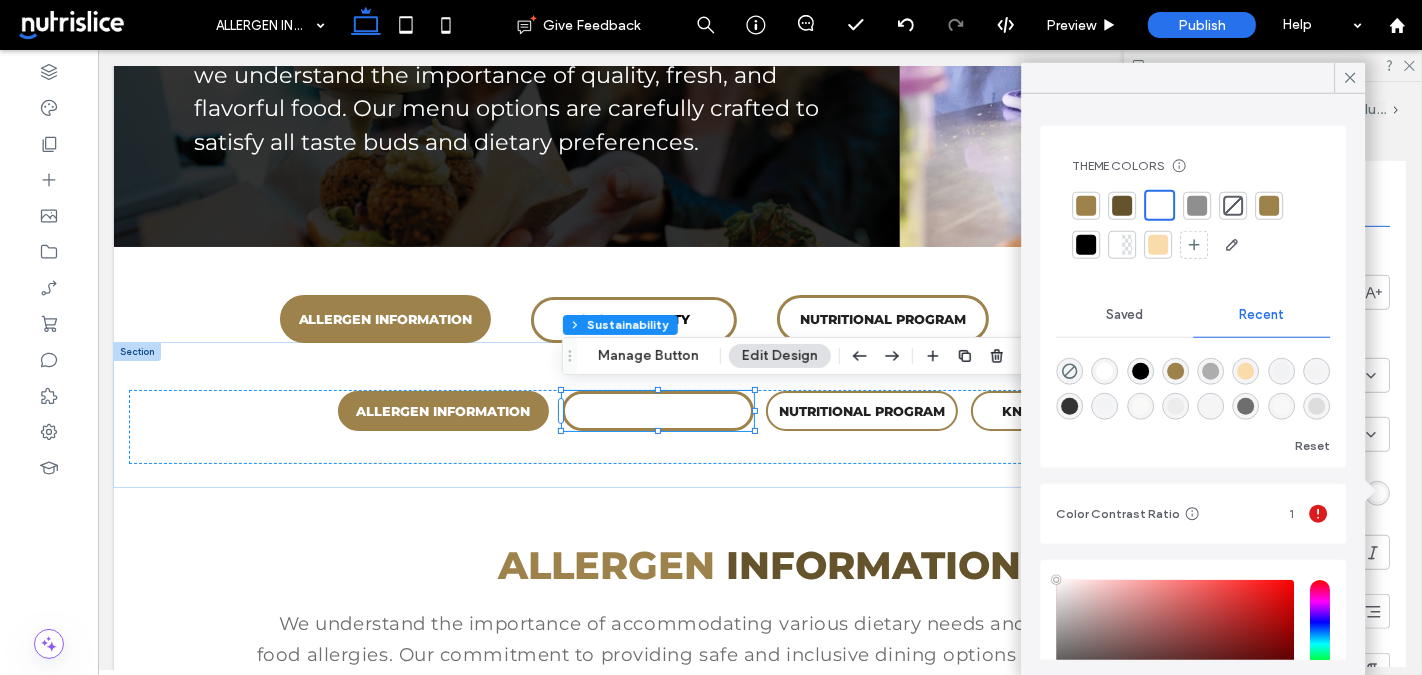click at bounding box center (1086, 245) 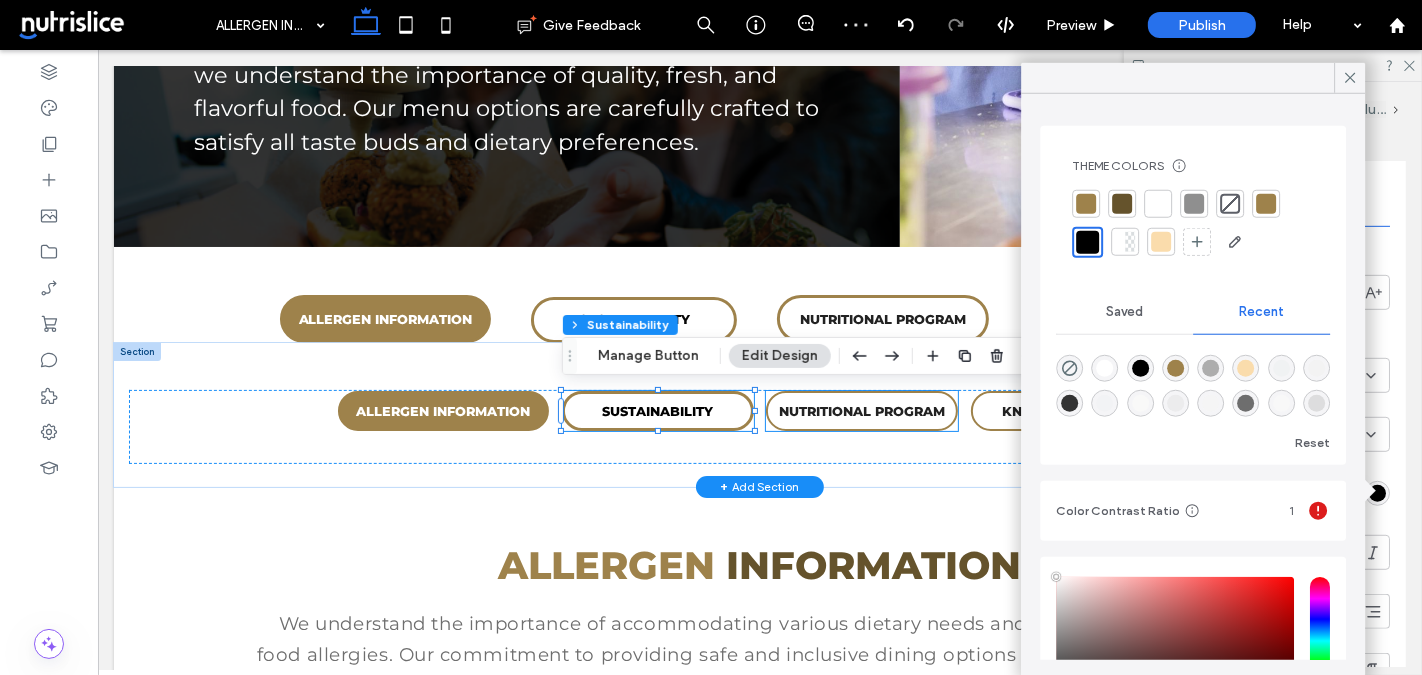 click on "NUTRITIONAL PROGRAM" at bounding box center [861, 411] 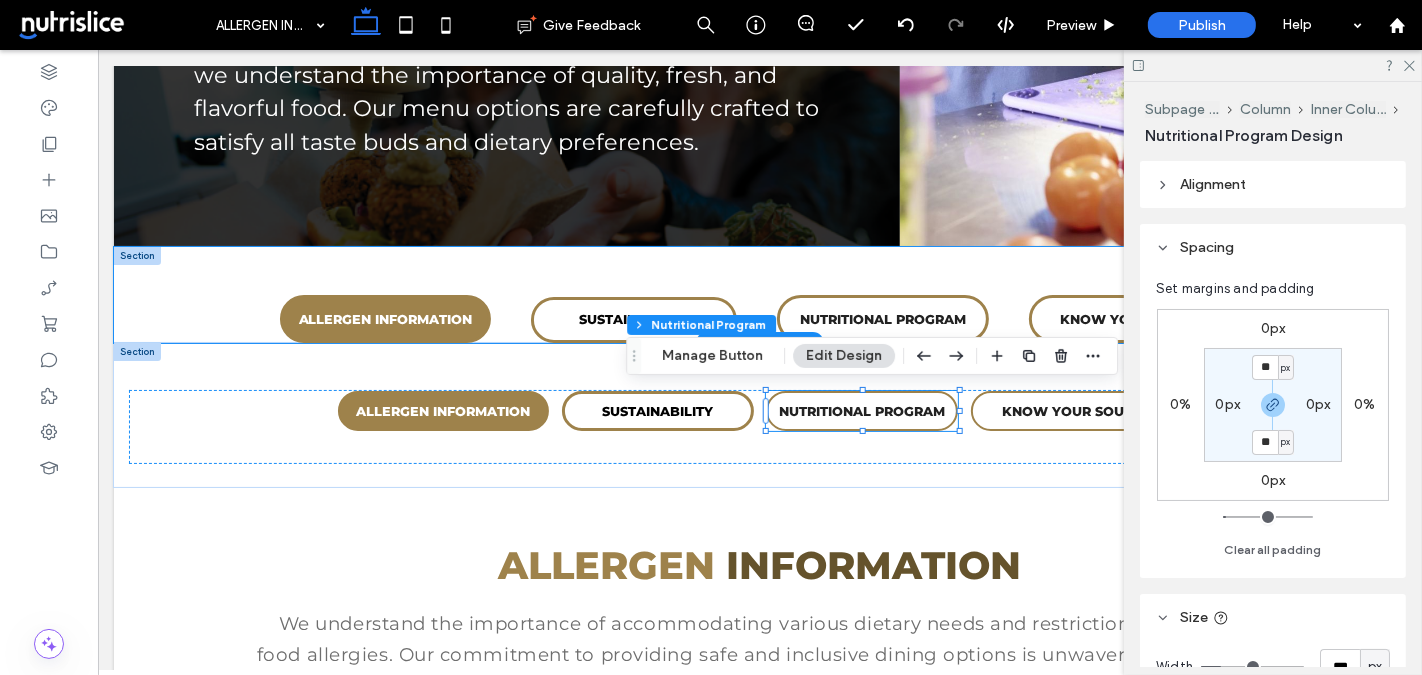 click on "ALLERGEN INFORMATION
CULTURAL OFFERINGS
SUSTAINABILITY
NUTRITIONAL PROGRAM
KNOW YOUR SOURCE" at bounding box center [759, 295] 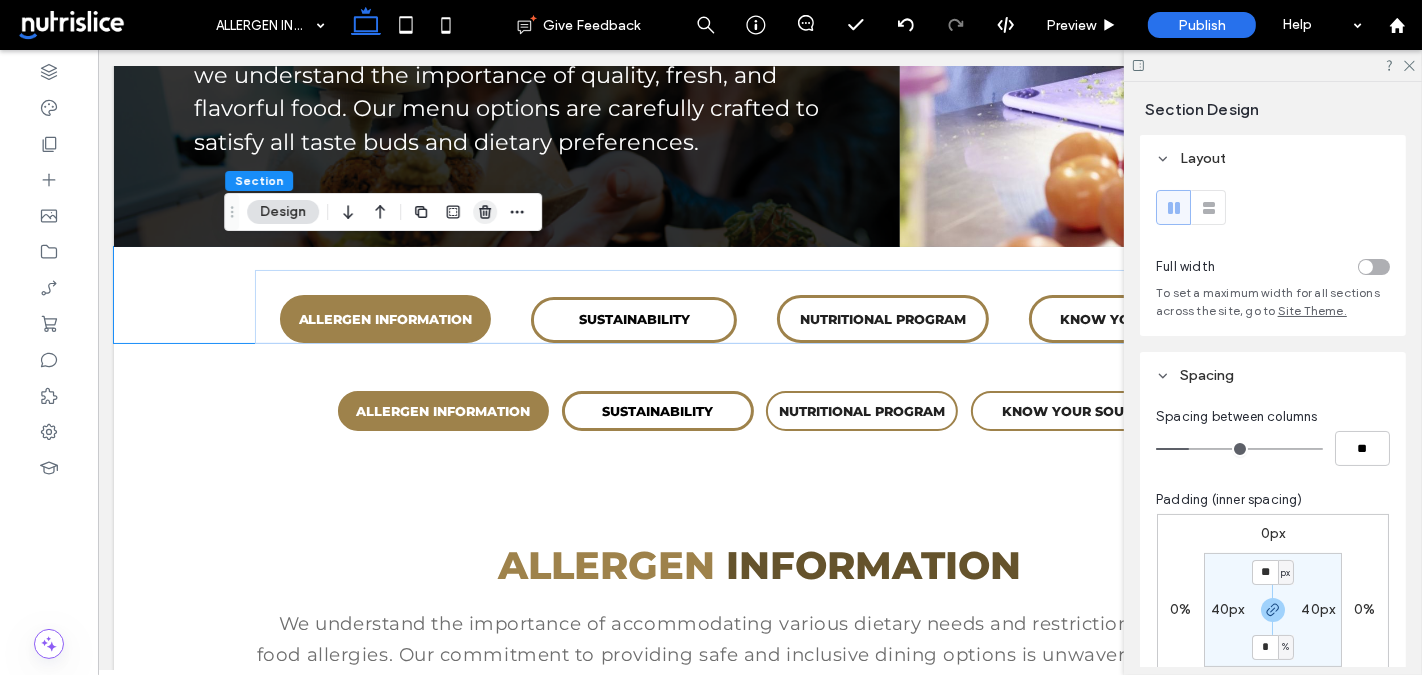 click 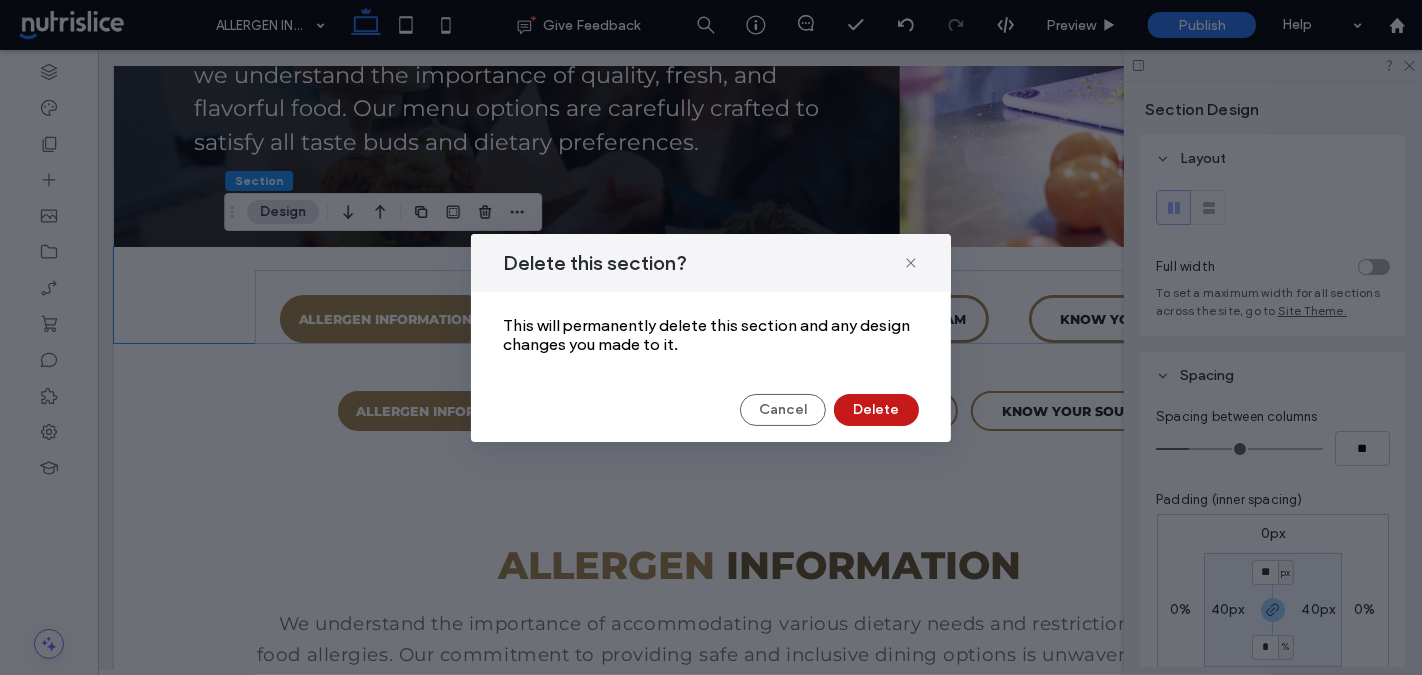 click on "Delete" at bounding box center (876, 410) 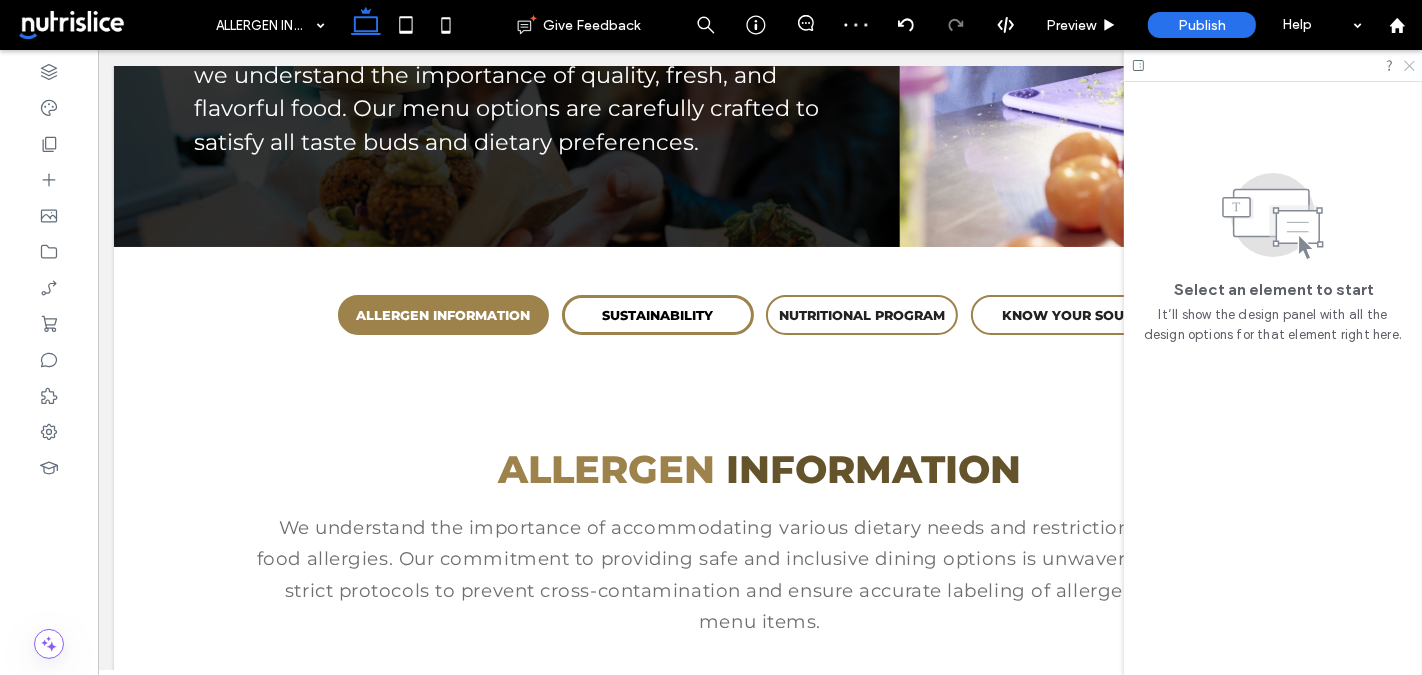 click 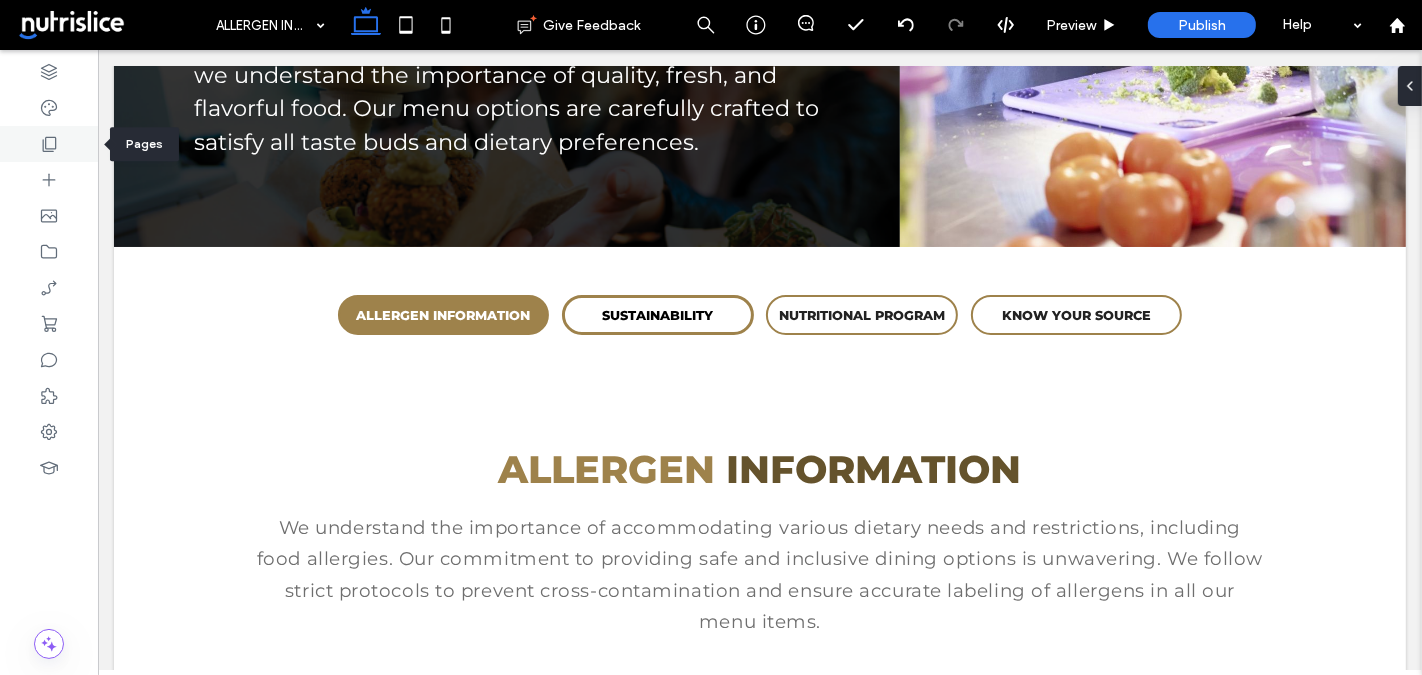 click 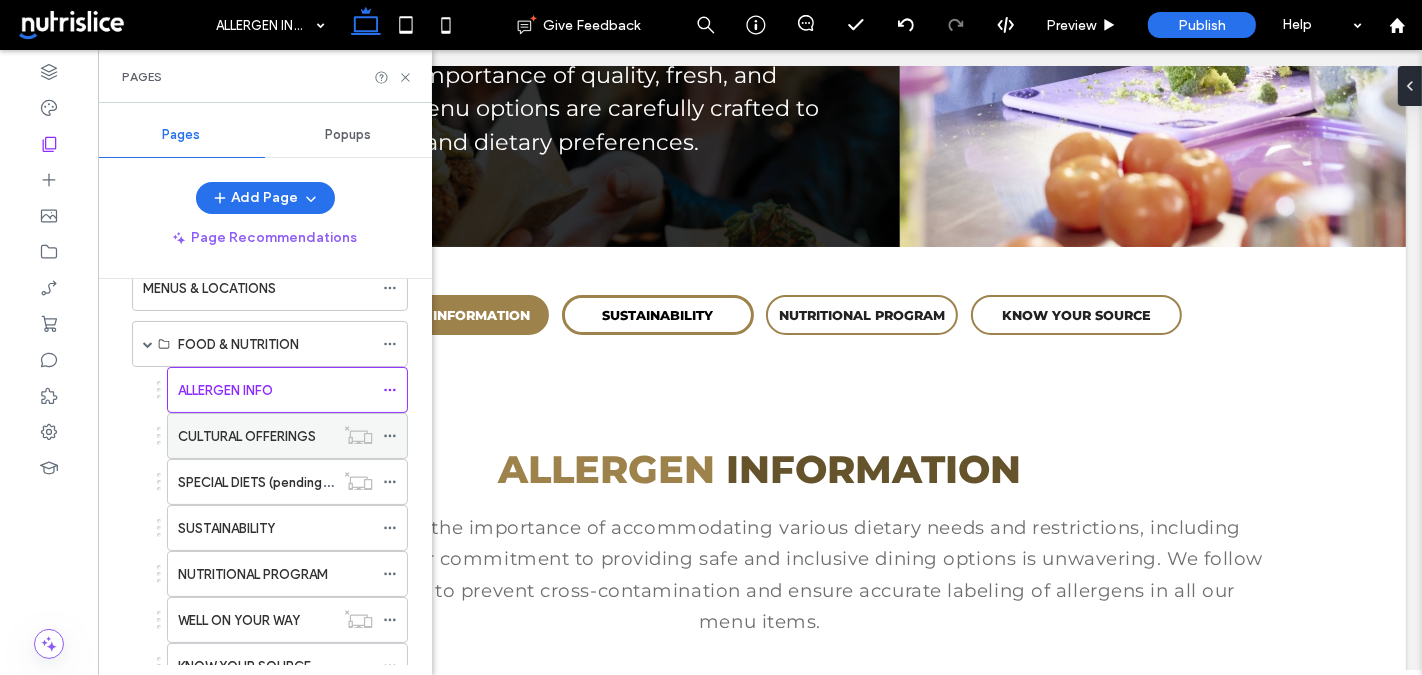 scroll, scrollTop: 106, scrollLeft: 0, axis: vertical 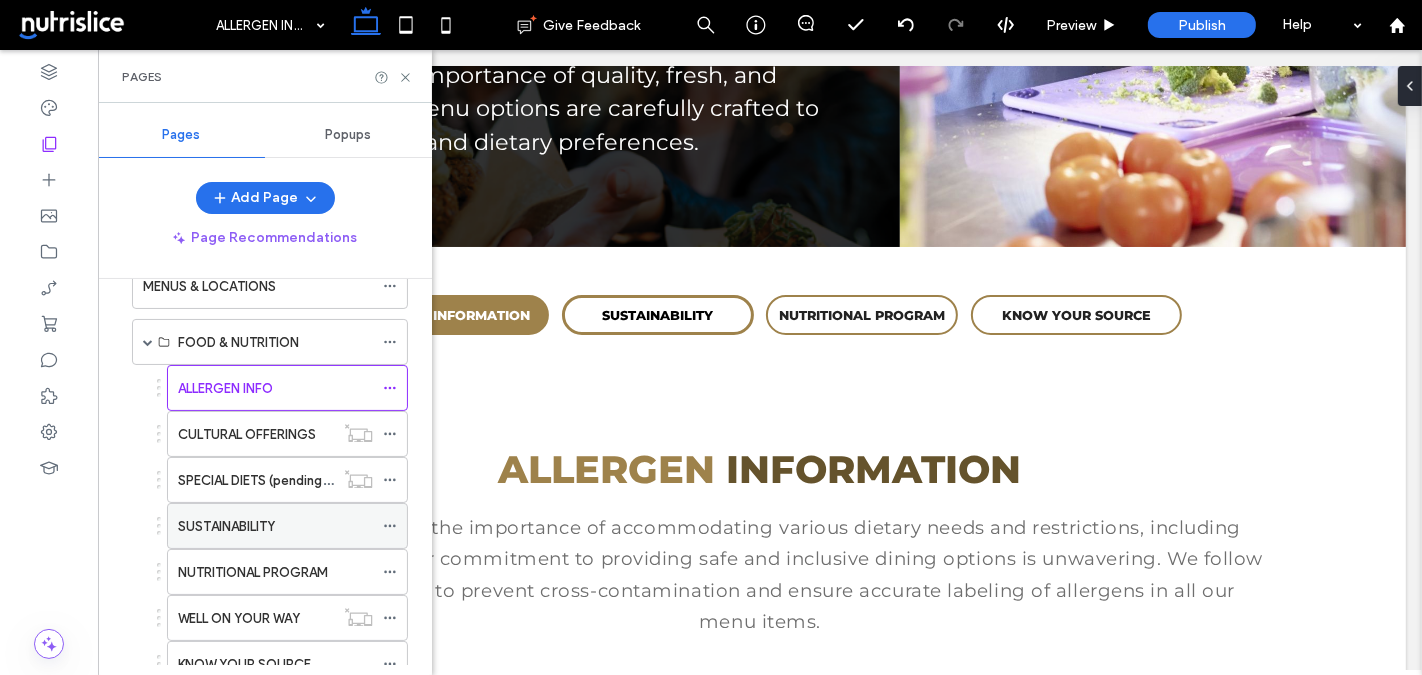 click on "SUSTAINABILITY" at bounding box center (226, 526) 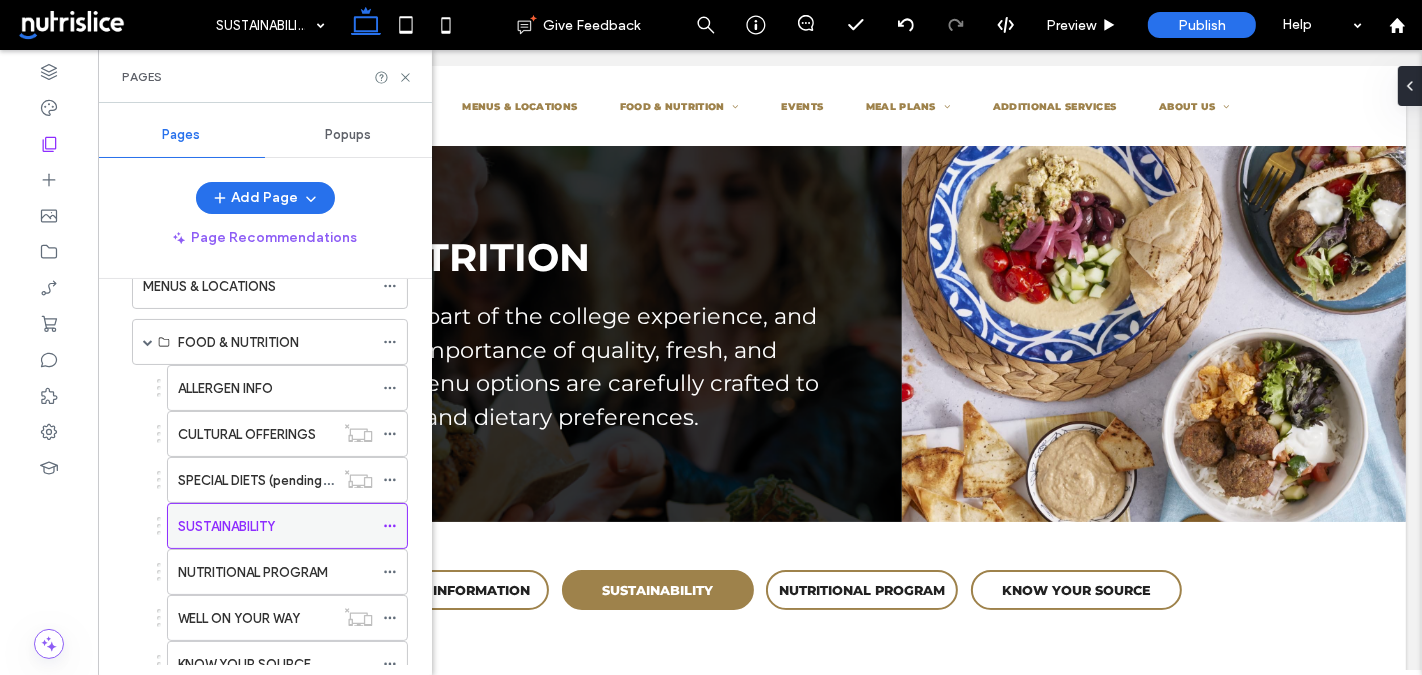 scroll, scrollTop: 0, scrollLeft: 0, axis: both 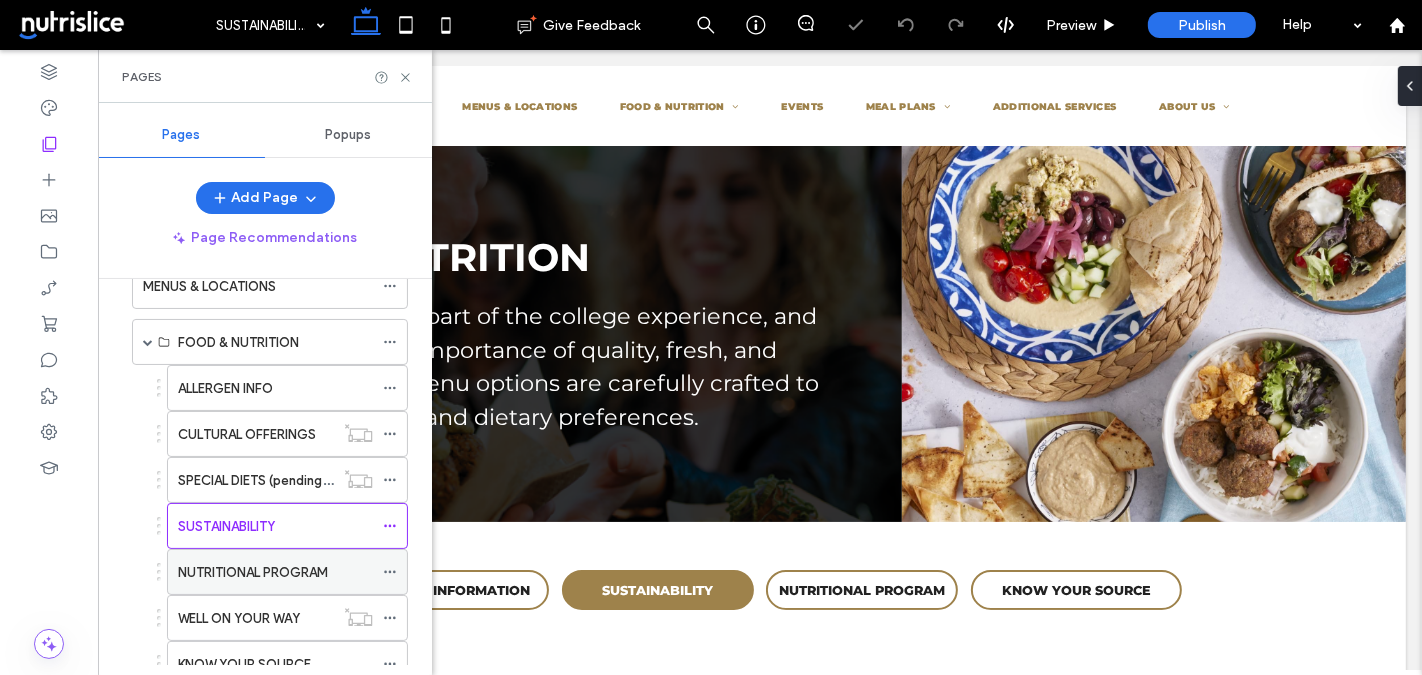 click on "NUTRITIONAL PROGRAM" at bounding box center (253, 572) 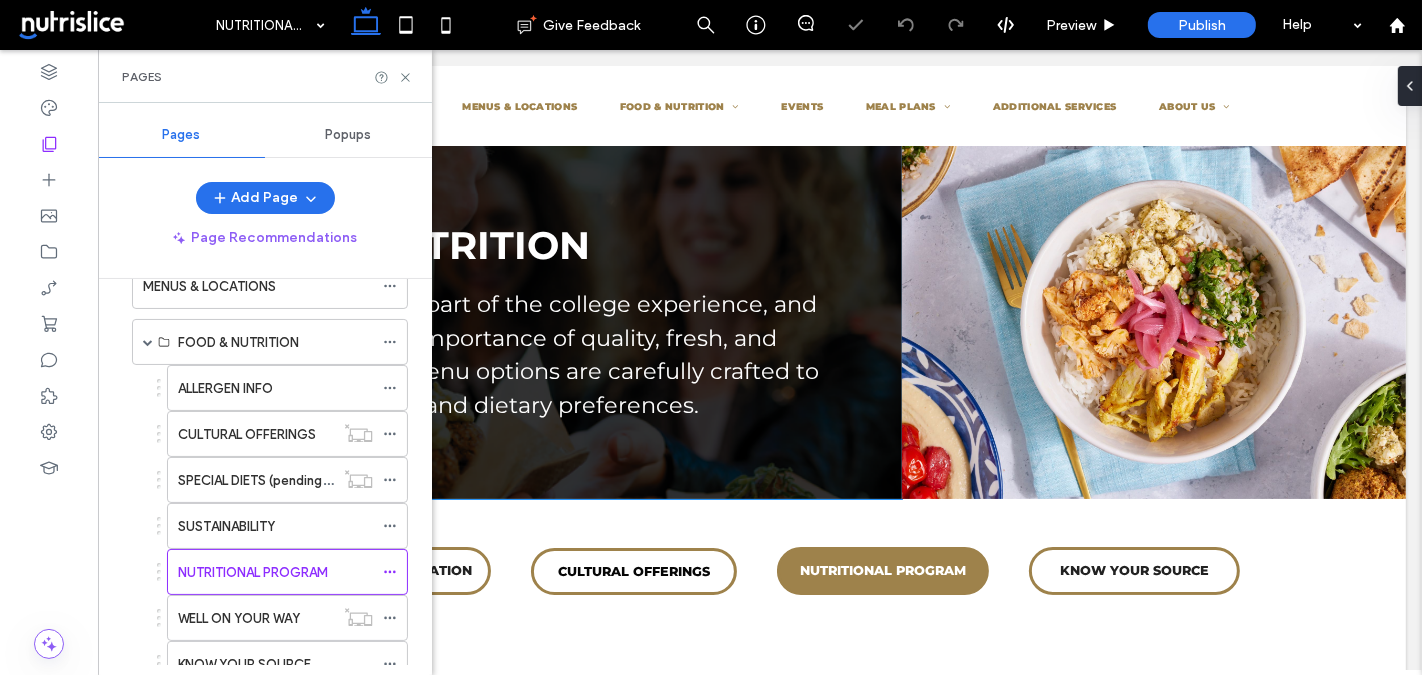 scroll, scrollTop: 0, scrollLeft: 0, axis: both 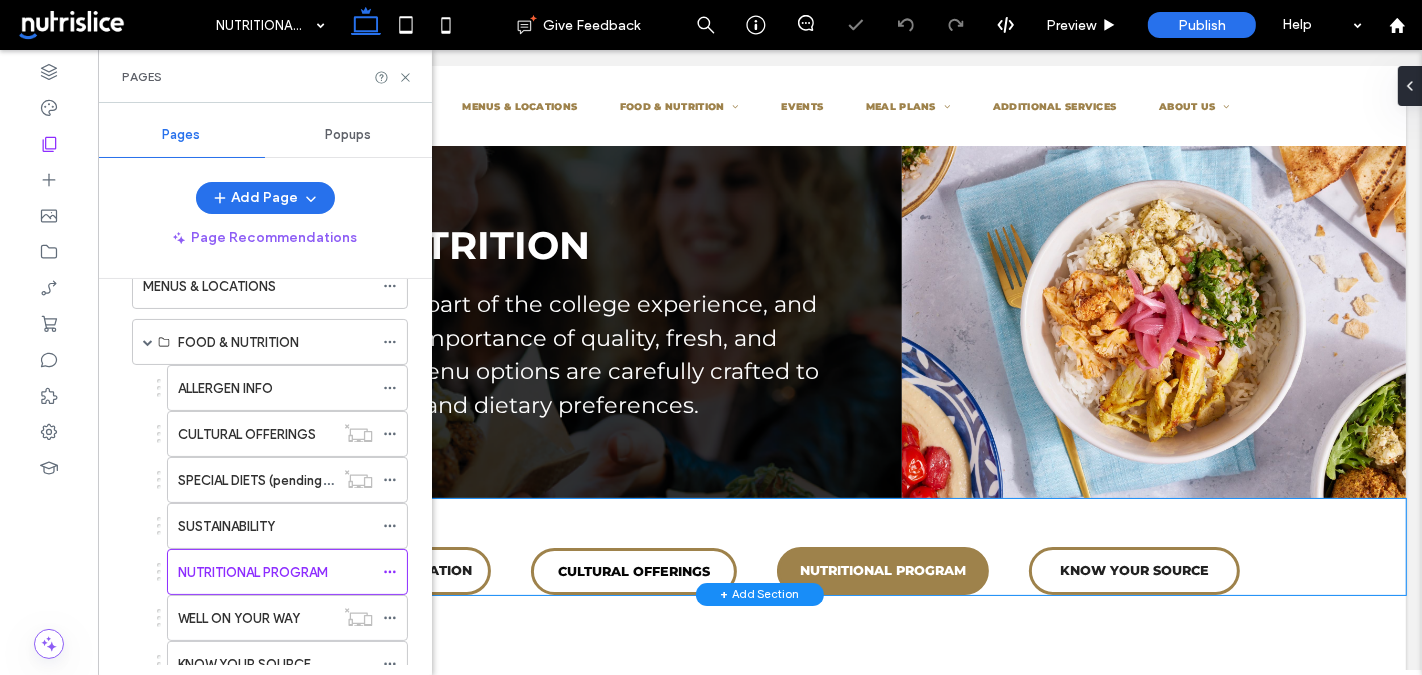 click on "ALLERGEN INFORMATION
CULTURAL OFFERINGS
NUTRITIONAL PROGRAM
KNOW YOUR SOURCE" at bounding box center [759, 547] 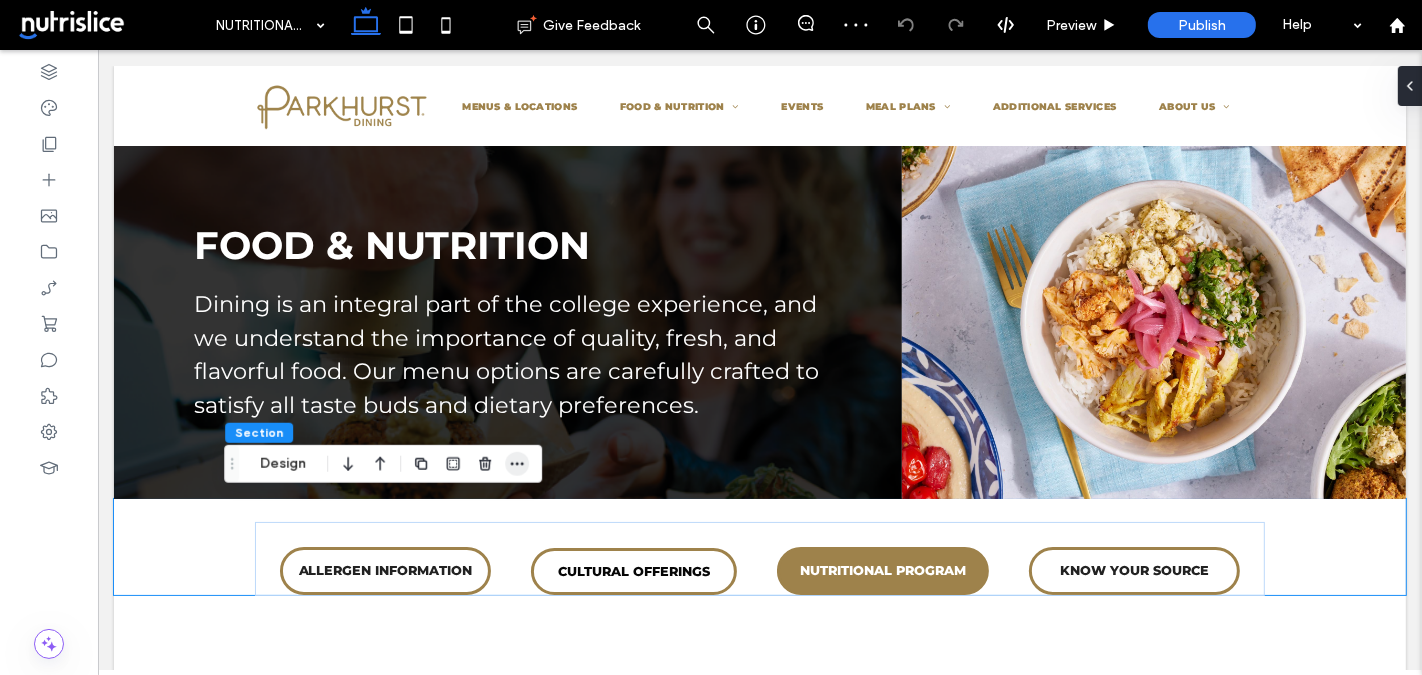 click 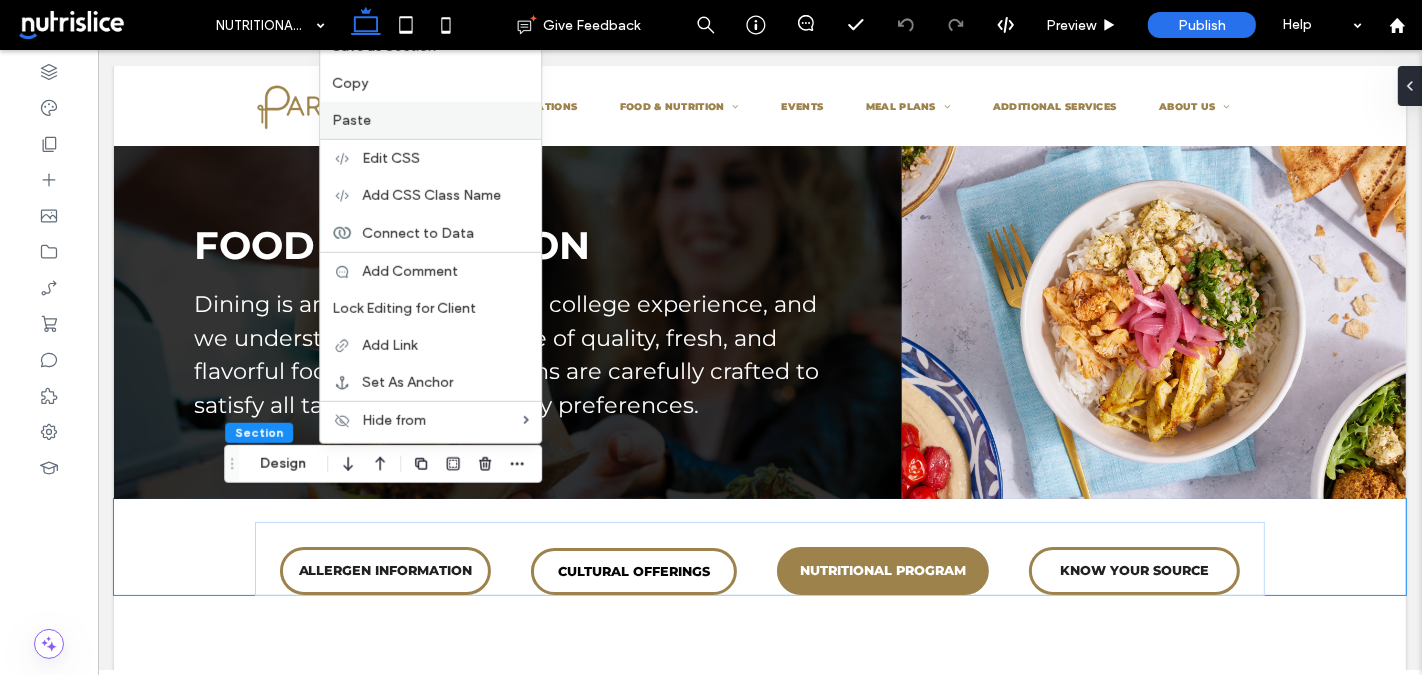 click on "Paste" at bounding box center (430, 120) 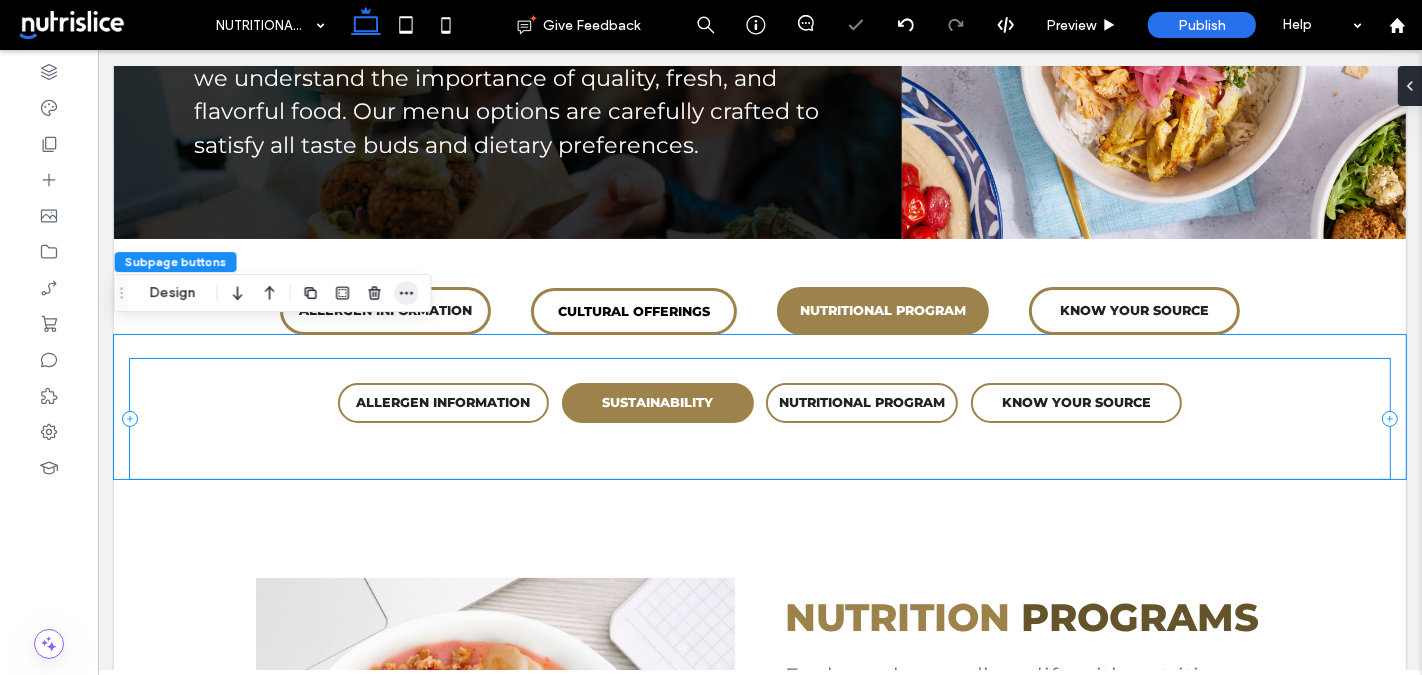 scroll, scrollTop: 266, scrollLeft: 0, axis: vertical 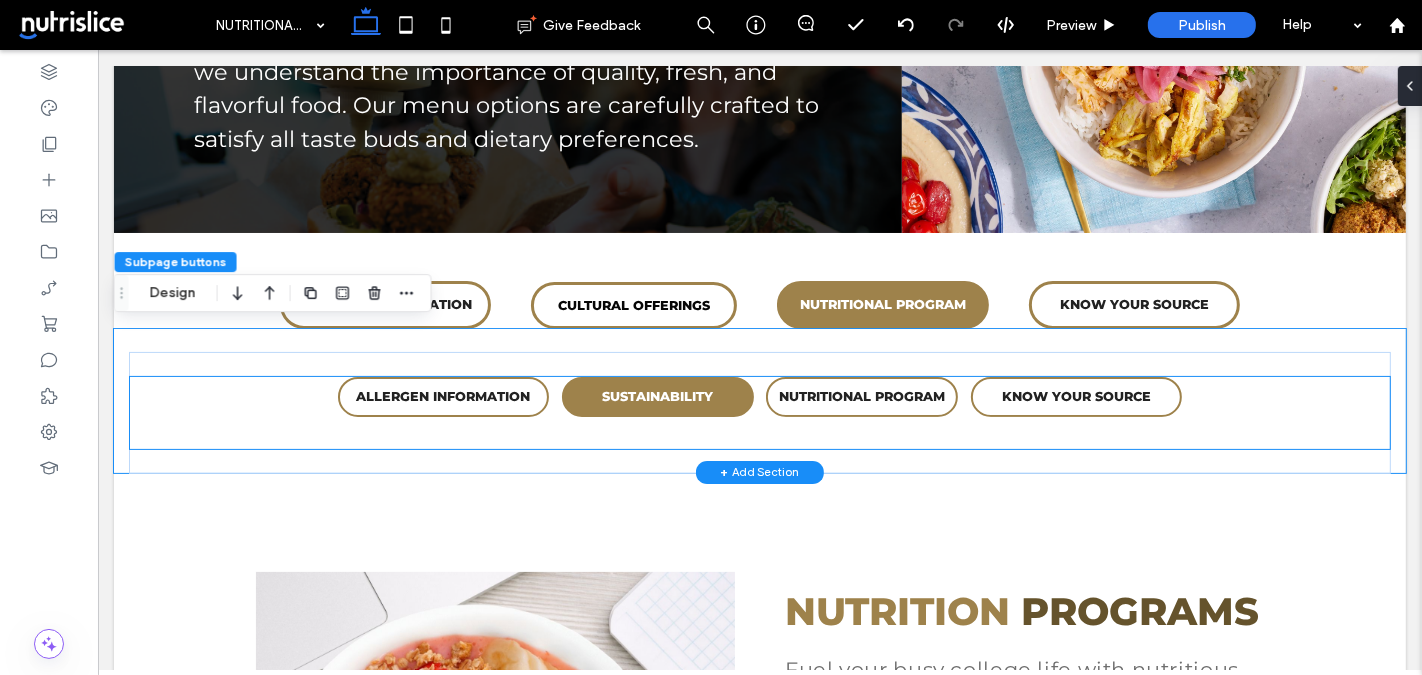click on "SUSTAINABILITY" at bounding box center (657, 397) 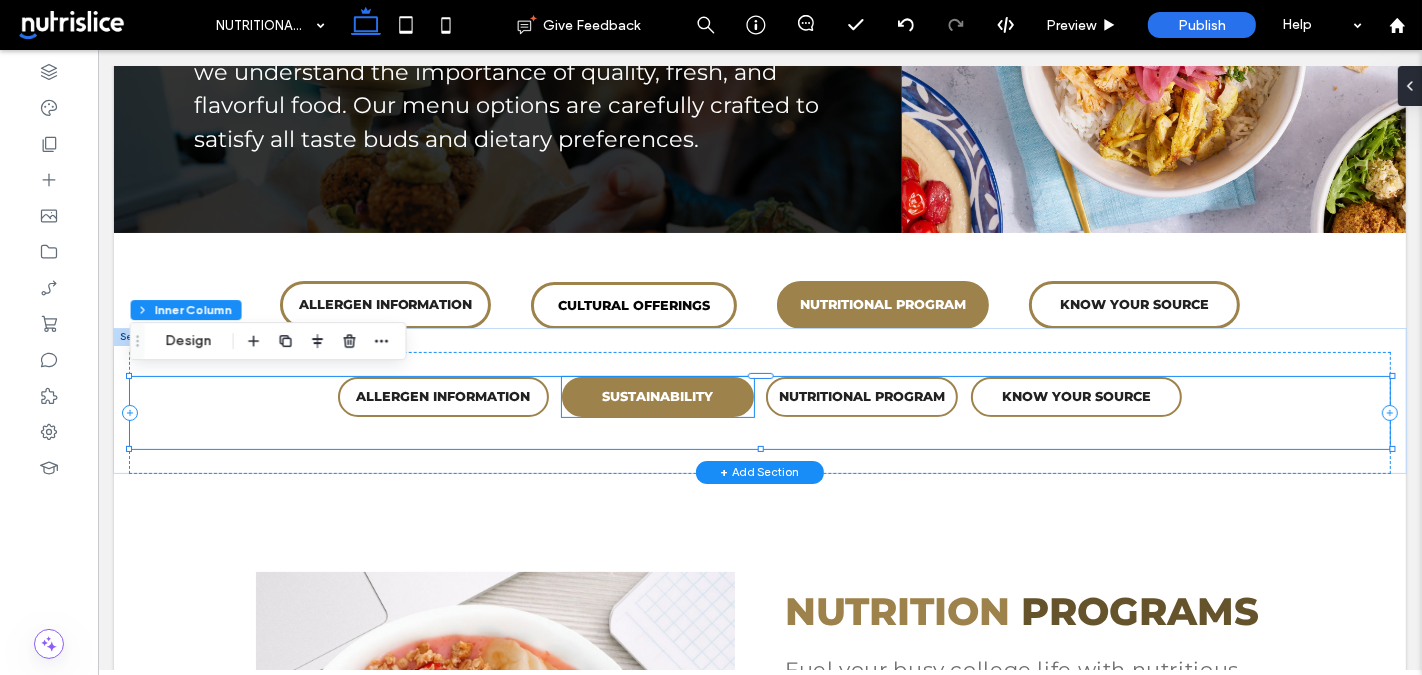 click on "SUSTAINABILITY" at bounding box center (657, 397) 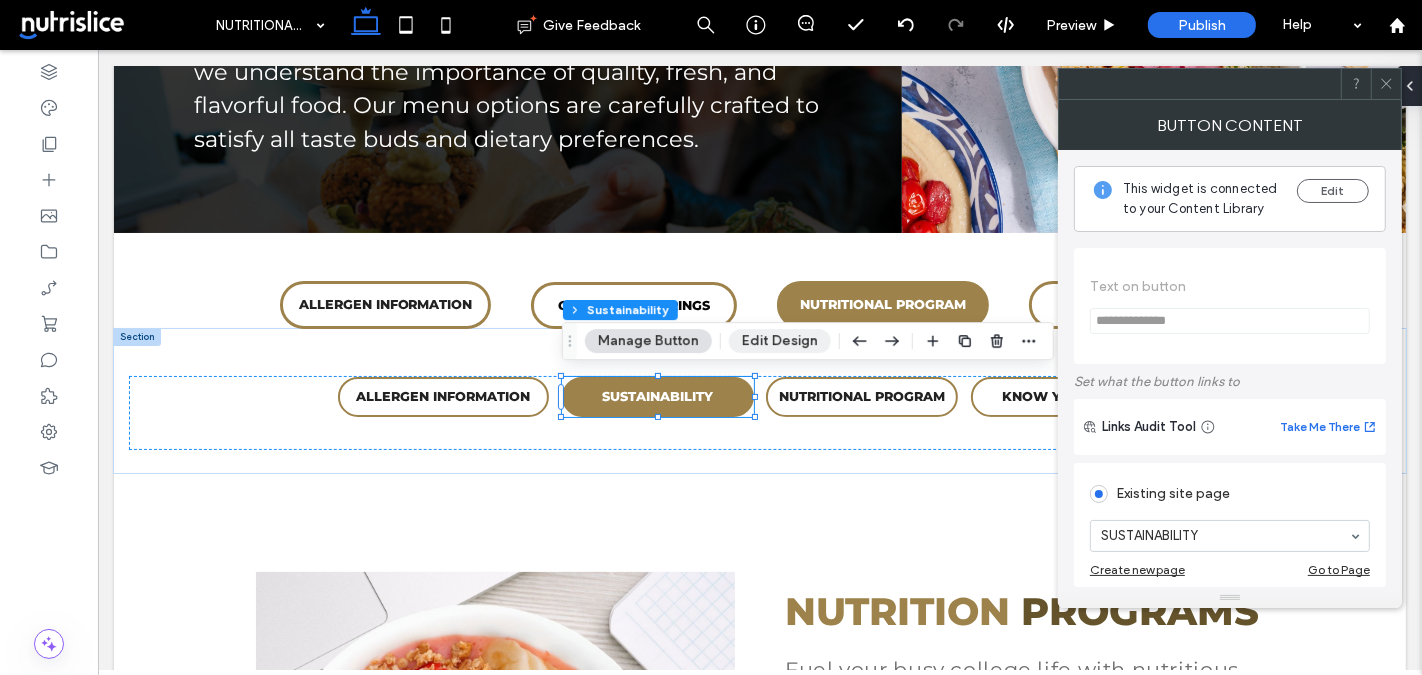 click on "Edit Design" at bounding box center [780, 341] 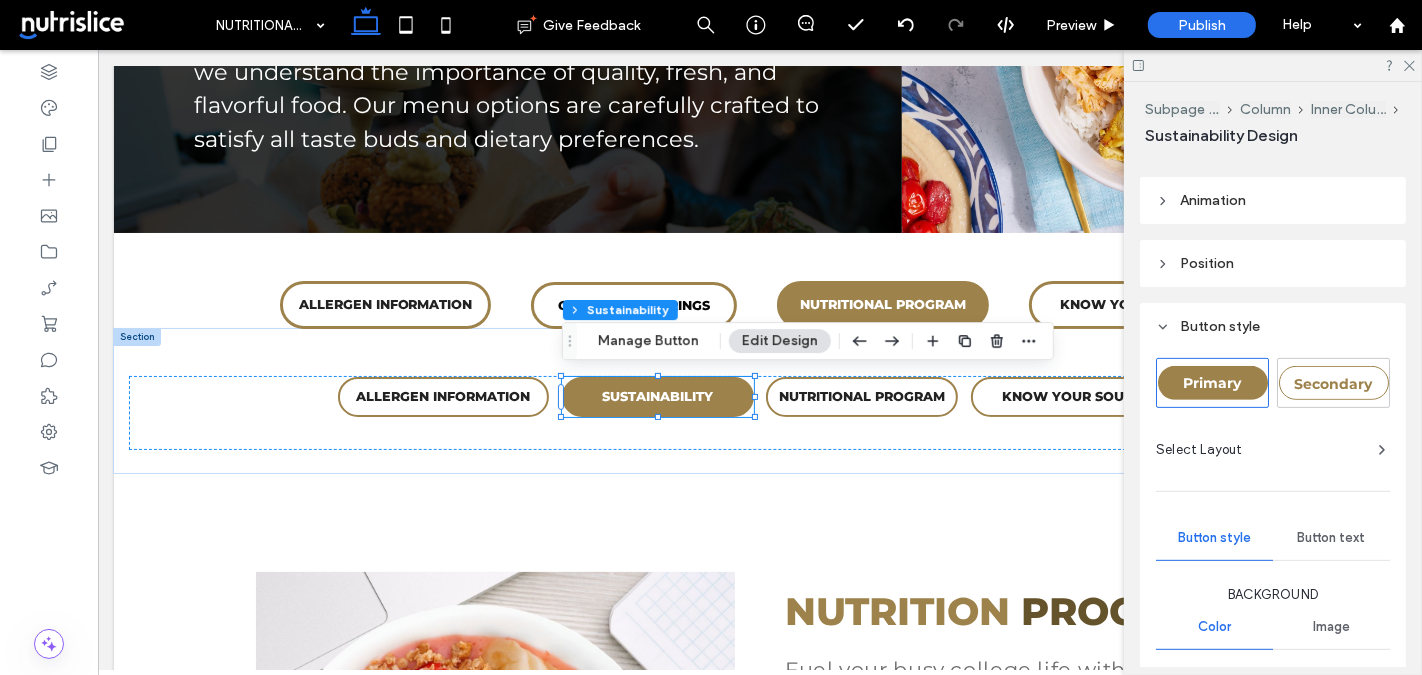 scroll, scrollTop: 1042, scrollLeft: 0, axis: vertical 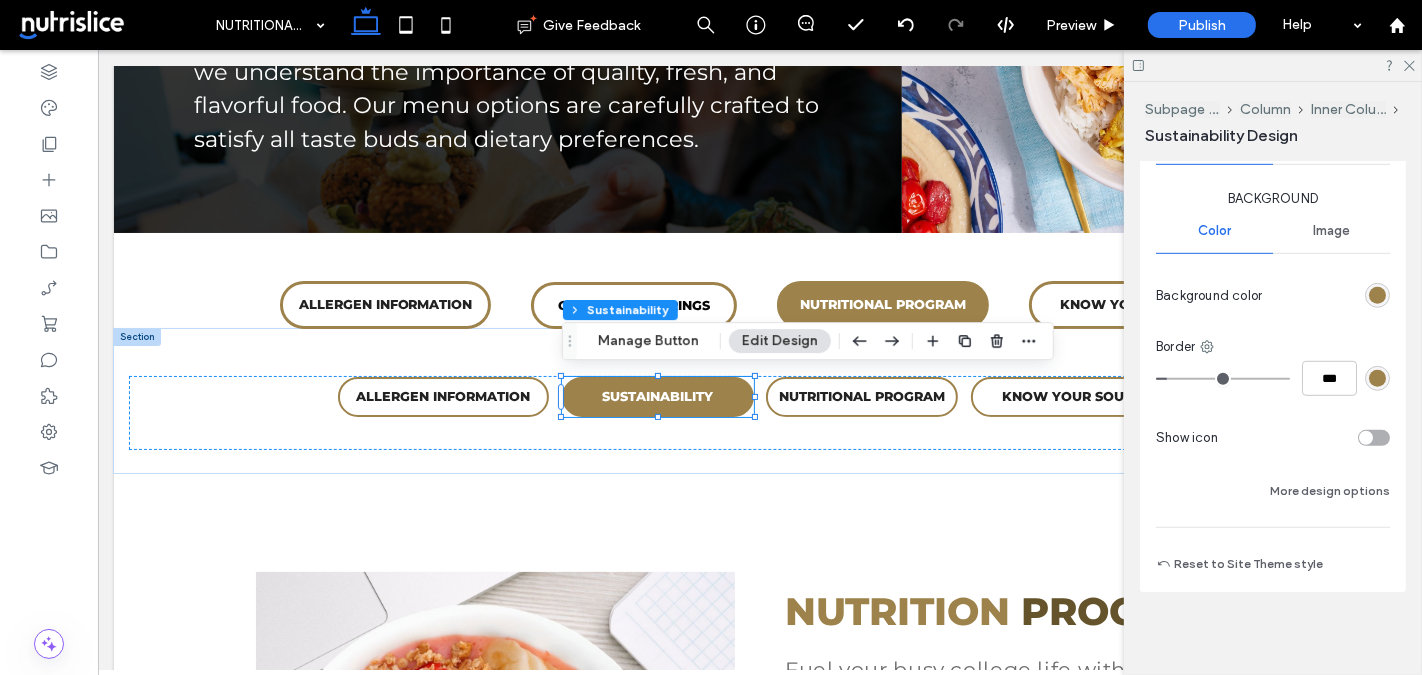 click at bounding box center [1377, 295] 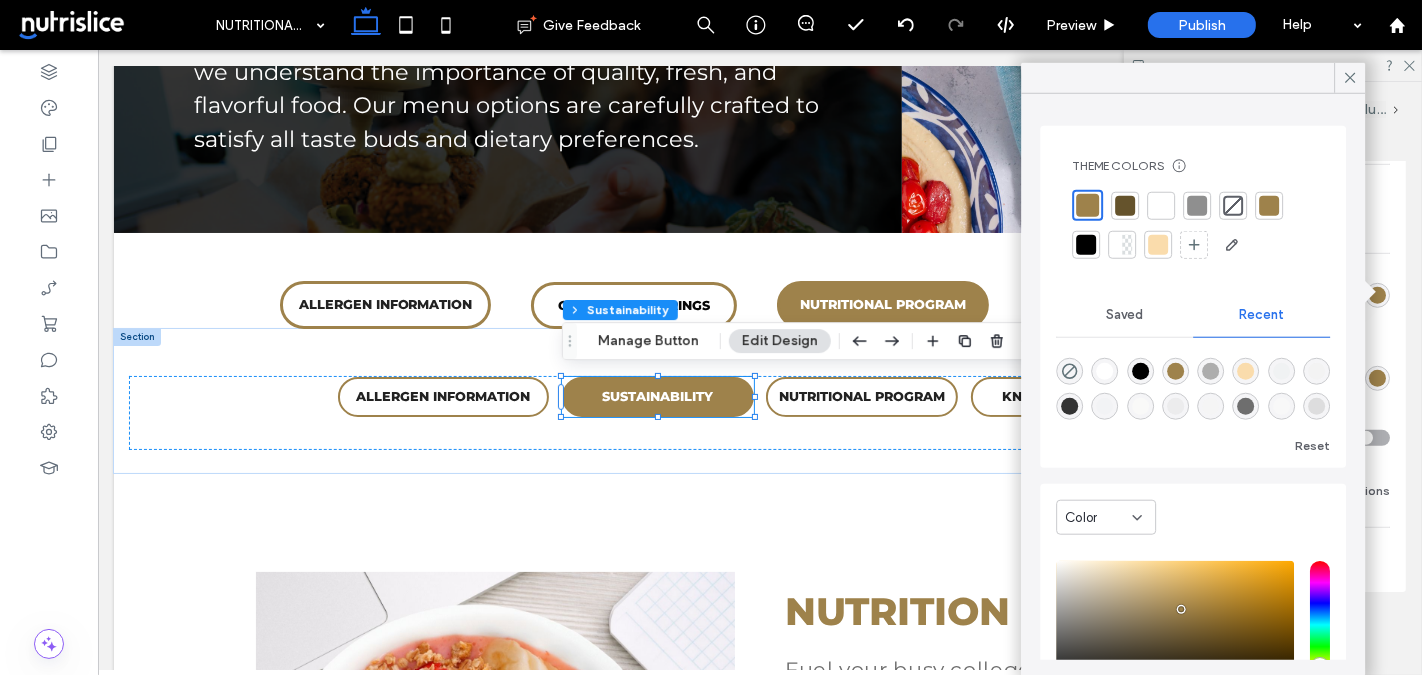 click at bounding box center [1233, 205] 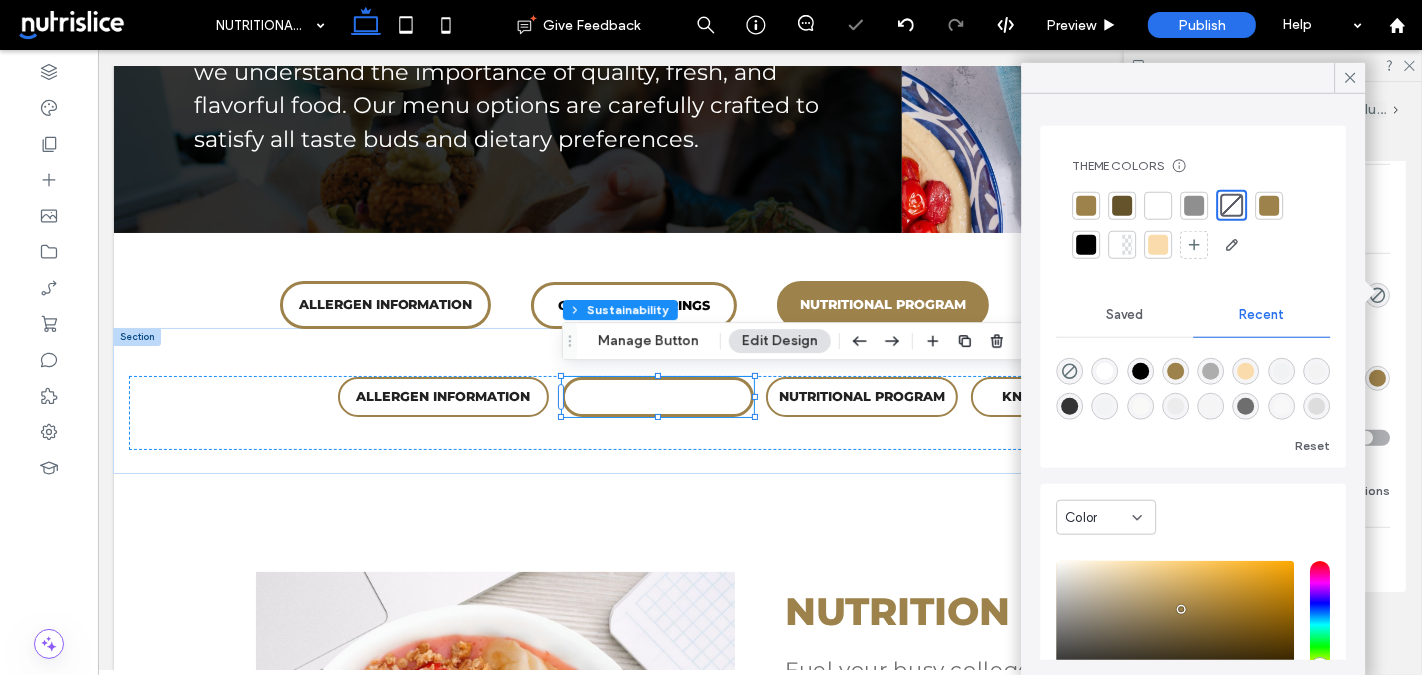 click on "Image" at bounding box center [1331, 231] 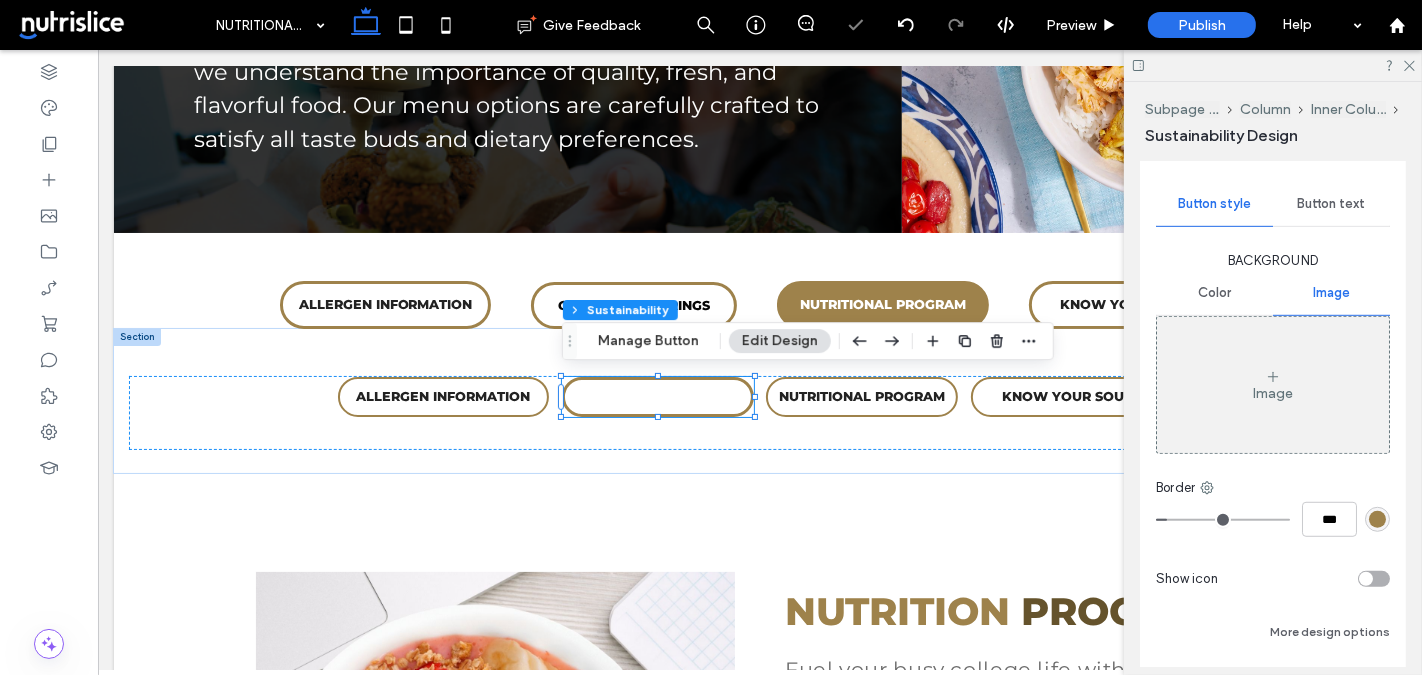 scroll, scrollTop: 976, scrollLeft: 0, axis: vertical 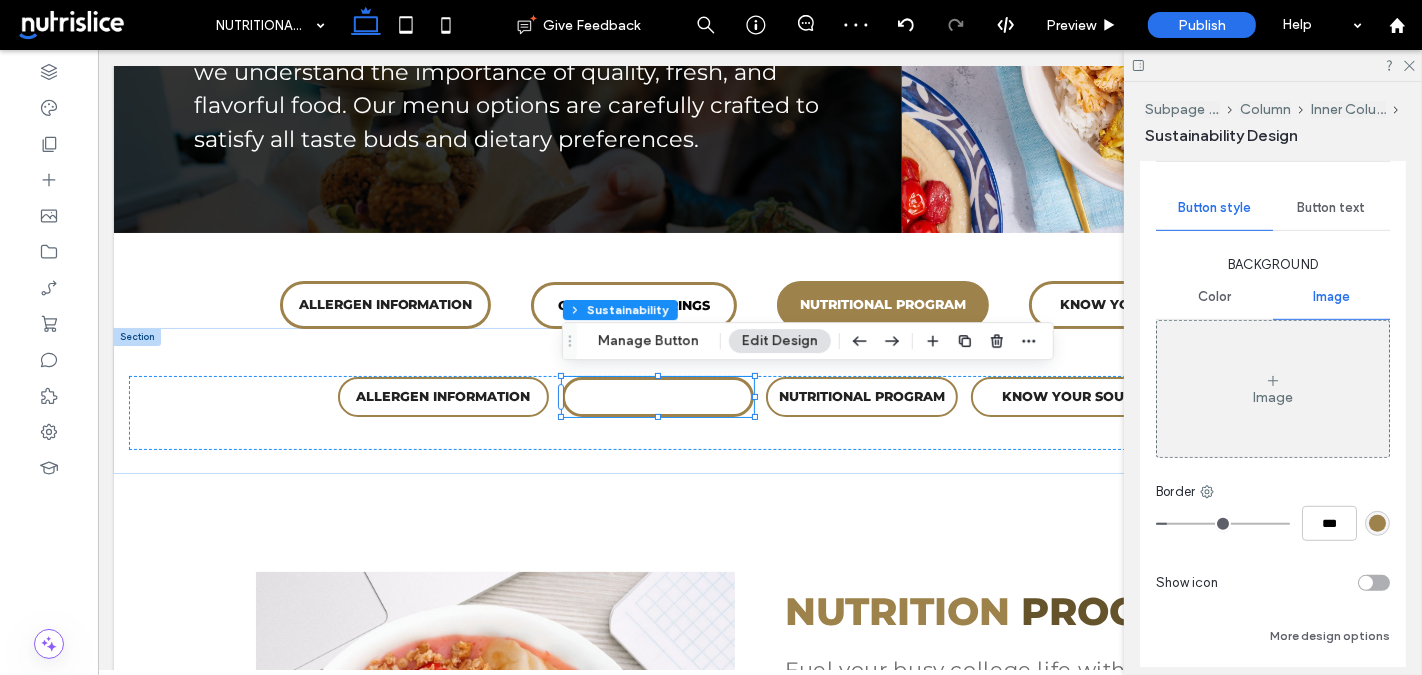 click on "Button text" at bounding box center [1332, 208] 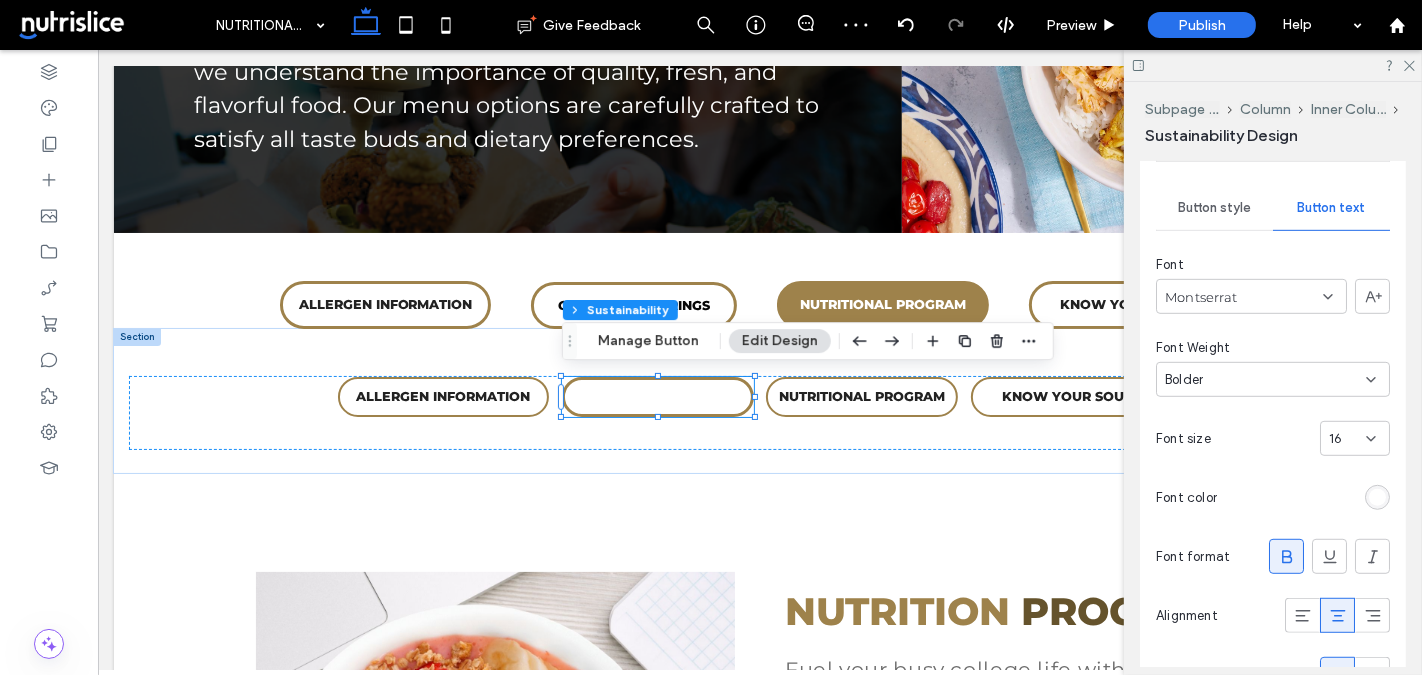 click at bounding box center [1377, 497] 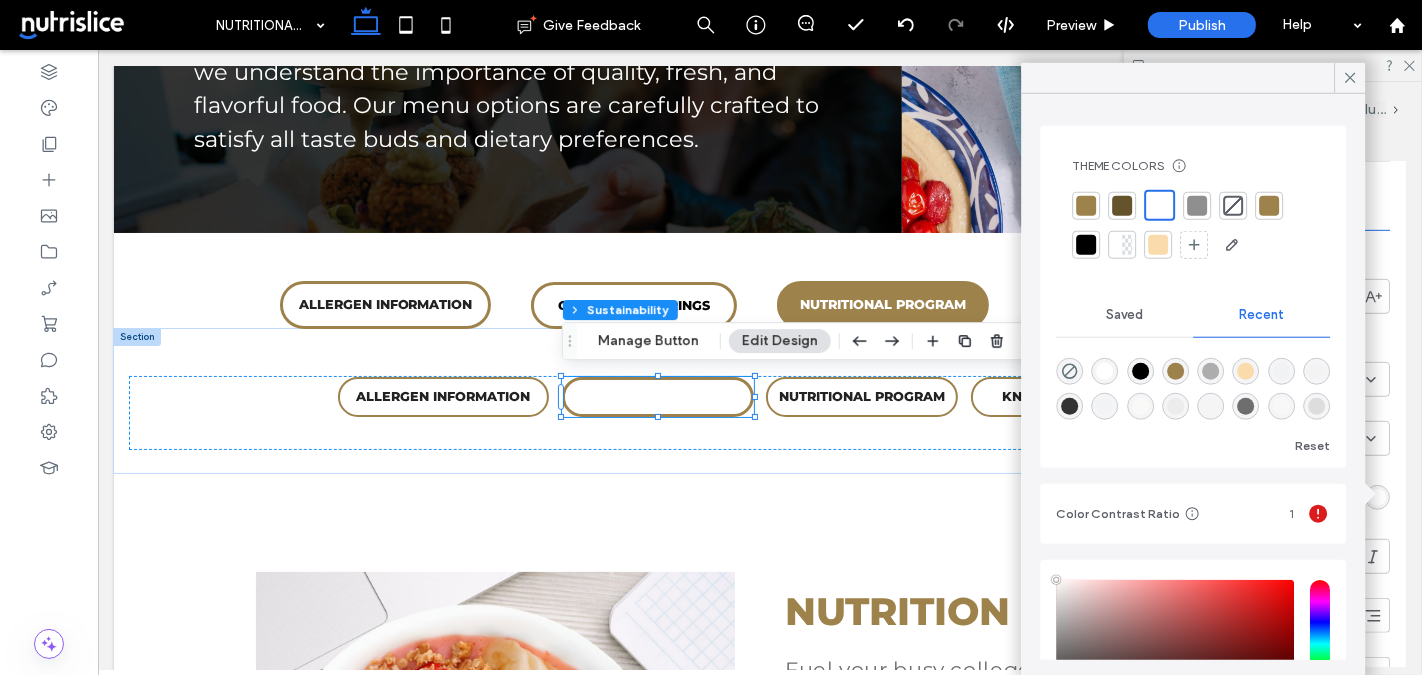 click at bounding box center (1086, 245) 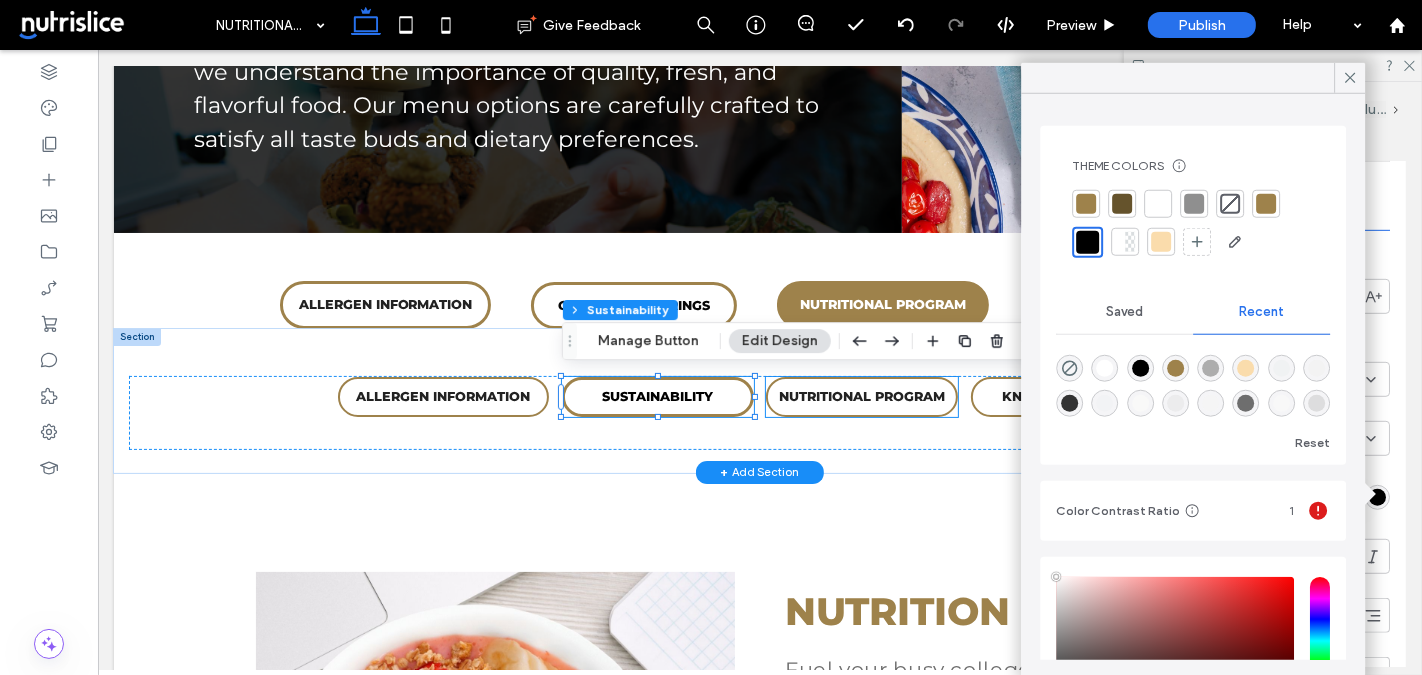 click on "NUTRITIONAL PROGRAM" at bounding box center [861, 396] 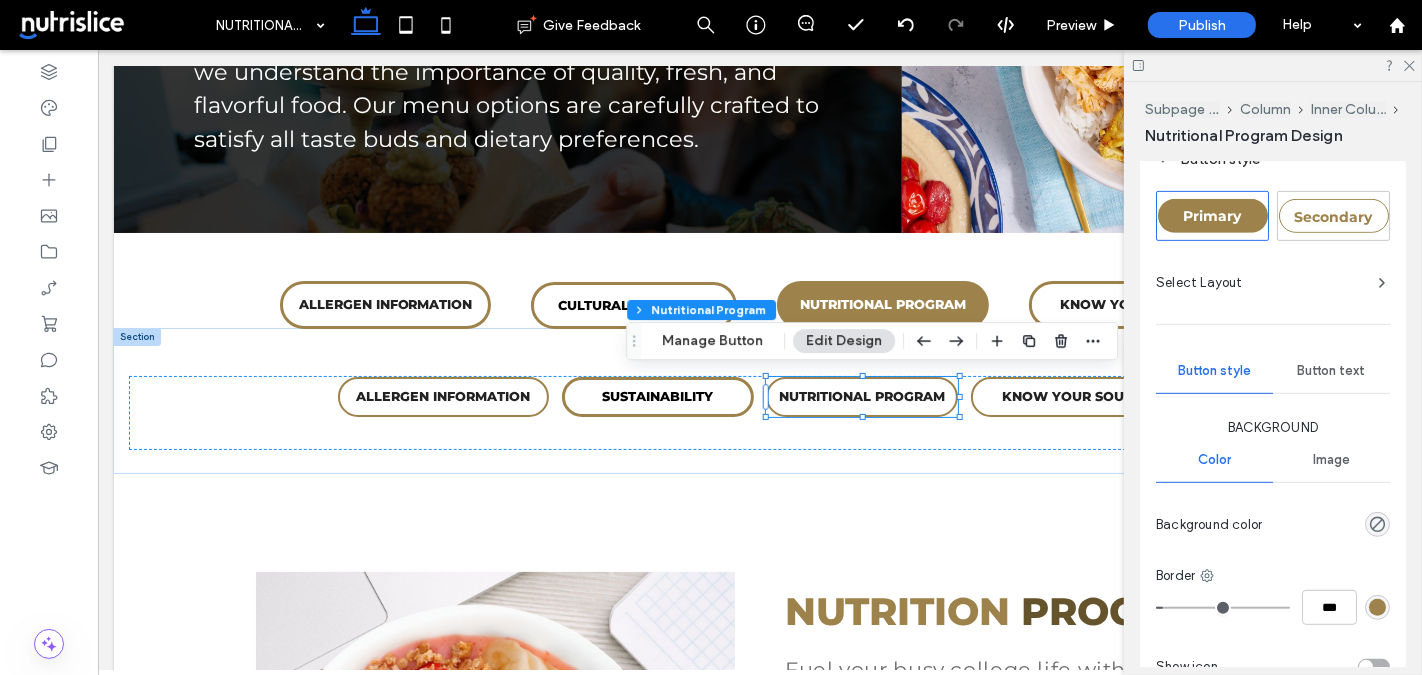 scroll, scrollTop: 840, scrollLeft: 0, axis: vertical 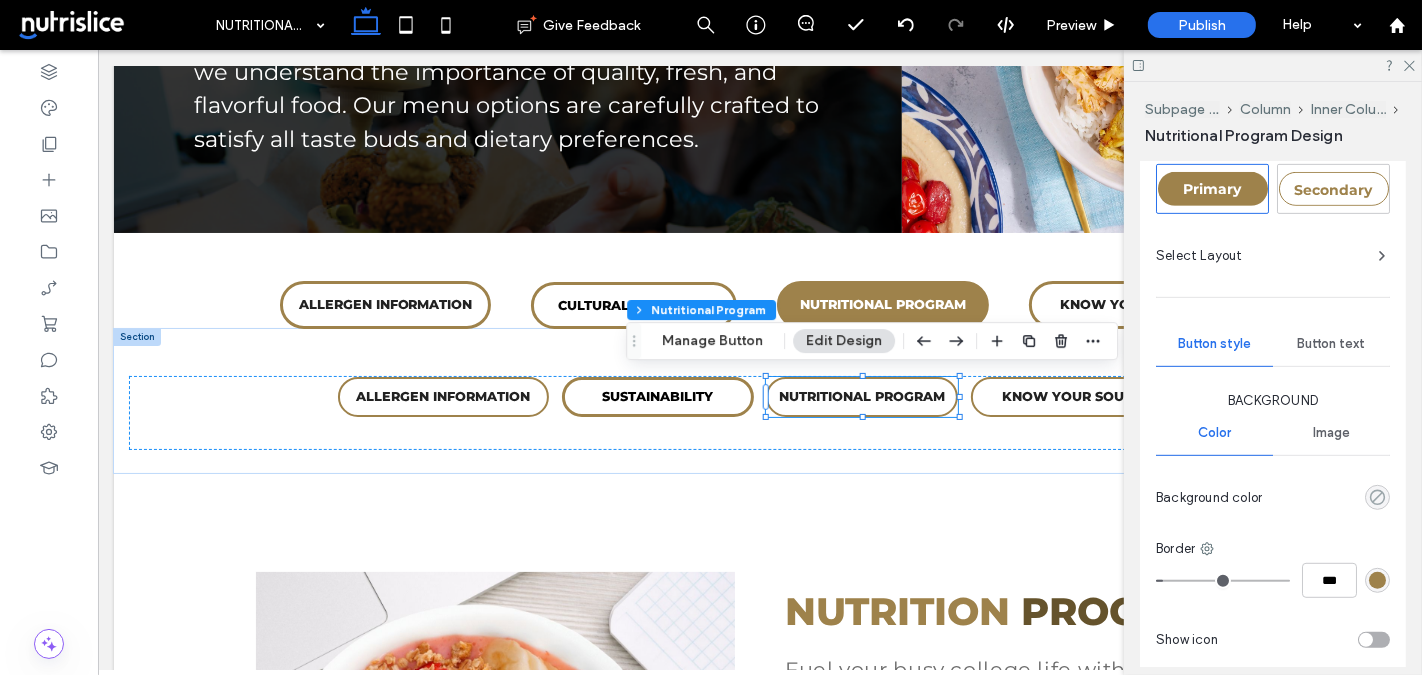 click 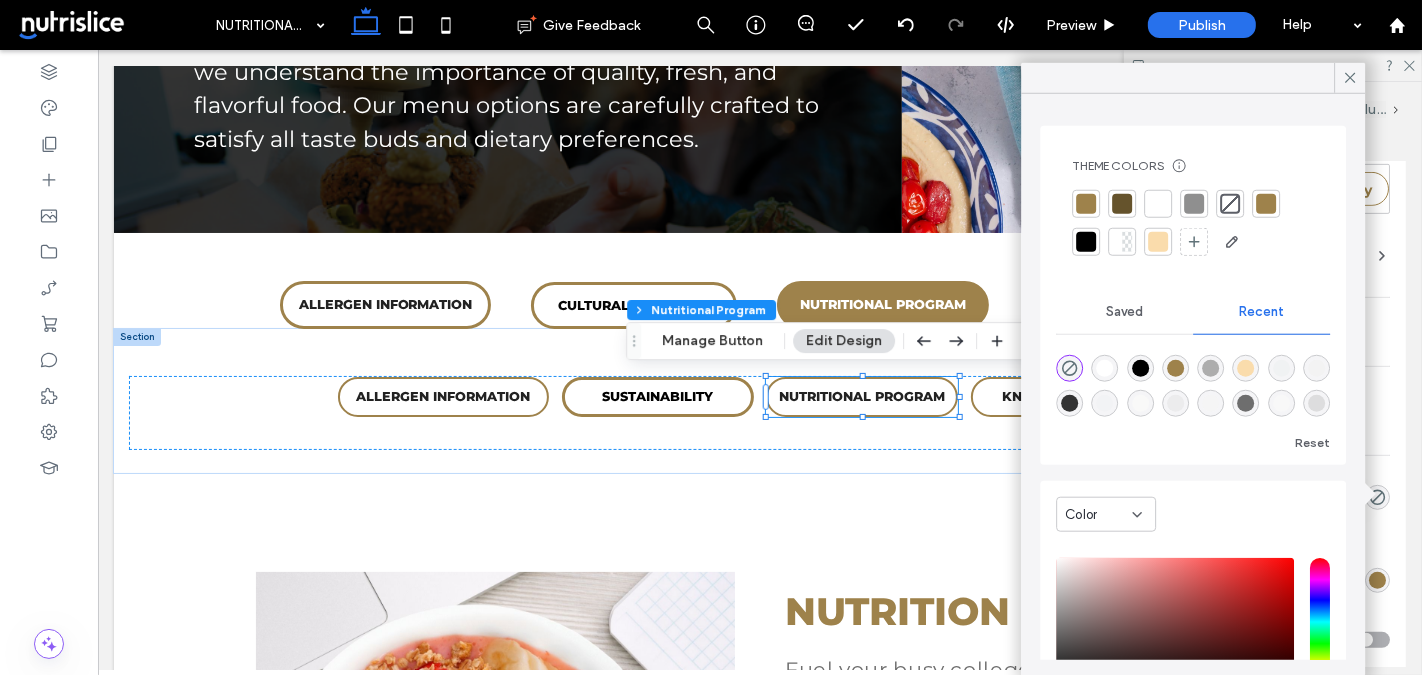 click at bounding box center (1086, 204) 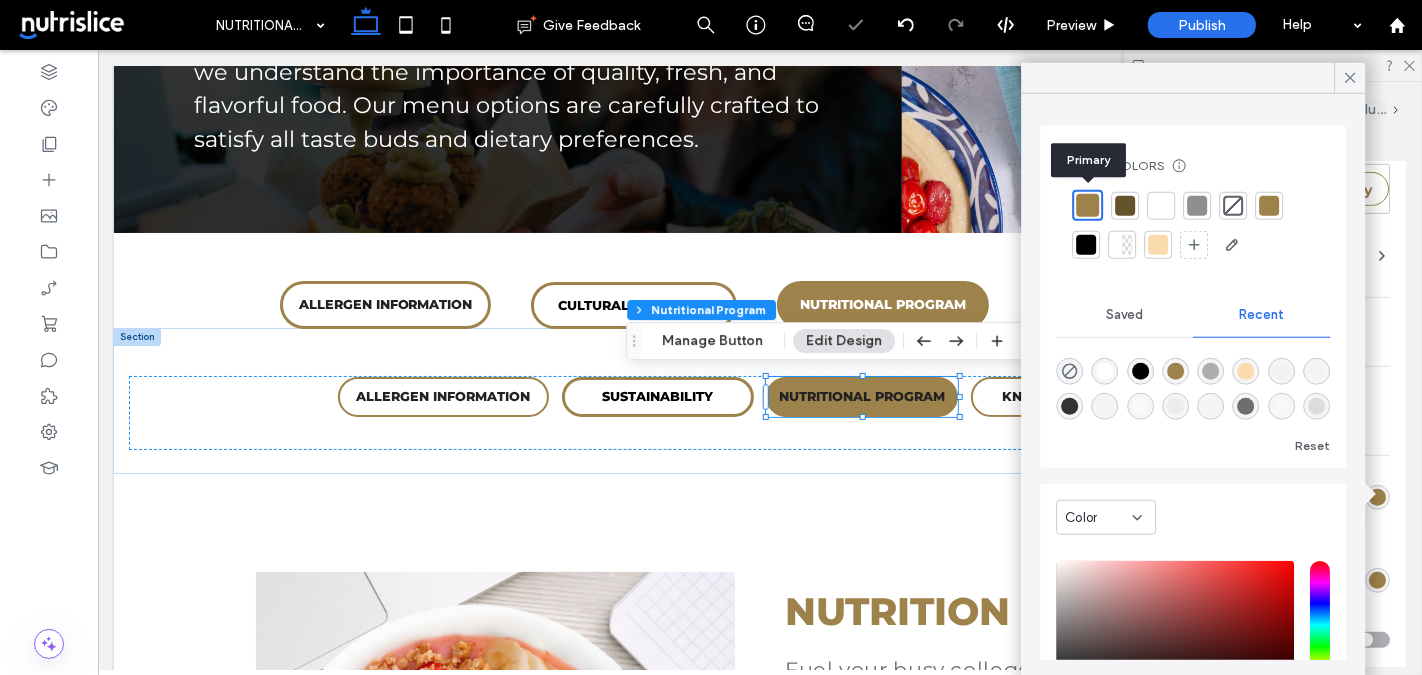 type on "*" 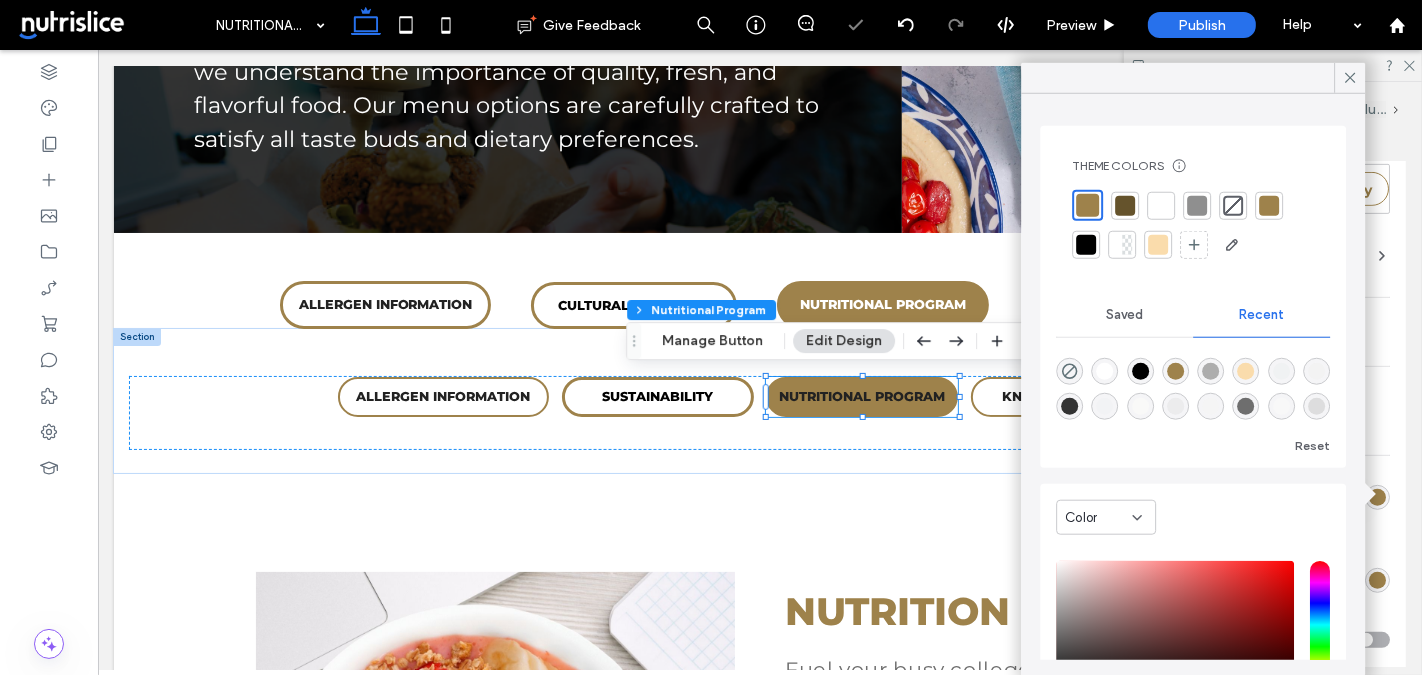 click on "Primary Secondary Select Layout Button style Button text Background Color Image Background color Border *** Show icon More design options Reset to Site Theme style" at bounding box center [1273, 475] 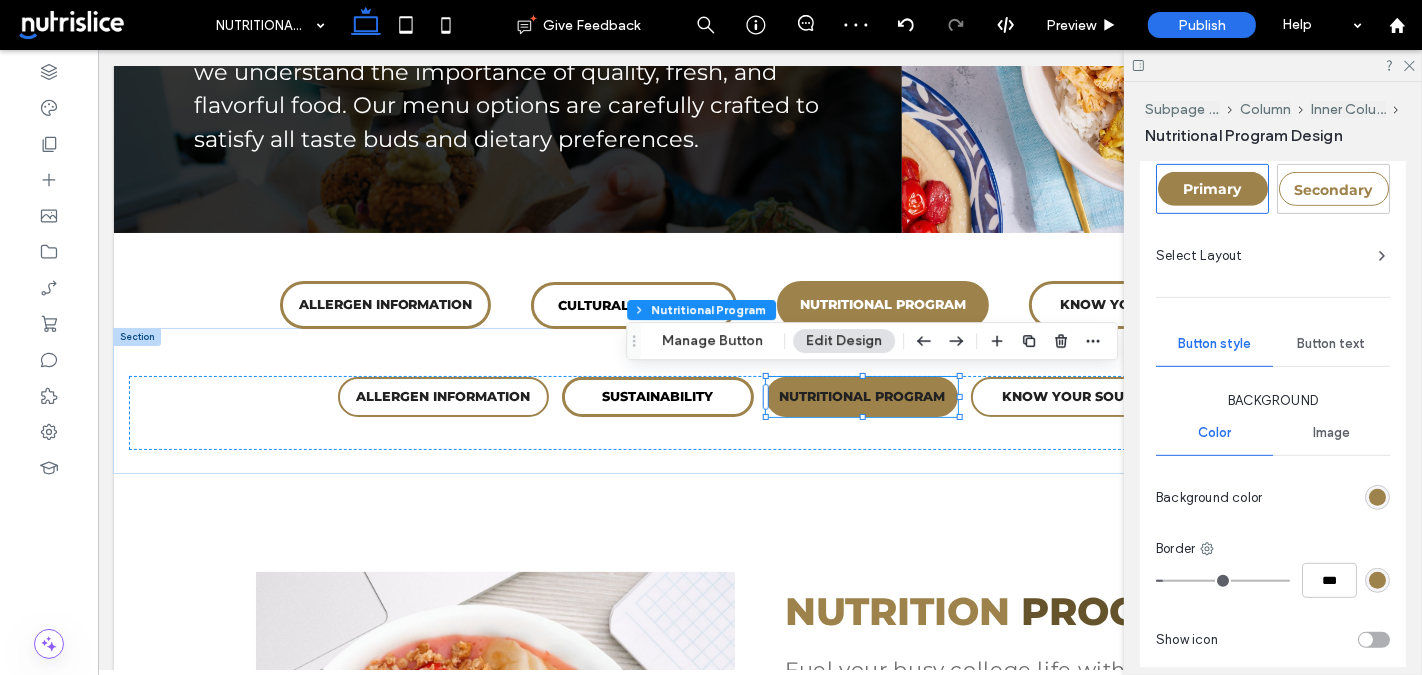 click on "Button text" at bounding box center (1332, 344) 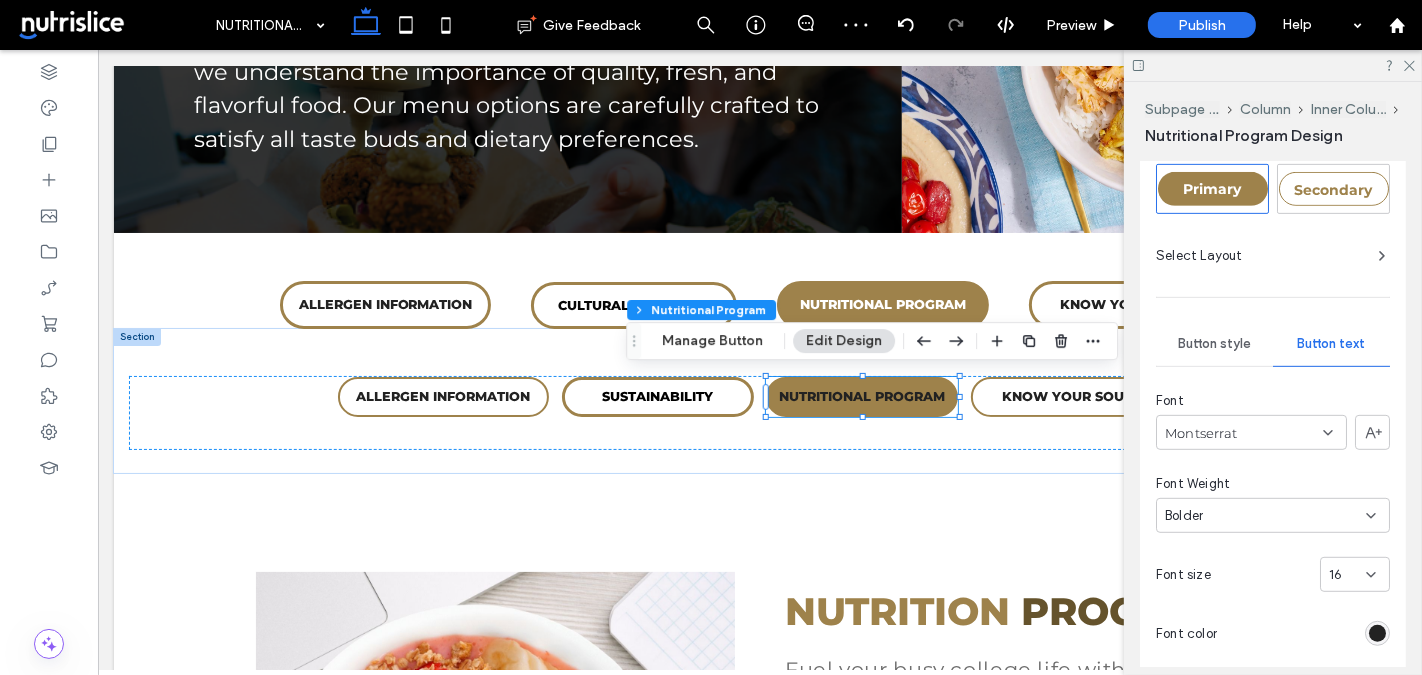click at bounding box center [1377, 633] 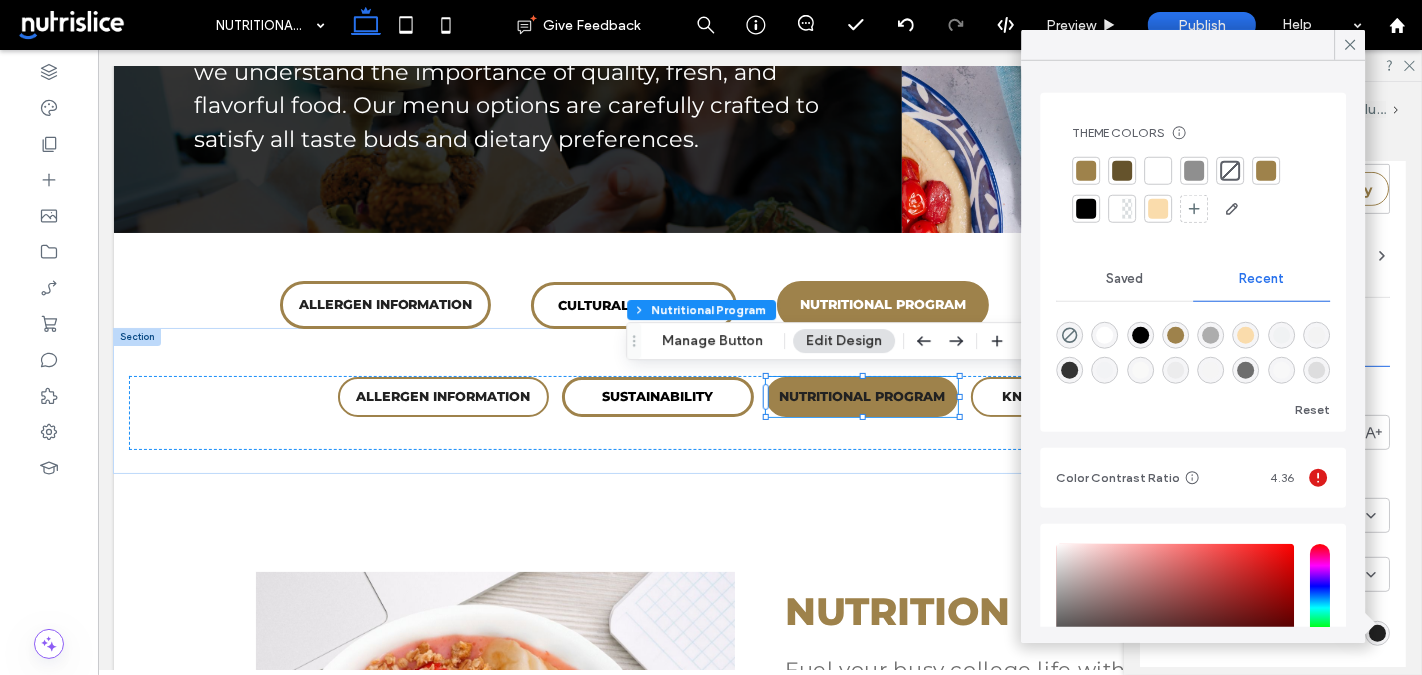 click at bounding box center [1158, 171] 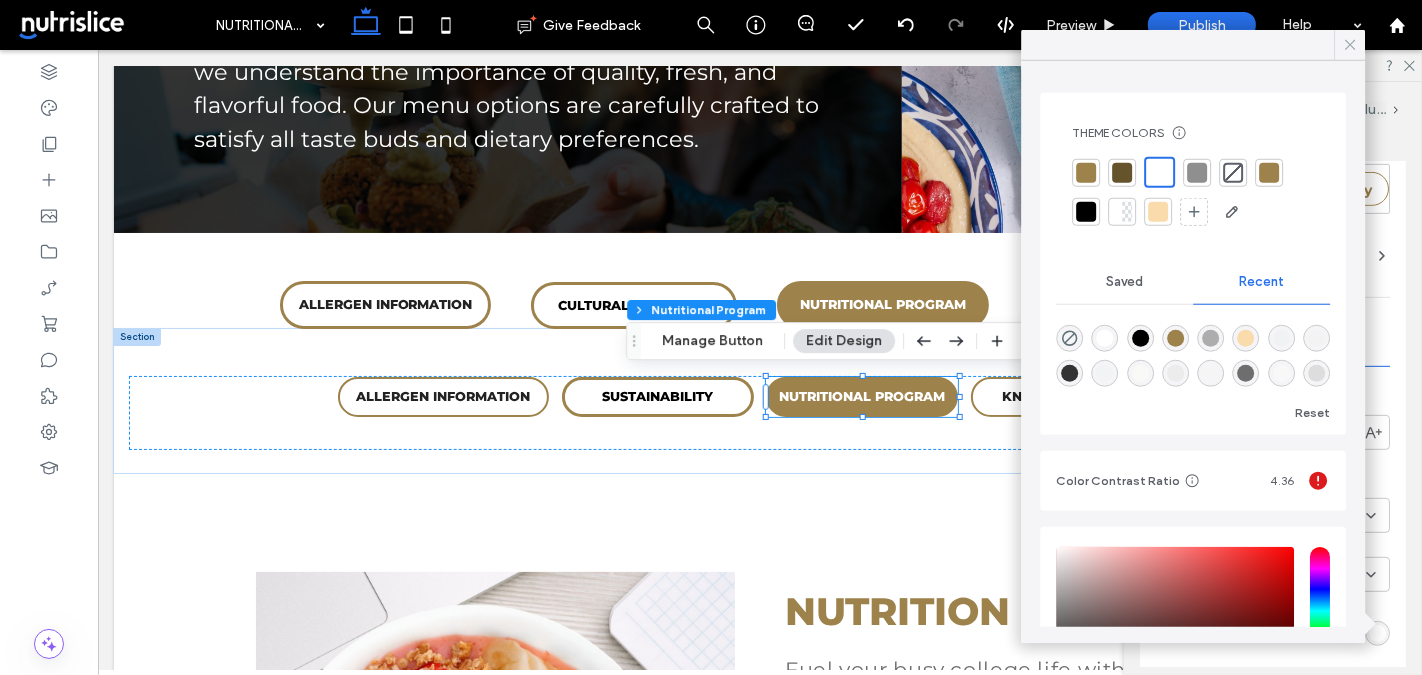 click 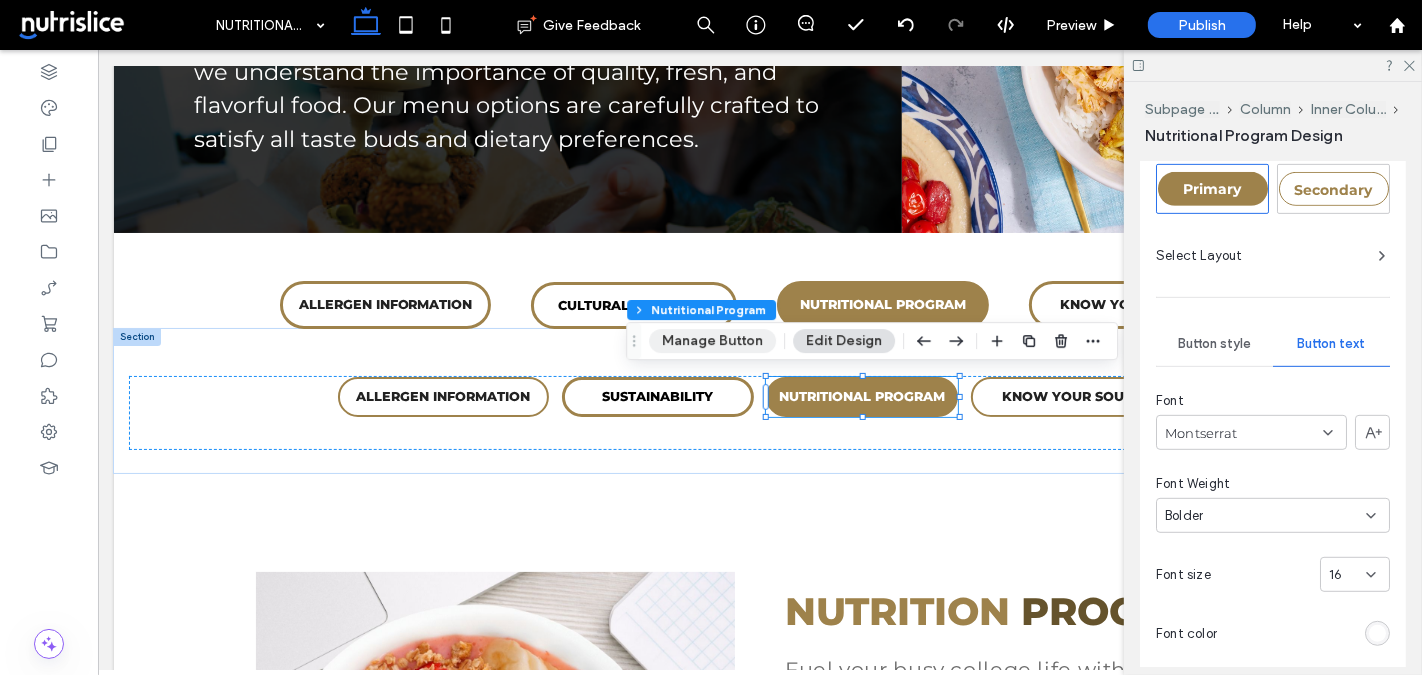 click on "Manage Button" at bounding box center [712, 341] 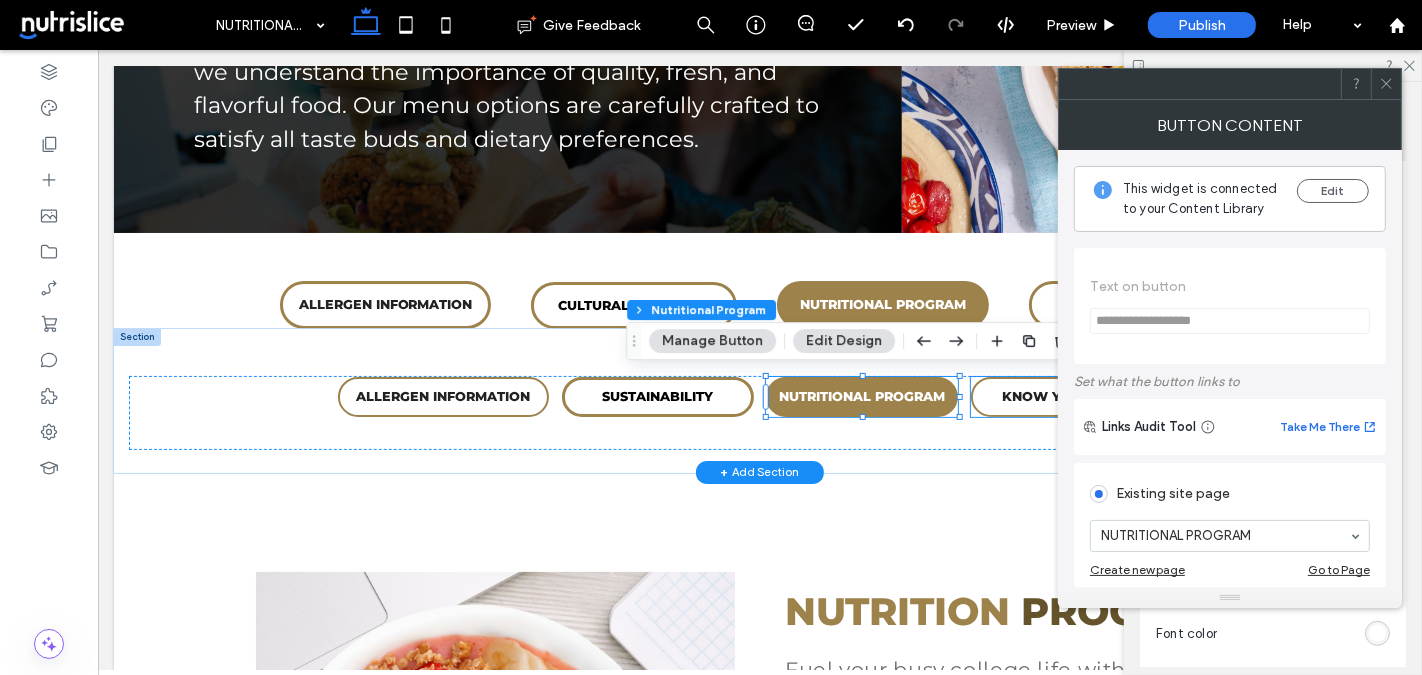 click on "KNOW YOUR SOURCE" at bounding box center (1075, 397) 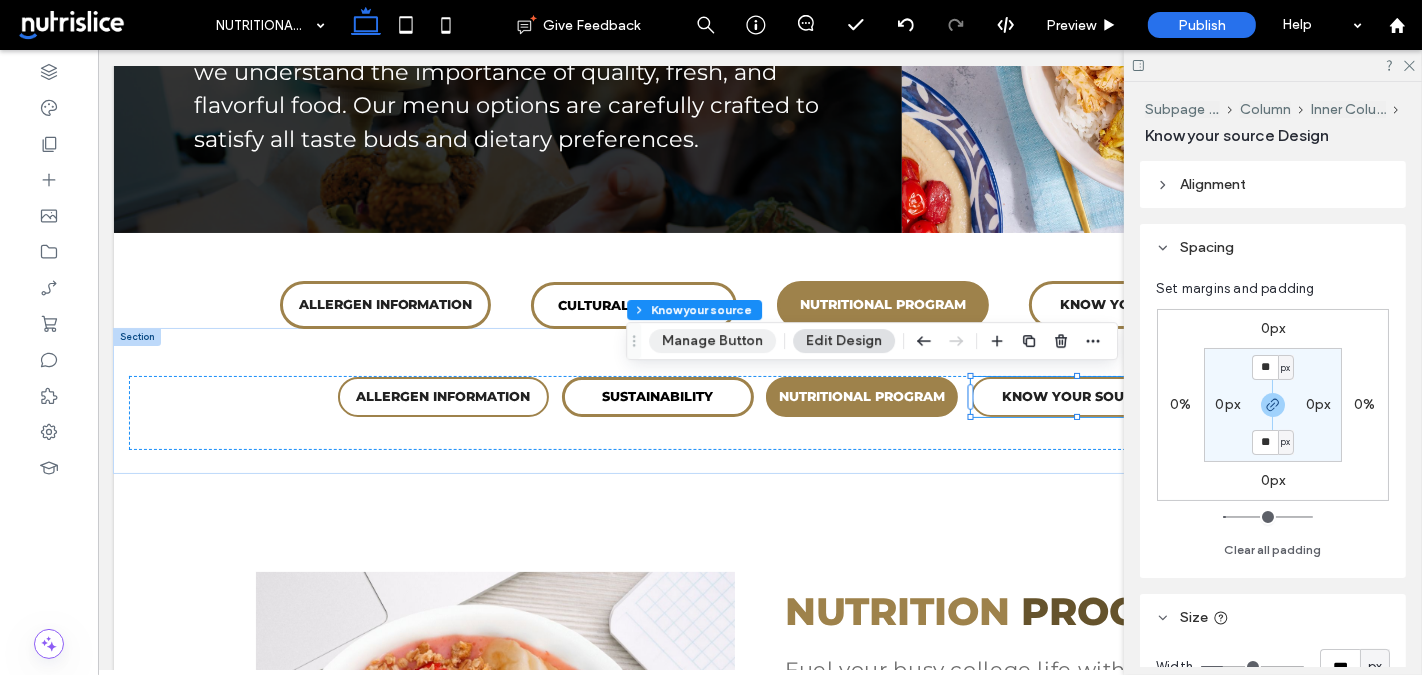 click on "Manage Button" at bounding box center (712, 341) 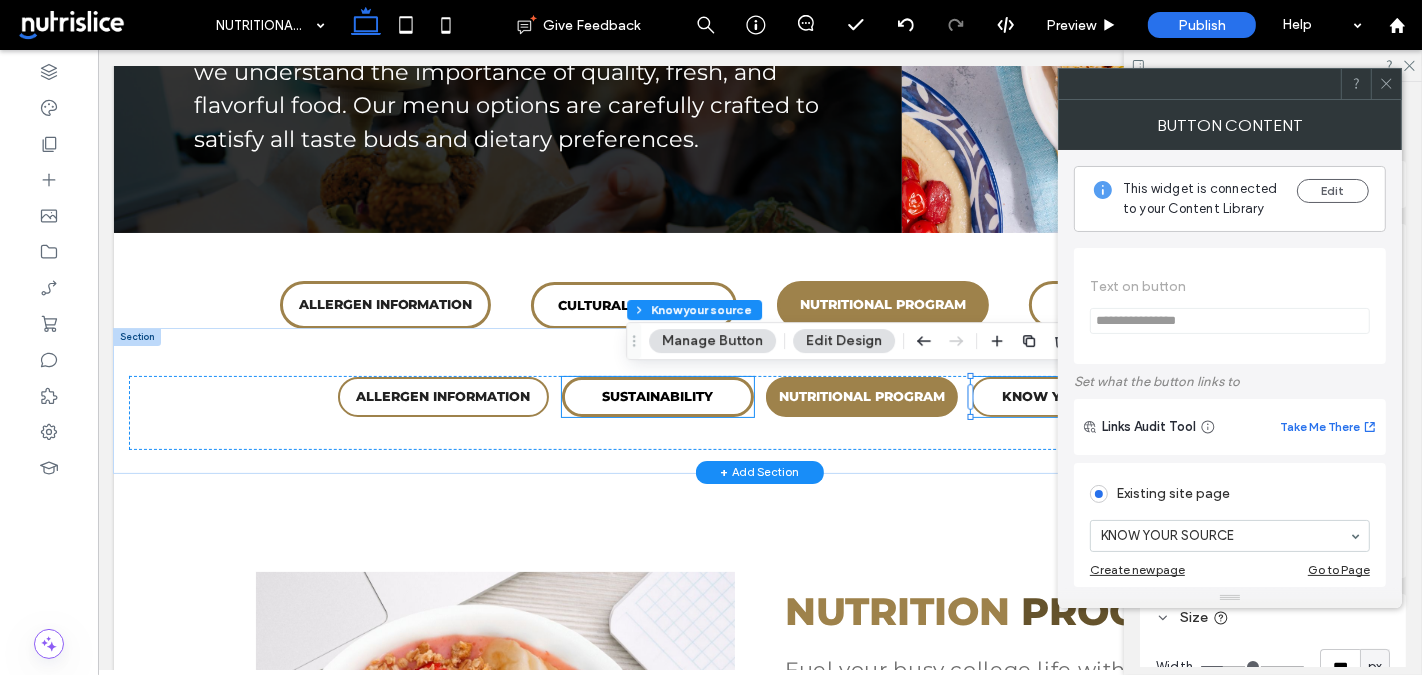 click on "SUSTAINABILITY" at bounding box center [657, 397] 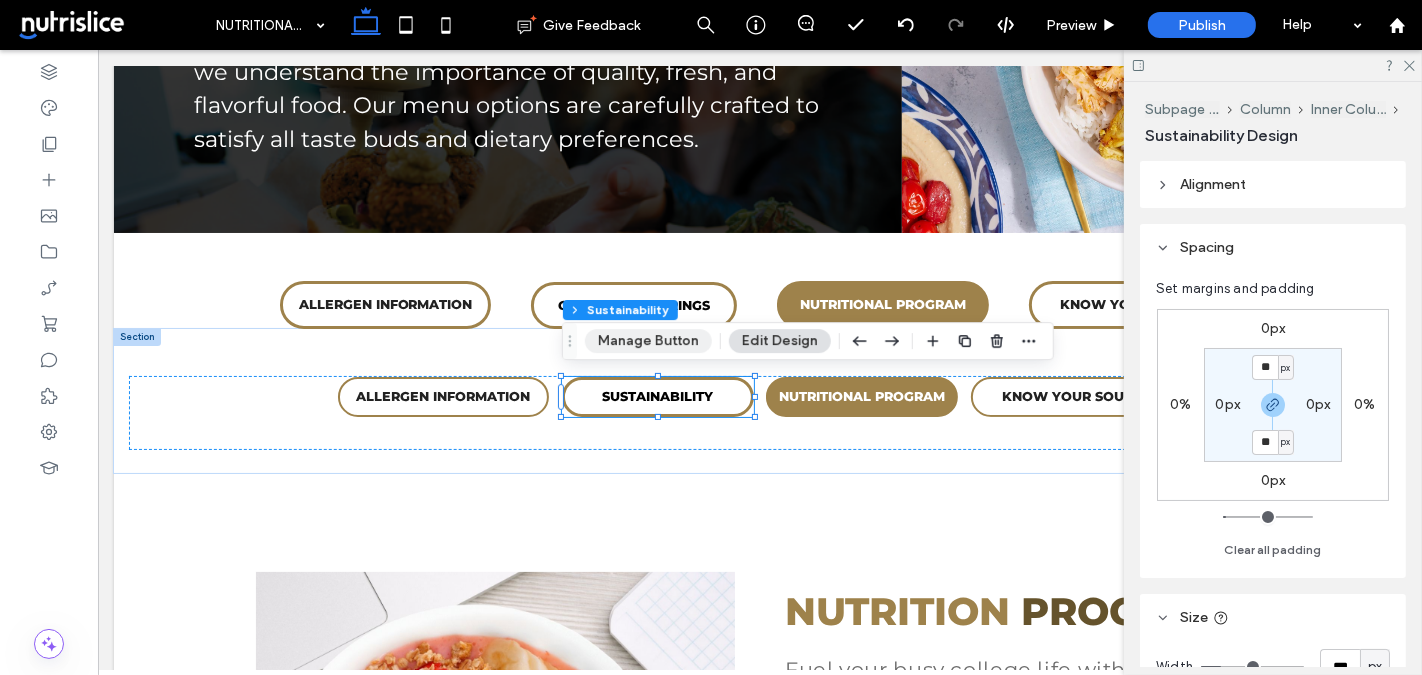 click on "Manage Button" at bounding box center [648, 341] 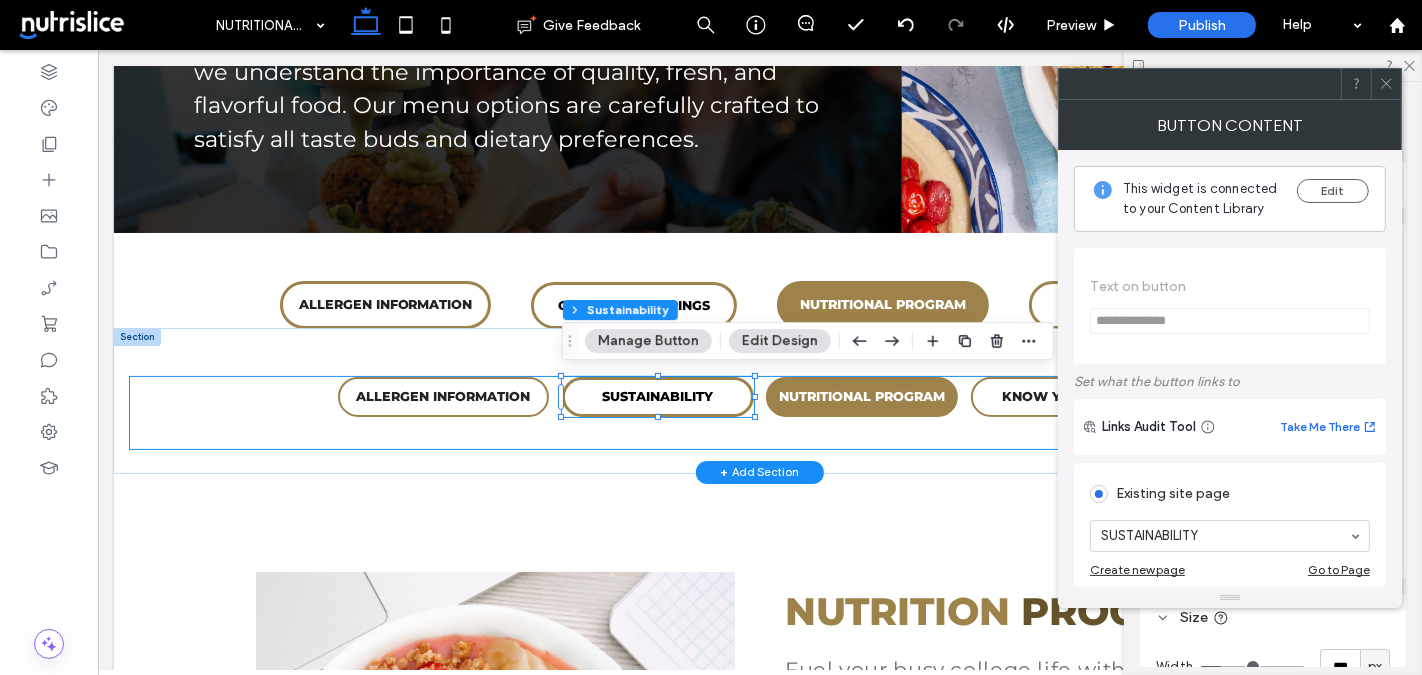 click on "ALLERGEN INFORMATION
SPECIAL DIETS
CULTURAL OFFERINGS
SUSTAINABILITY
NUTRITIONAL PROGRAM
KNOW YOUR SOURCE" at bounding box center (759, 413) 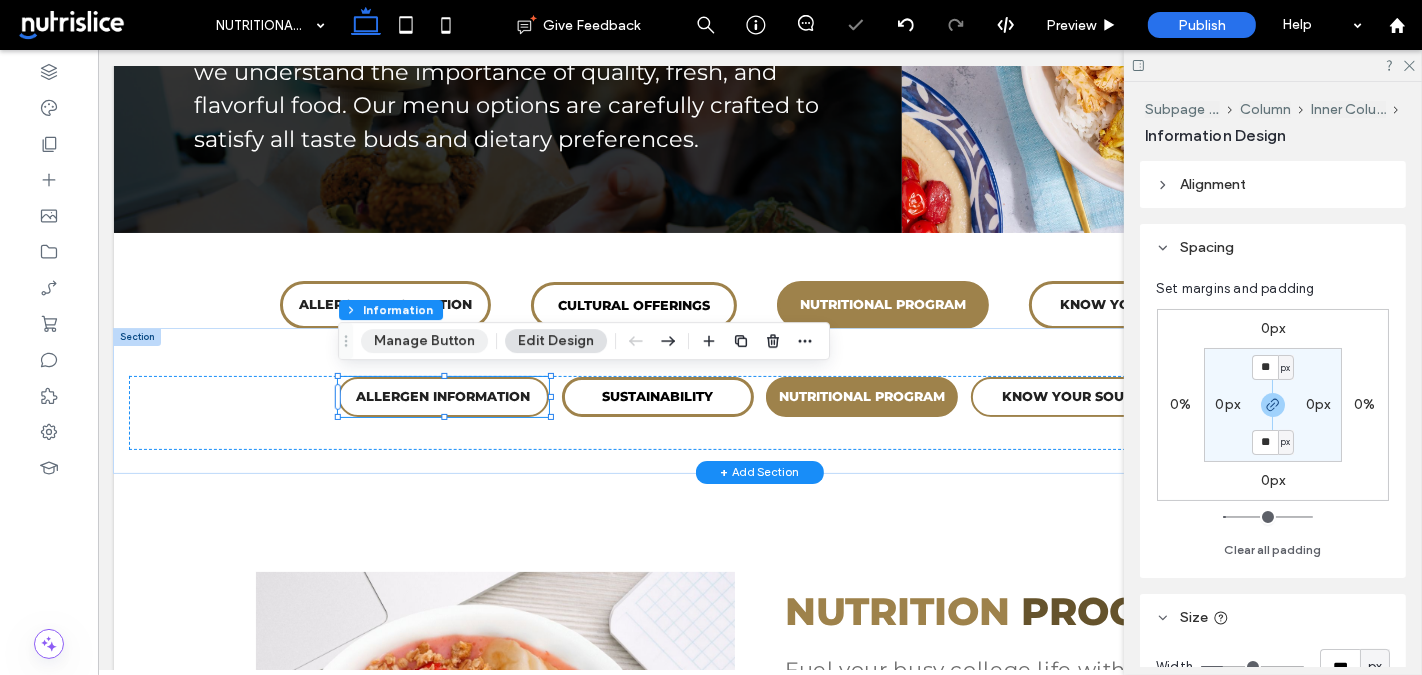 click on "Manage Button" at bounding box center [424, 341] 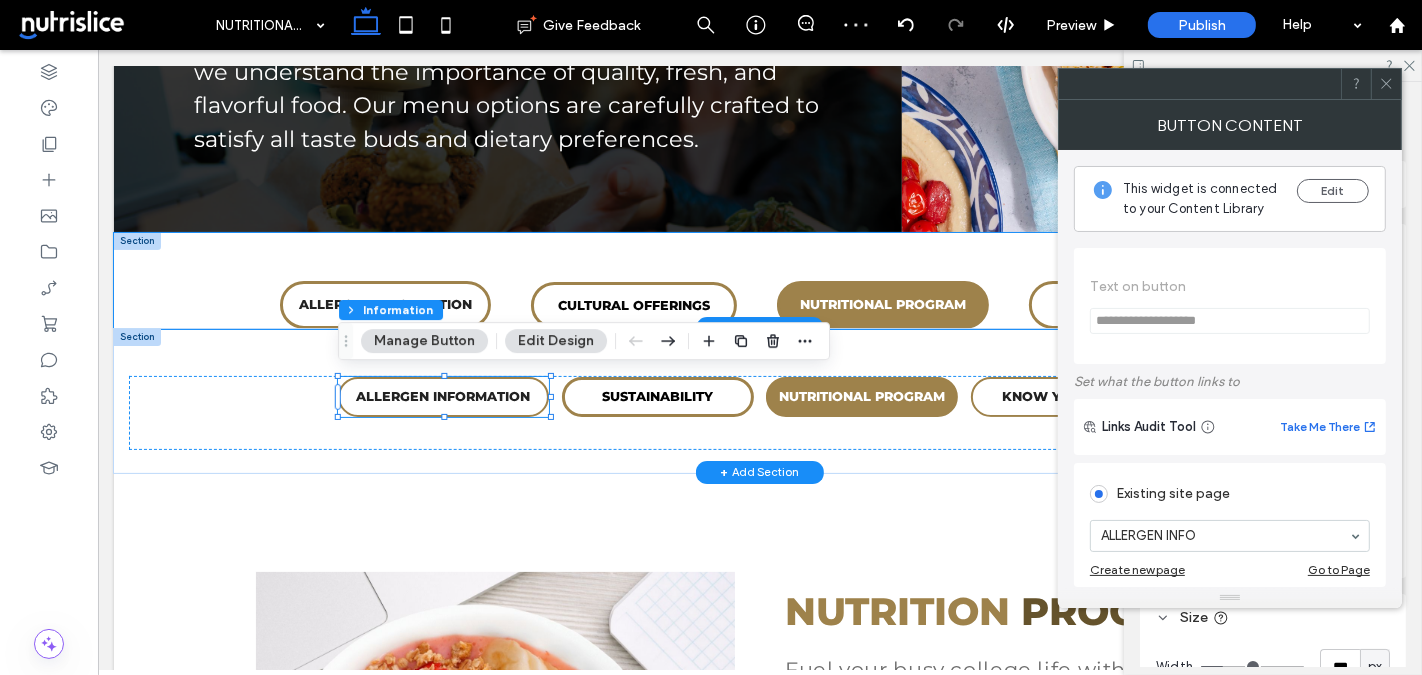 click on "ALLERGEN INFORMATION
CULTURAL OFFERINGS
NUTRITIONAL PROGRAM
KNOW YOUR SOURCE" at bounding box center (759, 281) 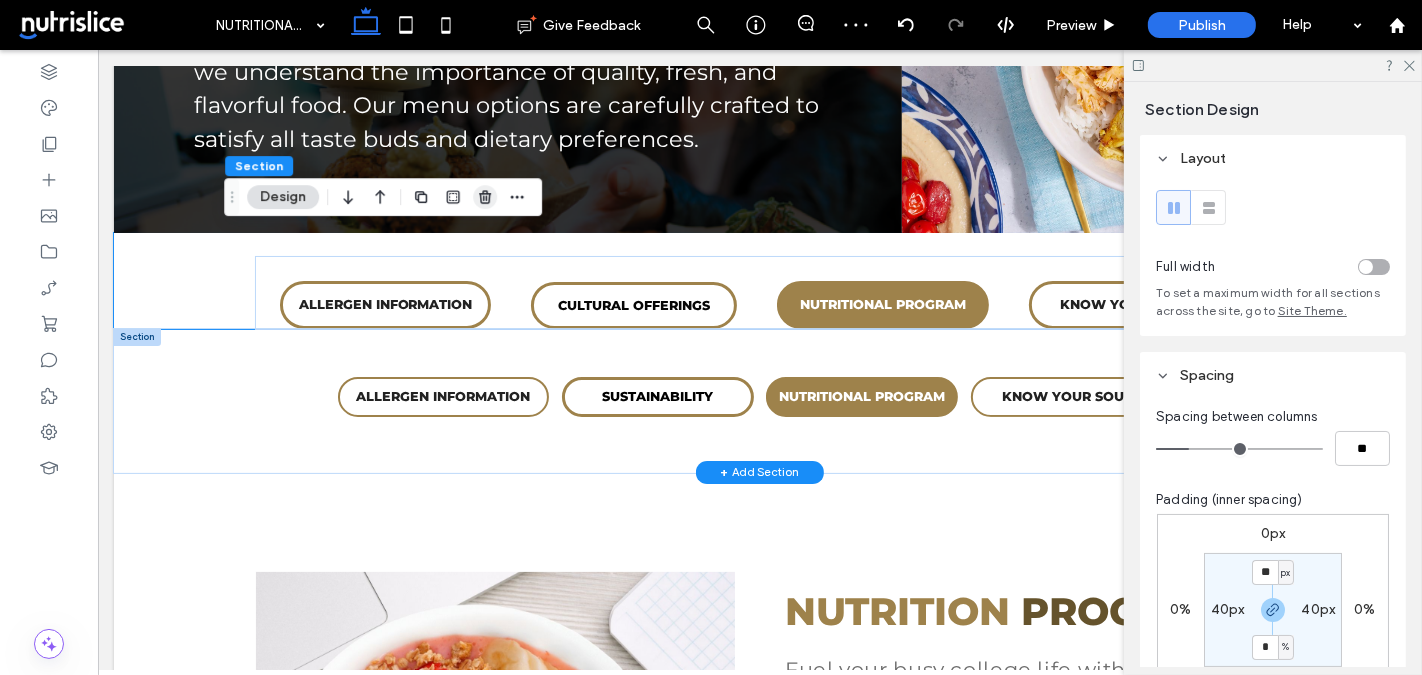 click 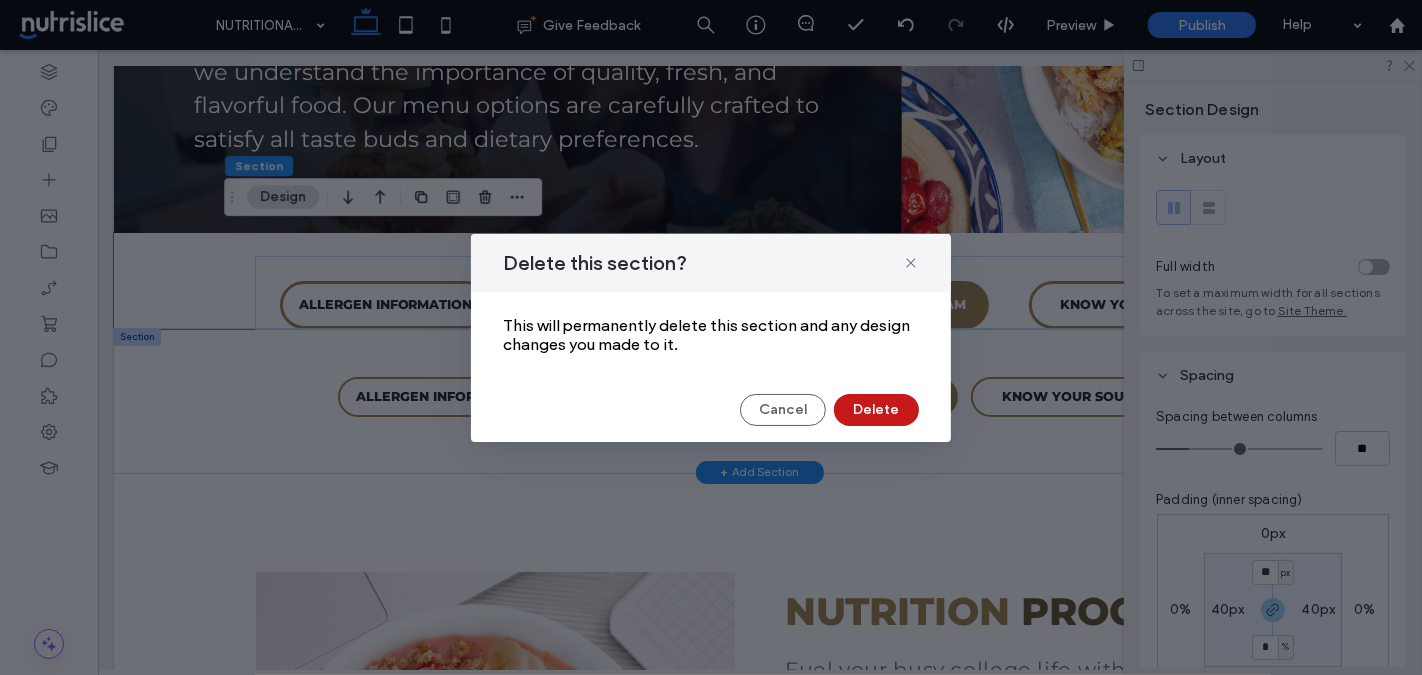 click on "Delete" at bounding box center [876, 410] 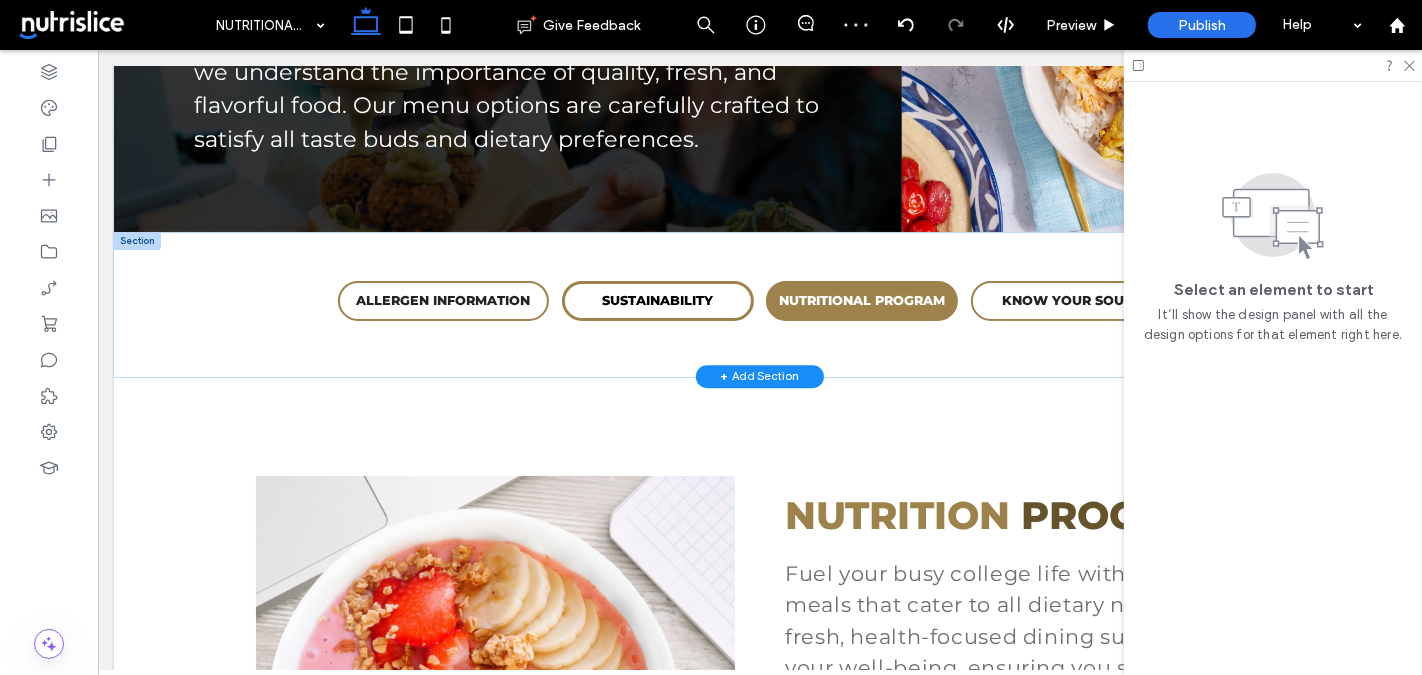 click at bounding box center (1273, 65) 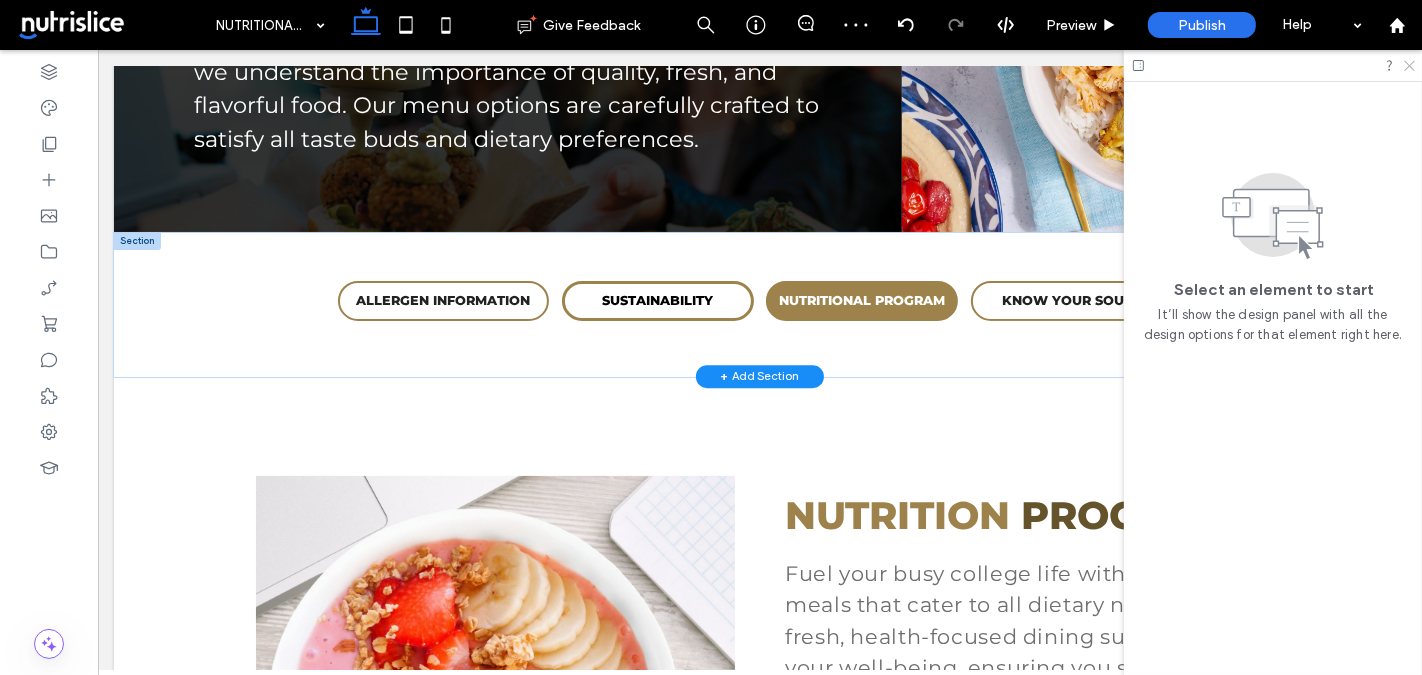 click 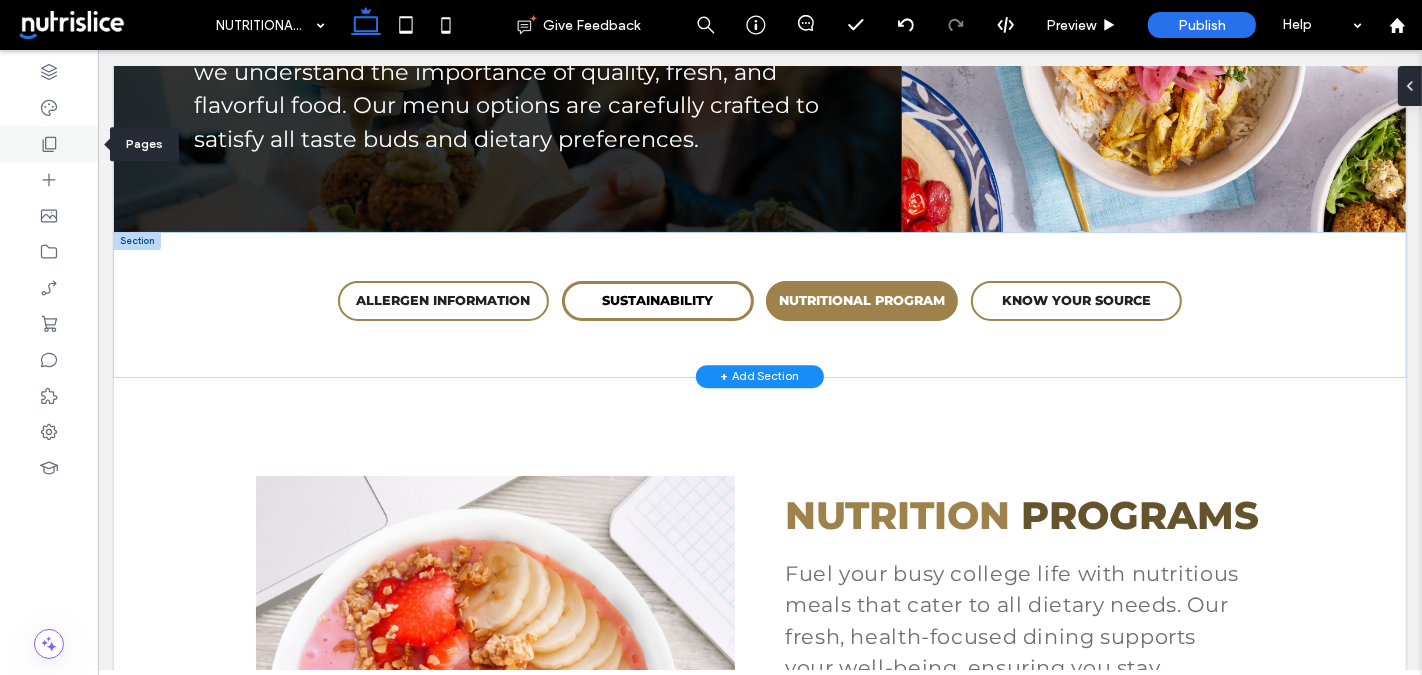 click 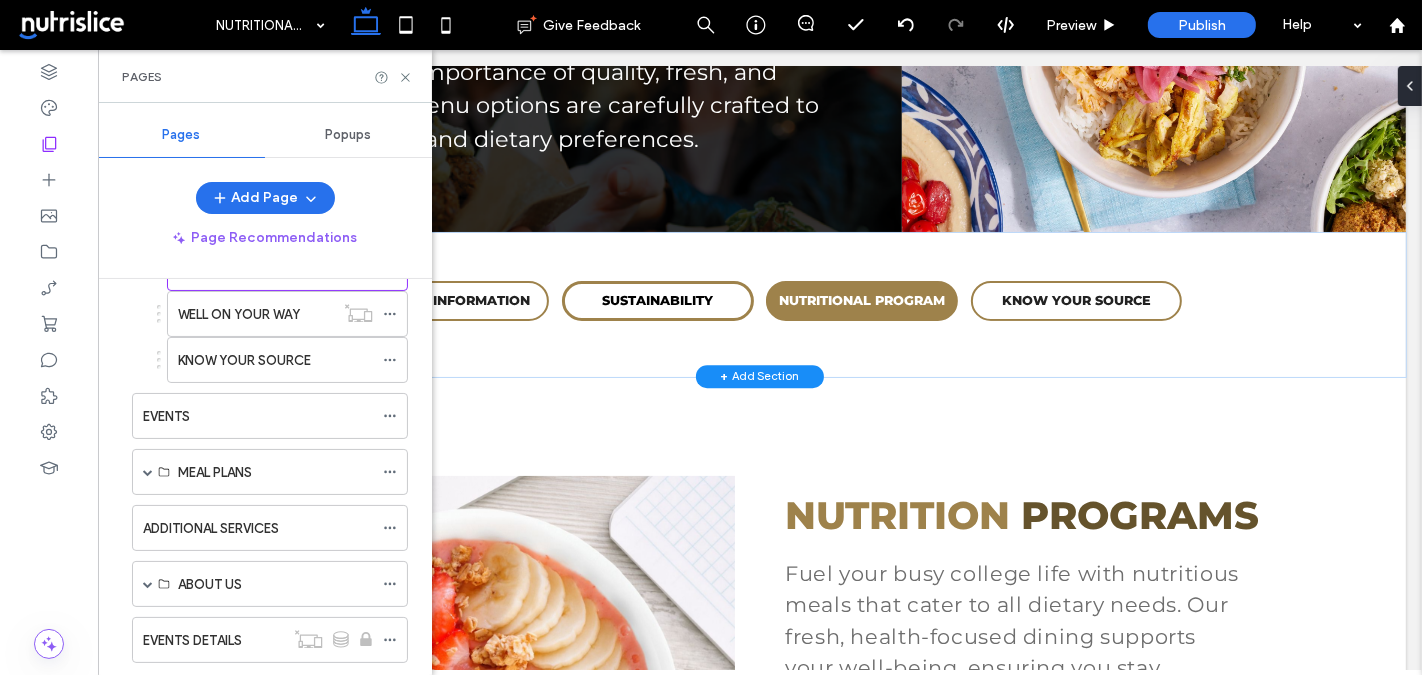 scroll, scrollTop: 366, scrollLeft: 0, axis: vertical 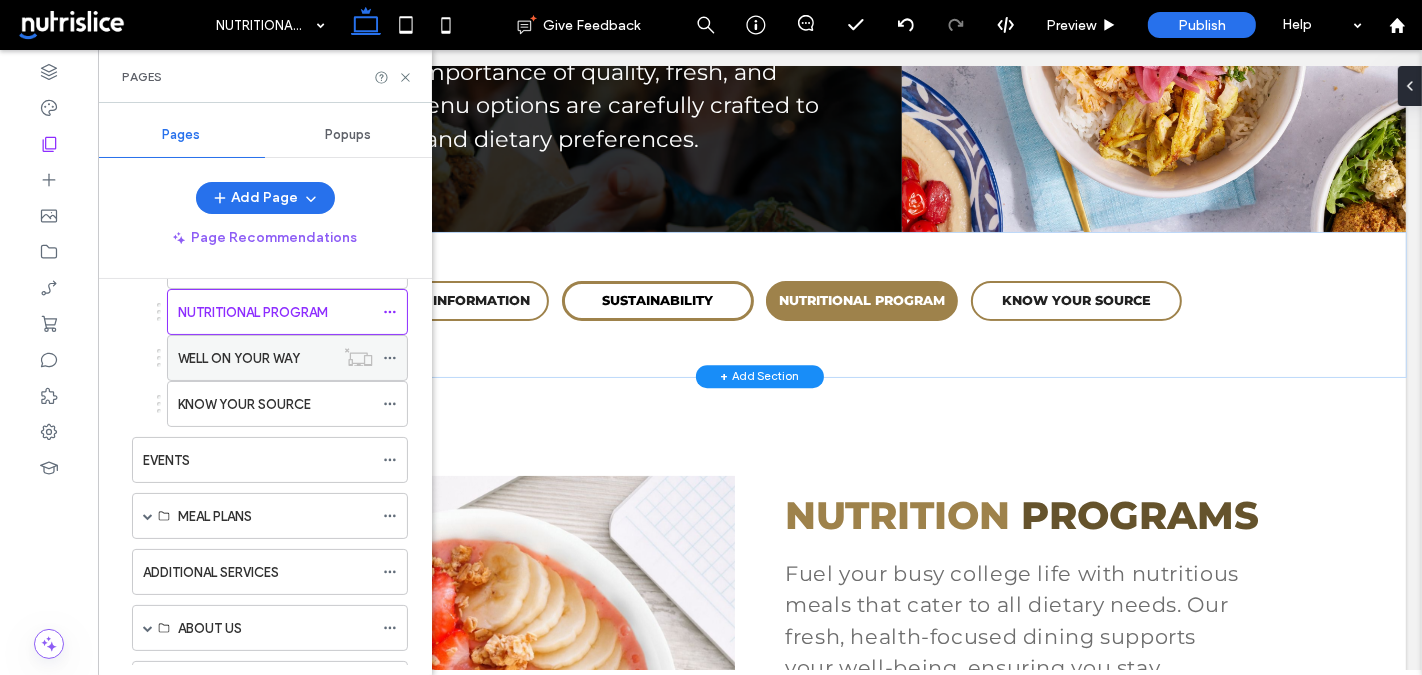 click on "WELL ON YOUR WAY" at bounding box center (239, 358) 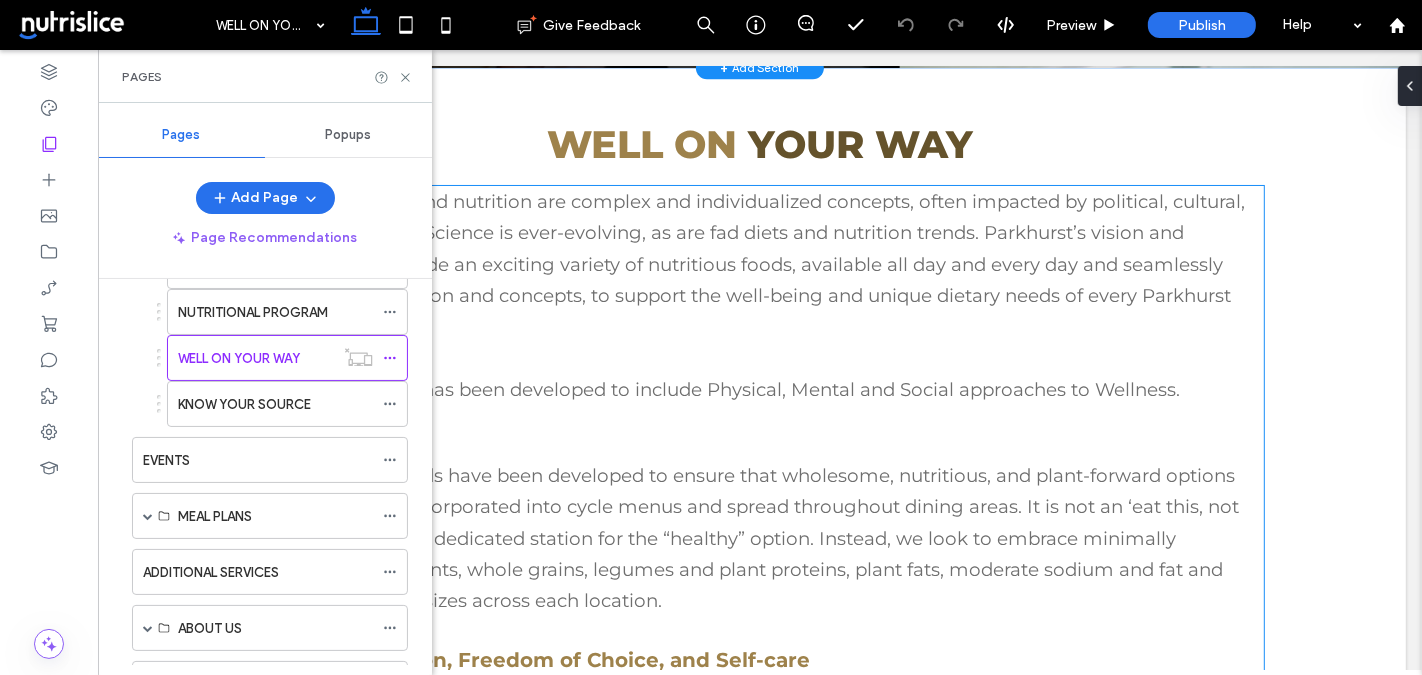 scroll, scrollTop: 312, scrollLeft: 0, axis: vertical 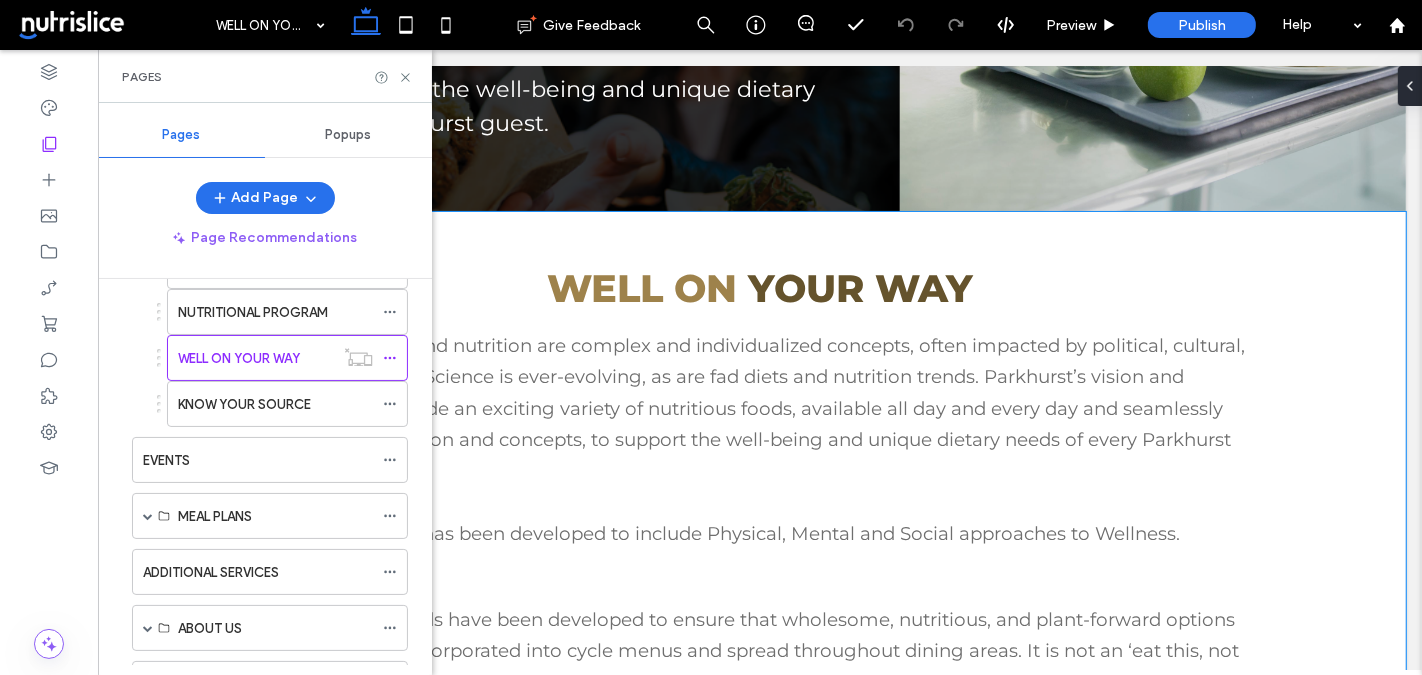click on "Well On
Your Way
Health, wellness, and nutrition are complex and individualized concepts, often impacted by political, cultural, and social factors. Science is ever-evolving, as are fad diets and nutrition trends. Parkhurst’s vision and promise is to provide an exciting variety of nutritious foods, available all day and every day and seamlessly infused across station and concepts, to support the well-being and unique dietary needs of every Parkhurst guest. Well on Your Way has been developed to include Physical, Mental and Social approaches to Wellness.   Physical: Foods
Mental: Education, Freedom of Choice, and Self-care
Social: Connecting Around Food" at bounding box center (759, 760) 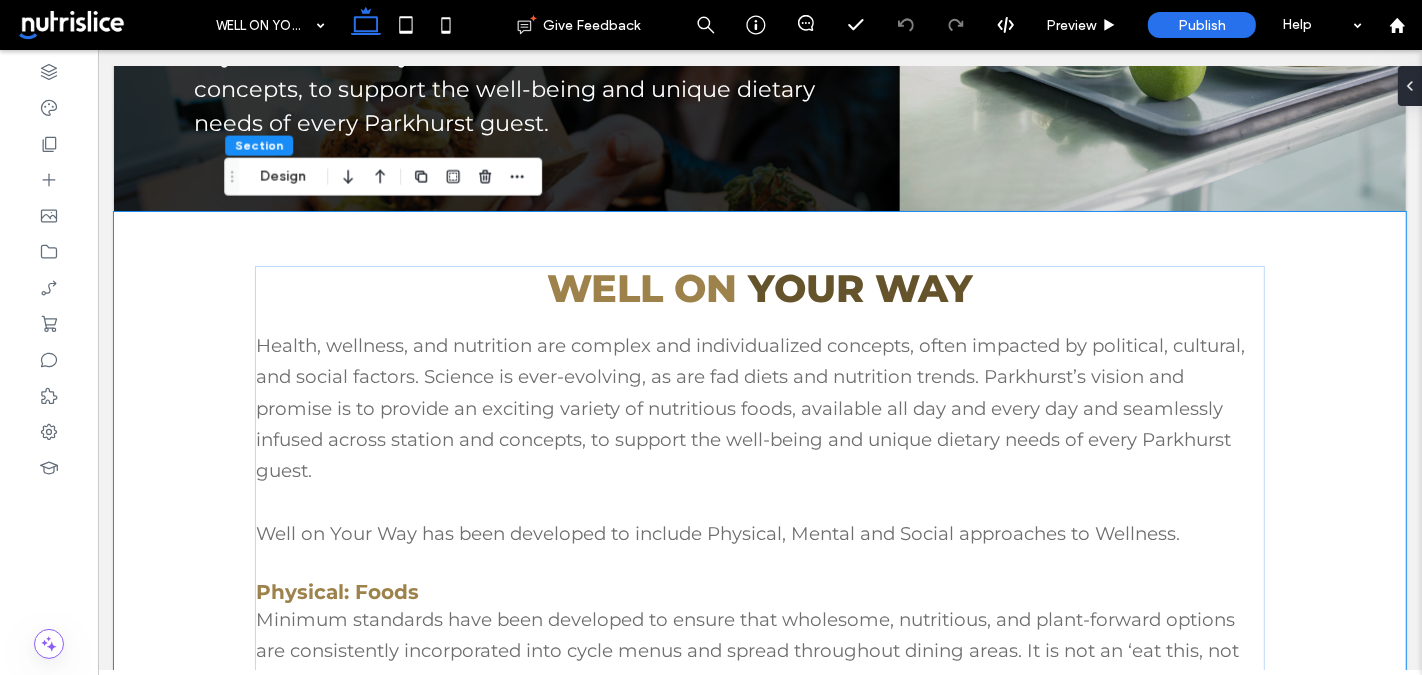 click on "Well On
Your Way
Health, wellness, and nutrition are complex and individualized concepts, often impacted by political, cultural, and social factors. Science is ever-evolving, as are fad diets and nutrition trends. Parkhurst’s vision and promise is to provide an exciting variety of nutritious foods, available all day and every day and seamlessly infused across station and concepts, to support the well-being and unique dietary needs of every Parkhurst guest. Well on Your Way has been developed to include Physical, Mental and Social approaches to Wellness.   Physical: Foods
Mental: Education, Freedom of Choice, and Self-care
Social: Connecting Around Food" at bounding box center (759, 760) 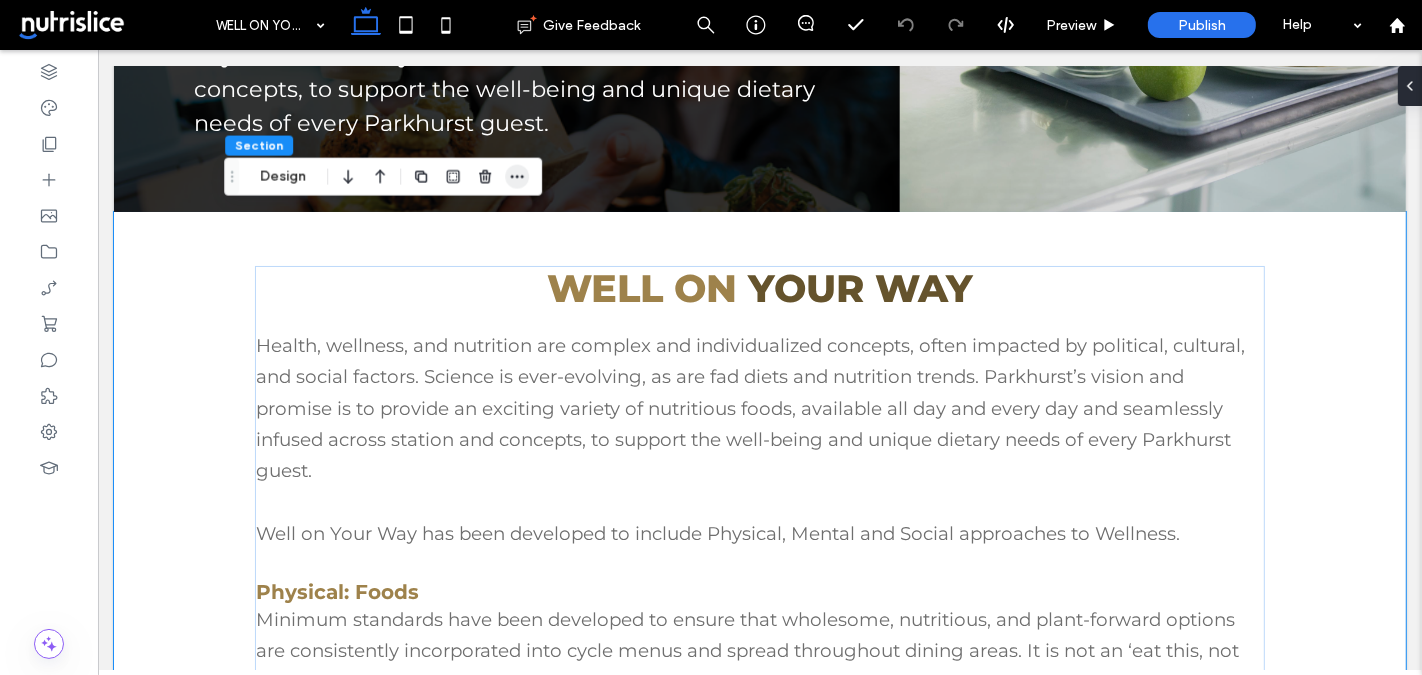 click 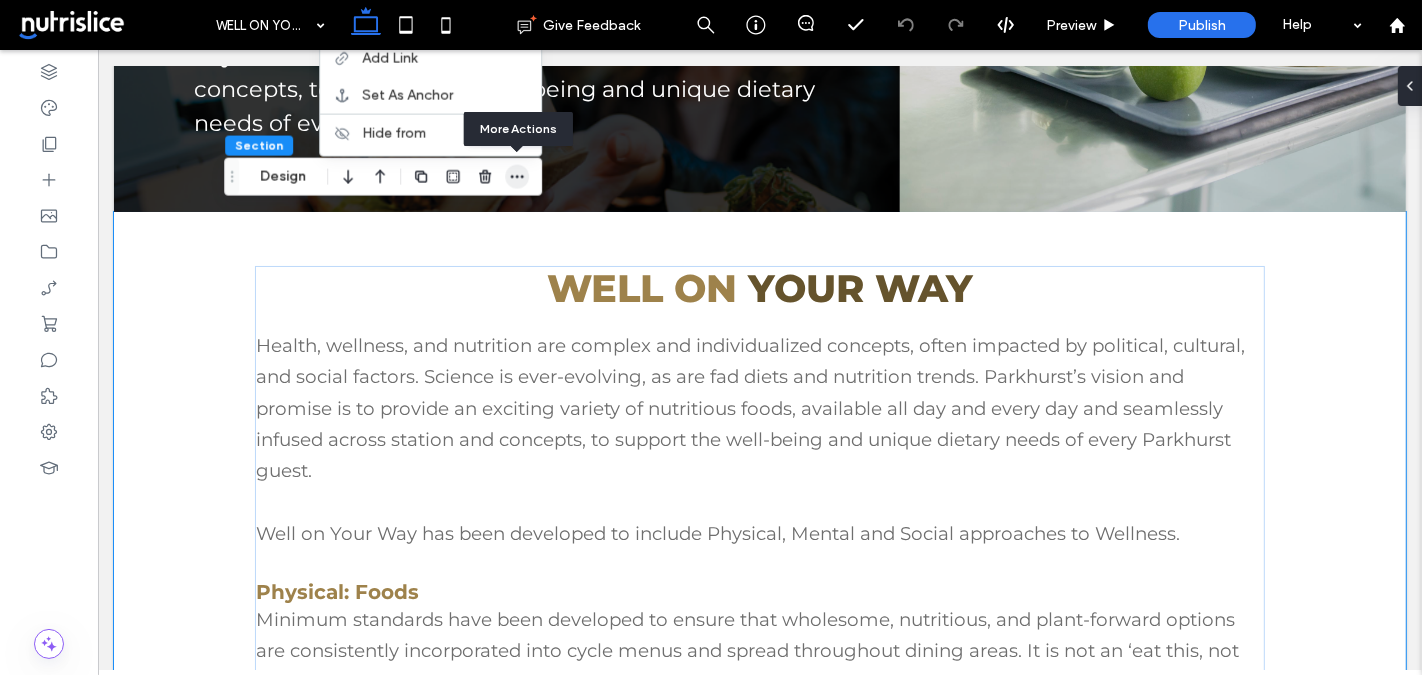 click 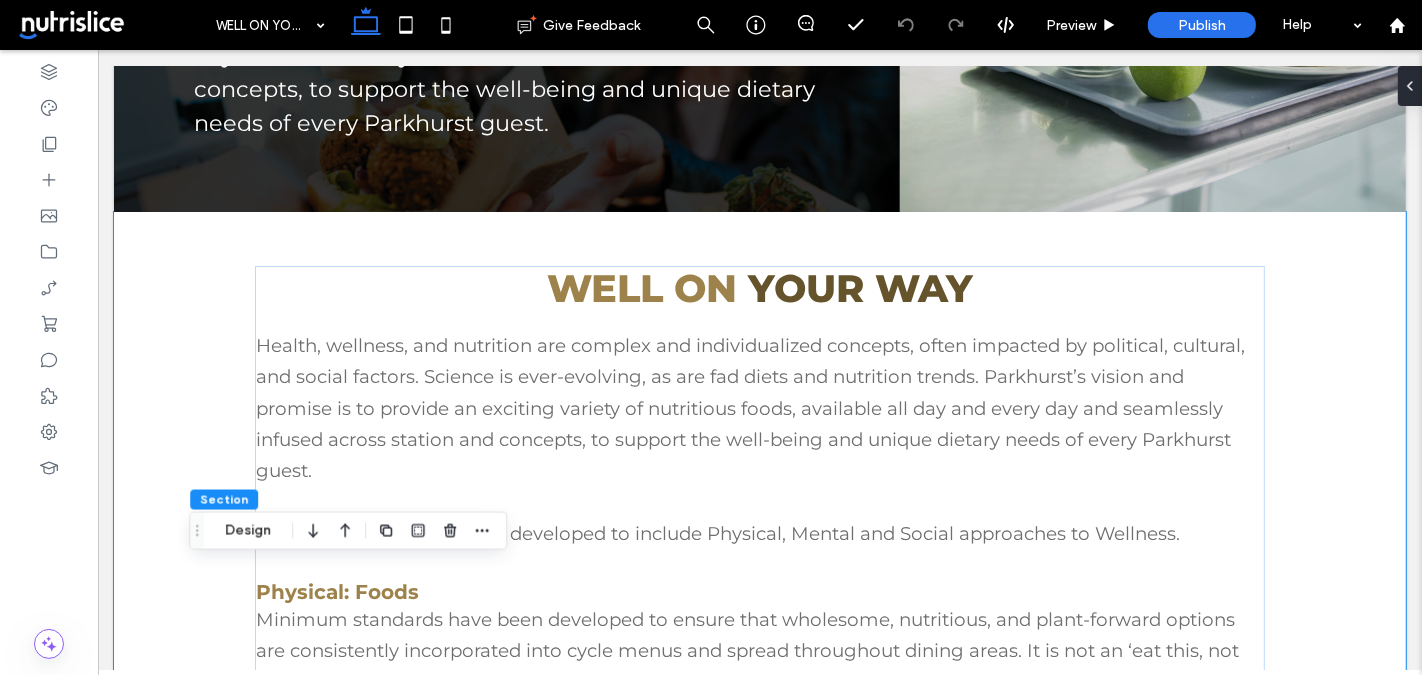 drag, startPoint x: 235, startPoint y: 174, endPoint x: 193, endPoint y: 569, distance: 397.22662 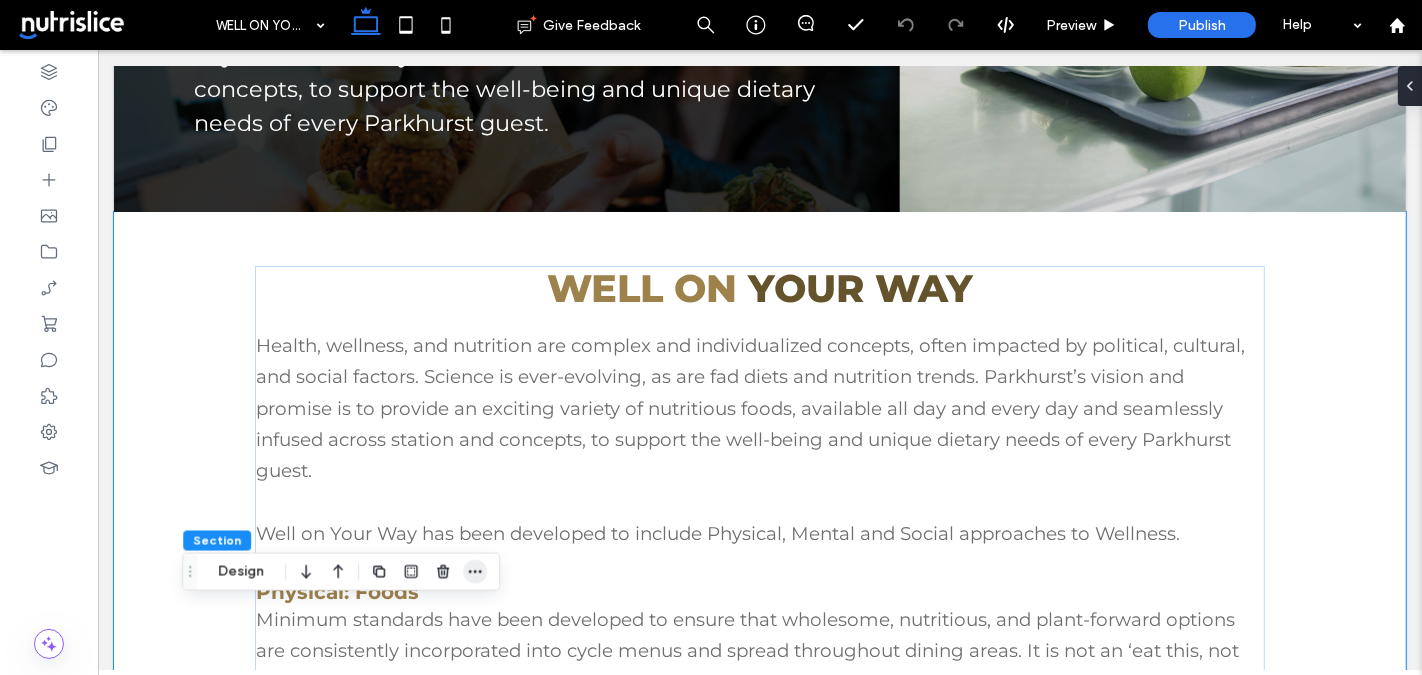 click 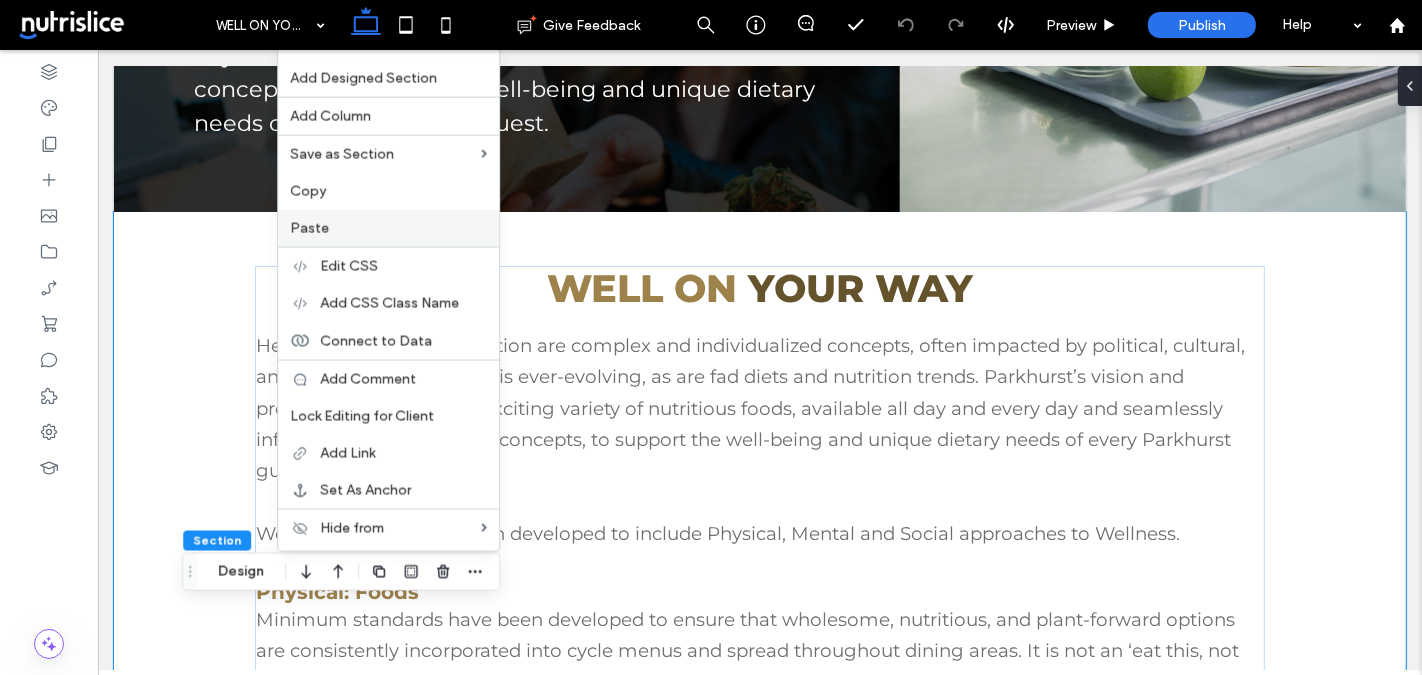 click on "Paste" at bounding box center [388, 228] 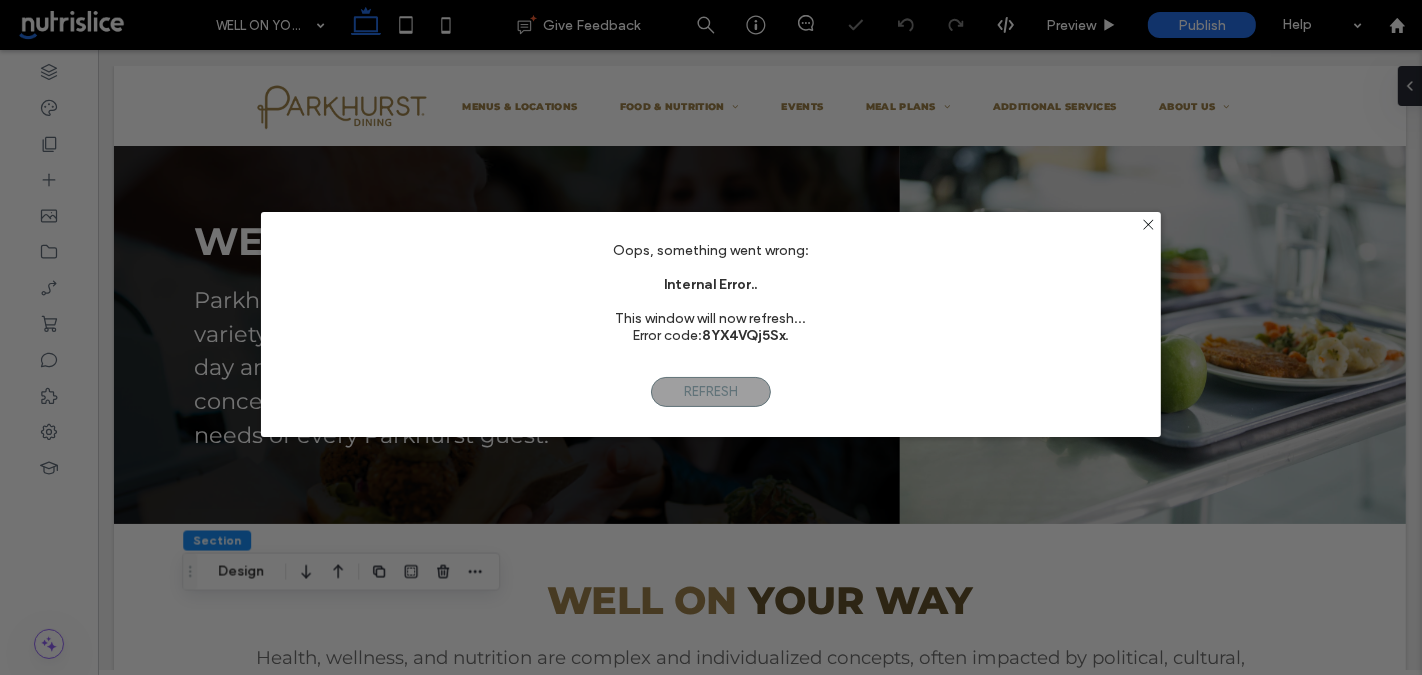 scroll, scrollTop: 0, scrollLeft: 0, axis: both 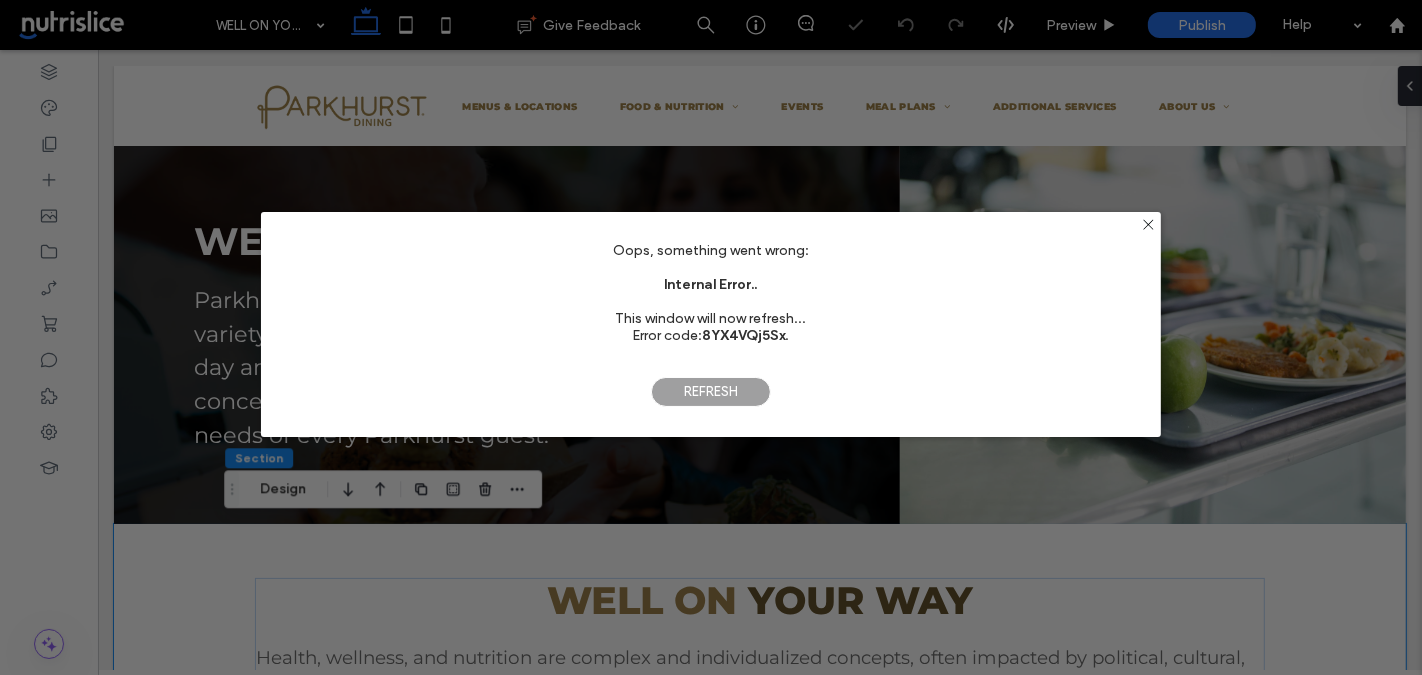 click on "Refresh" at bounding box center [711, 392] 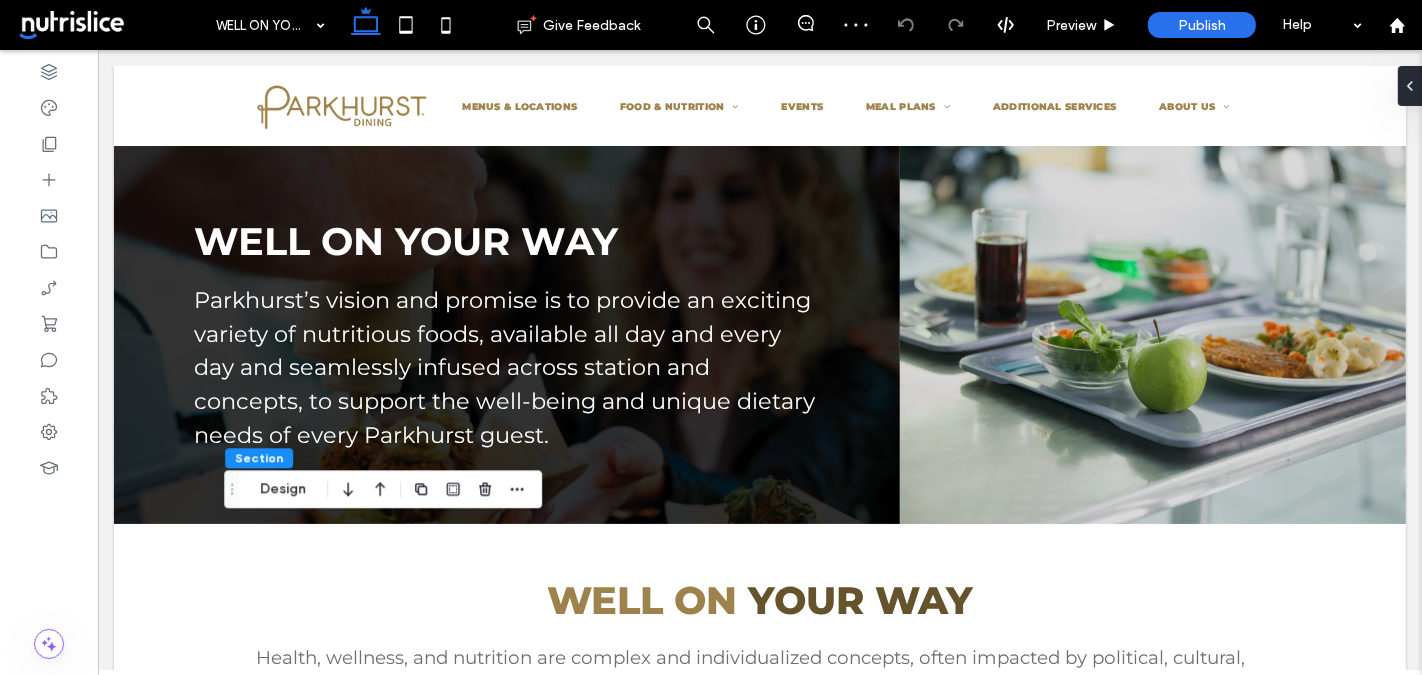 scroll, scrollTop: 0, scrollLeft: 0, axis: both 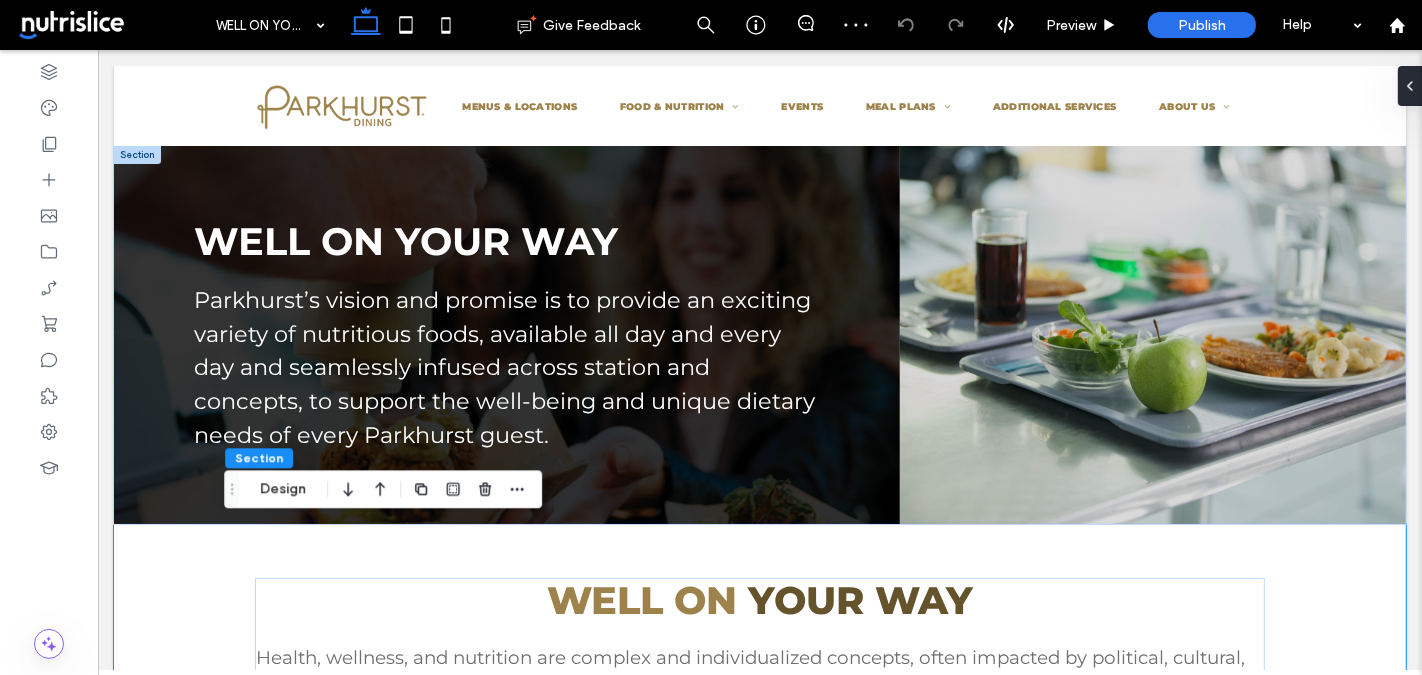 type on "**" 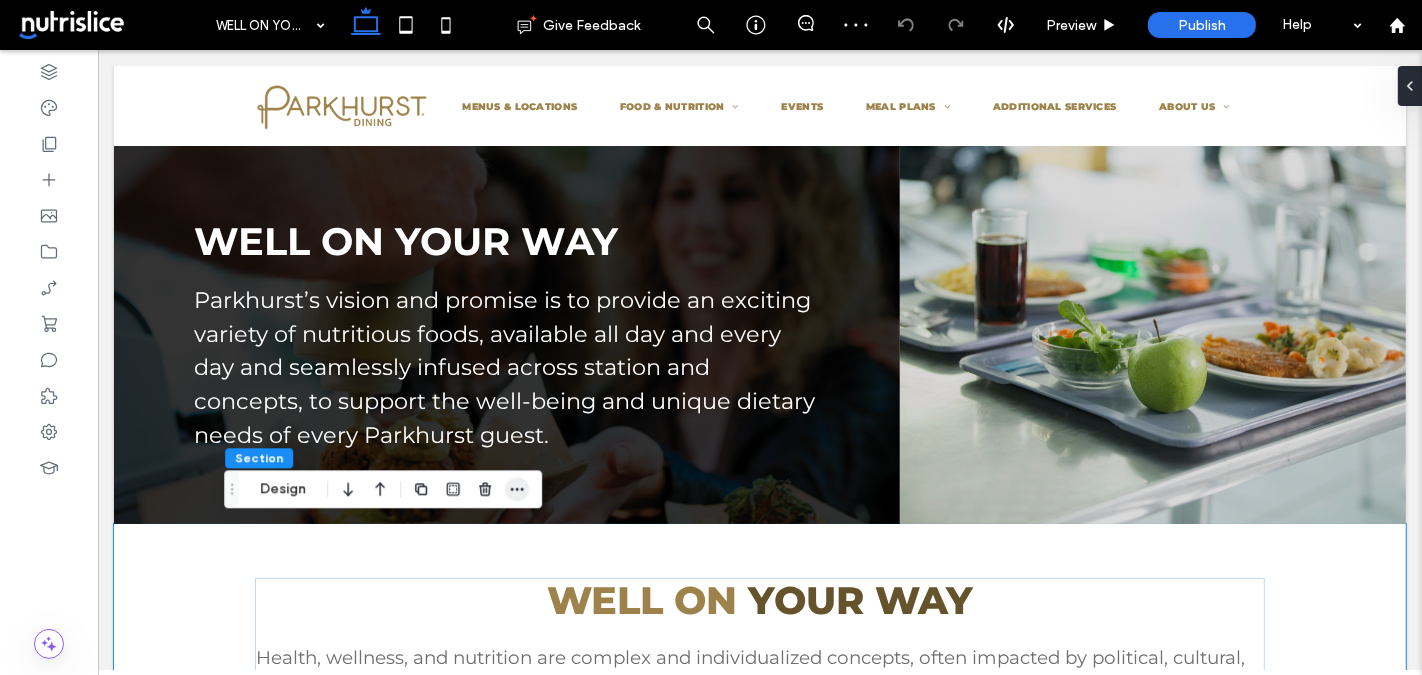 click at bounding box center (517, 489) 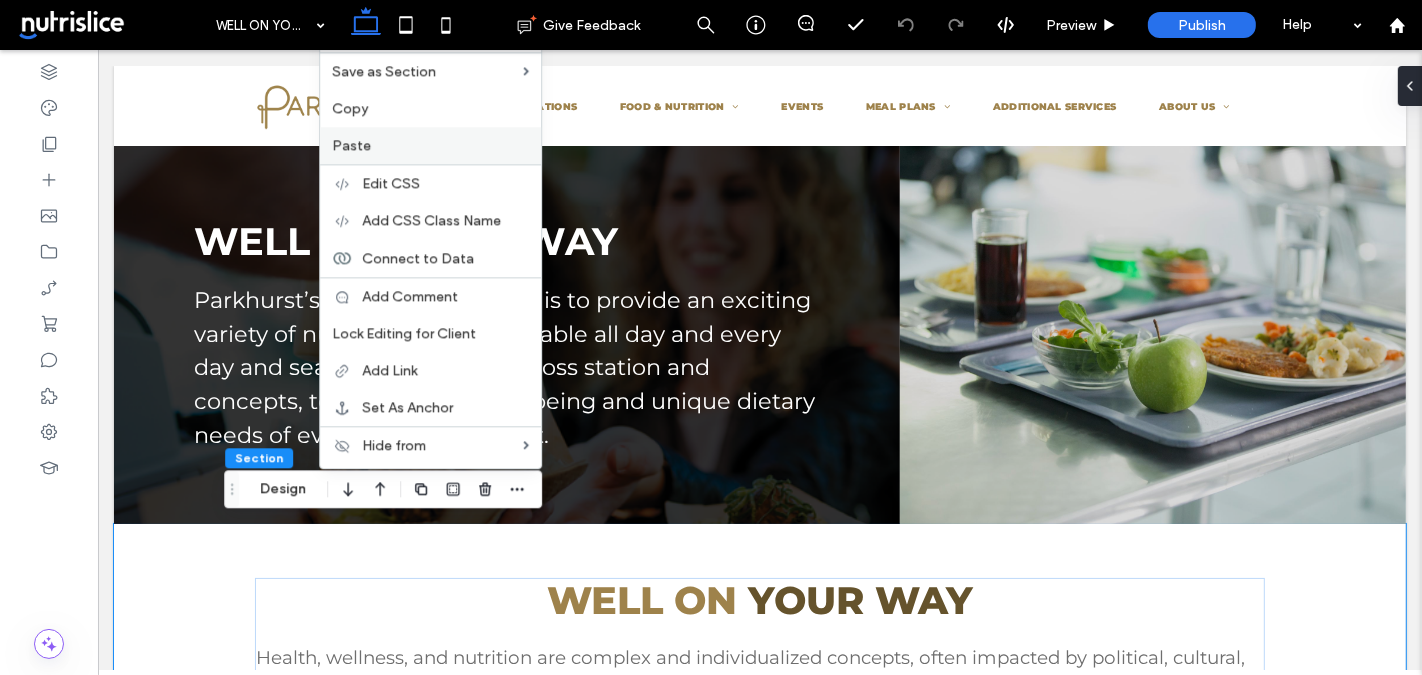 click on "Paste" at bounding box center [430, 145] 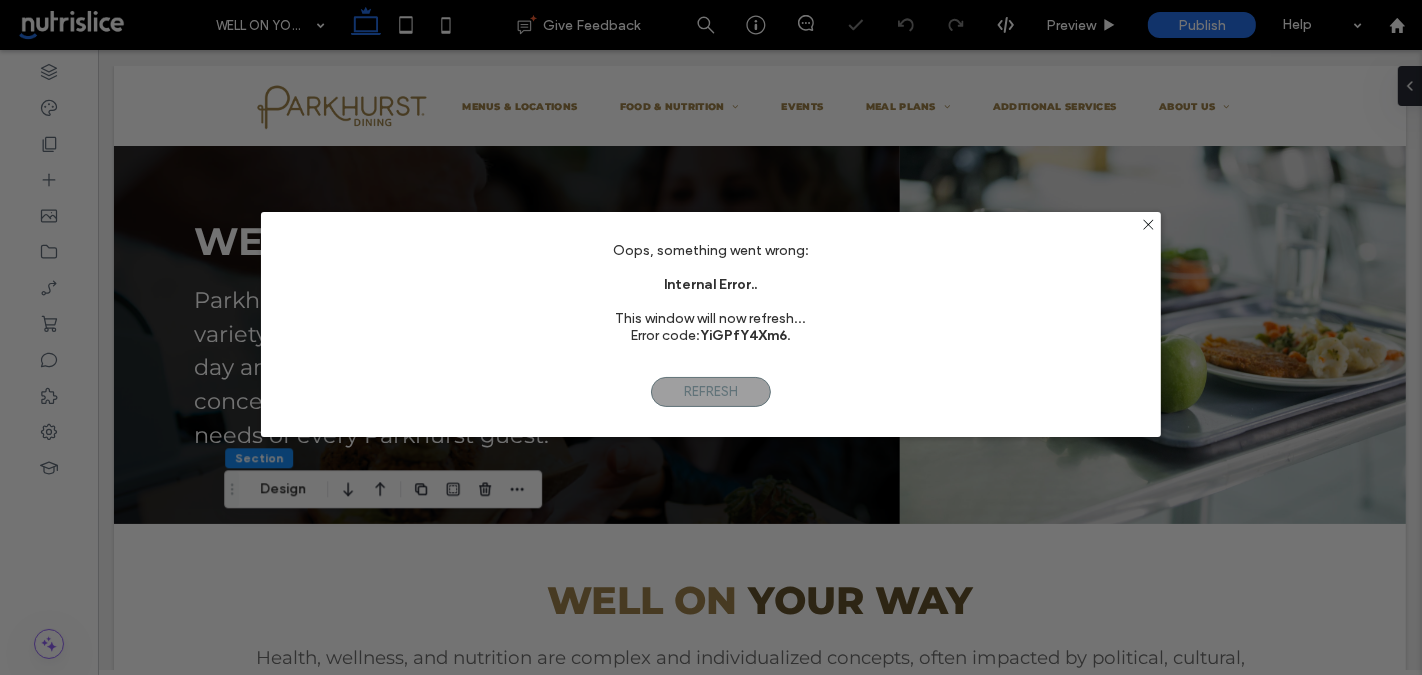 scroll, scrollTop: 0, scrollLeft: 0, axis: both 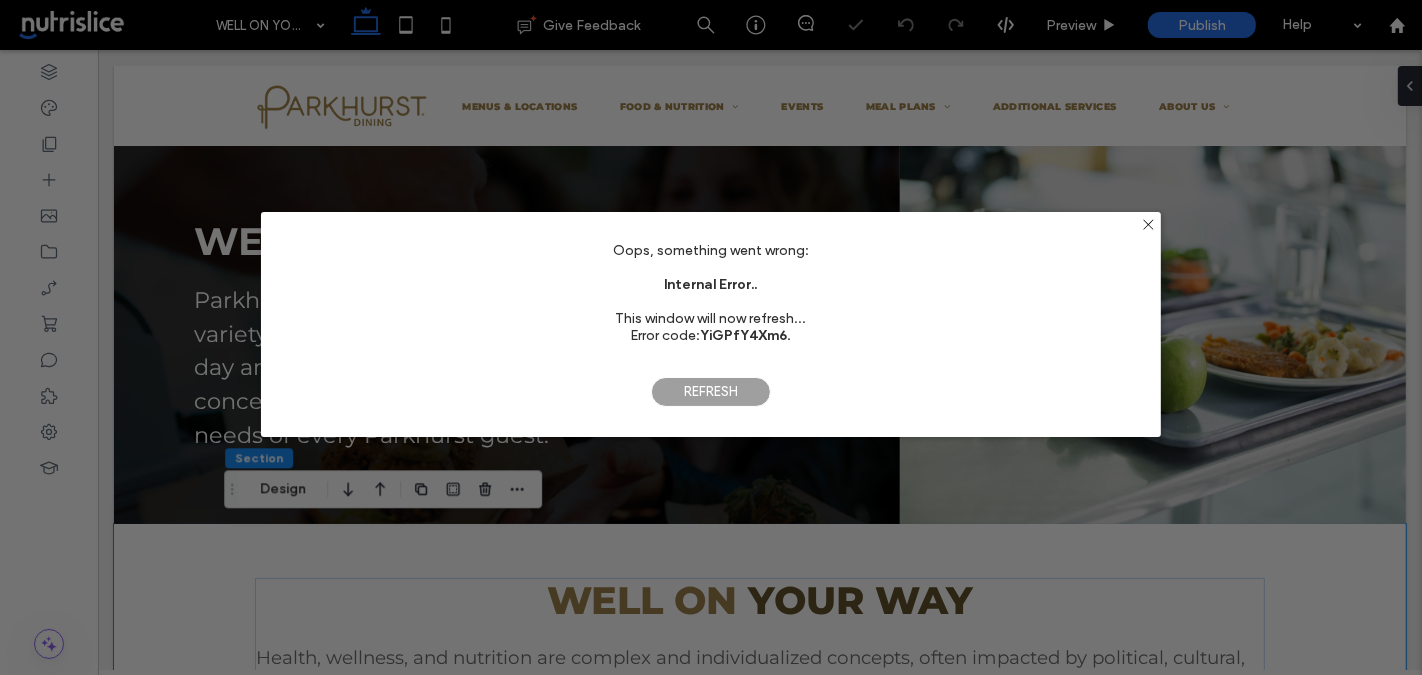 click on "Refresh" at bounding box center [711, 392] 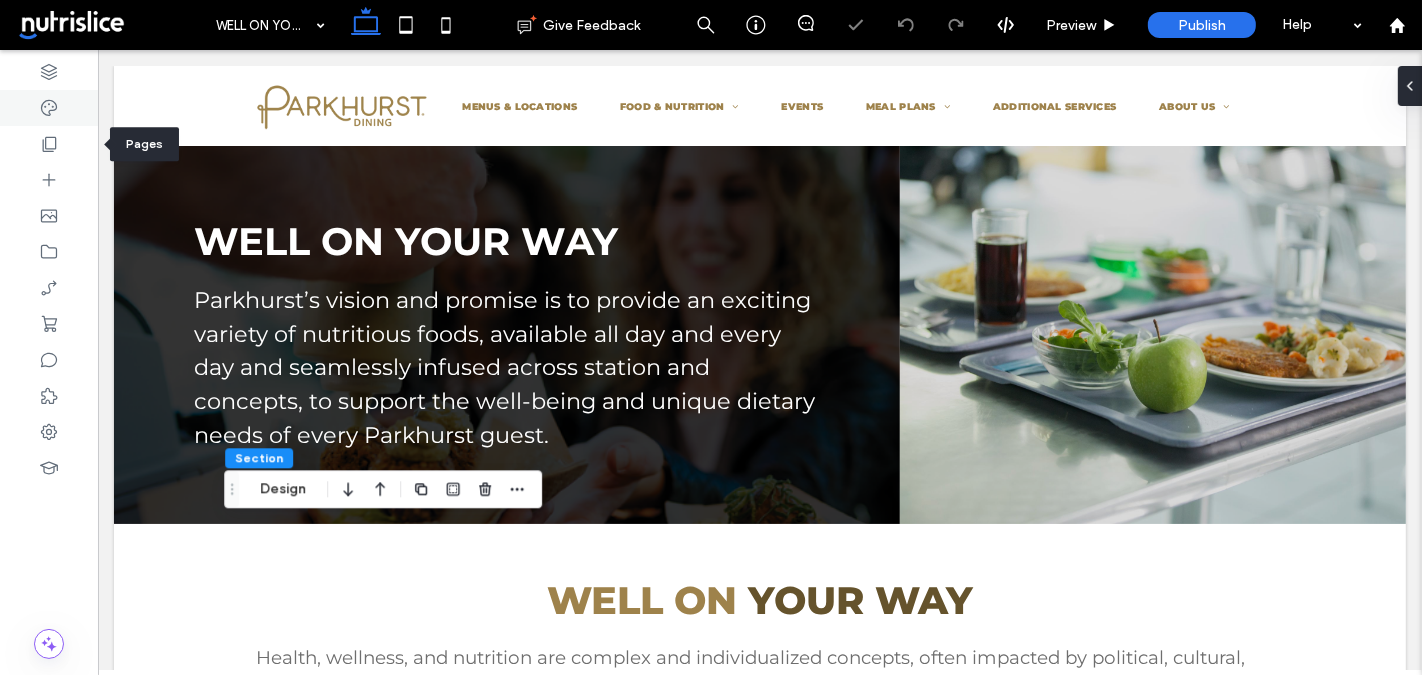 scroll, scrollTop: 0, scrollLeft: 0, axis: both 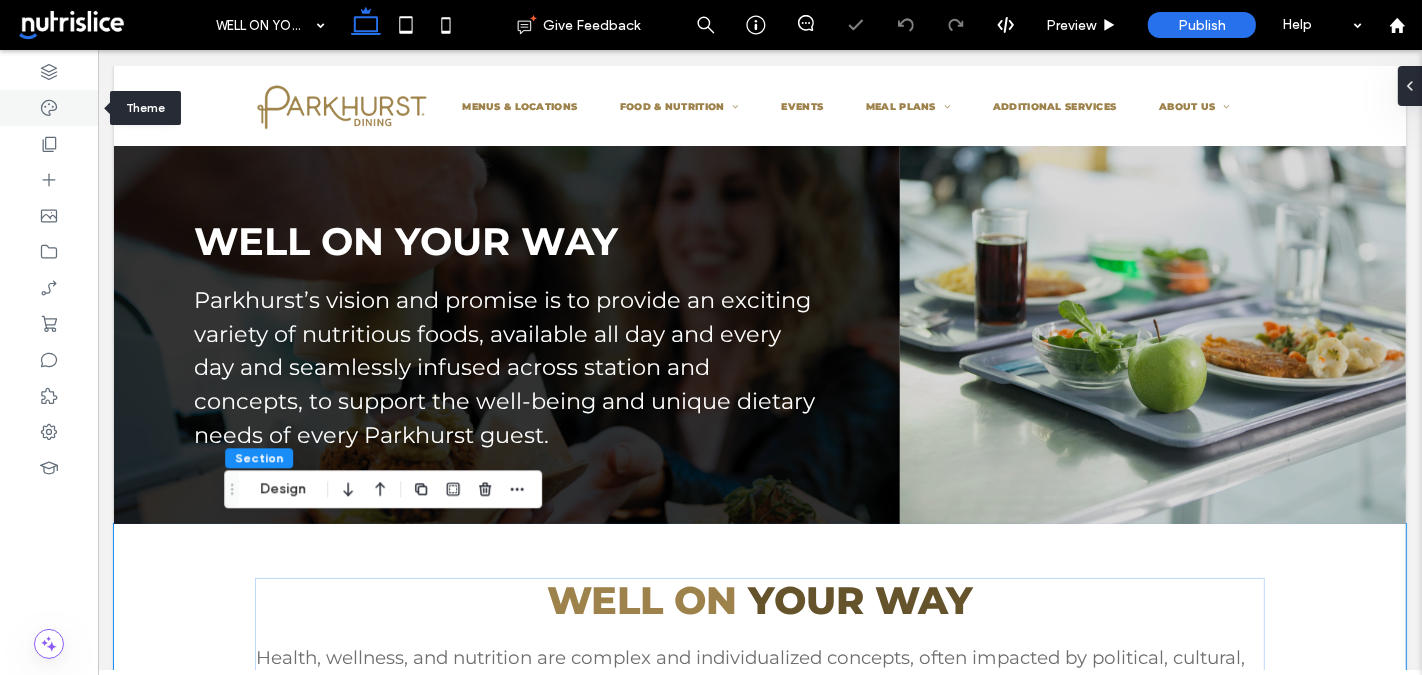 type on "**" 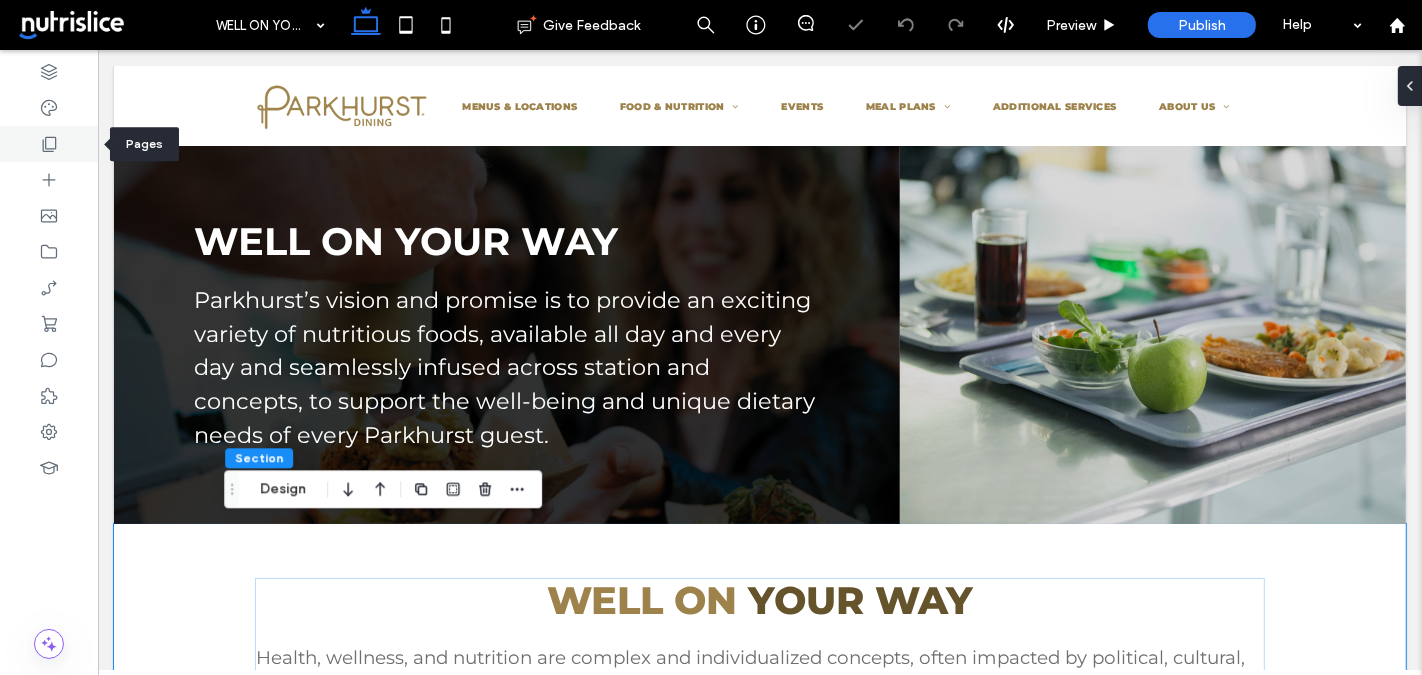 click 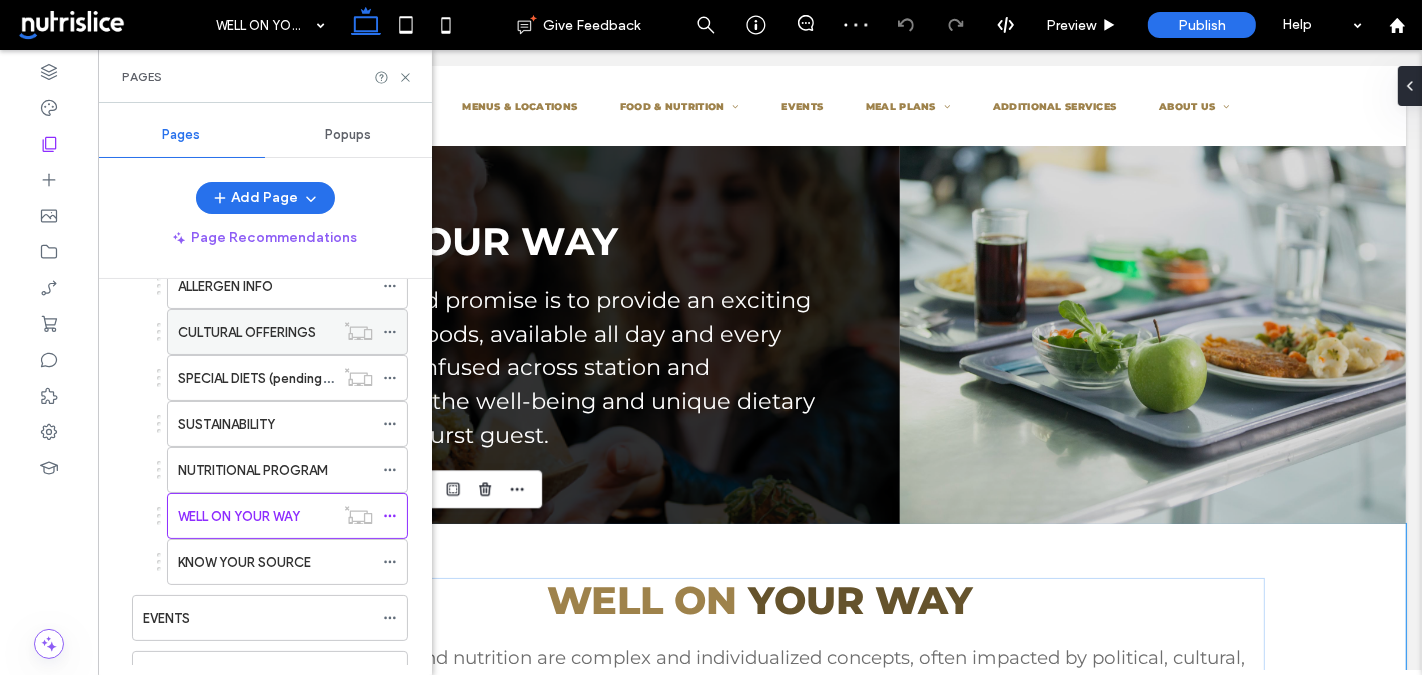 scroll, scrollTop: 222, scrollLeft: 0, axis: vertical 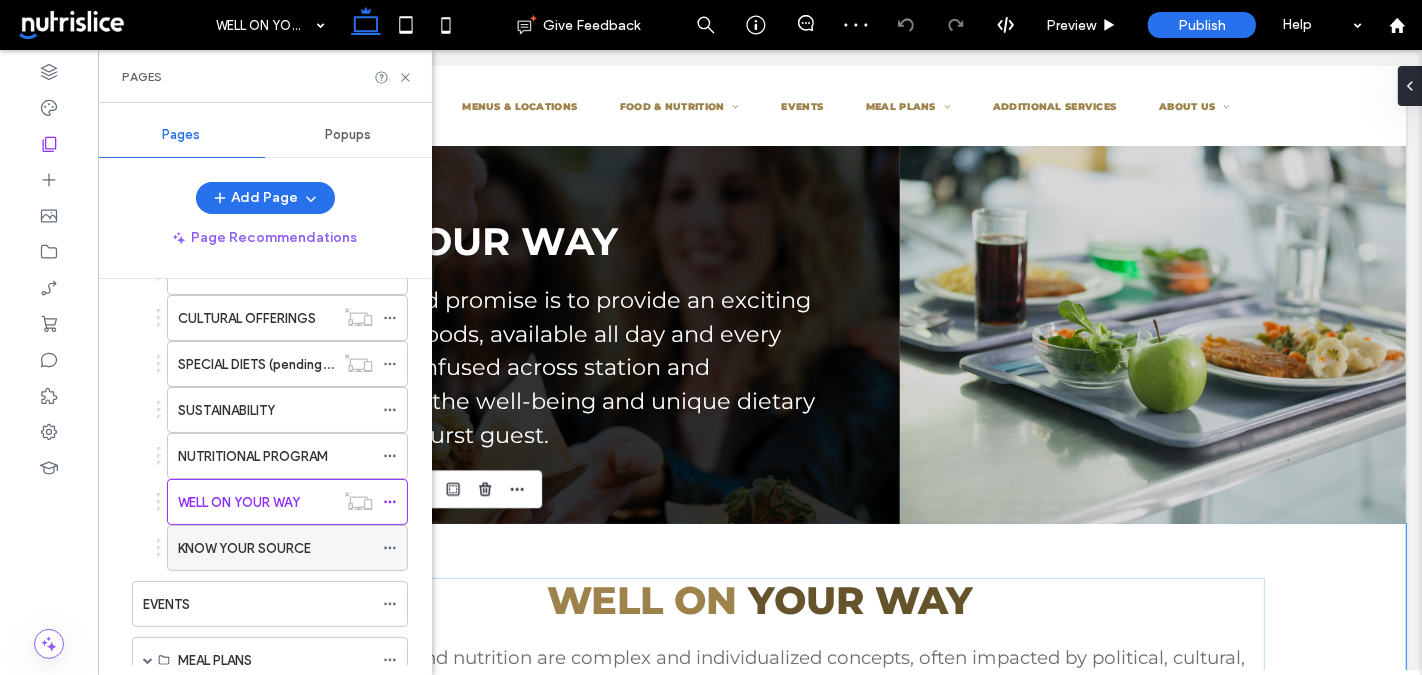 click on "KNOW YOUR SOURCE" at bounding box center (244, 548) 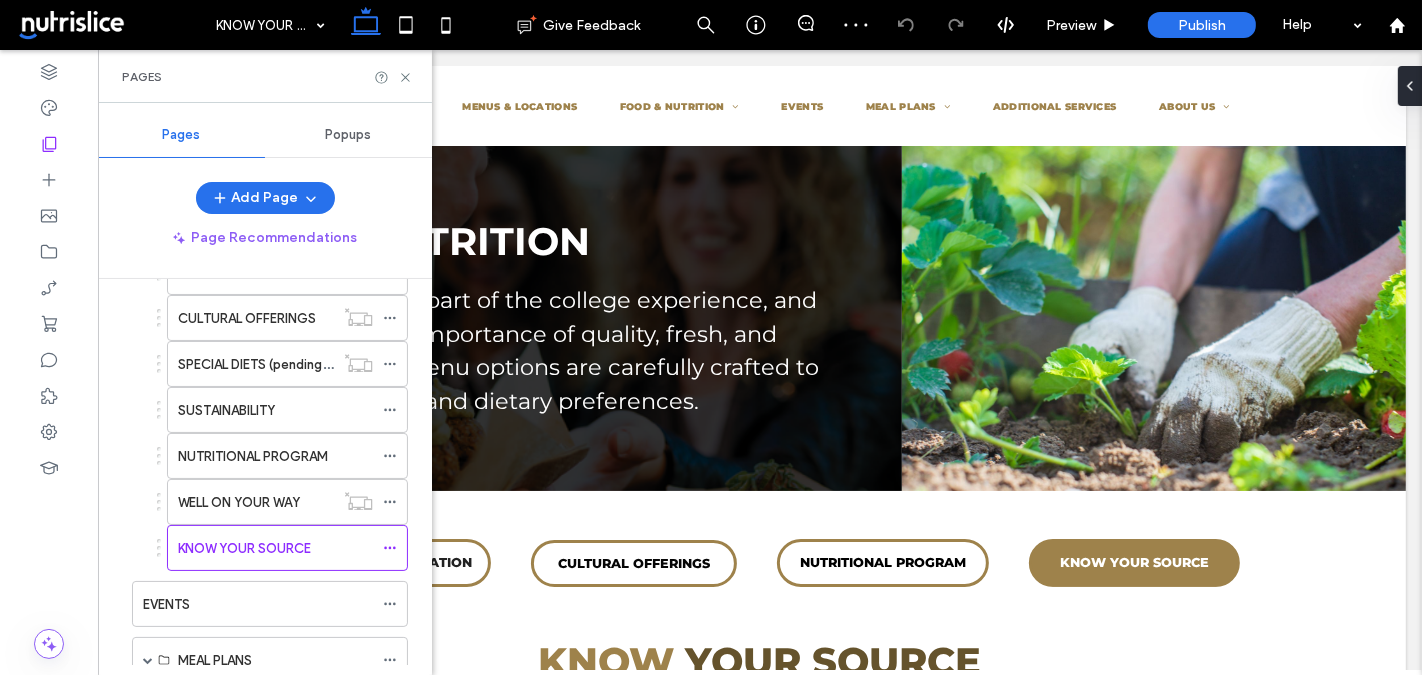 scroll, scrollTop: 0, scrollLeft: 0, axis: both 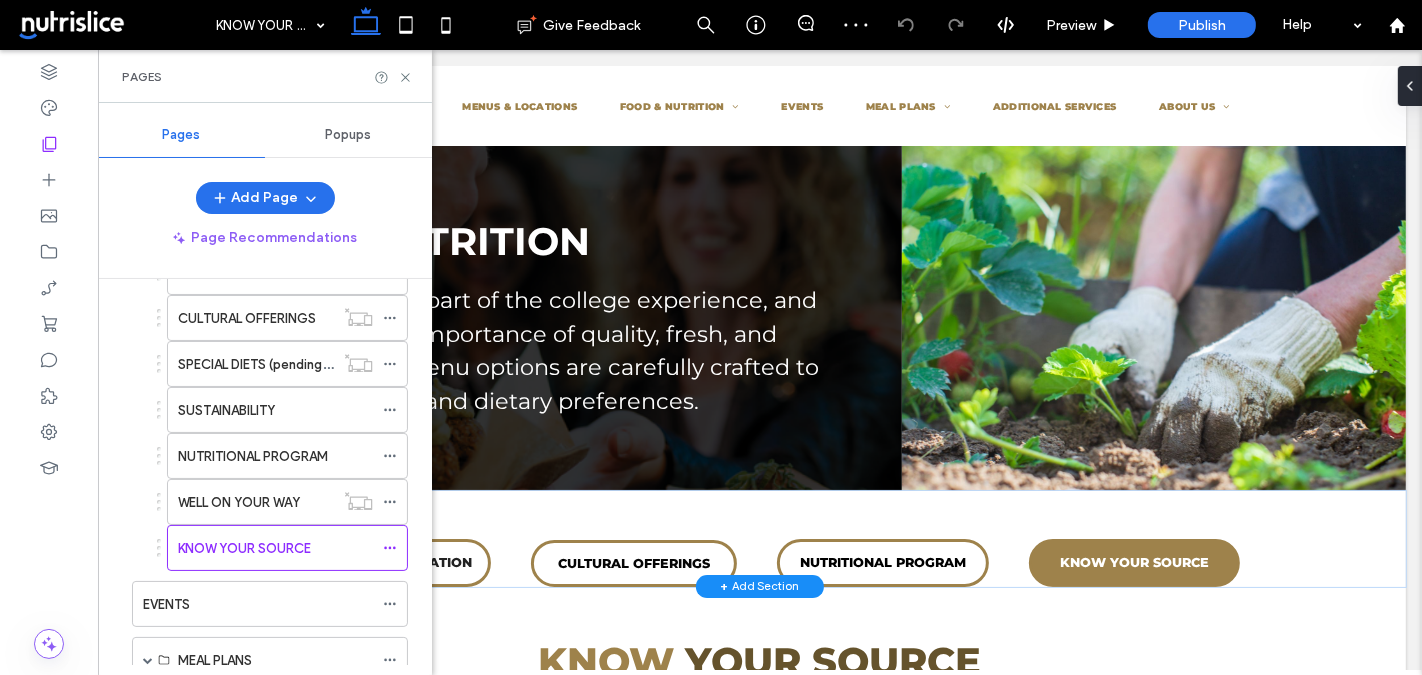 click on "ALLERGEN INFORMATION
CULTURAL OFFERINGS
NUTRITIONAL PROGRAM
KNOW YOUR SOURCE" at bounding box center (759, 539) 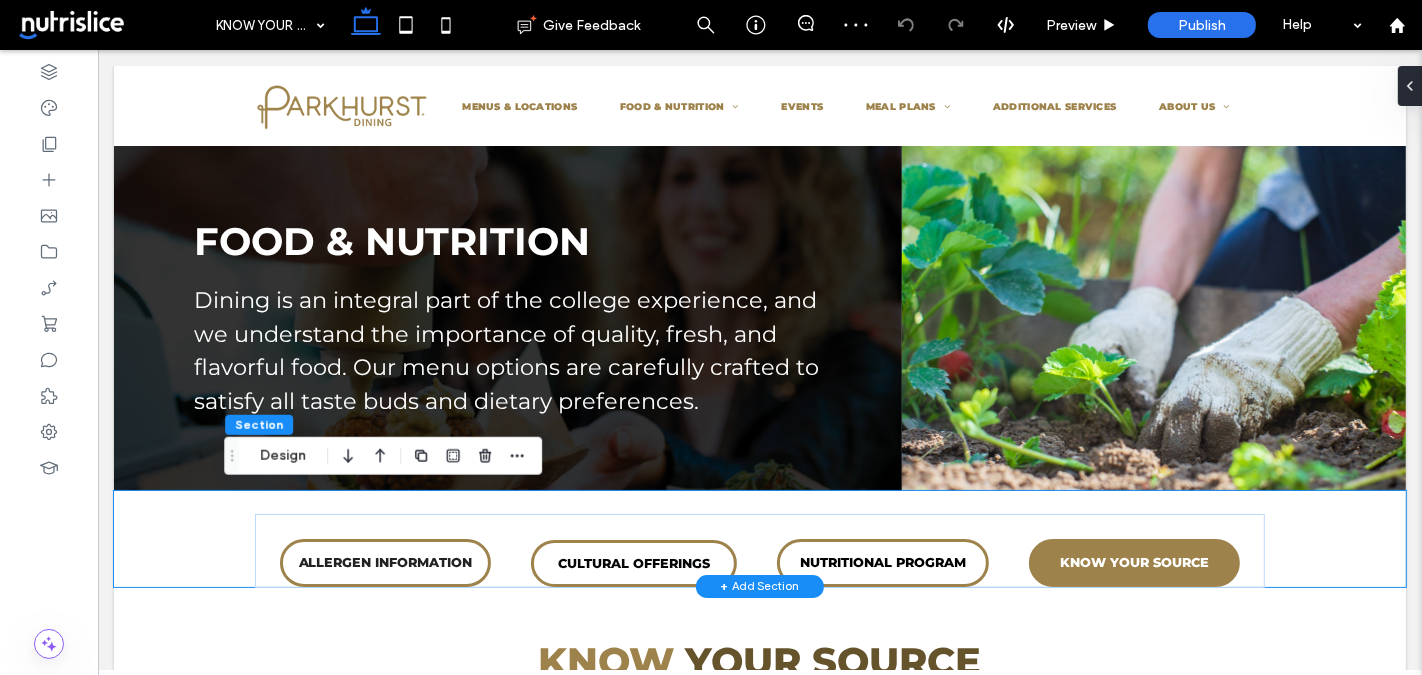click on "ALLERGEN INFORMATION
CULTURAL OFFERINGS
NUTRITIONAL PROGRAM
KNOW YOUR SOURCE" at bounding box center (759, 539) 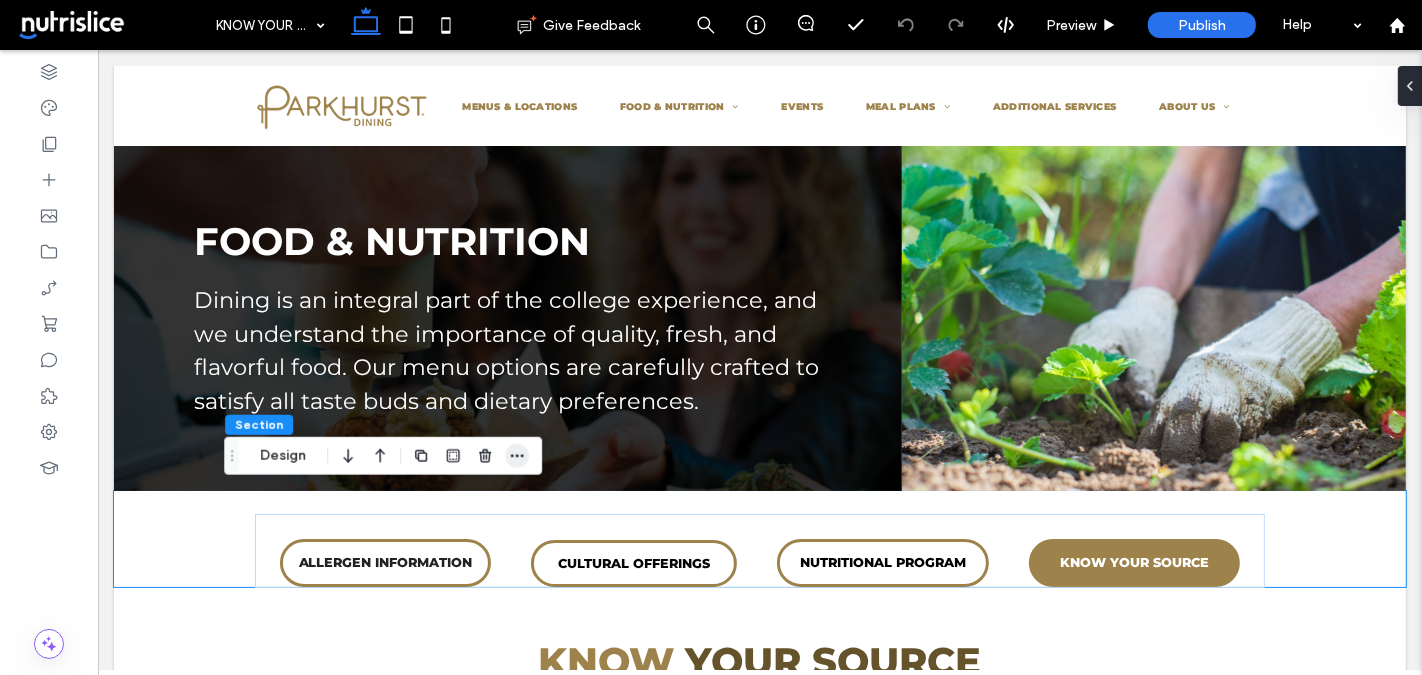 click 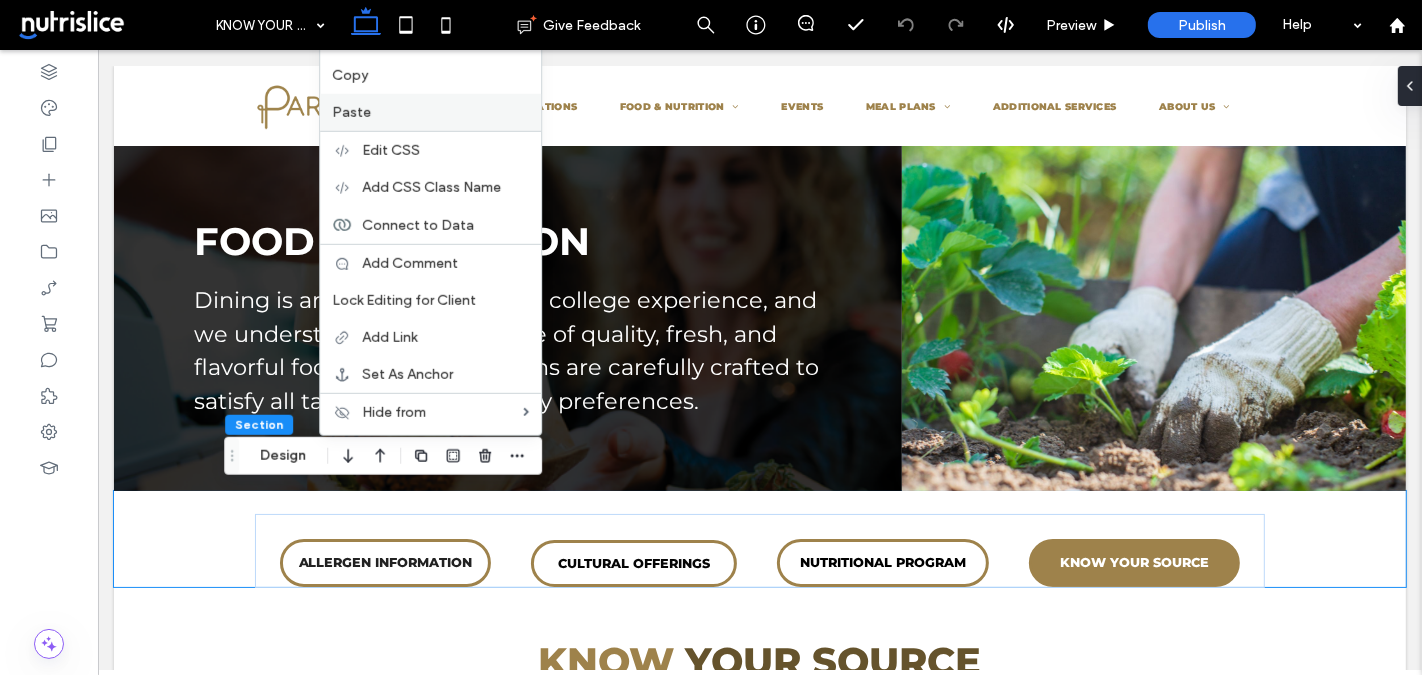 click on "Paste" at bounding box center [430, 112] 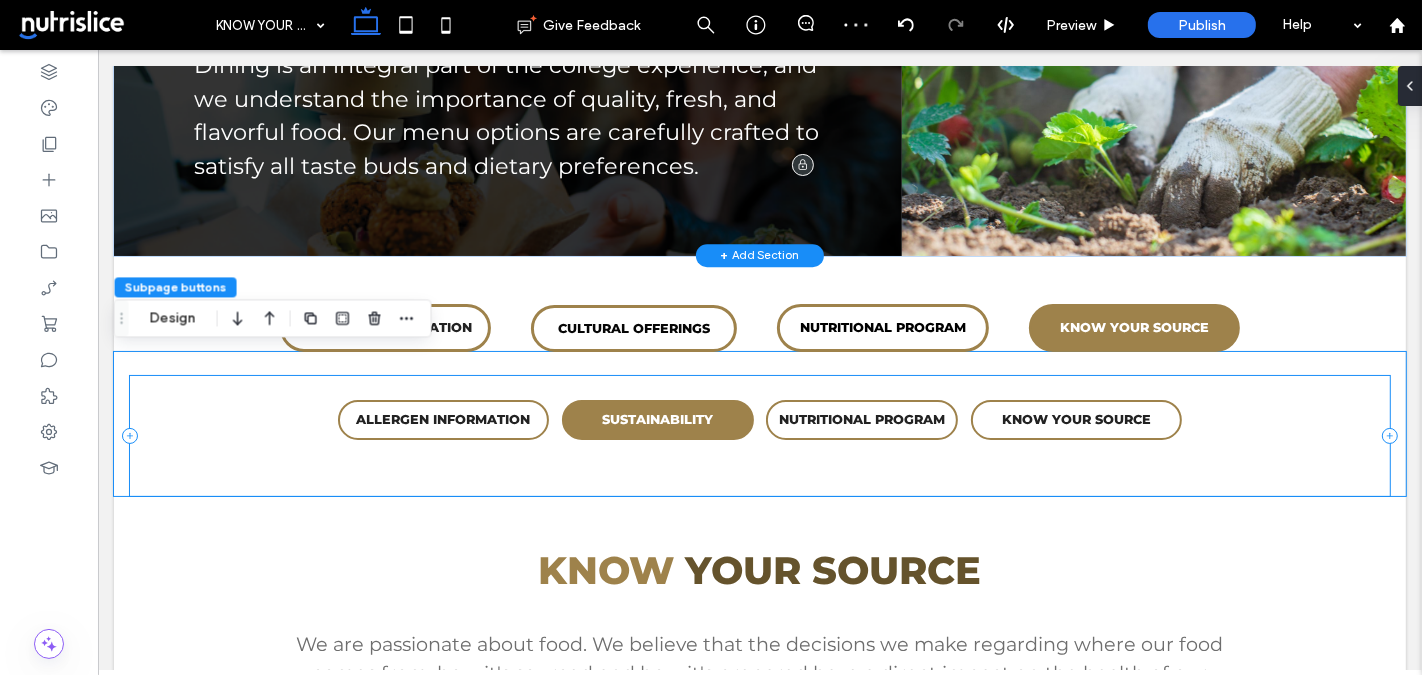 scroll, scrollTop: 238, scrollLeft: 0, axis: vertical 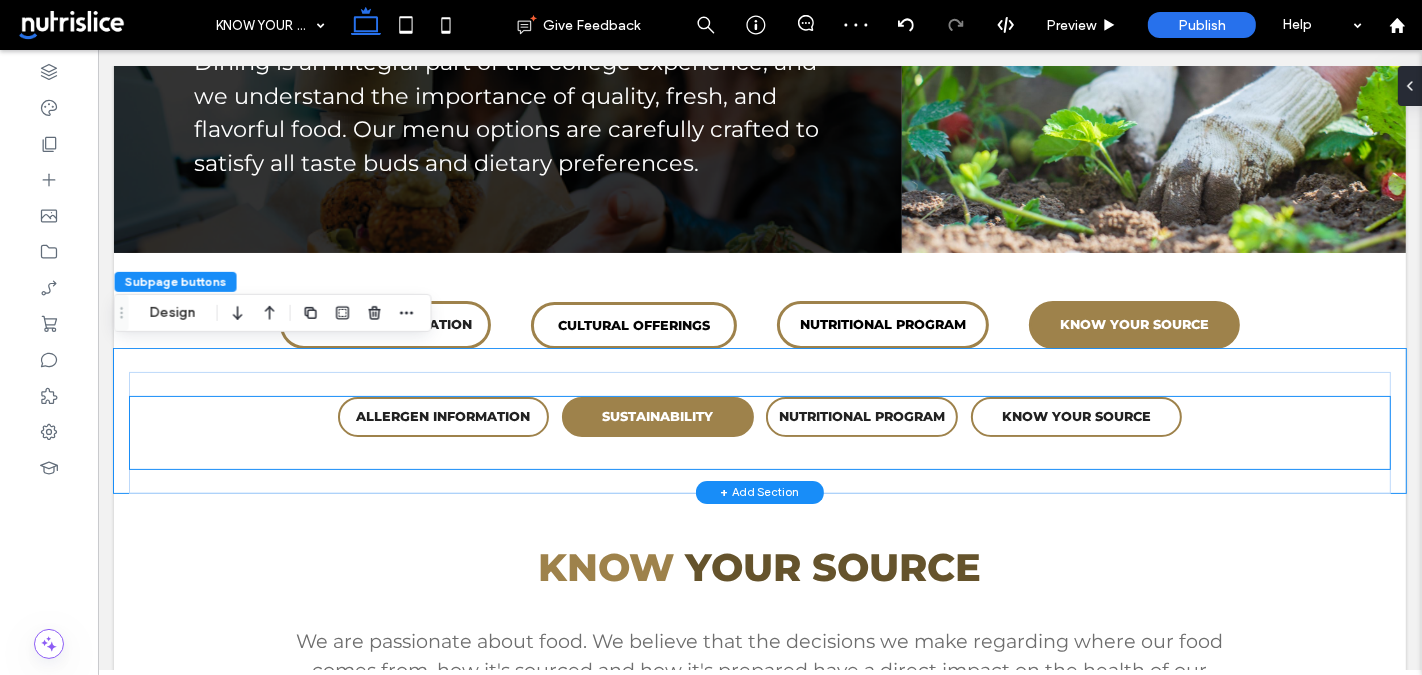 click on "SUSTAINABILITY" at bounding box center [656, 416] 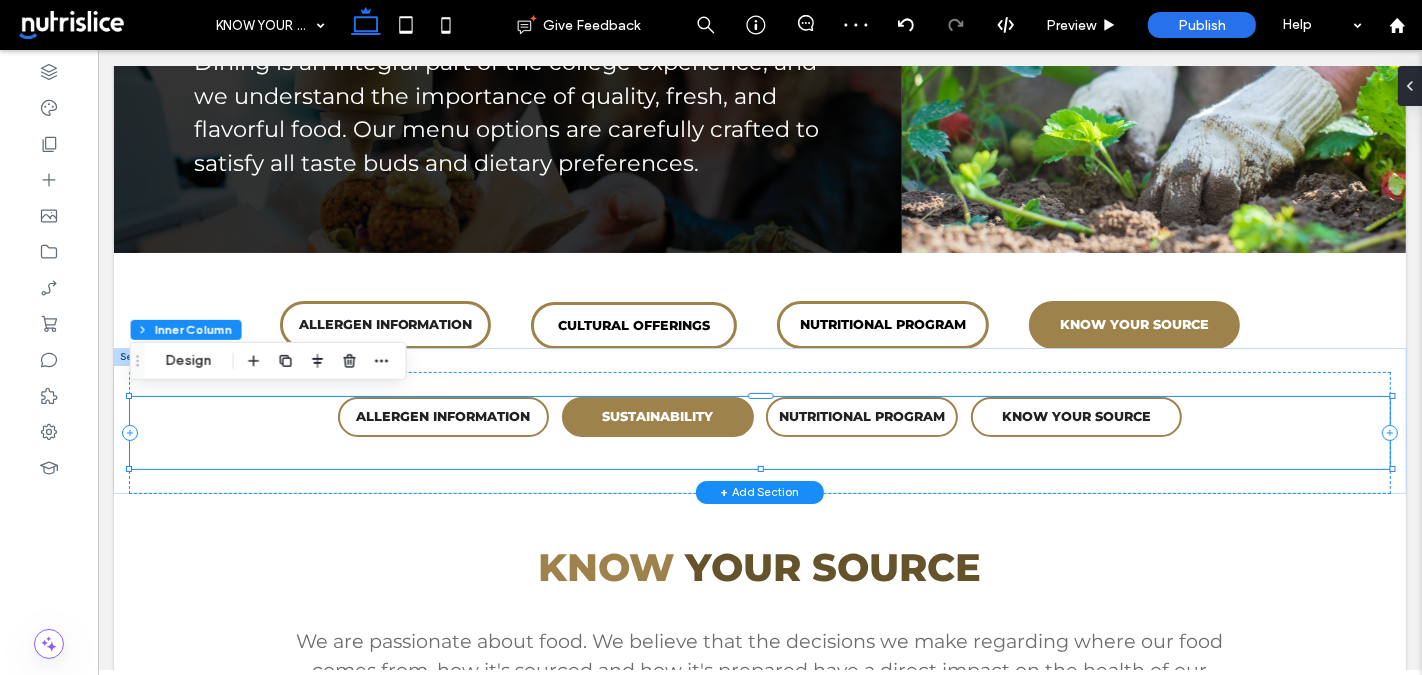 click on "SUSTAINABILITY" at bounding box center (656, 416) 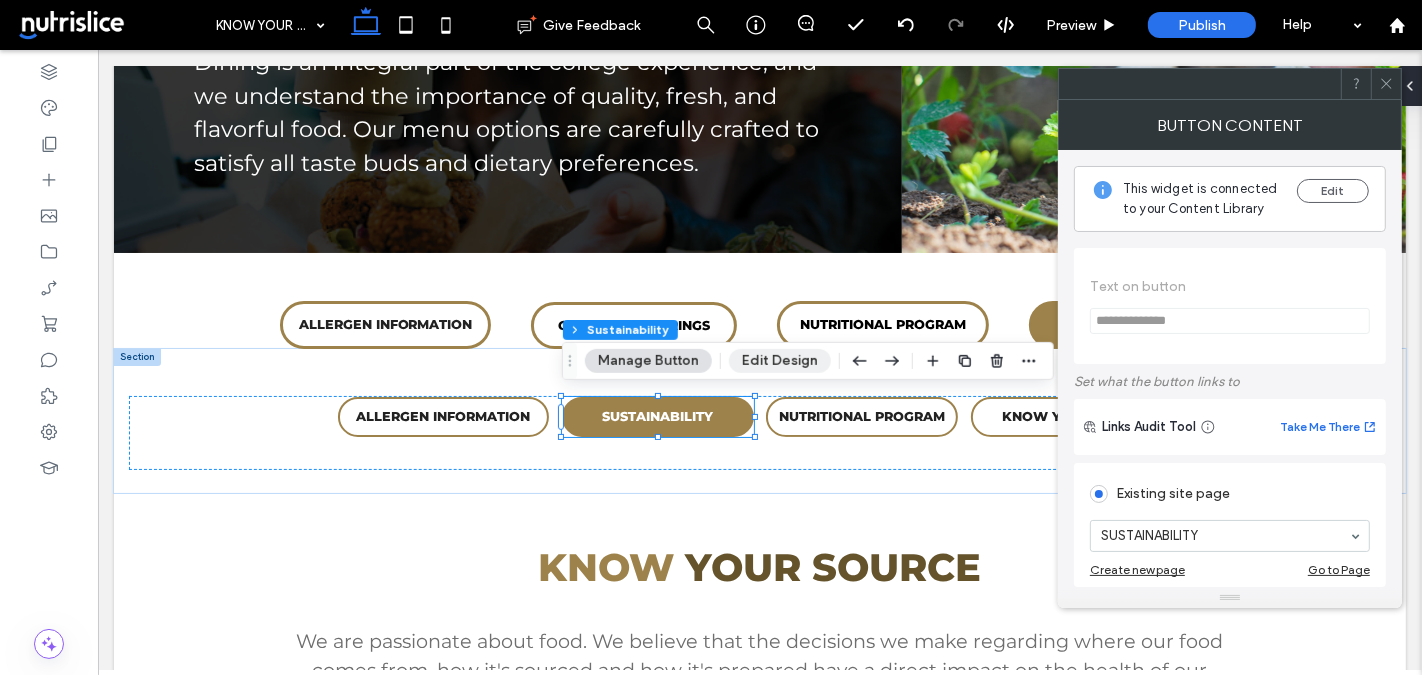 click on "Edit Design" at bounding box center (780, 361) 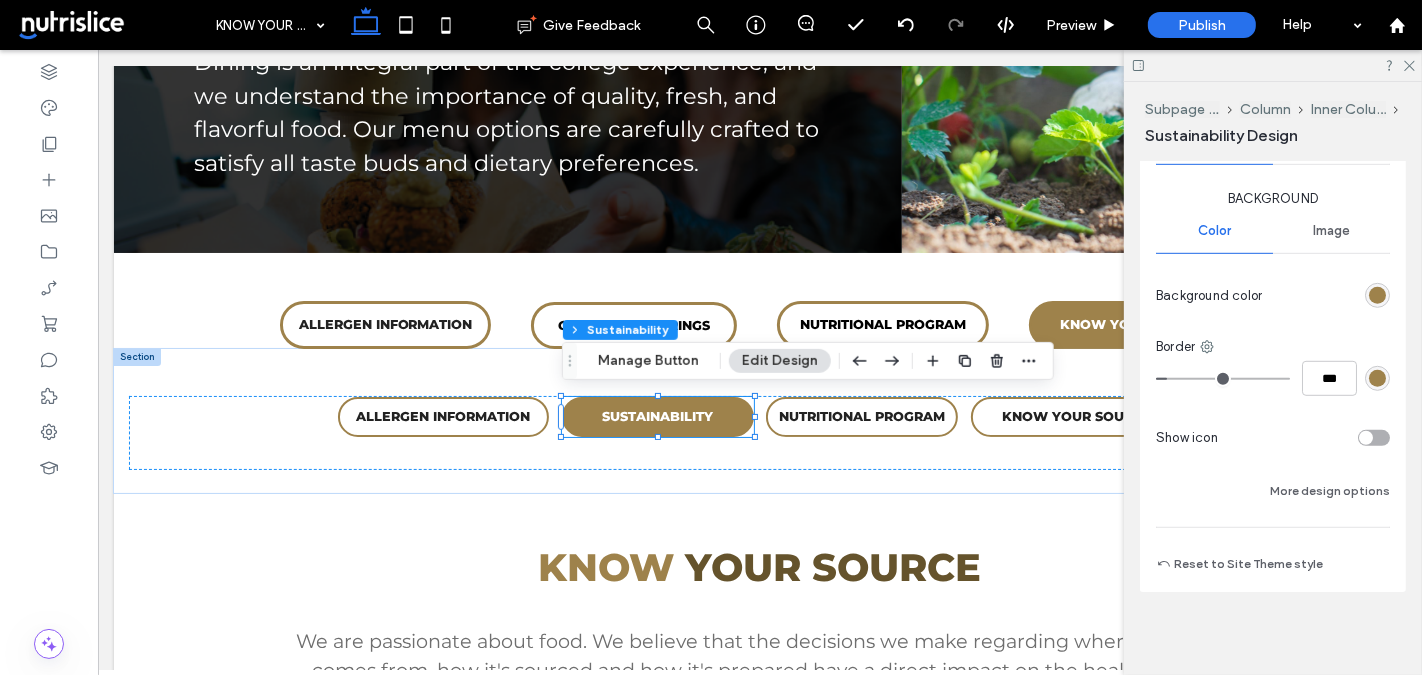 scroll, scrollTop: 1012, scrollLeft: 0, axis: vertical 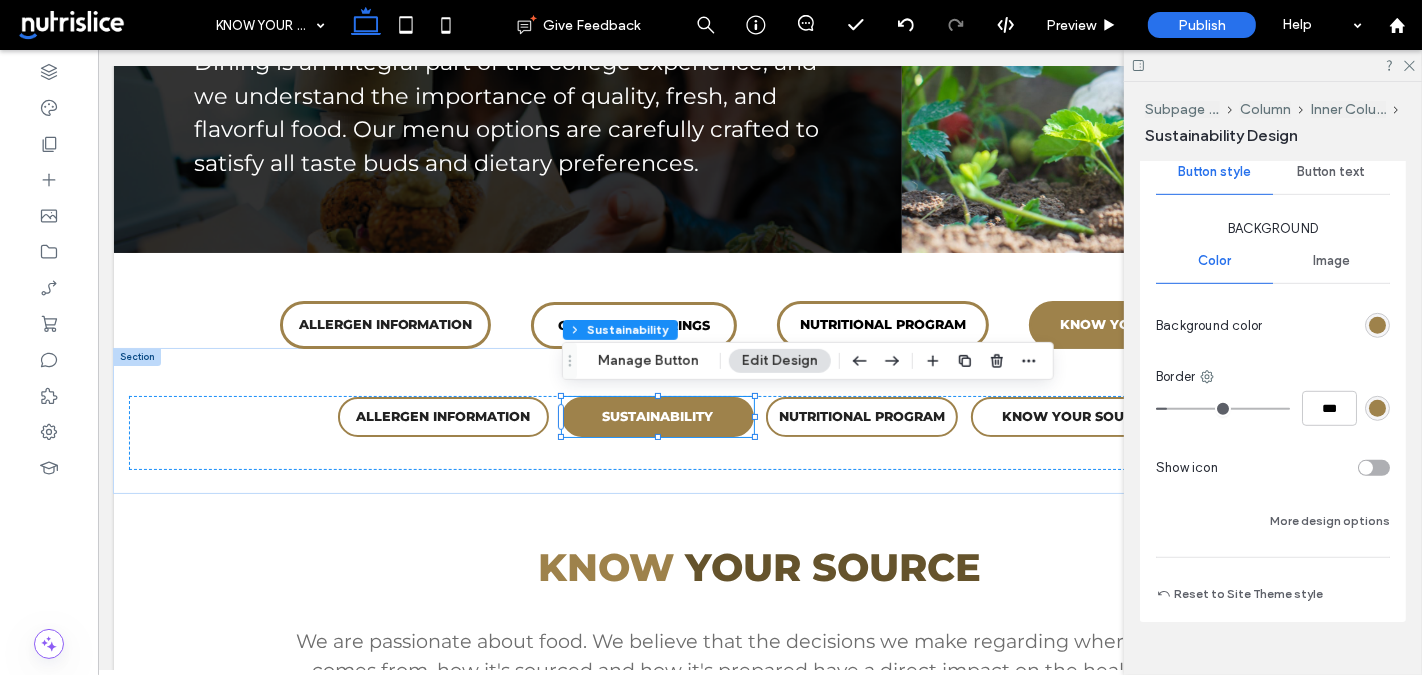 click at bounding box center (1377, 325) 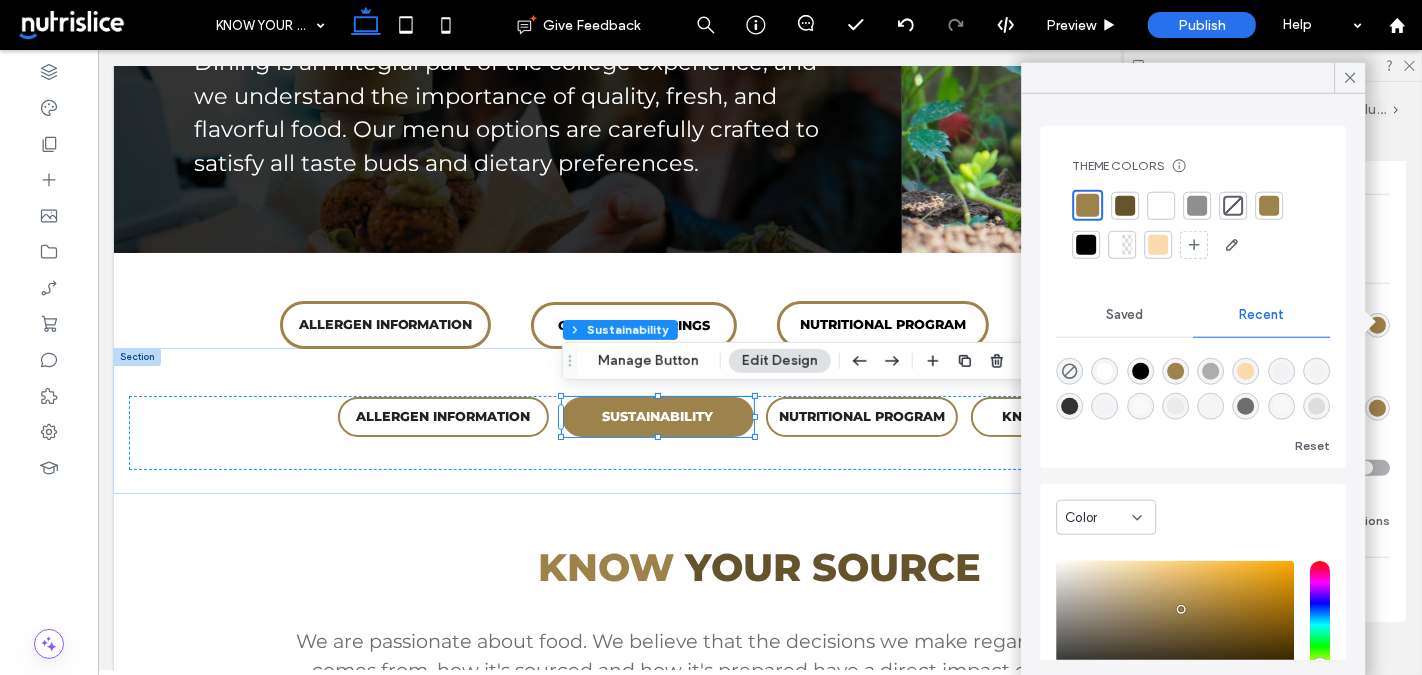 click at bounding box center (1233, 205) 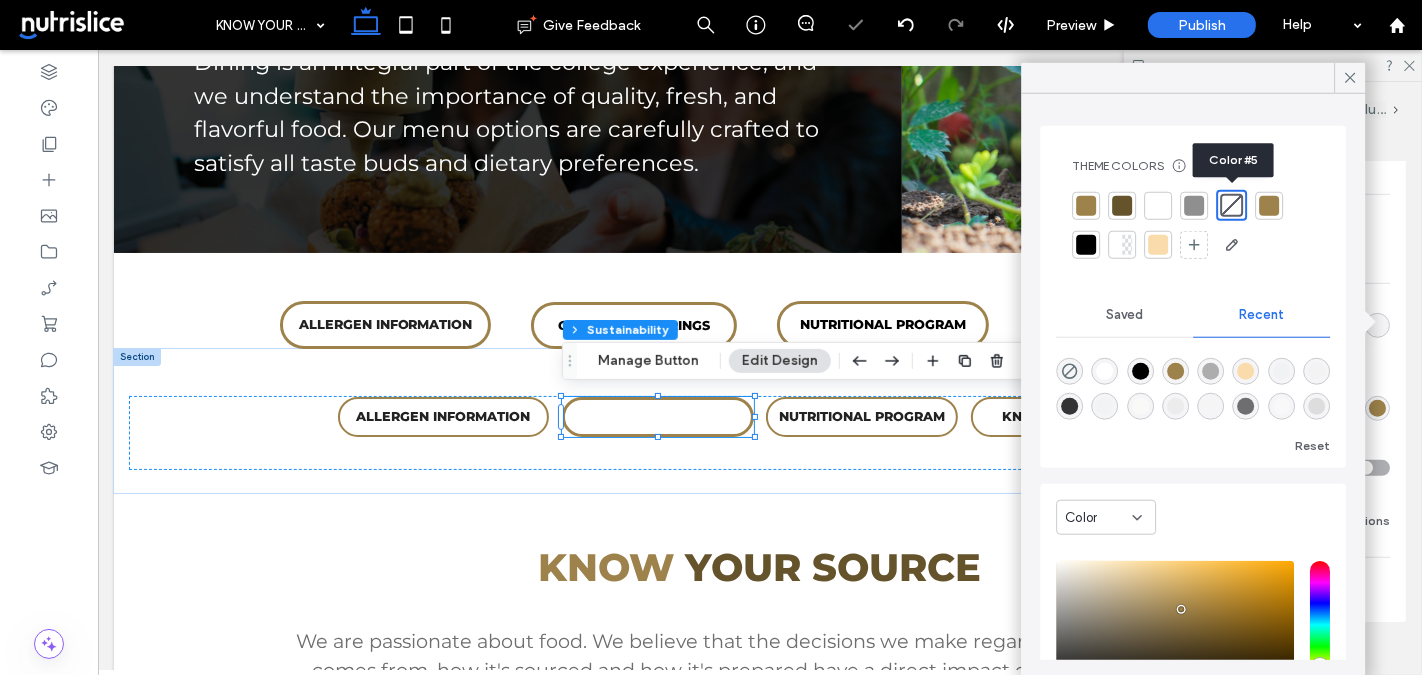 type on "*" 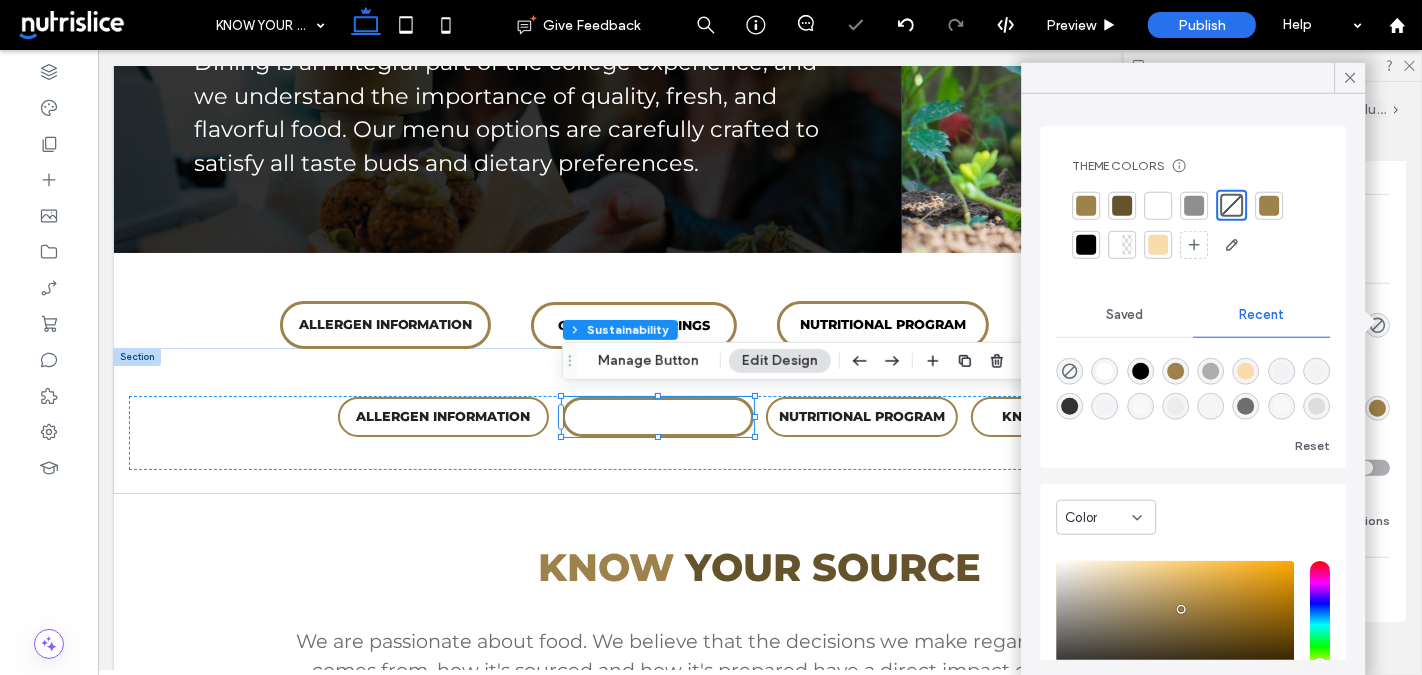 click on "Background Color Image Background color Border *** Show icon More design options" at bounding box center (1273, 376) 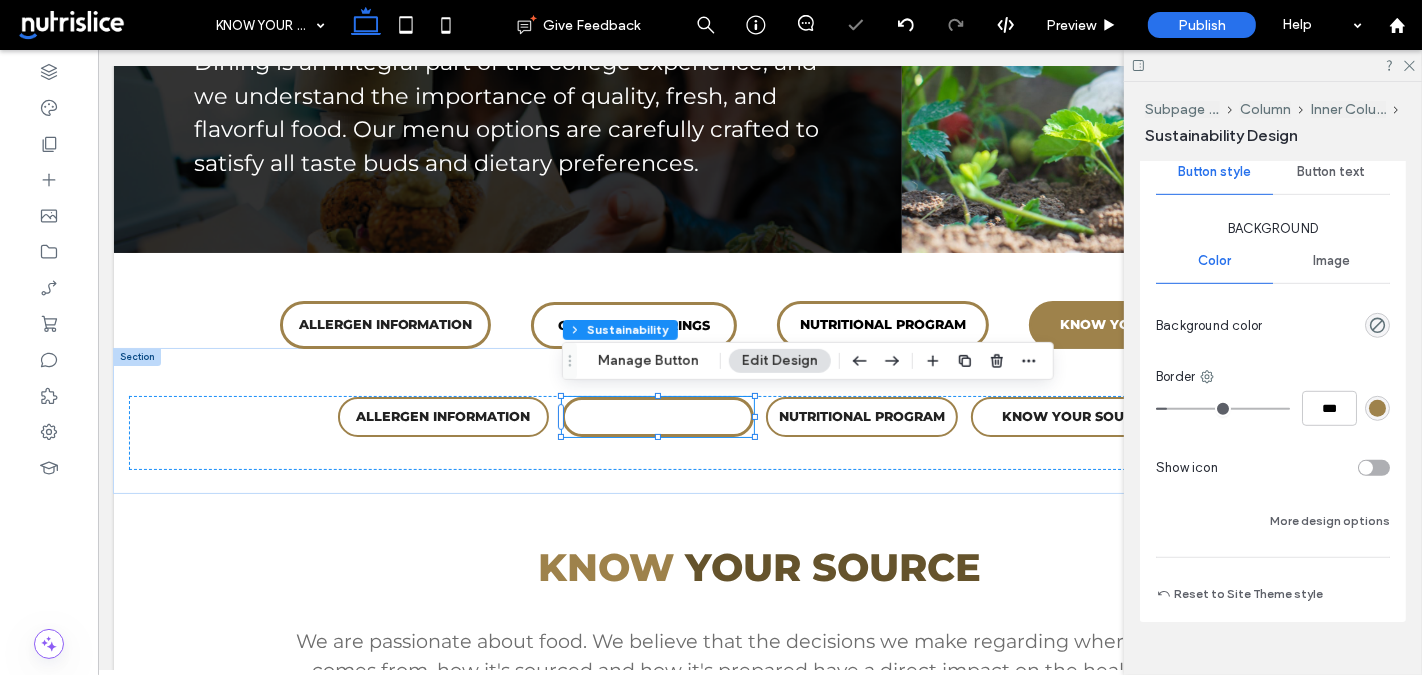 click on "Button text" at bounding box center (1332, 172) 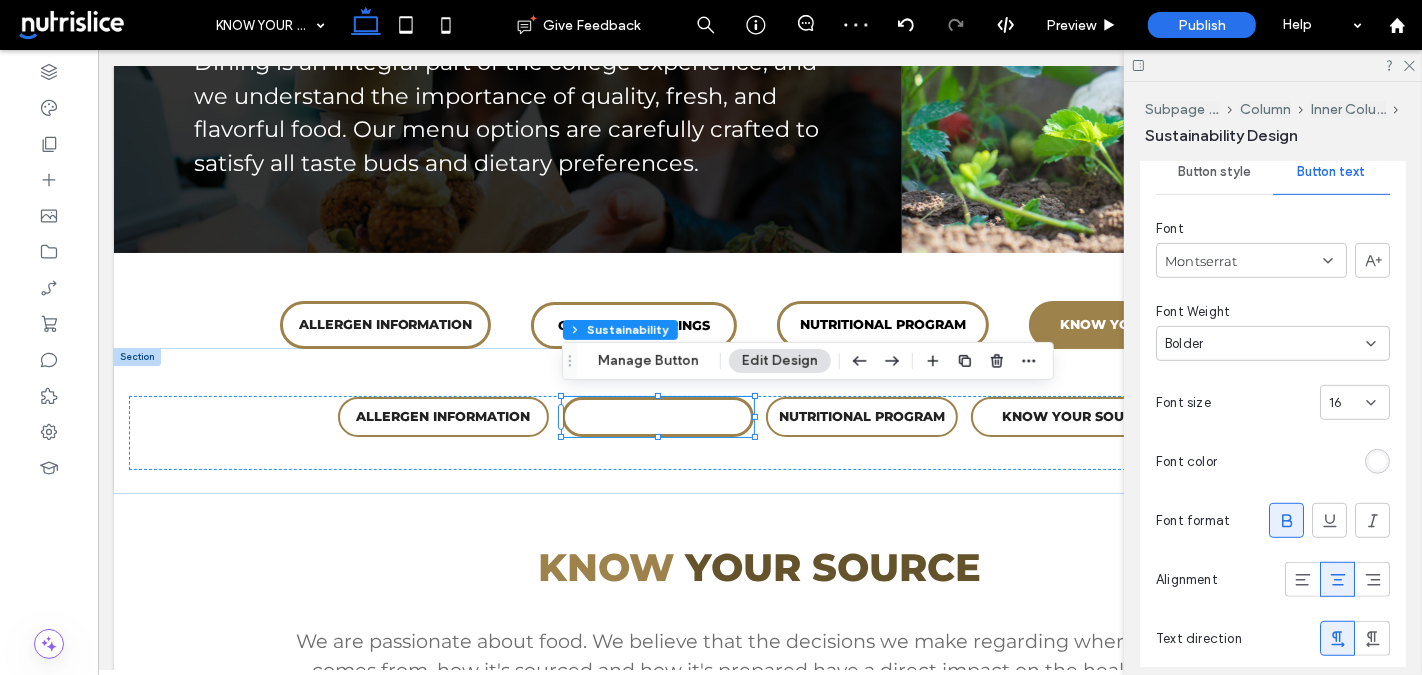 click at bounding box center (1377, 461) 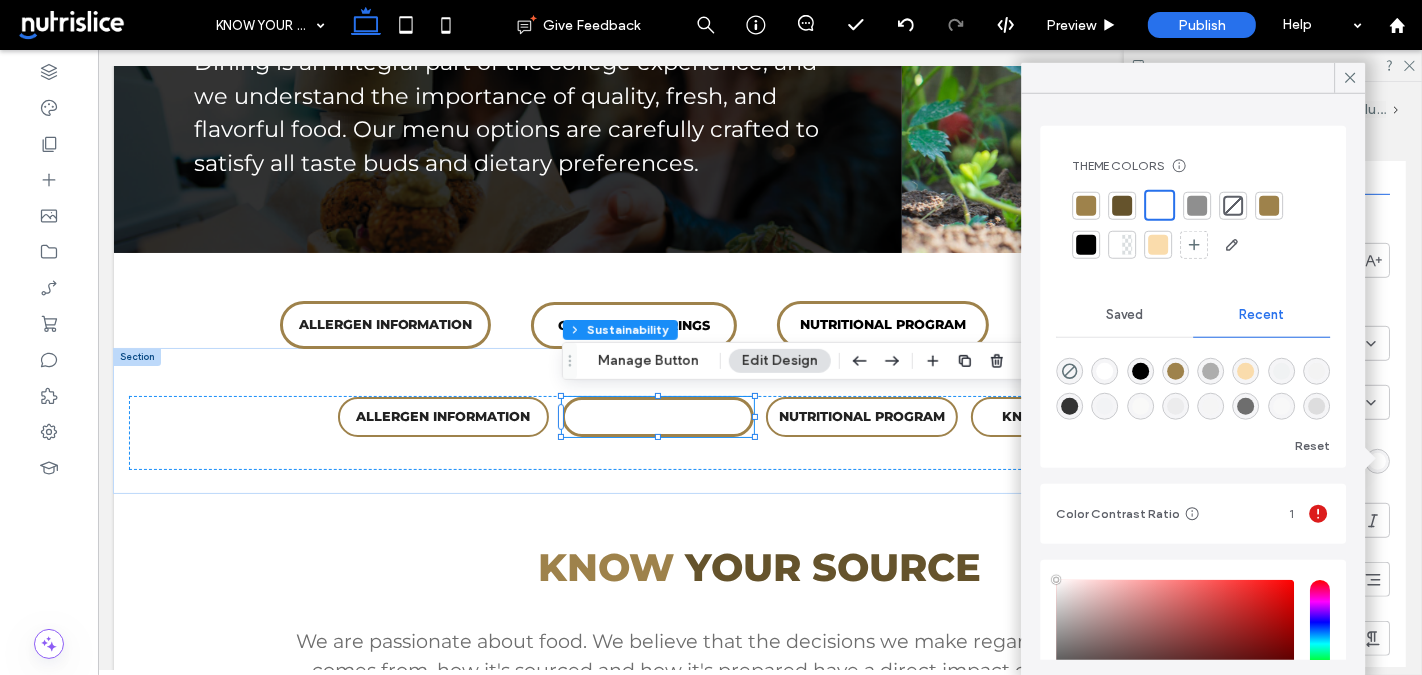 click at bounding box center (1086, 205) 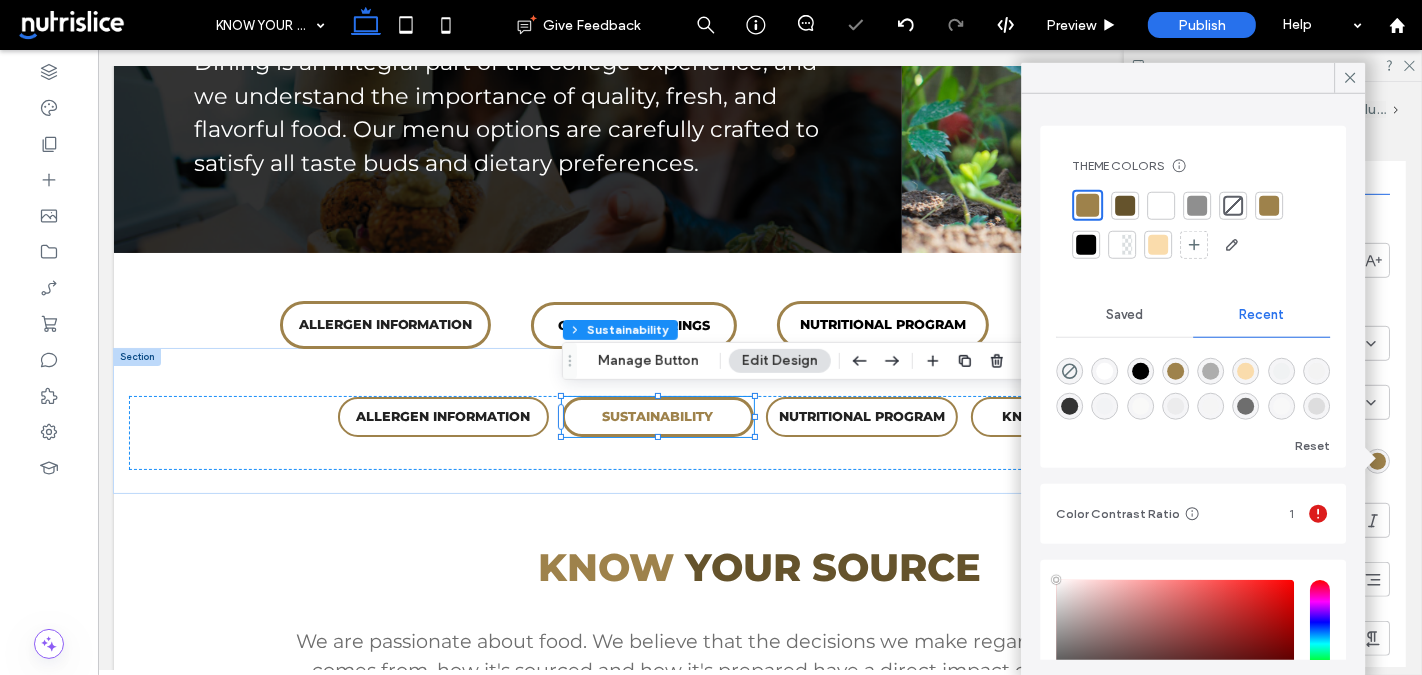click at bounding box center [1086, 245] 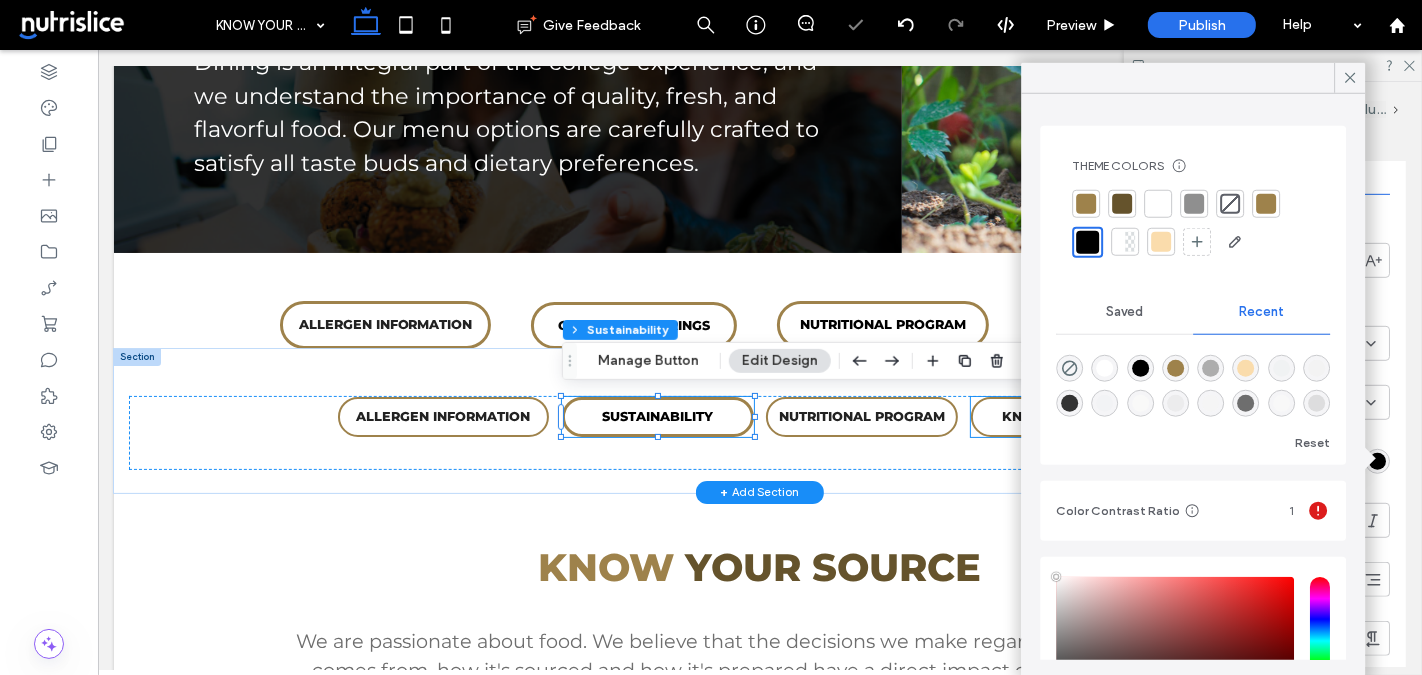 click on "KNOW YOUR SOURCE" at bounding box center [1075, 417] 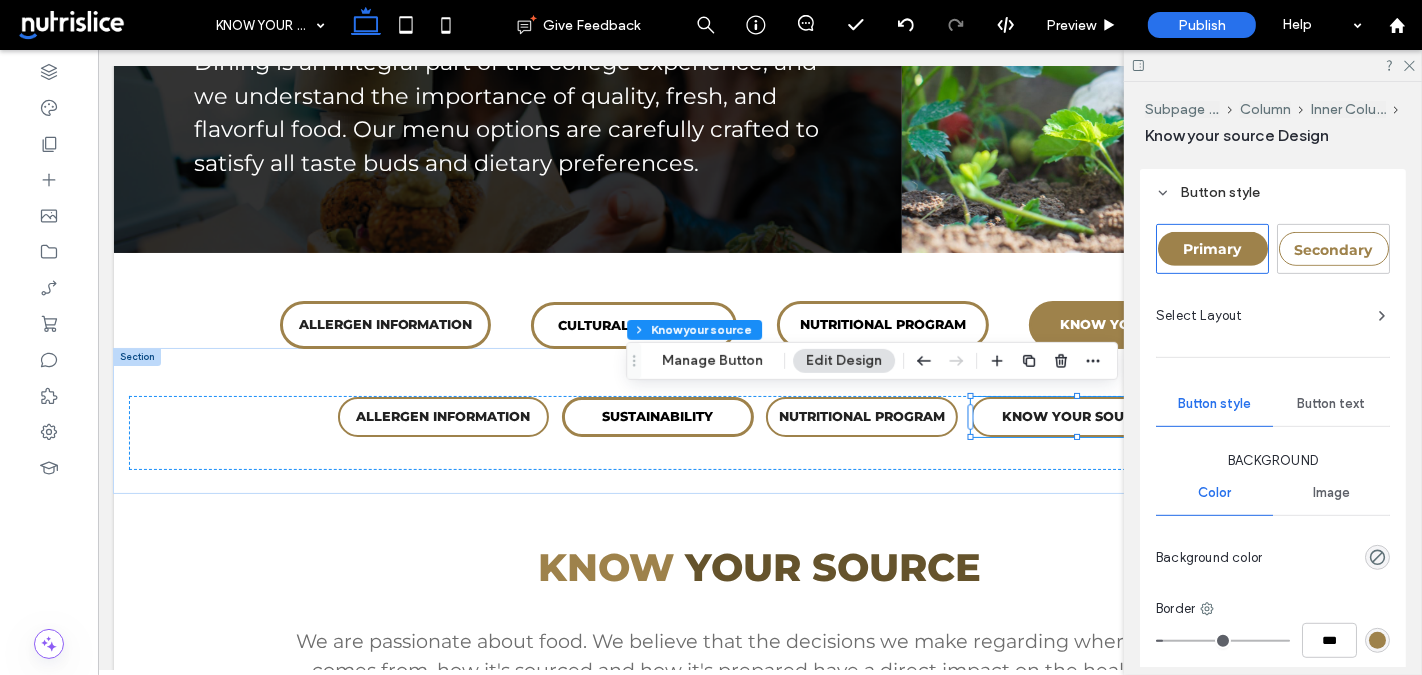 scroll, scrollTop: 791, scrollLeft: 0, axis: vertical 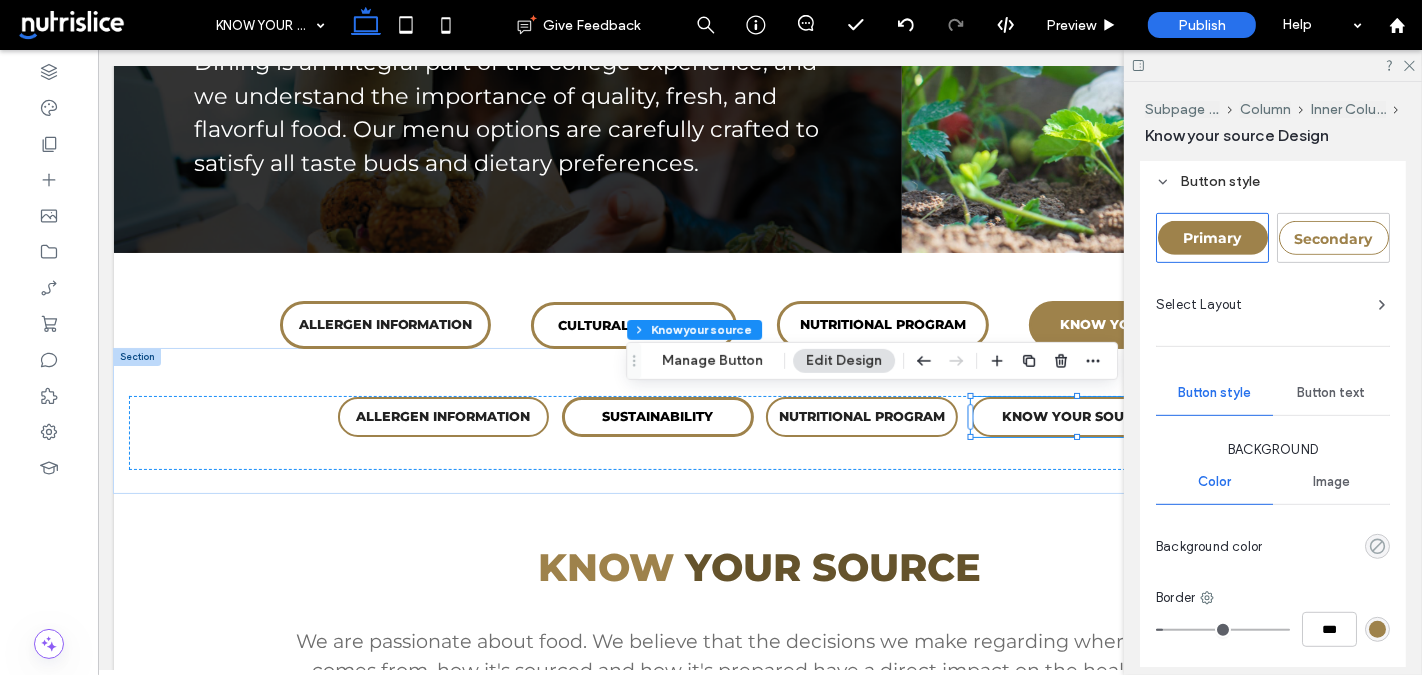 click 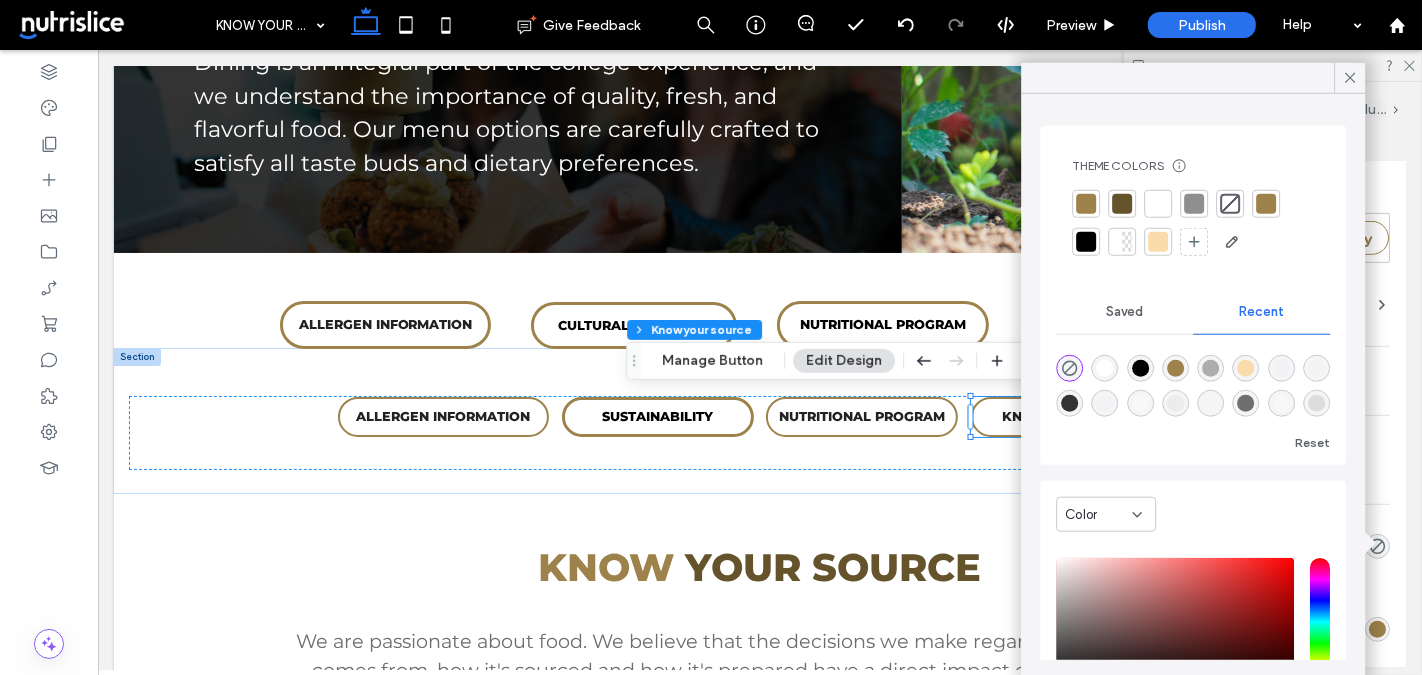 click at bounding box center (1086, 204) 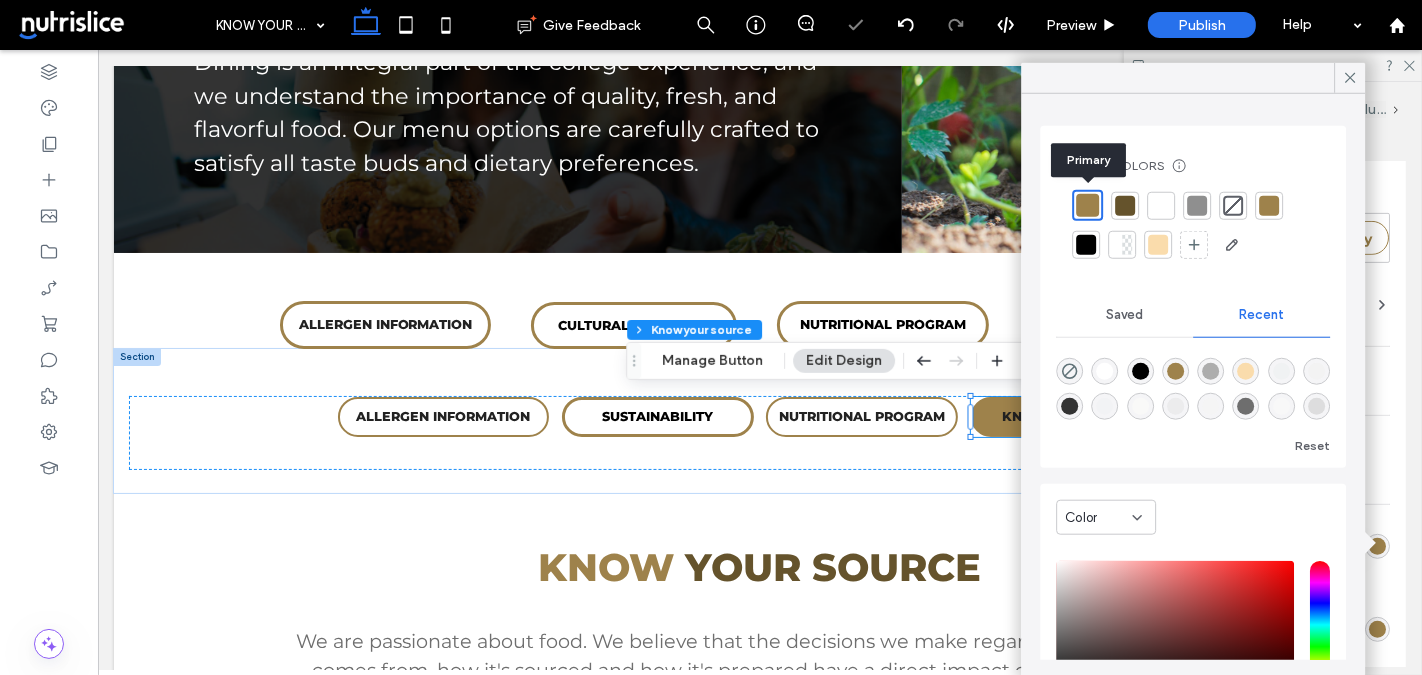 type on "*" 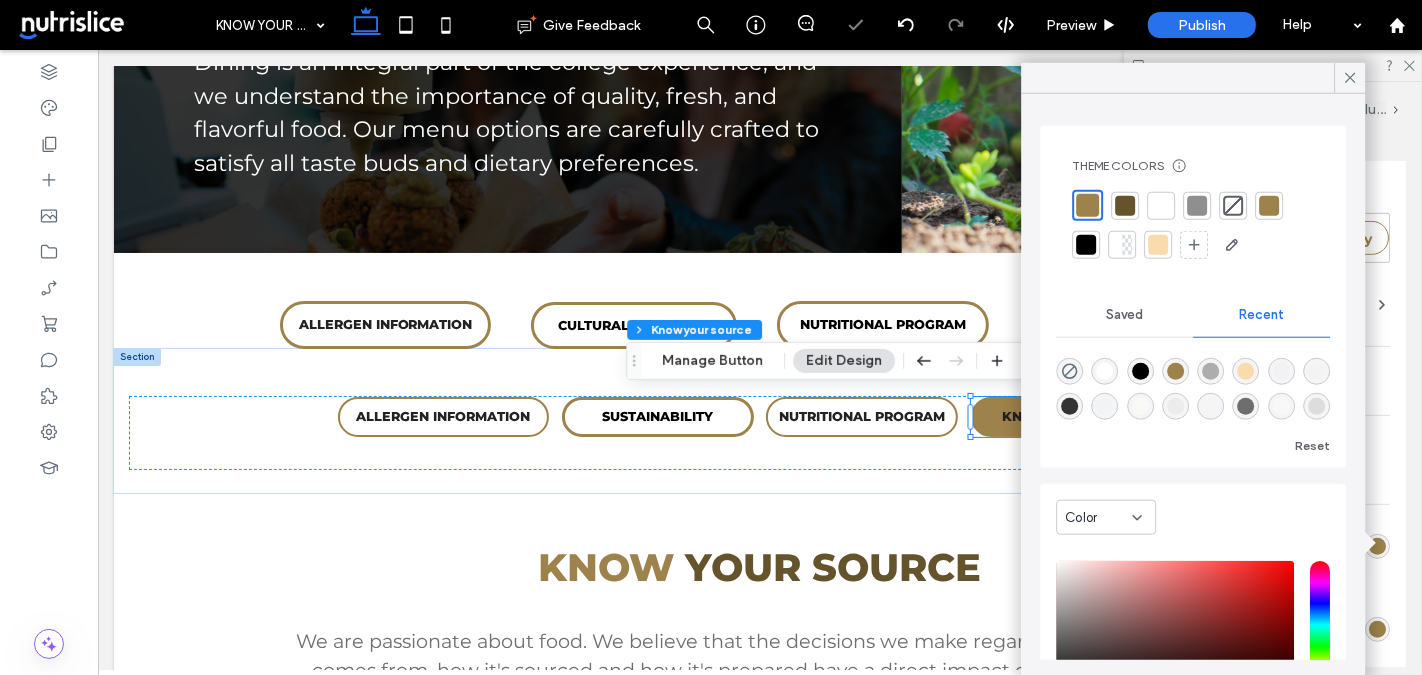 click on "Alignment Spacing Set margins and padding 0px 0% 0px 0% ** px 0px ** px 0px Clear all padding Size Width *** px Height ** px More Size Options Animation Trigger None Position Position type Default Button style Primary Secondary Select Layout Button style Button text Background Color Image Background color Border *** Show icon More design options Reset to Site Theme style" at bounding box center (1279, 414) 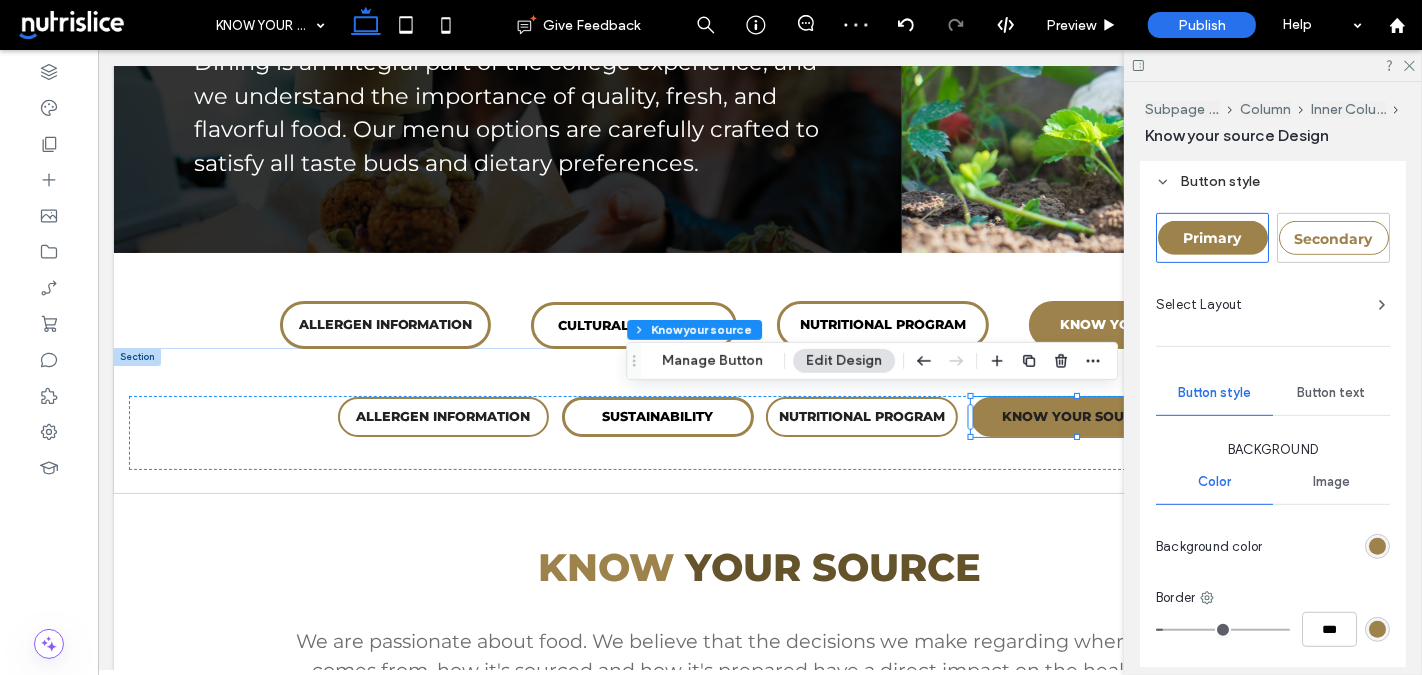 click on "Button text" at bounding box center (1332, 393) 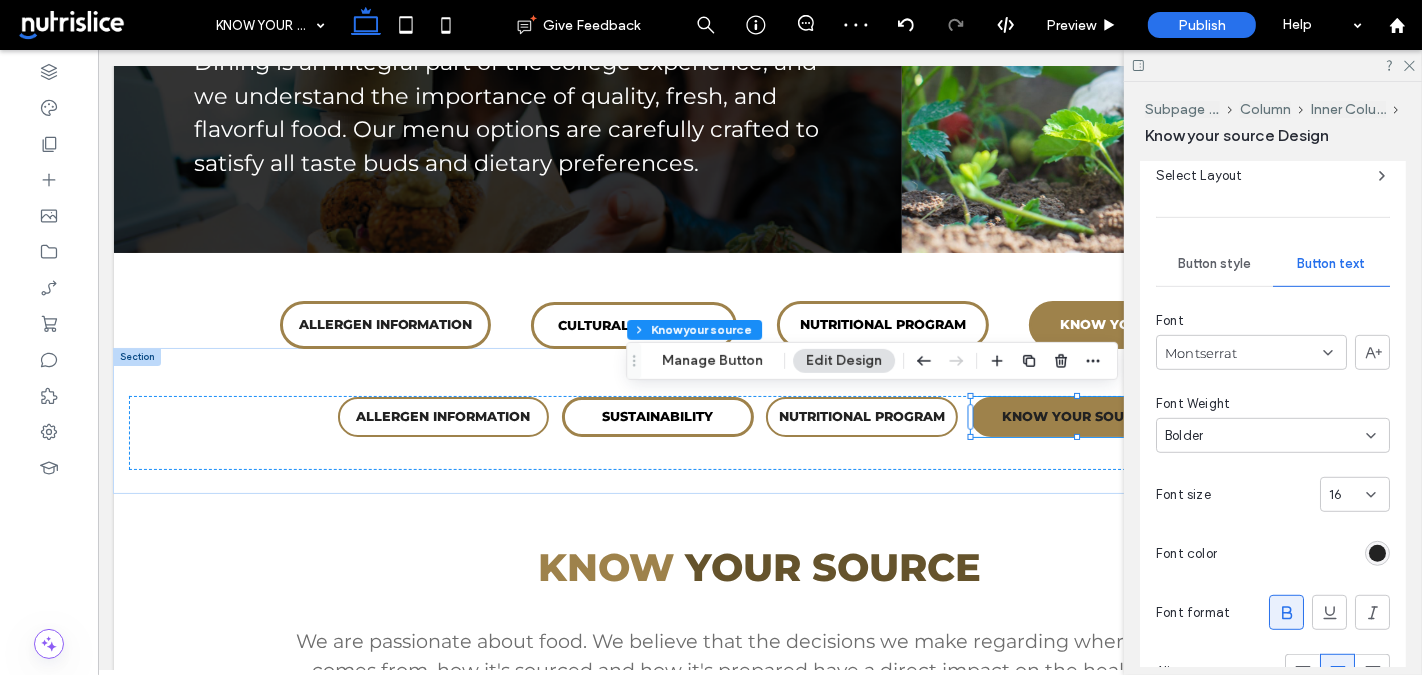 scroll, scrollTop: 923, scrollLeft: 0, axis: vertical 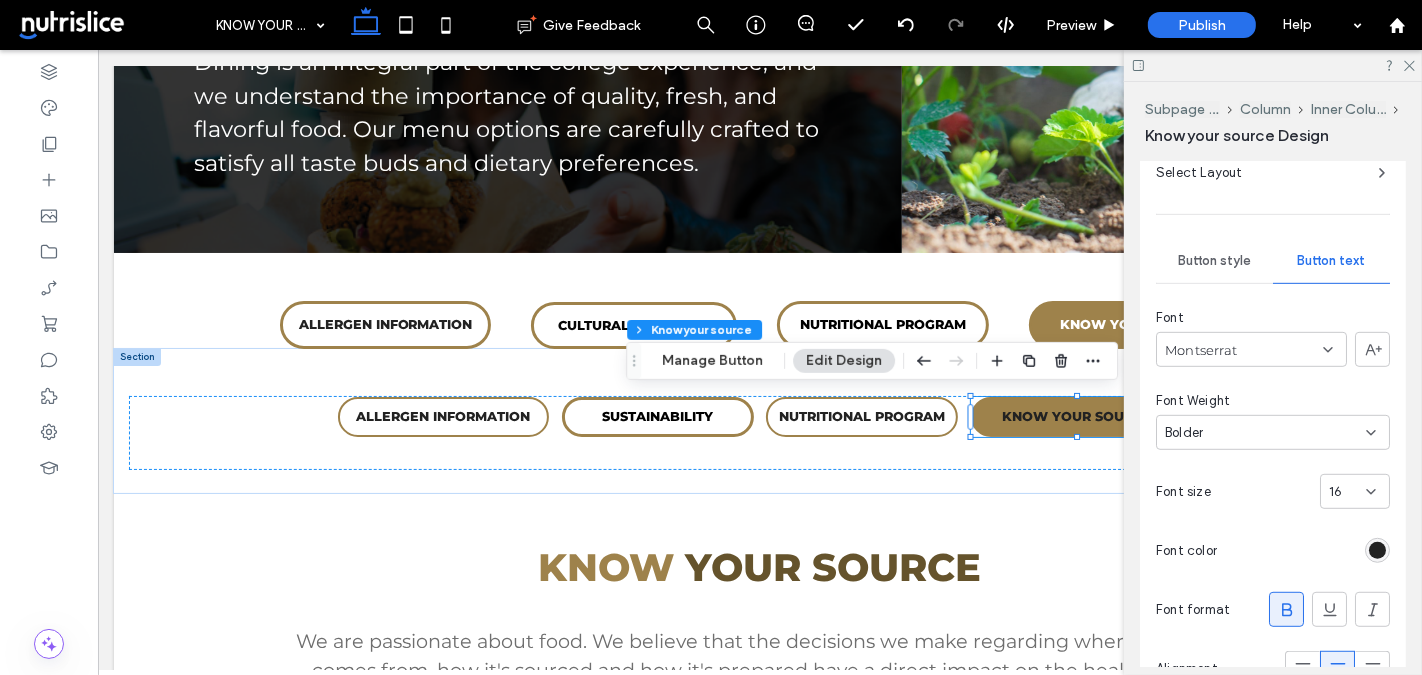 click at bounding box center (1377, 550) 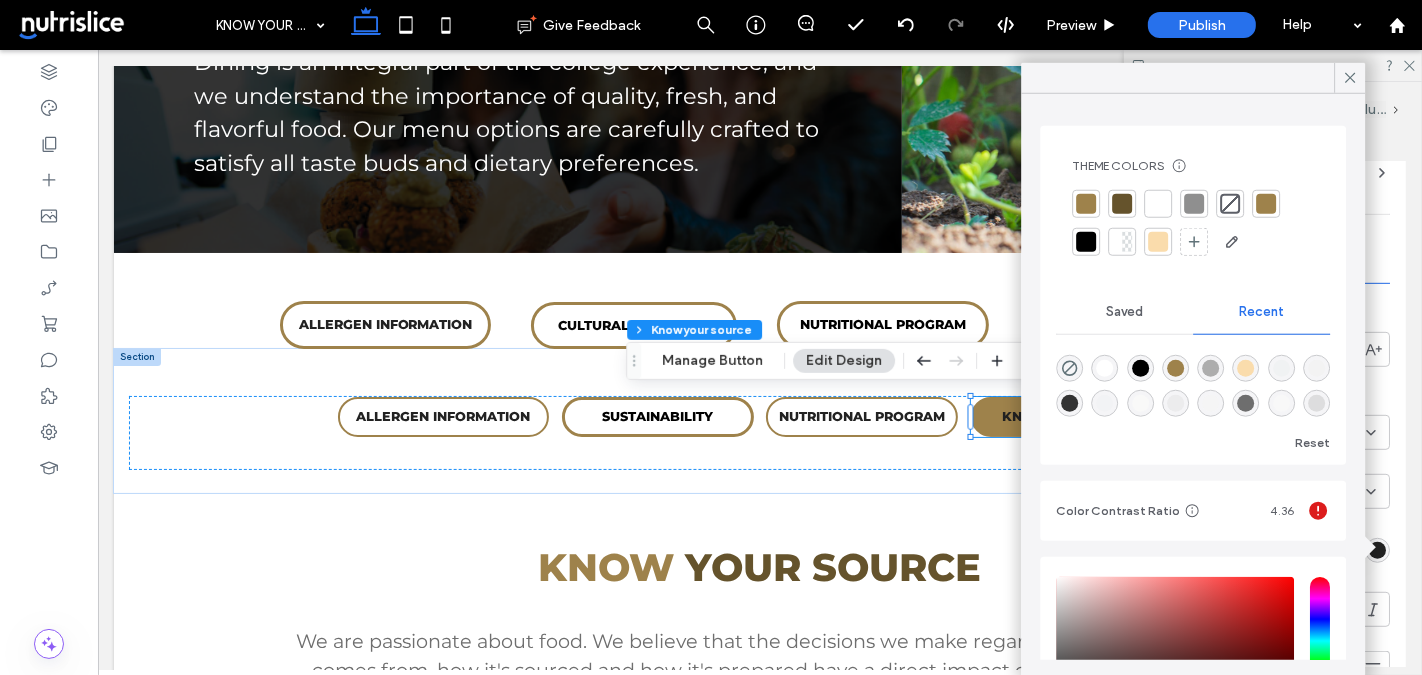 click at bounding box center [1086, 242] 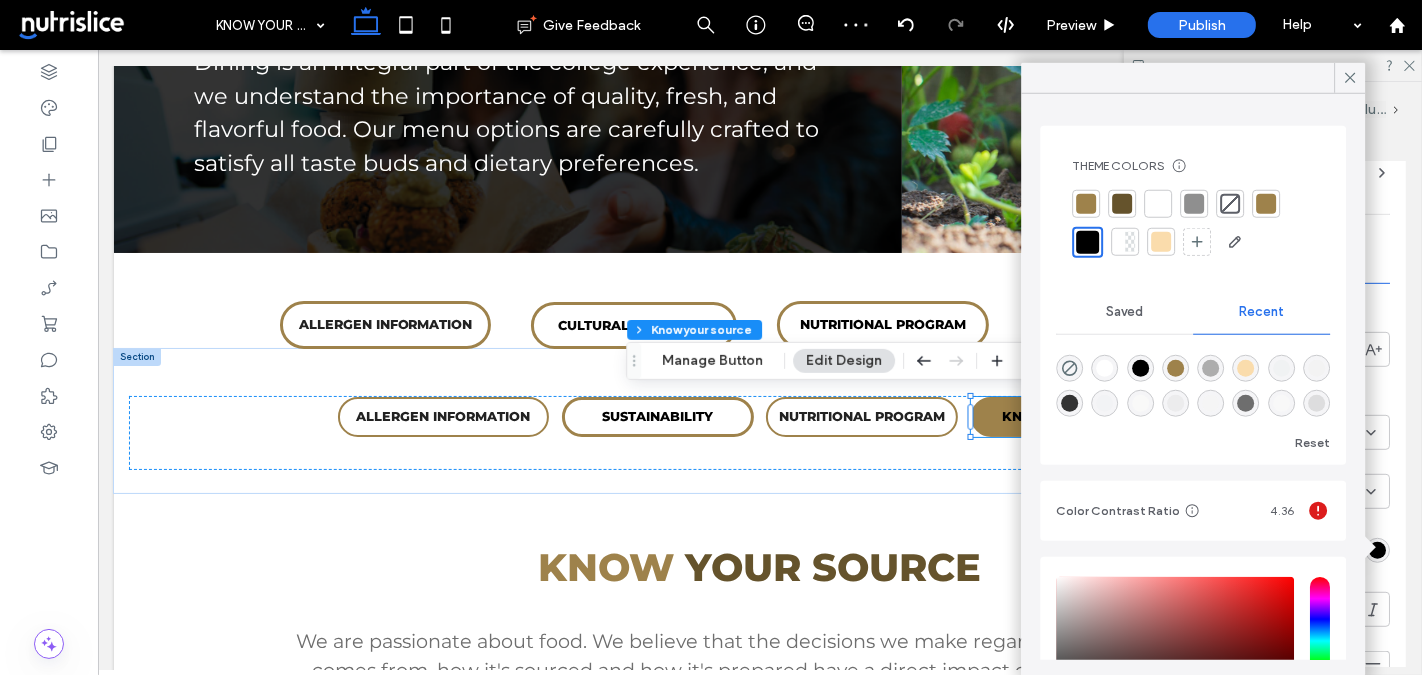 click at bounding box center [1158, 204] 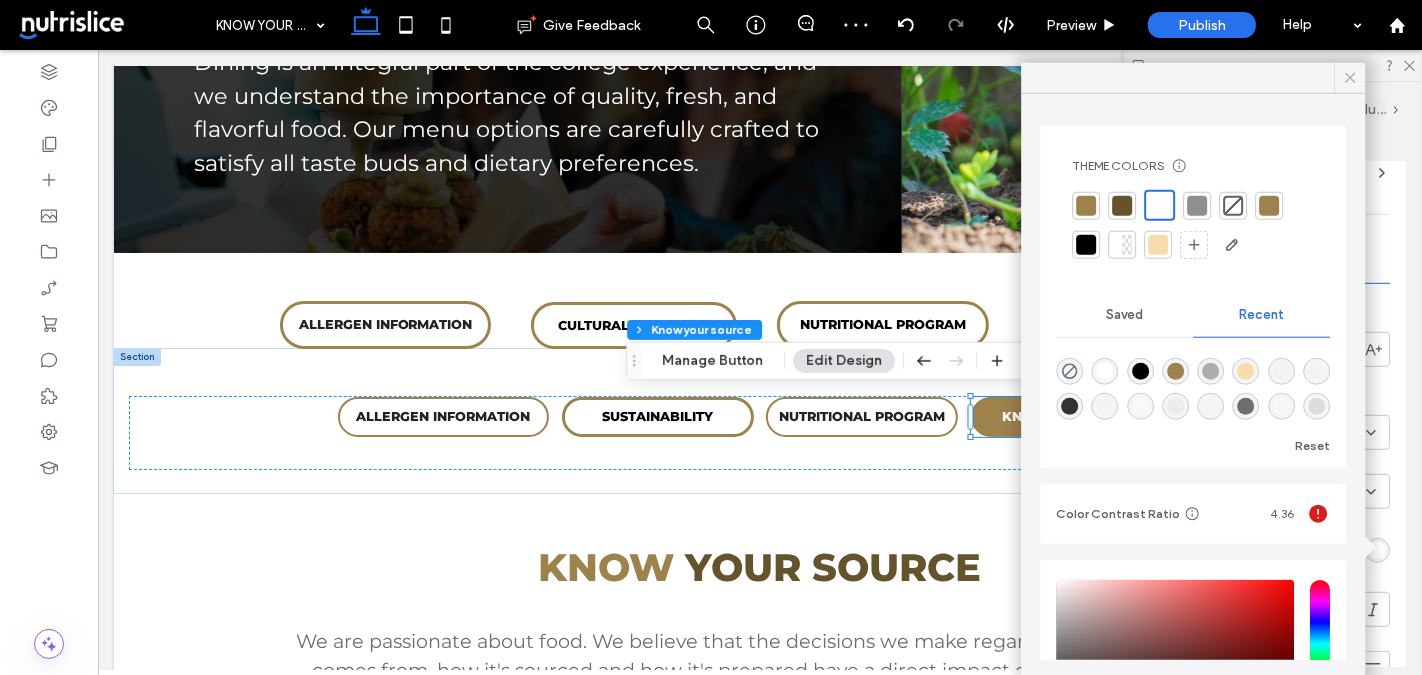 click 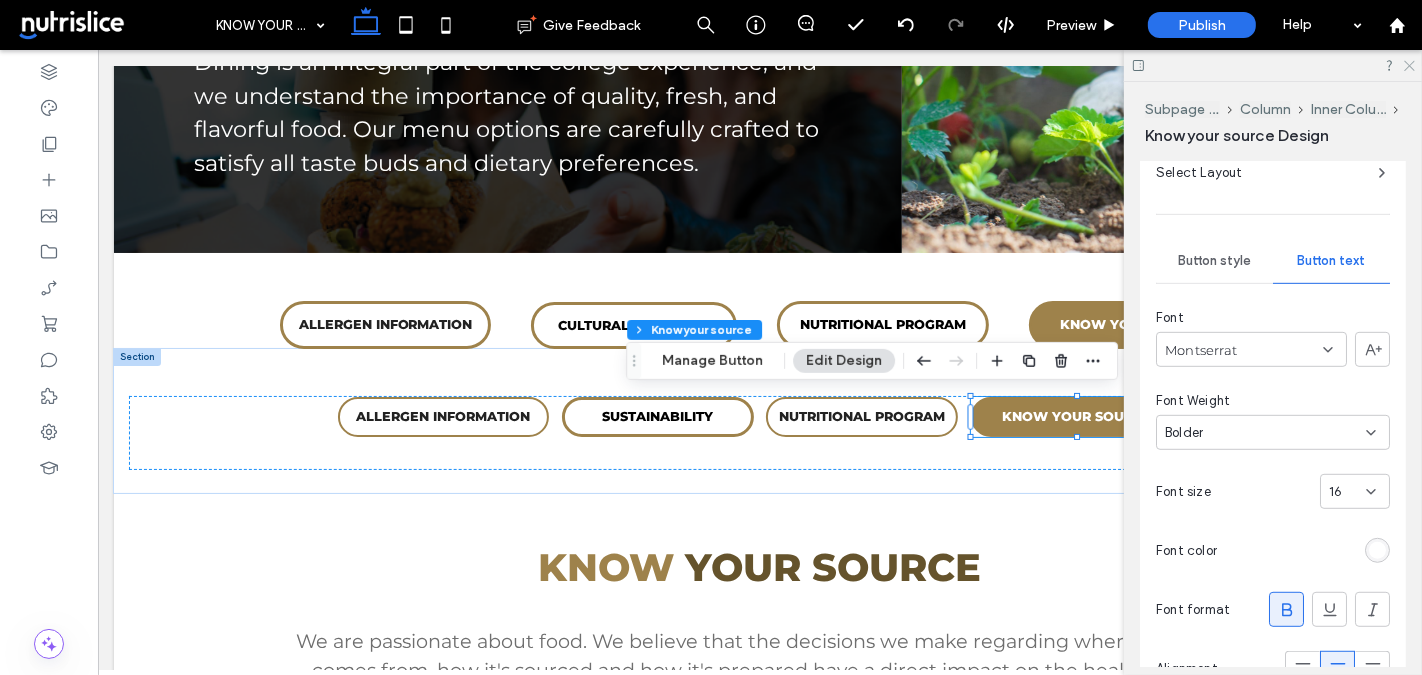 click 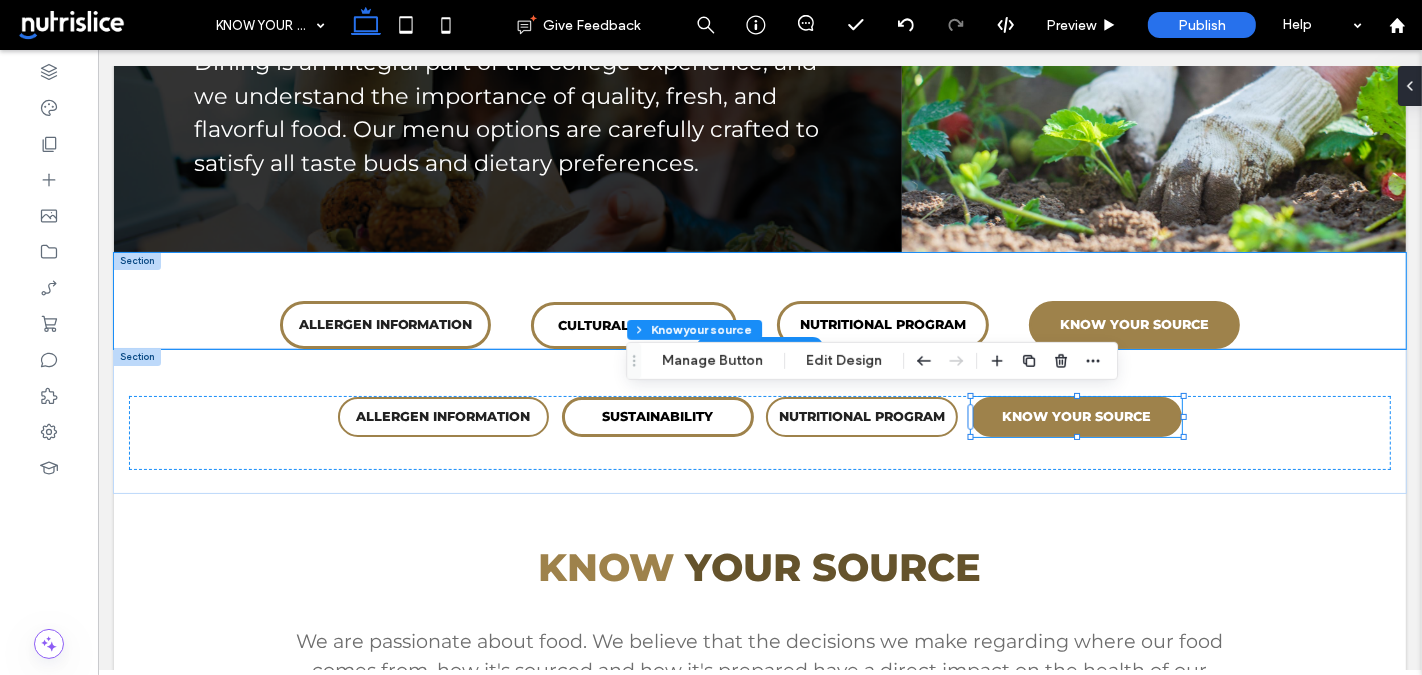 click on "ALLERGEN INFORMATION
CULTURAL OFFERINGS
NUTRITIONAL PROGRAM
KNOW YOUR SOURCE" at bounding box center [759, 301] 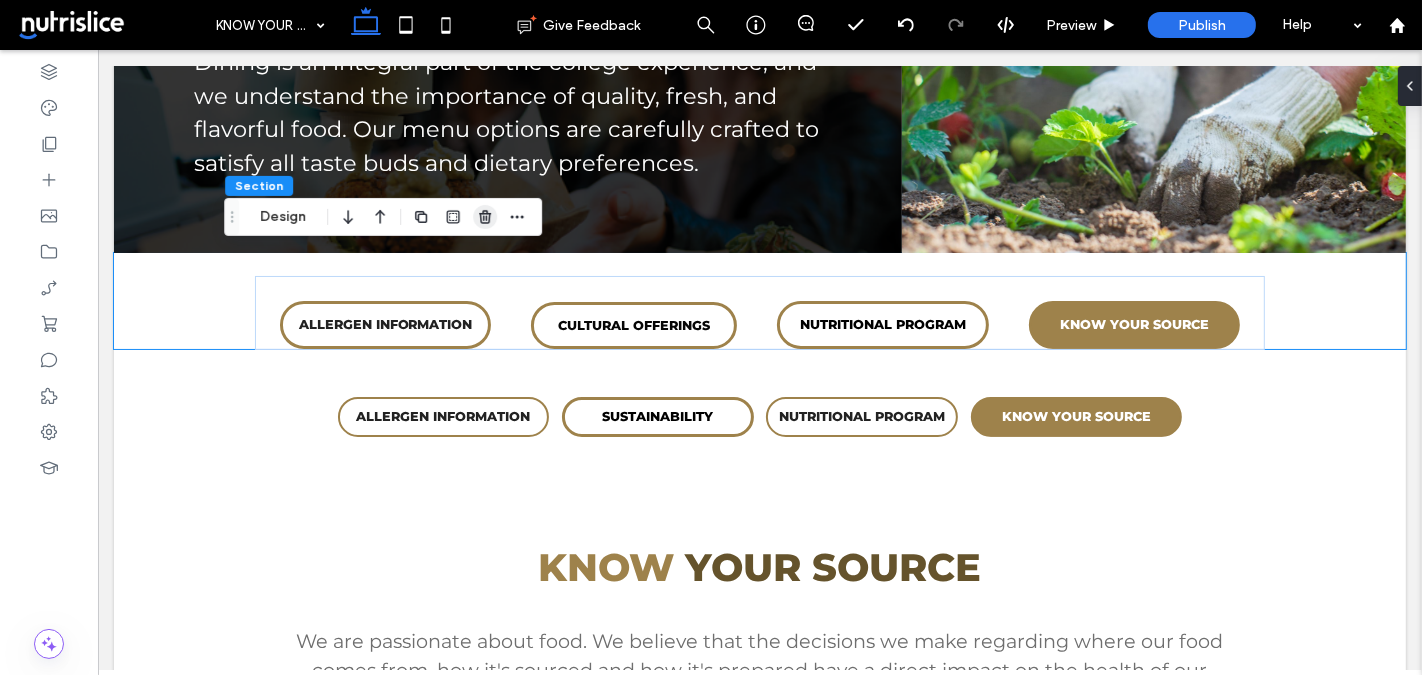 click 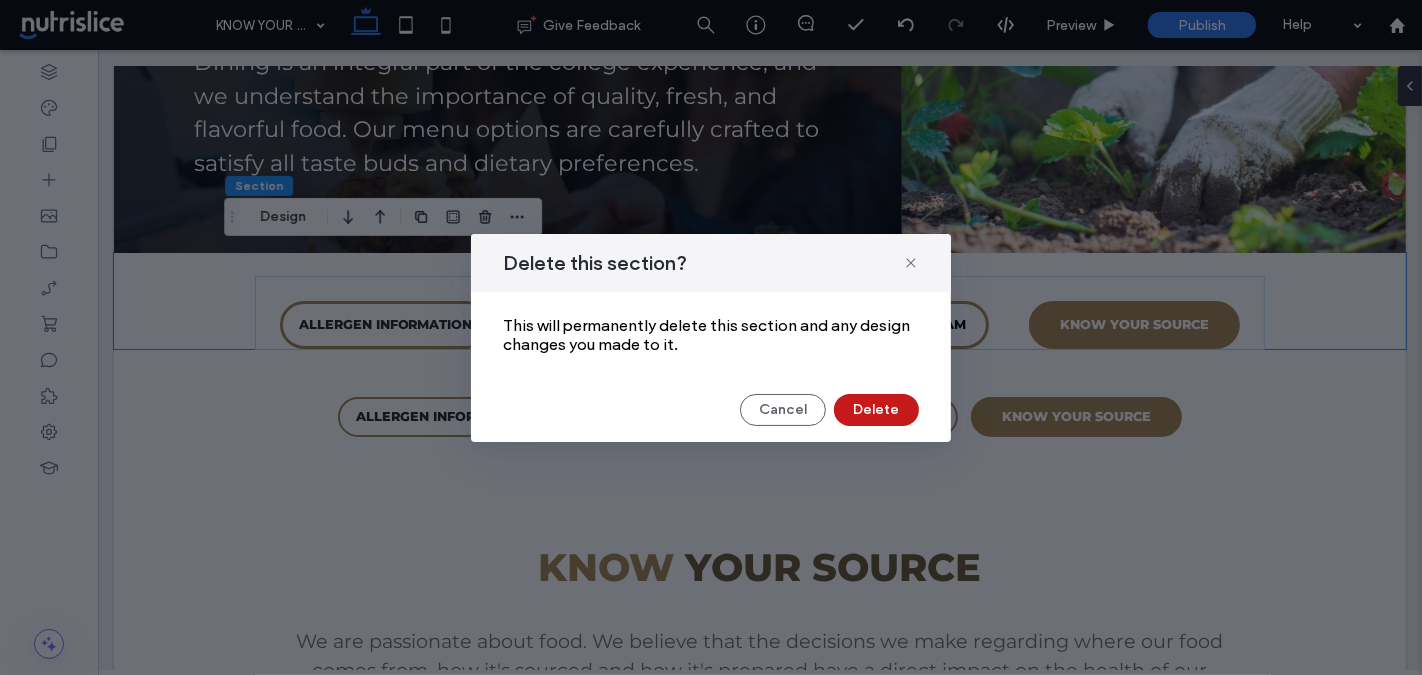 click on "Delete" at bounding box center (876, 410) 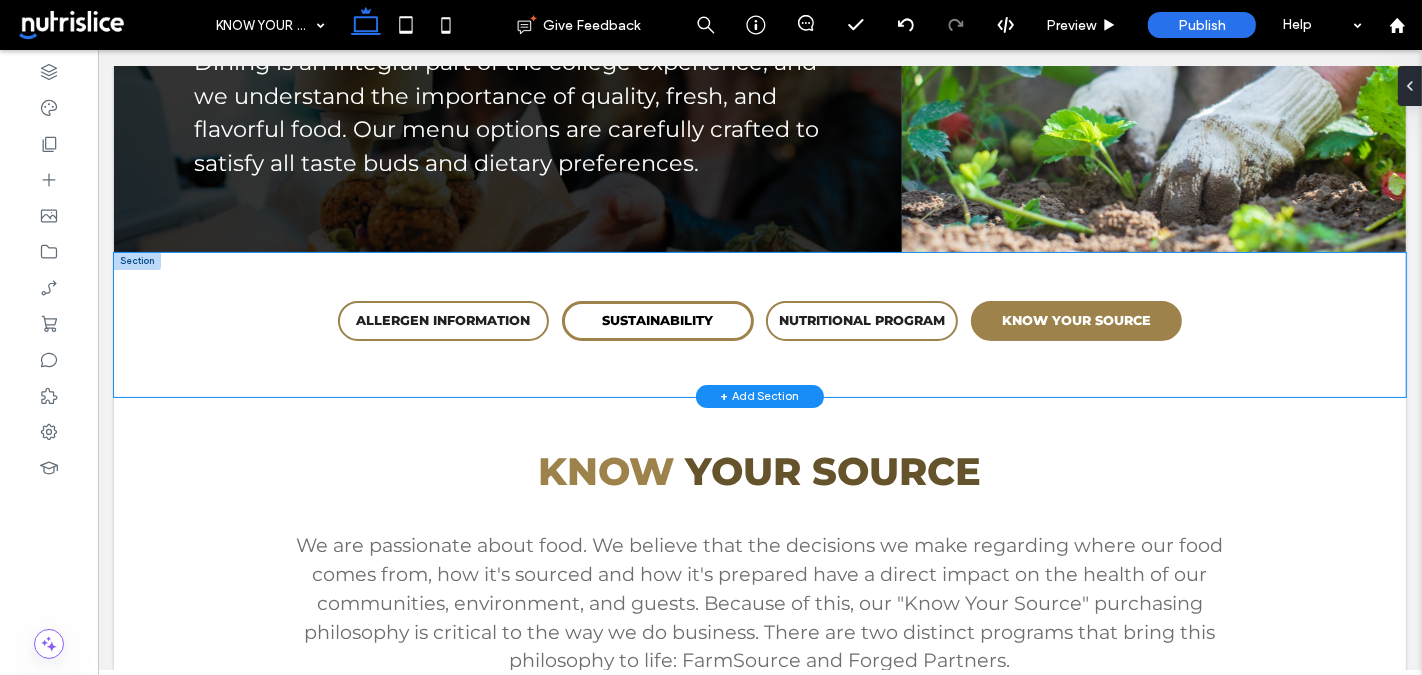 click on "ALLERGEN INFORMATION
SPECIAL DIETS
CULTURAL OFFERINGS
SUSTAINABILITY
NUTRITIONAL PROGRAM
KNOW YOUR SOURCE" at bounding box center [759, 325] 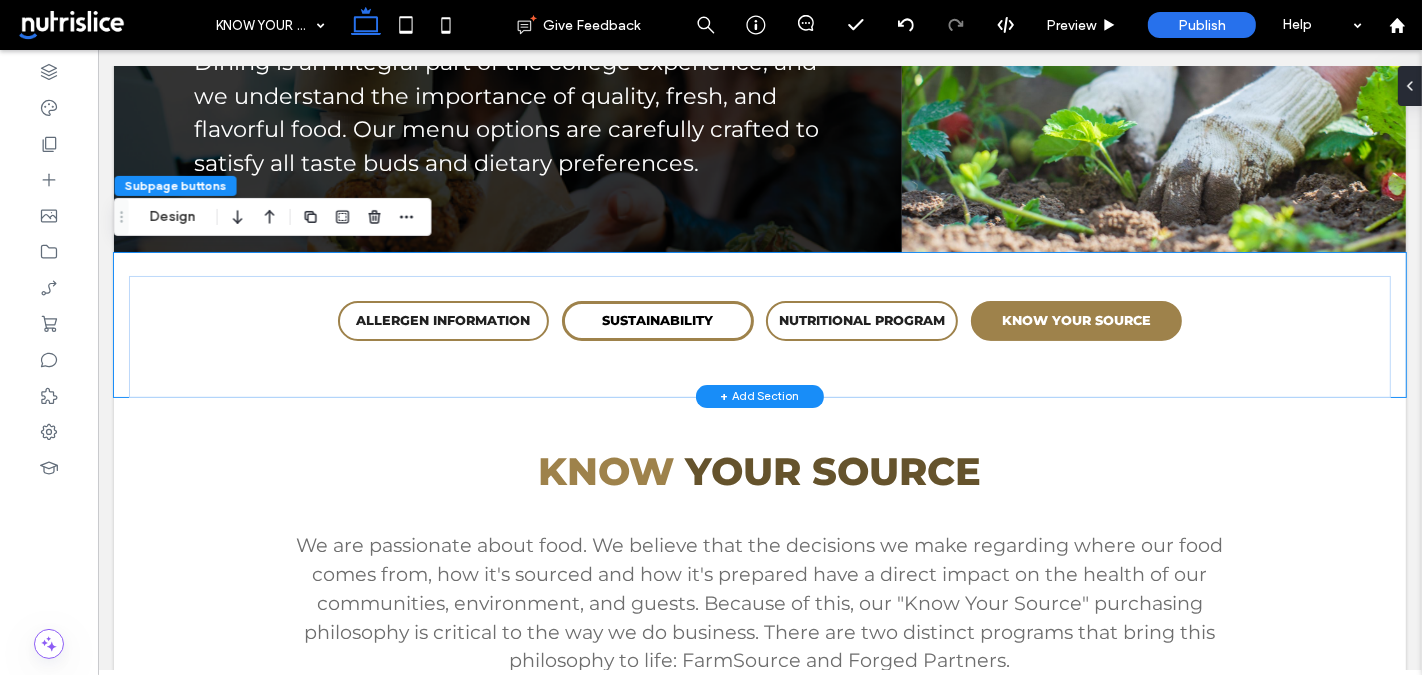 click on "ALLERGEN INFORMATION
SPECIAL DIETS
CULTURAL OFFERINGS
SUSTAINABILITY
NUTRITIONAL PROGRAM
KNOW YOUR SOURCE" at bounding box center (759, 325) 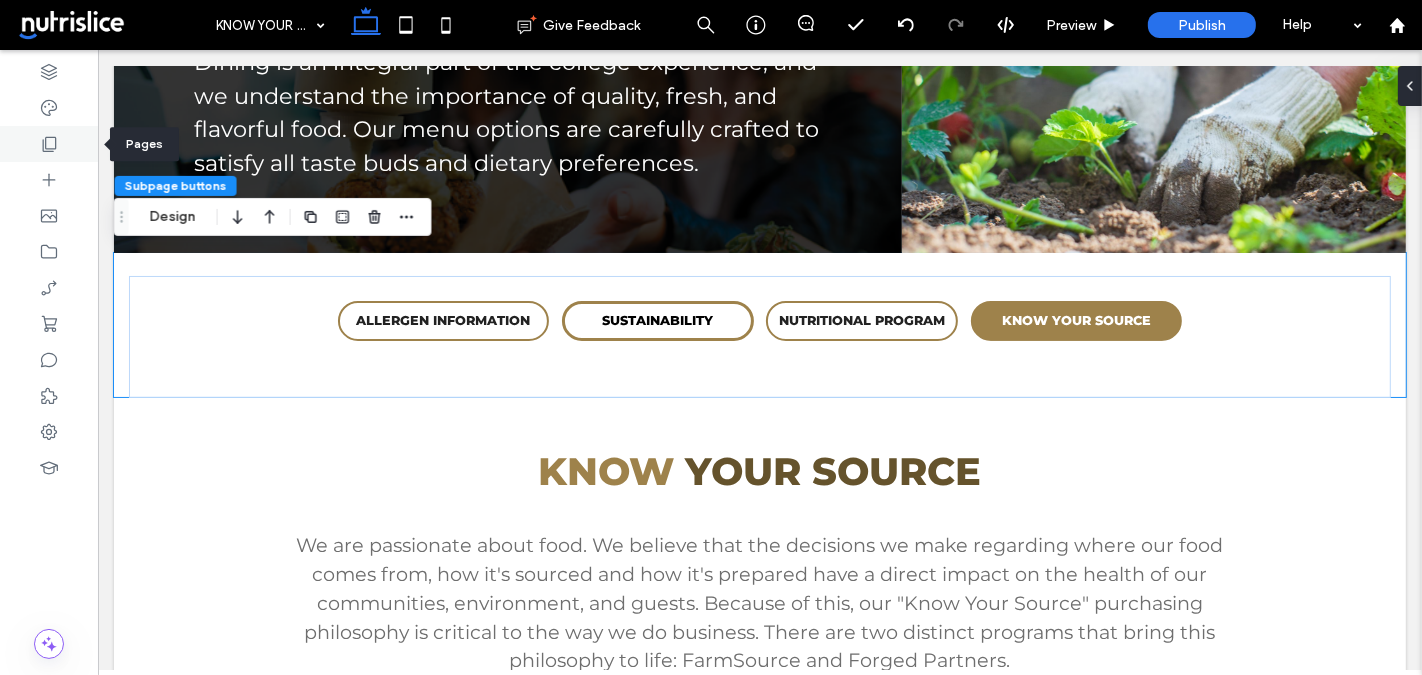 click 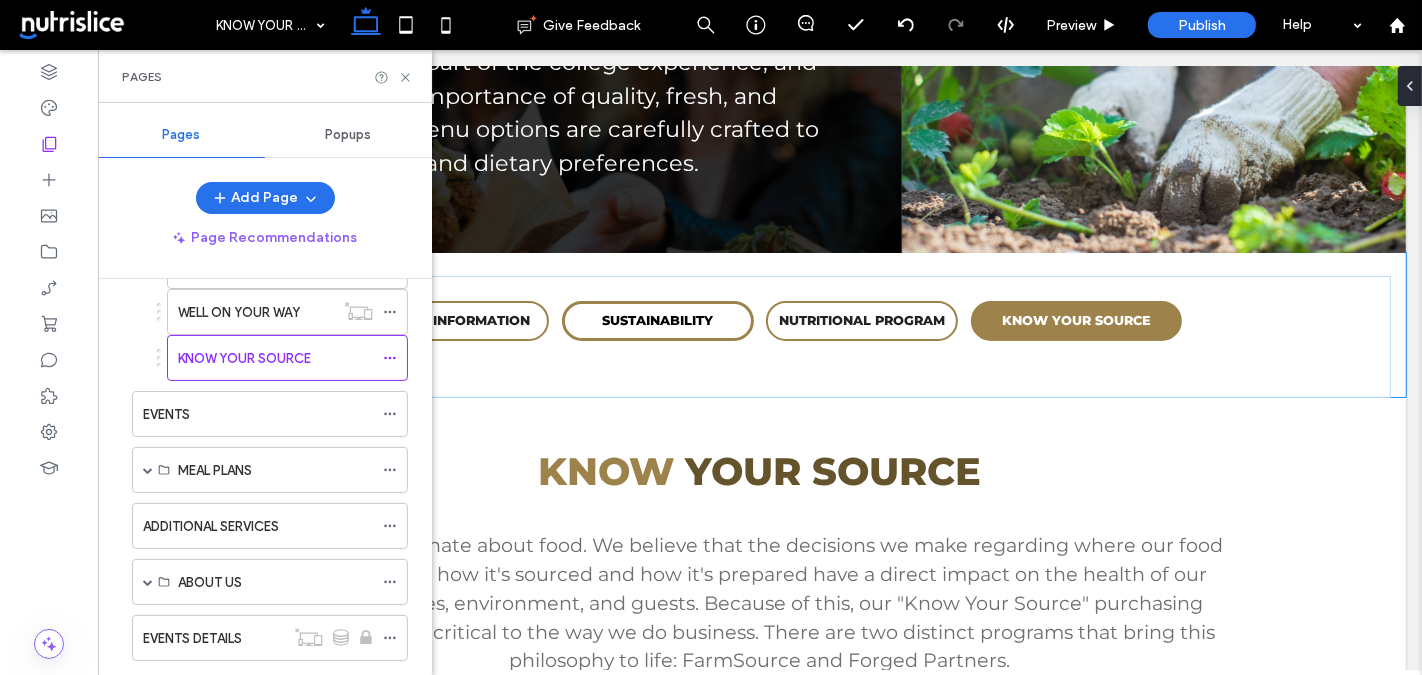 scroll, scrollTop: 238, scrollLeft: 0, axis: vertical 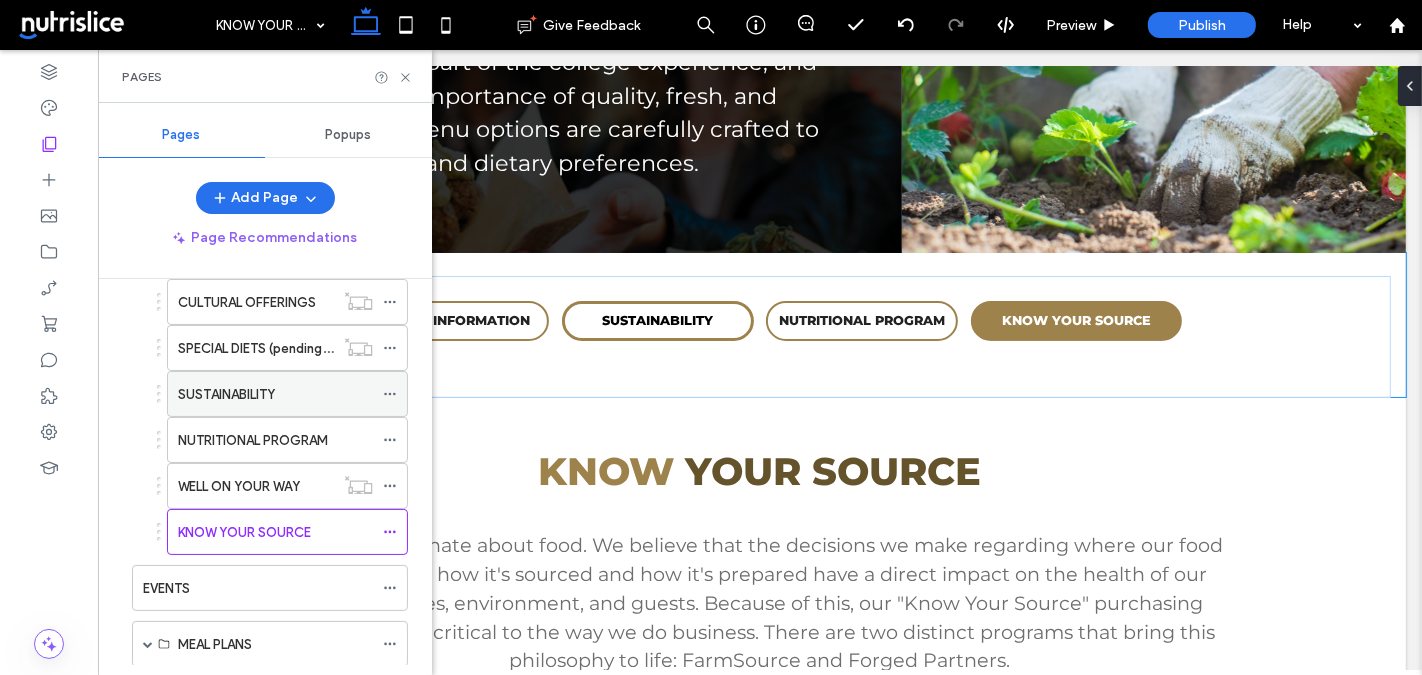 click on "SUSTAINABILITY" at bounding box center [226, 394] 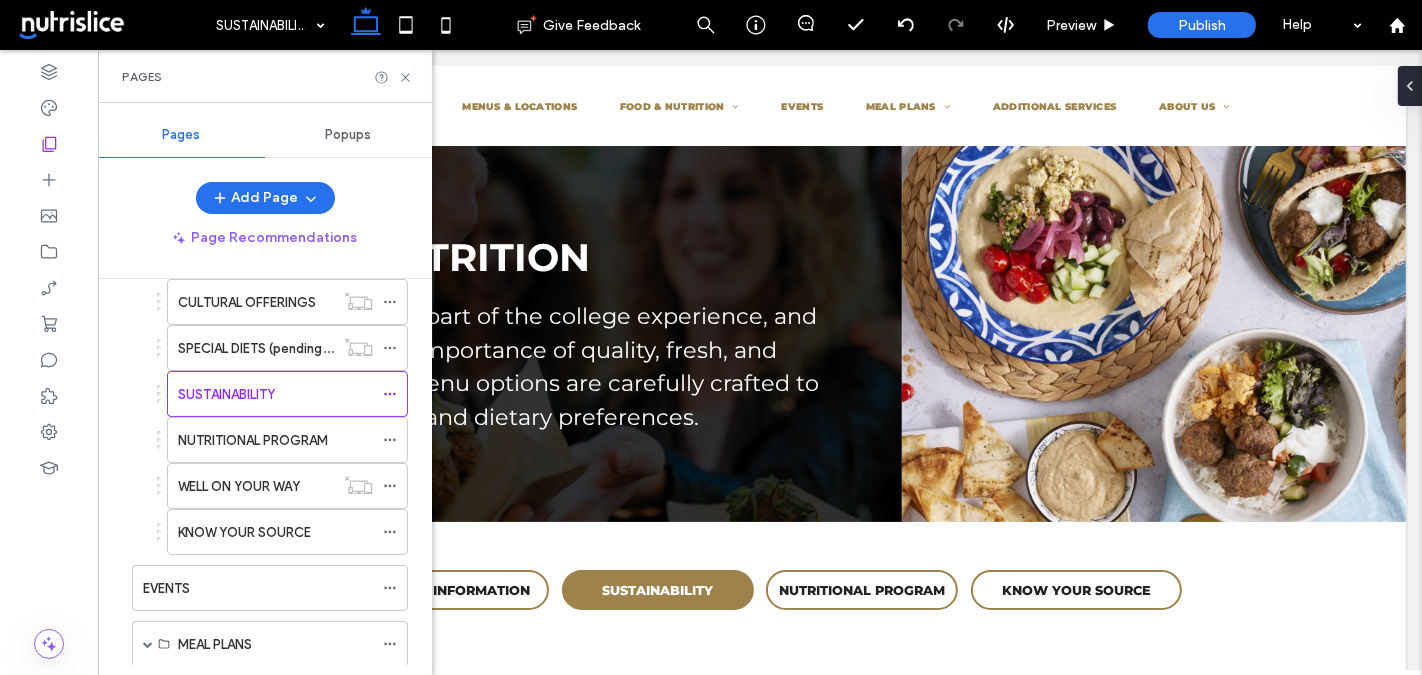 scroll, scrollTop: 0, scrollLeft: 0, axis: both 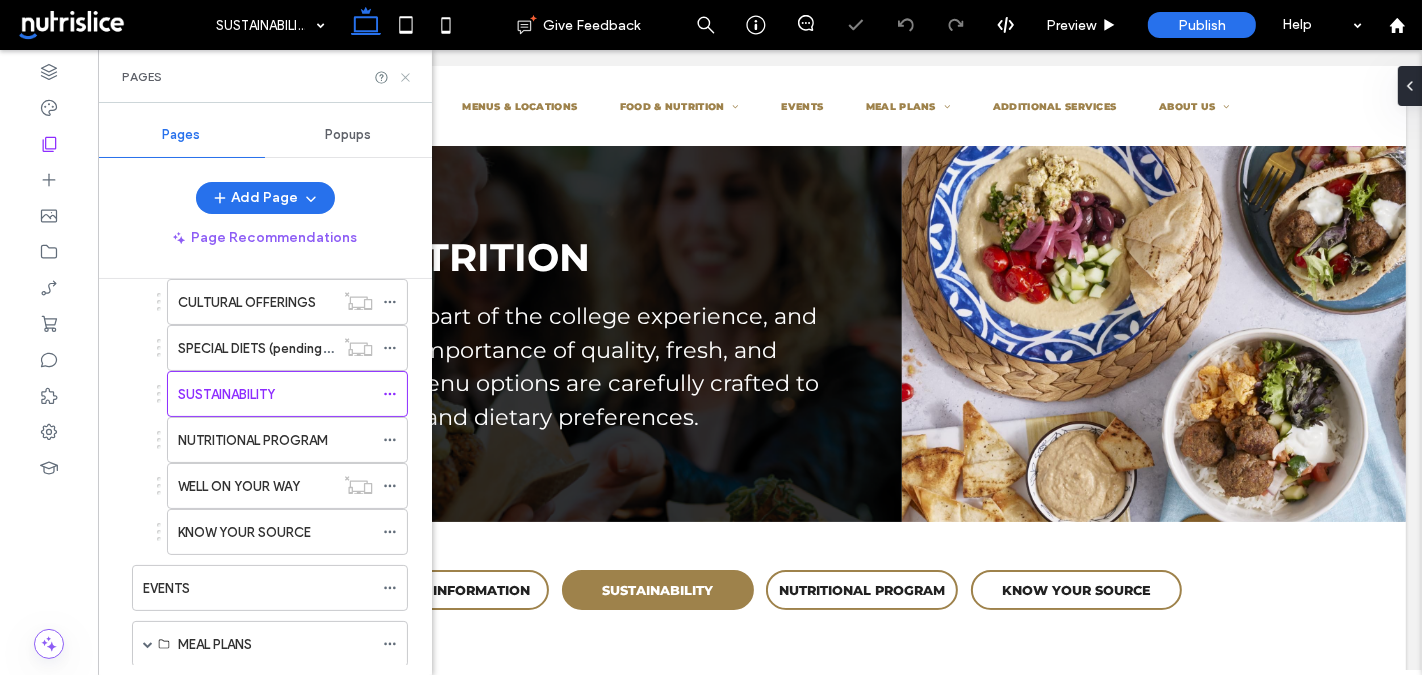 click 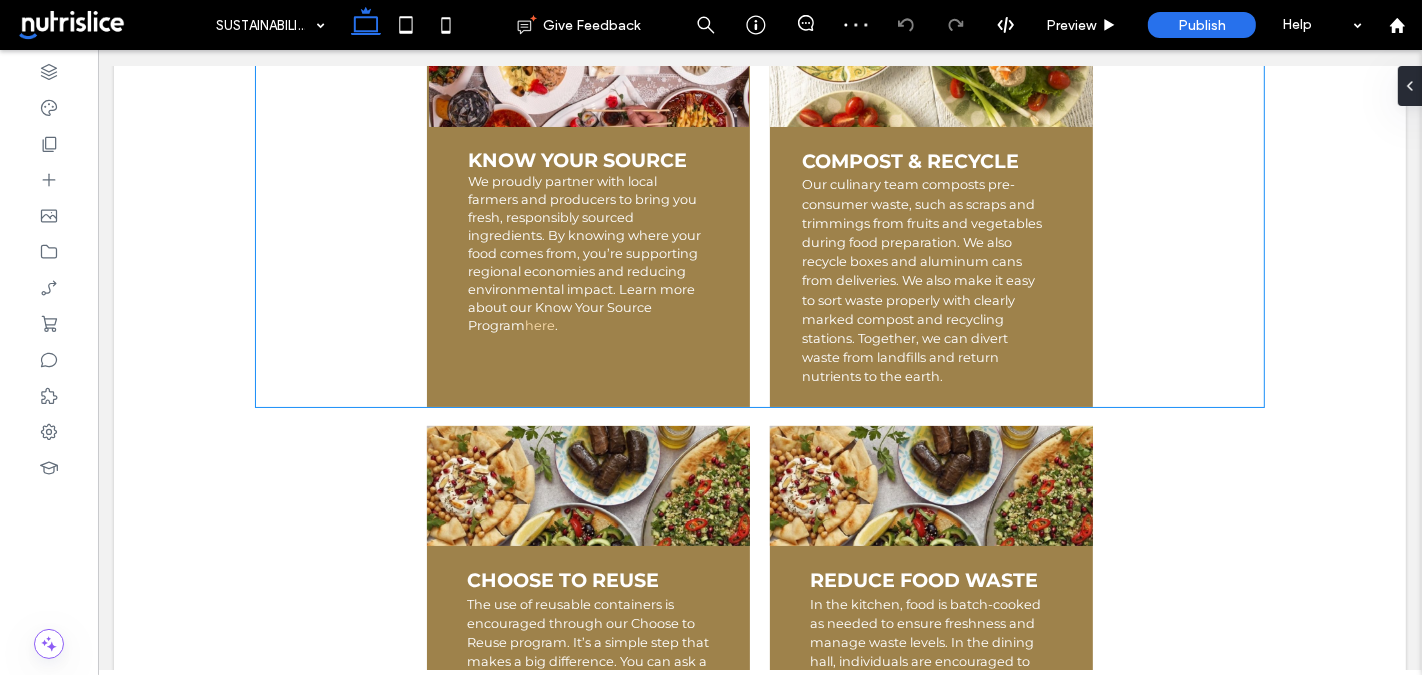 scroll, scrollTop: 875, scrollLeft: 0, axis: vertical 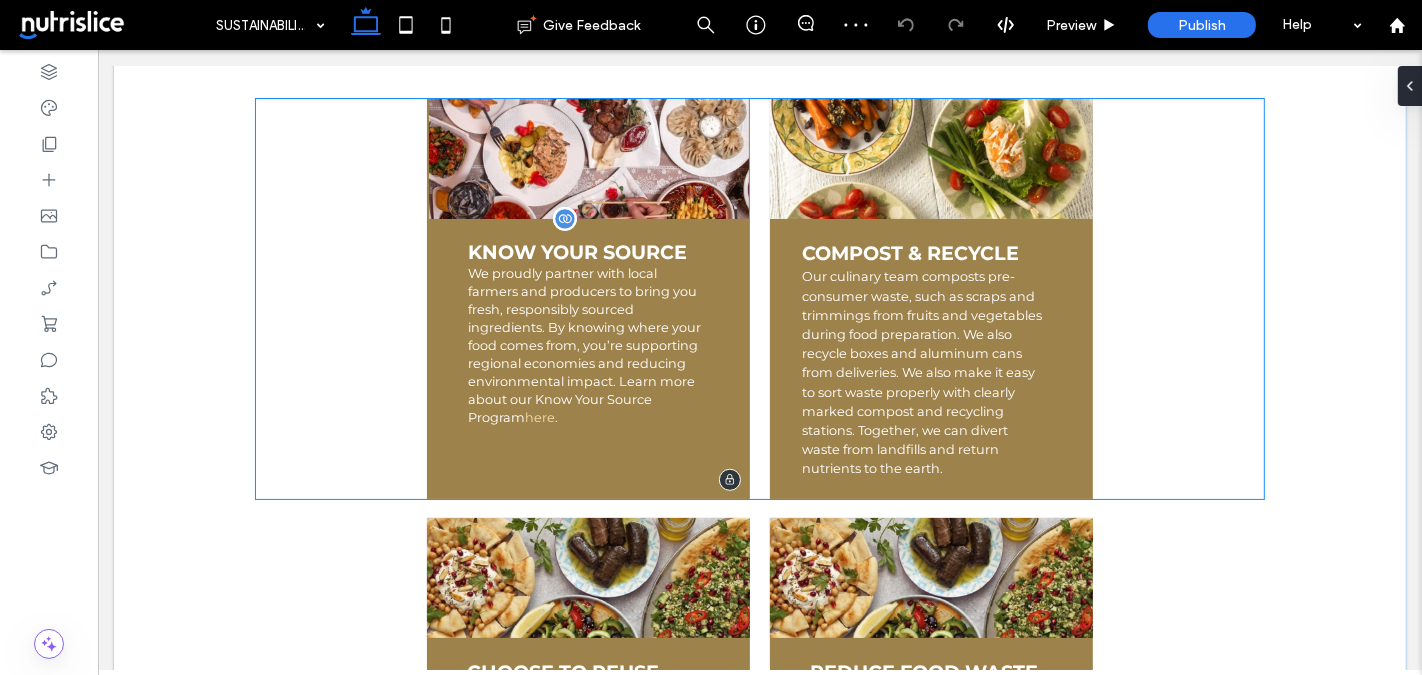 click on "KNOW YOUR SOURCE" at bounding box center [577, 252] 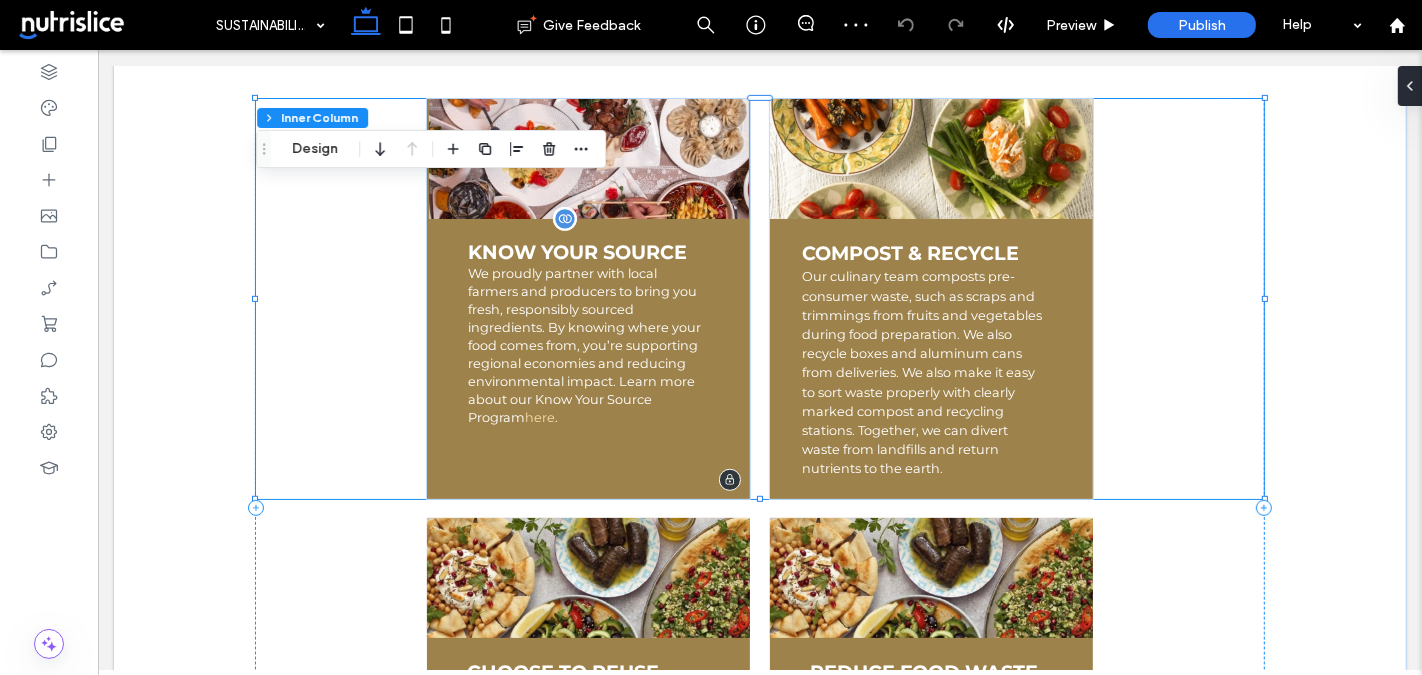 click on "KNOW YOUR SOURCE" at bounding box center (577, 252) 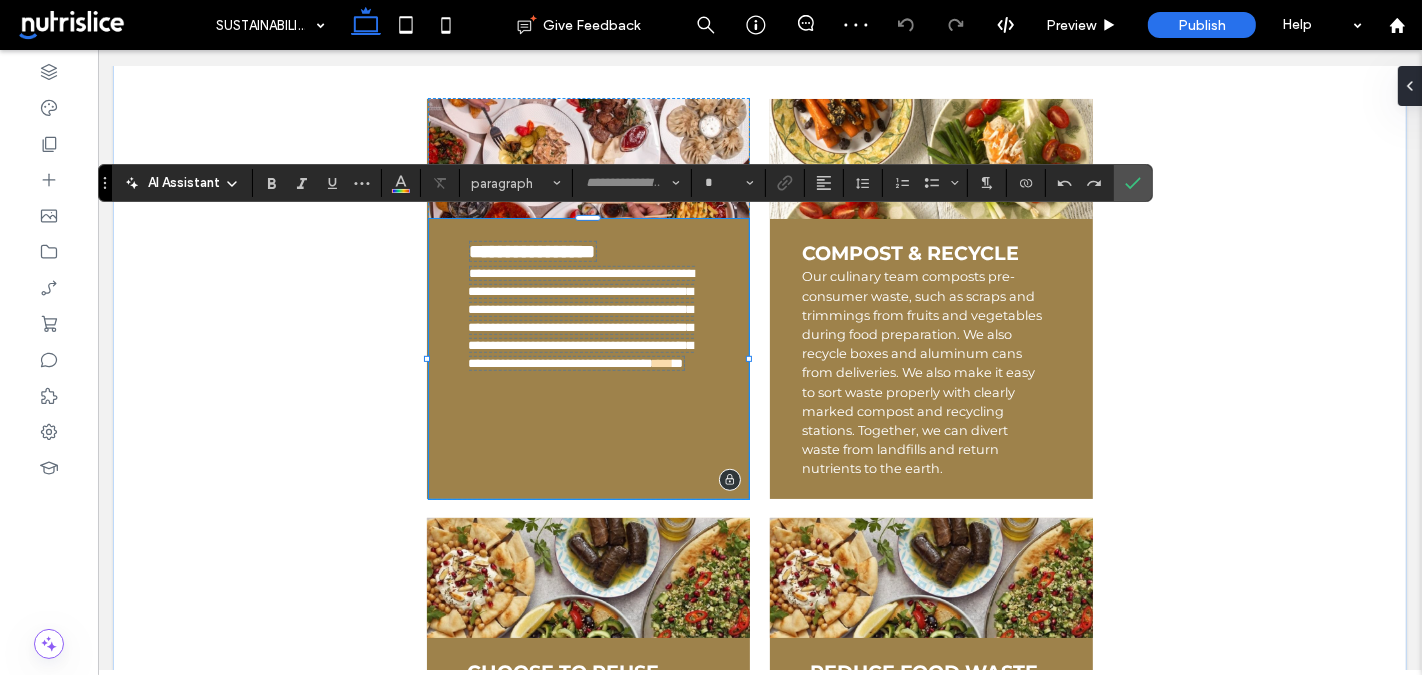 type on "**********" 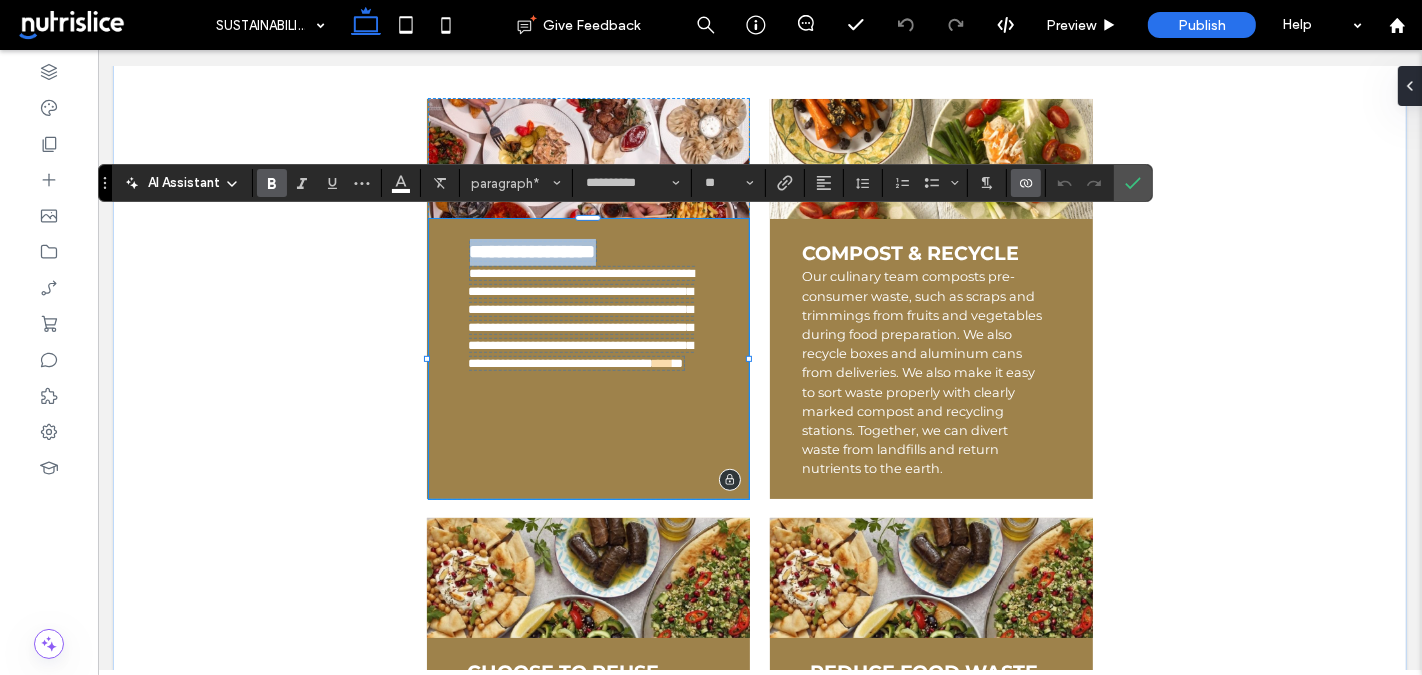 click on "**********" at bounding box center [532, 251] 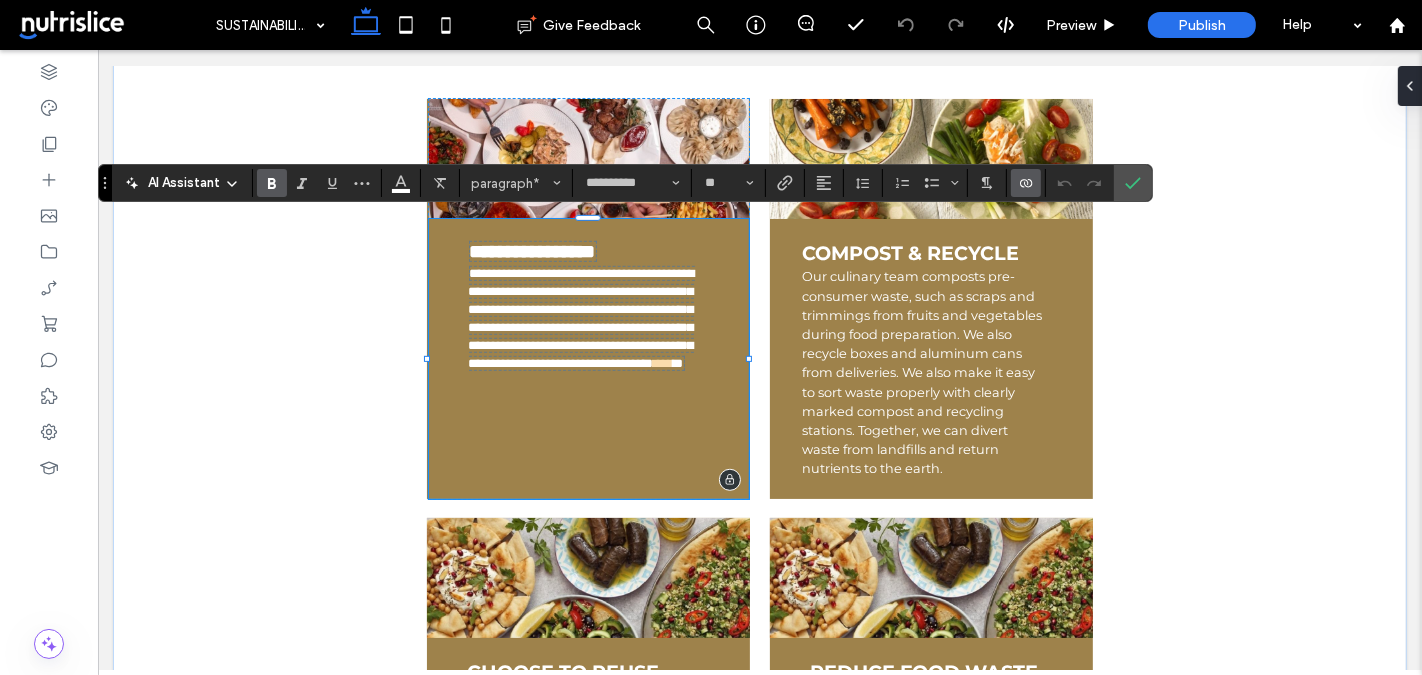 click on "**********" at bounding box center (532, 251) 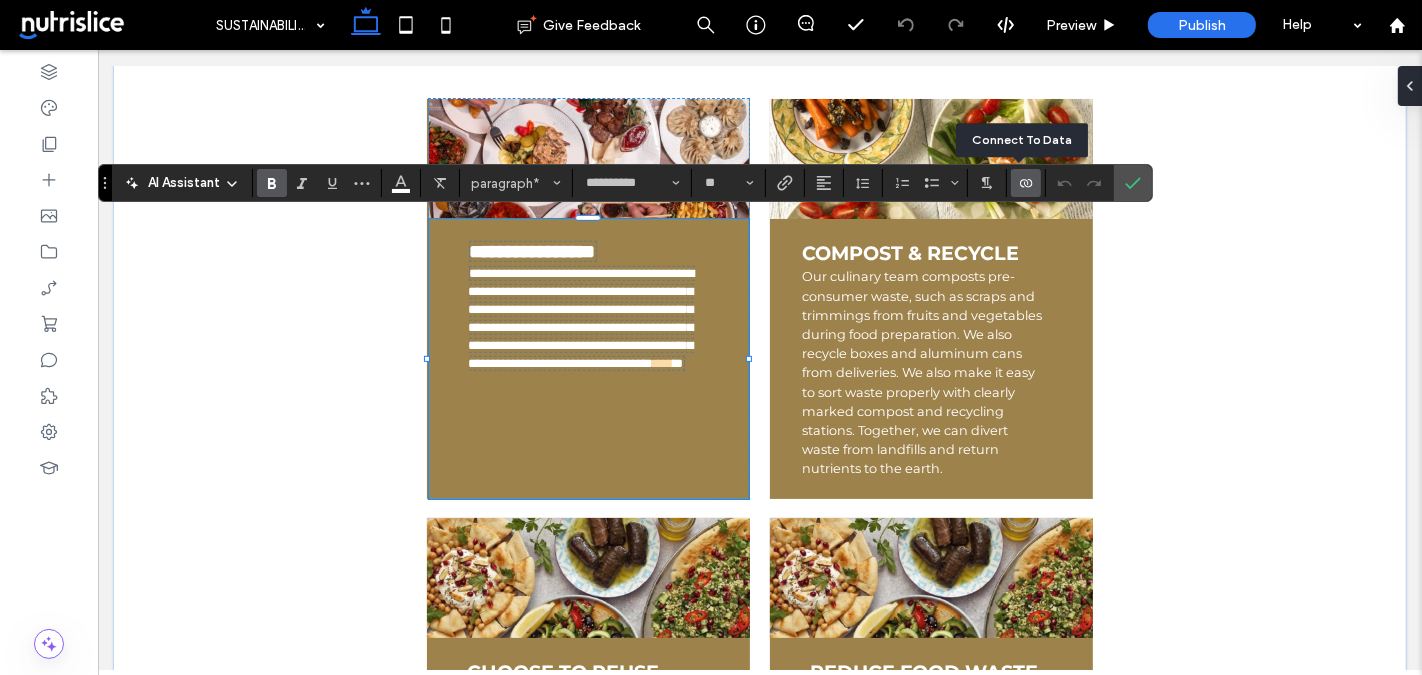 click 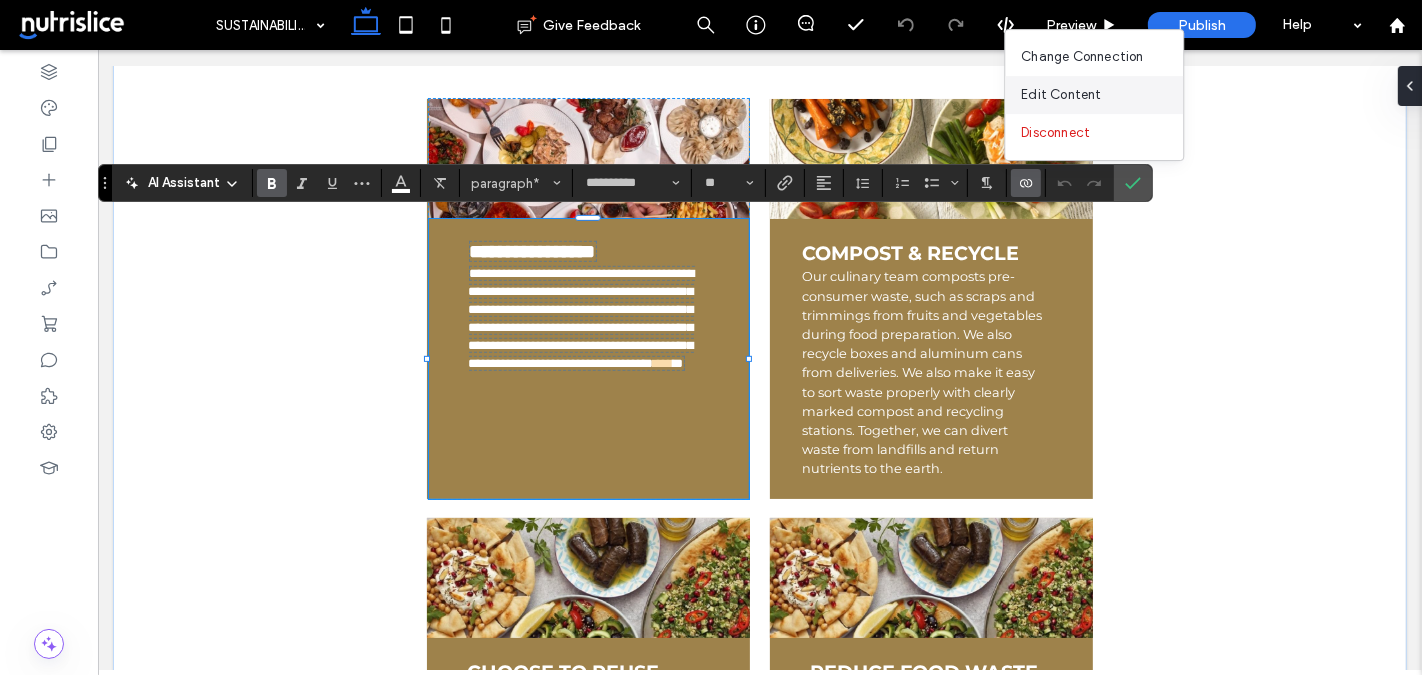 click on "Edit Content" at bounding box center [1061, 95] 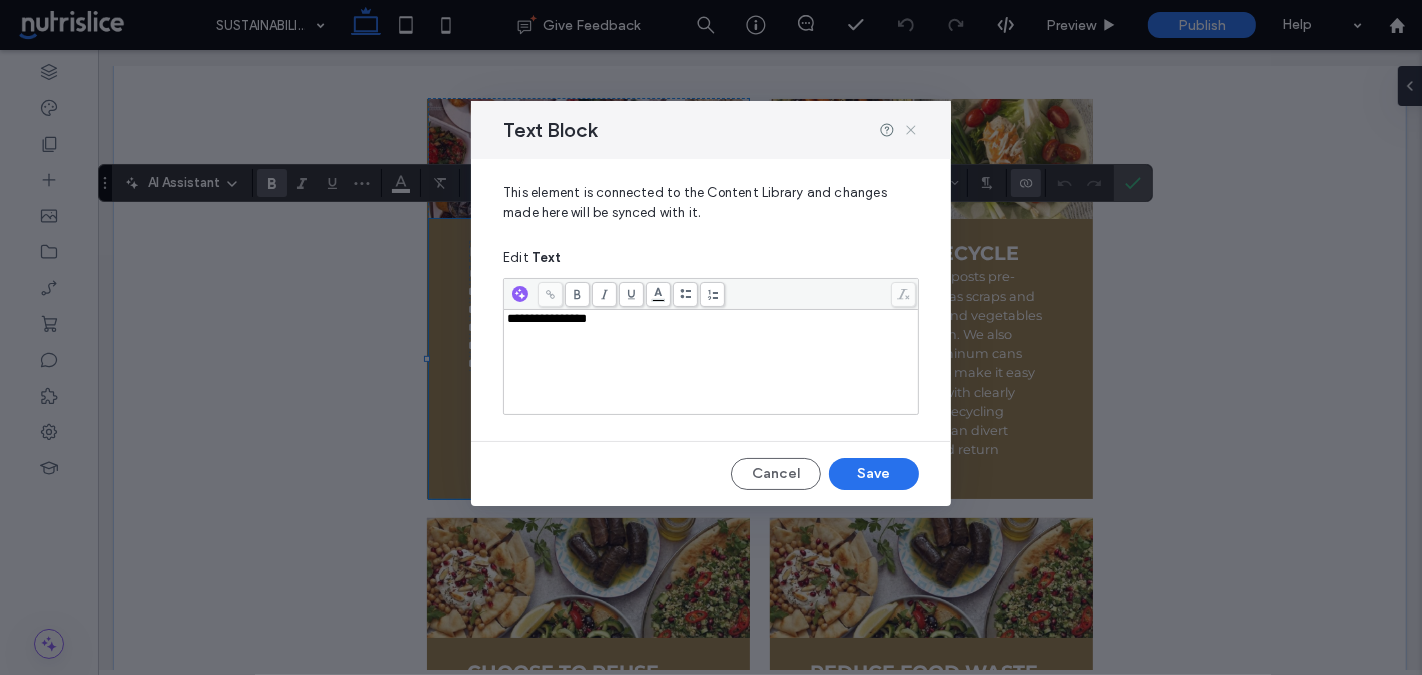 click 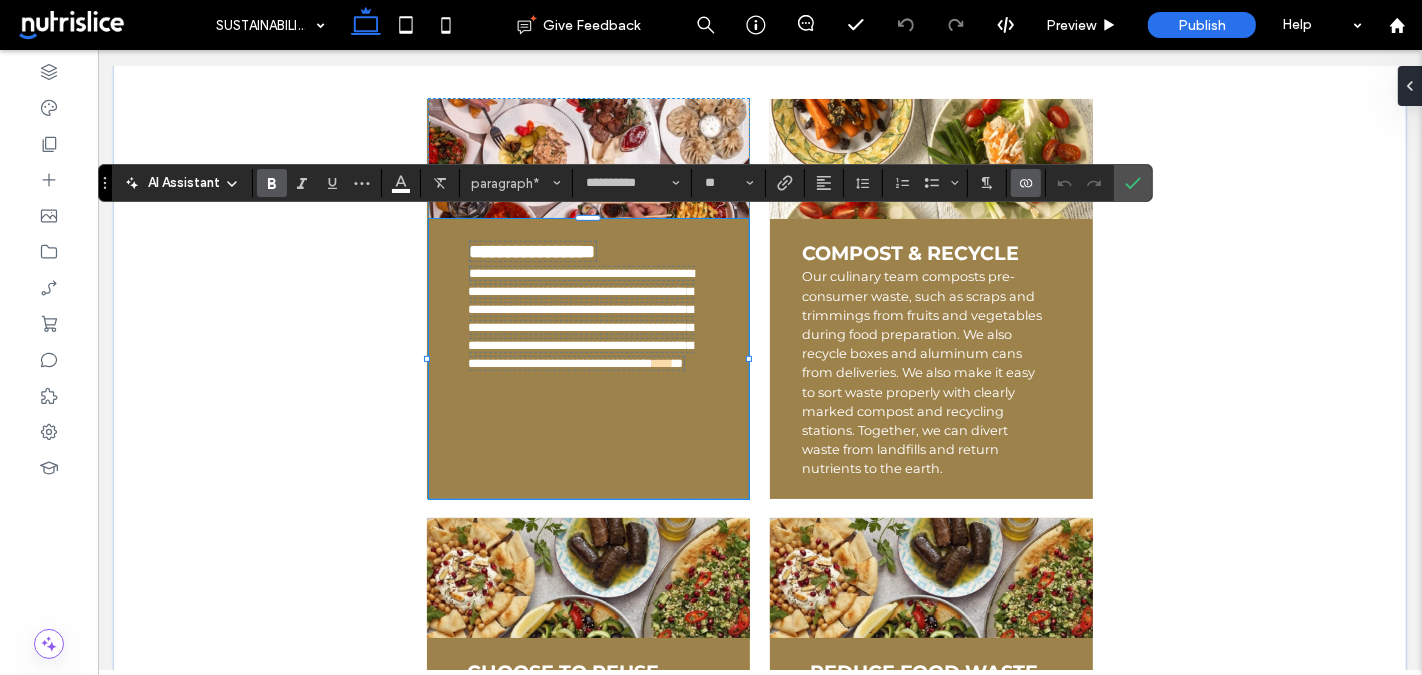 click 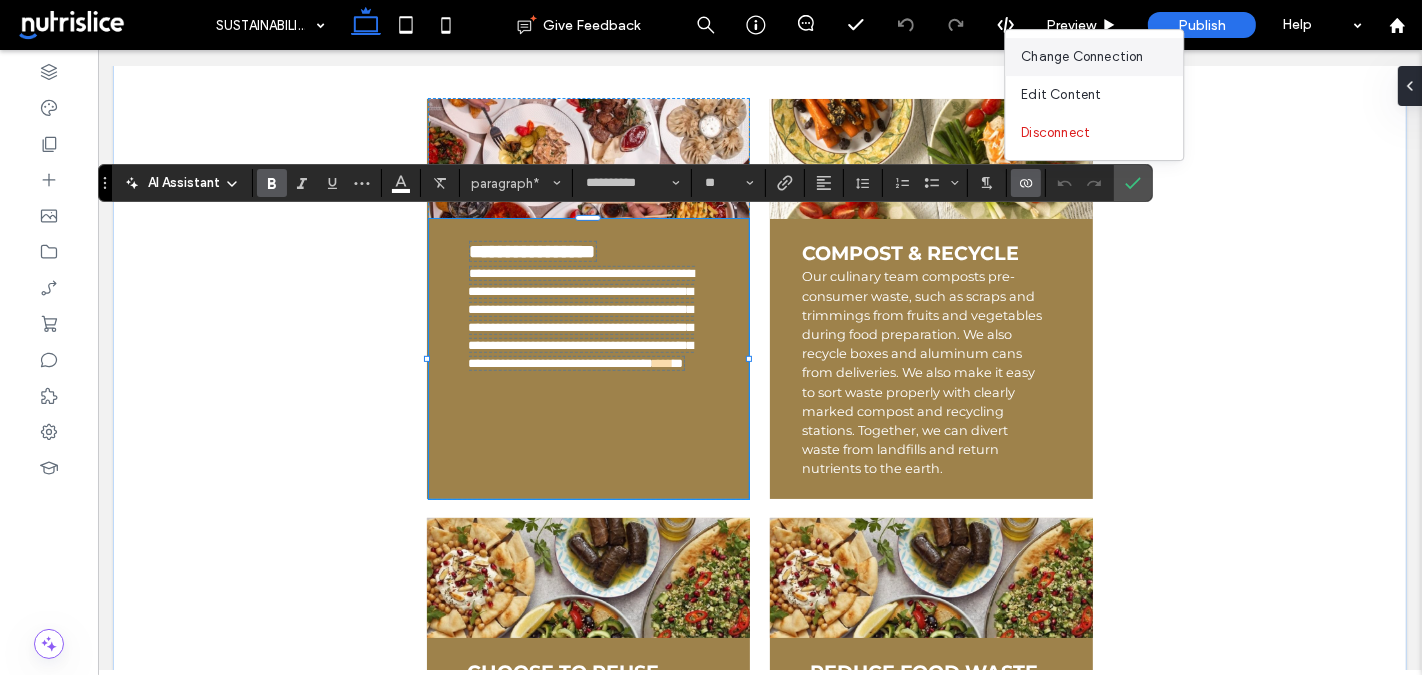 click on "Change Connection" at bounding box center (1082, 57) 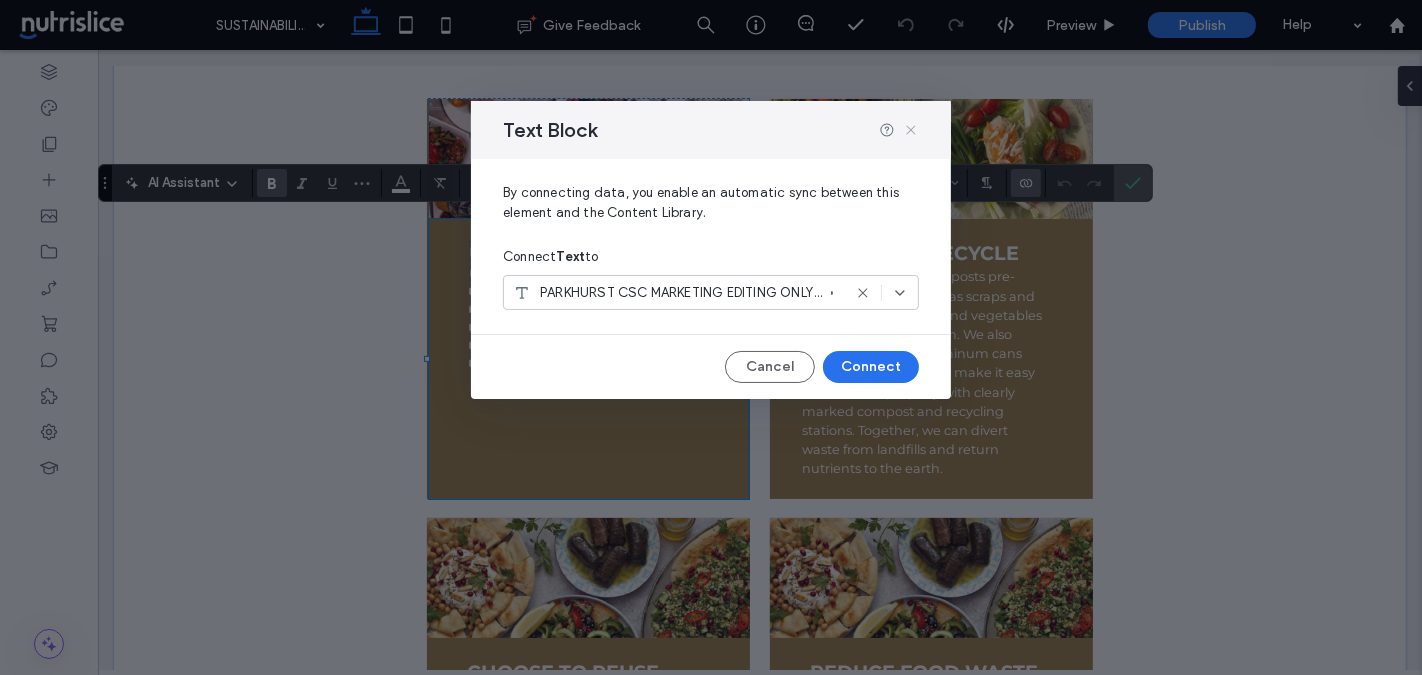 click 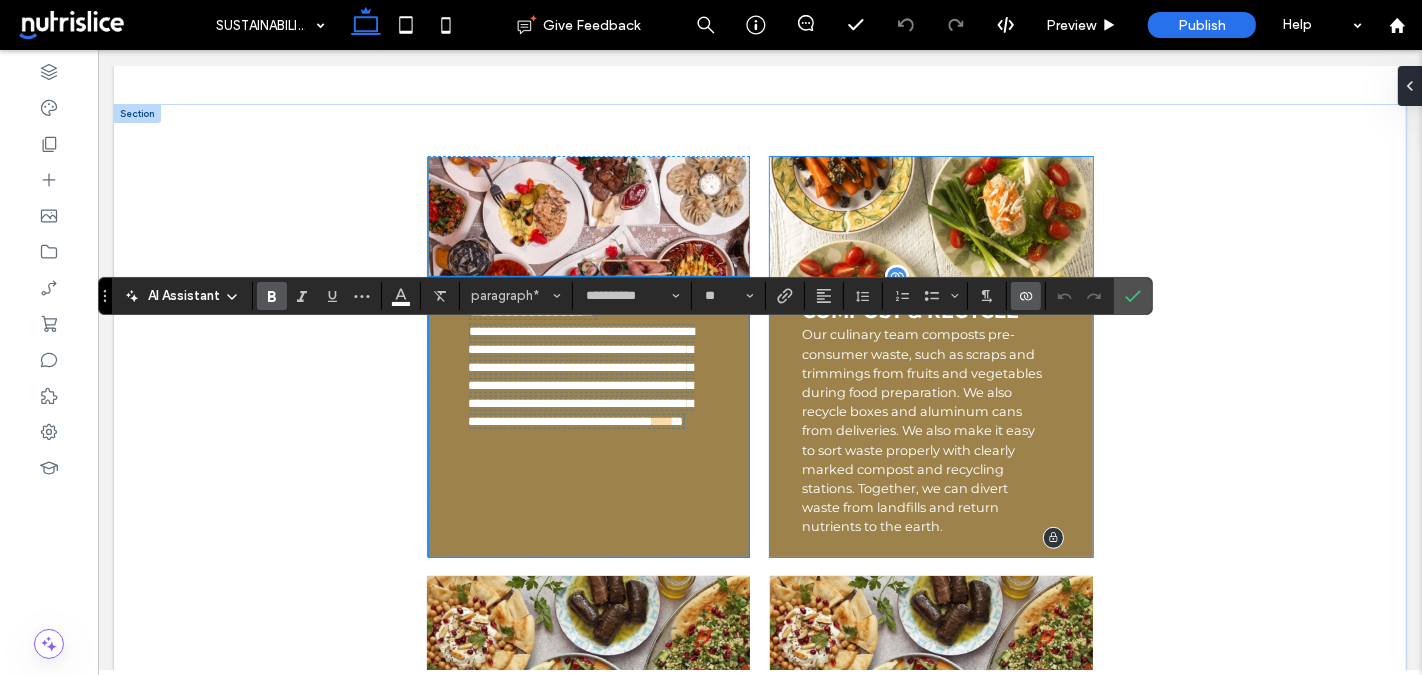 scroll, scrollTop: 864, scrollLeft: 0, axis: vertical 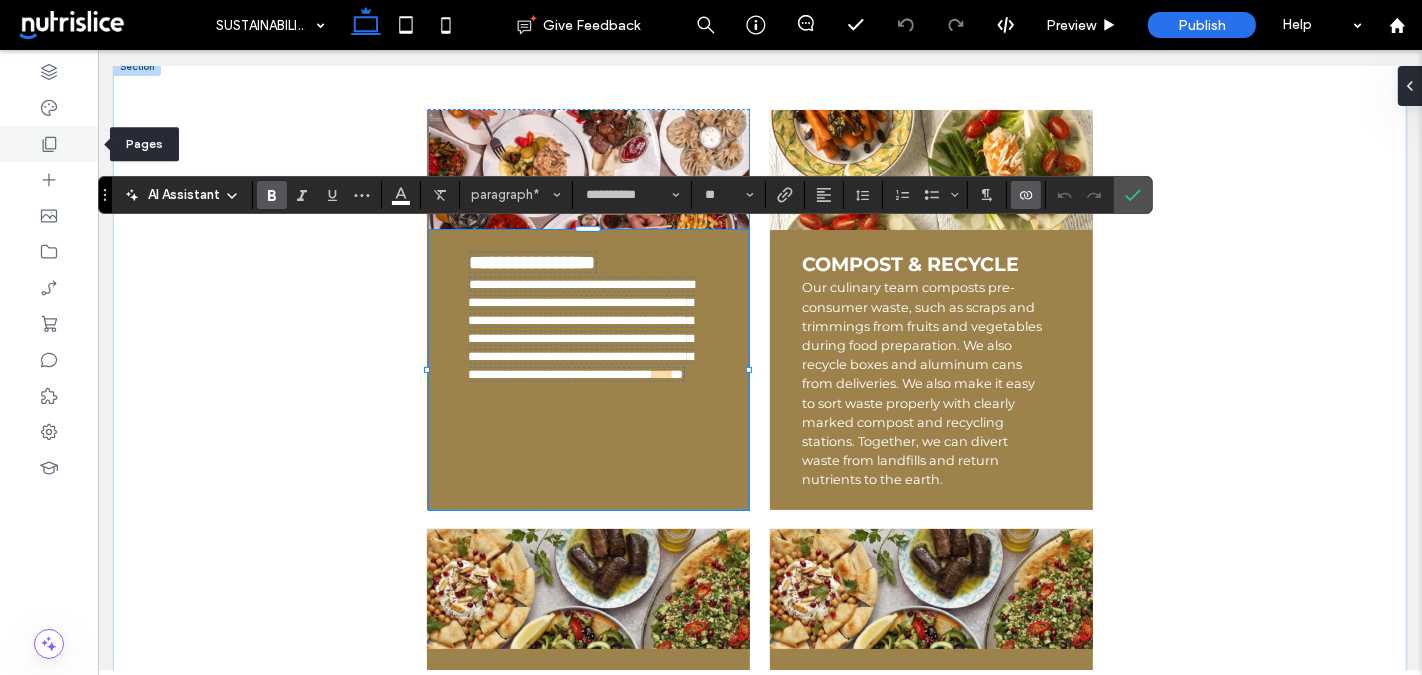 click at bounding box center [49, 144] 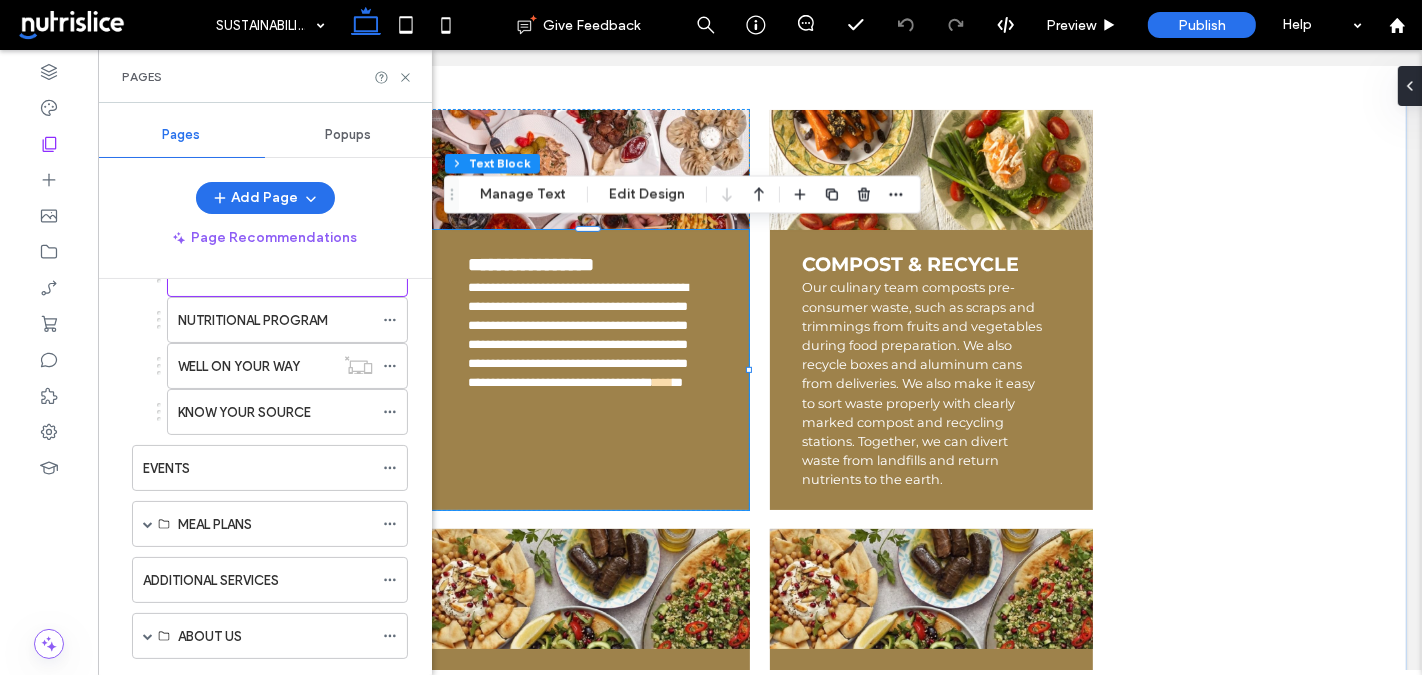 scroll, scrollTop: 442, scrollLeft: 0, axis: vertical 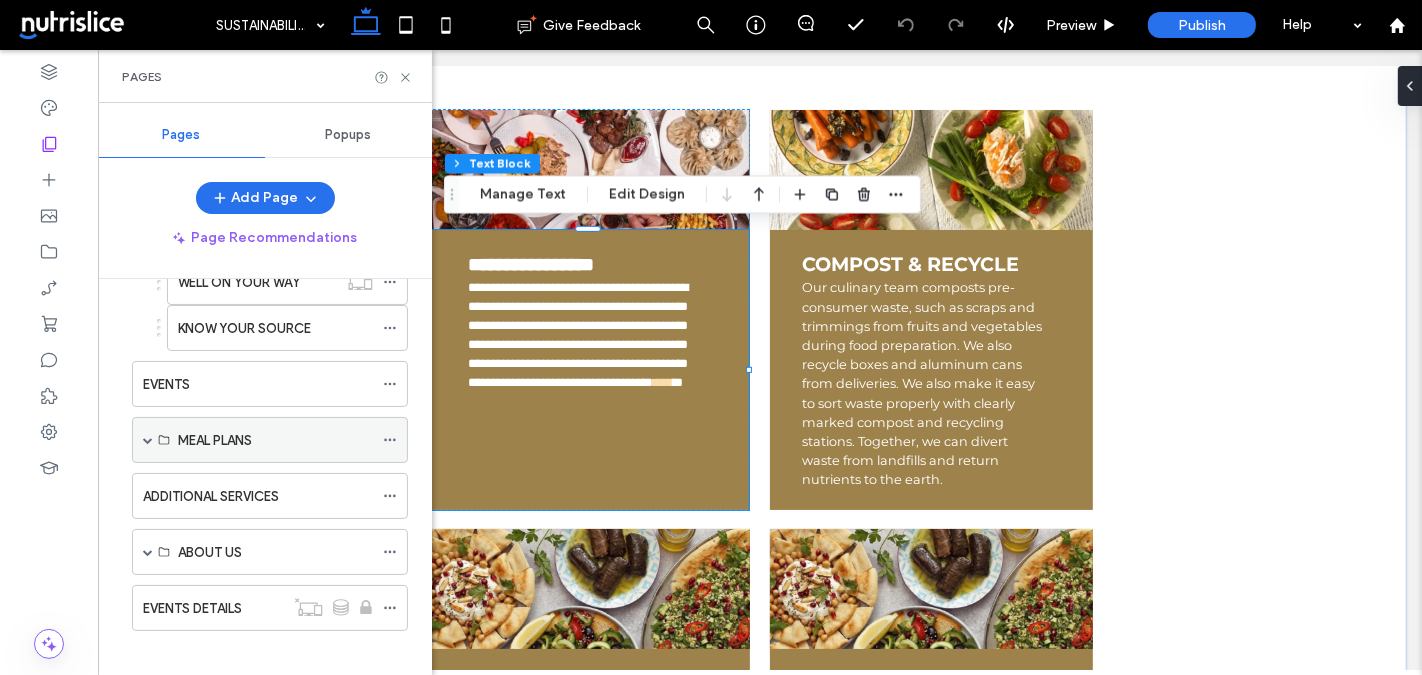 click on "MEAL PLANS" at bounding box center [275, 440] 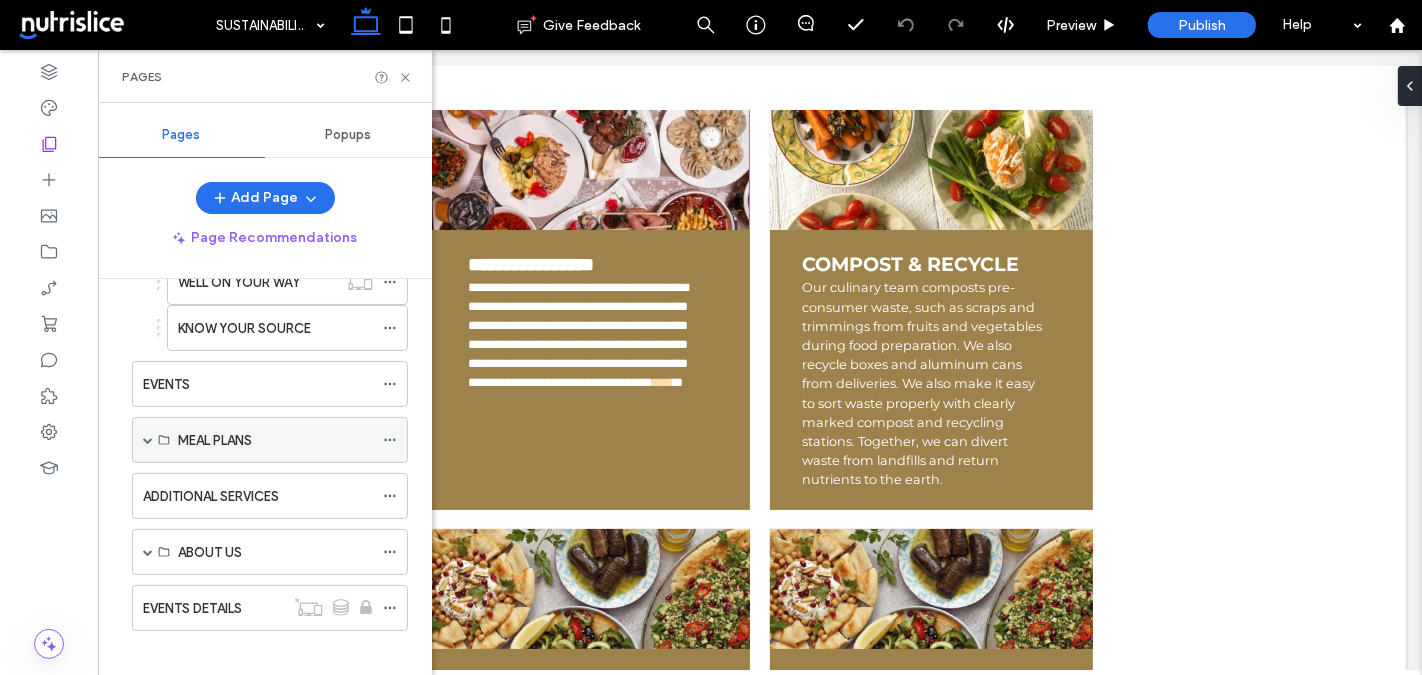 click at bounding box center [148, 440] 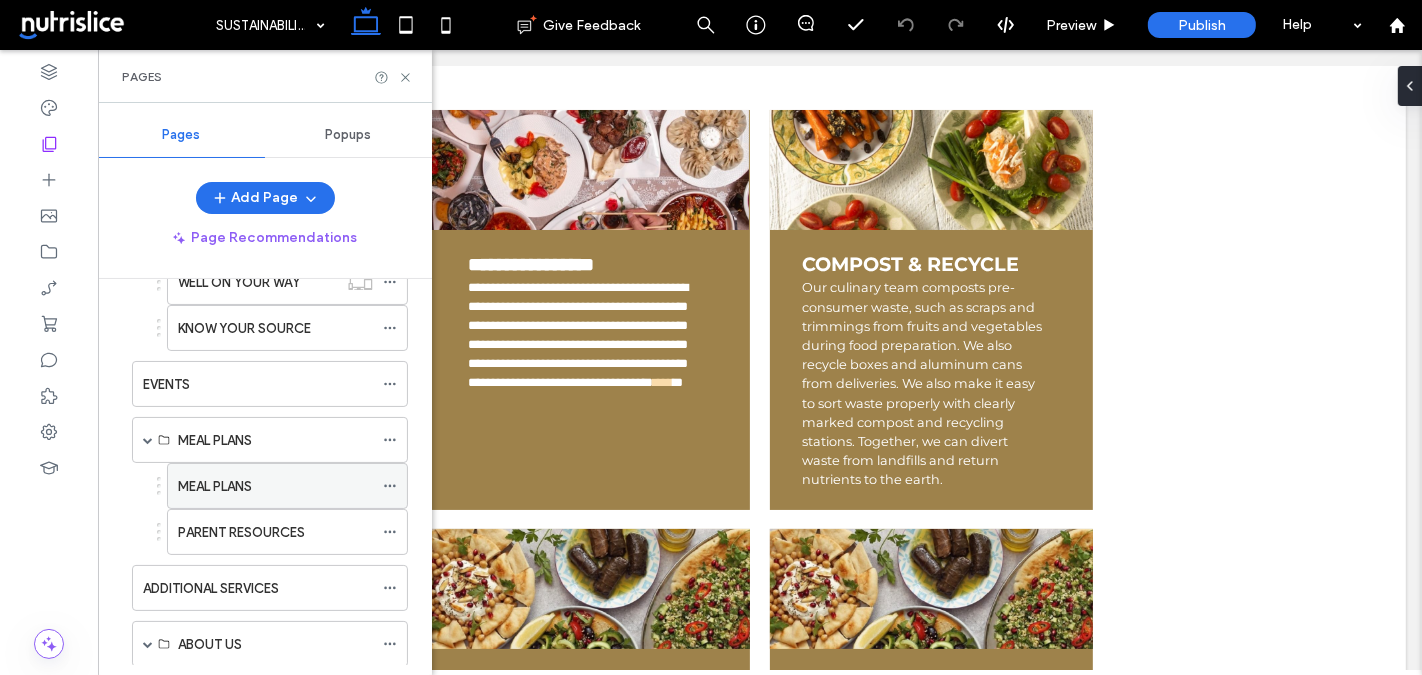 click on "MEAL PLANS" at bounding box center [215, 486] 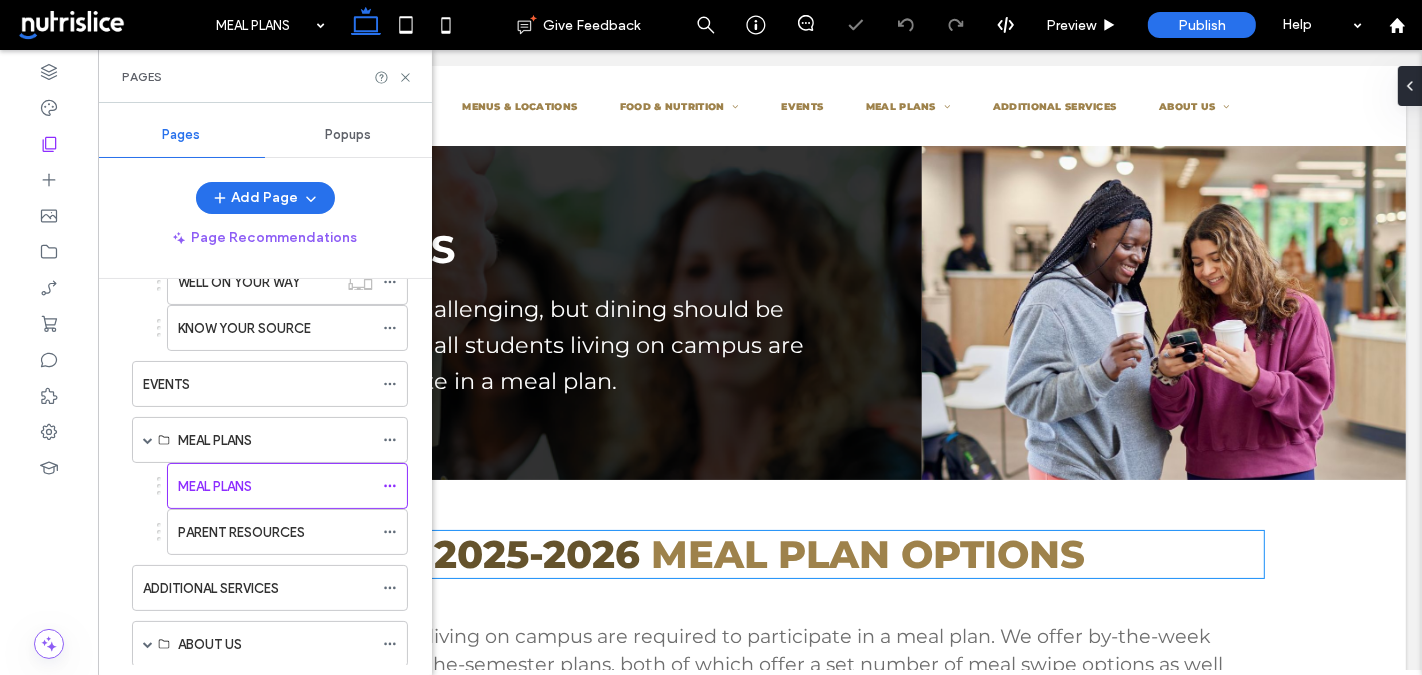 scroll, scrollTop: 0, scrollLeft: 0, axis: both 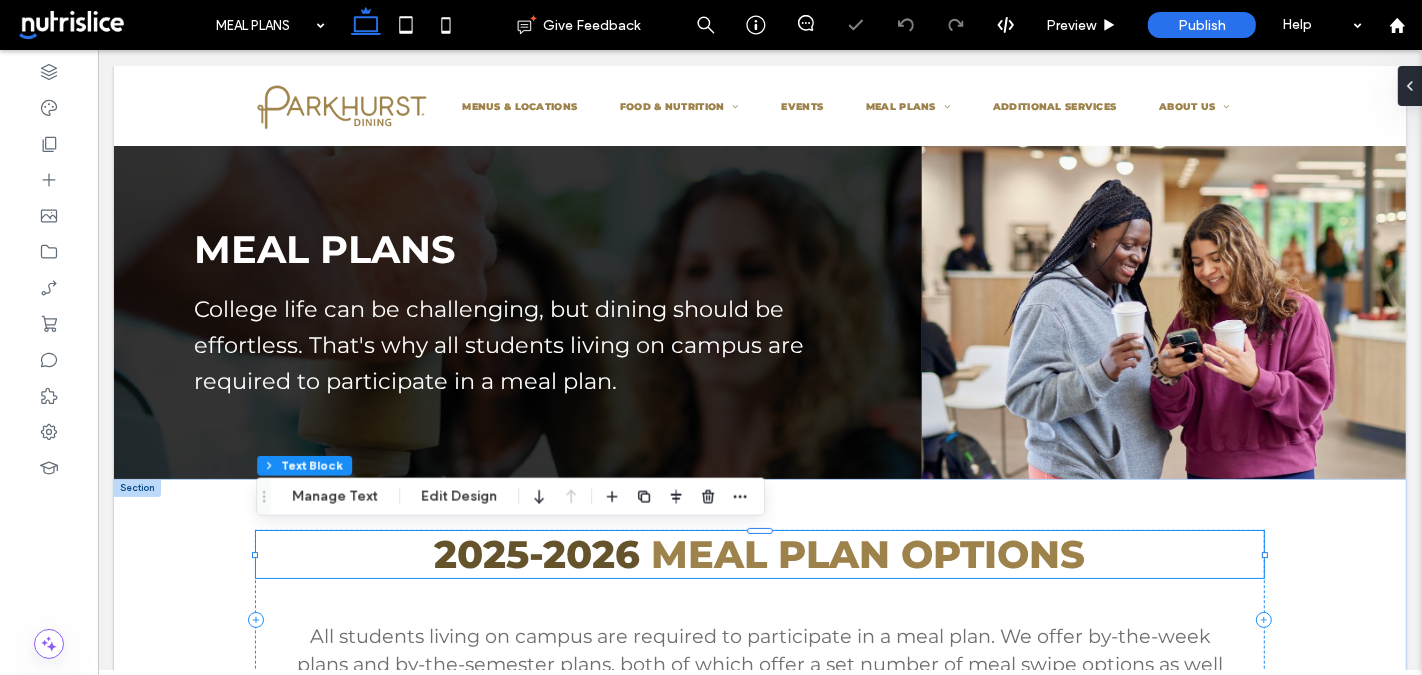 click on "Meal Plan Options" at bounding box center (868, 554) 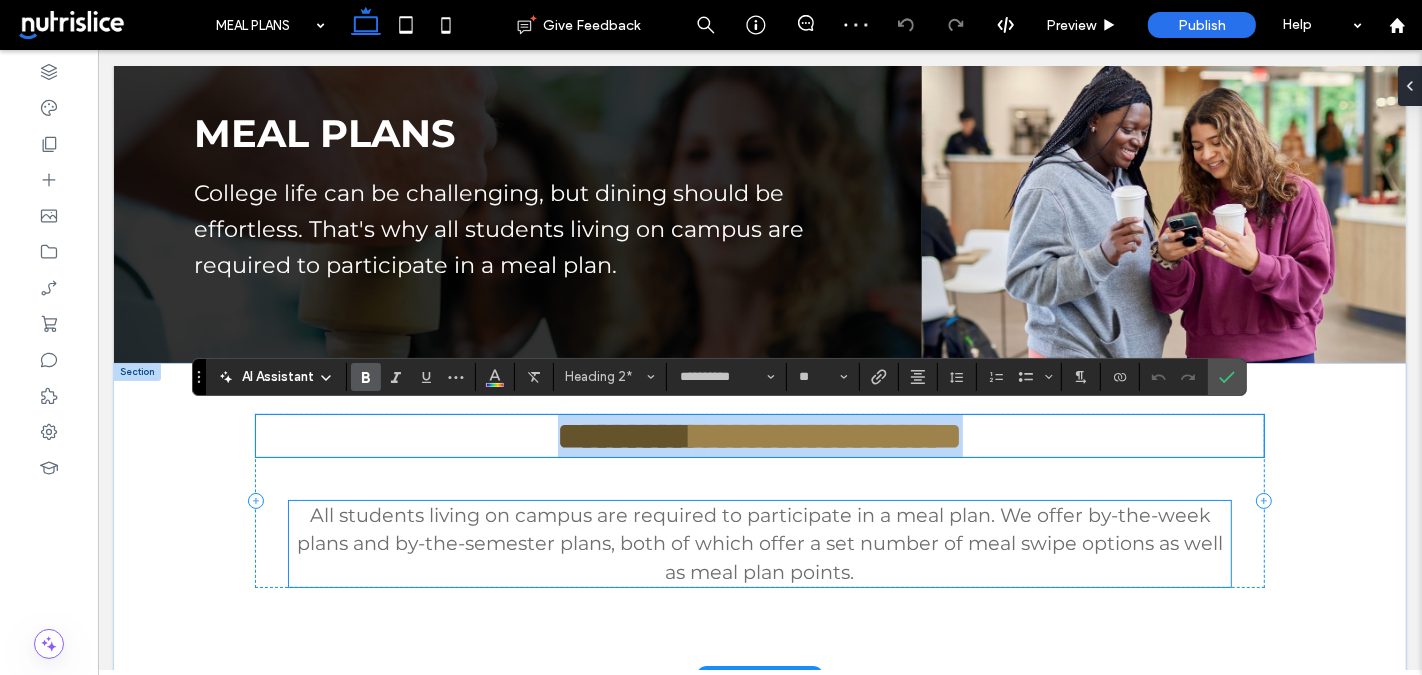 scroll, scrollTop: 120, scrollLeft: 0, axis: vertical 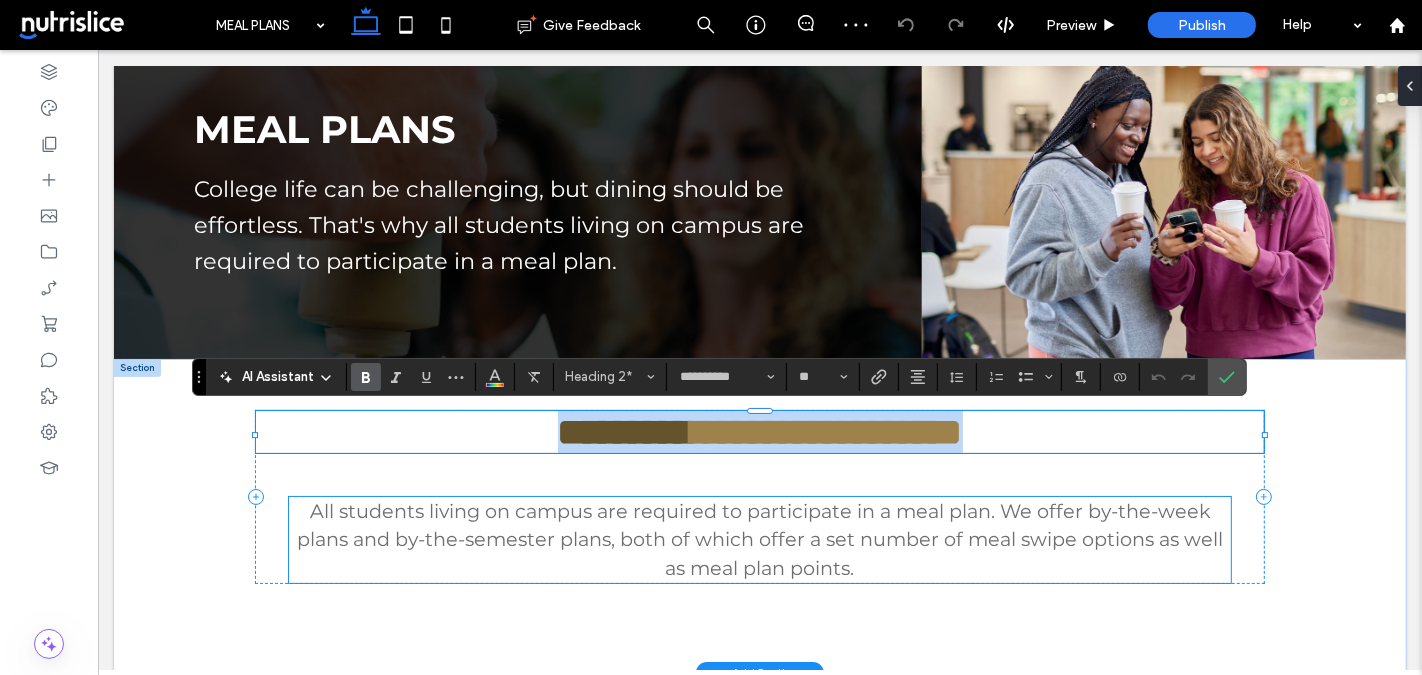 click on "All students living on campus are required to participate in a meal plan. We offer by-the-week plans and by-the-semester plans, both of which offer a set number of meal swipe options as well as meal plan points." at bounding box center (759, 540) 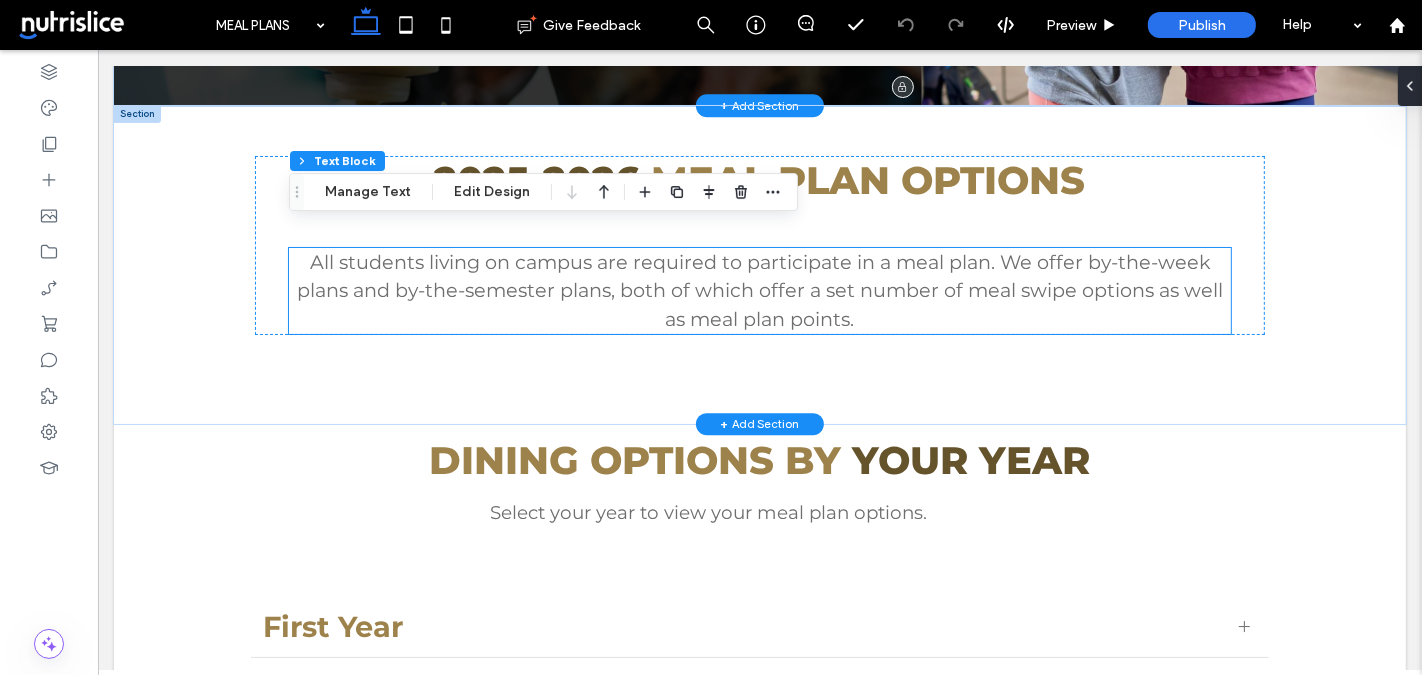 scroll, scrollTop: 412, scrollLeft: 0, axis: vertical 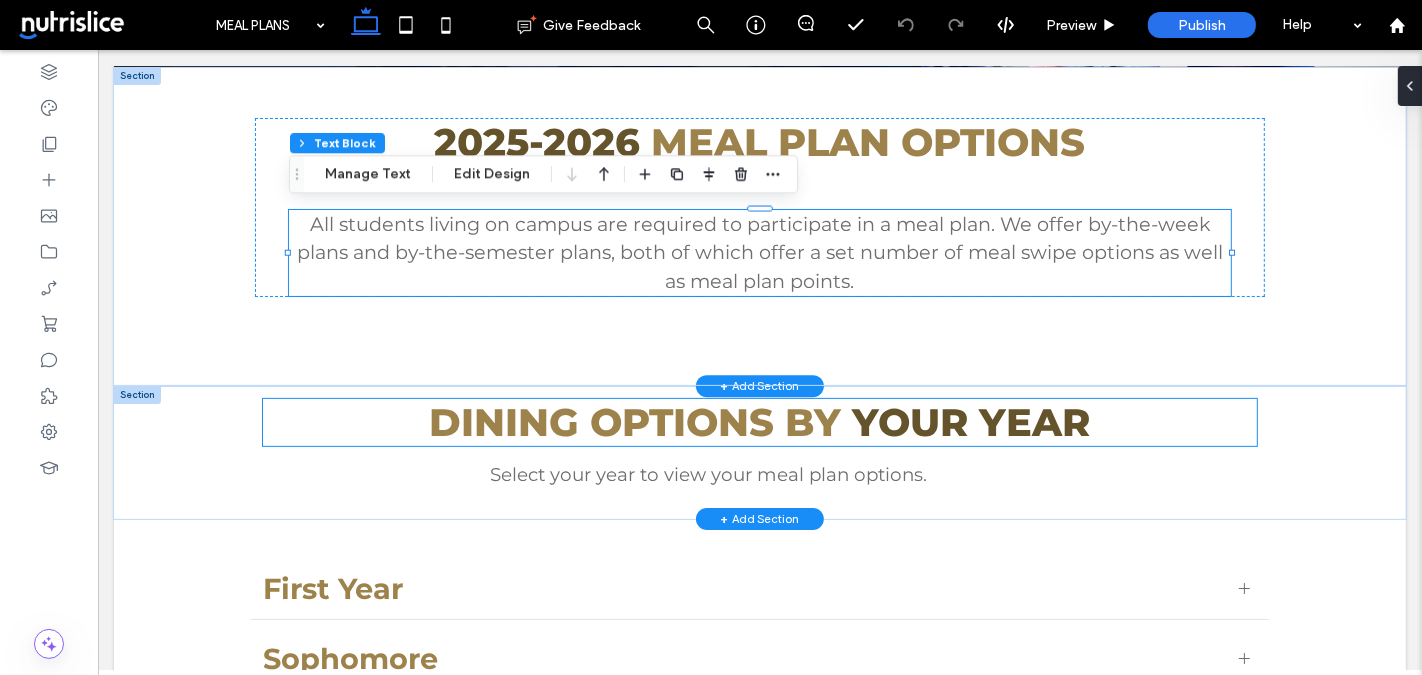 click on "Dining Options" at bounding box center [601, 422] 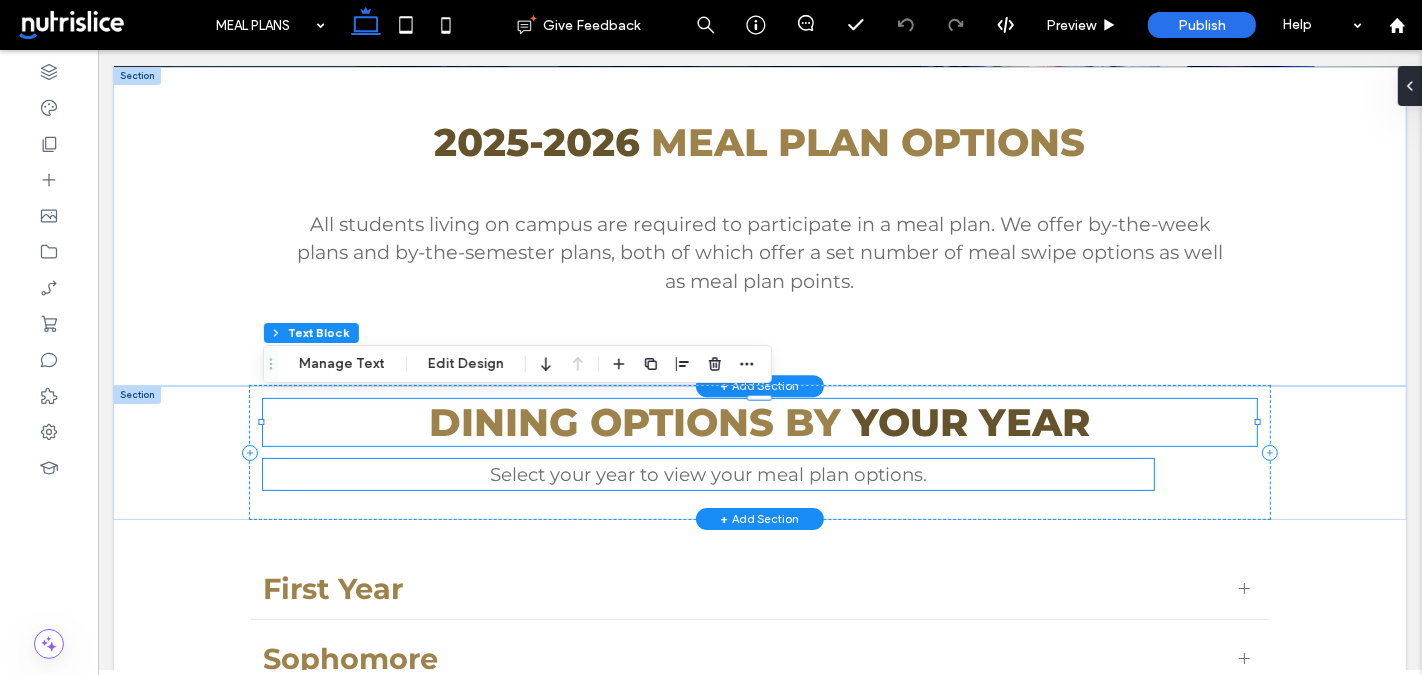 click on "Select your year to view your meal plan options." at bounding box center [707, 474] 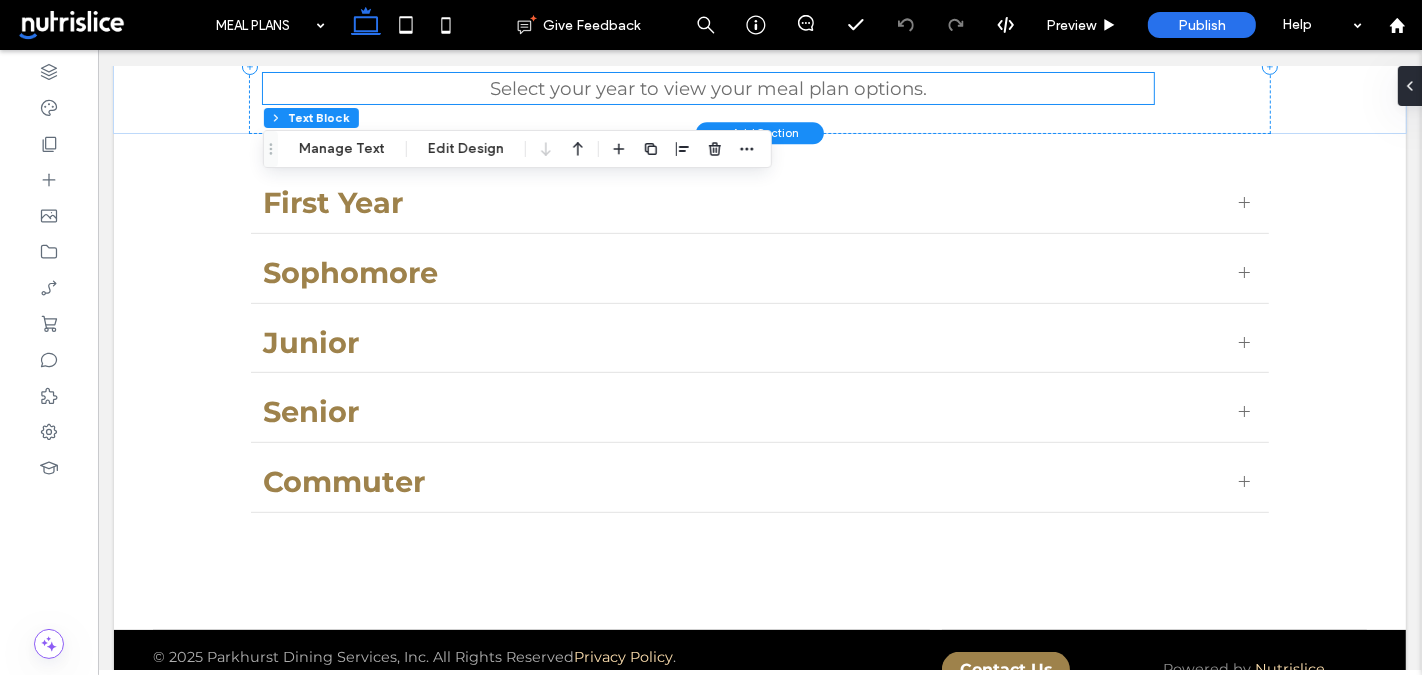 scroll, scrollTop: 808, scrollLeft: 0, axis: vertical 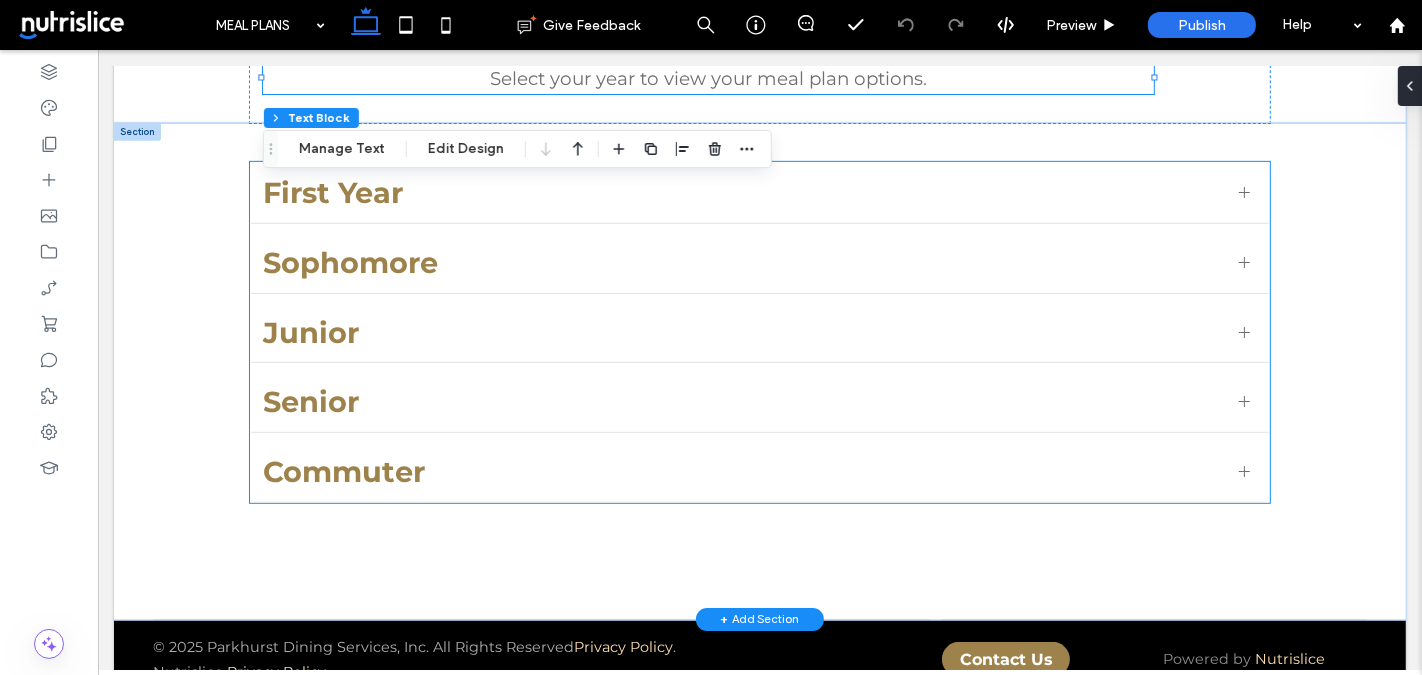 click on "Senior" at bounding box center (743, 401) 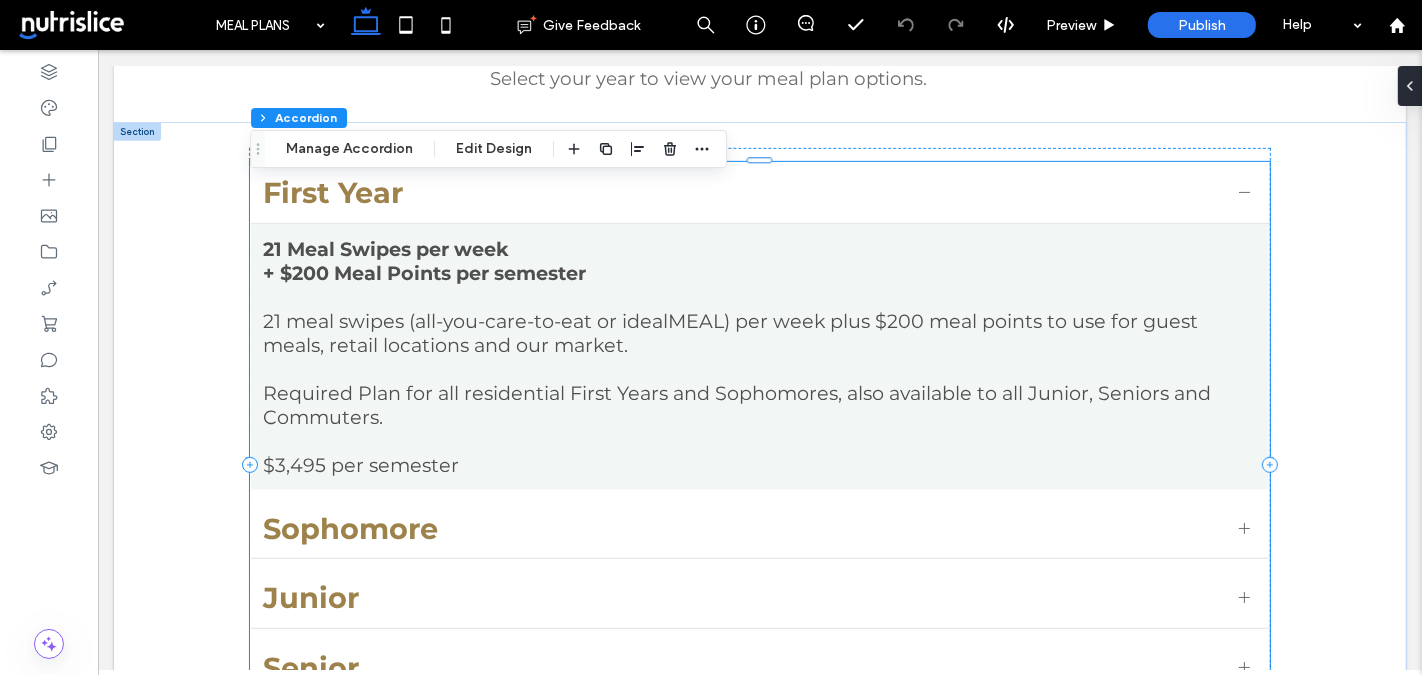 click on "Required Plan for all residential First Years and Sophomores, also available to all Junior, Seniors and Commuters." at bounding box center [758, 405] 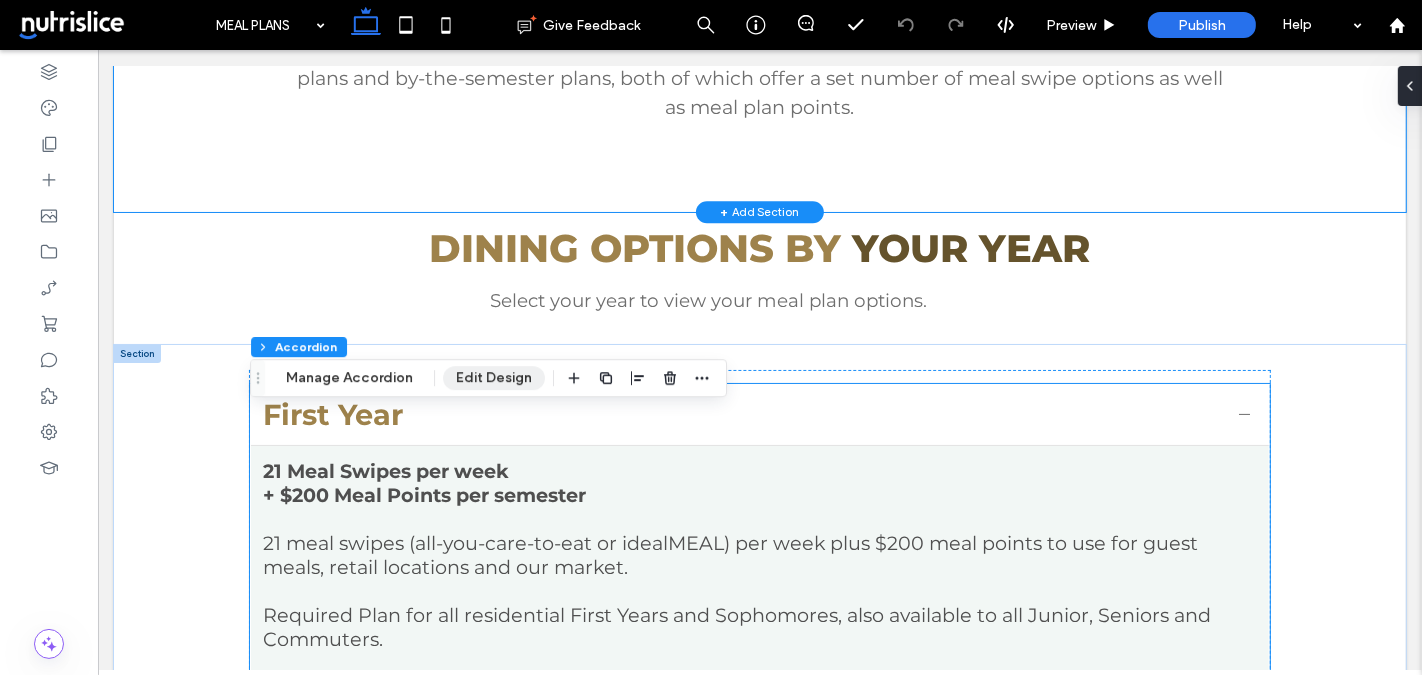 scroll, scrollTop: 630, scrollLeft: 0, axis: vertical 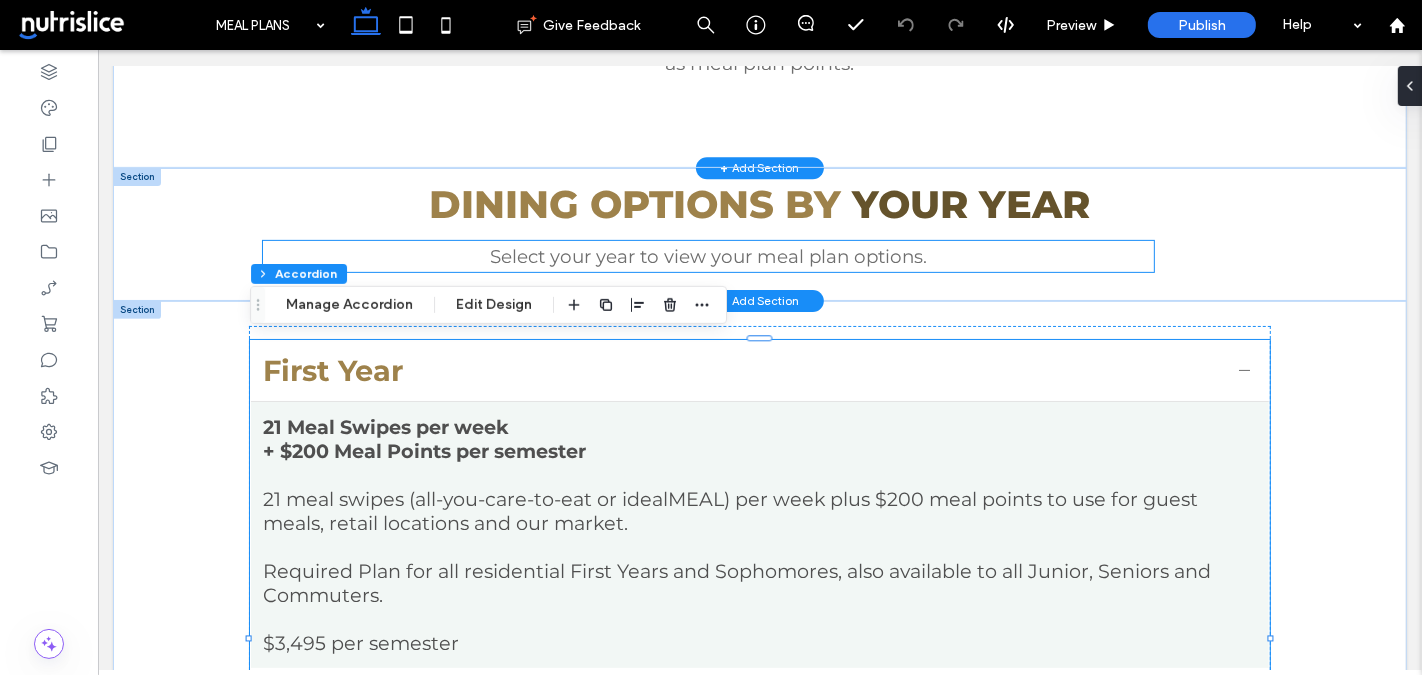 click on "Select your year to view your meal plan options." at bounding box center [707, 256] 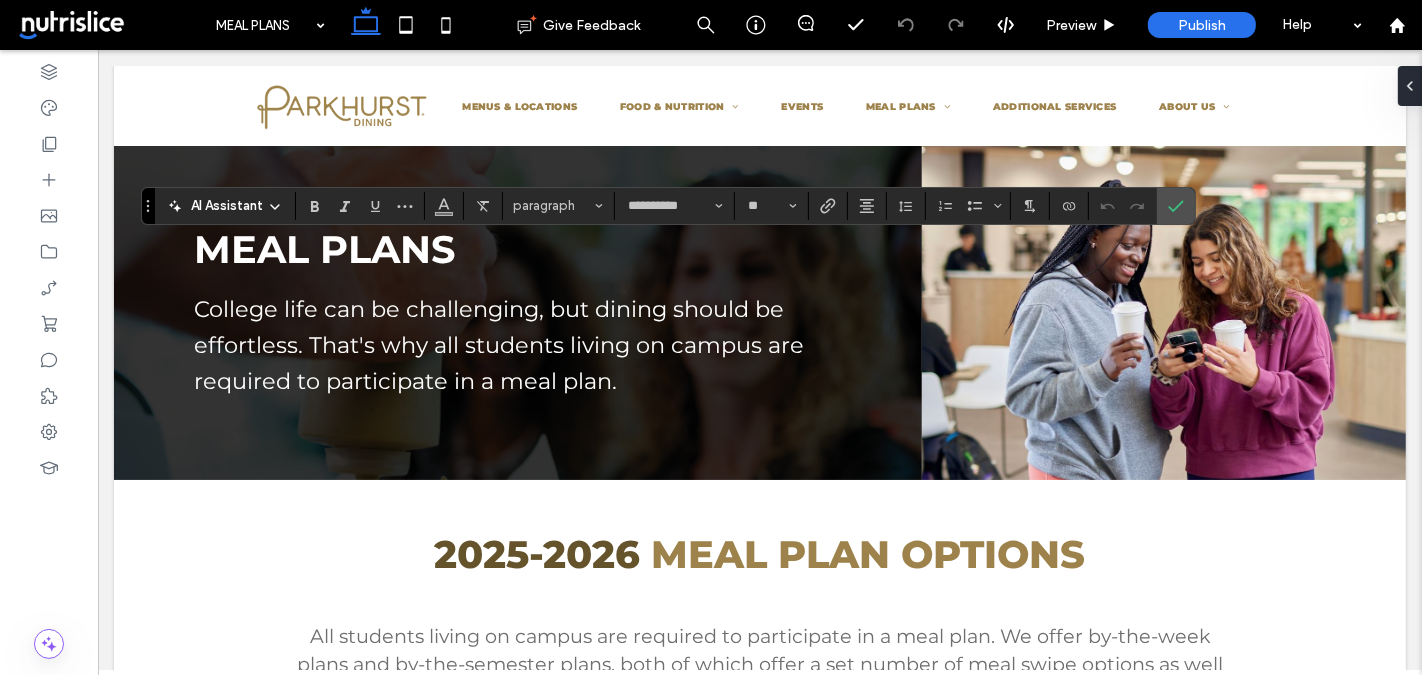 scroll, scrollTop: 630, scrollLeft: 0, axis: vertical 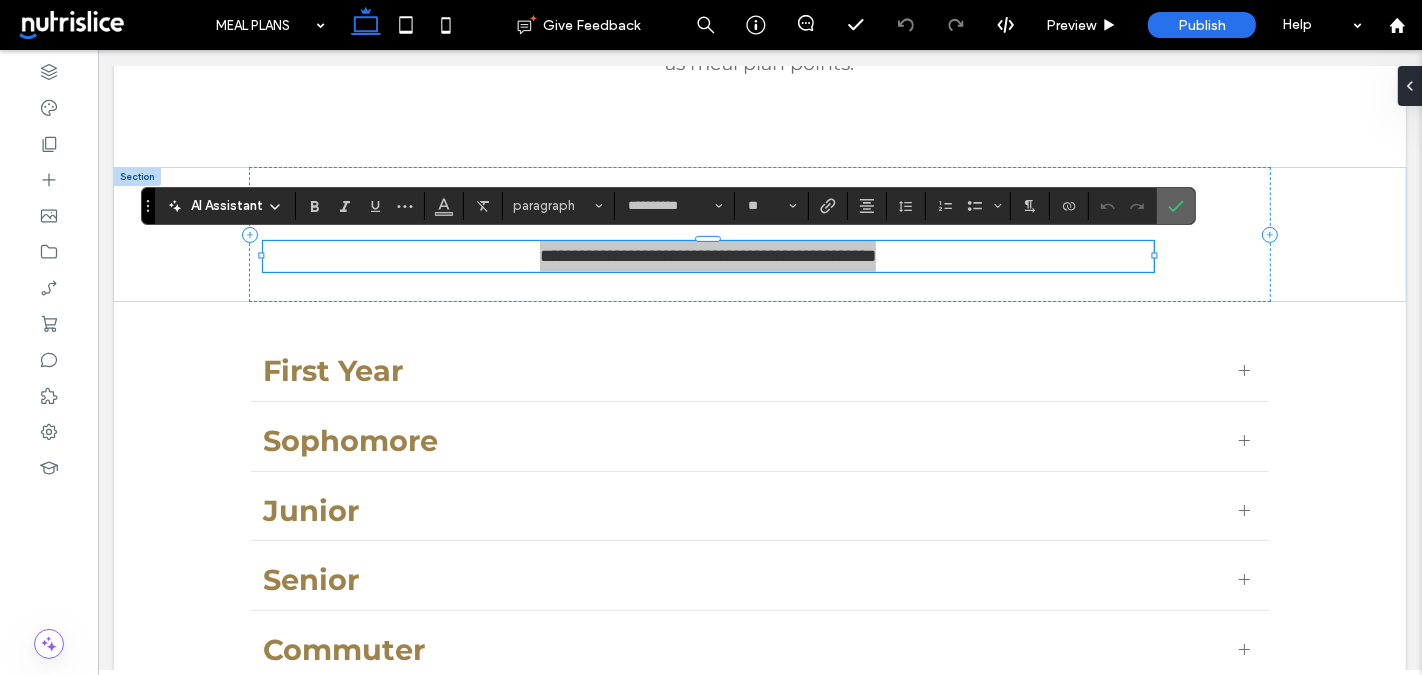 click 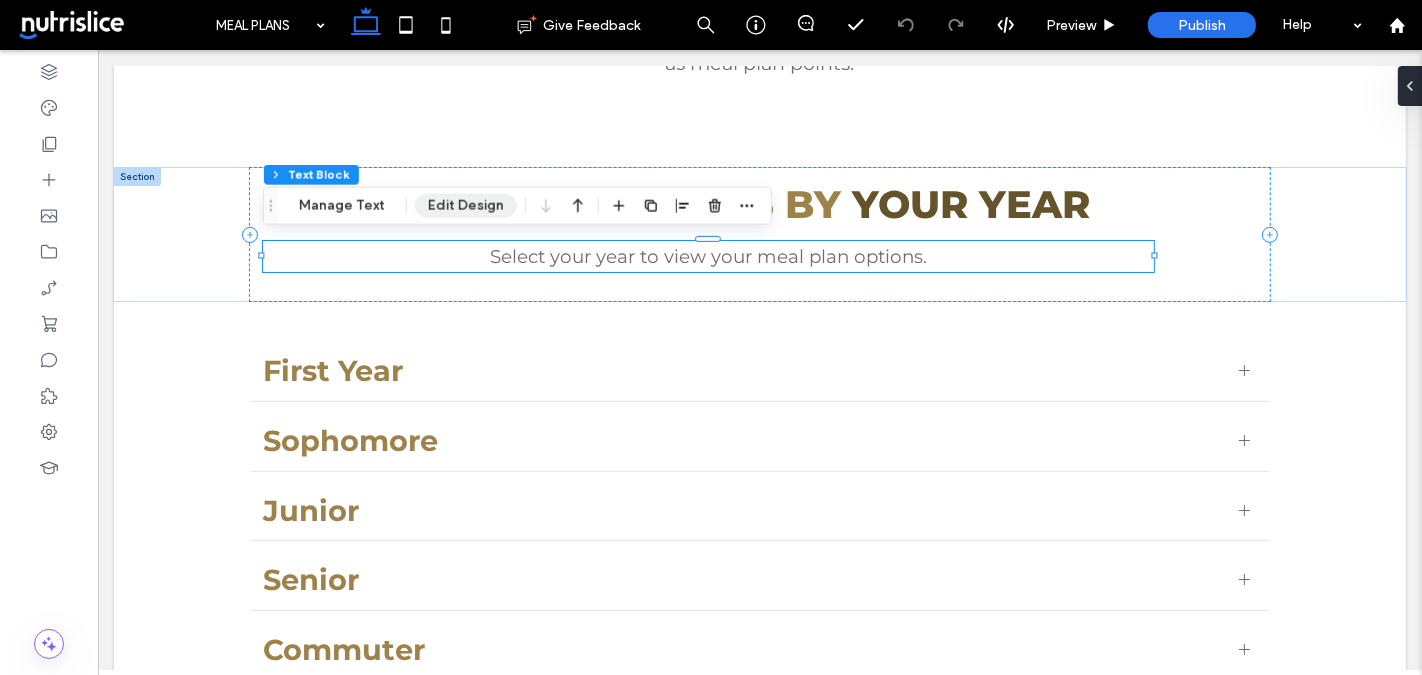 click on "Edit Design" at bounding box center (466, 206) 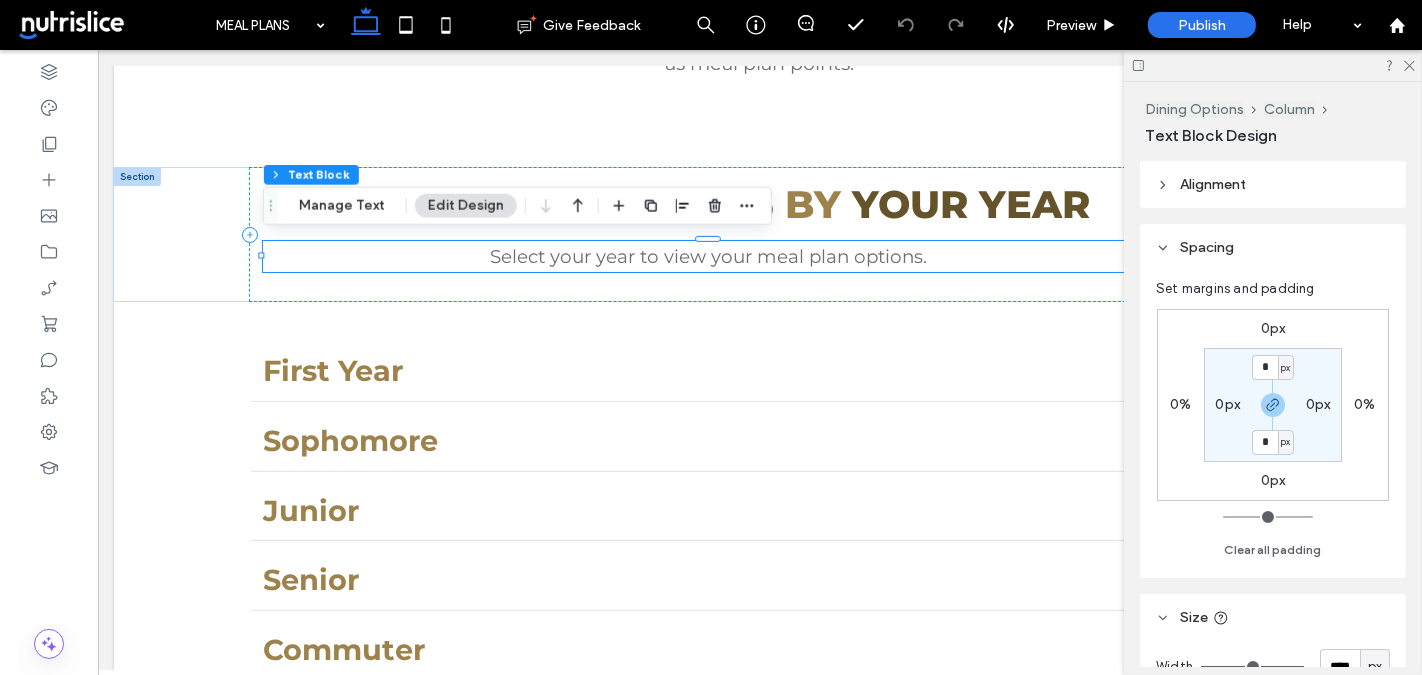 click on "Alignment" at bounding box center [1213, 184] 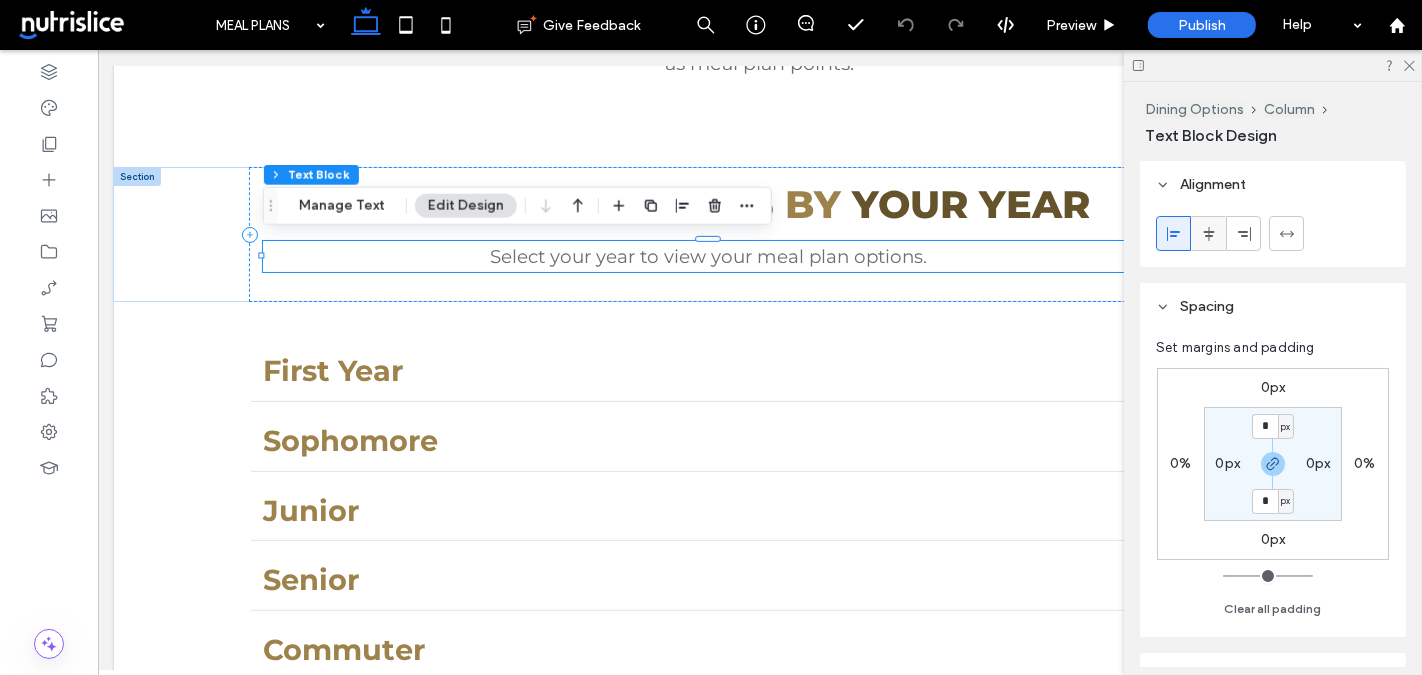 click 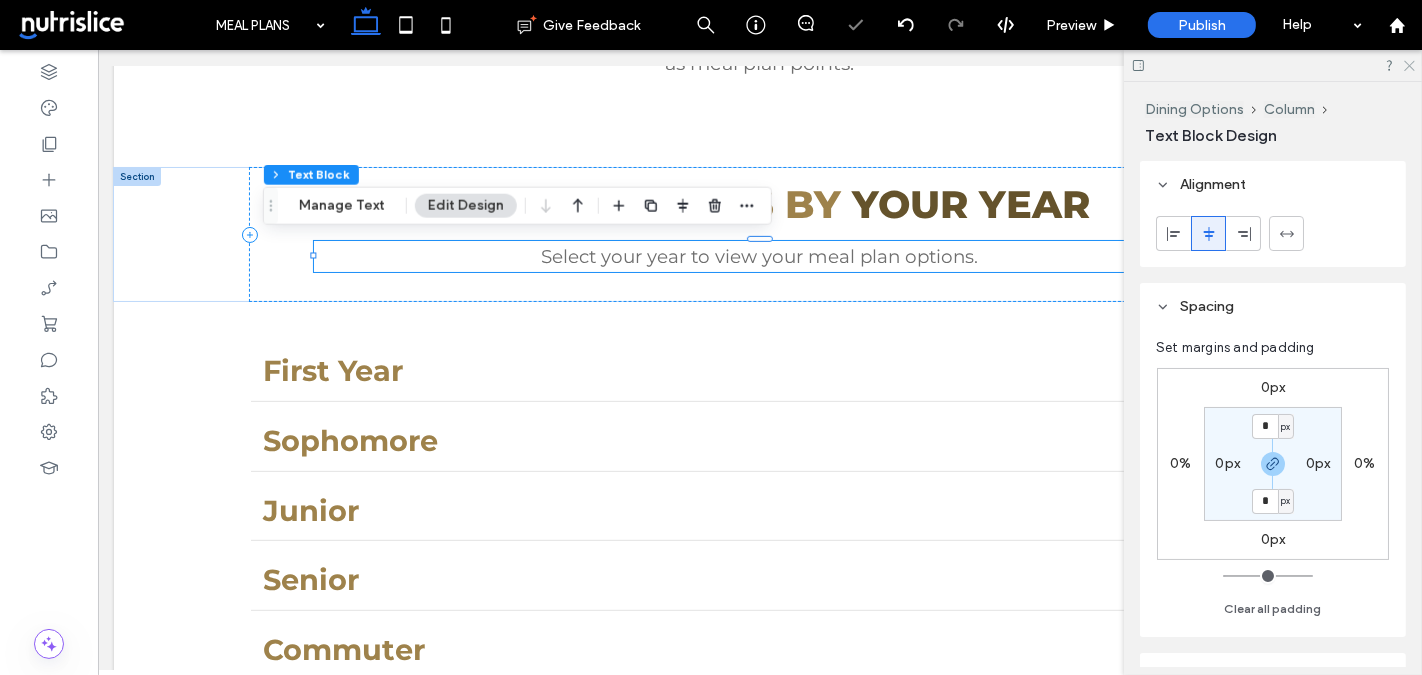 click 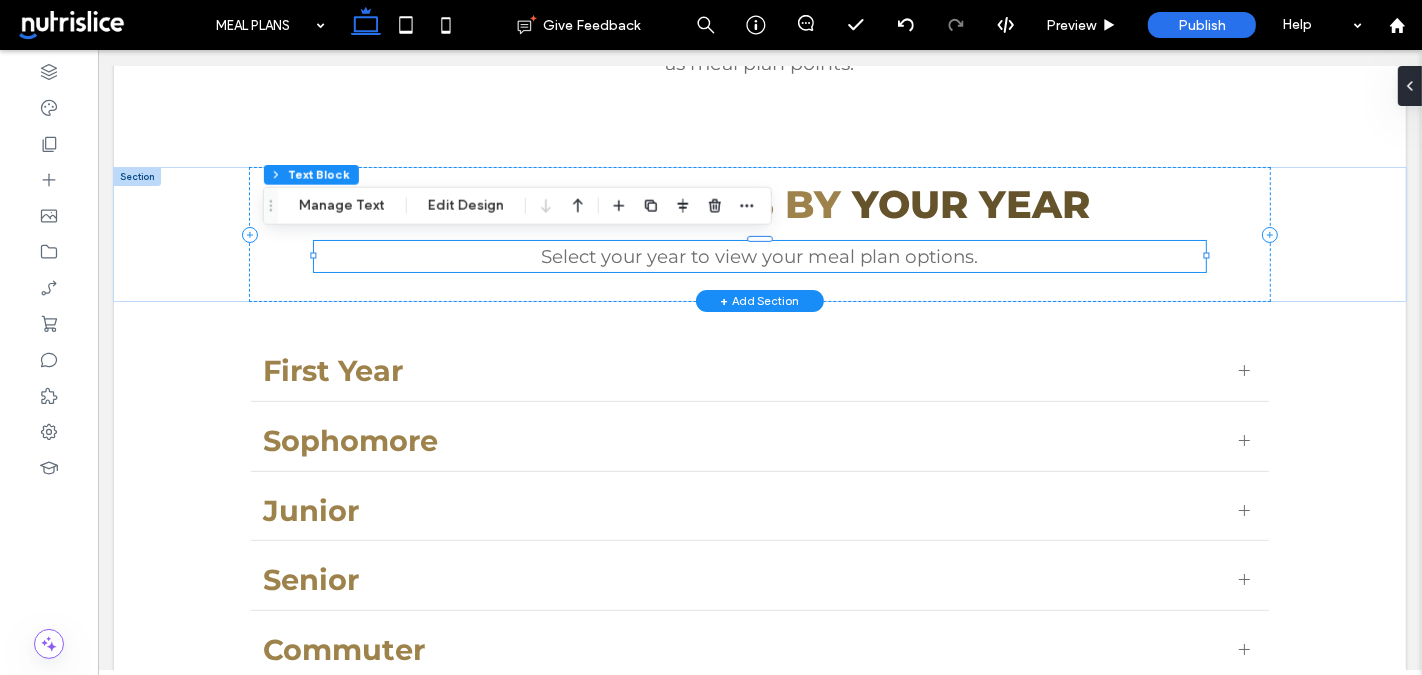 click on "Select your year to view your meal plan options." at bounding box center [759, 256] 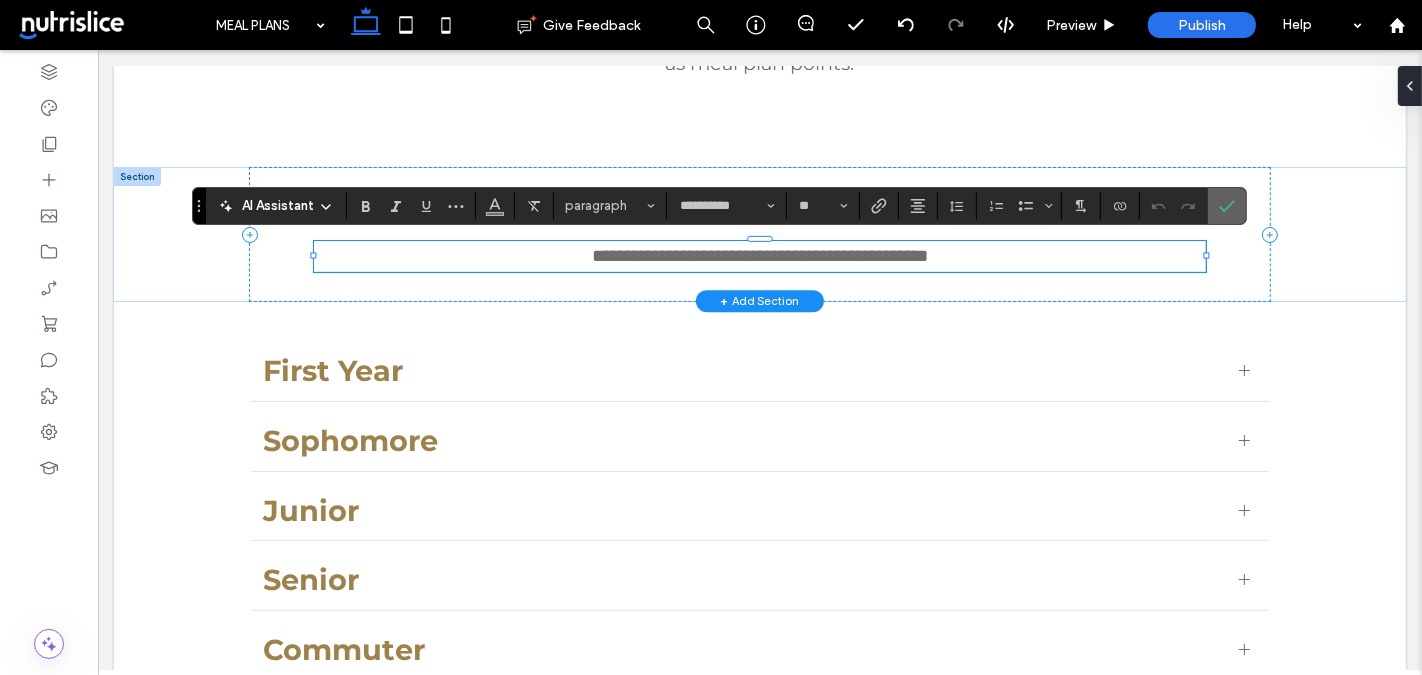 click at bounding box center [1227, 206] 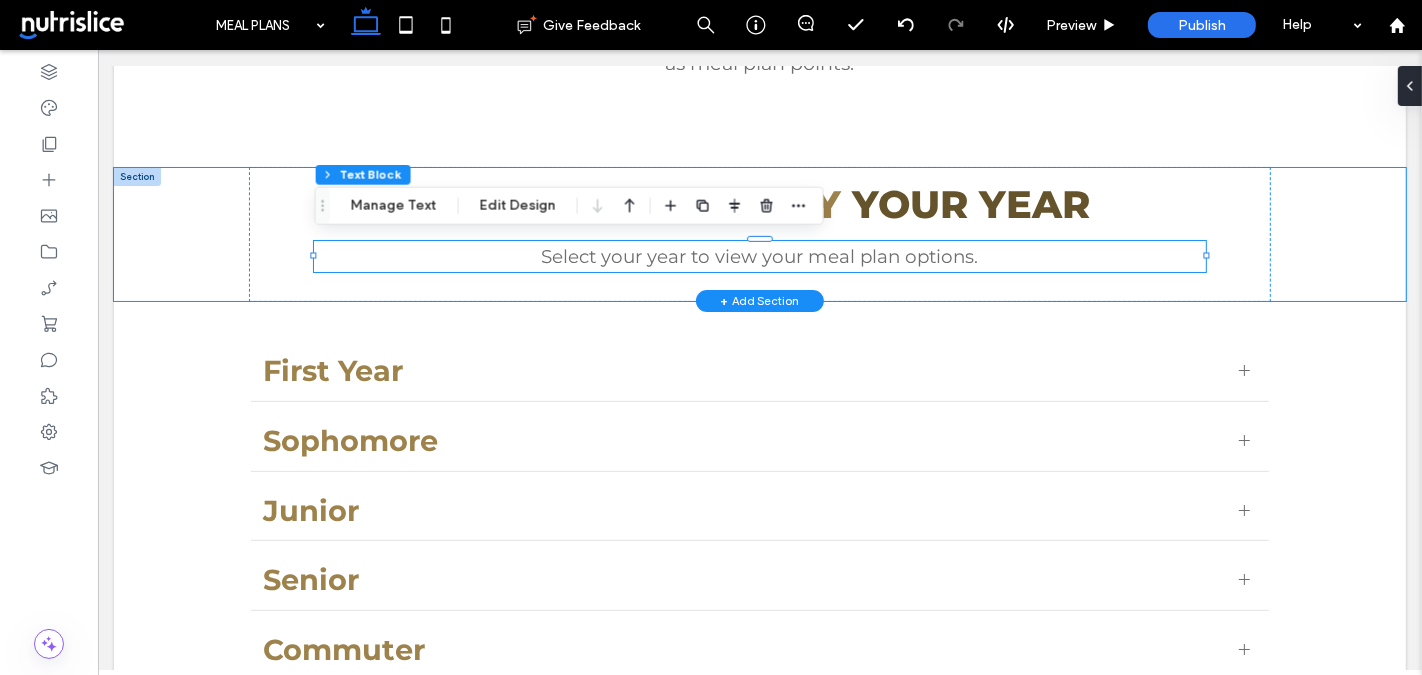 click on "Dining Options
by   your YEAR
Select your year to view your meal plan options." at bounding box center (759, 234) 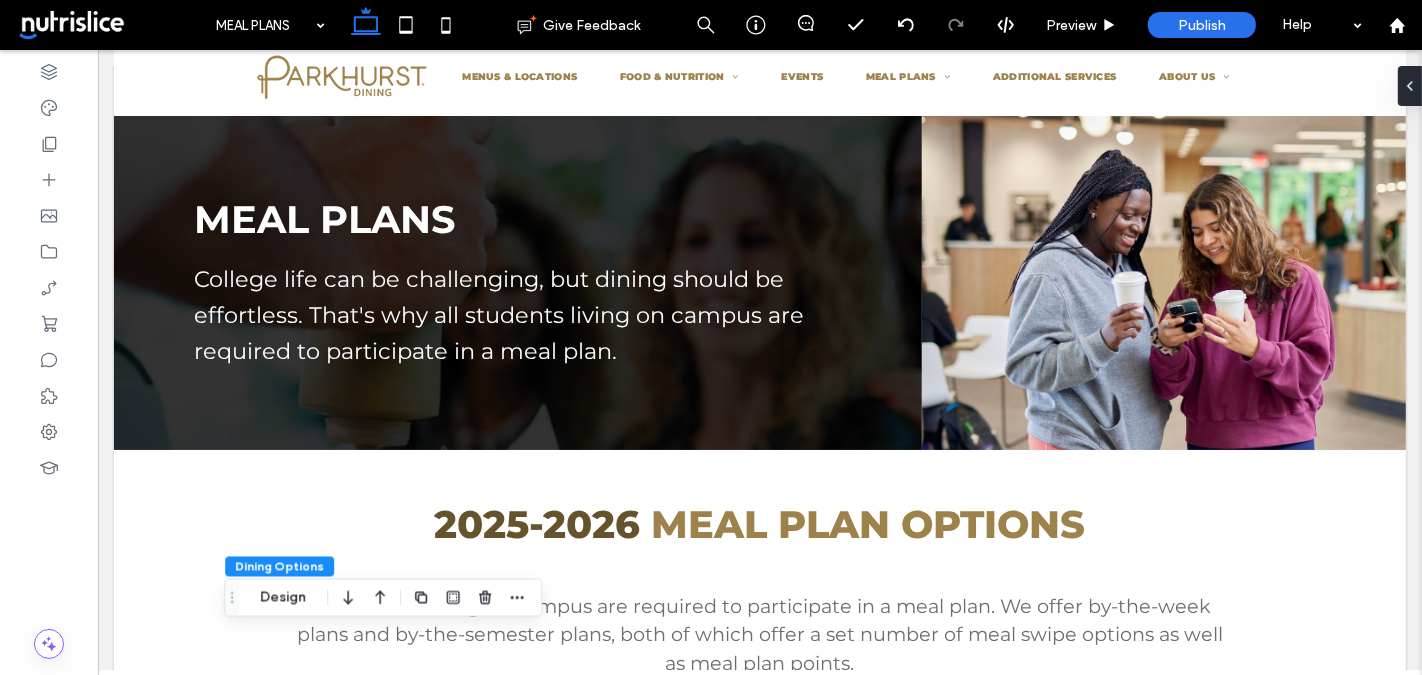 scroll, scrollTop: 0, scrollLeft: 0, axis: both 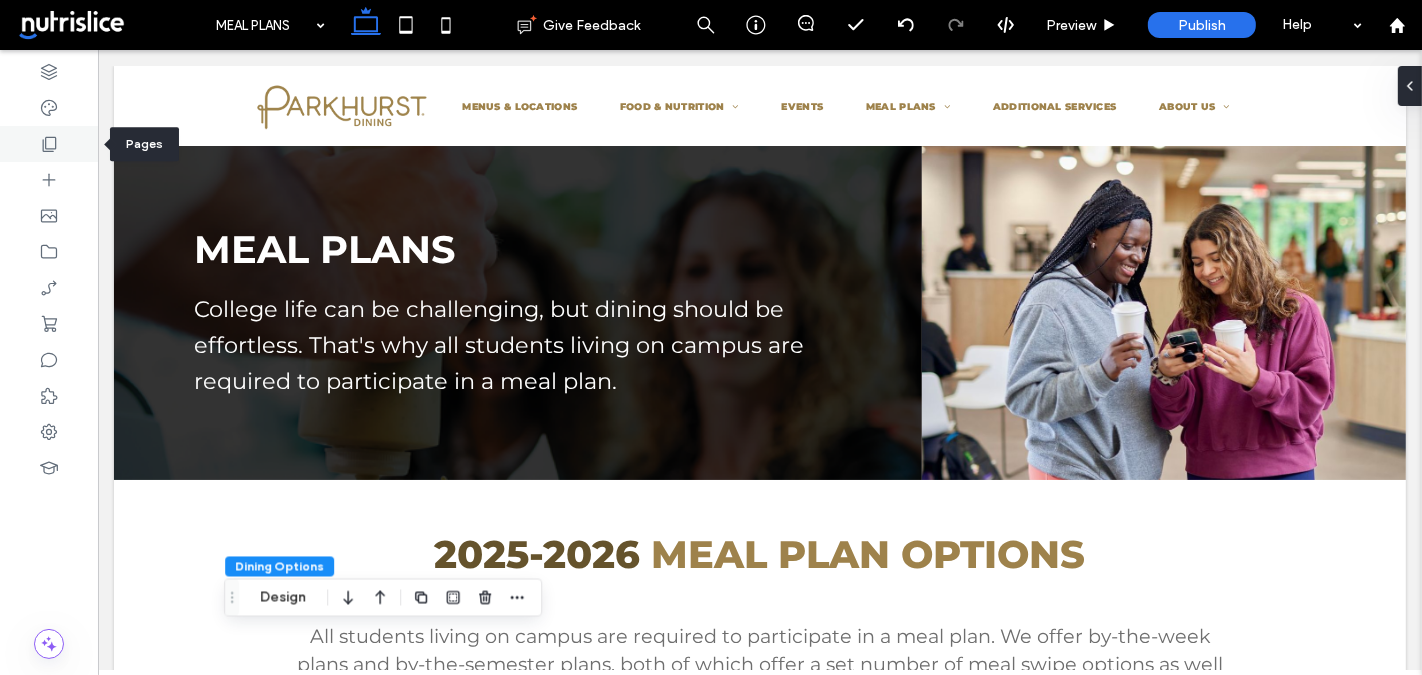 click 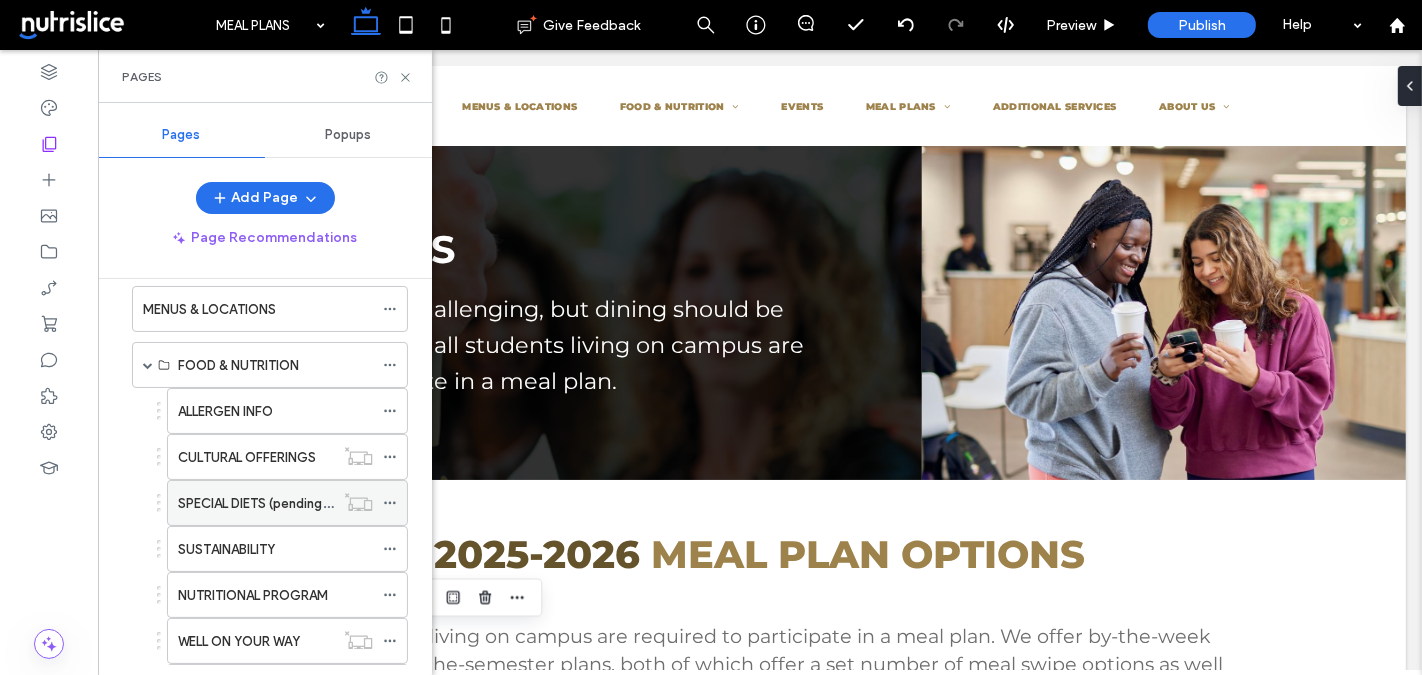 scroll, scrollTop: 98, scrollLeft: 0, axis: vertical 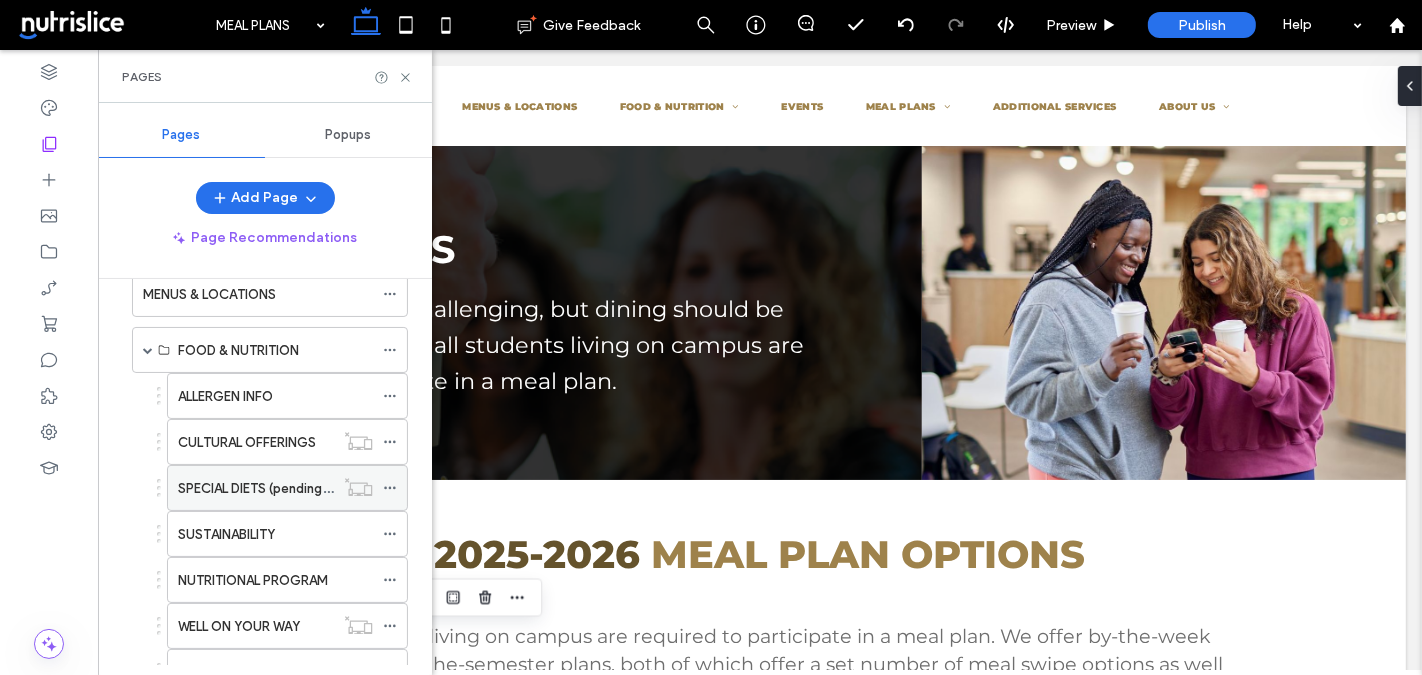click at bounding box center [390, 488] 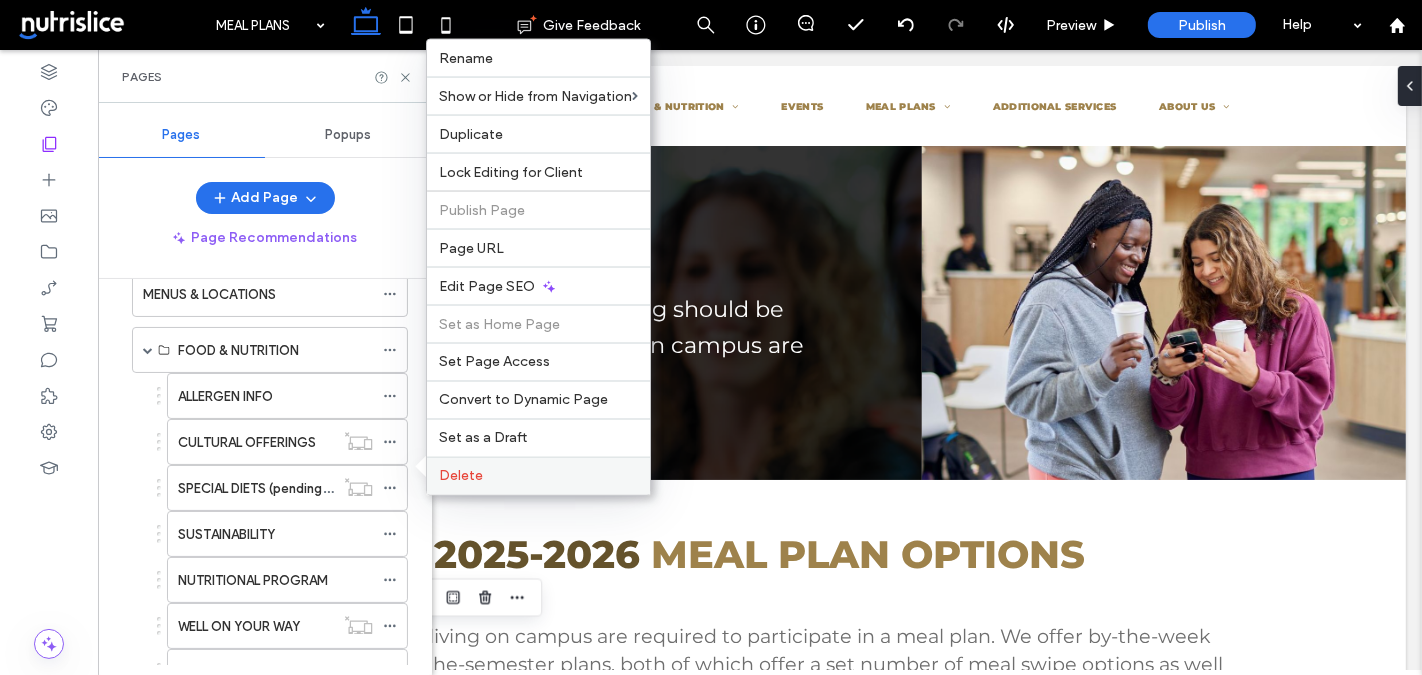 click on "Delete" at bounding box center [538, 476] 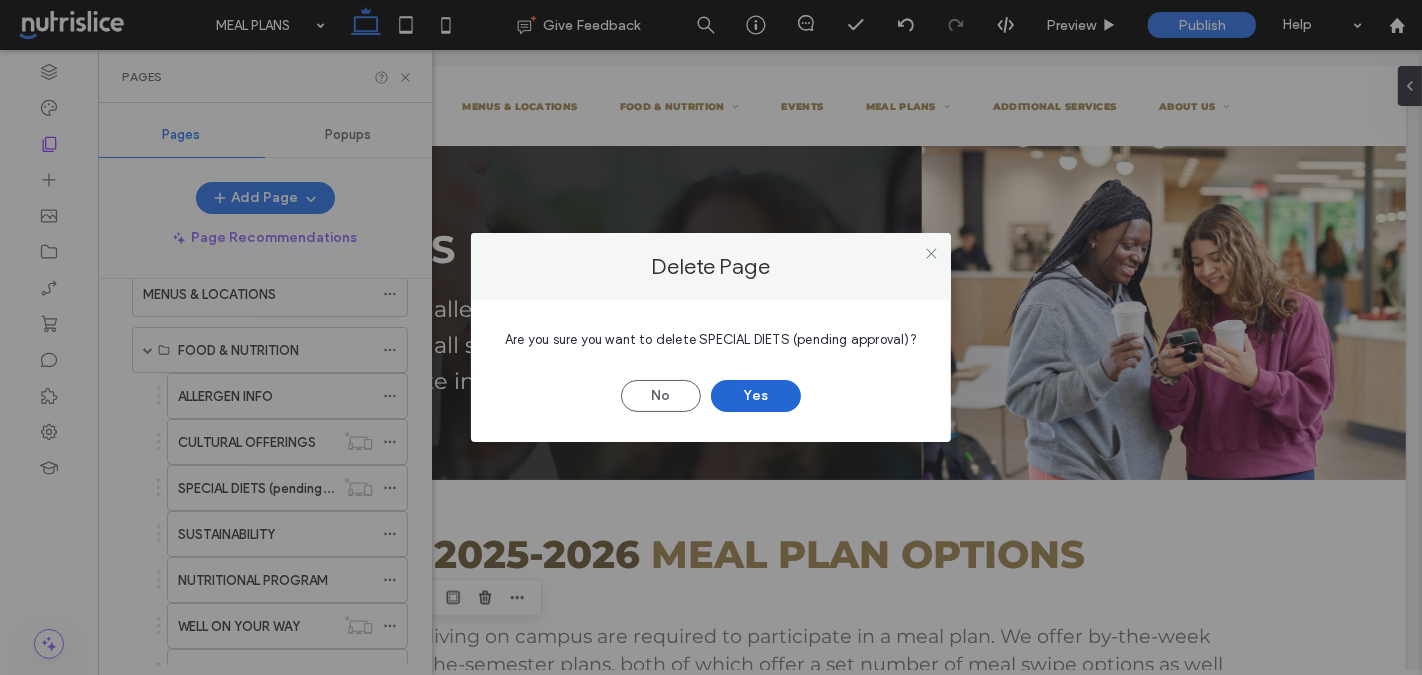 click on "Yes" at bounding box center (756, 396) 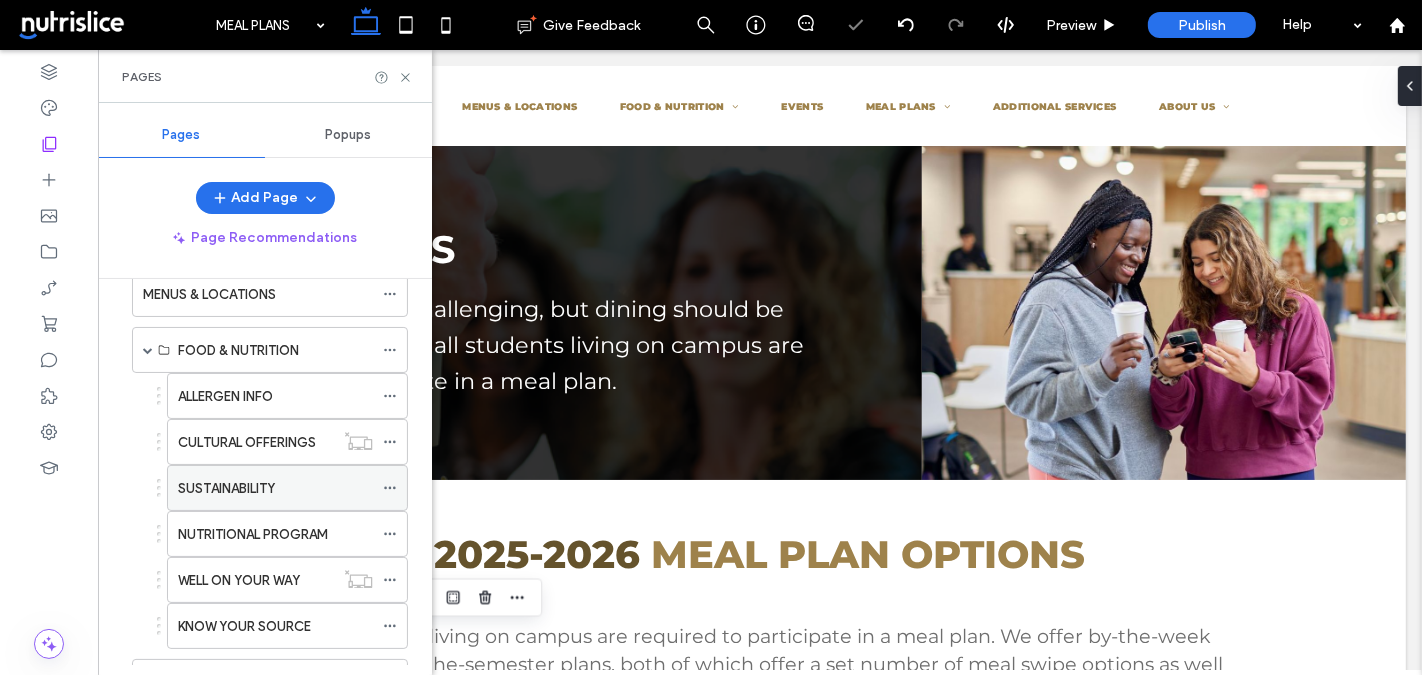 click on "SUSTAINABILITY" at bounding box center (275, 488) 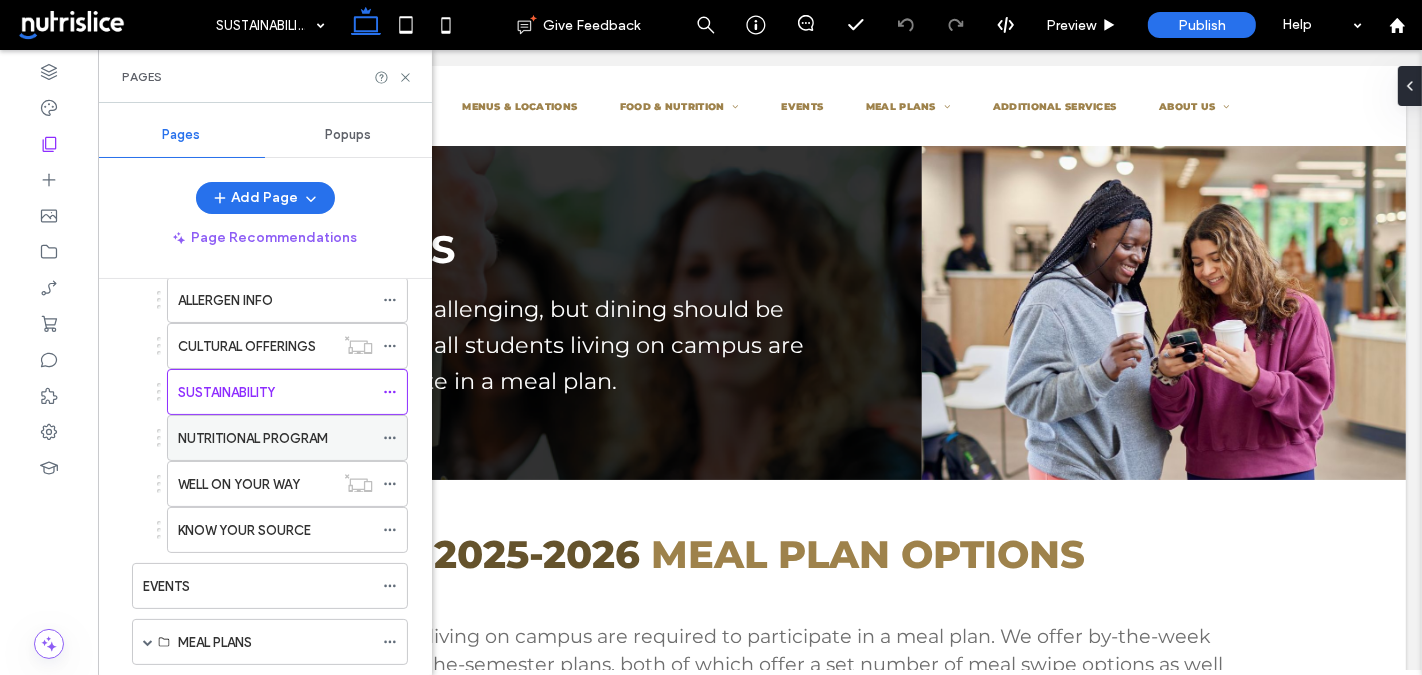 scroll, scrollTop: 201, scrollLeft: 0, axis: vertical 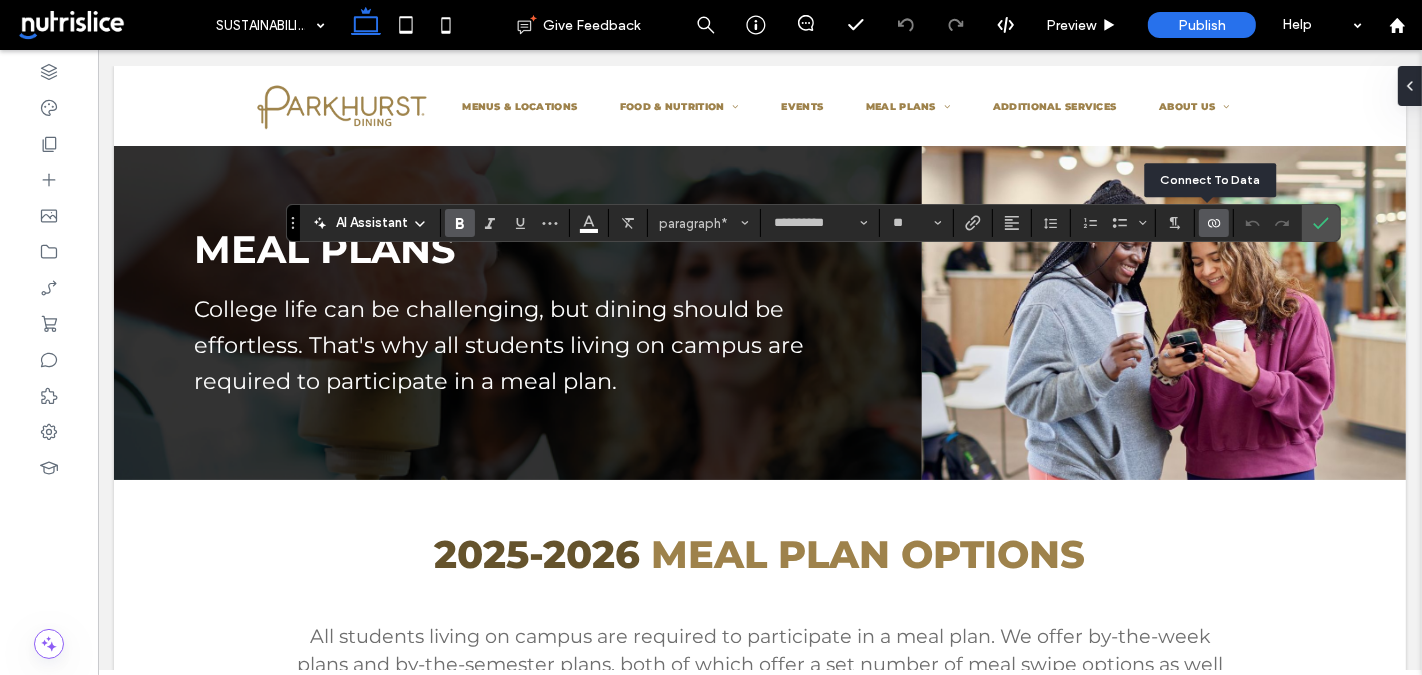 click 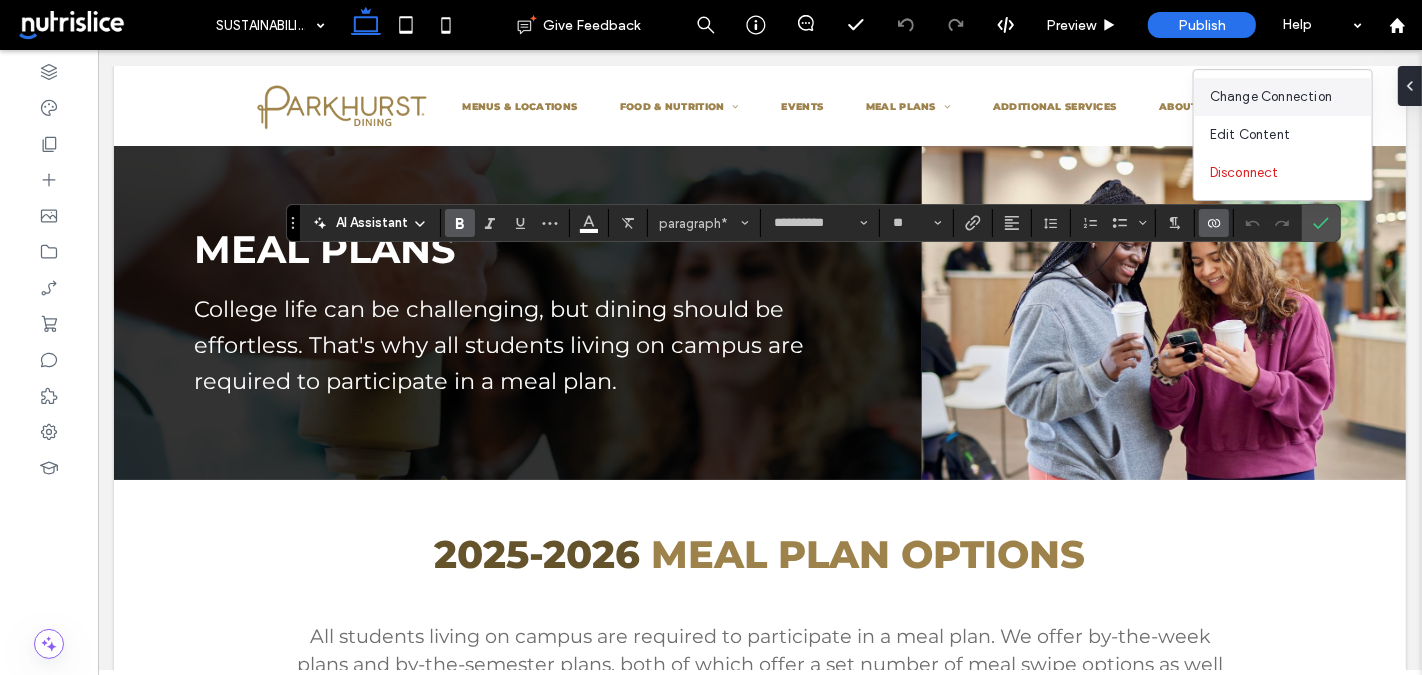 click on "Change Connection" at bounding box center (1271, 97) 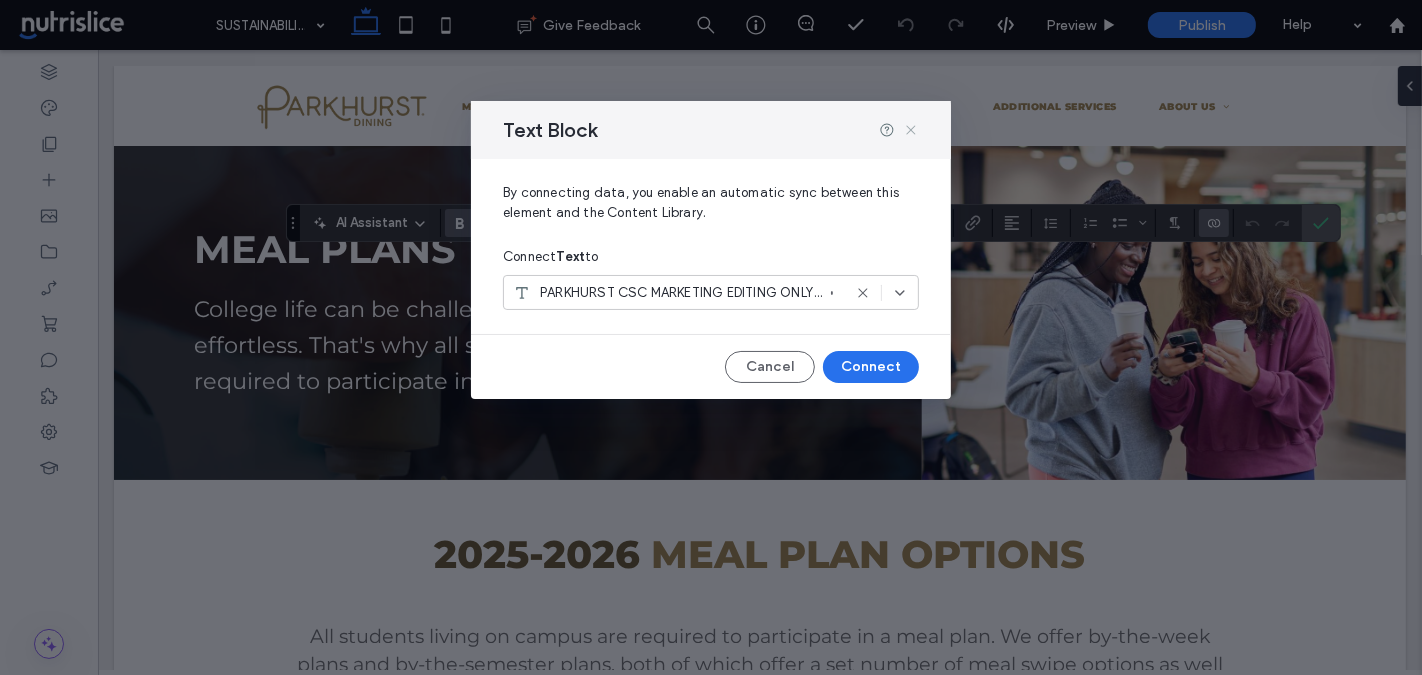 click 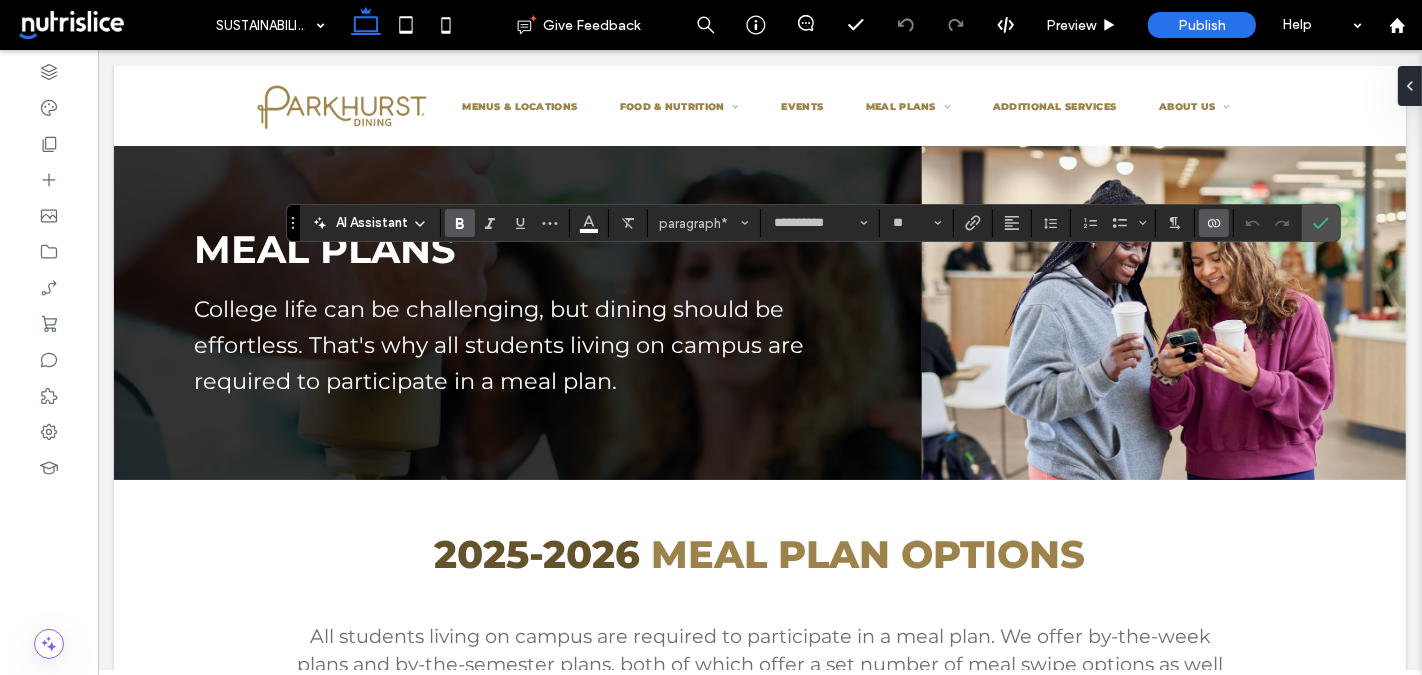 click 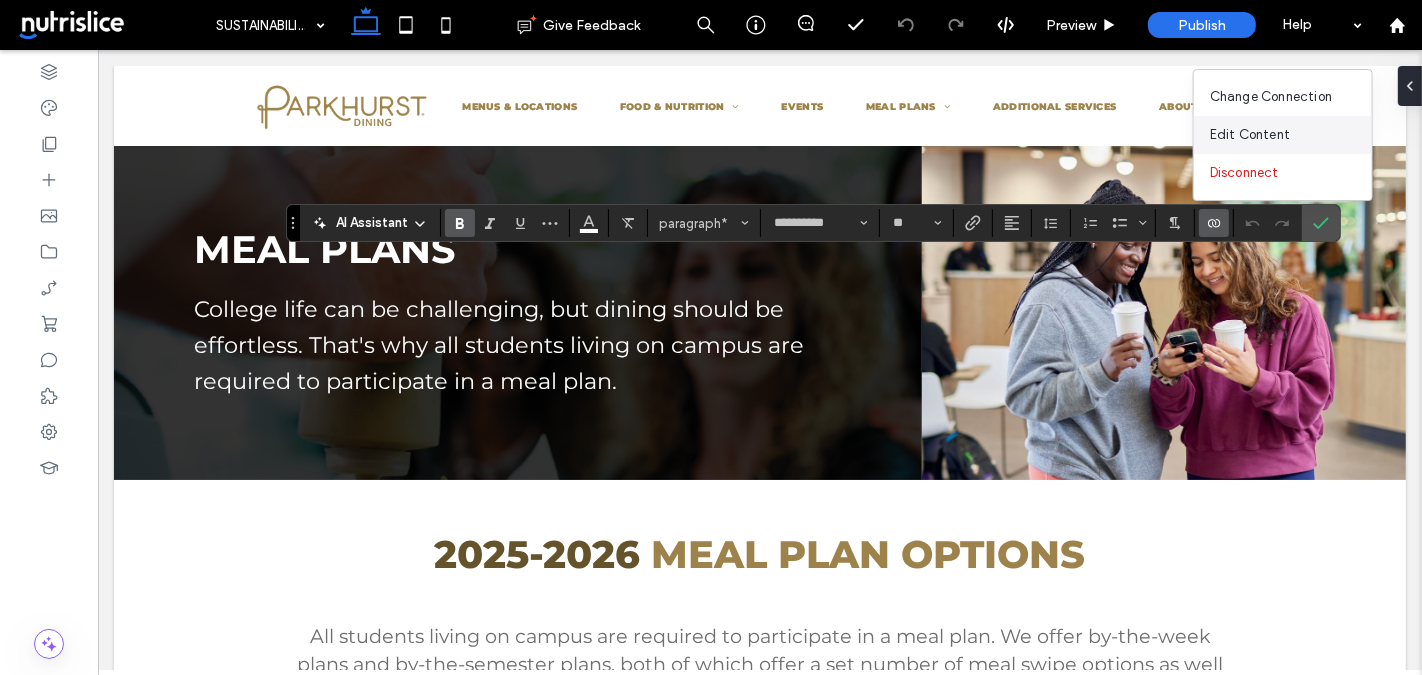 click on "Edit Content" at bounding box center [1250, 135] 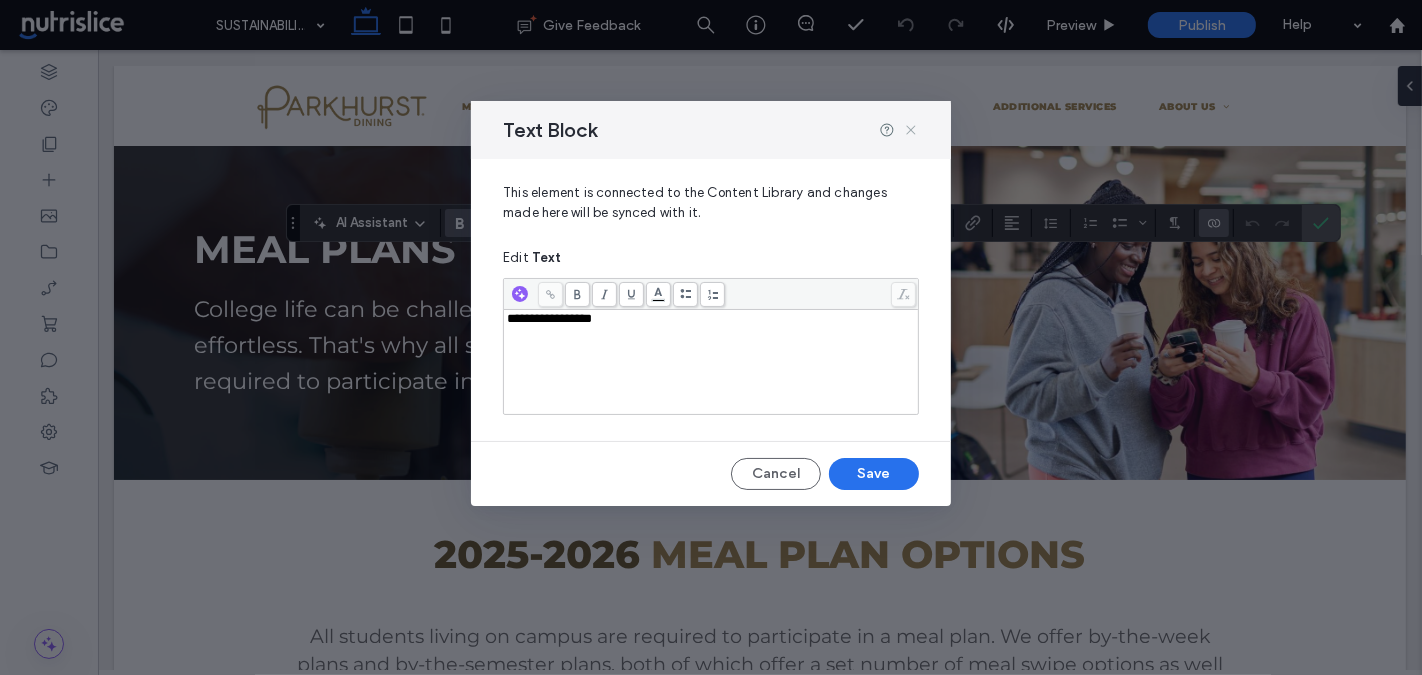 click 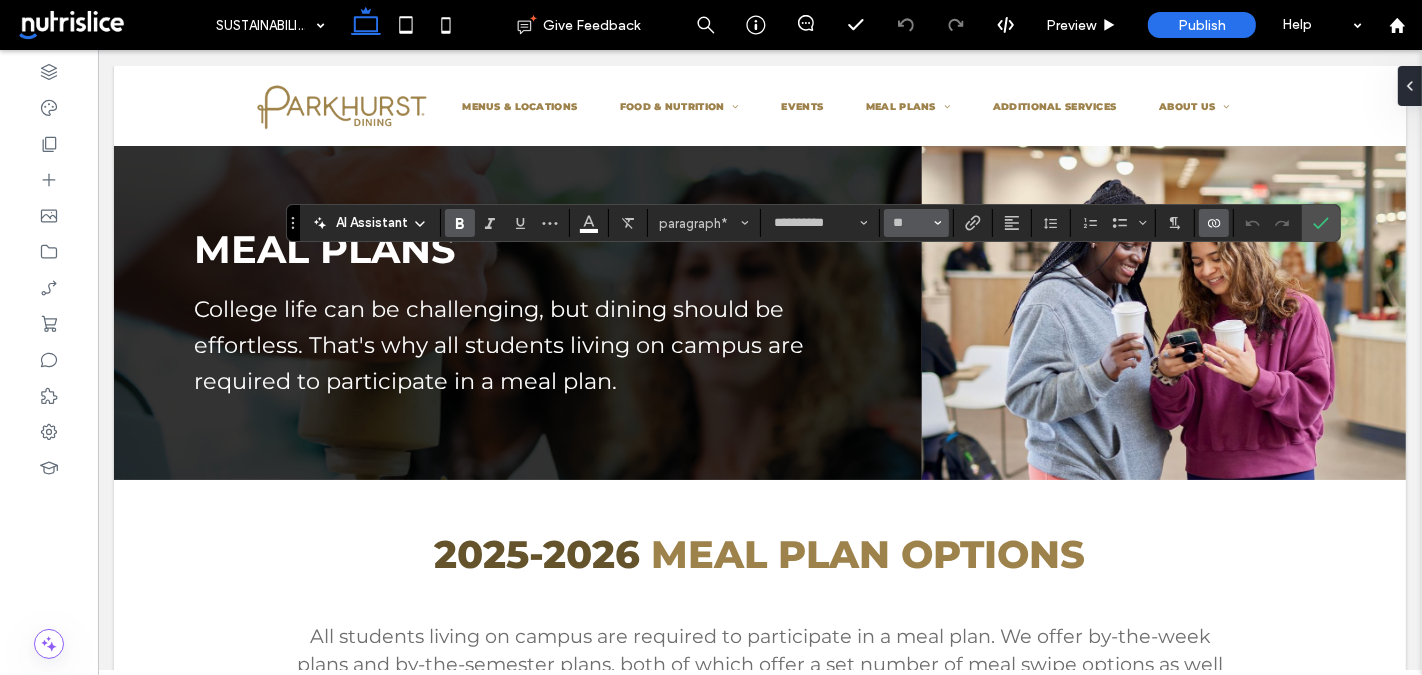type on "**" 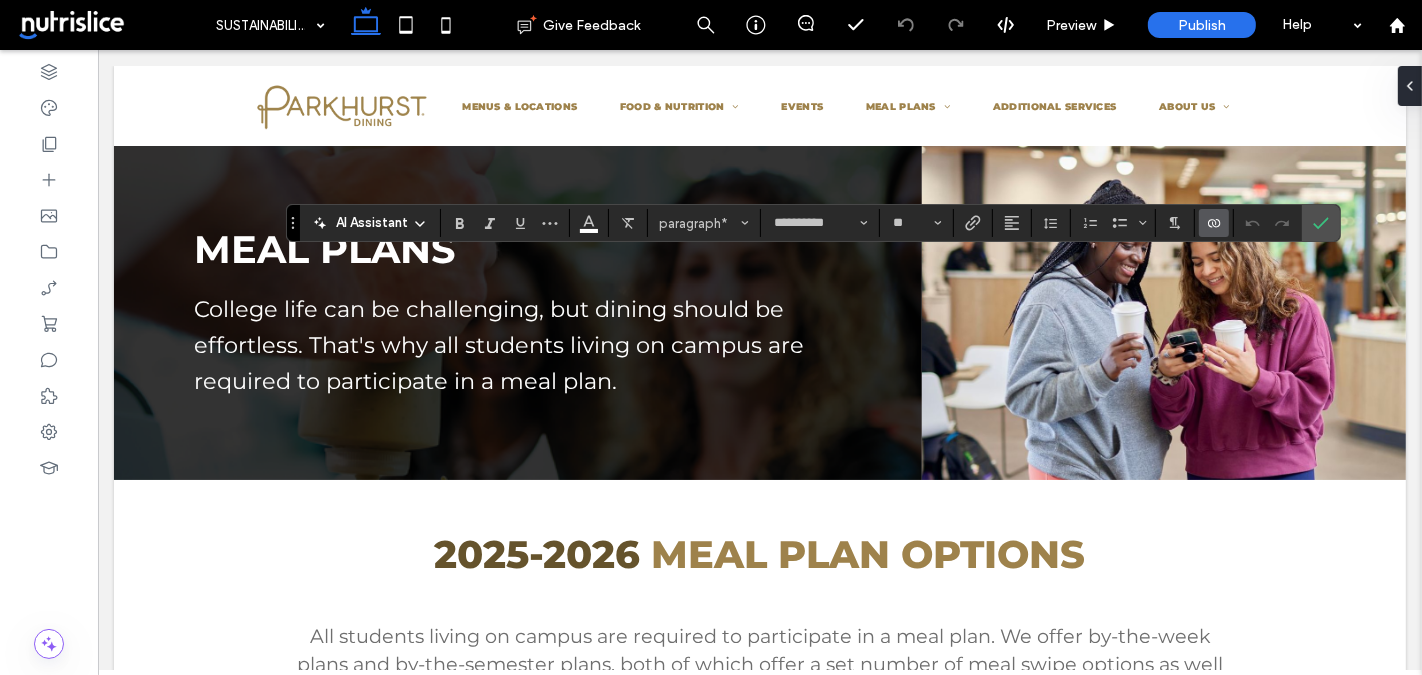 click 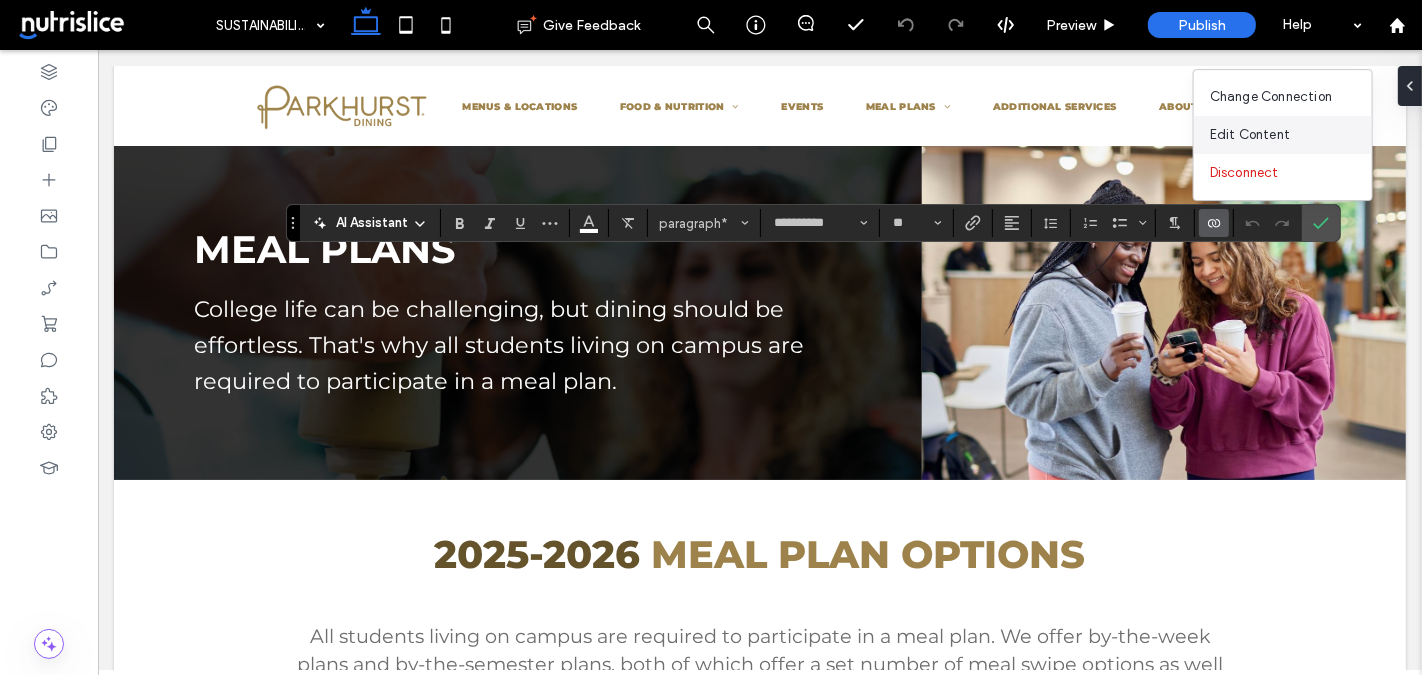 click on "Edit Content" at bounding box center [1250, 135] 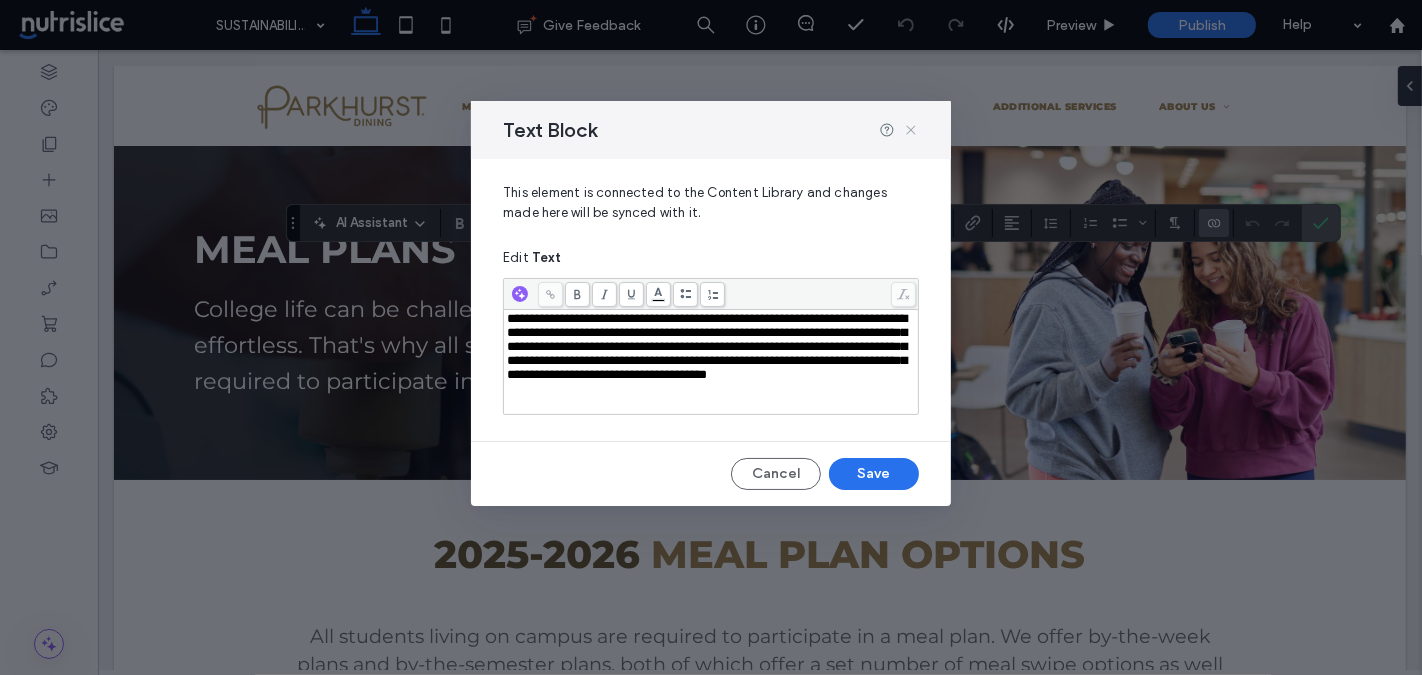 click 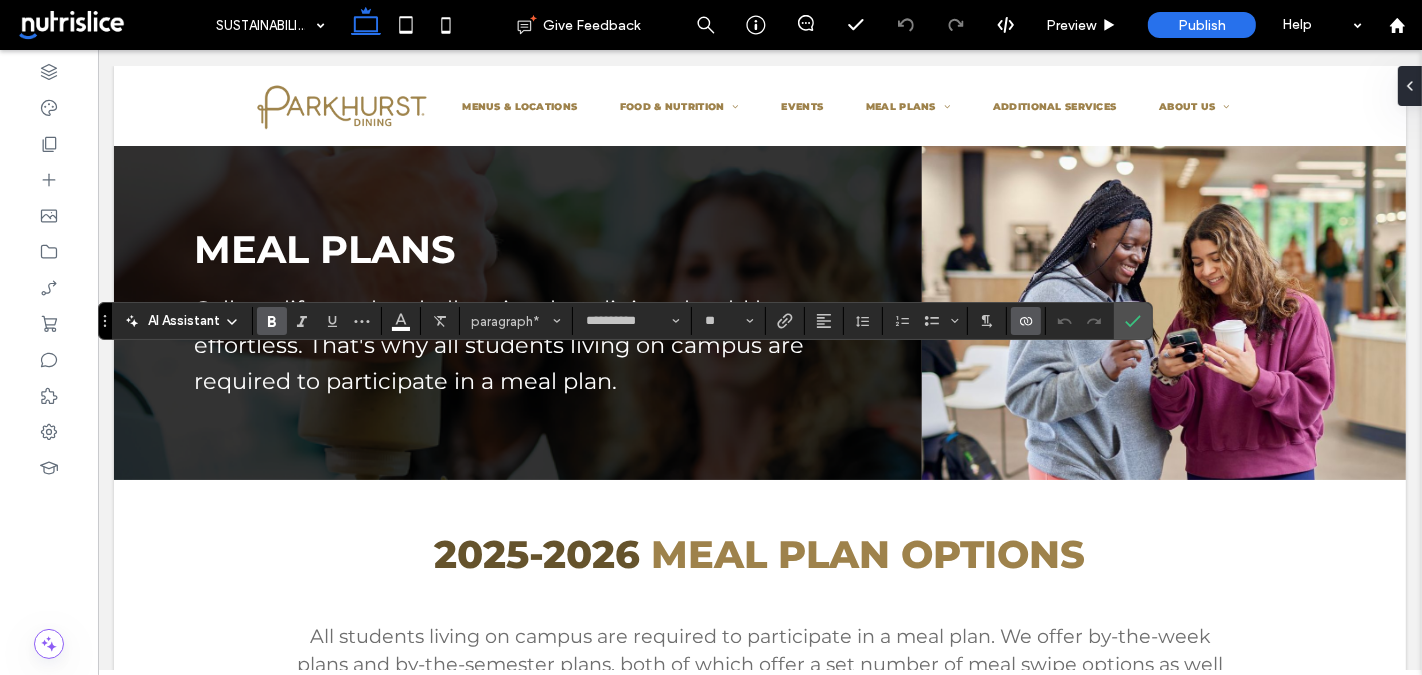click 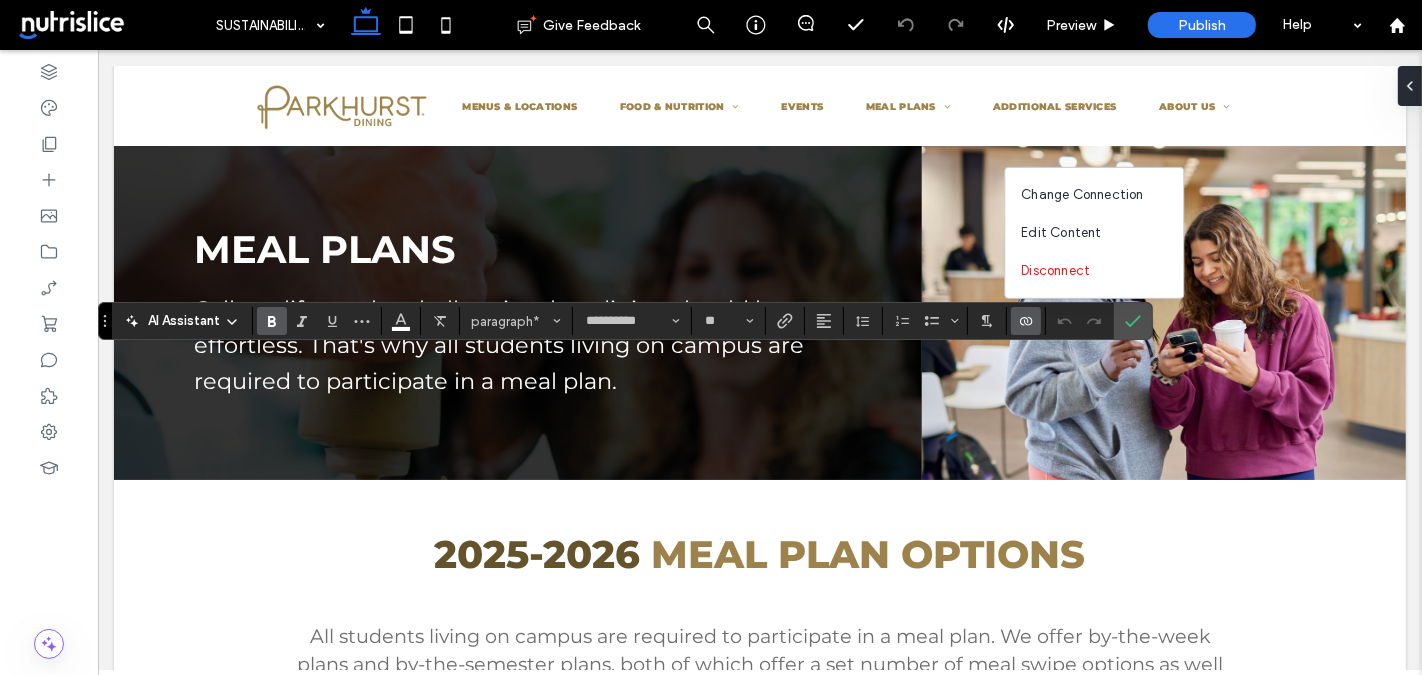 type on "**" 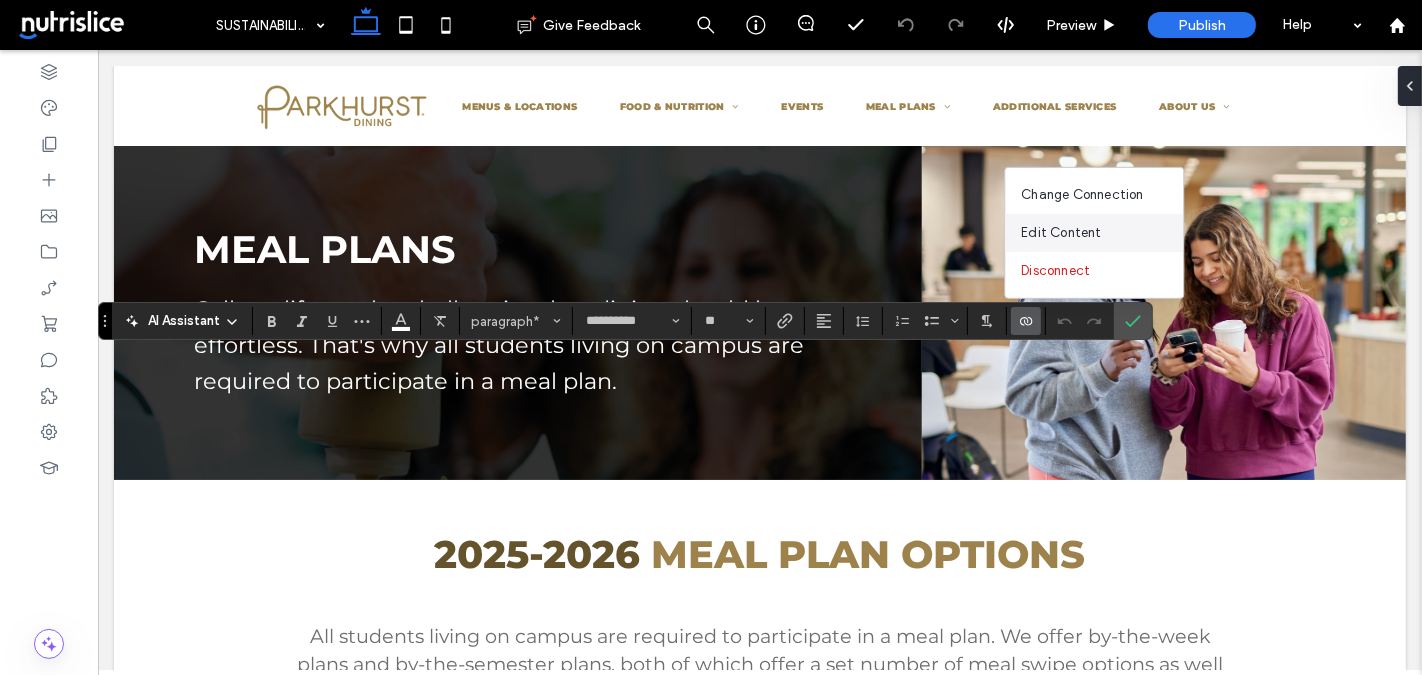 click on "Edit Content" at bounding box center (1061, 233) 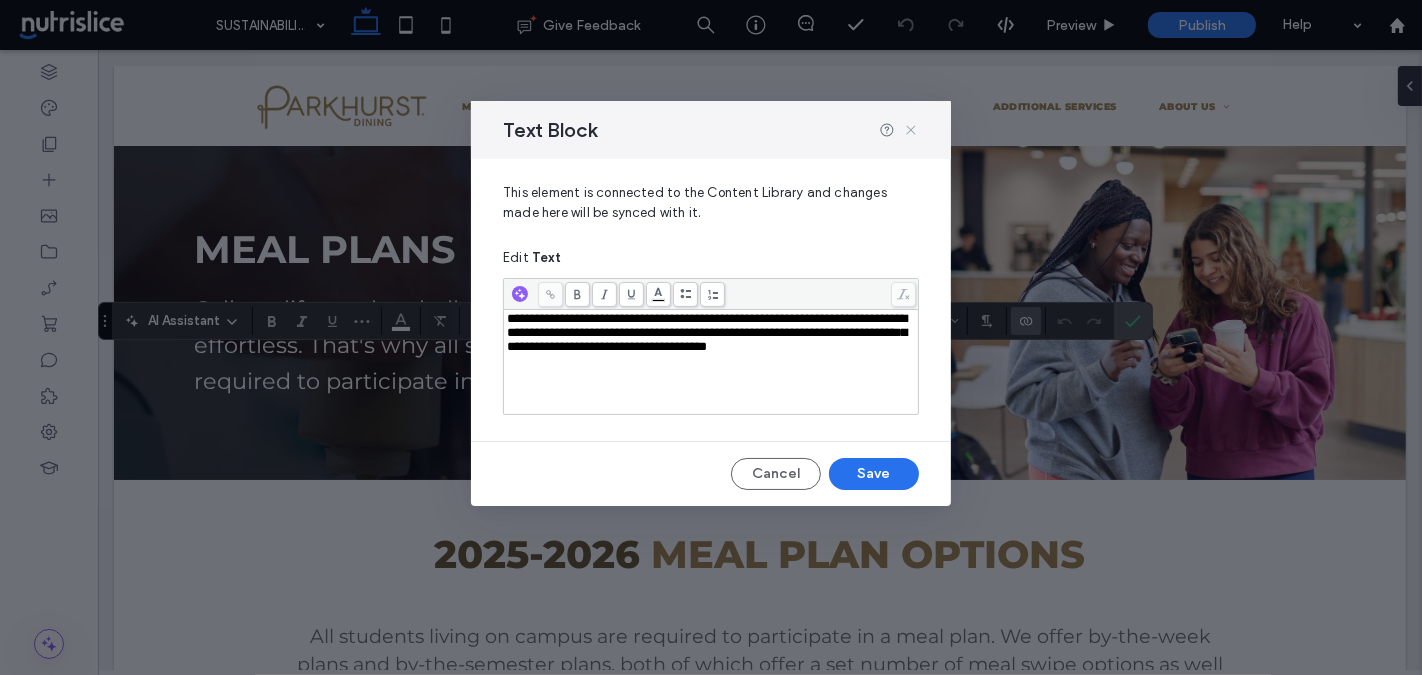 click 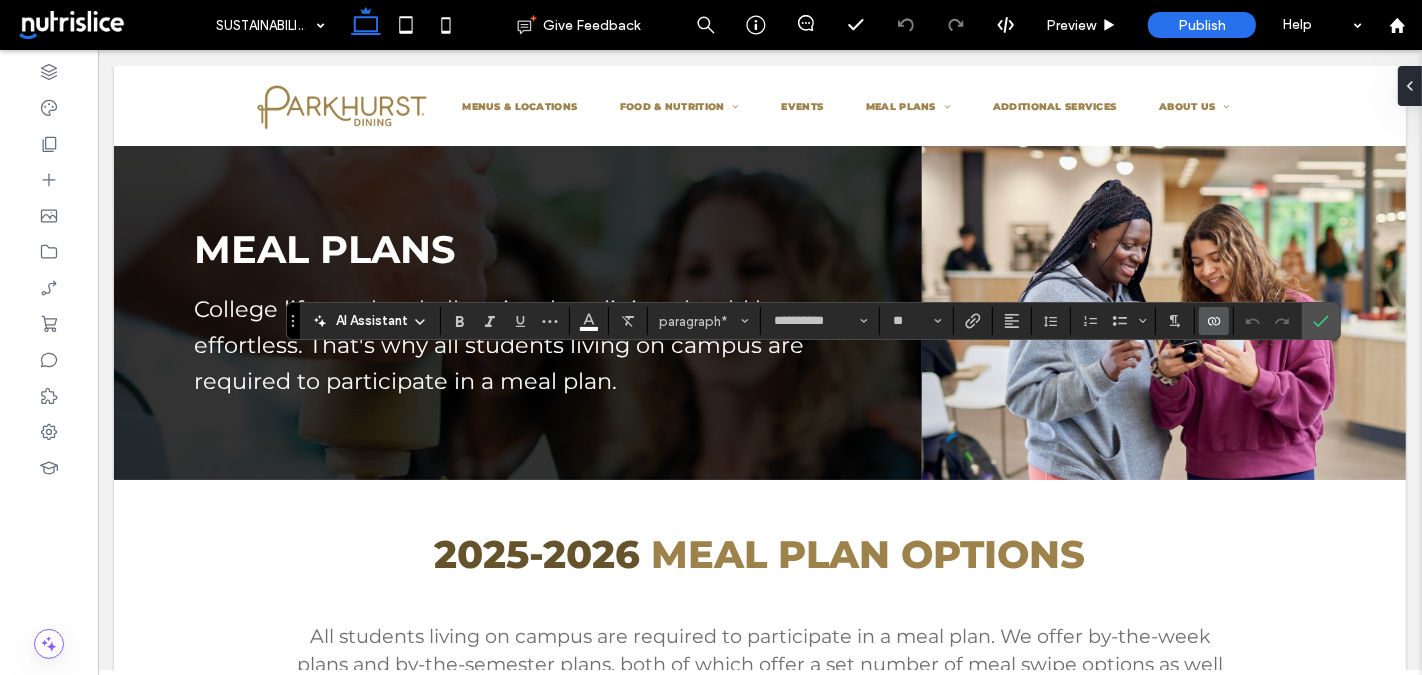 click 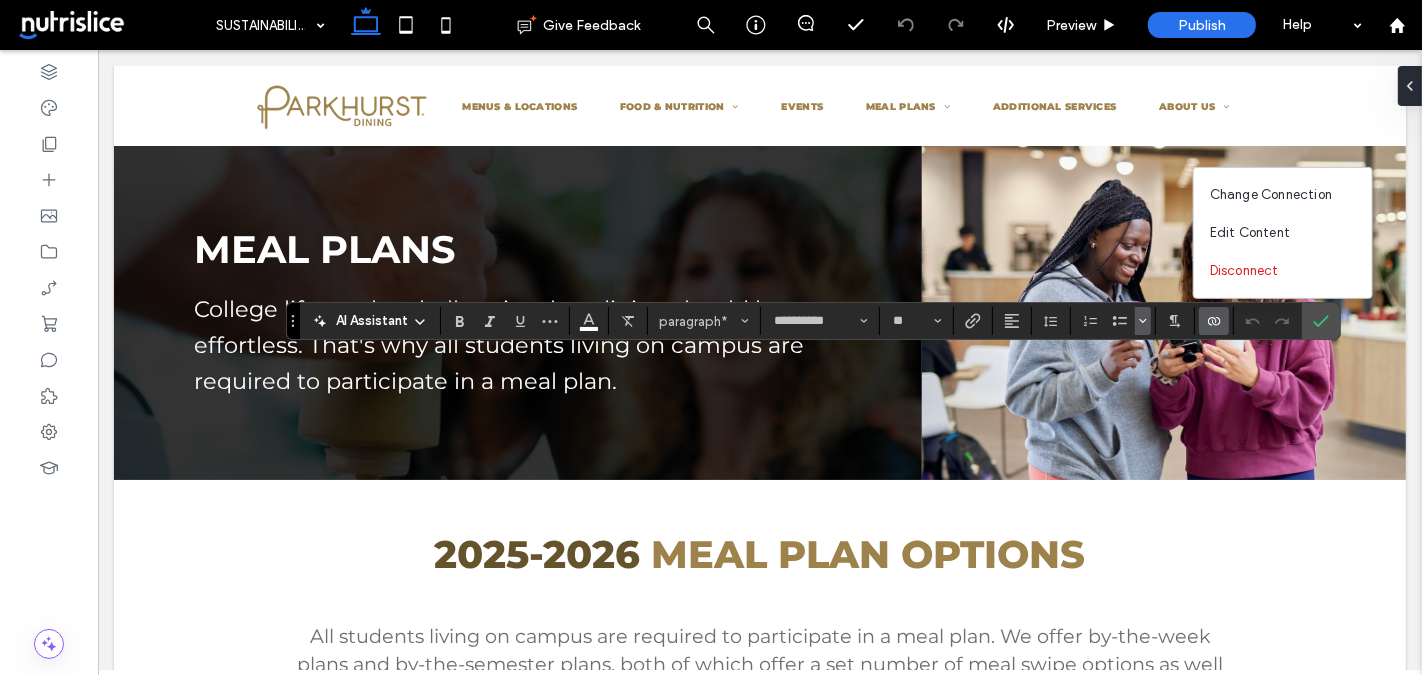 type on "**" 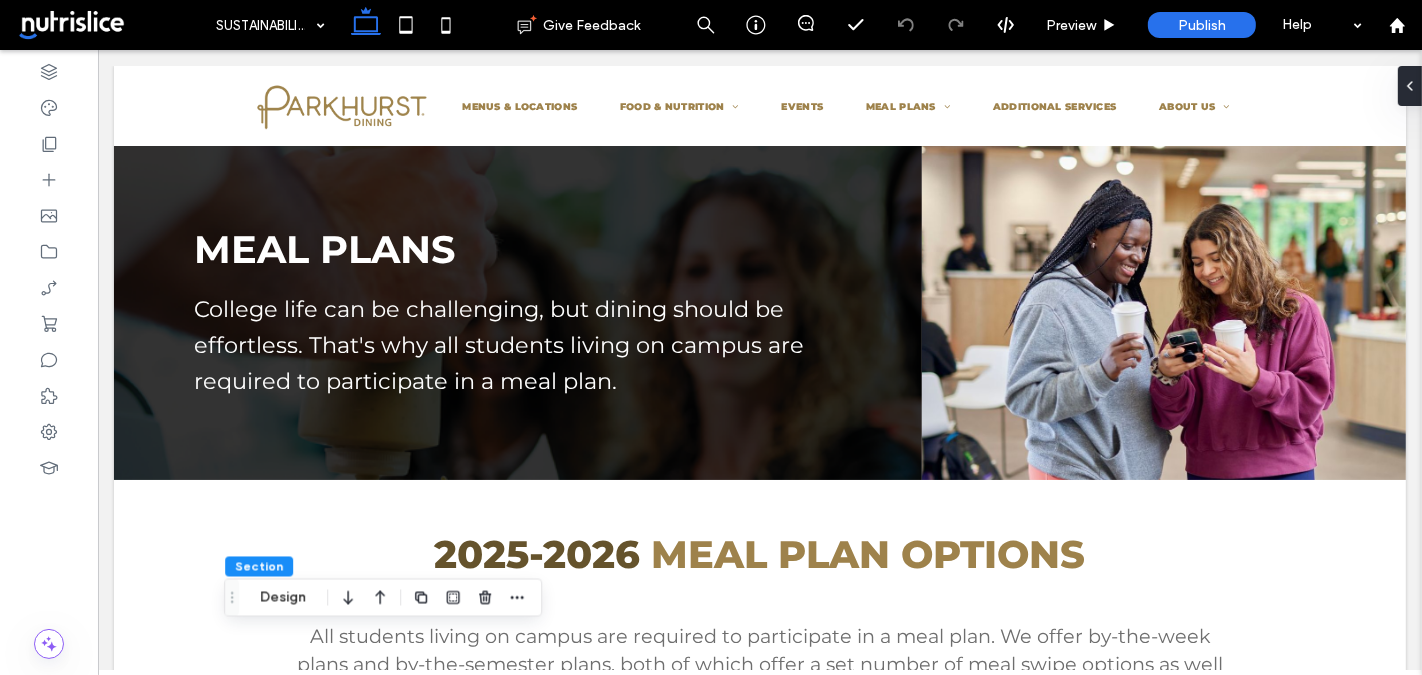 click at bounding box center [110, 25] 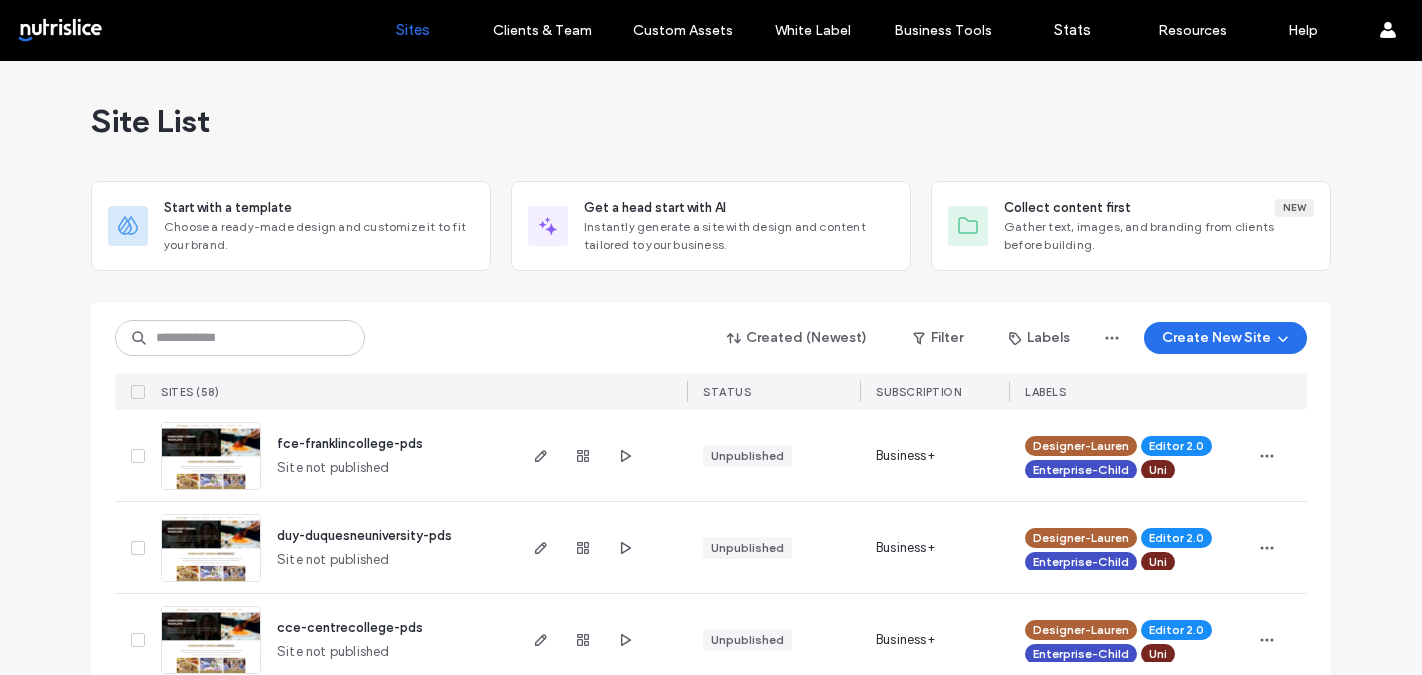 scroll, scrollTop: 0, scrollLeft: 0, axis: both 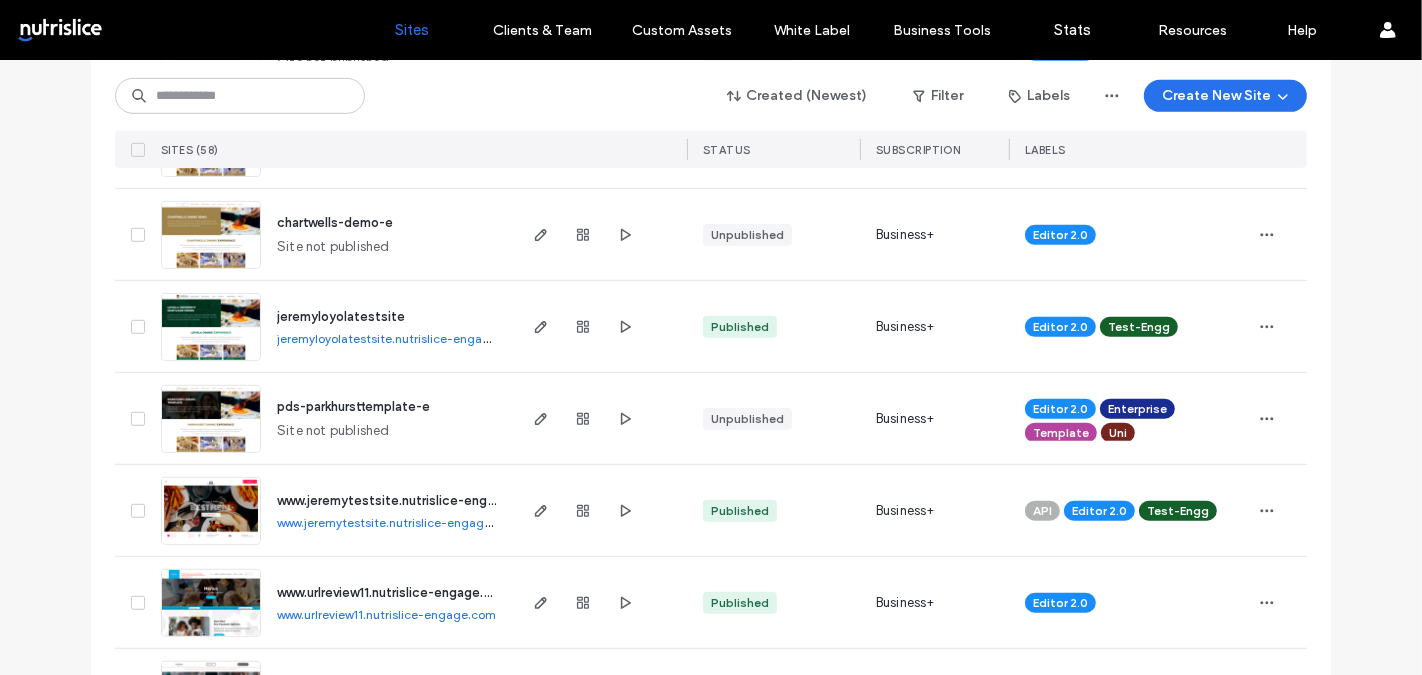 click on "pds-parkhursttemplate-e" at bounding box center [353, 406] 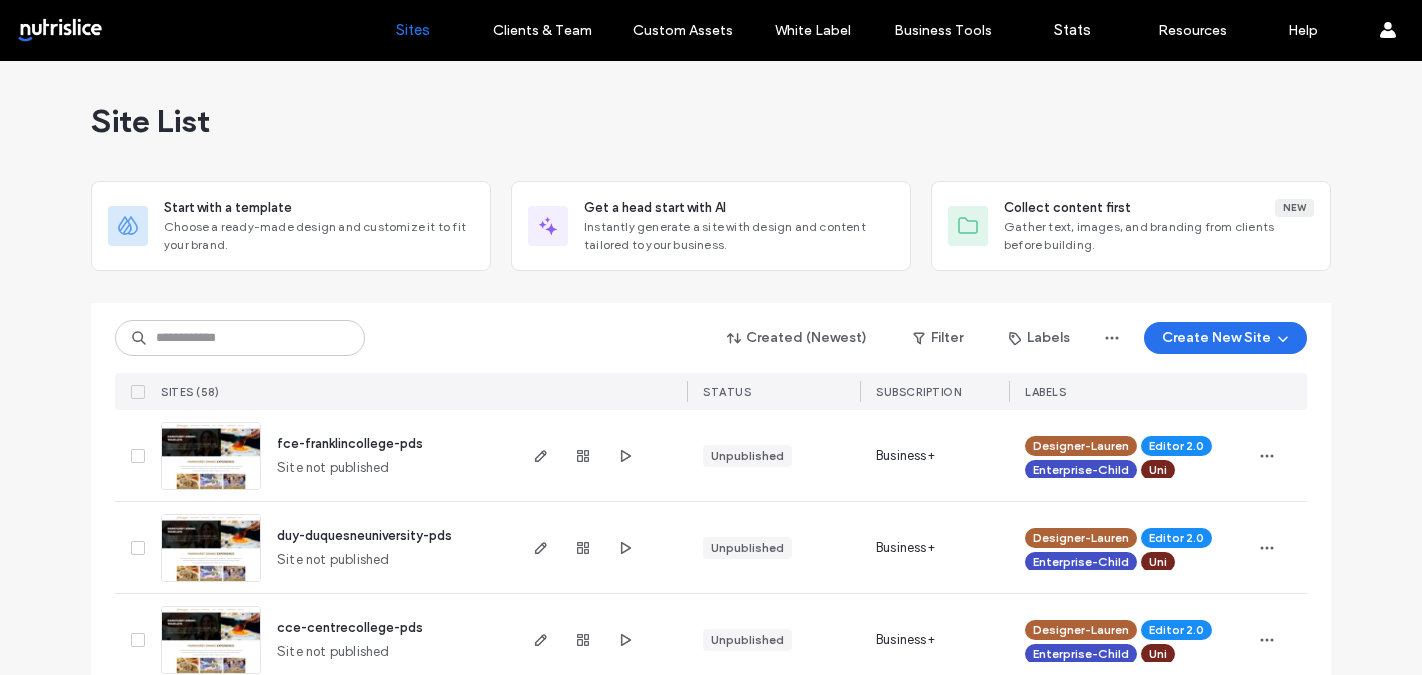 scroll, scrollTop: 0, scrollLeft: 0, axis: both 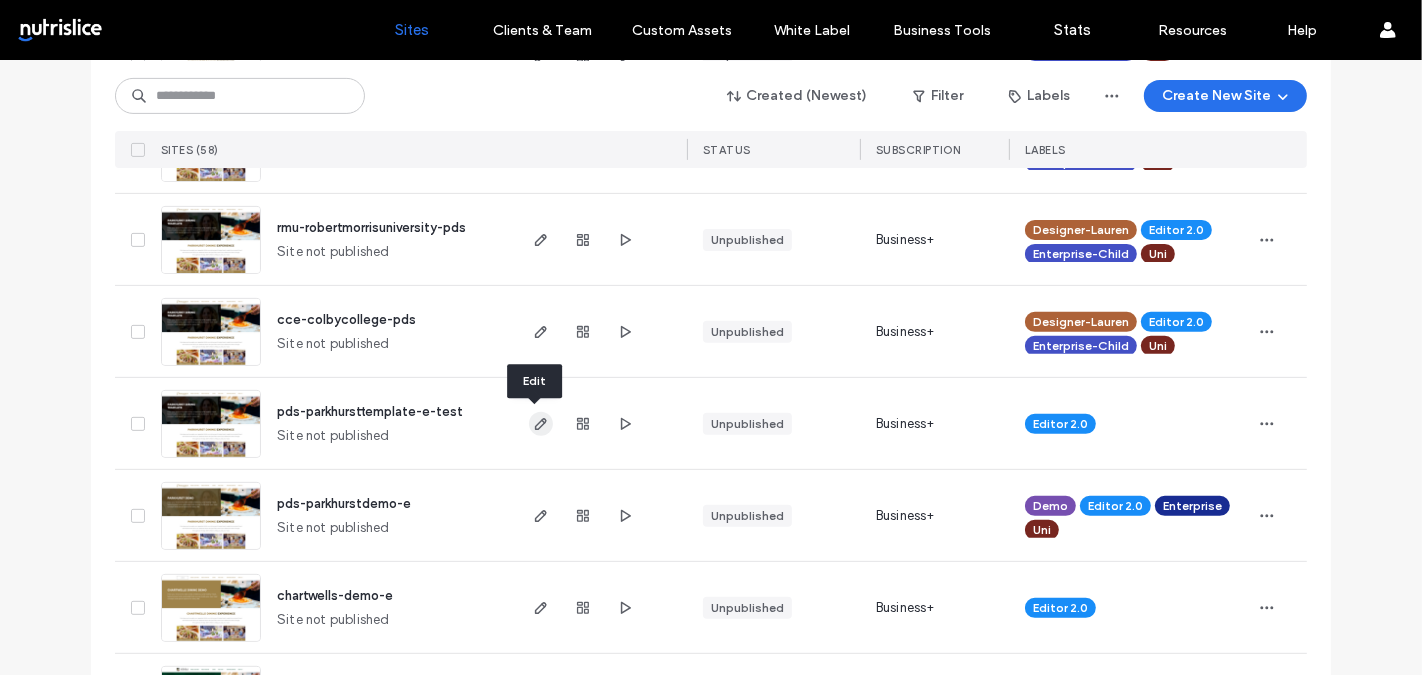 click 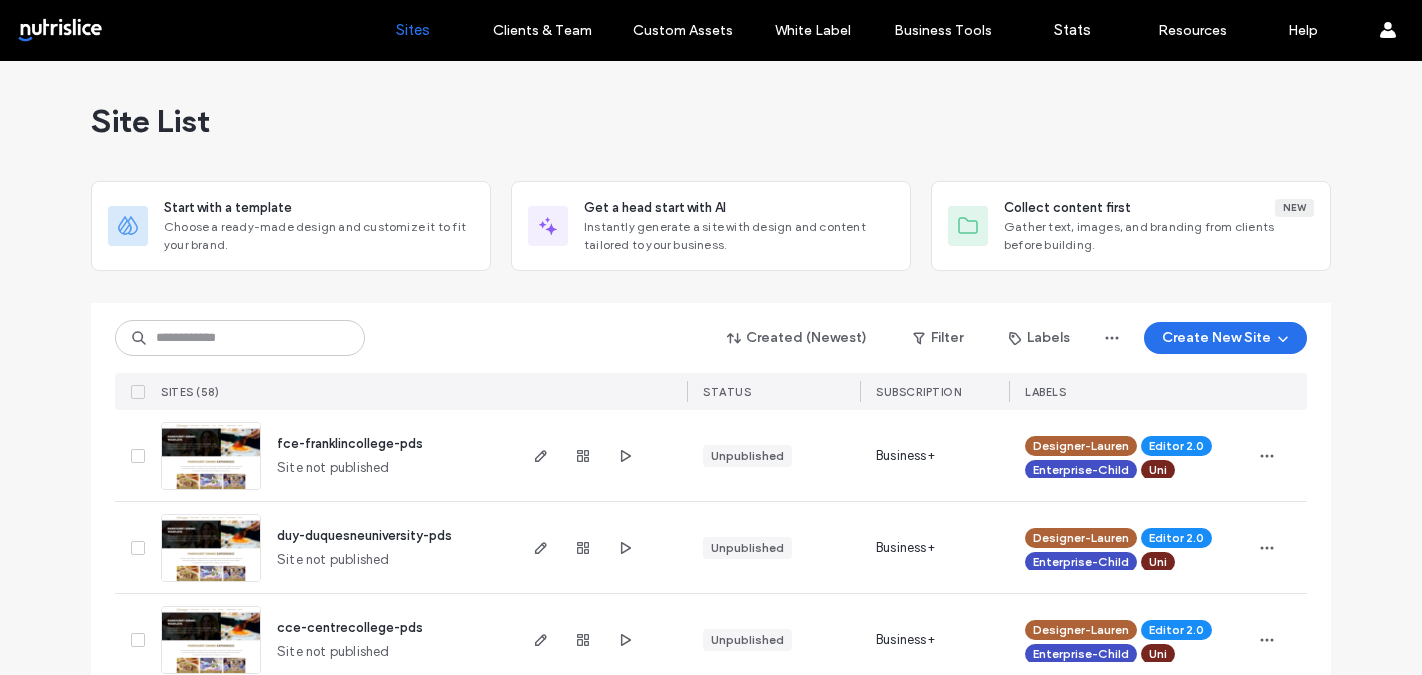 scroll, scrollTop: 0, scrollLeft: 0, axis: both 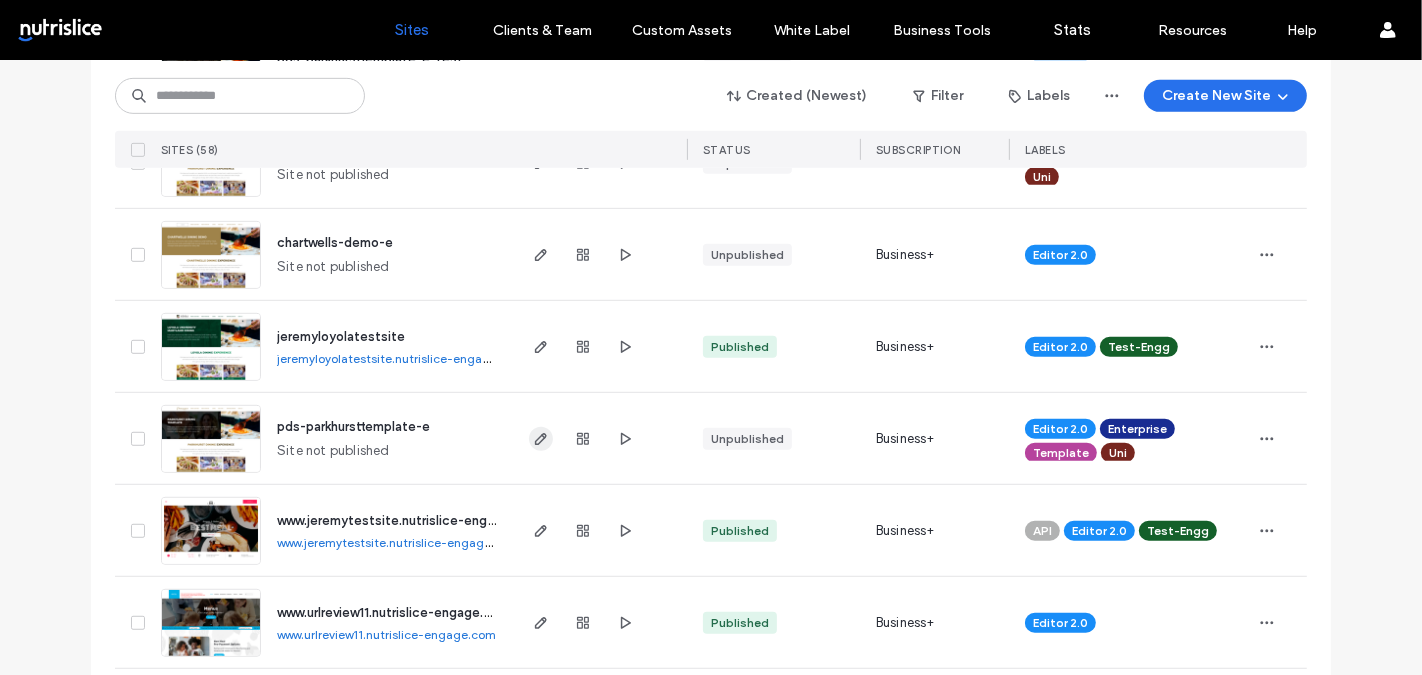 click 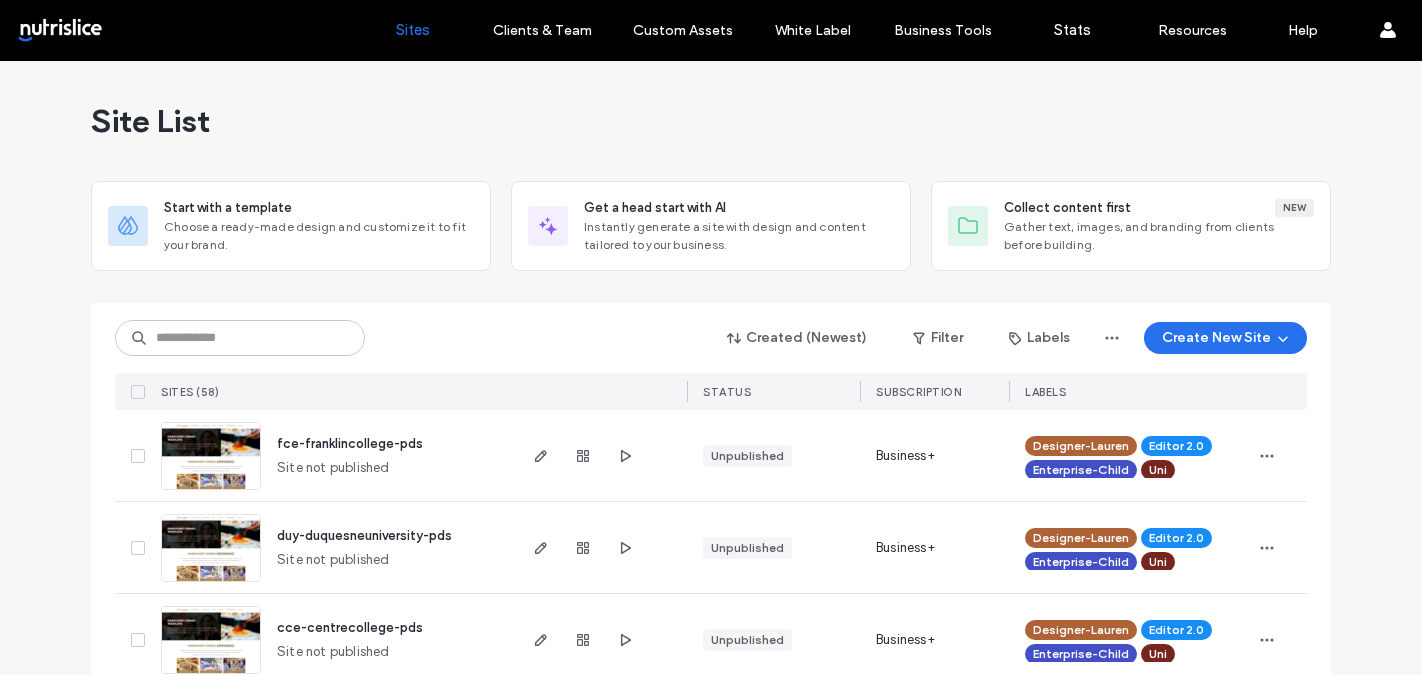scroll, scrollTop: 0, scrollLeft: 0, axis: both 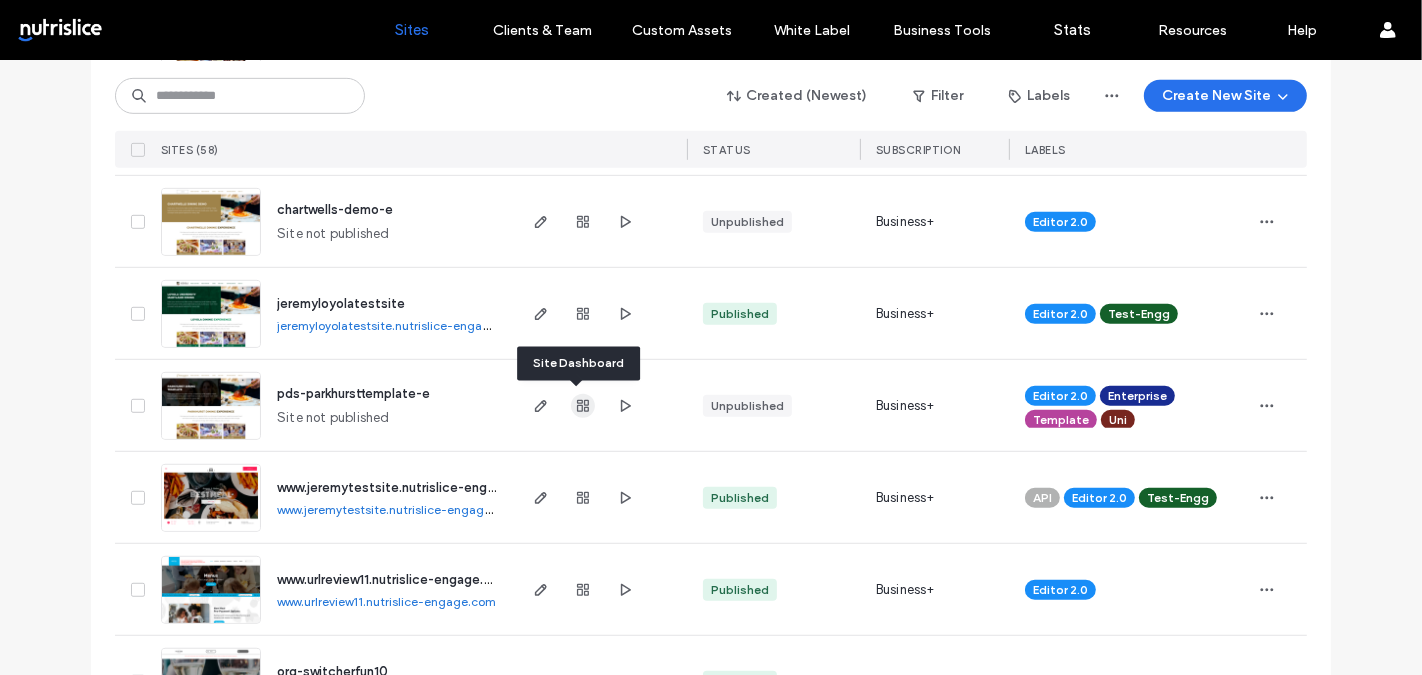 click 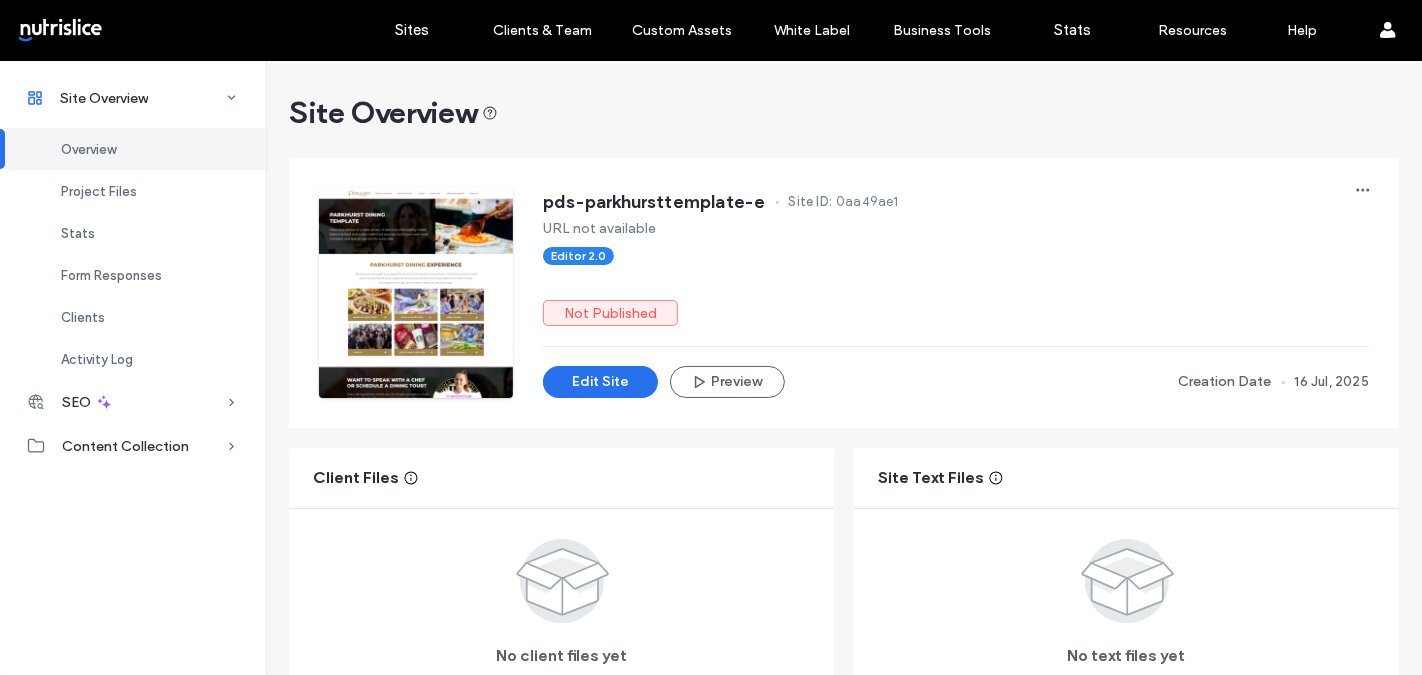 click on "pds-parkhursttemplate-e" at bounding box center [654, 202] 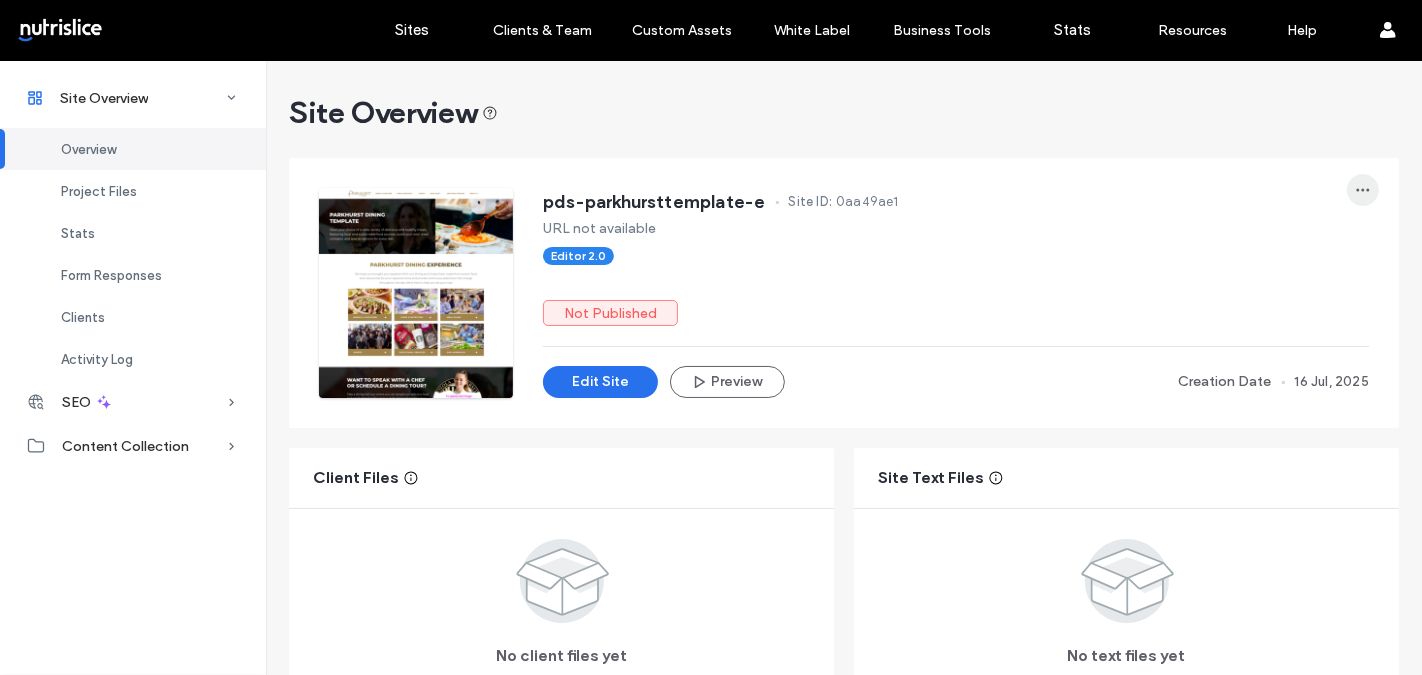 click 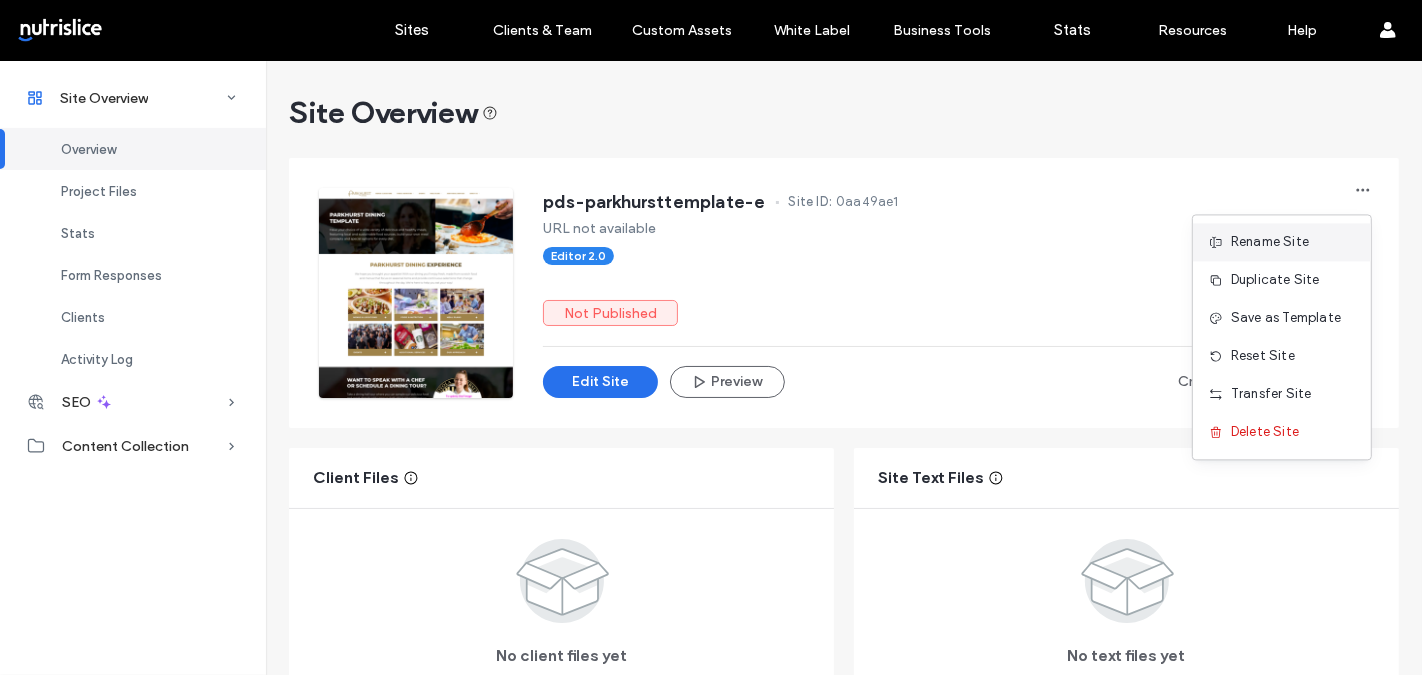 click on "Rename Site" at bounding box center (1270, 242) 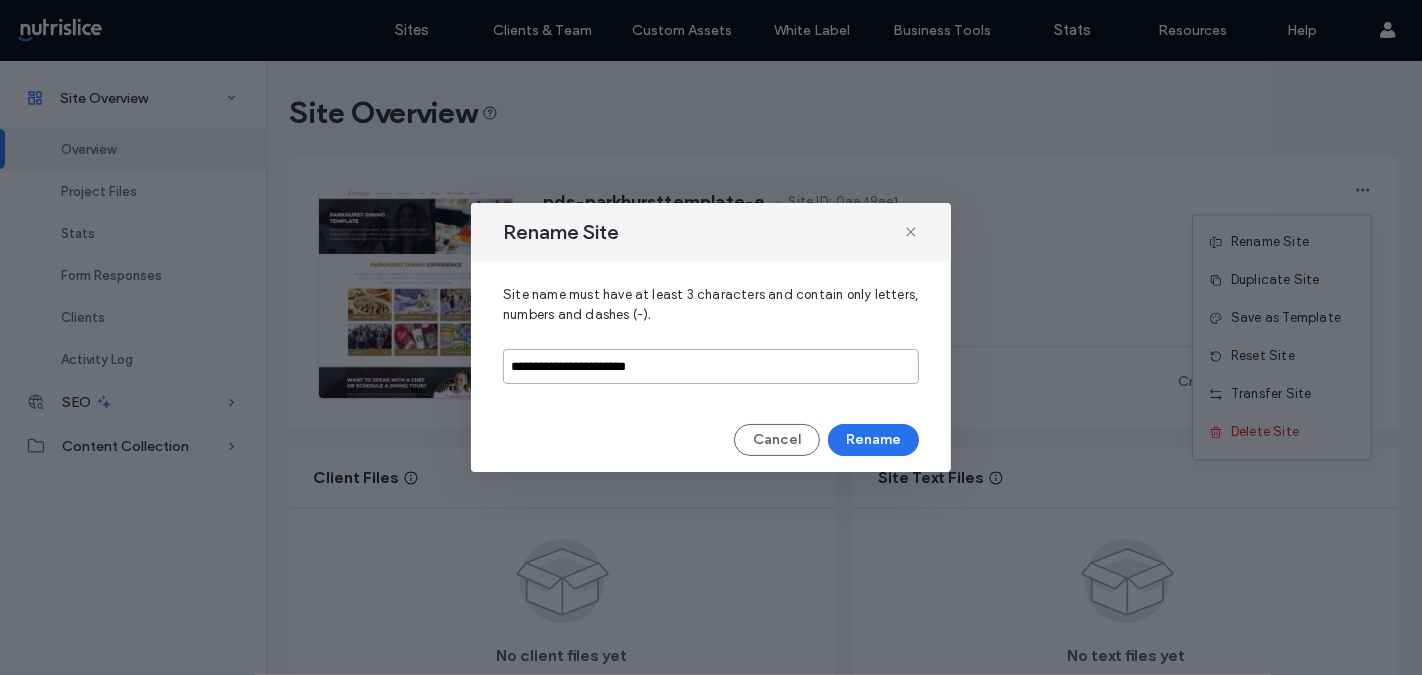 click on "**********" at bounding box center [711, 366] 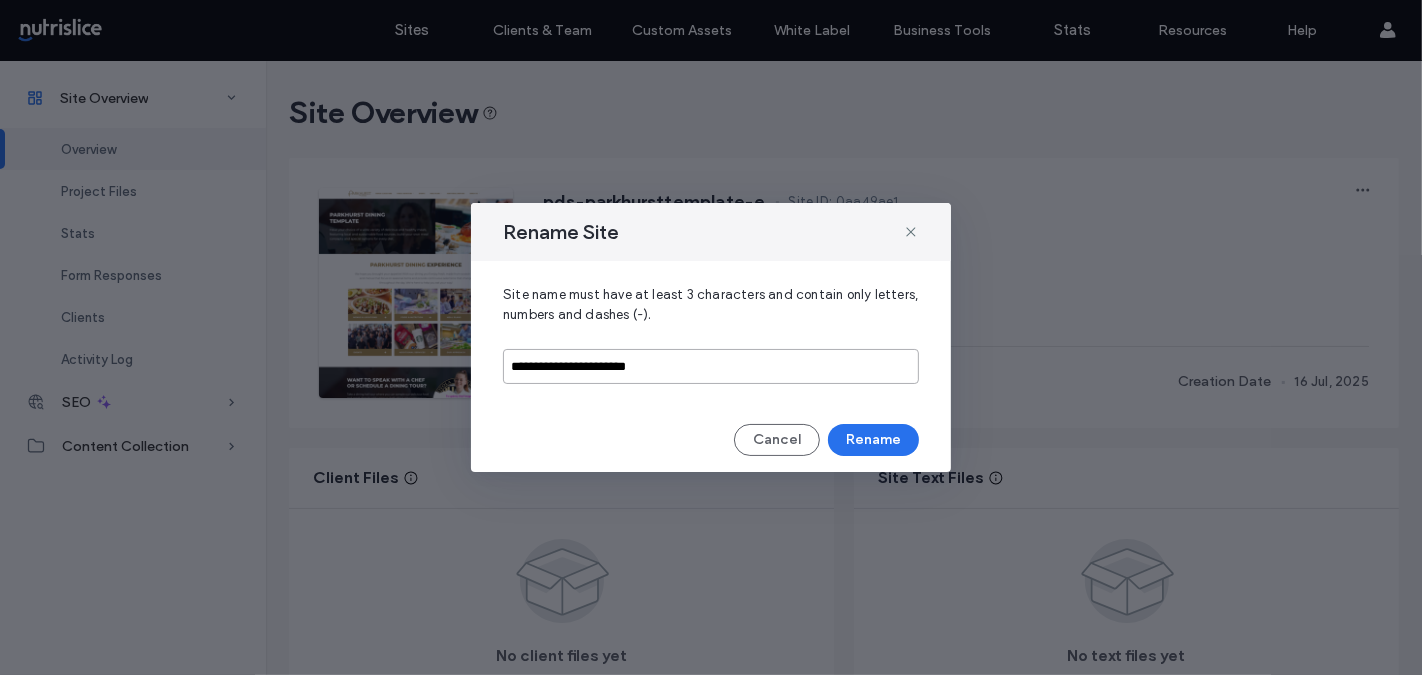 click on "**********" at bounding box center [711, 366] 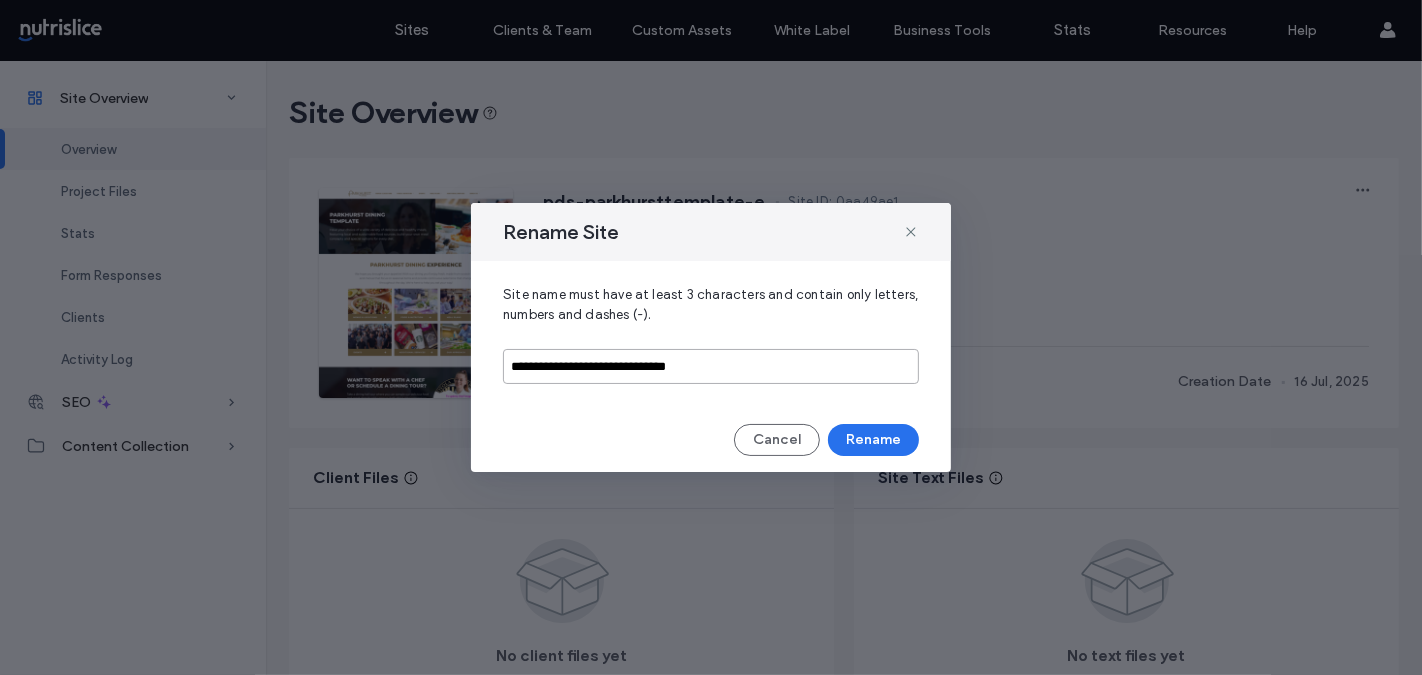 click on "**********" at bounding box center (711, 366) 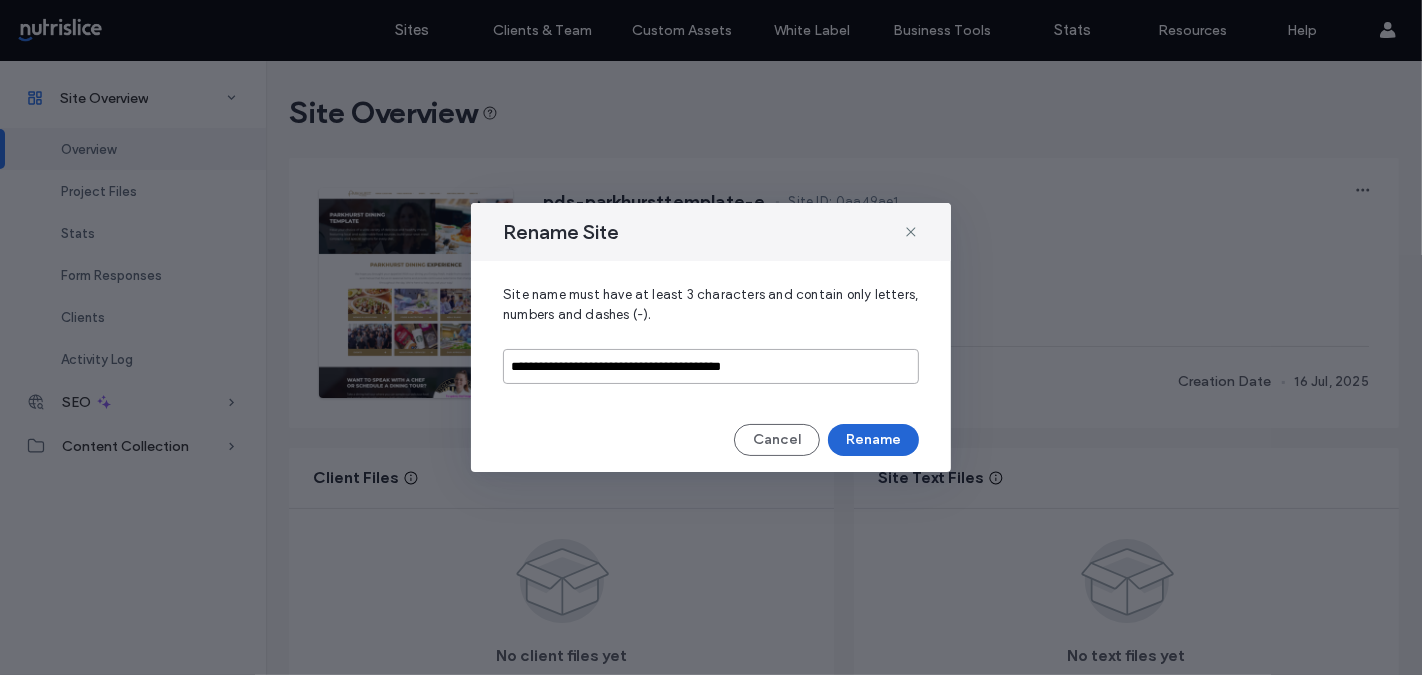 type on "**********" 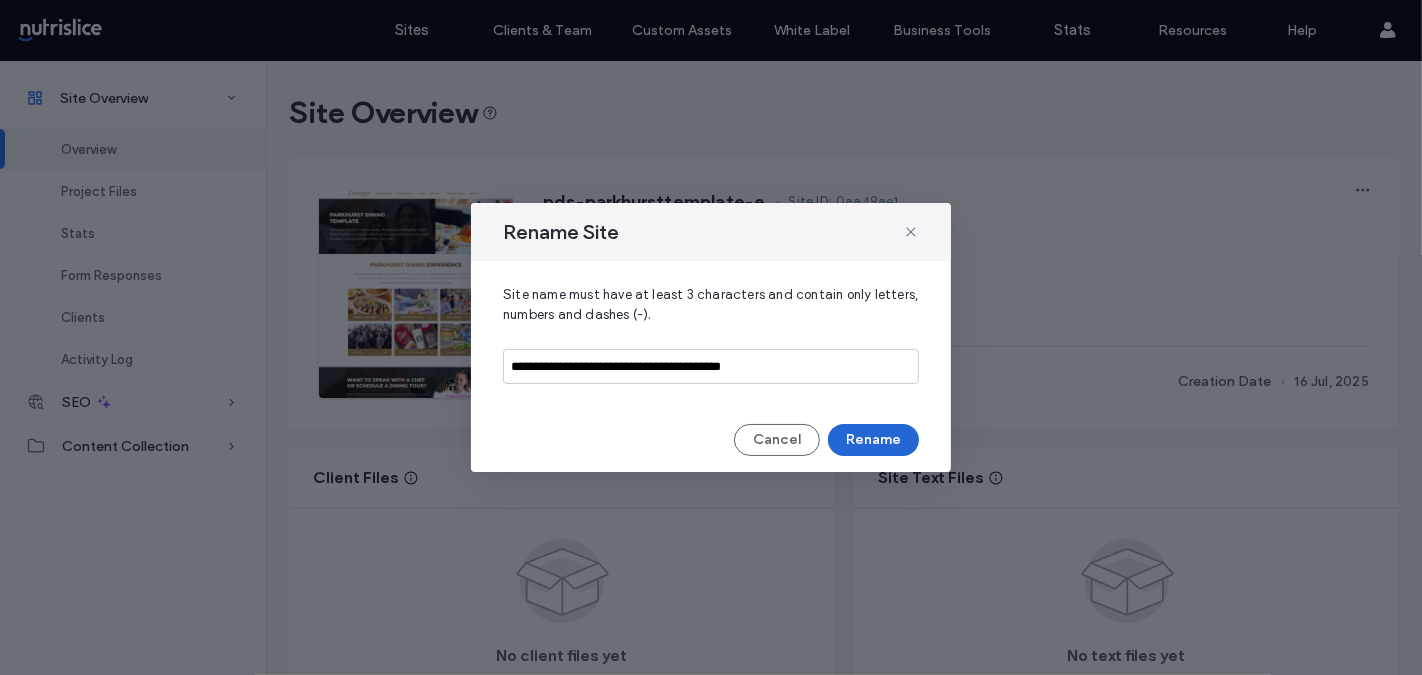 click on "Rename" at bounding box center (873, 440) 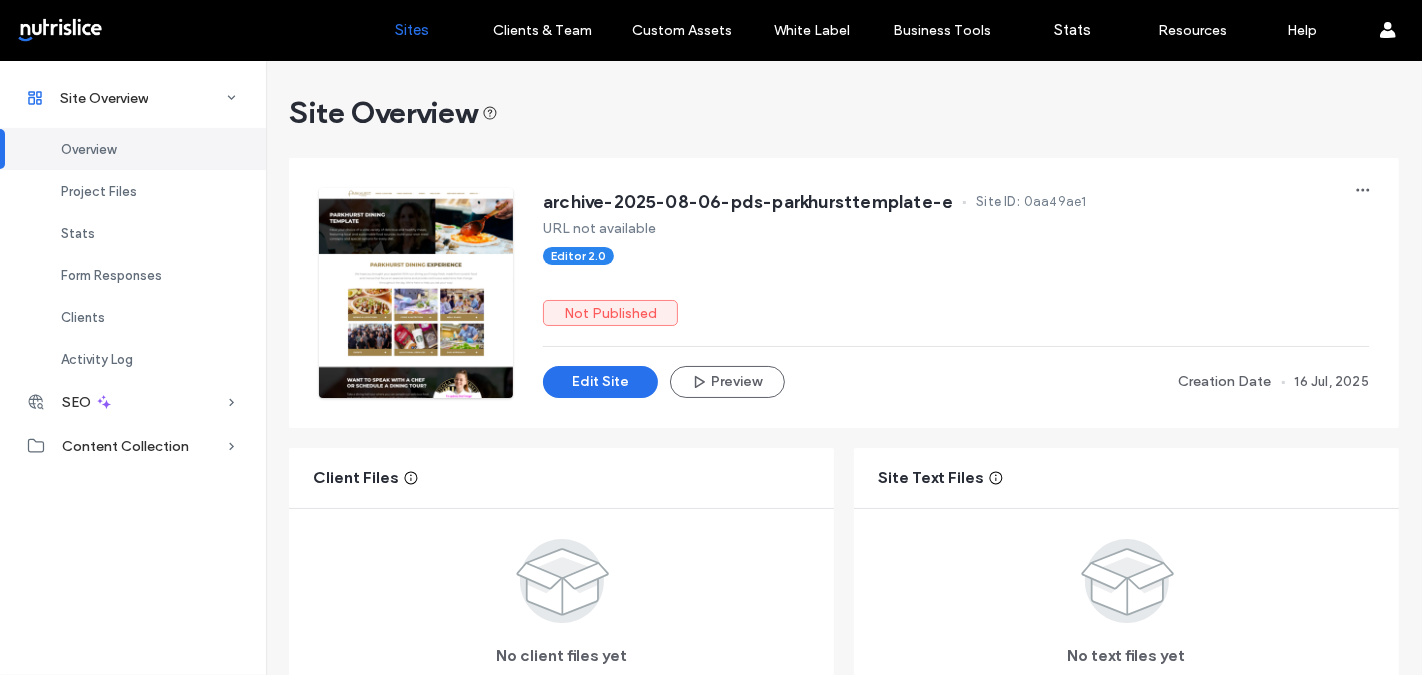 click on "Sites" at bounding box center (413, 30) 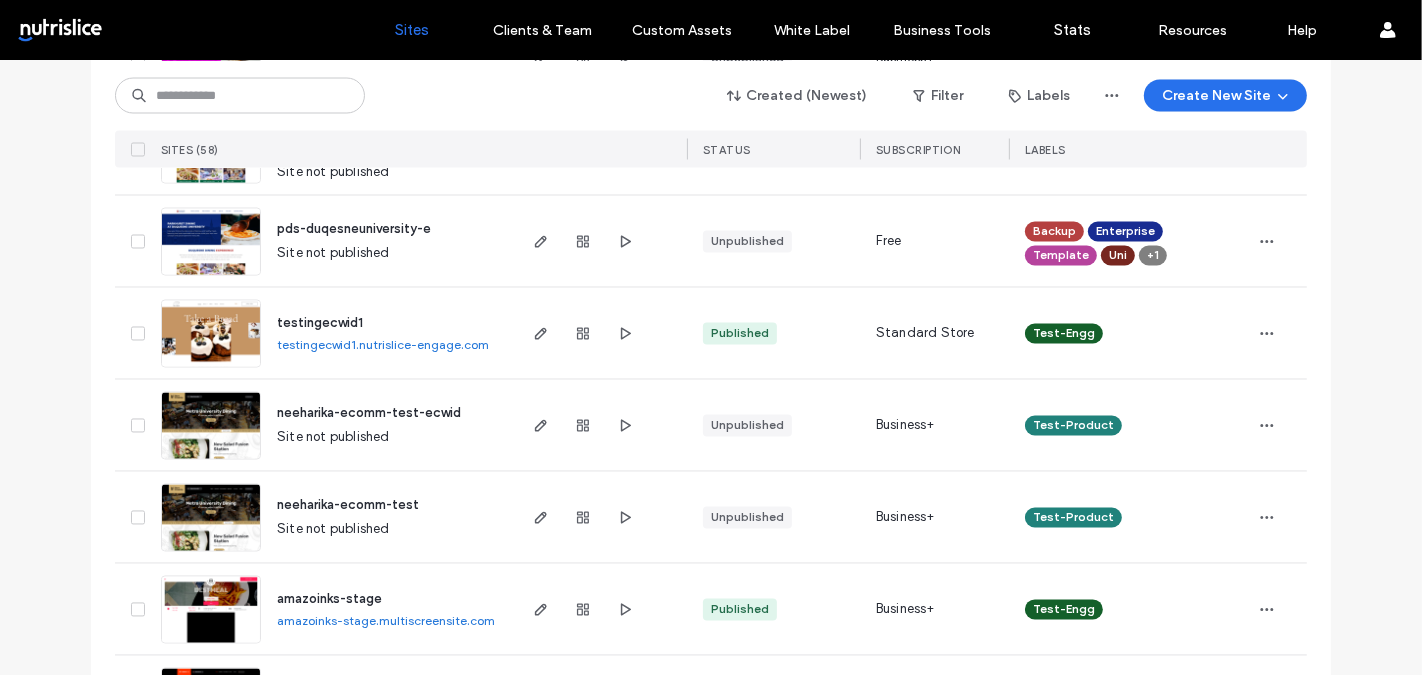 scroll, scrollTop: 2878, scrollLeft: 0, axis: vertical 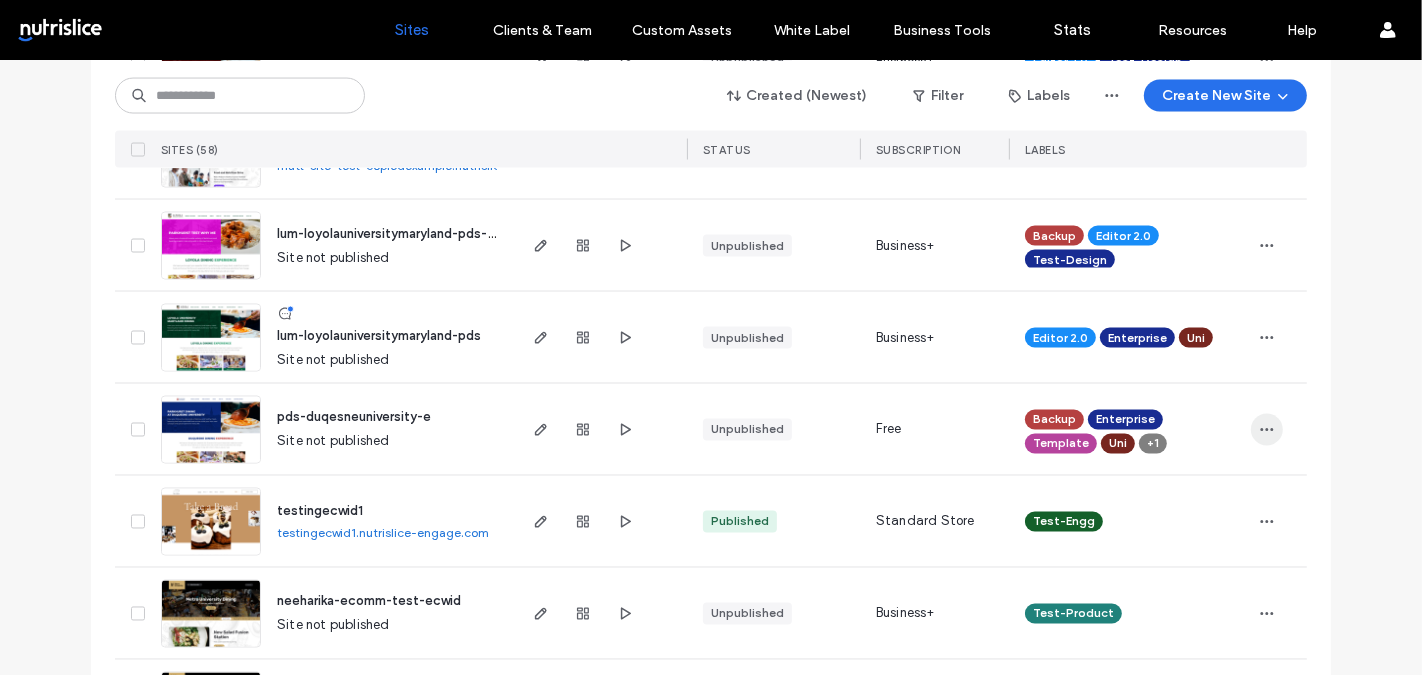 click at bounding box center [1267, 430] 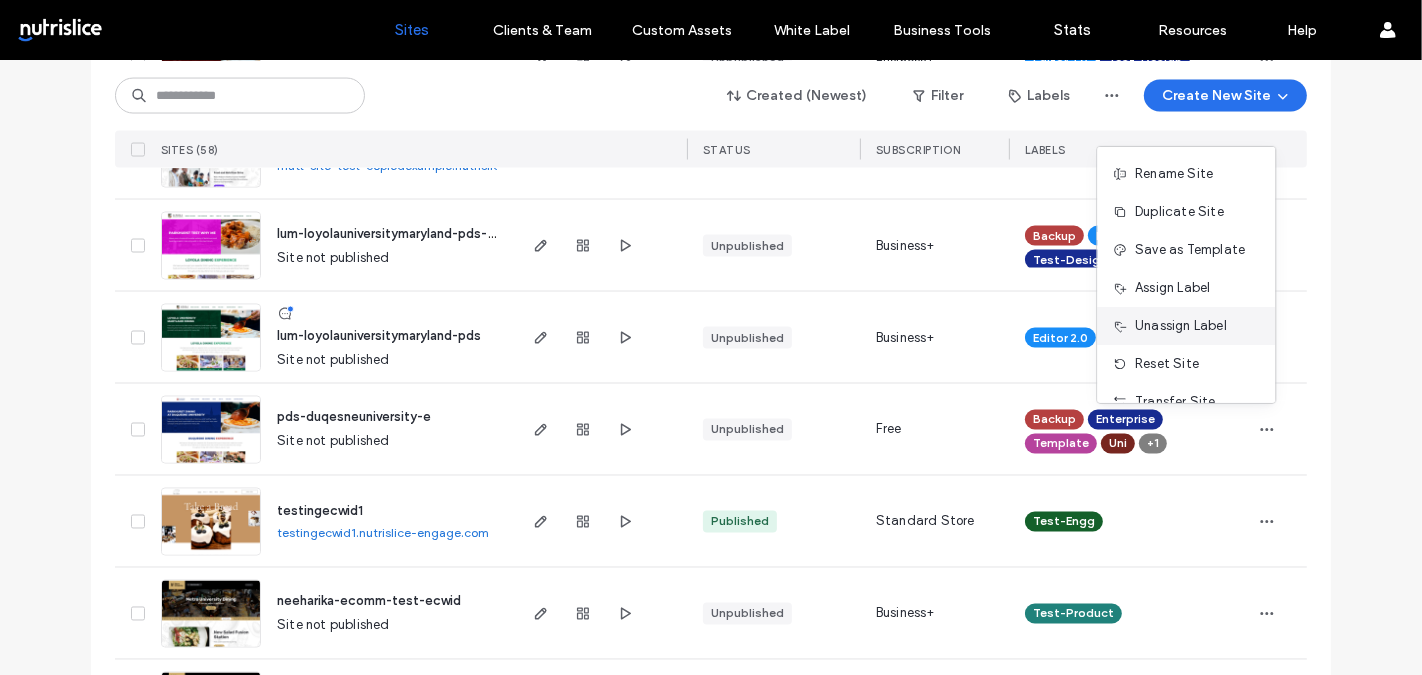 click on "Unassign Label" at bounding box center [1181, 326] 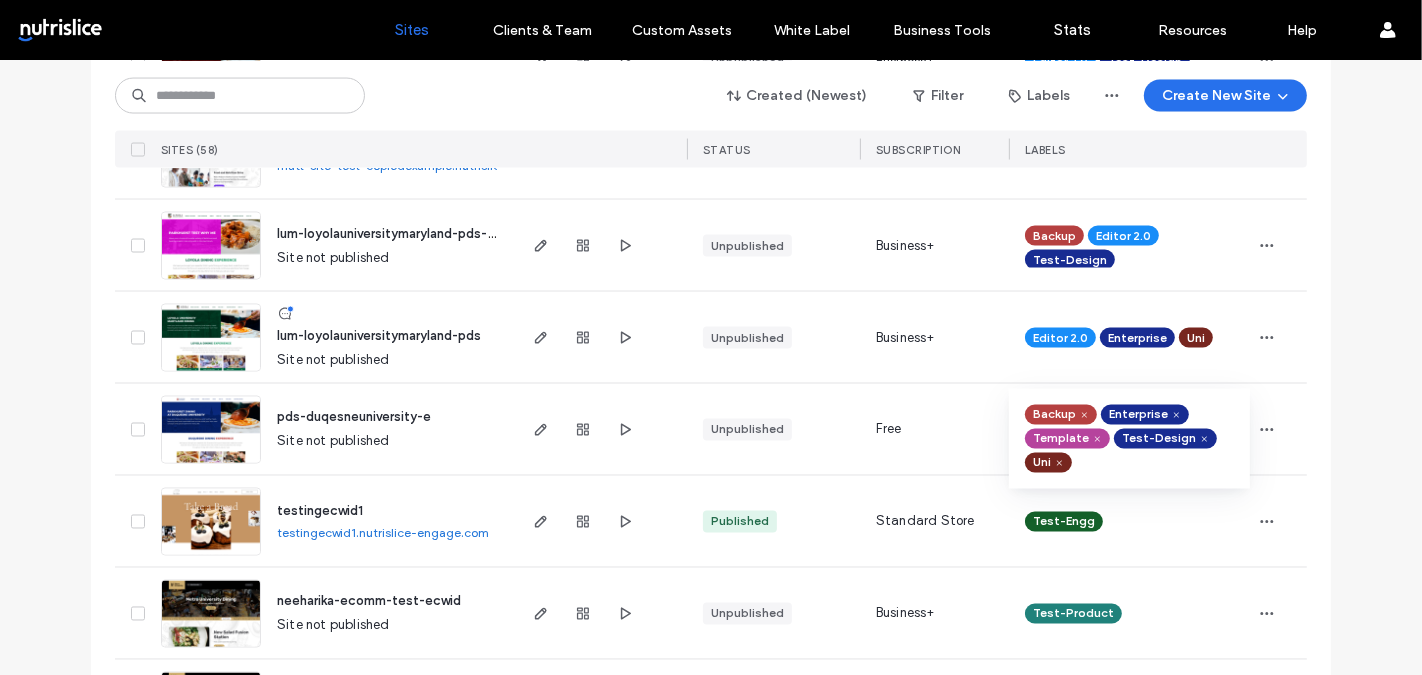 click 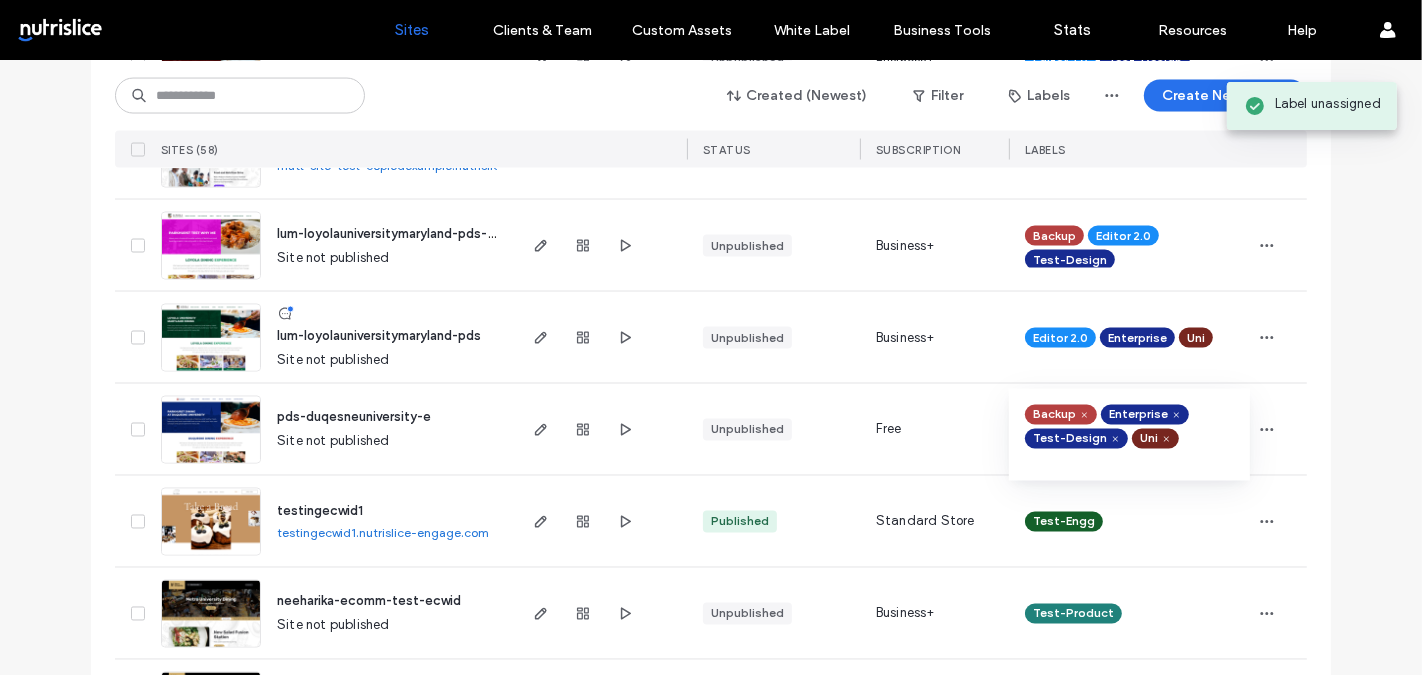 click at bounding box center (1279, 429) 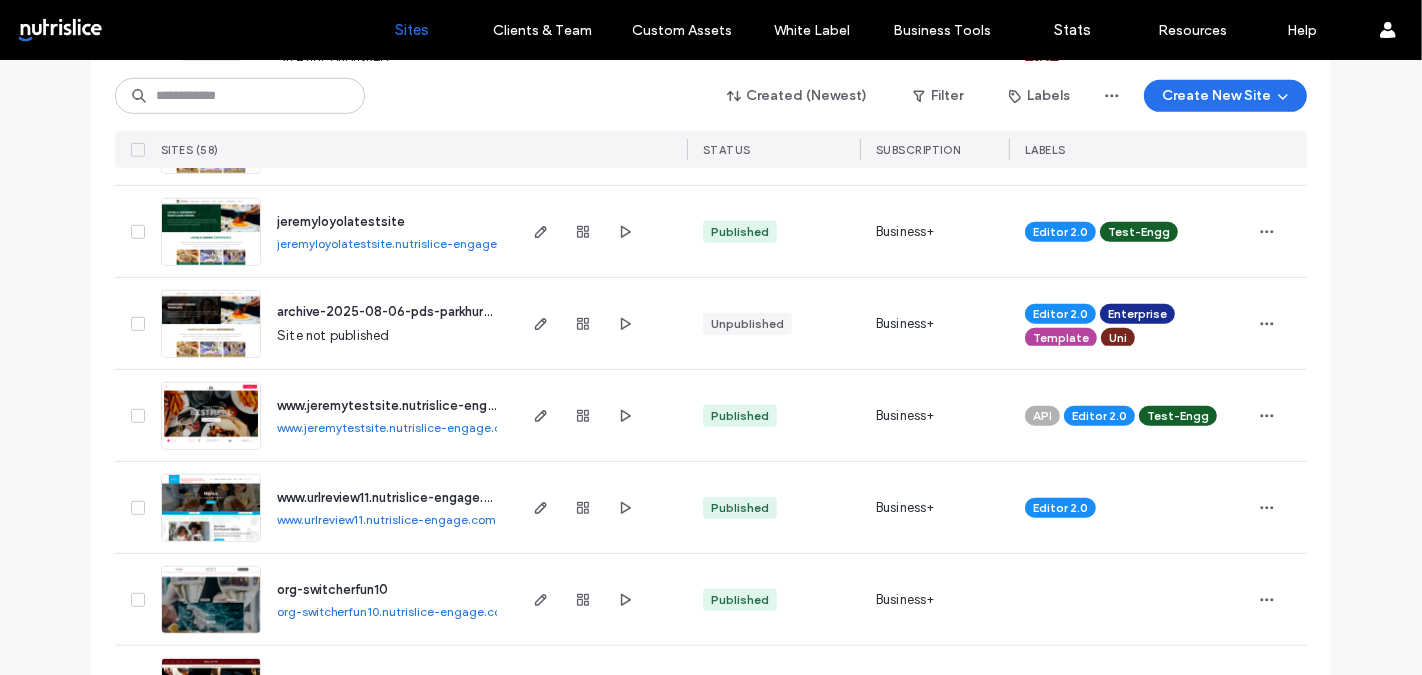 scroll, scrollTop: 1034, scrollLeft: 0, axis: vertical 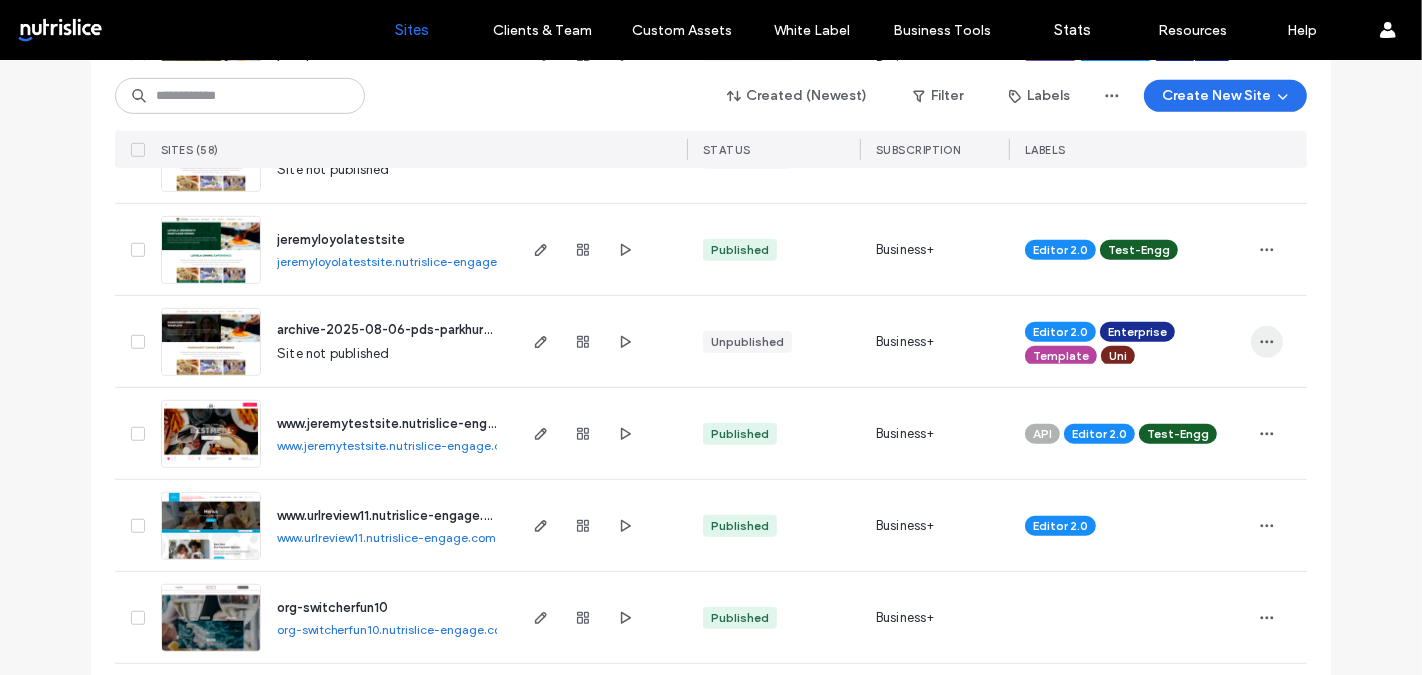 click at bounding box center (1267, 342) 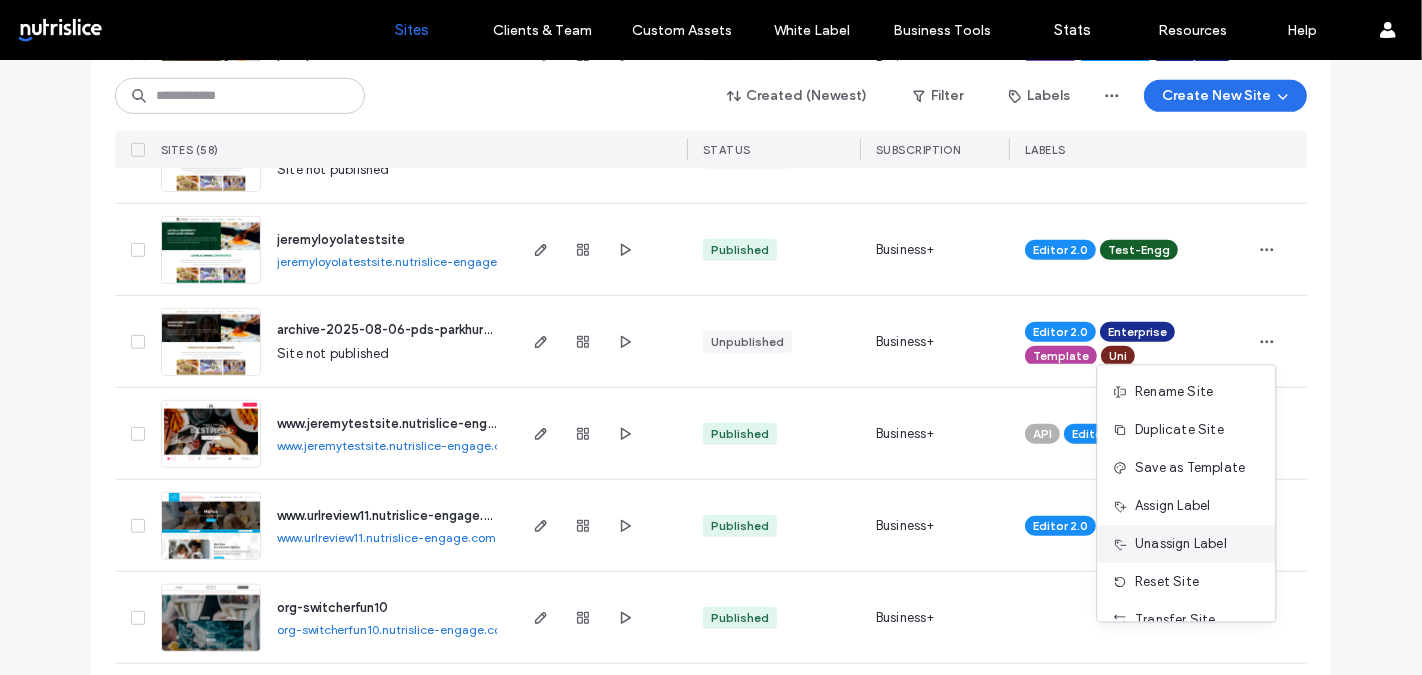 click on "Unassign Label" at bounding box center [1181, 544] 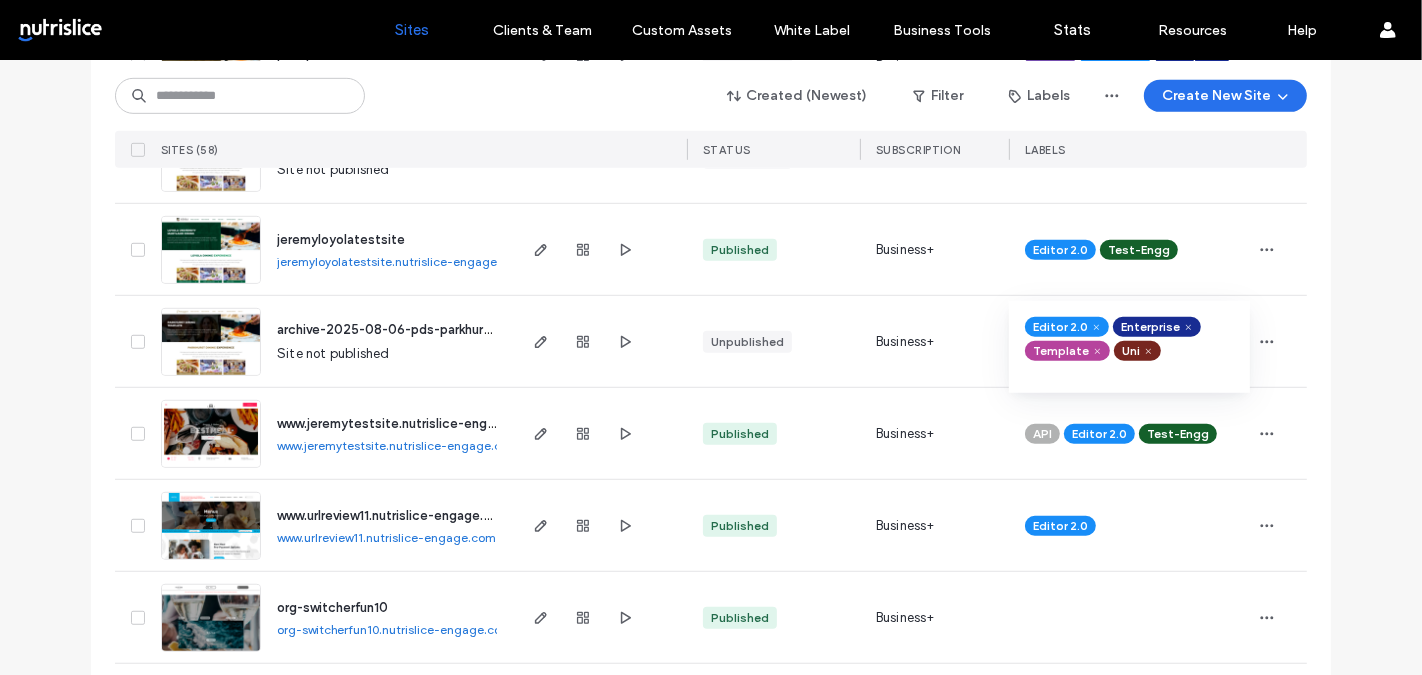 click 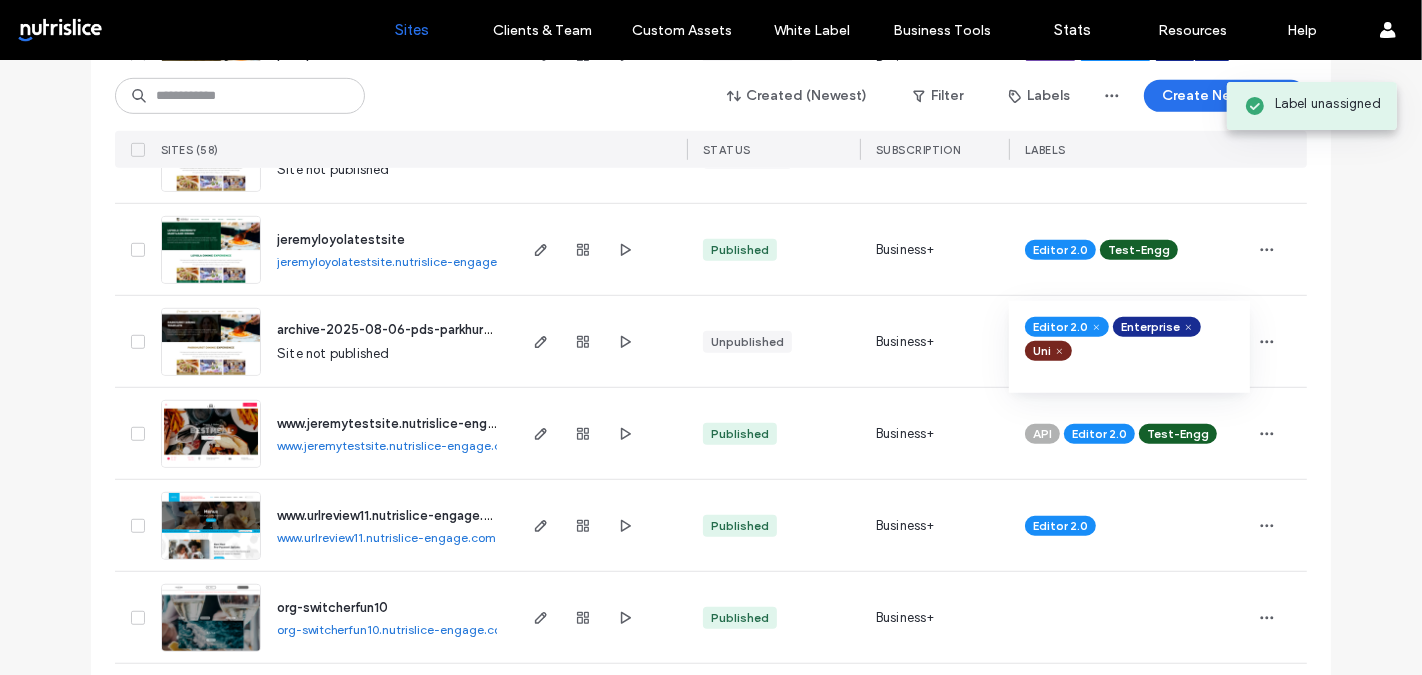 click at bounding box center (1279, 341) 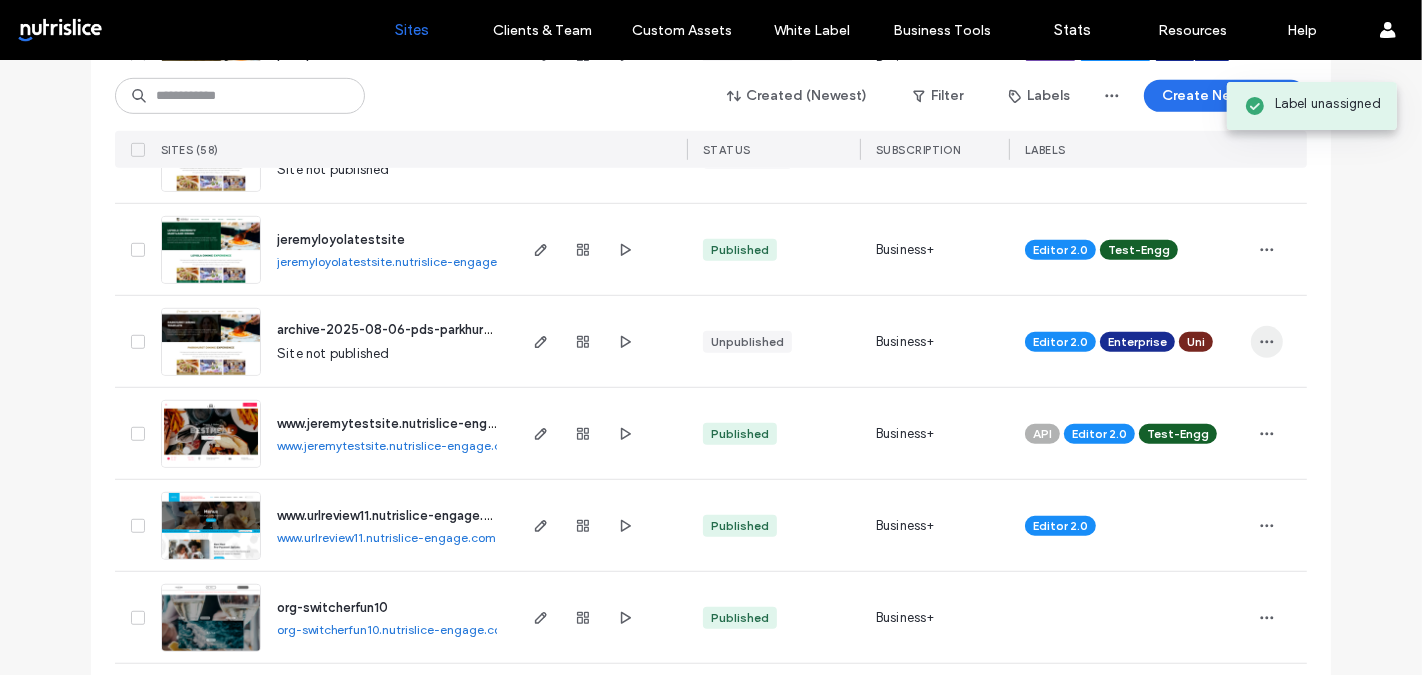click 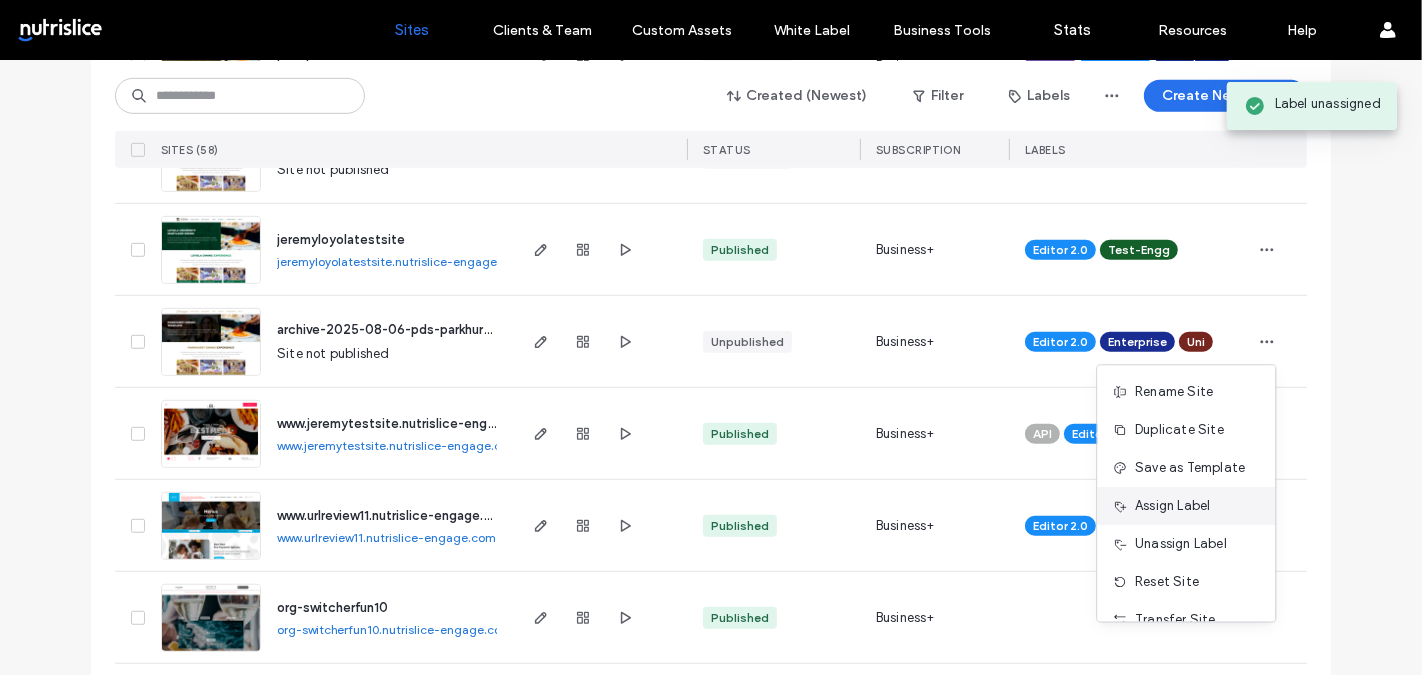 click on "Assign Label" at bounding box center (1172, 506) 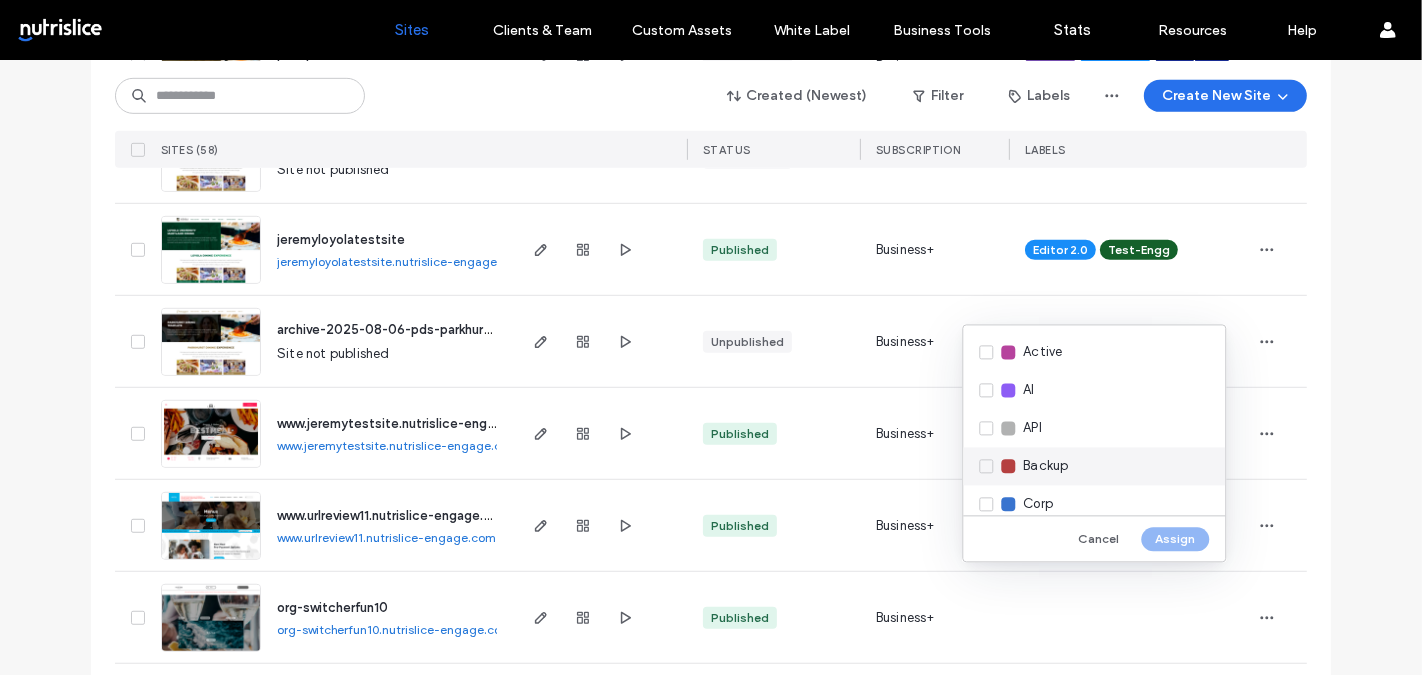 click on "Backup" at bounding box center [1094, 466] 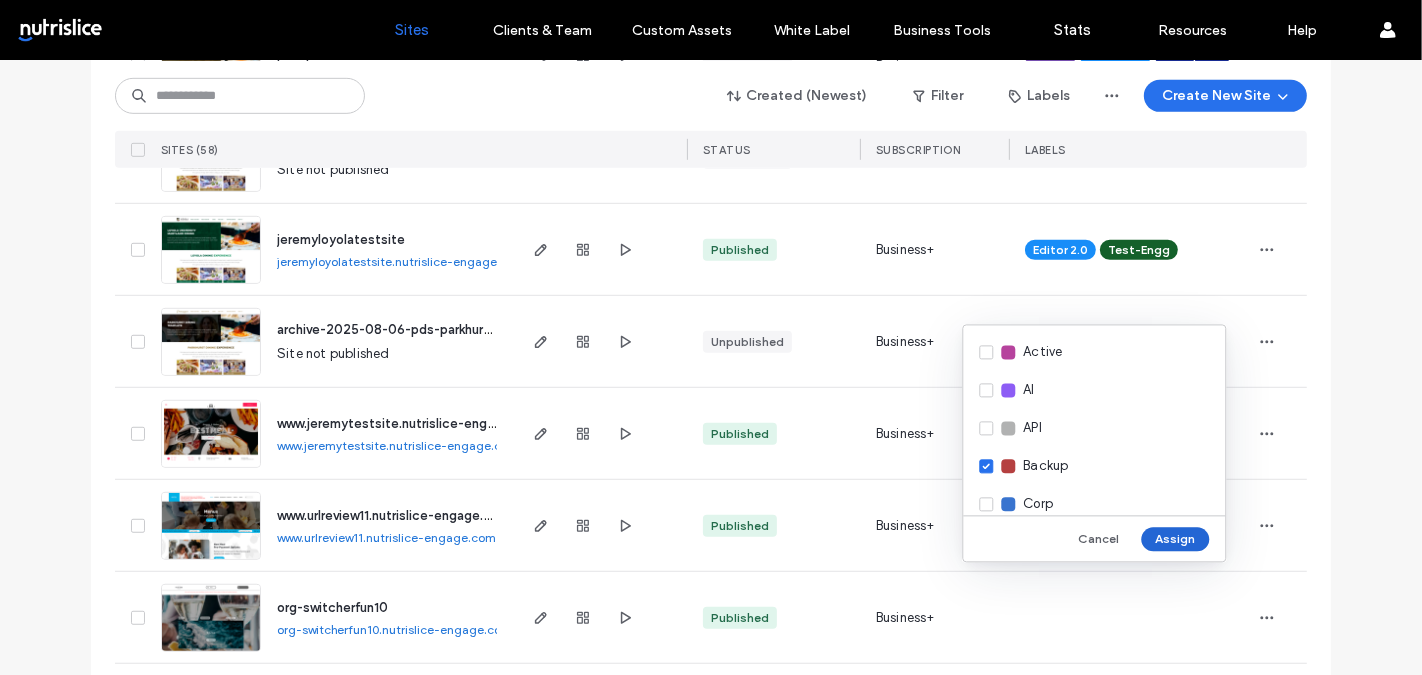 click on "Assign" at bounding box center [1175, 539] 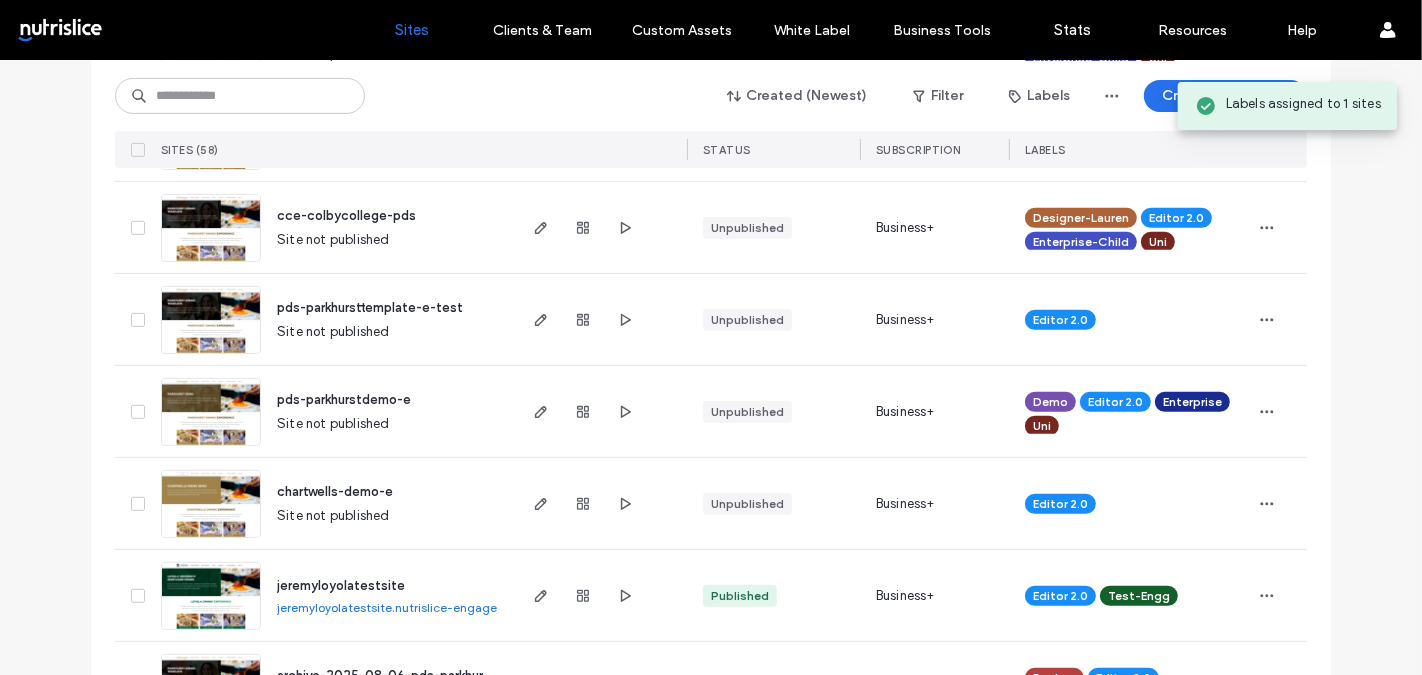 scroll, scrollTop: 663, scrollLeft: 0, axis: vertical 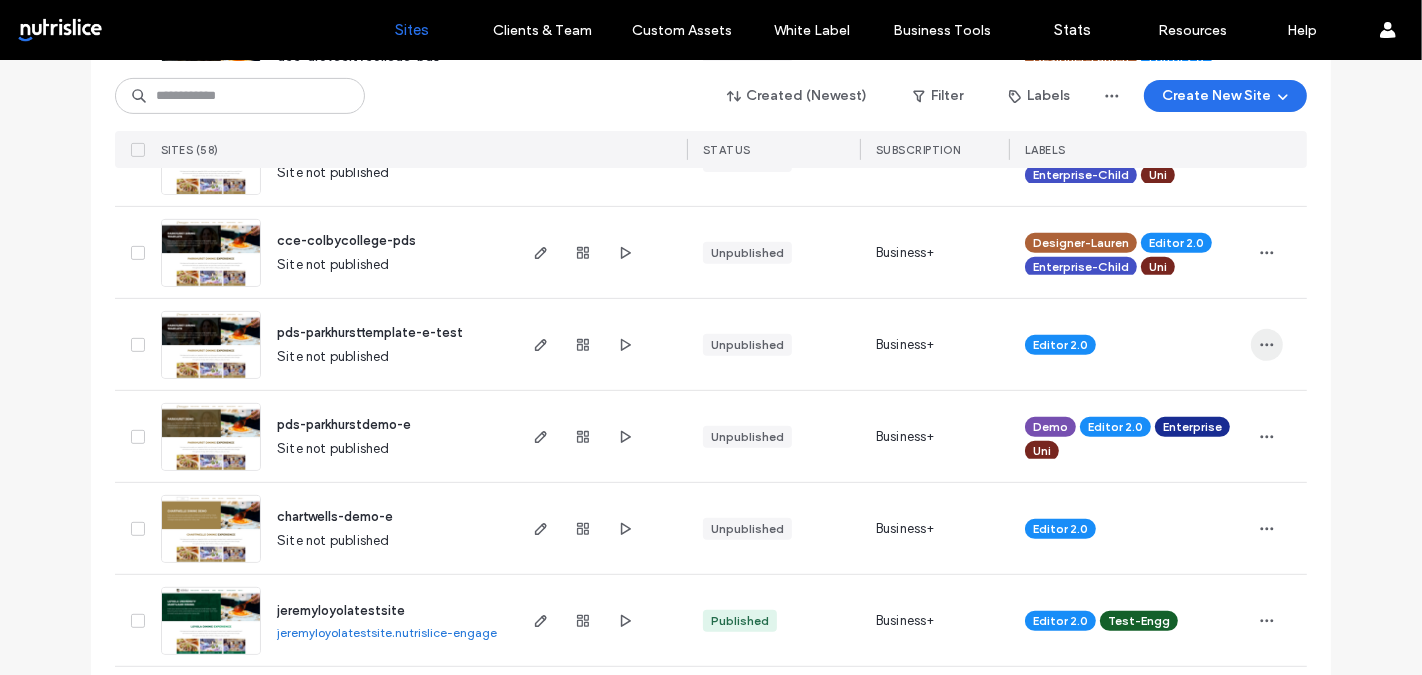 click at bounding box center (1267, 345) 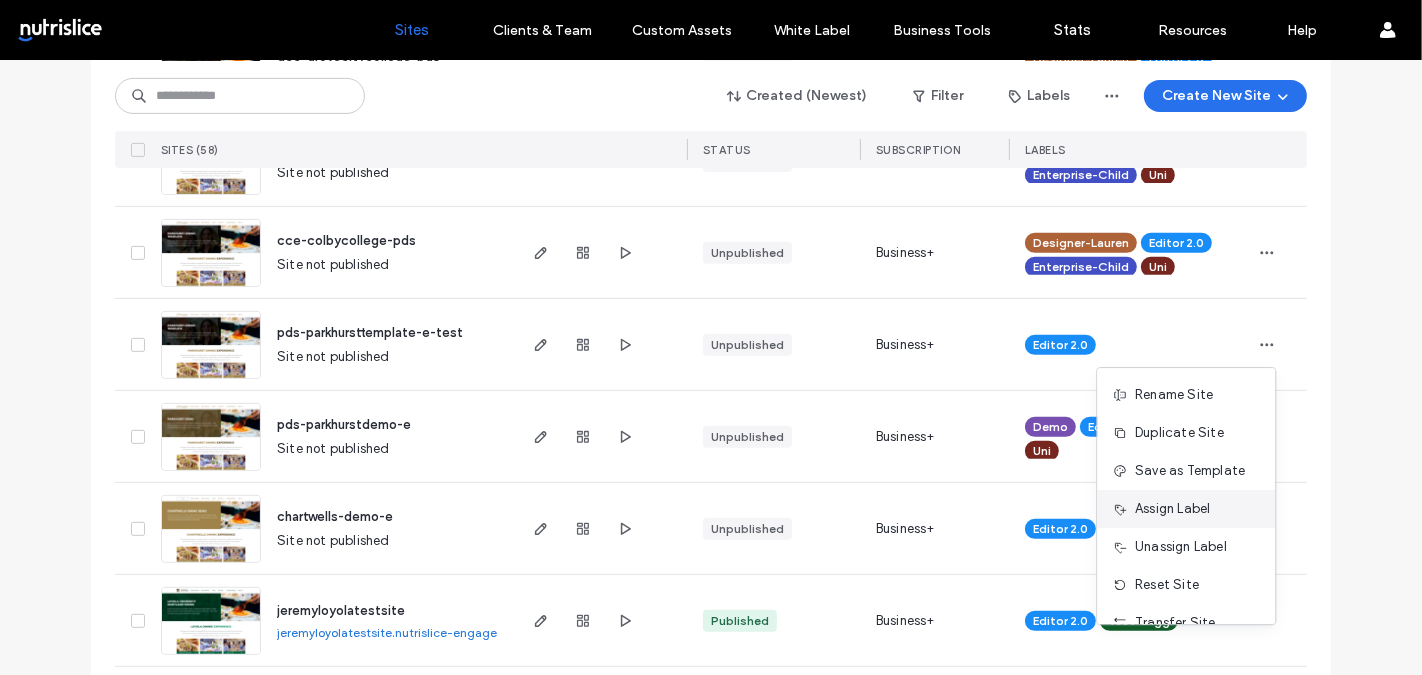 click on "Assign Label" at bounding box center (1172, 509) 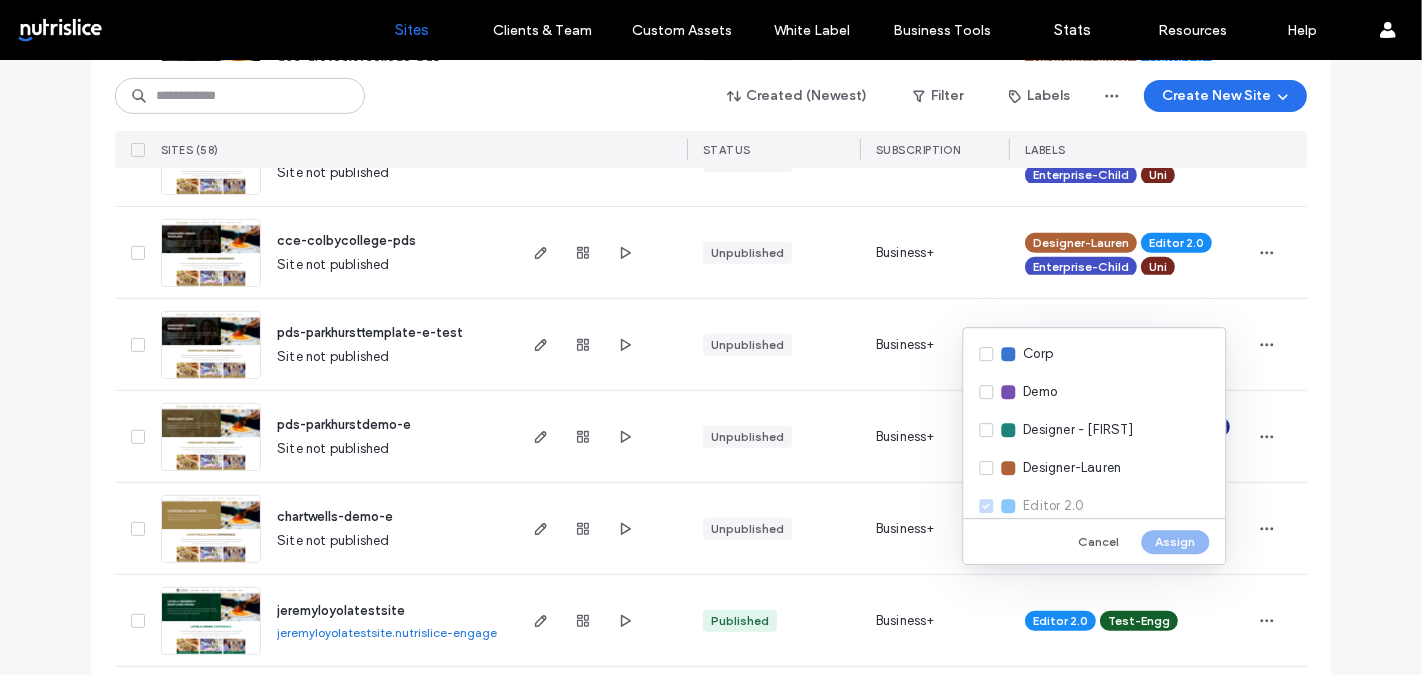 scroll, scrollTop: 153, scrollLeft: 0, axis: vertical 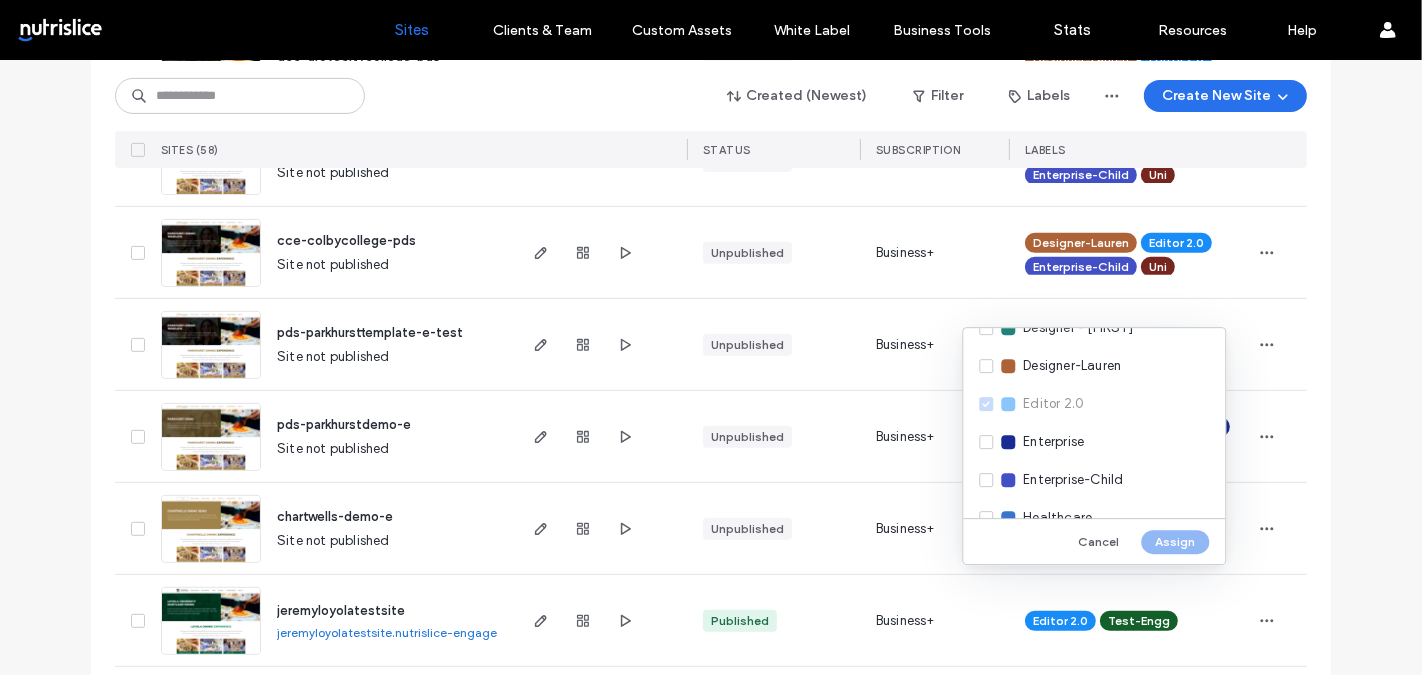 click on "Enterprise" at bounding box center (1094, 442) 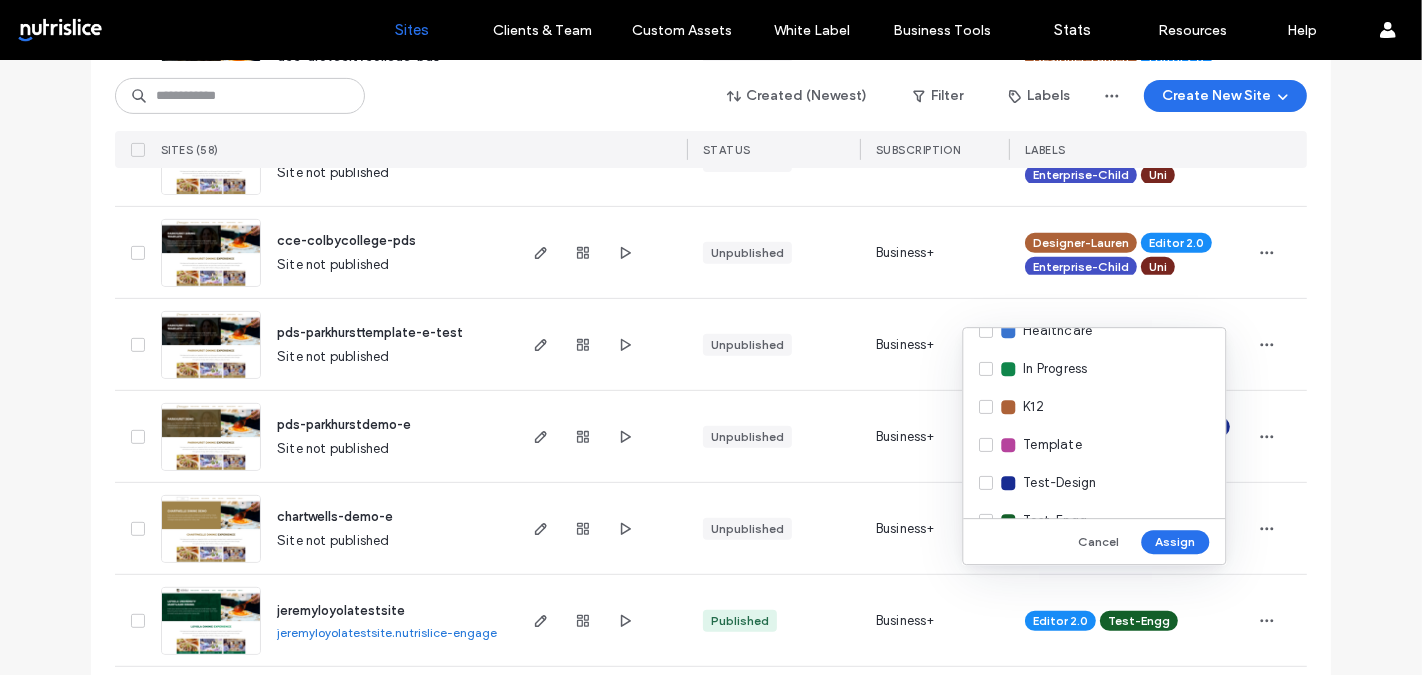 scroll, scrollTop: 448, scrollLeft: 0, axis: vertical 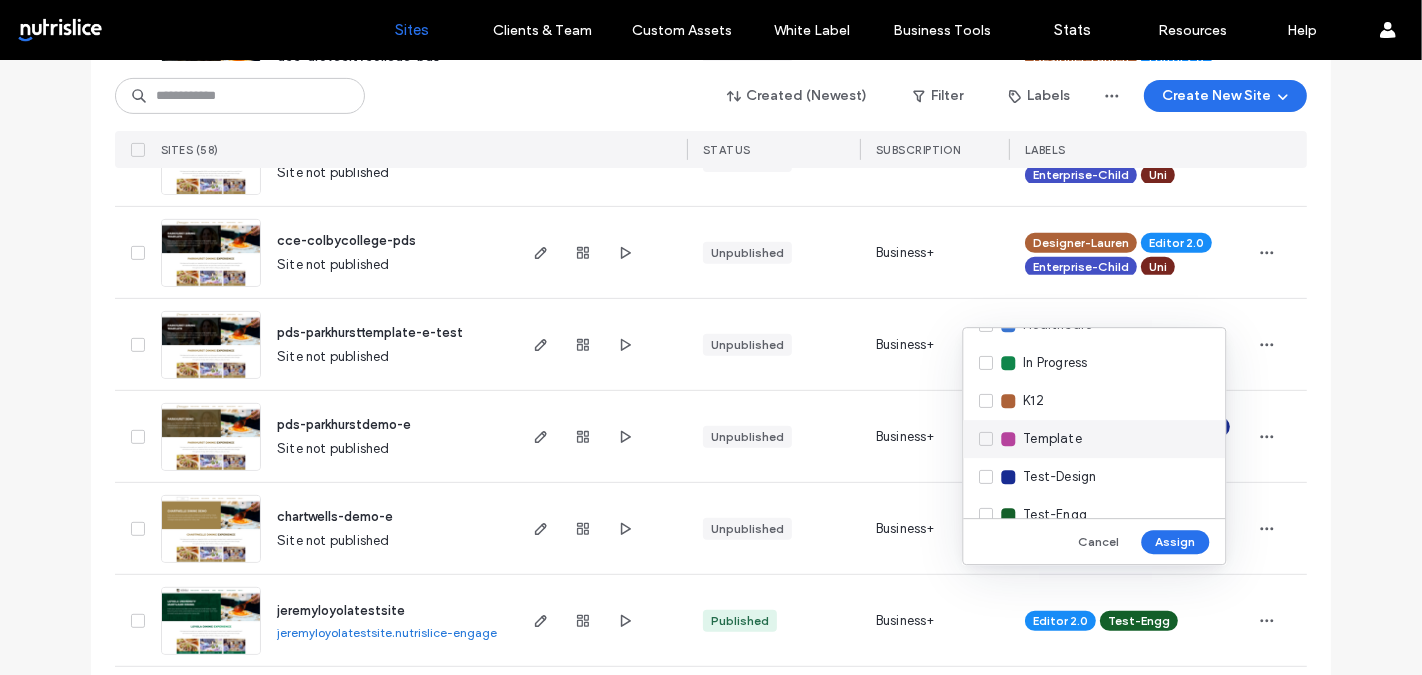 click on "Template" at bounding box center (1094, 439) 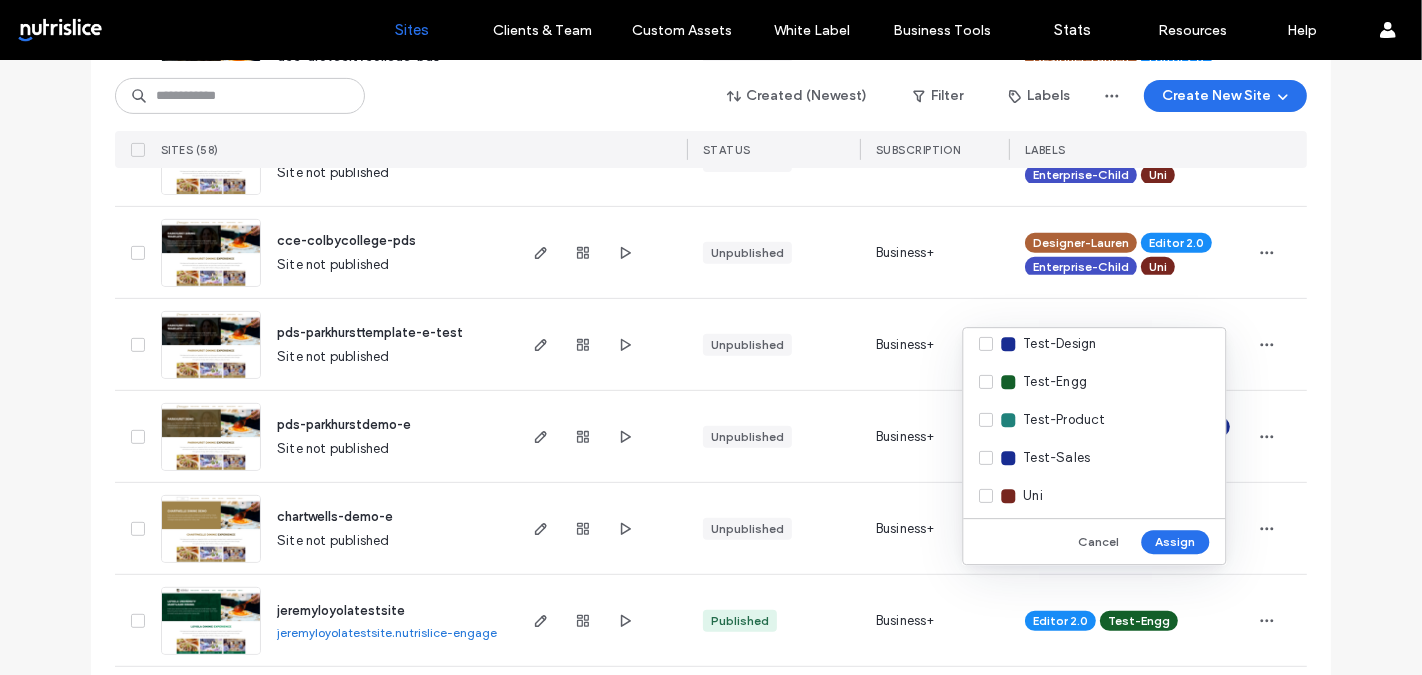 scroll, scrollTop: 586, scrollLeft: 0, axis: vertical 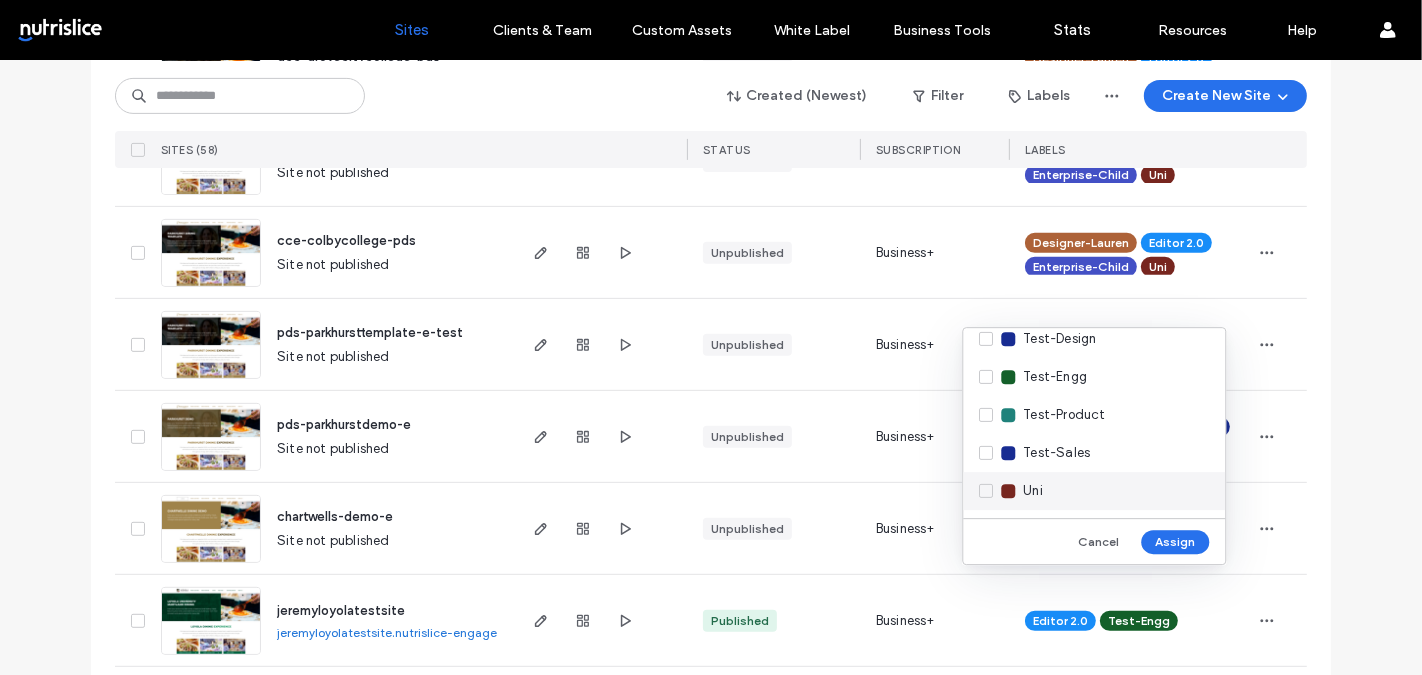 click on "Uni" at bounding box center (1033, 491) 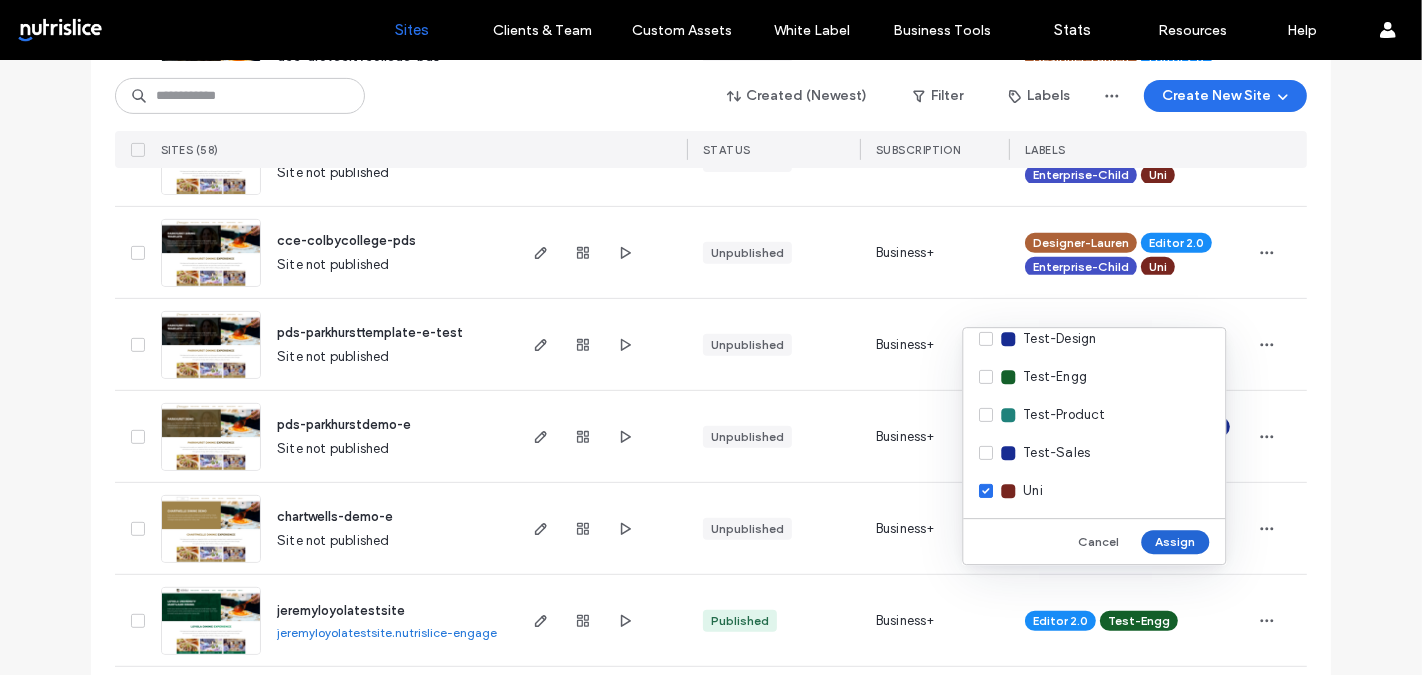 click on "Assign" at bounding box center [1175, 542] 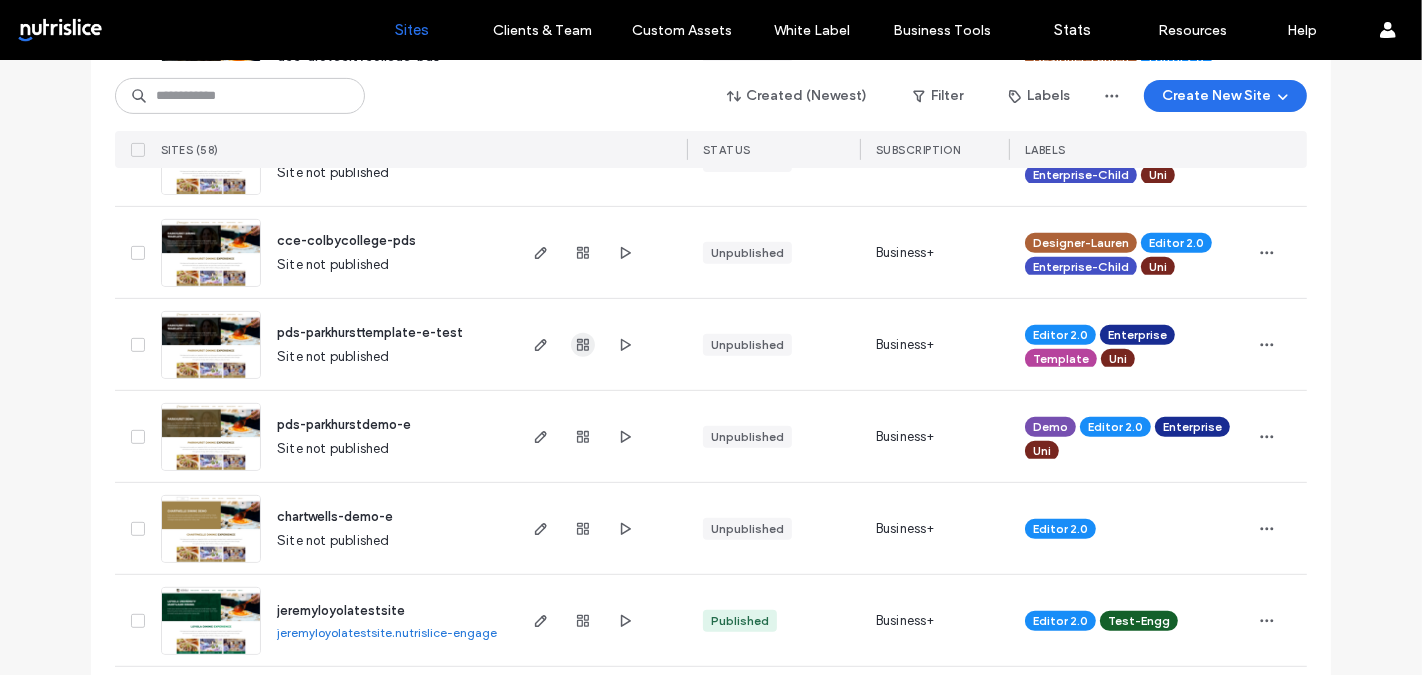 click 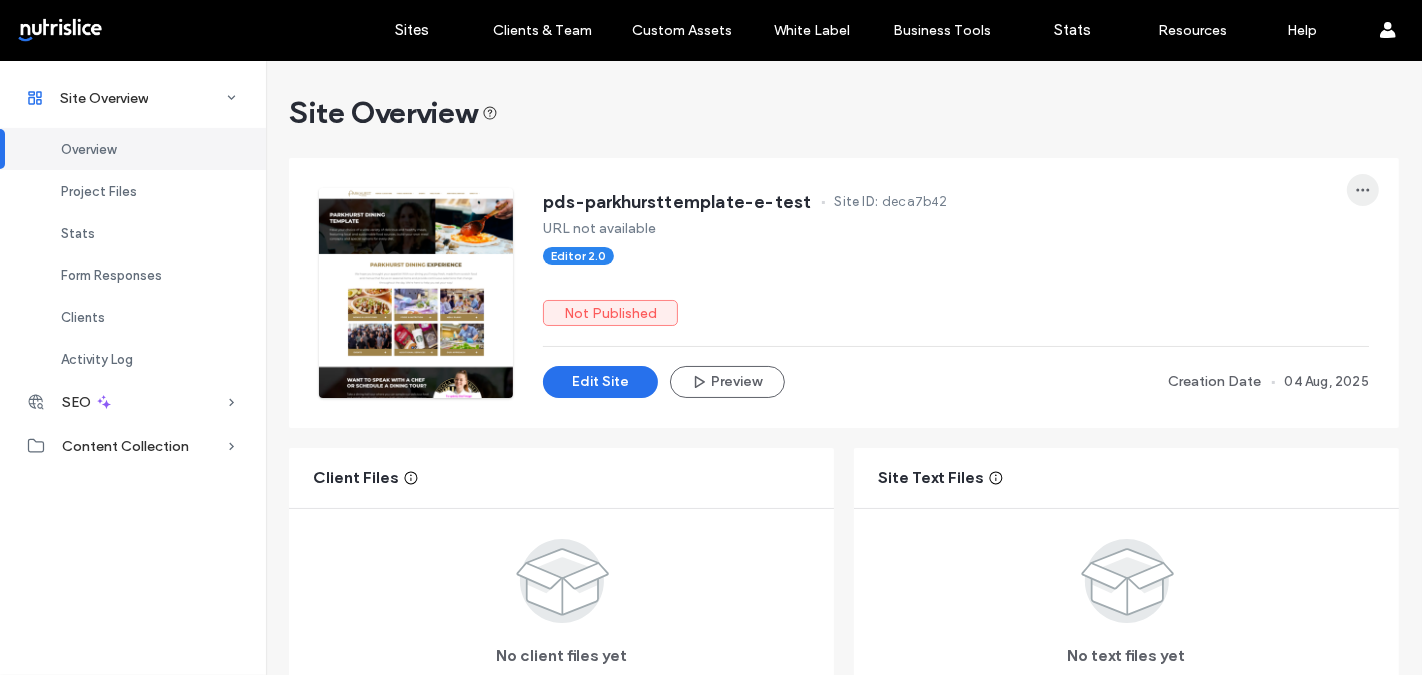 click 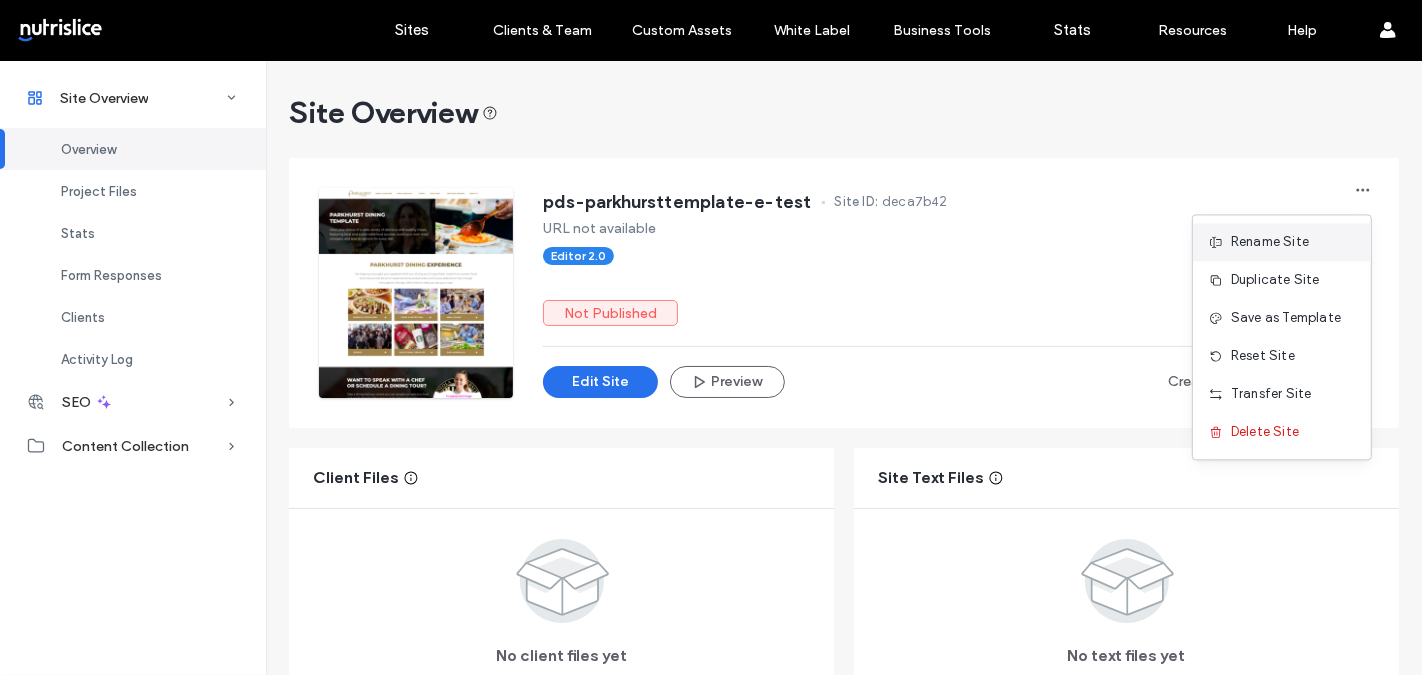 click on "Rename Site" 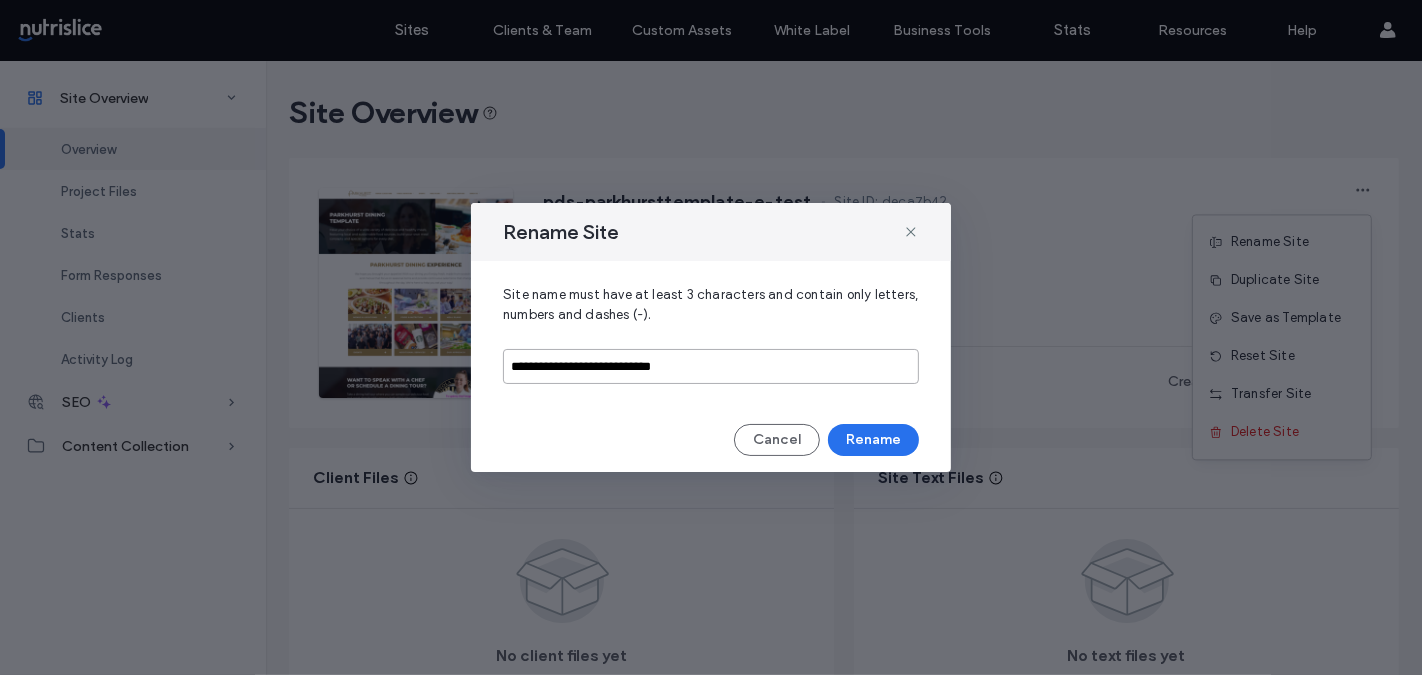 click on "**********" 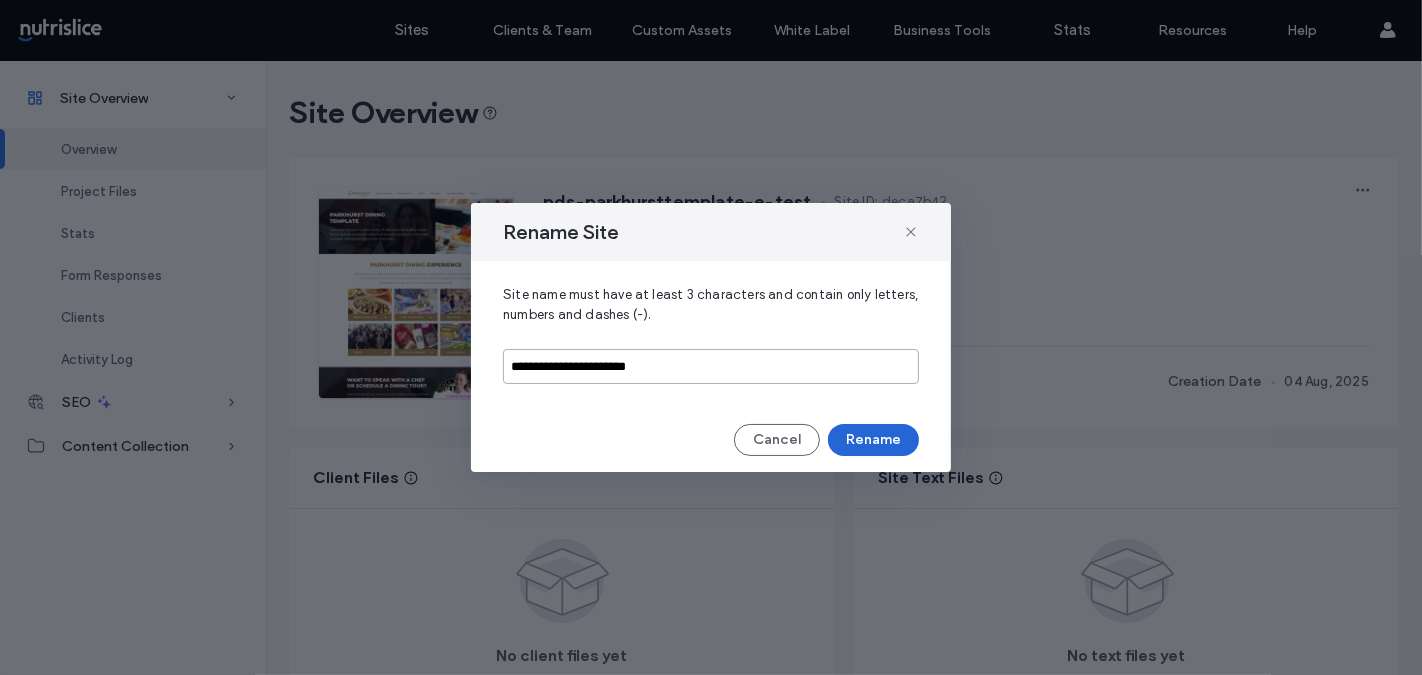 type on "**********" 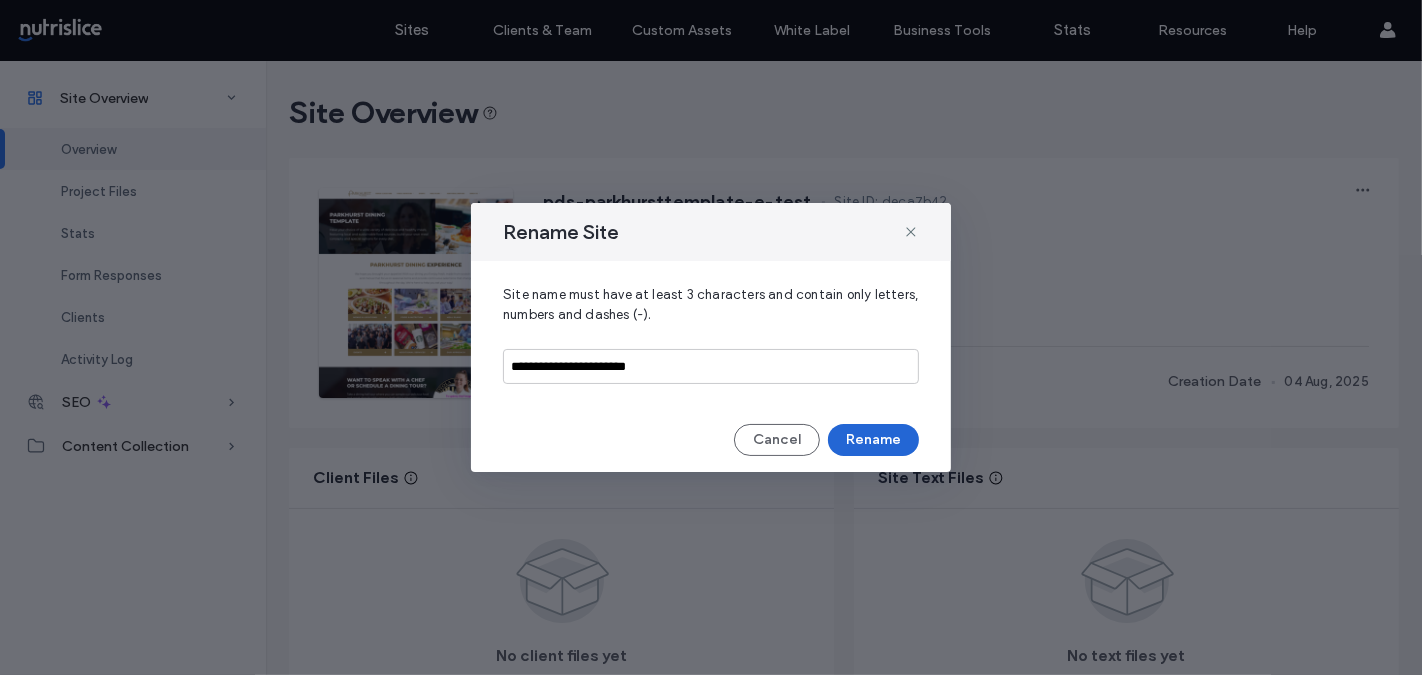 click on "Rename" 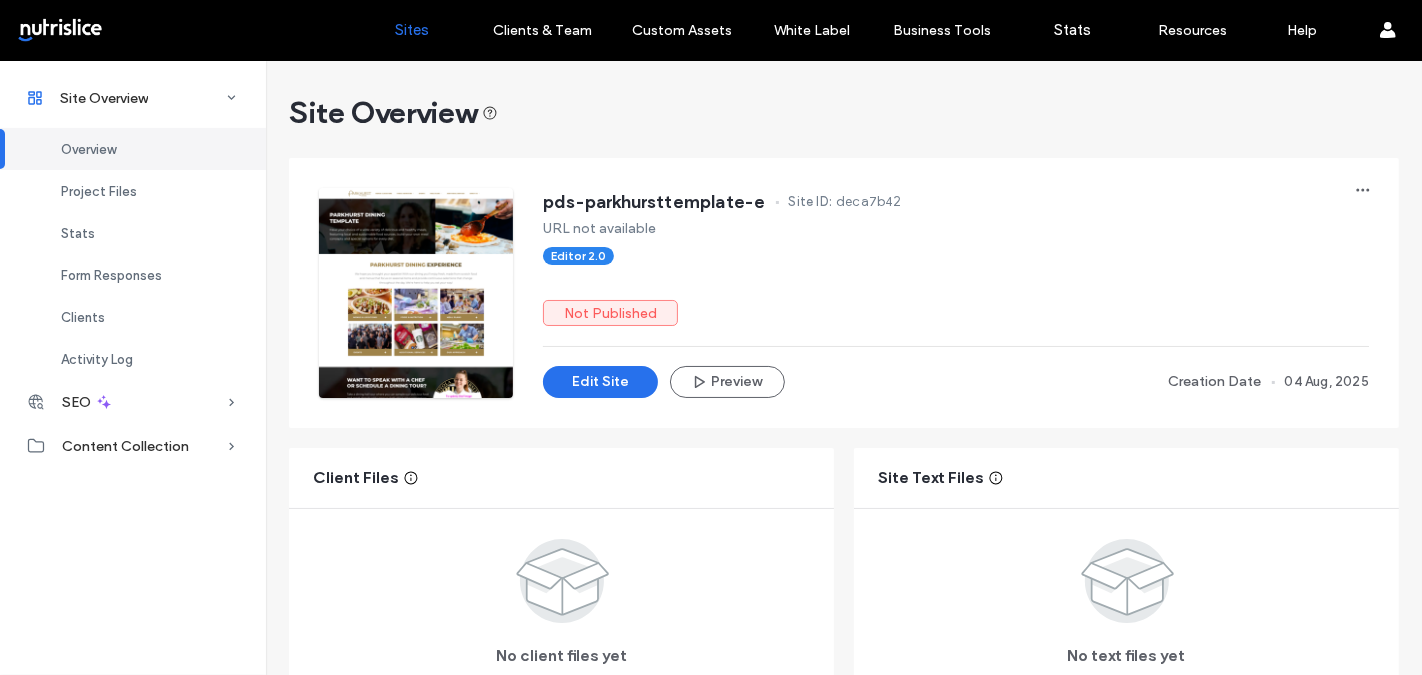 click on "Sites" 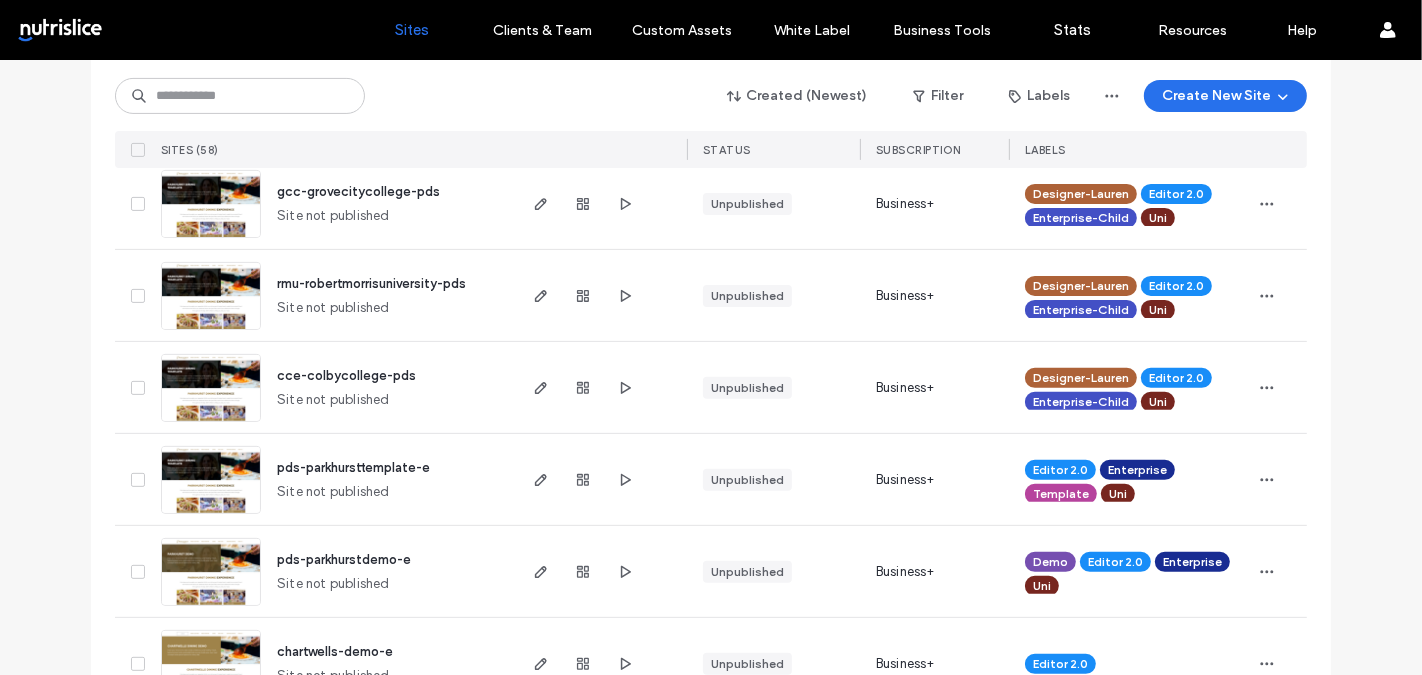 scroll, scrollTop: 508, scrollLeft: 0, axis: vertical 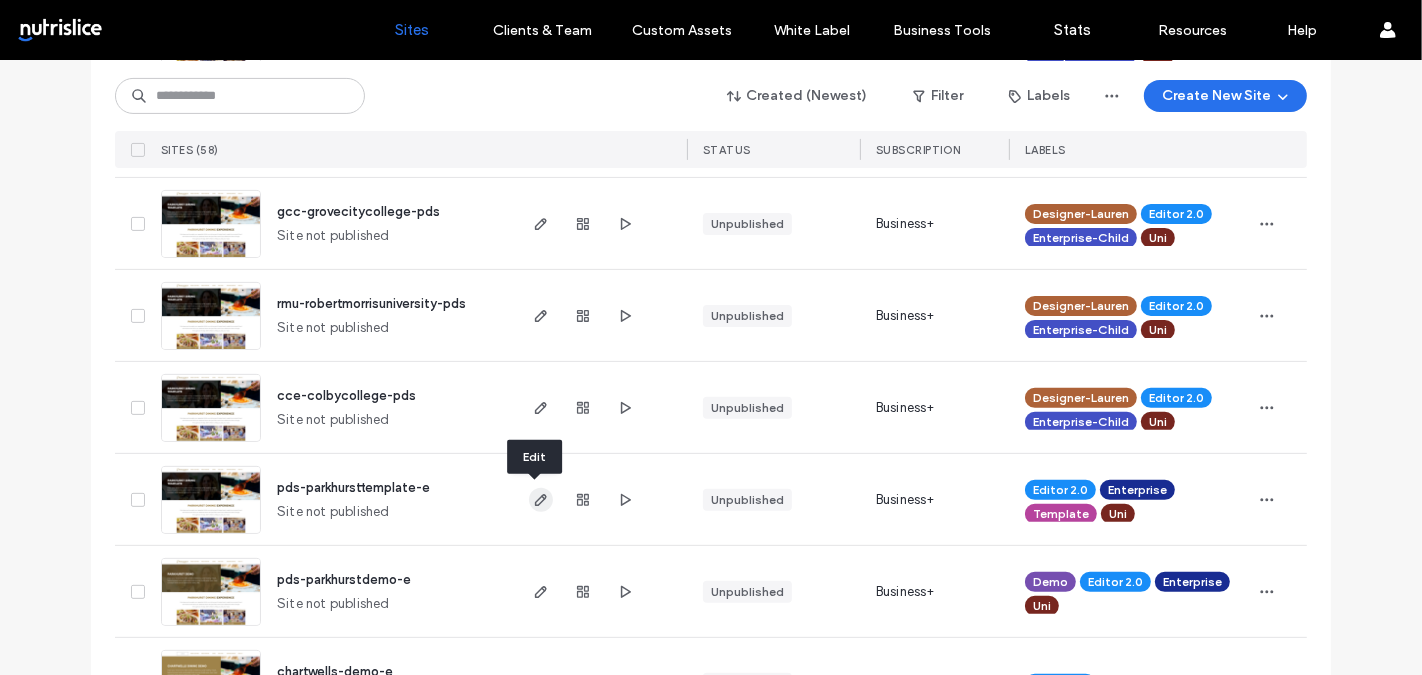 click 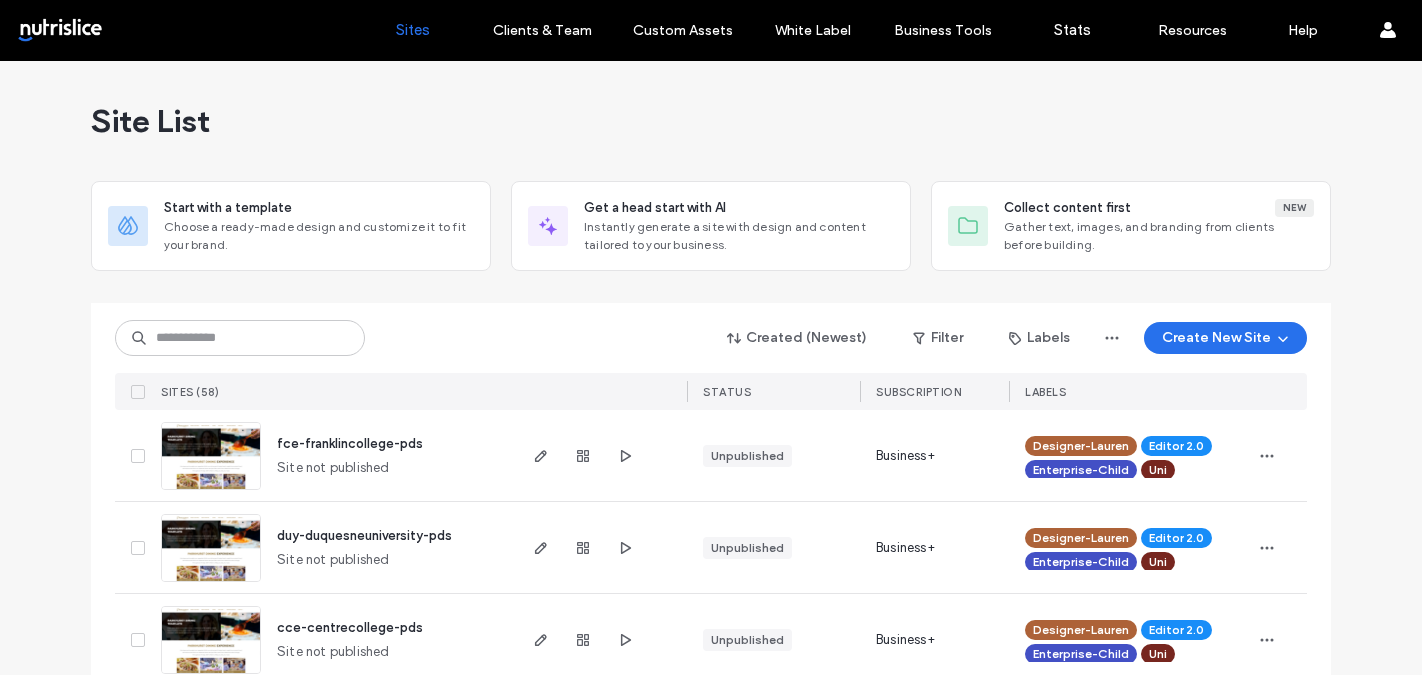 scroll, scrollTop: 0, scrollLeft: 0, axis: both 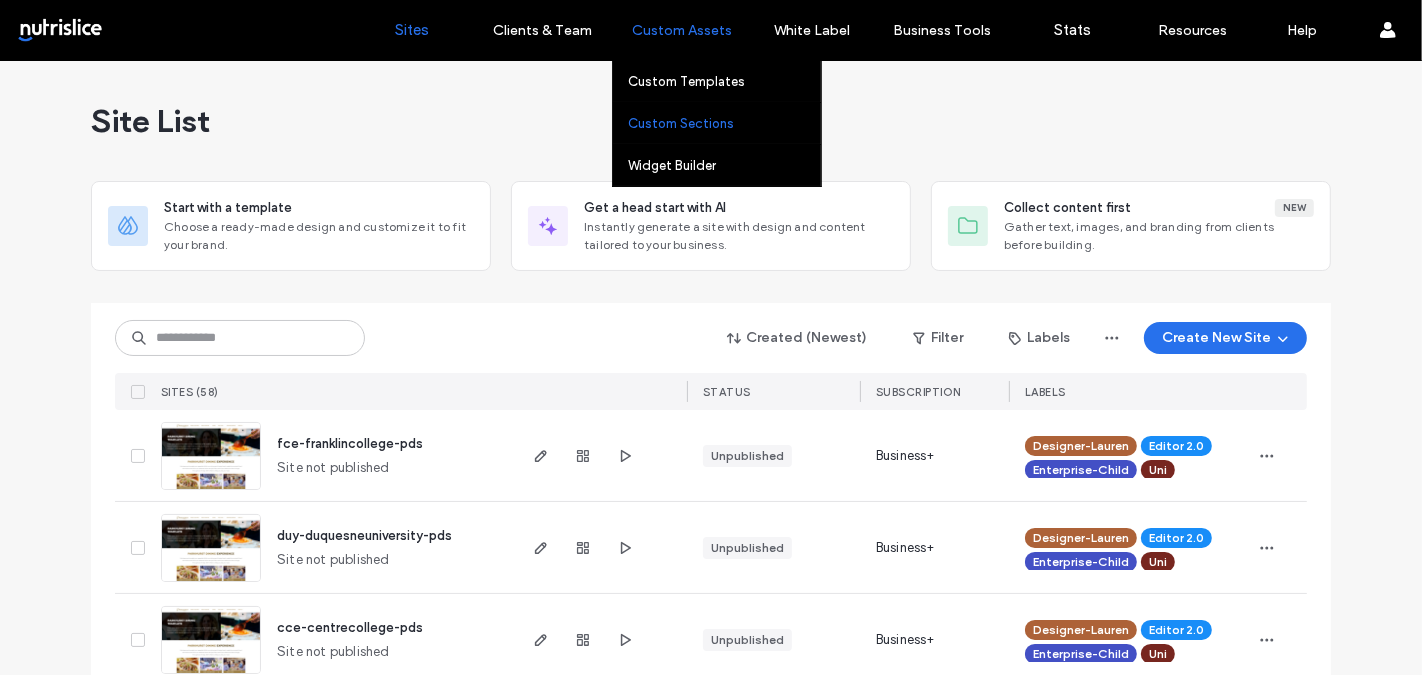 click on "Custom Sections" at bounding box center [681, 123] 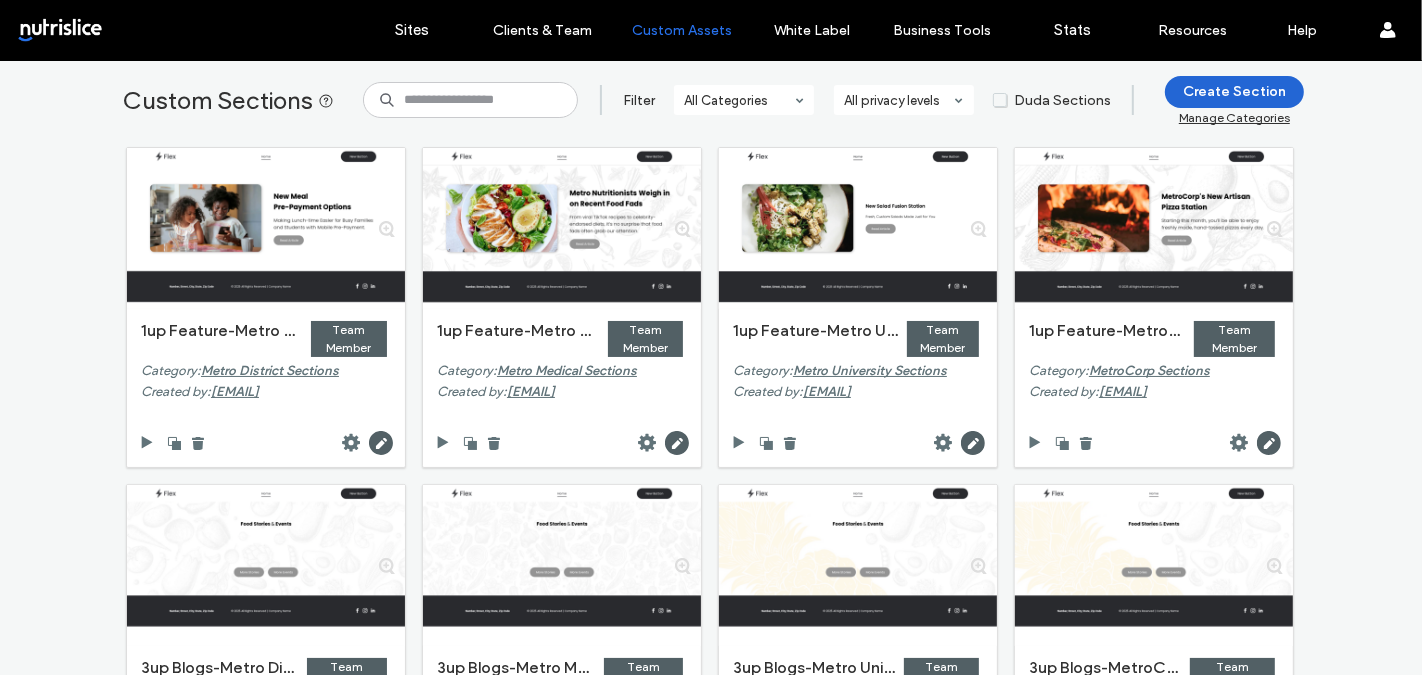 click on "Create Section" at bounding box center (1234, 92) 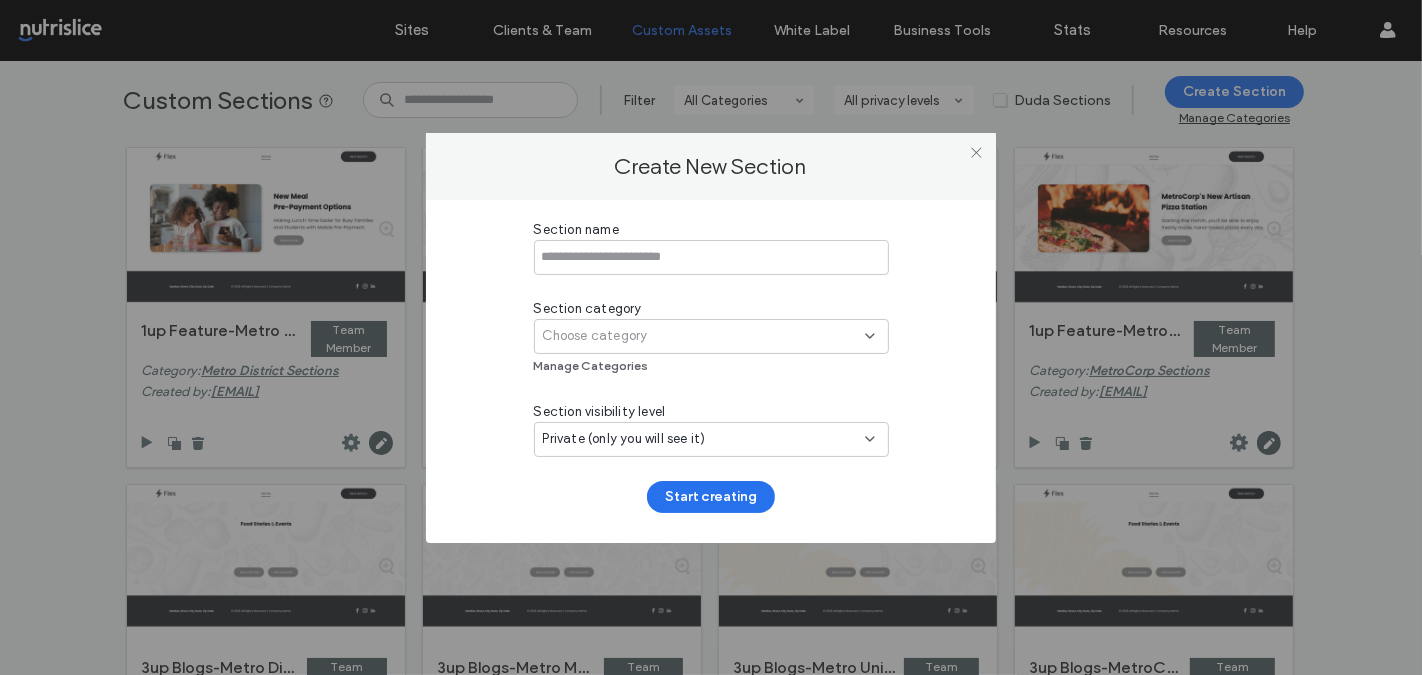 click on "Choose category" at bounding box center [704, 336] 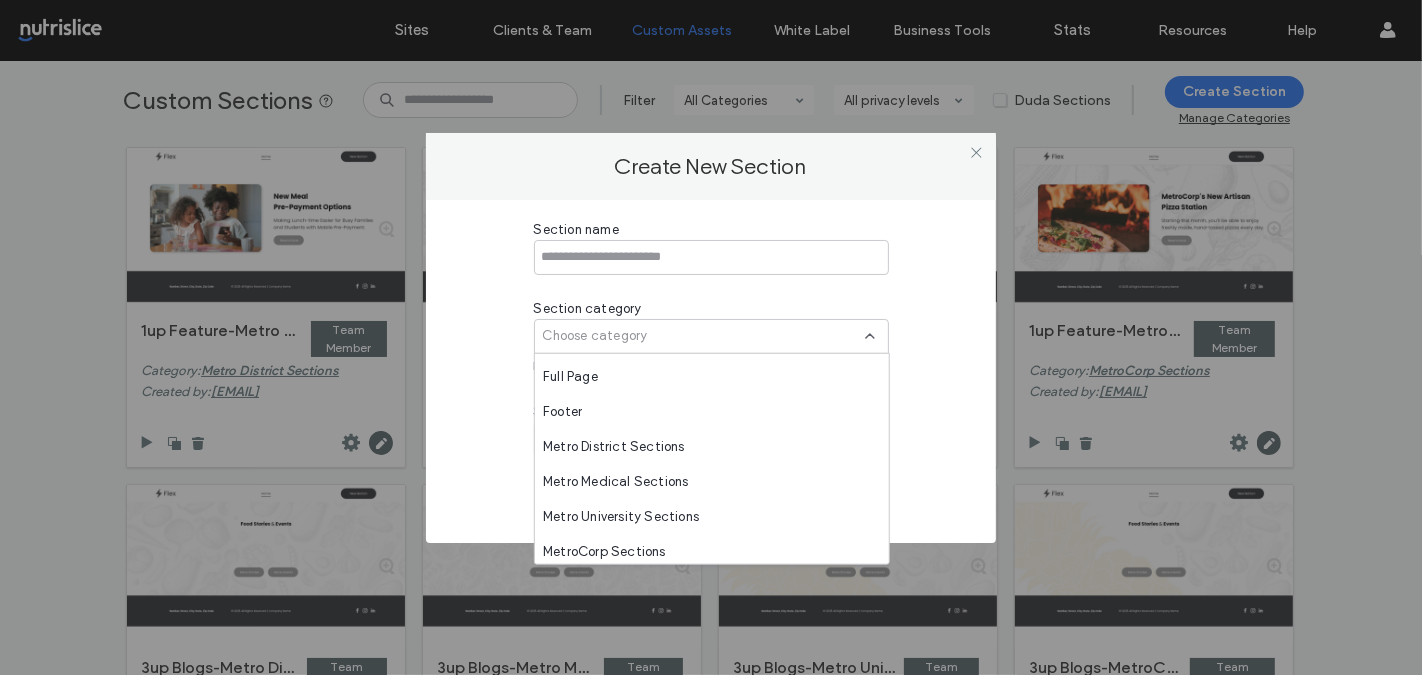 scroll, scrollTop: 875, scrollLeft: 0, axis: vertical 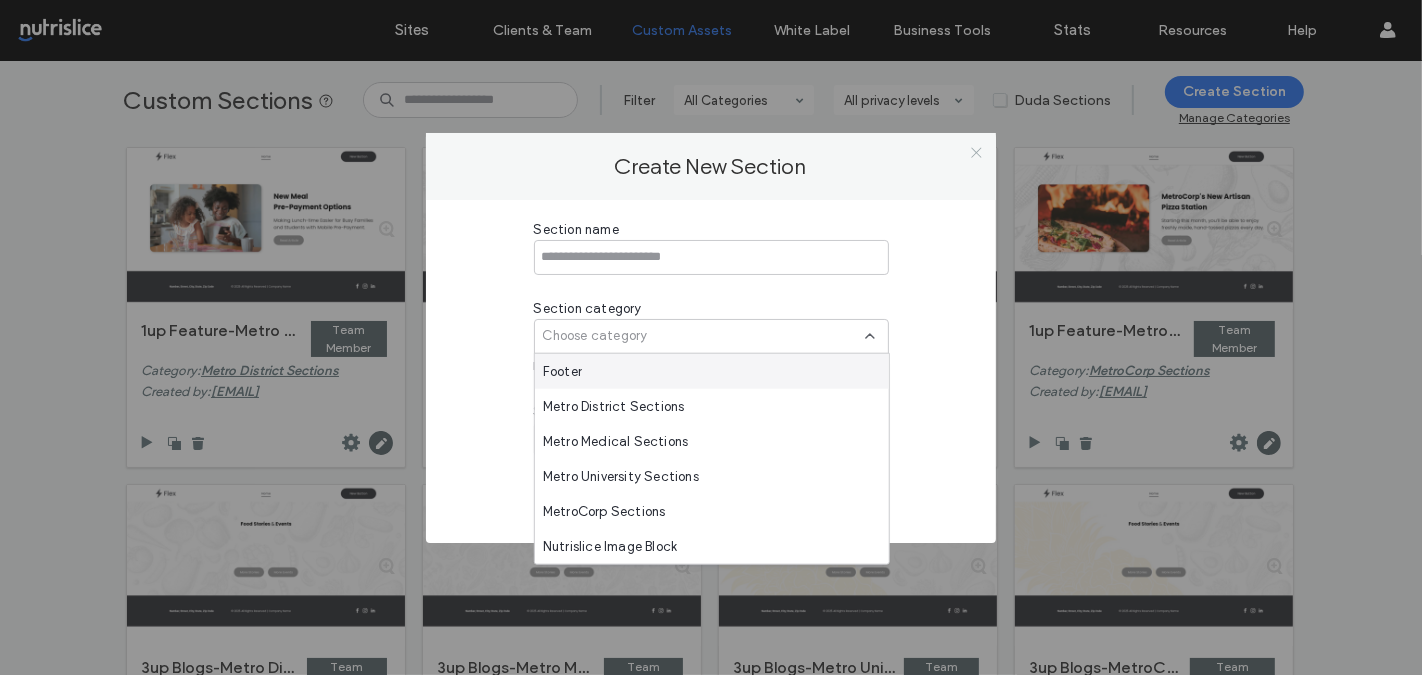 click 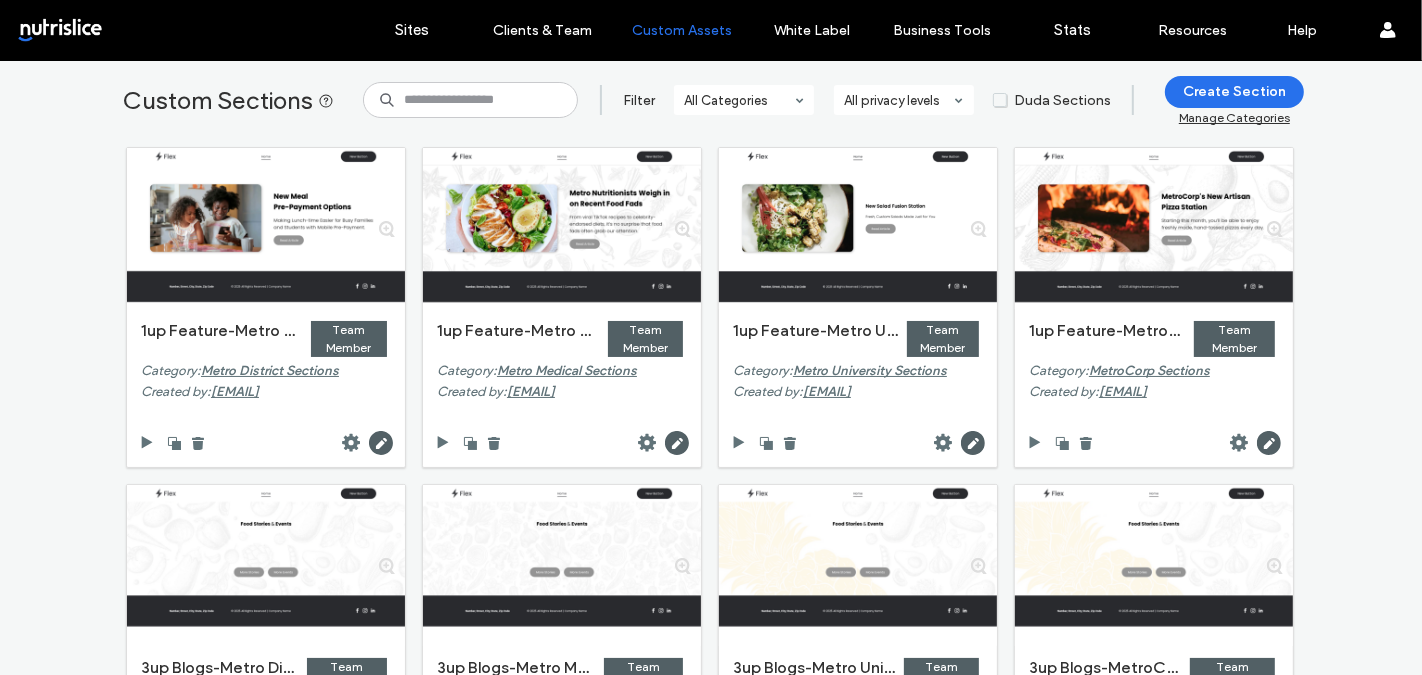 click on "Manage Categories" at bounding box center [1234, 117] 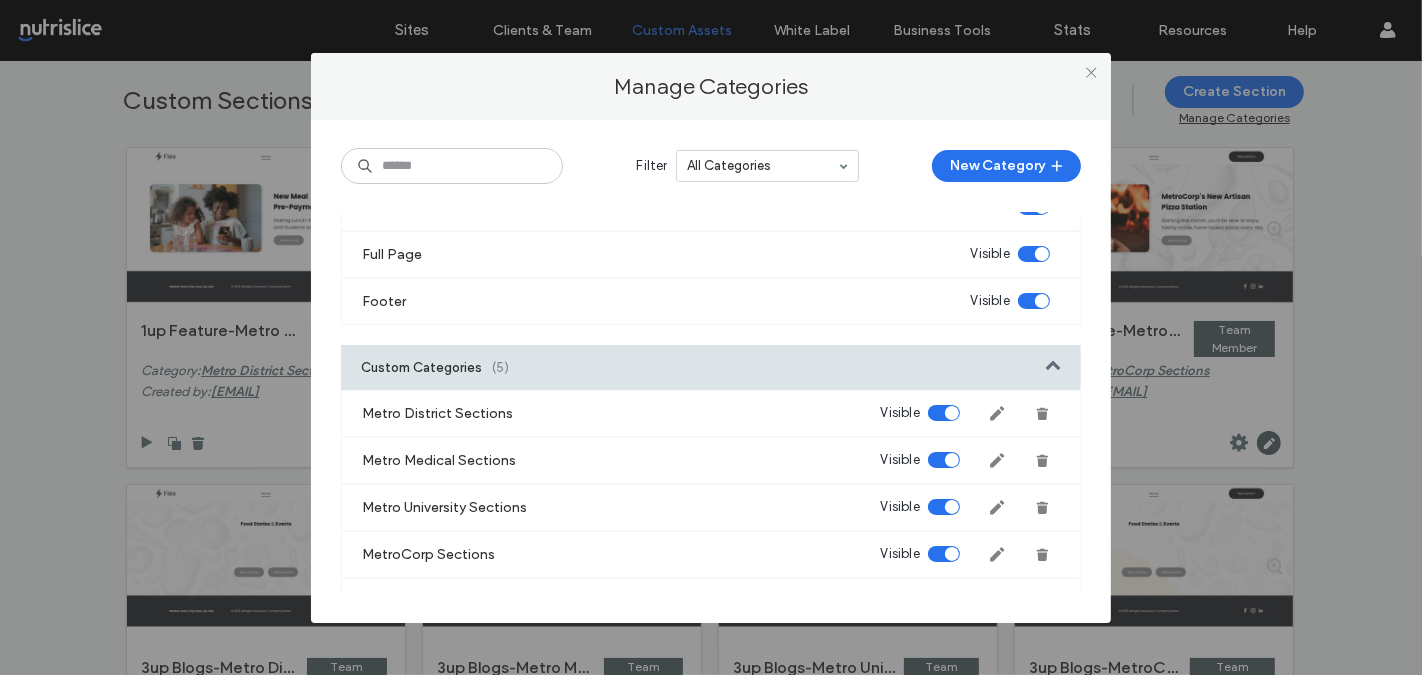 scroll, scrollTop: 1282, scrollLeft: 0, axis: vertical 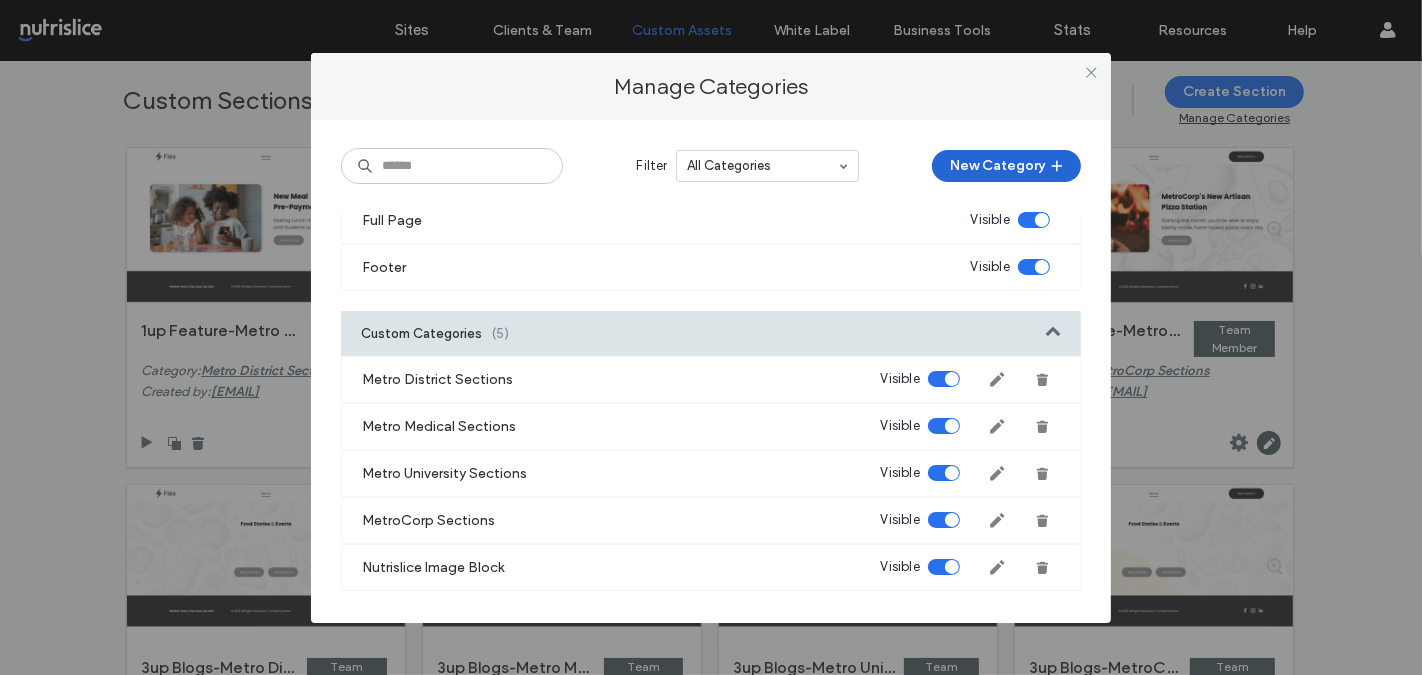 click on "New Category" at bounding box center [1006, 166] 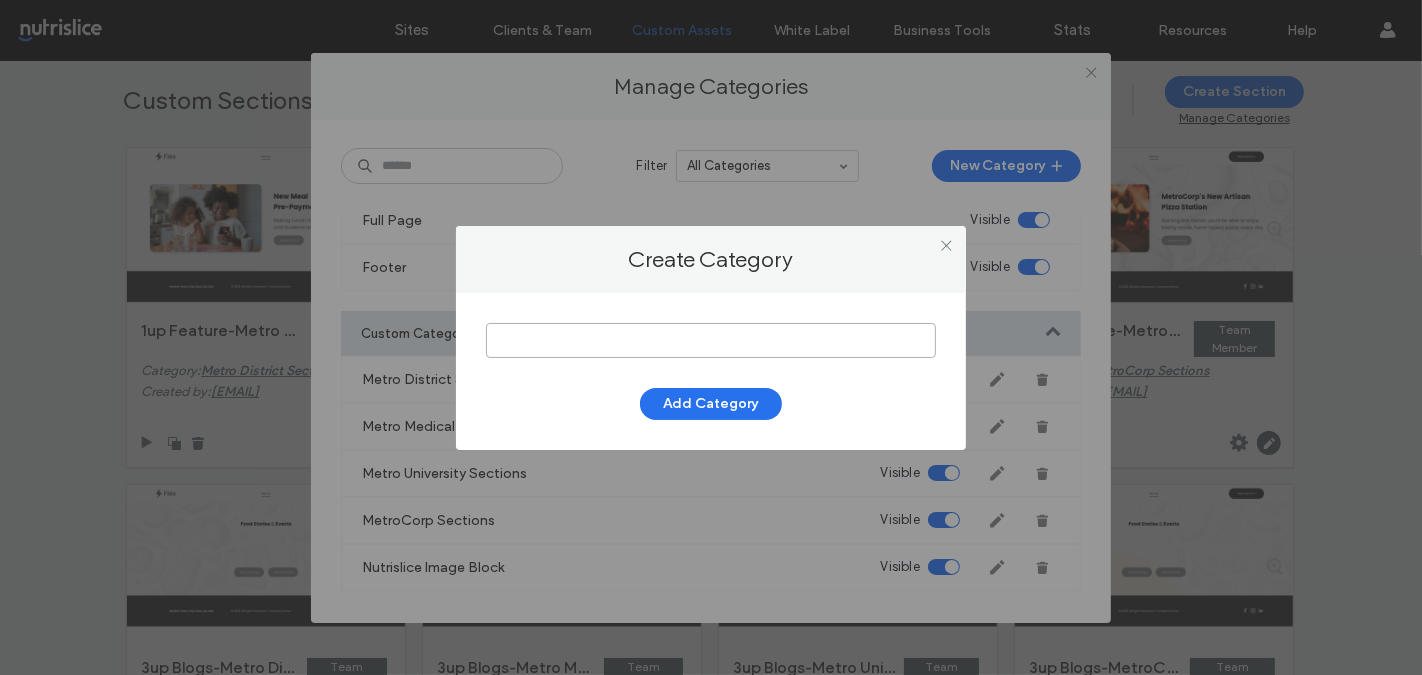 click at bounding box center [711, 340] 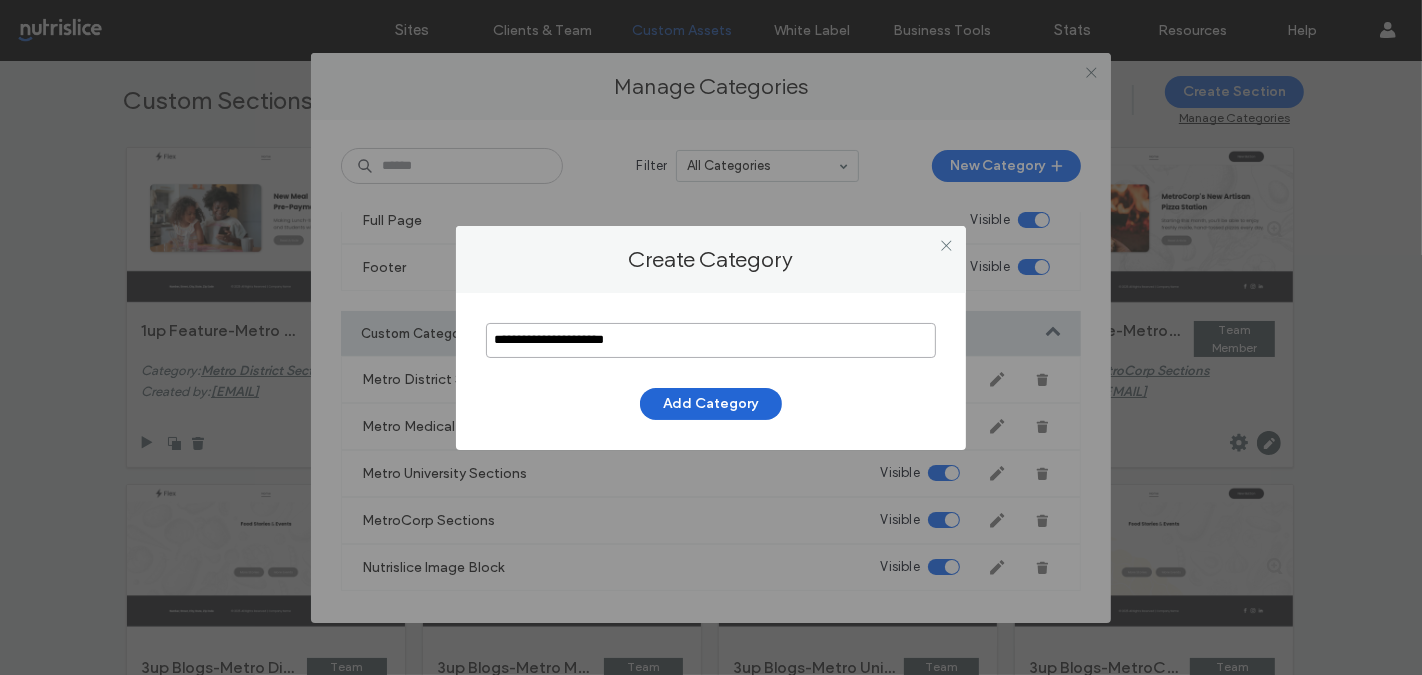 type on "**********" 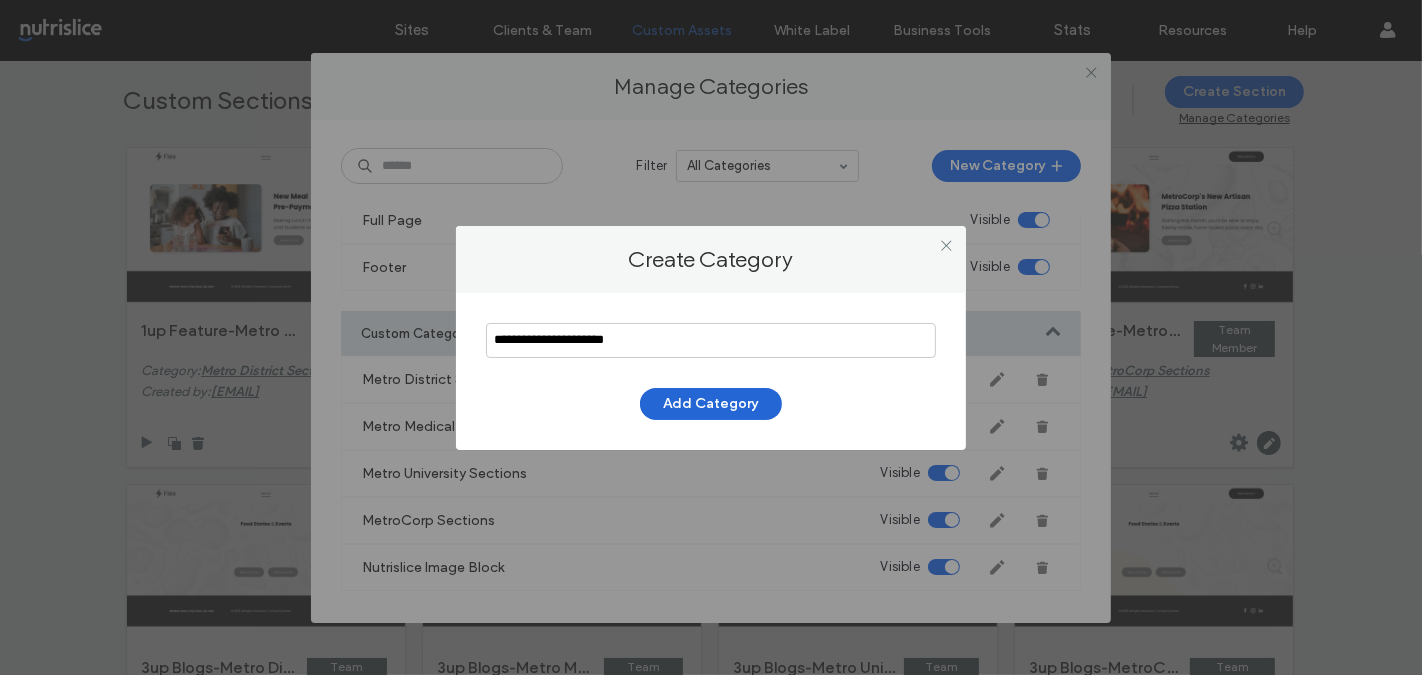 click on "Add Category" at bounding box center [711, 404] 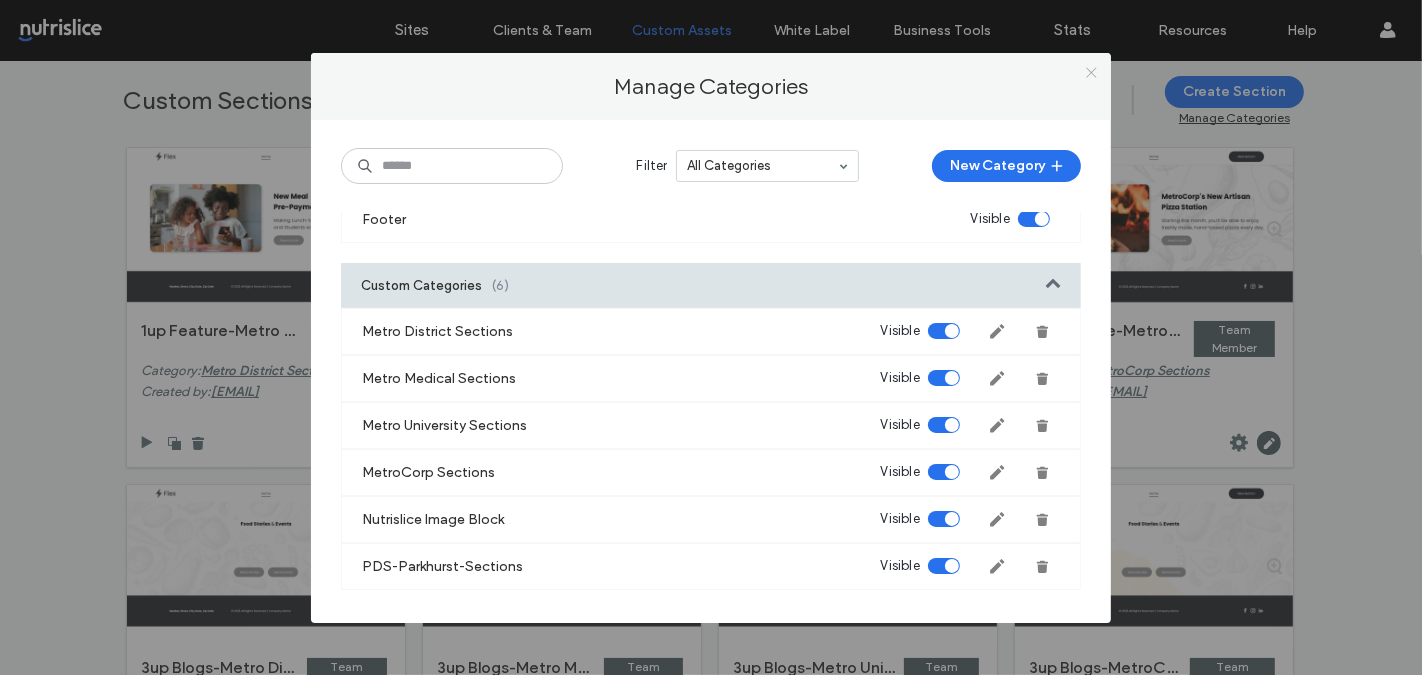 click 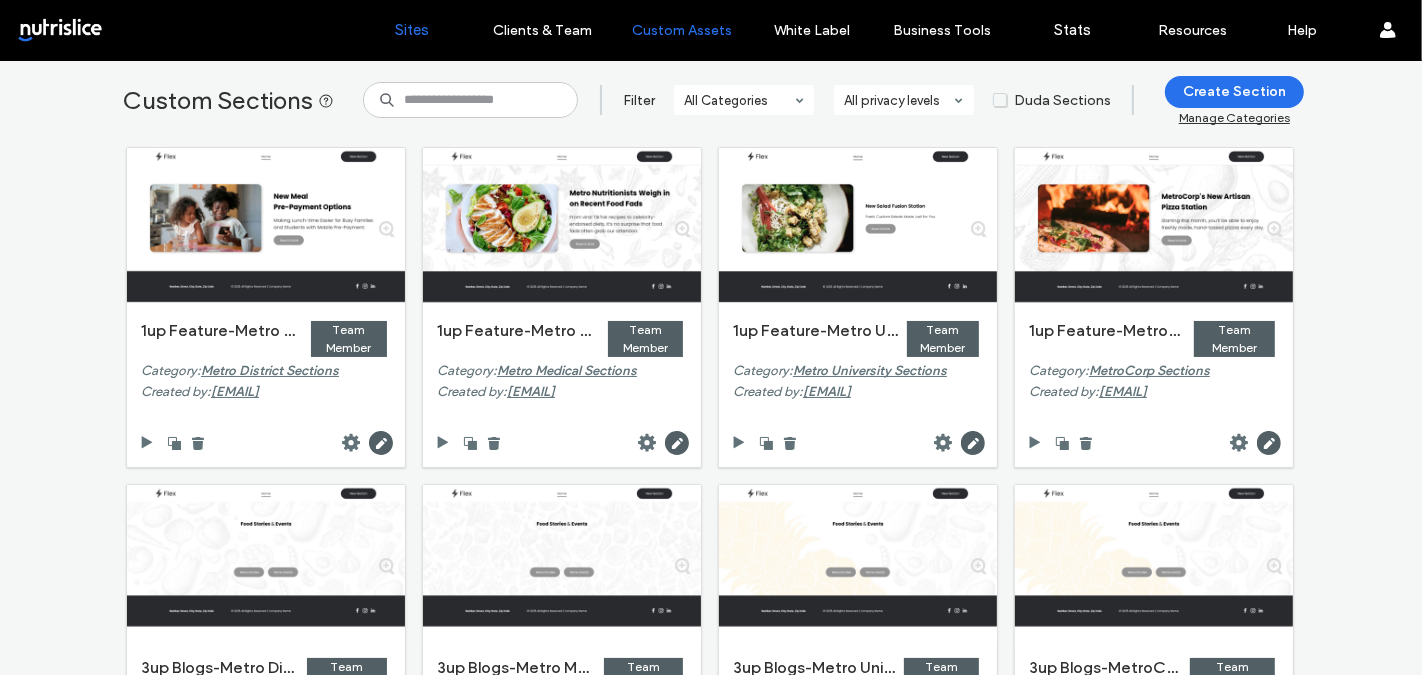 click on "Sites" at bounding box center [413, 30] 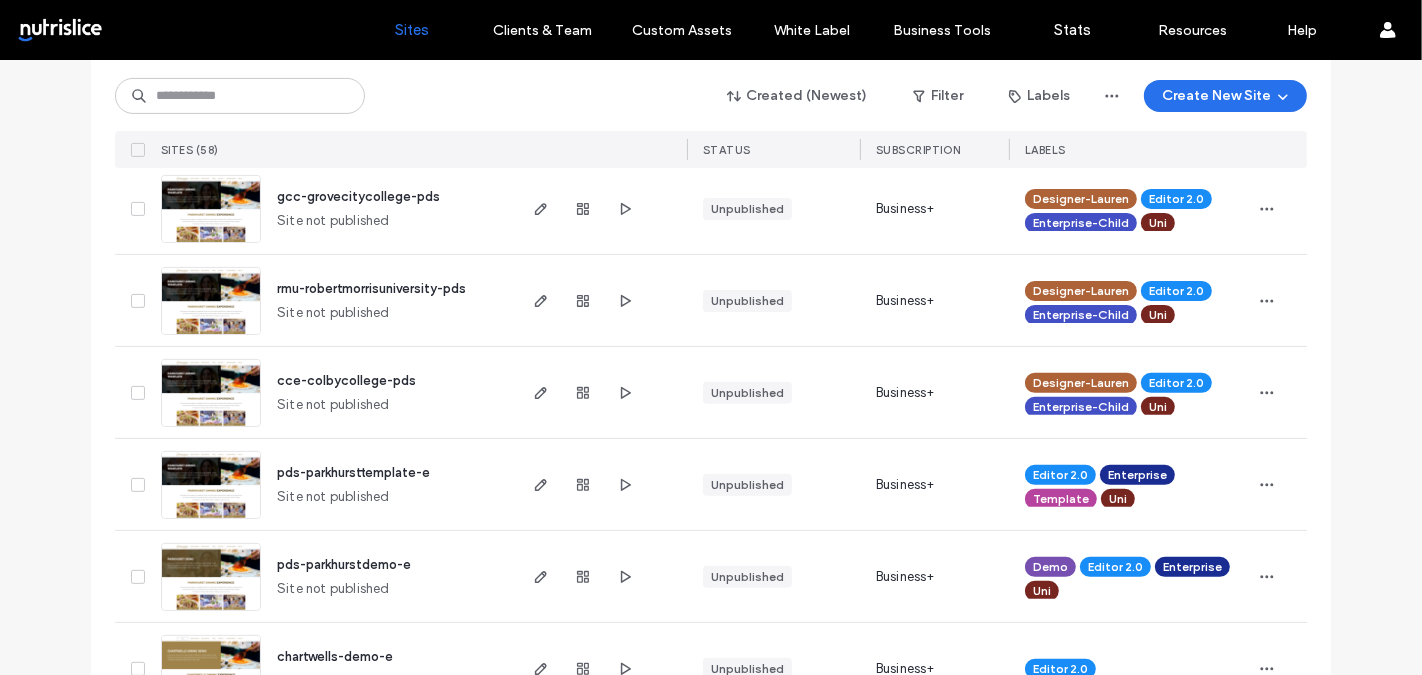 scroll, scrollTop: 443, scrollLeft: 0, axis: vertical 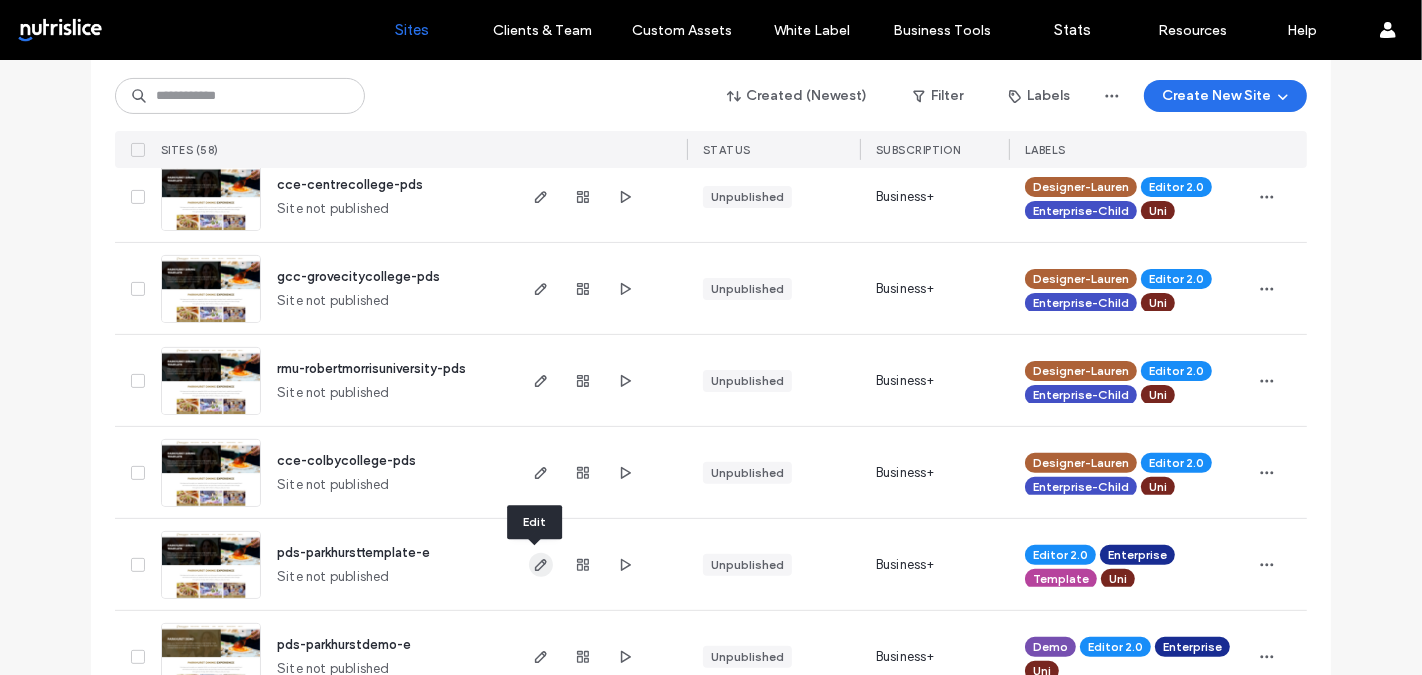 click 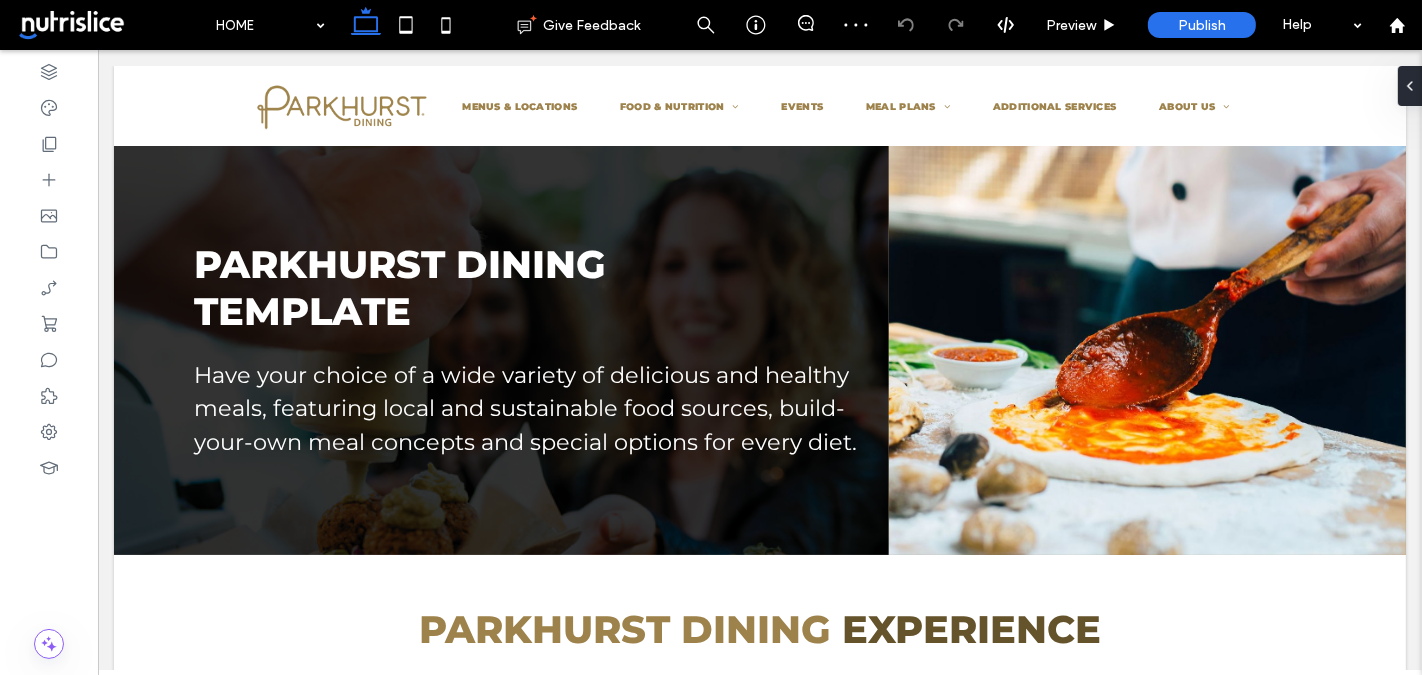 scroll, scrollTop: 1261, scrollLeft: 0, axis: vertical 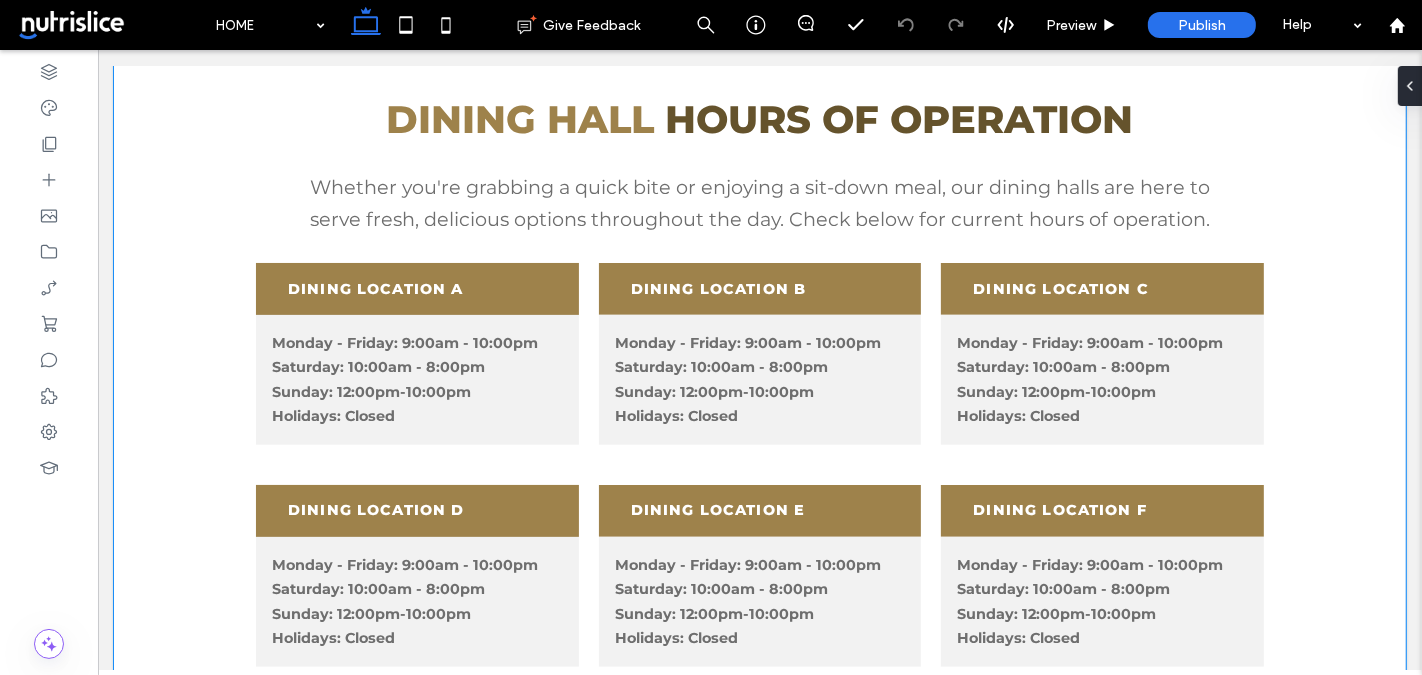 click on "DINING Hall
Hours of Operation
Whether you're grabbing a quick bite or enjoying a sit-down meal, our dining halls are here to serve fresh, delicious options throughout the day. Check below for current hours of operation.
Dining location A
Monday - Friday: 9:00am - 10:00pm Saturday: 10:00am - 8:00pm Sunday: 12:00pm-10:00pm Holidays: Closed
Dining location B
Monday - Friday: 9:00am - 10:00pm Saturday: 10:00am - 8:00pm Sunday: 12:00pm-10:00pm Holidays: Closed
Dining location C
Monday - Friday: 9:00am - 10:00pm Saturday: 10:00am - 8:00pm Sunday: 12:00pm-10:00pm Holidays: Closed
Dining location D
Monday - Friday: 9:00am - 10:00pm Saturday: 10:00am - 8:00pm Sunday: 12:00pm-10:00pm Holidays: Closed" at bounding box center [759, 407] 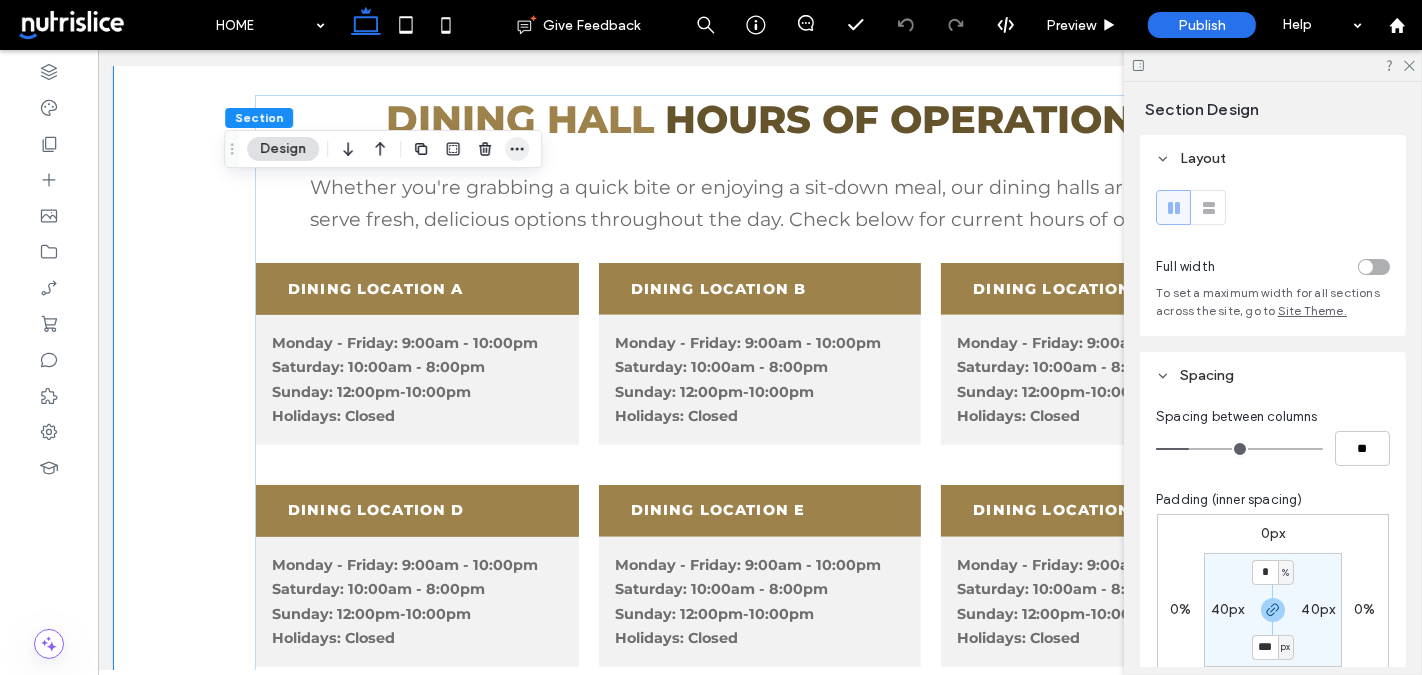 click 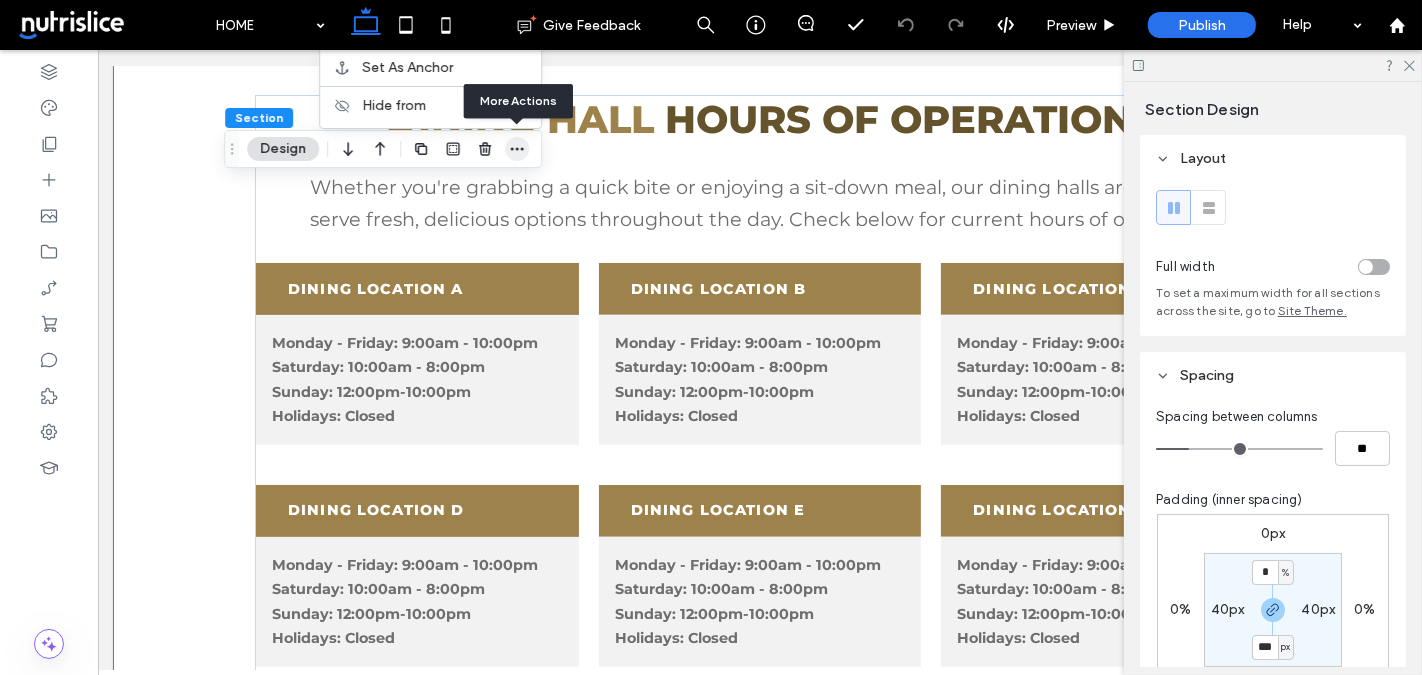 click 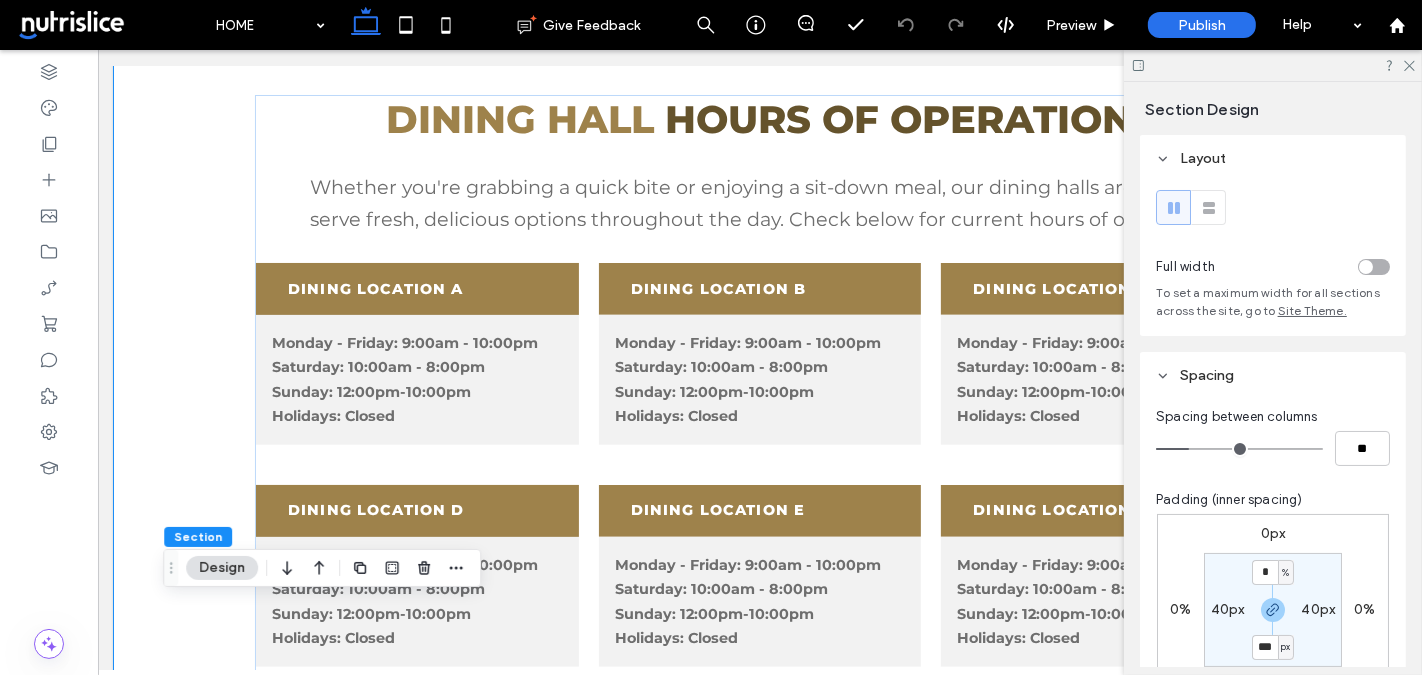 drag, startPoint x: 235, startPoint y: 144, endPoint x: 174, endPoint y: 563, distance: 423.41705 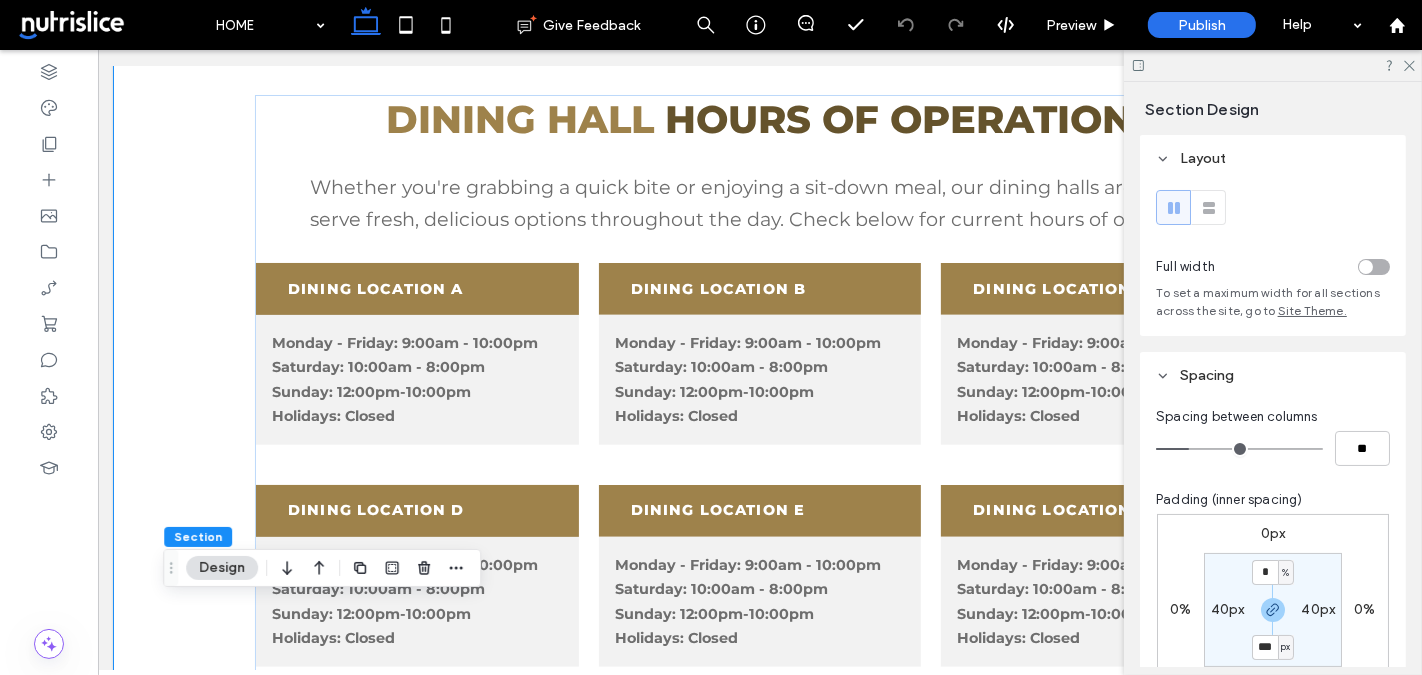 click 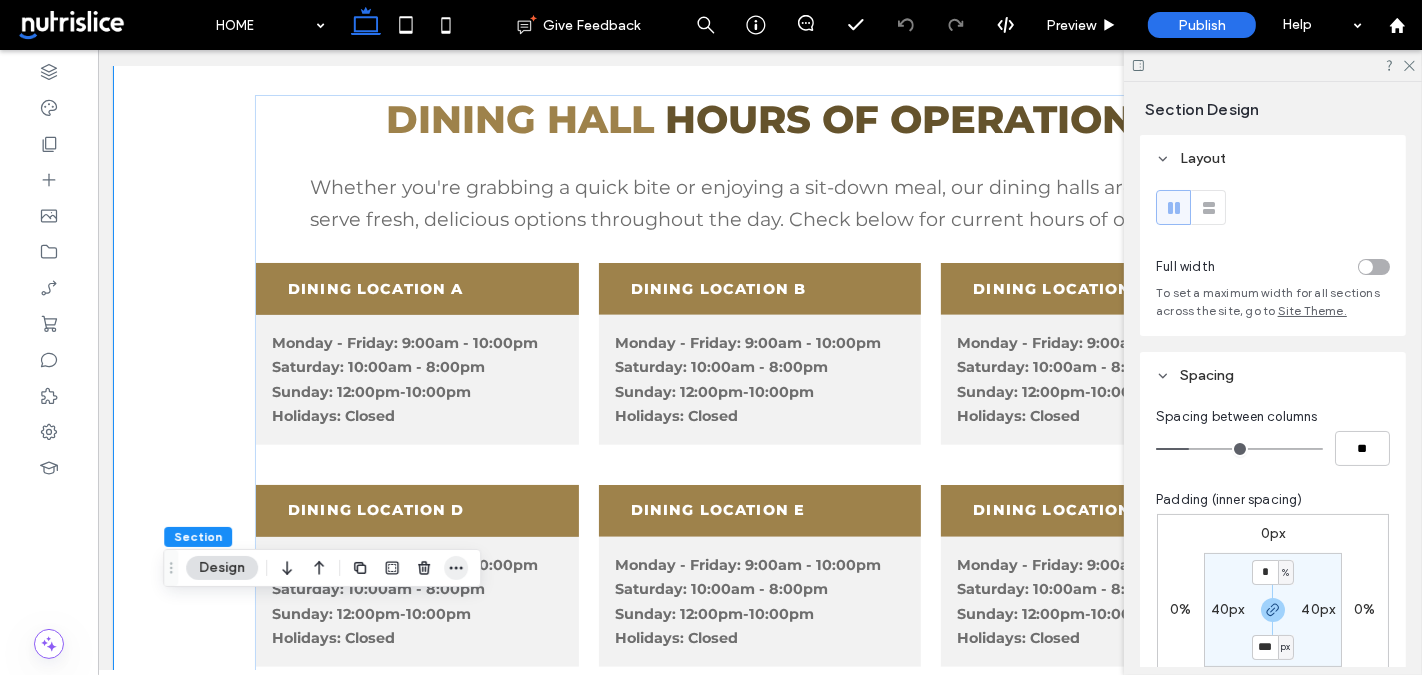 click at bounding box center (456, 568) 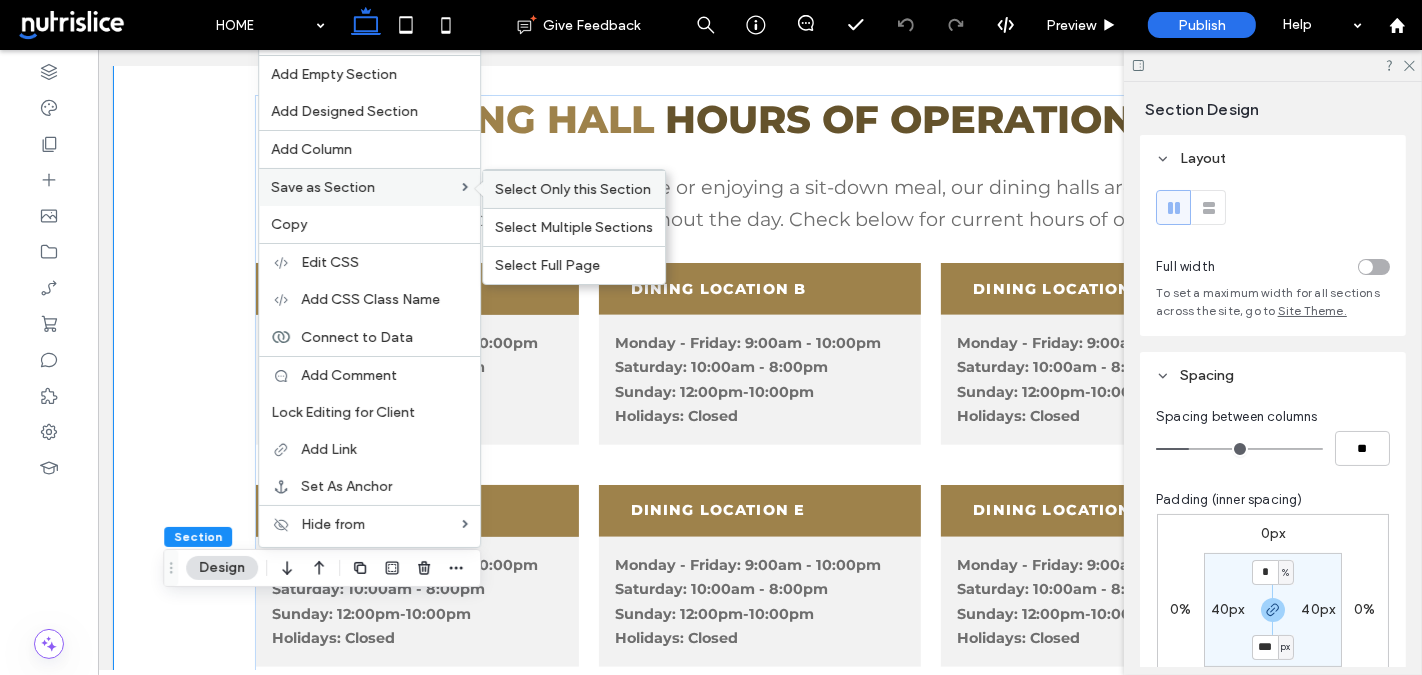 click on "Select Only this Section" at bounding box center (573, 189) 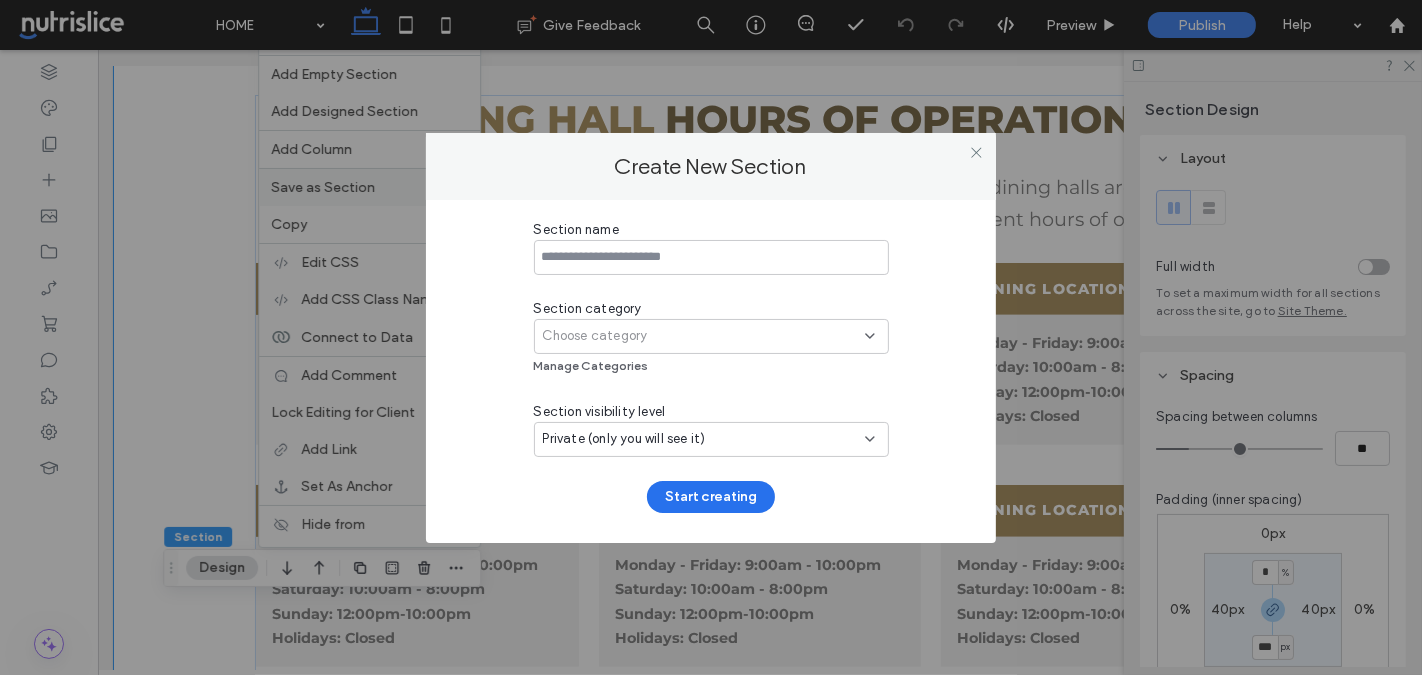 click on "Private (only you will see it)" at bounding box center [624, 439] 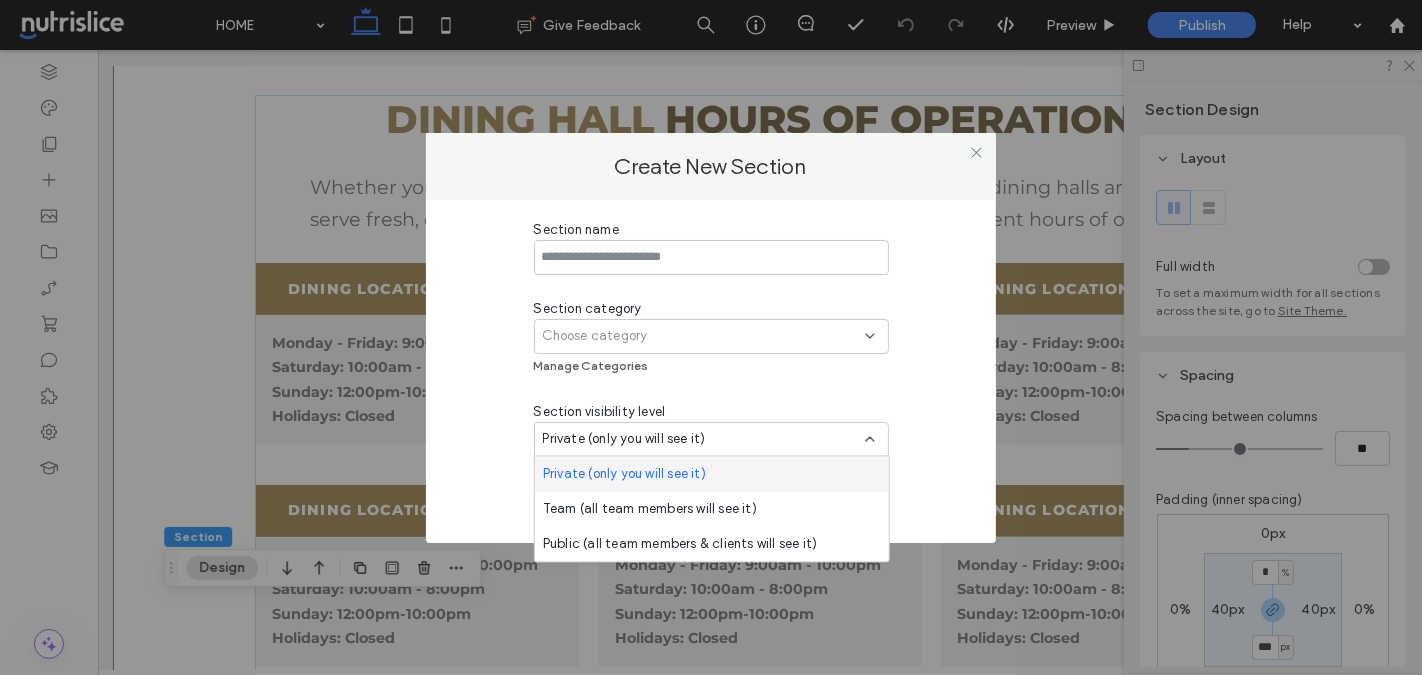 click on "Section name Section category Choose category Manage Categories Section visibility level Private (only you will see it) Start creating" at bounding box center (711, 366) 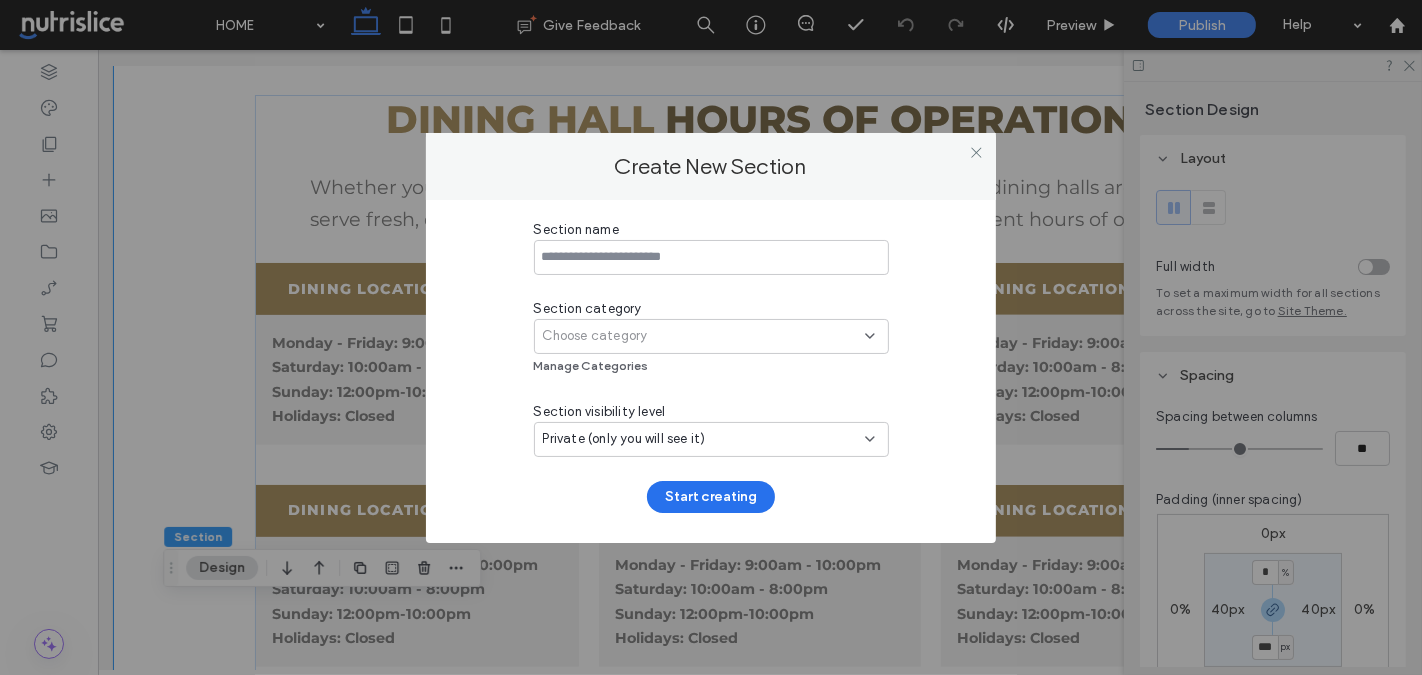 click on "Choose category" at bounding box center [595, 336] 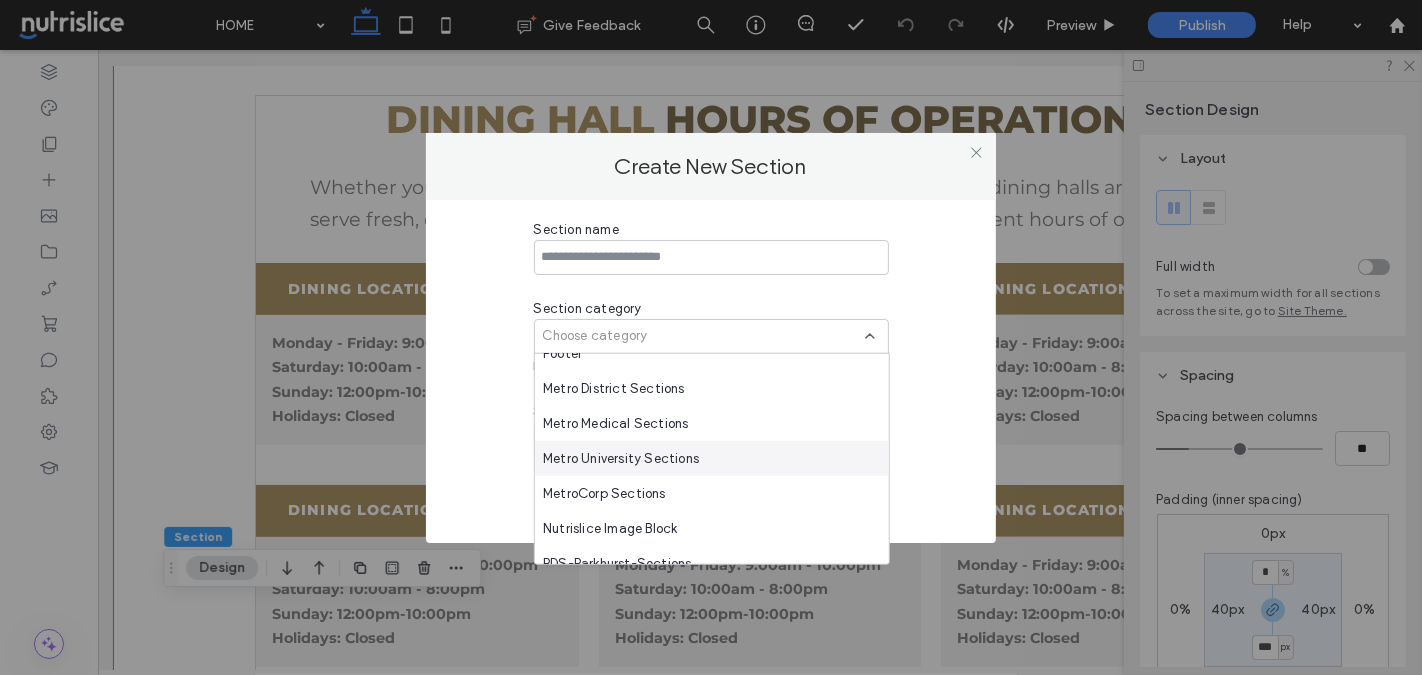 scroll, scrollTop: 910, scrollLeft: 0, axis: vertical 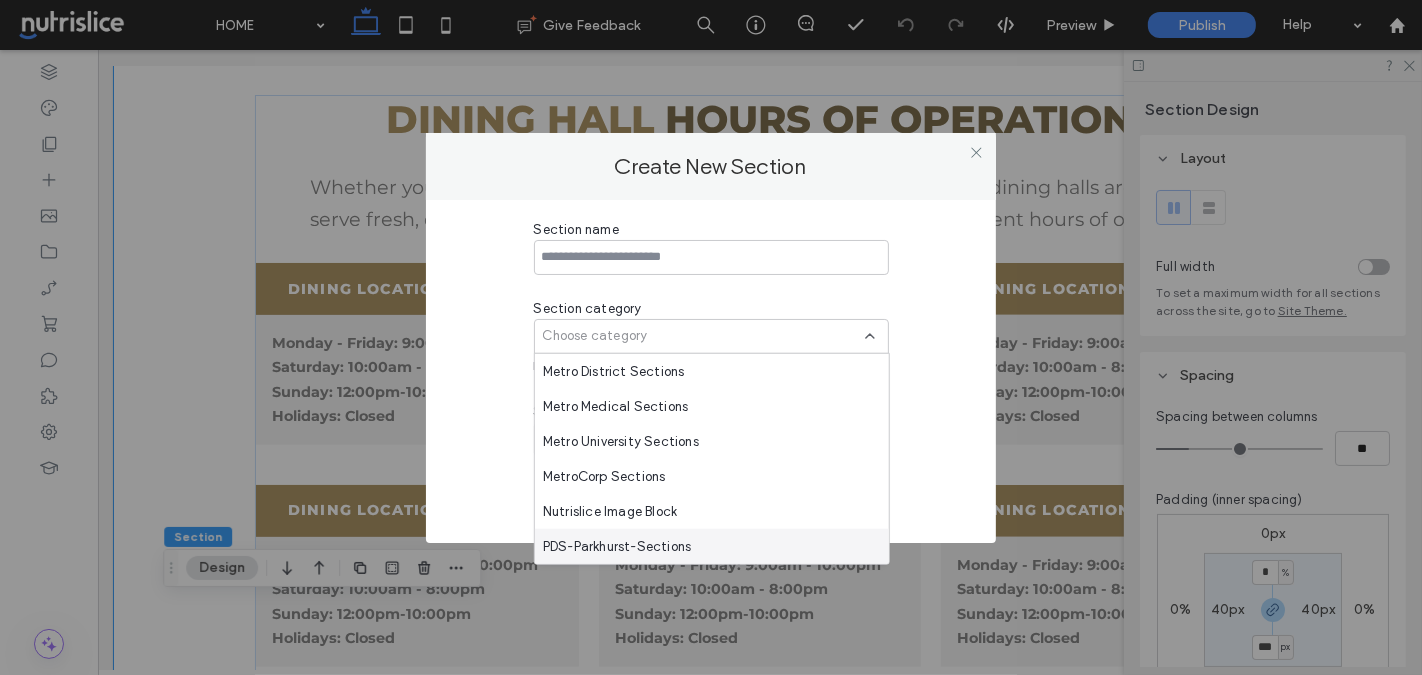click on "PDS-Parkhurst-Sections" at bounding box center [617, 546] 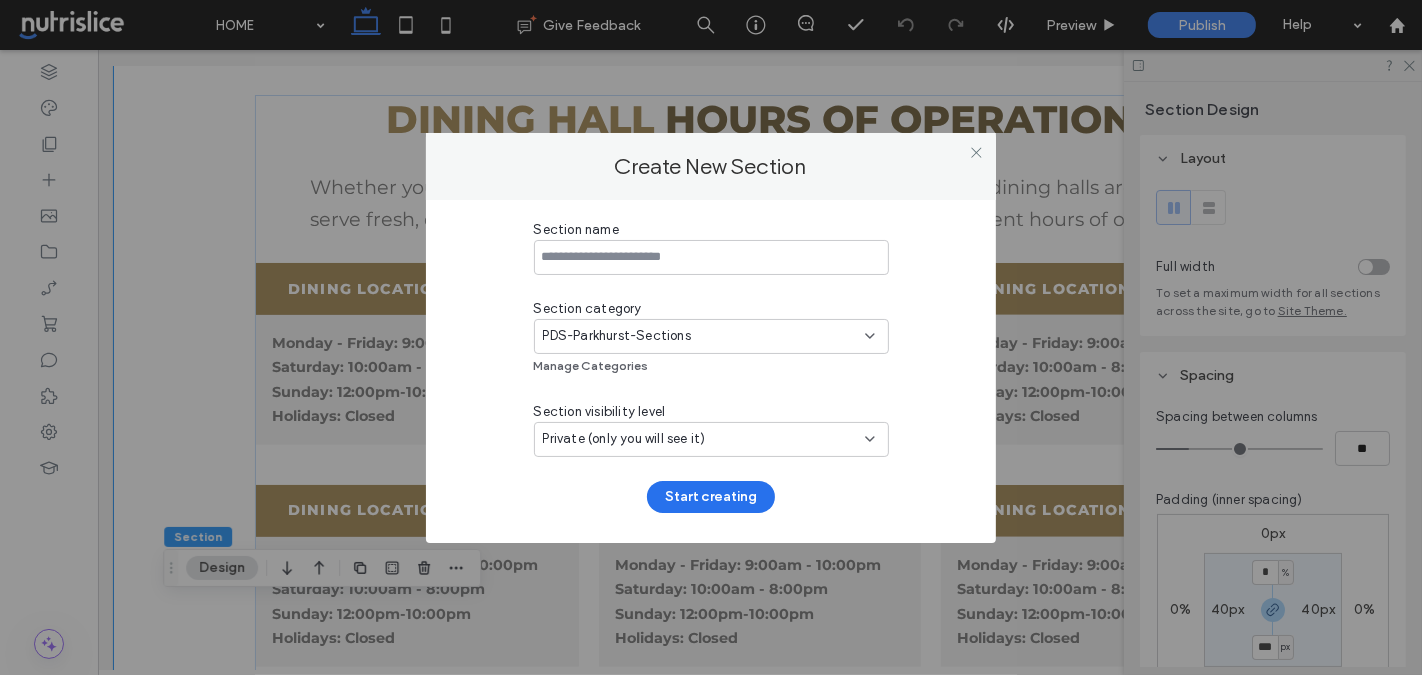 click on "Private (only you will see it)" at bounding box center [711, 439] 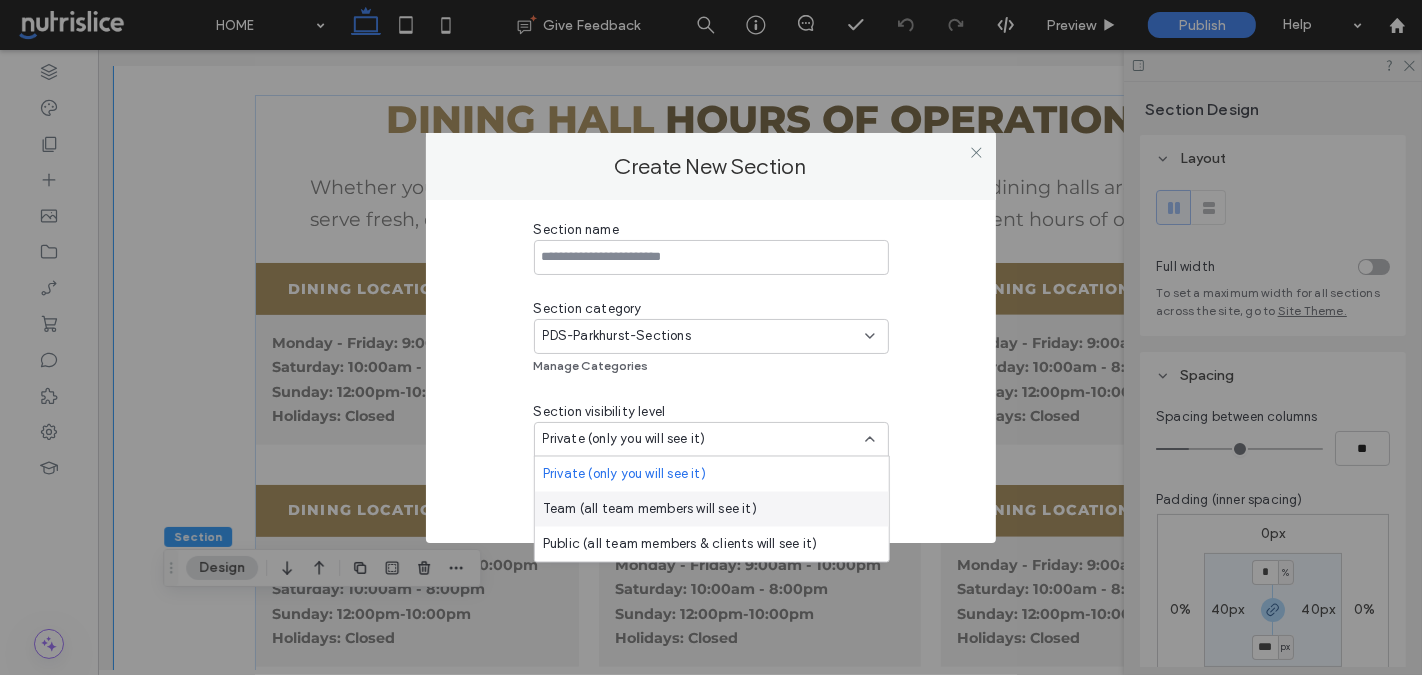 click on "Team (all team members will see it)" at bounding box center (650, 509) 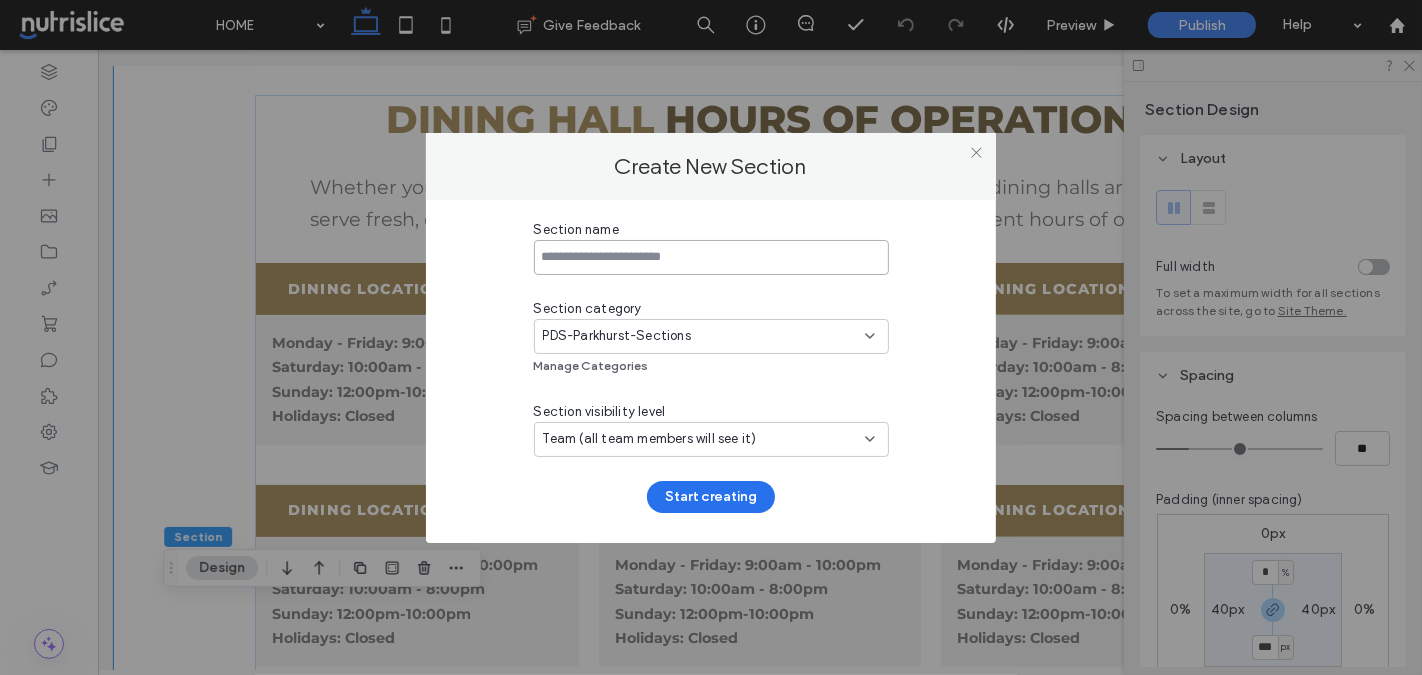 click at bounding box center [711, 257] 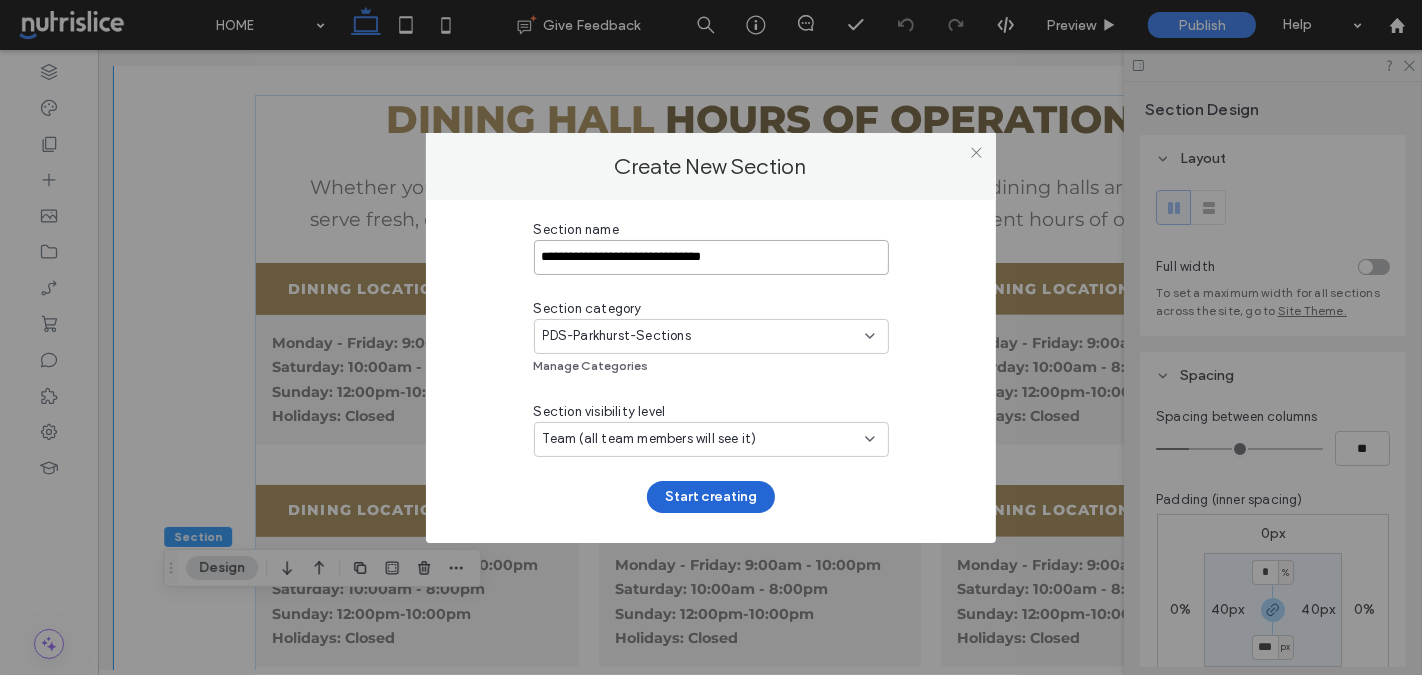 type on "**********" 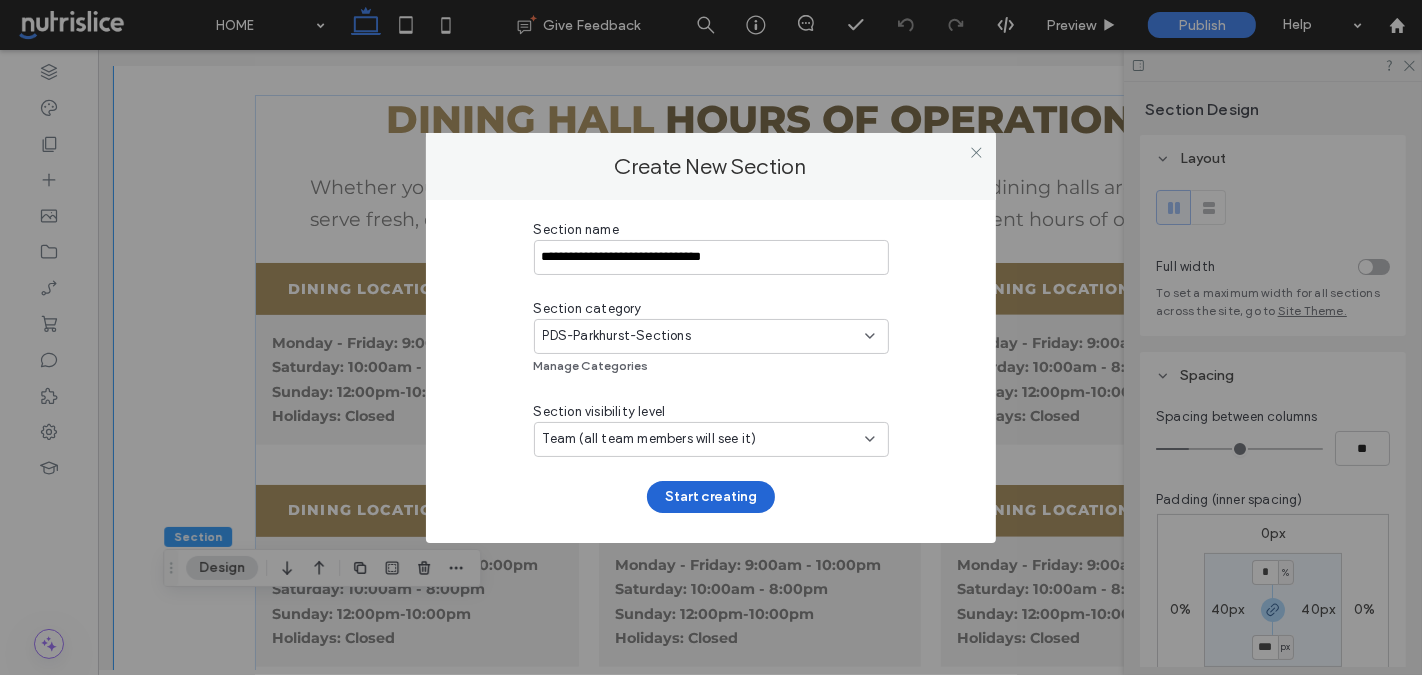 click on "Start creating" at bounding box center (711, 497) 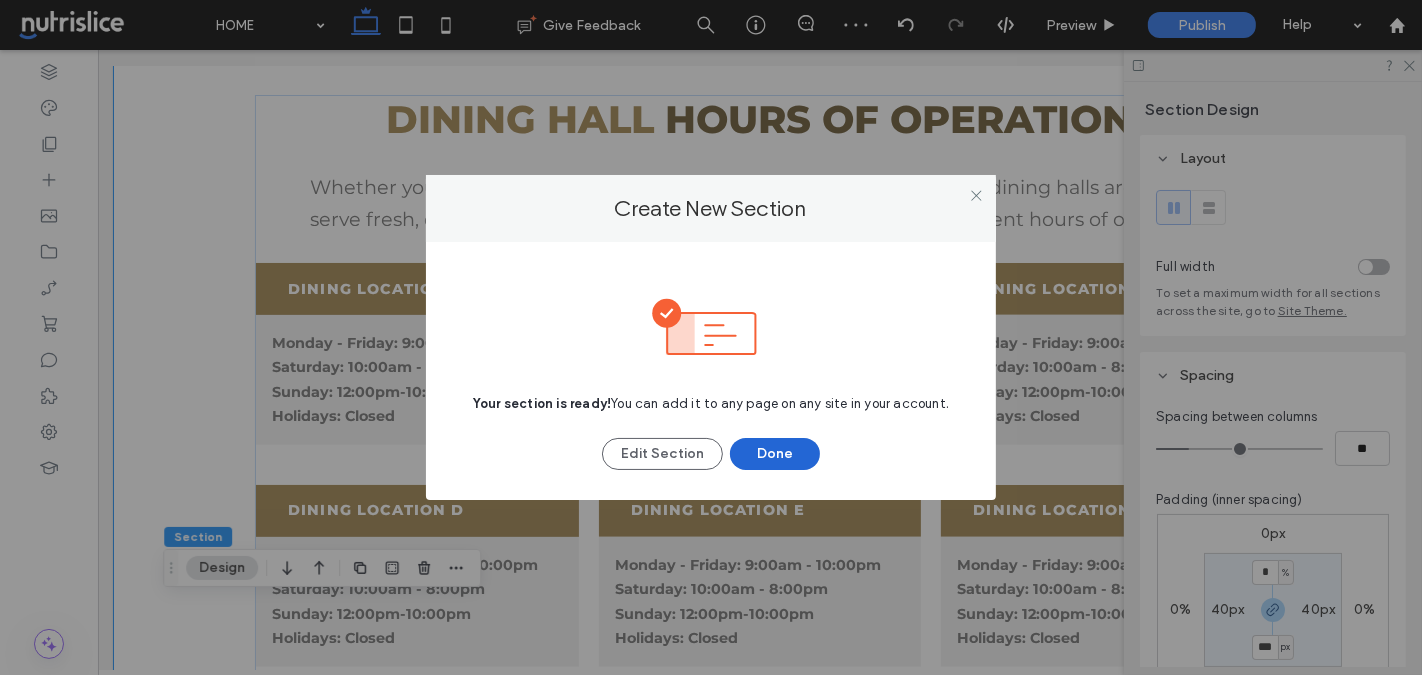 click on "Done" at bounding box center [775, 454] 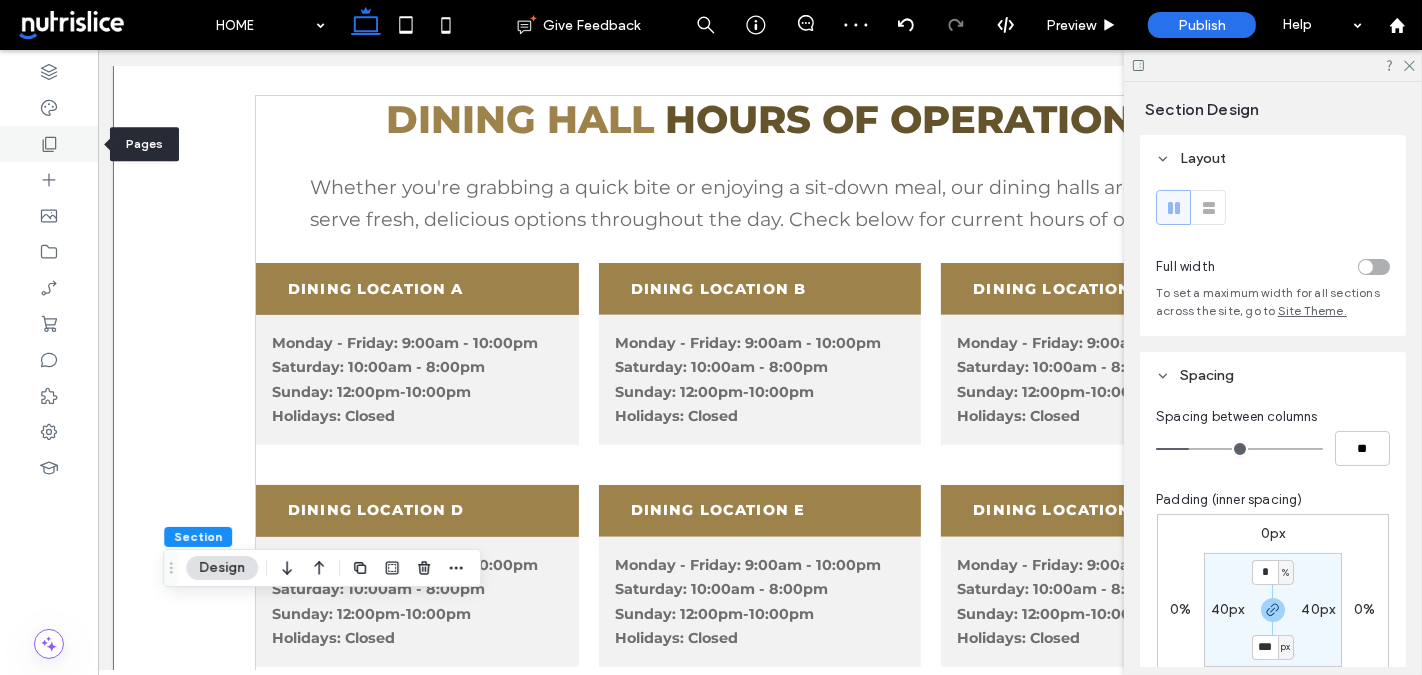 click 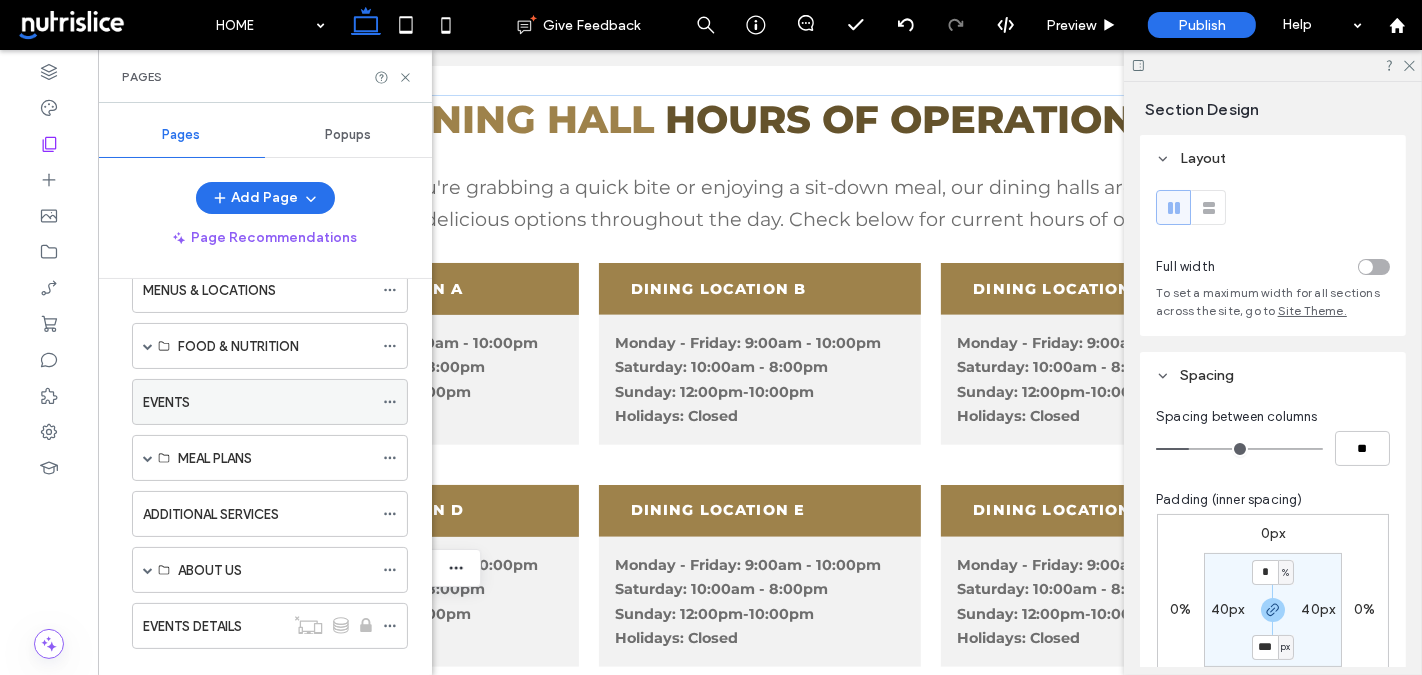 scroll, scrollTop: 126, scrollLeft: 0, axis: vertical 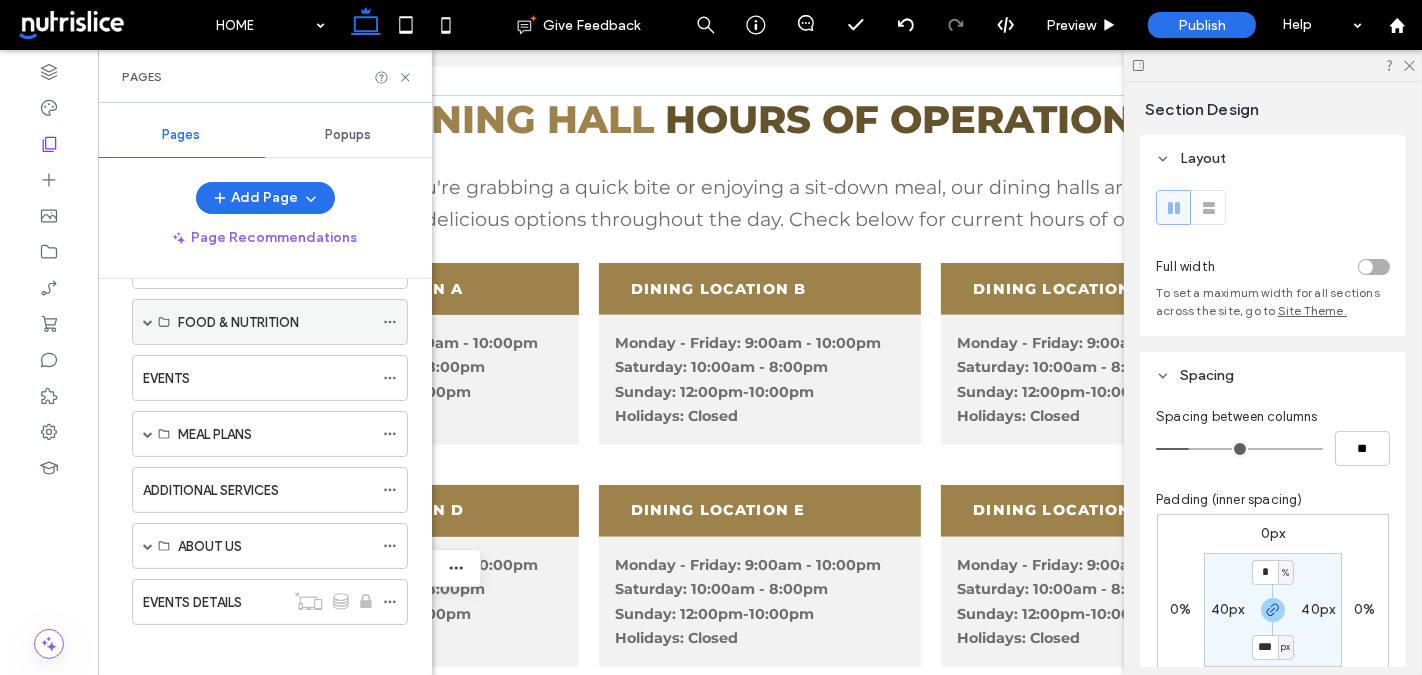 click at bounding box center [148, 322] 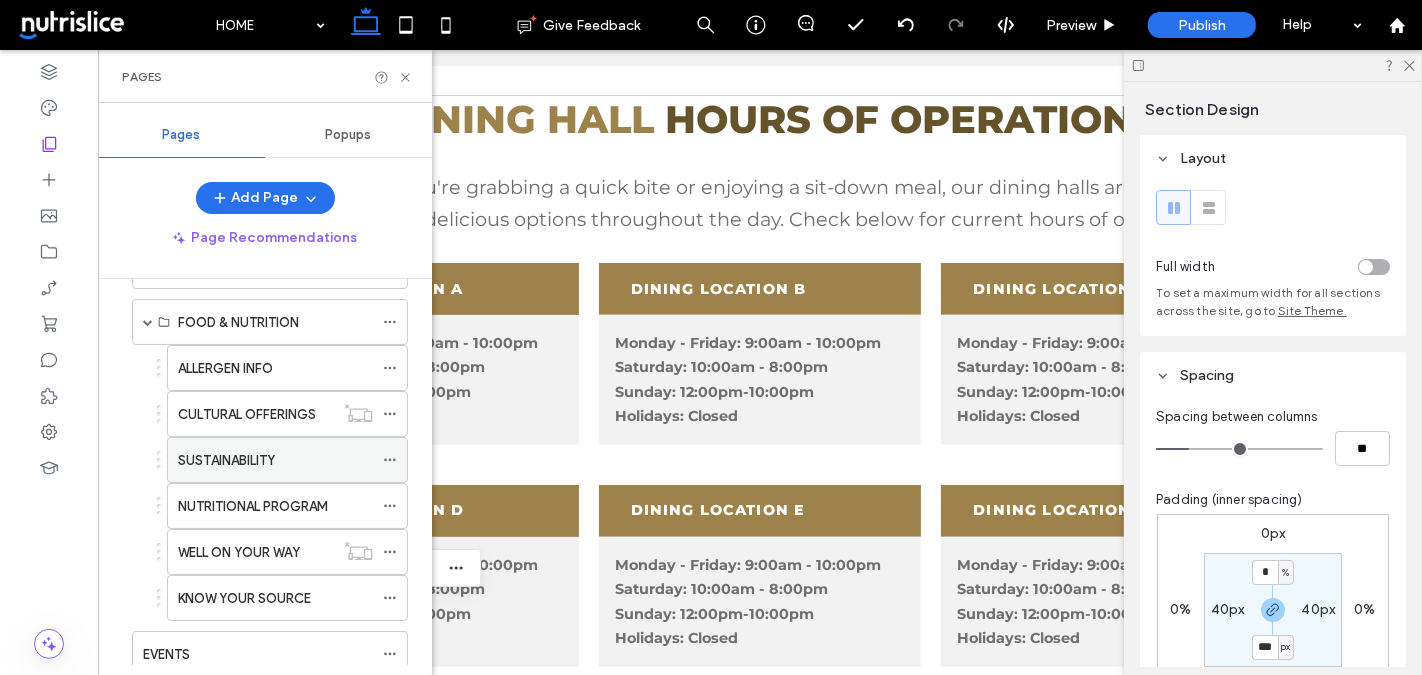 click 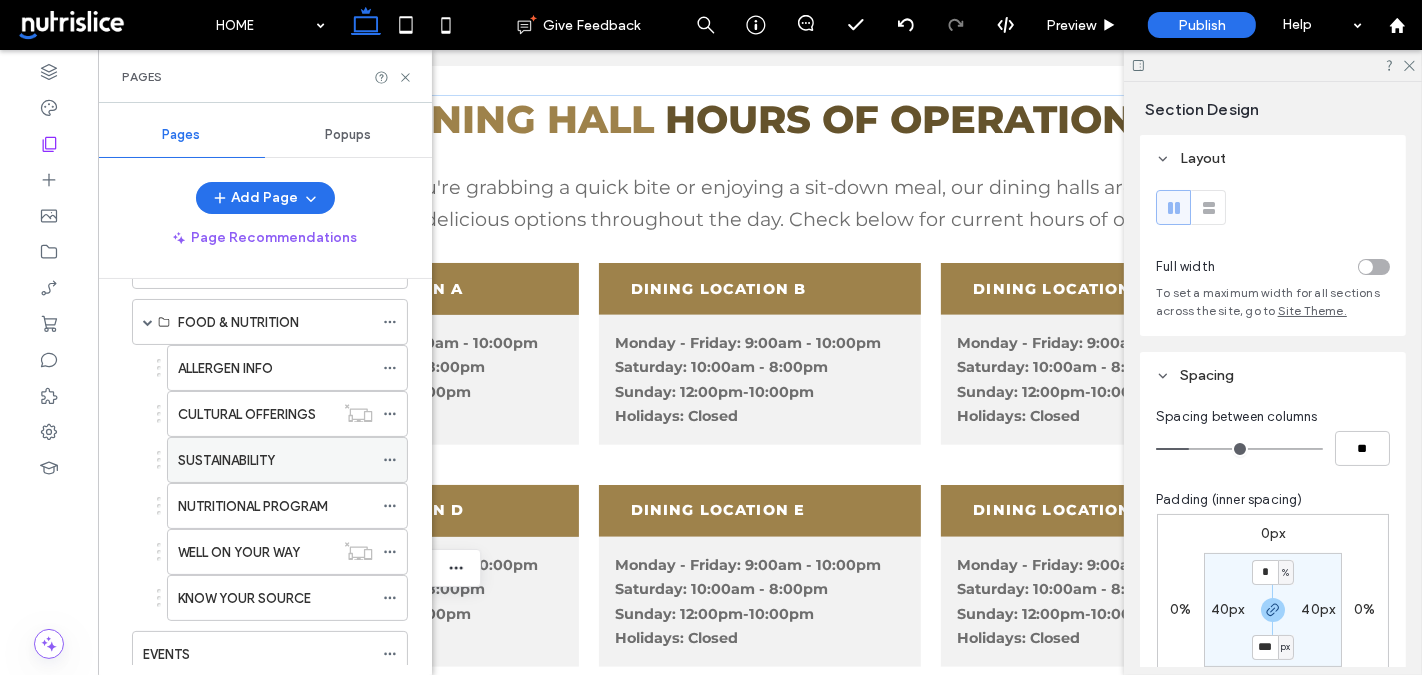 click on "SUSTAINABILITY" at bounding box center (275, 460) 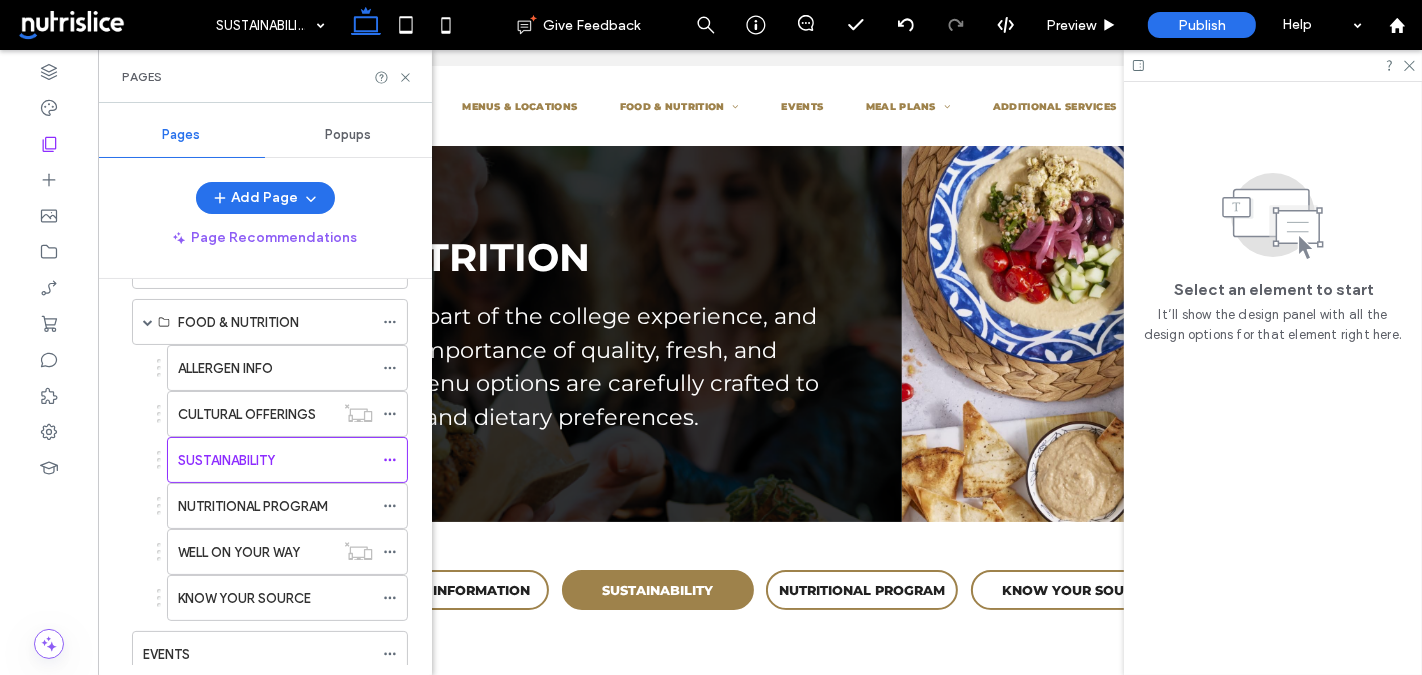 scroll, scrollTop: 0, scrollLeft: 0, axis: both 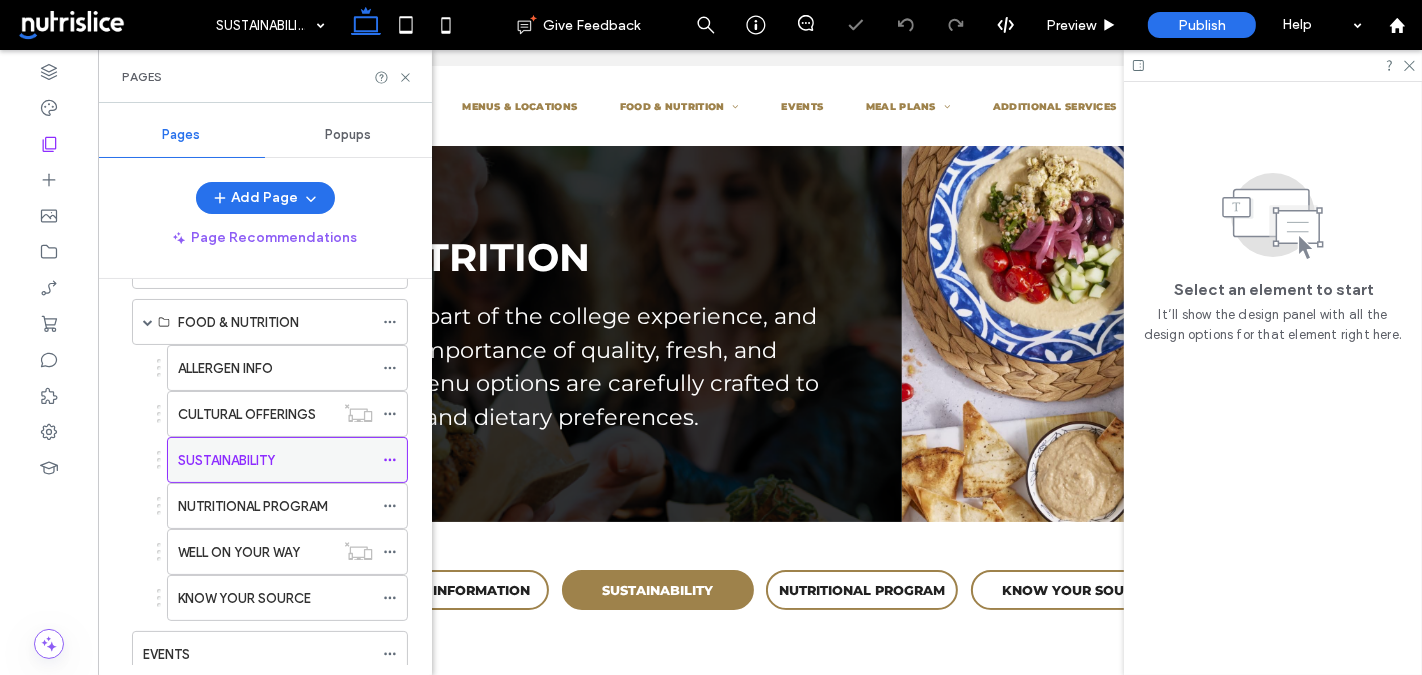 click 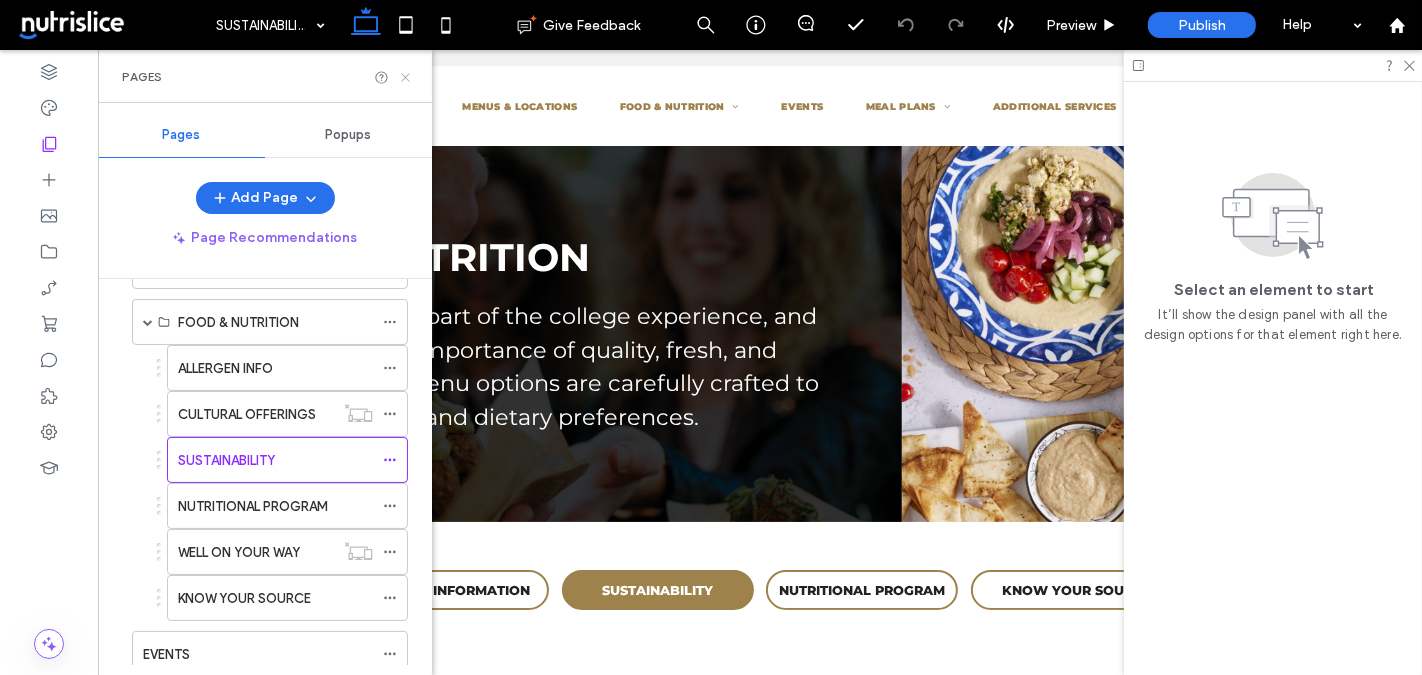 click 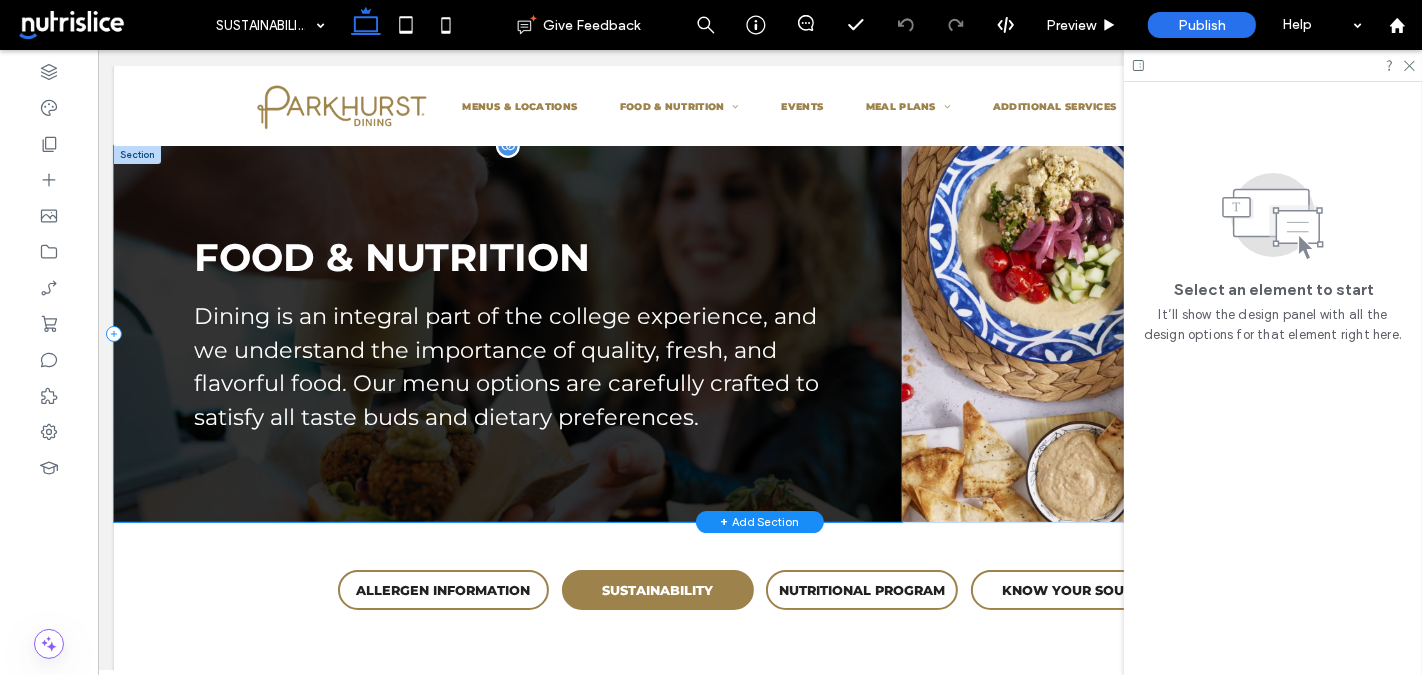 click on "FOOD & NUTRITION
Dining is an integral part of the college experience, and we understand the importance of quality, fresh, and flavorful food. Our menu options are carefully crafted to satisfy all taste buds and dietary preferences." at bounding box center [507, 334] 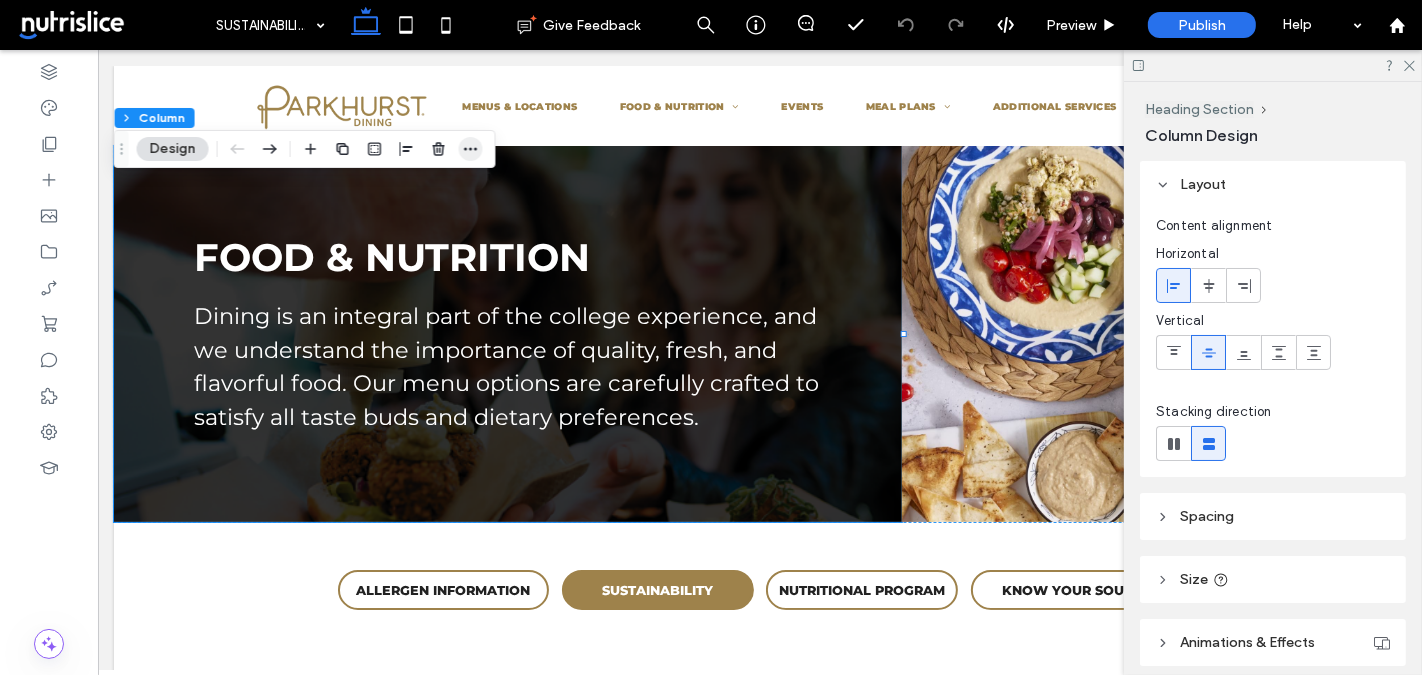 click 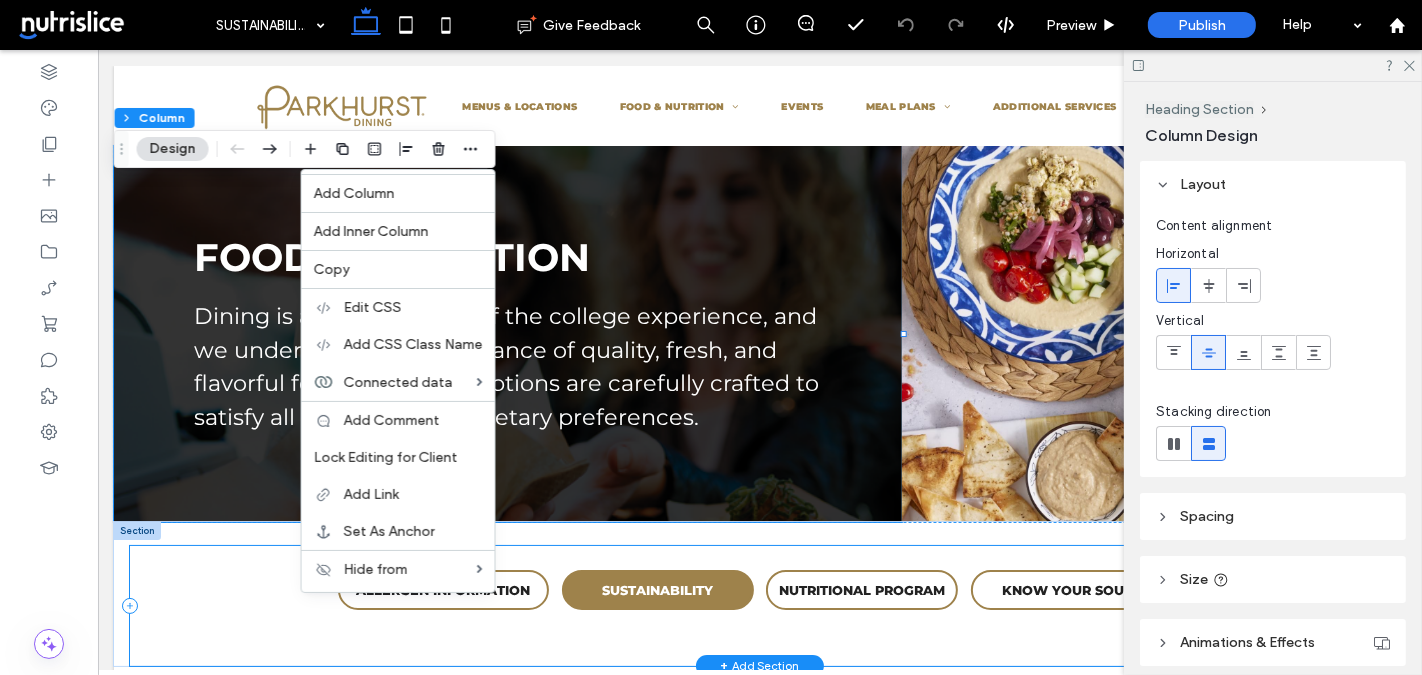 click on "ALLERGEN INFORMATION
SPECIAL DIETS
CULTURAL OFFERINGS
SUSTAINABILITY
NUTRITIONAL PROGRAM
KNOW YOUR SOURCE" at bounding box center [759, 606] 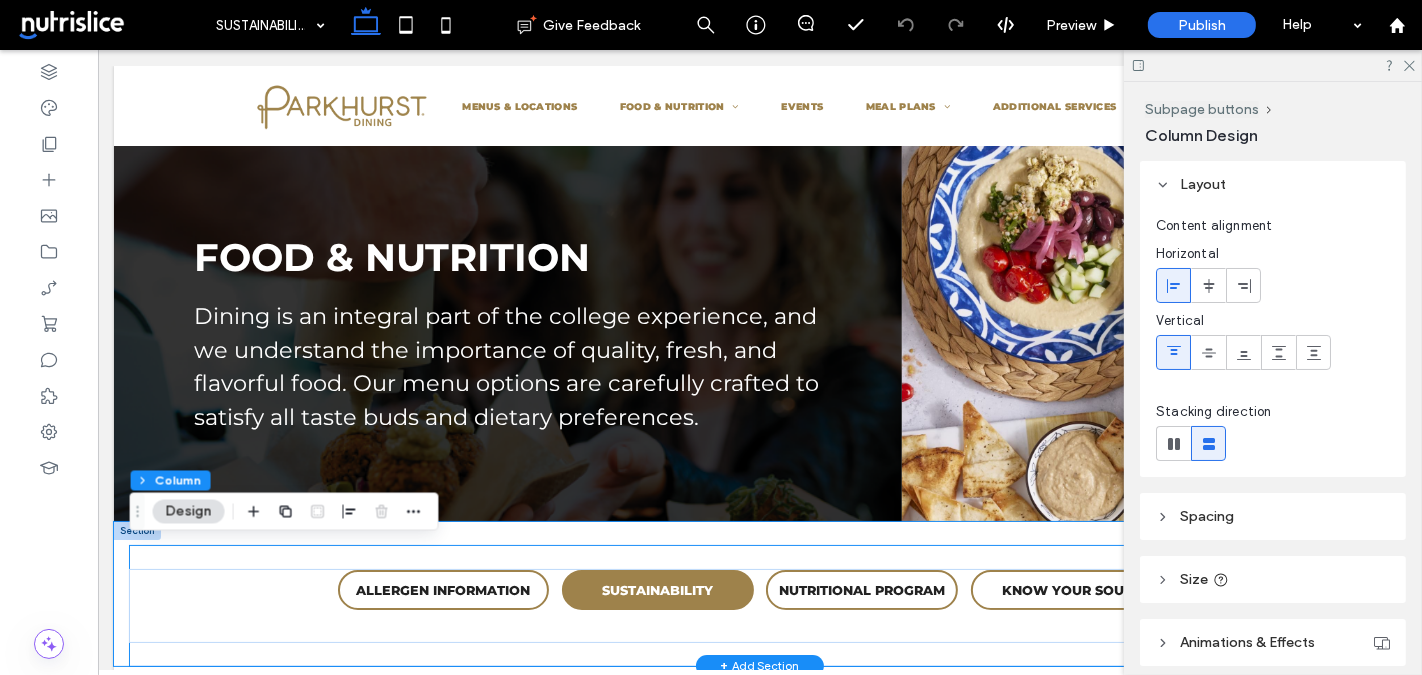 click on "ALLERGEN INFORMATION
SPECIAL DIETS
CULTURAL OFFERINGS
SUSTAINABILITY
NUTRITIONAL PROGRAM
KNOW YOUR SOURCE" at bounding box center [759, 594] 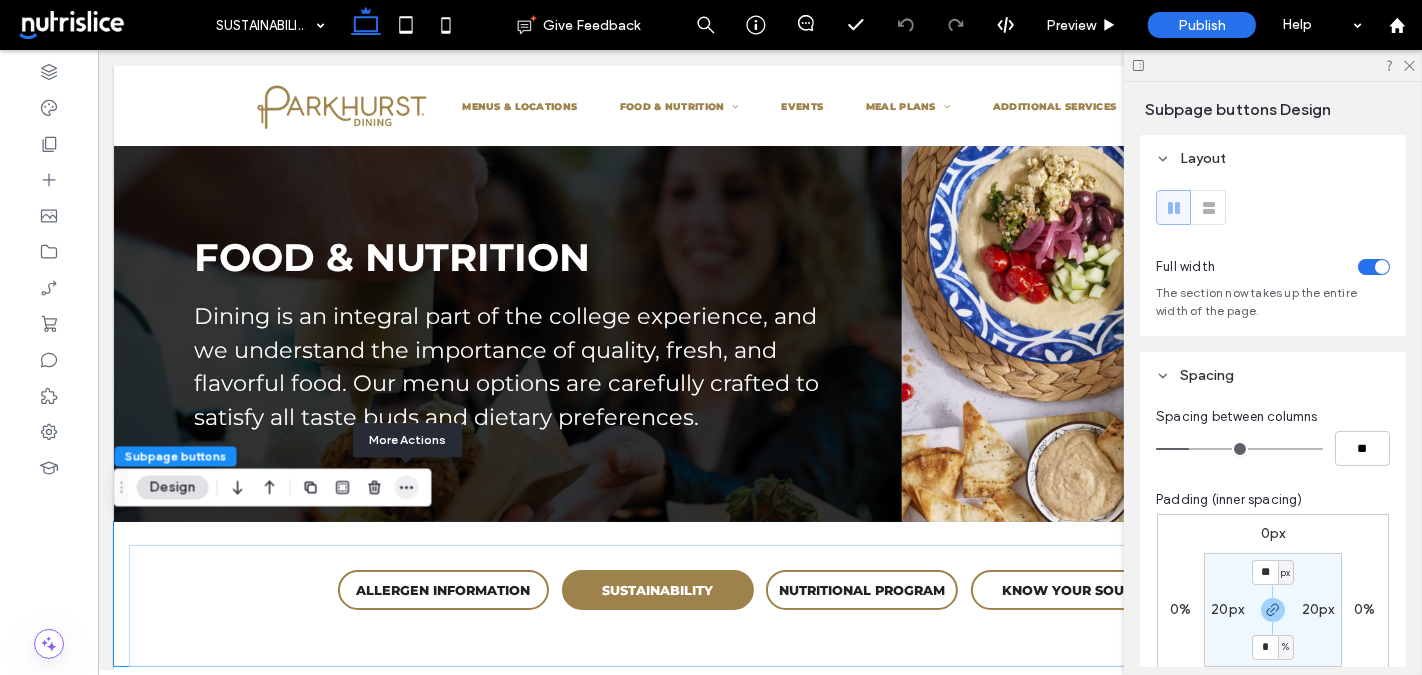 click 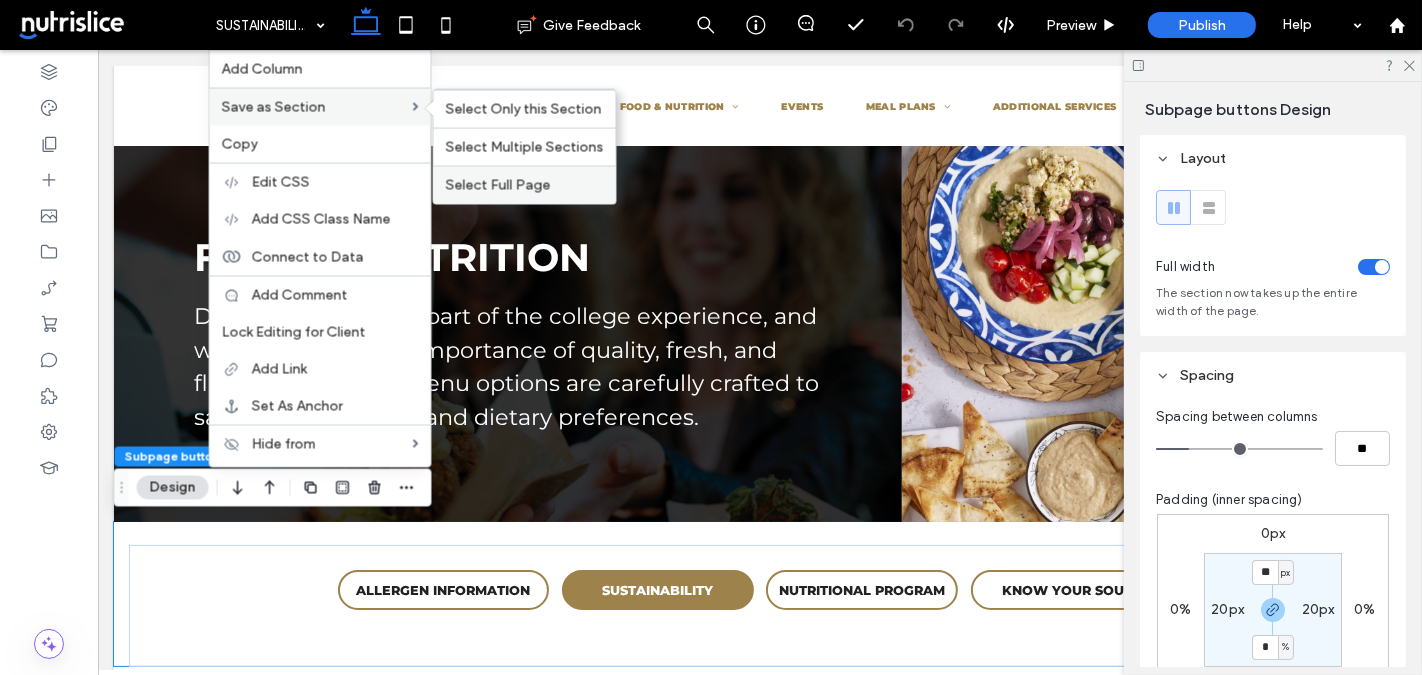 click on "Select Full Page" at bounding box center [498, 185] 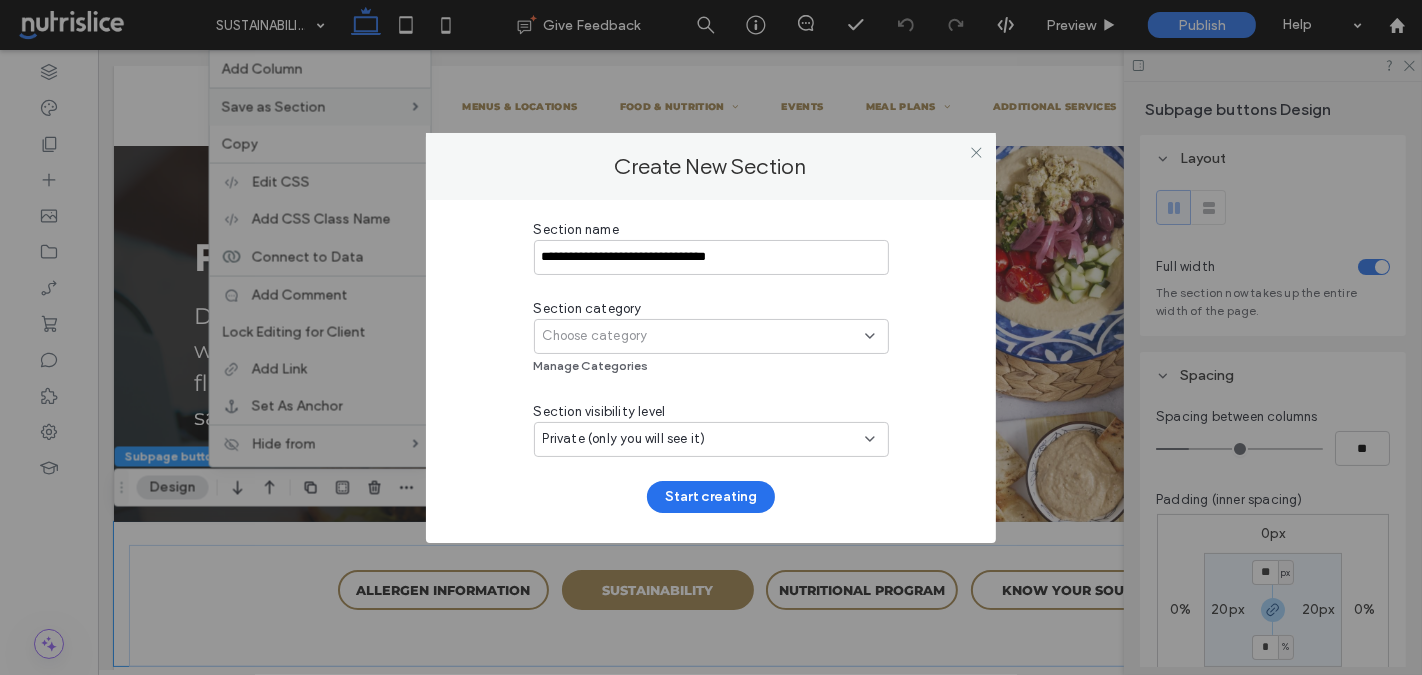 type on "**********" 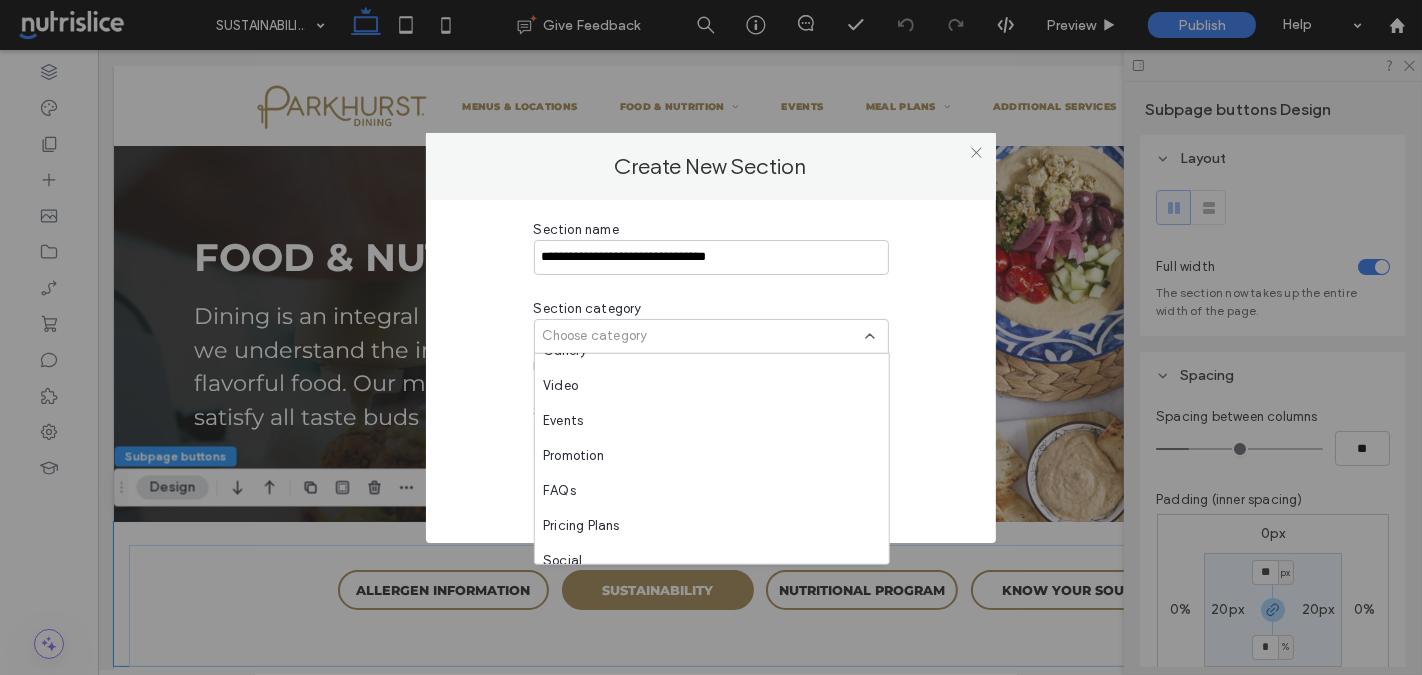 scroll, scrollTop: 910, scrollLeft: 0, axis: vertical 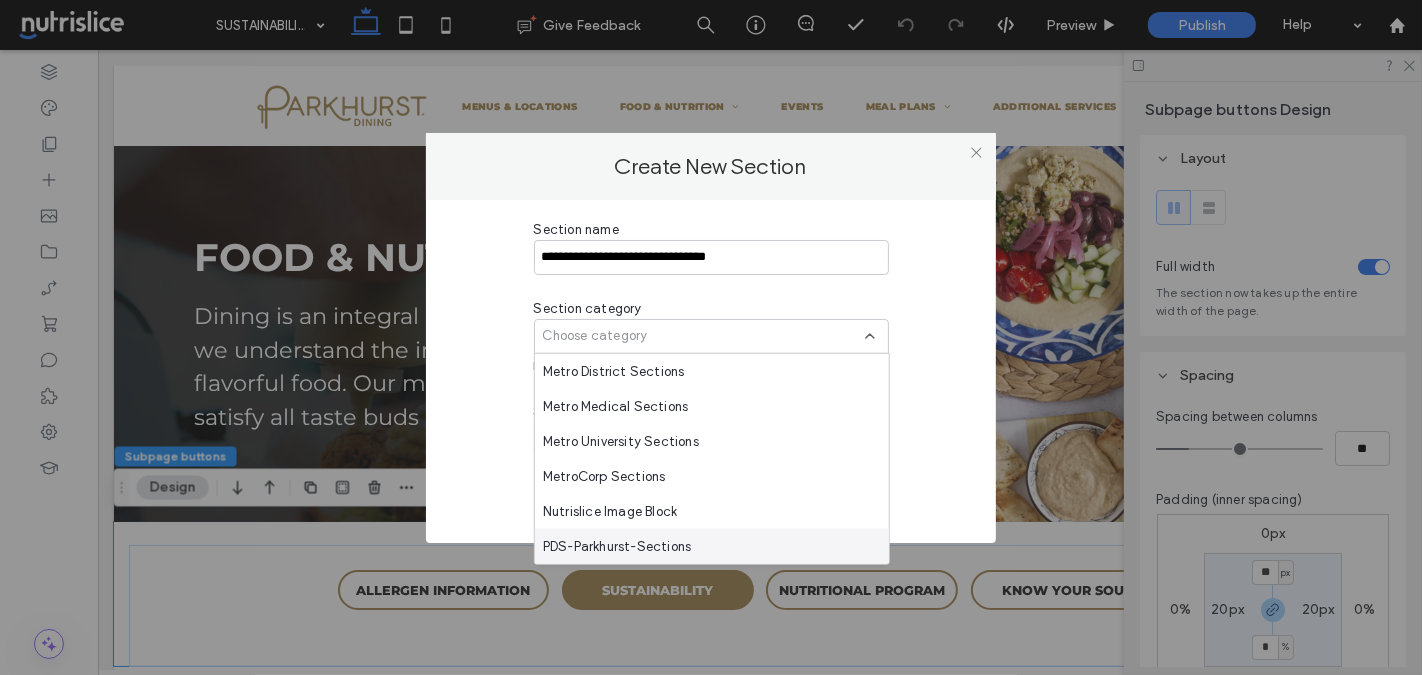click on "PDS-Parkhurst-Sections" at bounding box center (712, 546) 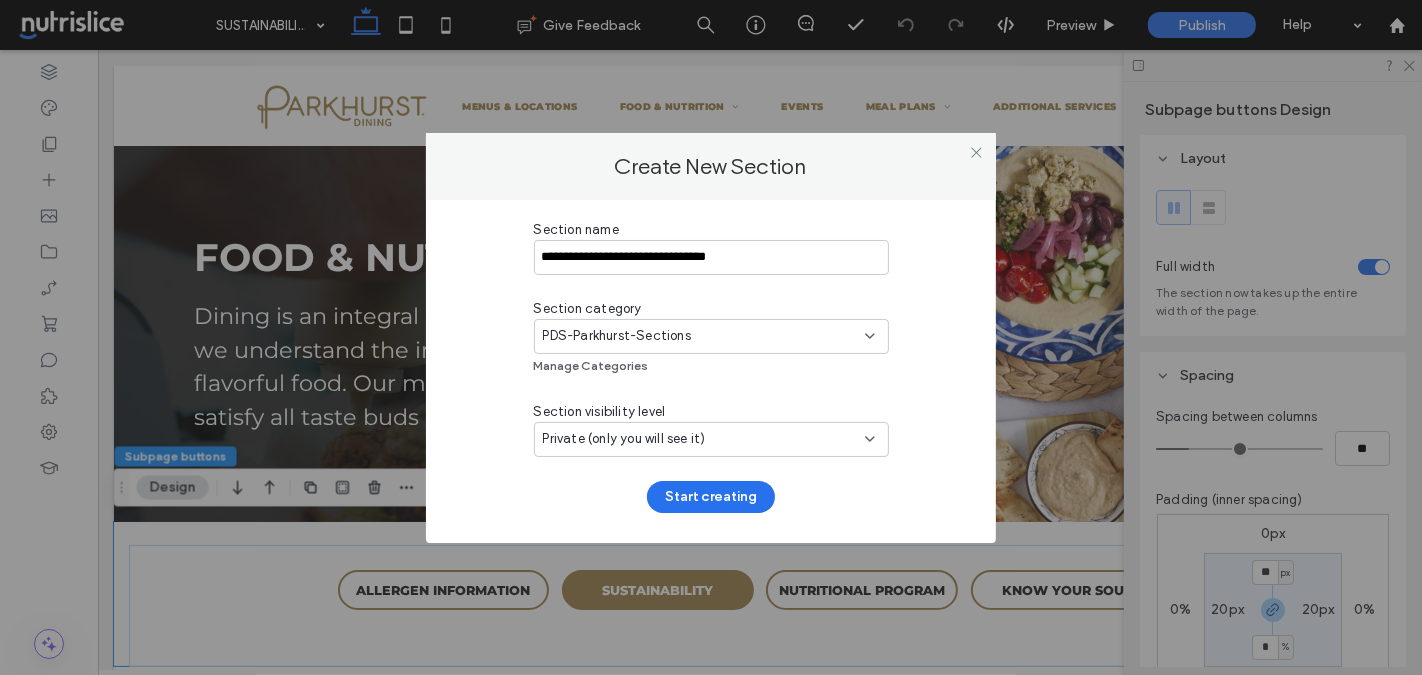 click on "Private (only you will see it)" at bounding box center (624, 439) 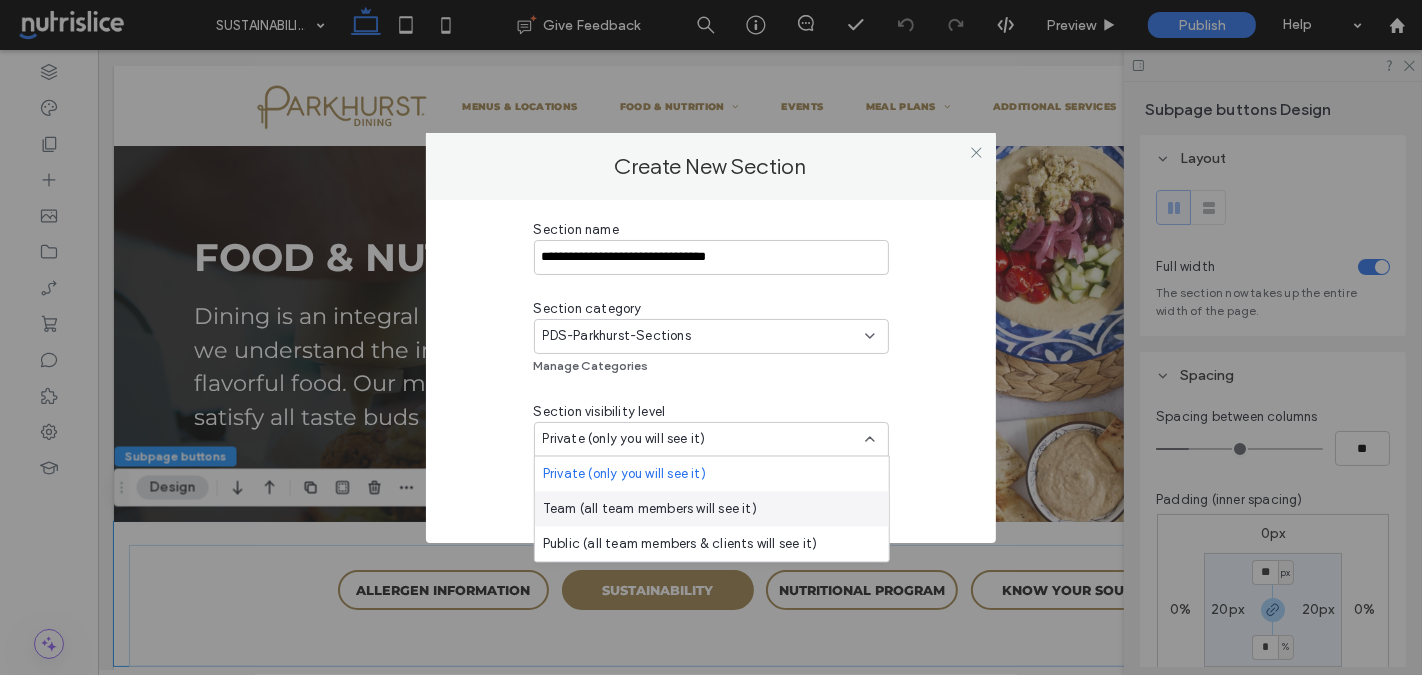 click on "Team (all team members will see it)" at bounding box center (712, 509) 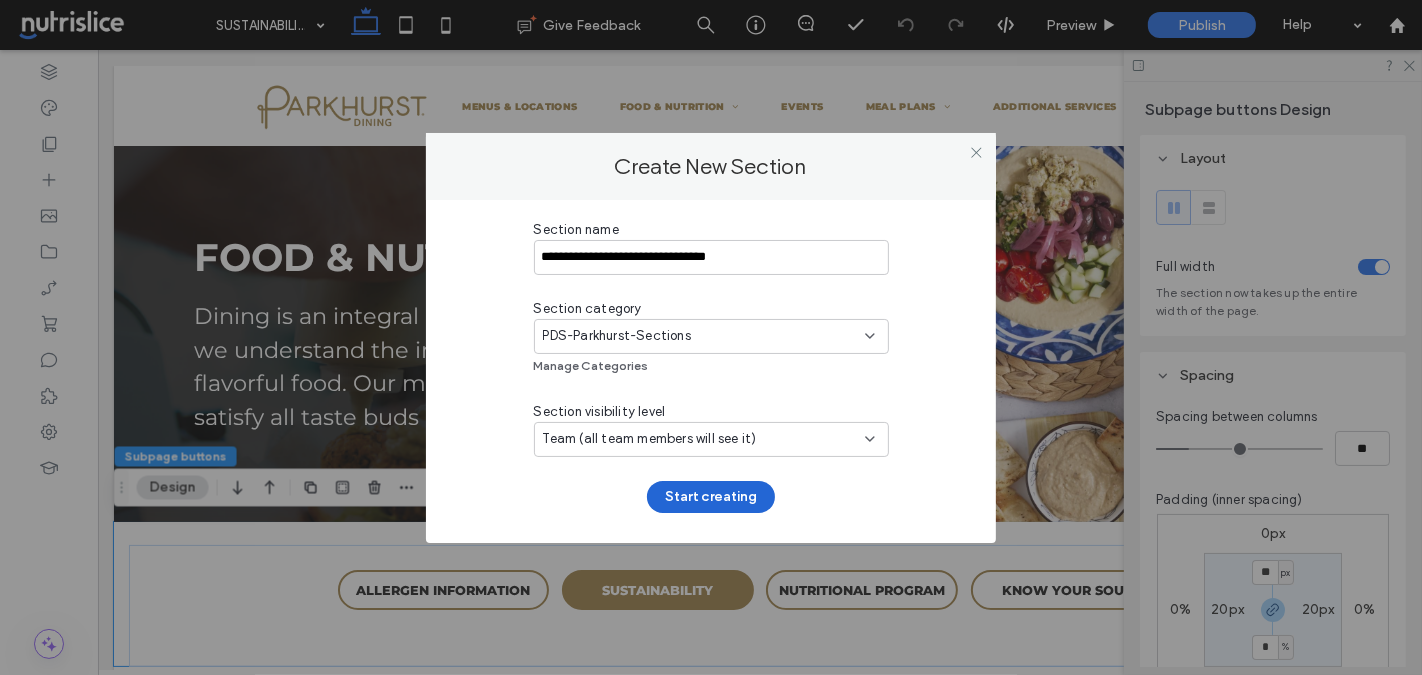 click on "Start creating" at bounding box center (711, 497) 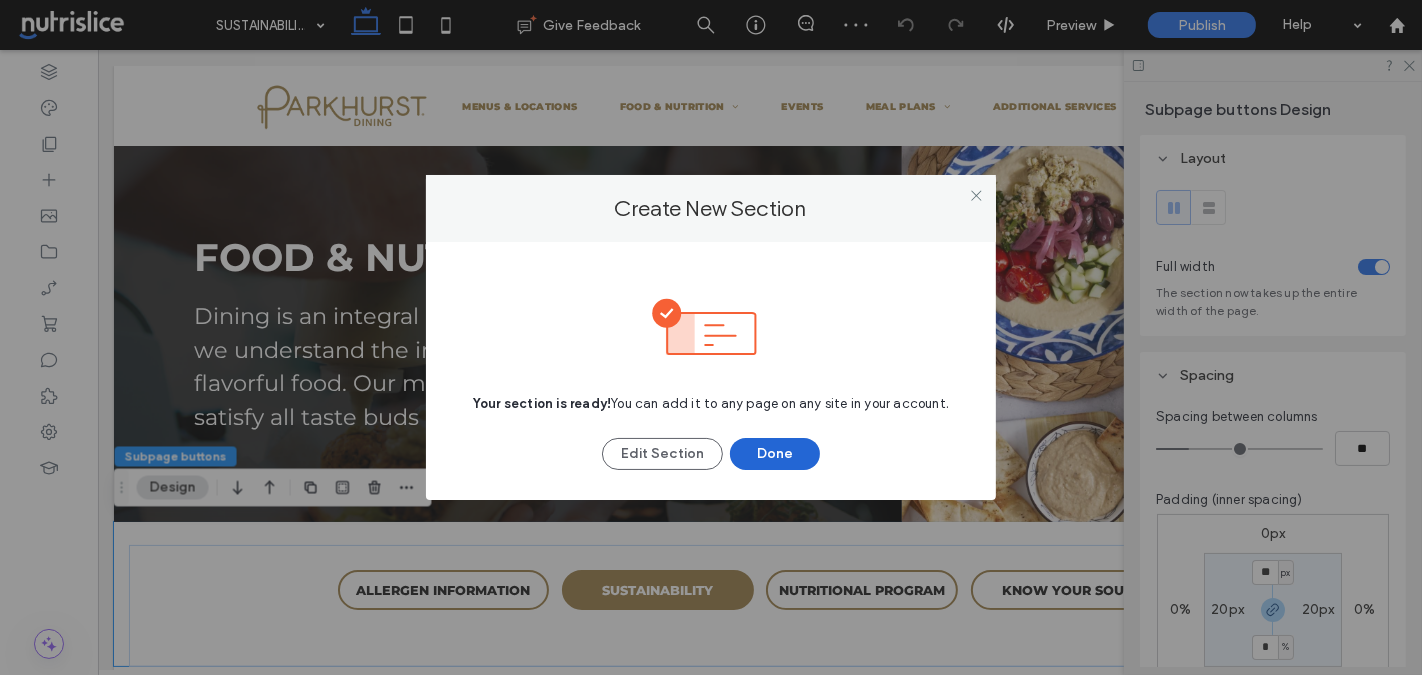 click on "Done" at bounding box center [775, 454] 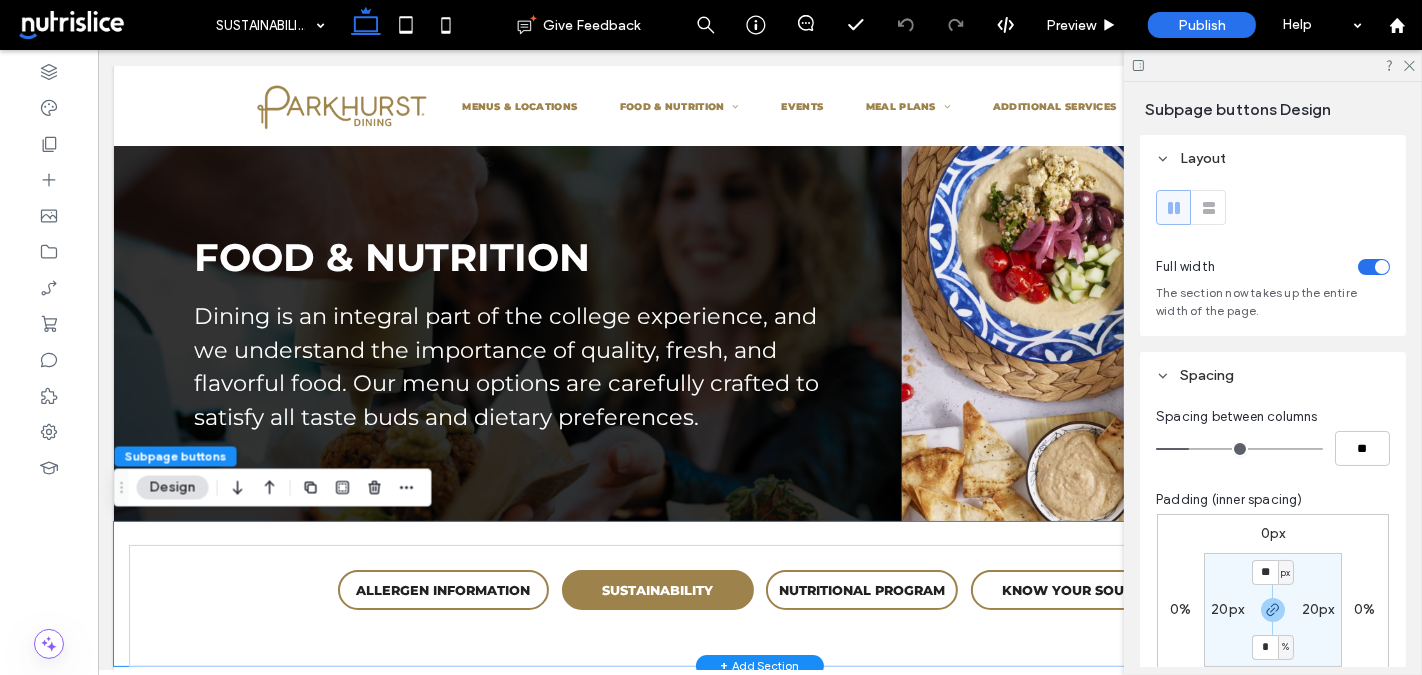 click on "ALLERGEN INFORMATION
SPECIAL DIETS
CULTURAL OFFERINGS
SUSTAINABILITY
NUTRITIONAL PROGRAM
KNOW YOUR SOURCE" at bounding box center (759, 594) 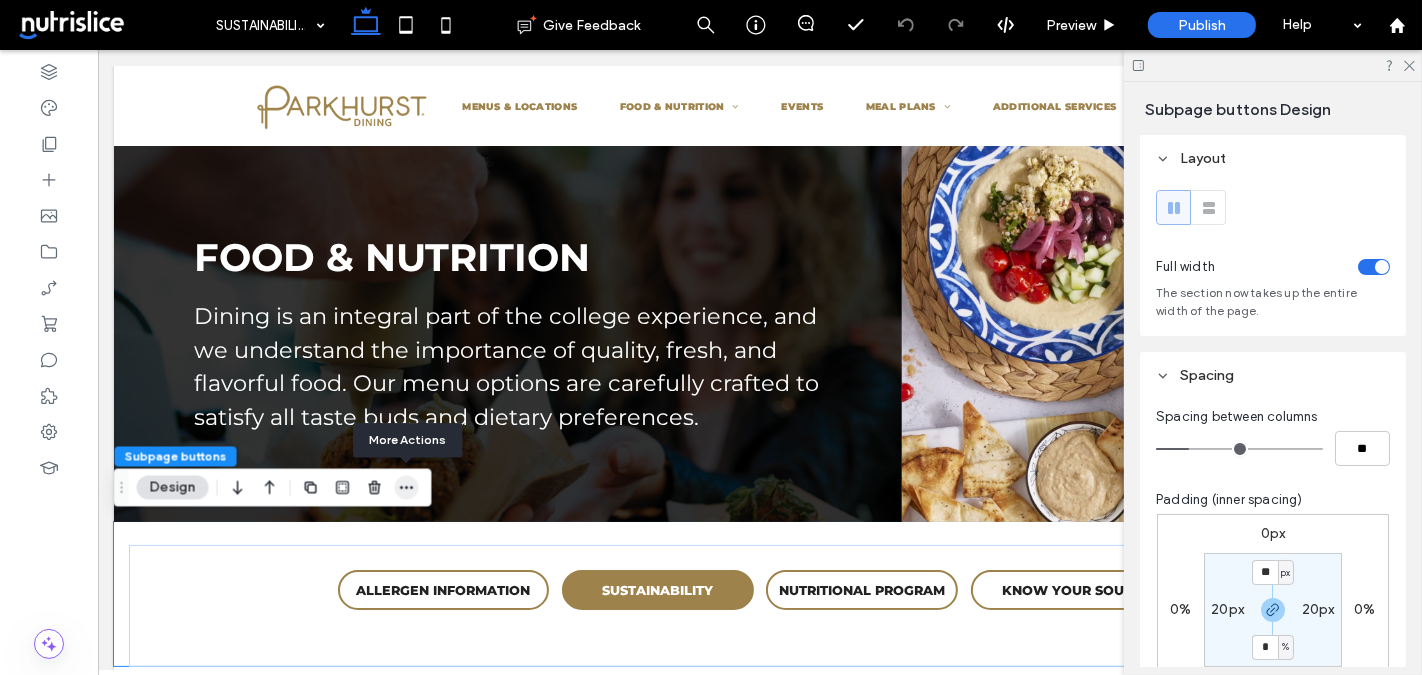 click at bounding box center [407, 488] 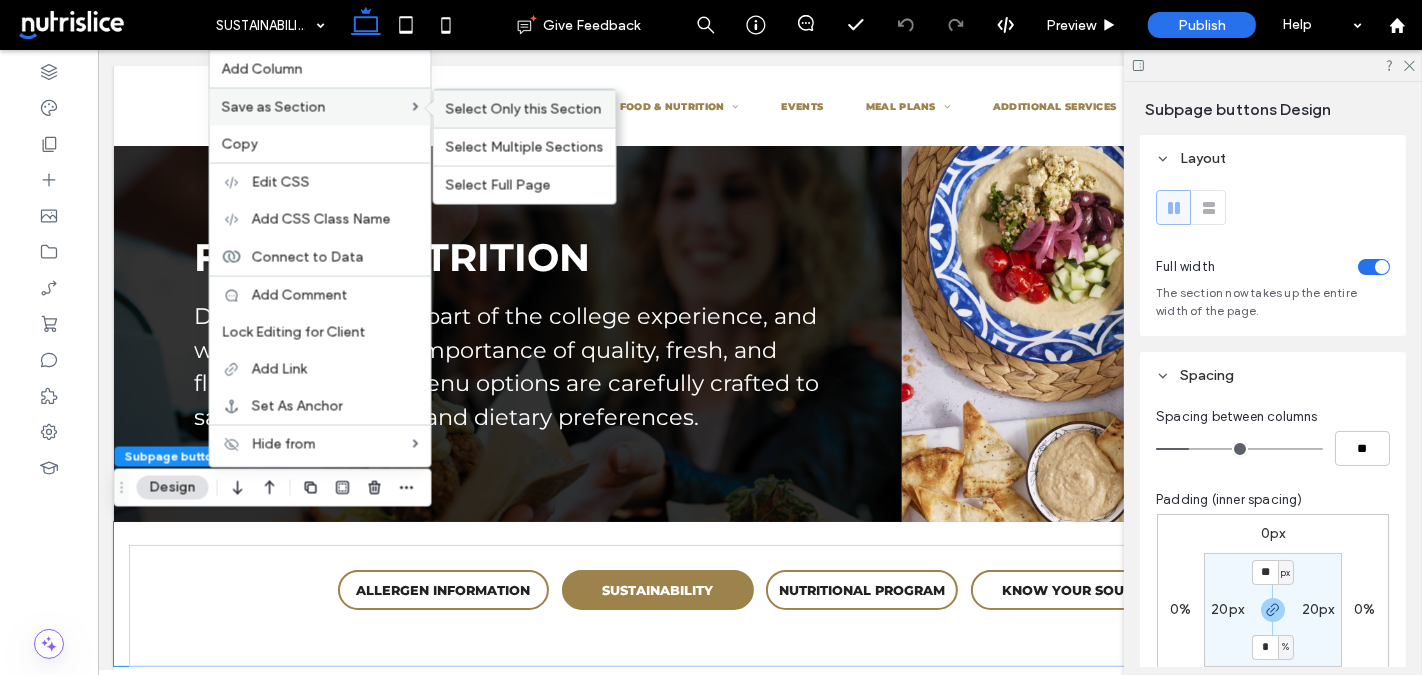 click on "Select Only this Section" at bounding box center [525, 109] 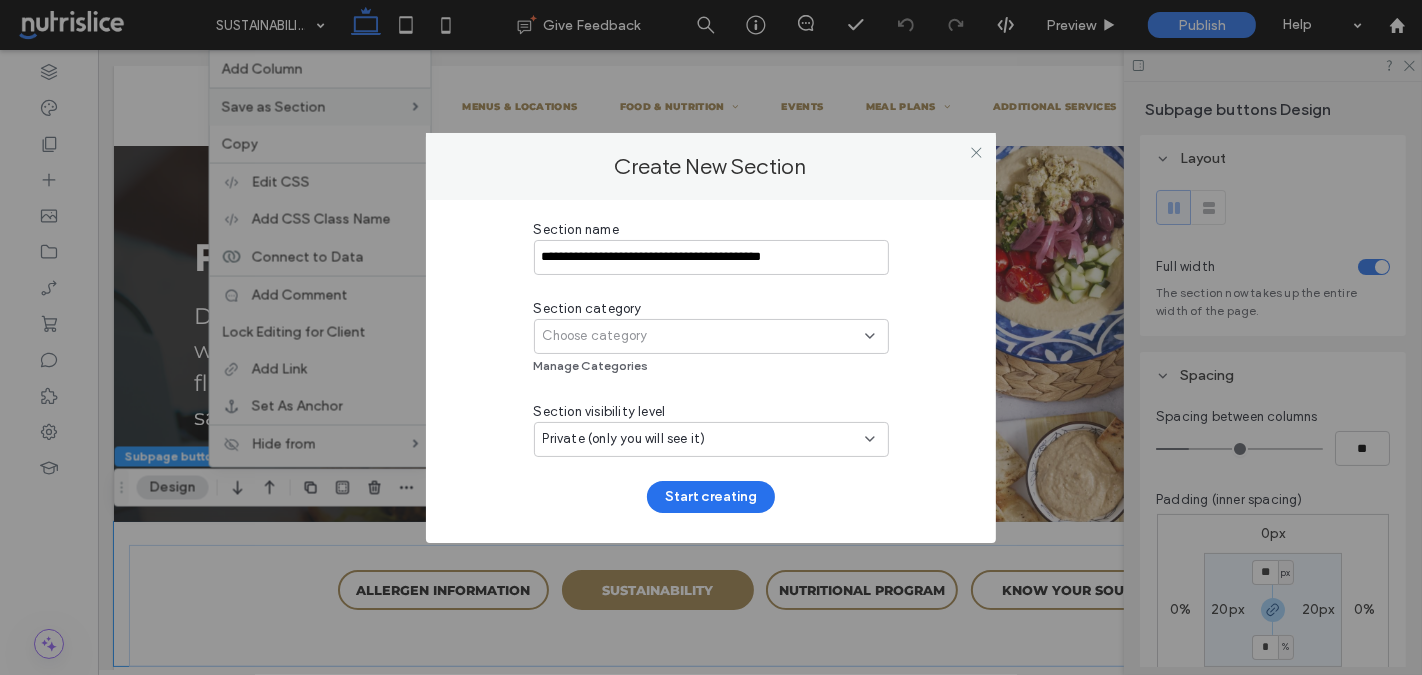 type on "**********" 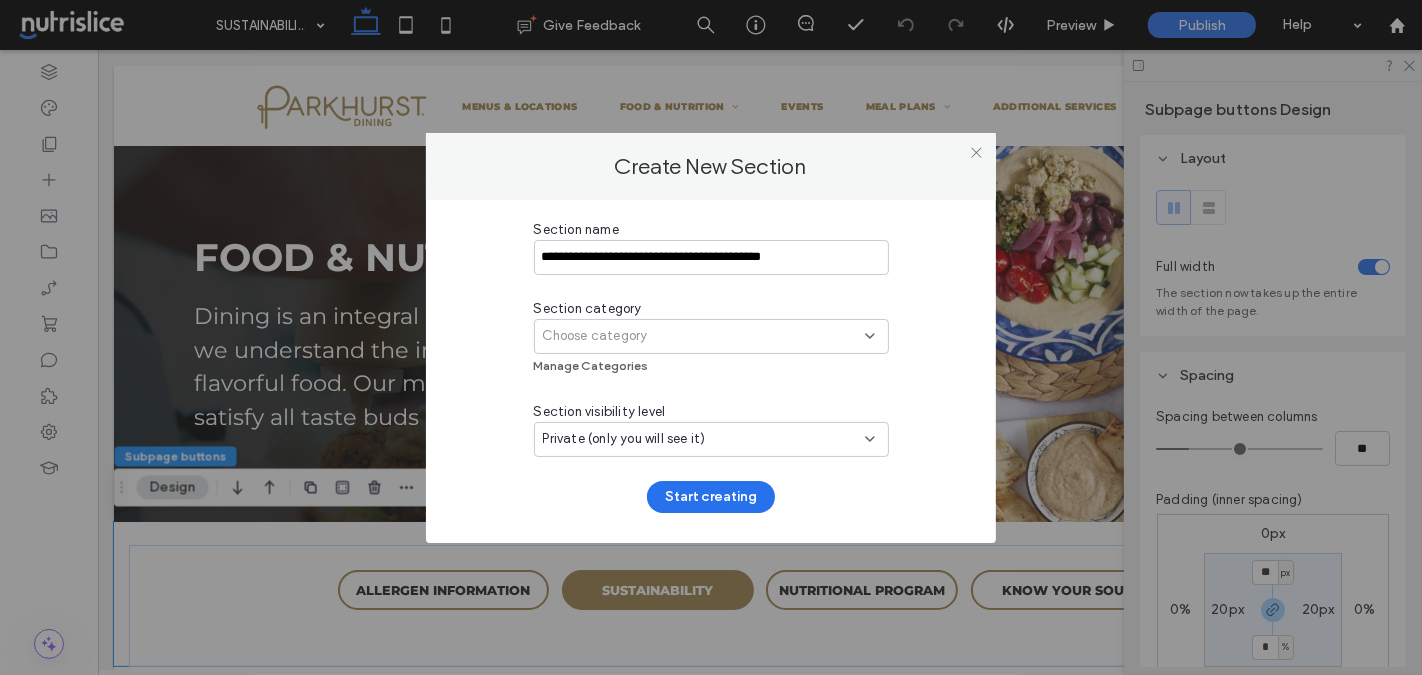 click on "Choose category" at bounding box center (711, 336) 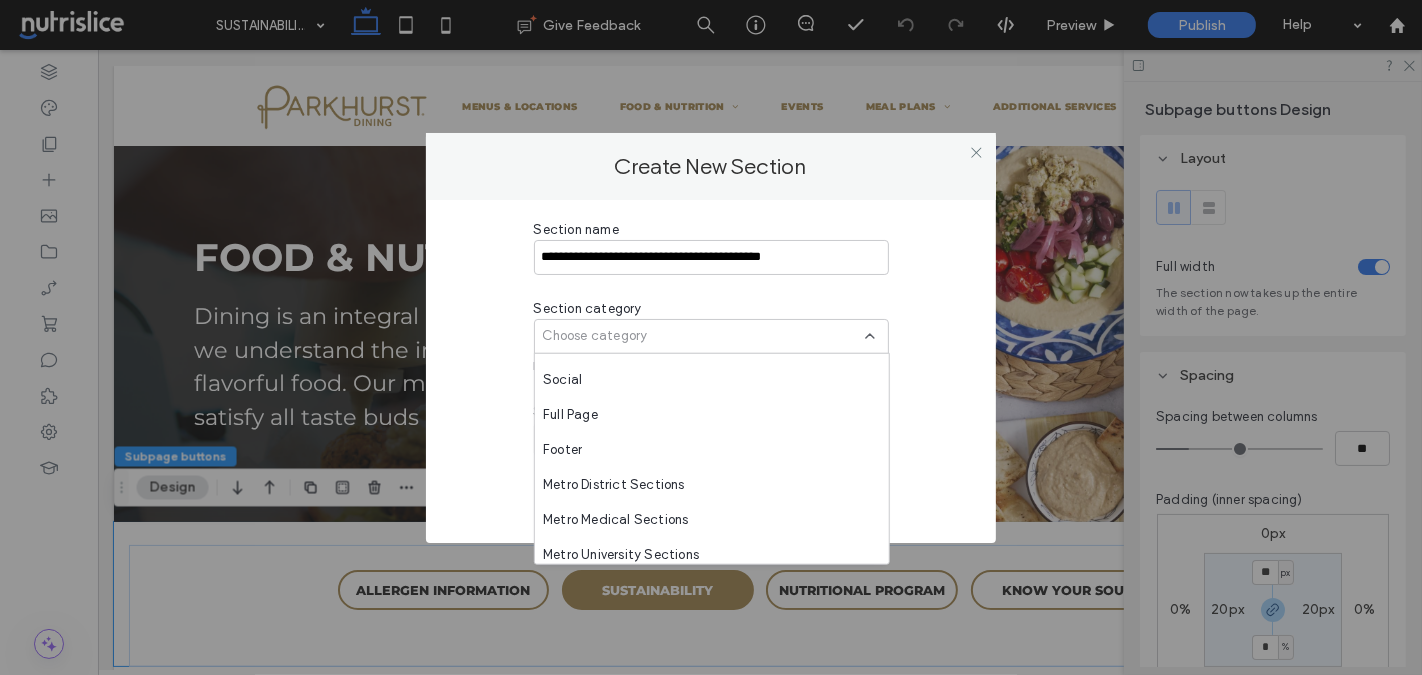 scroll, scrollTop: 910, scrollLeft: 0, axis: vertical 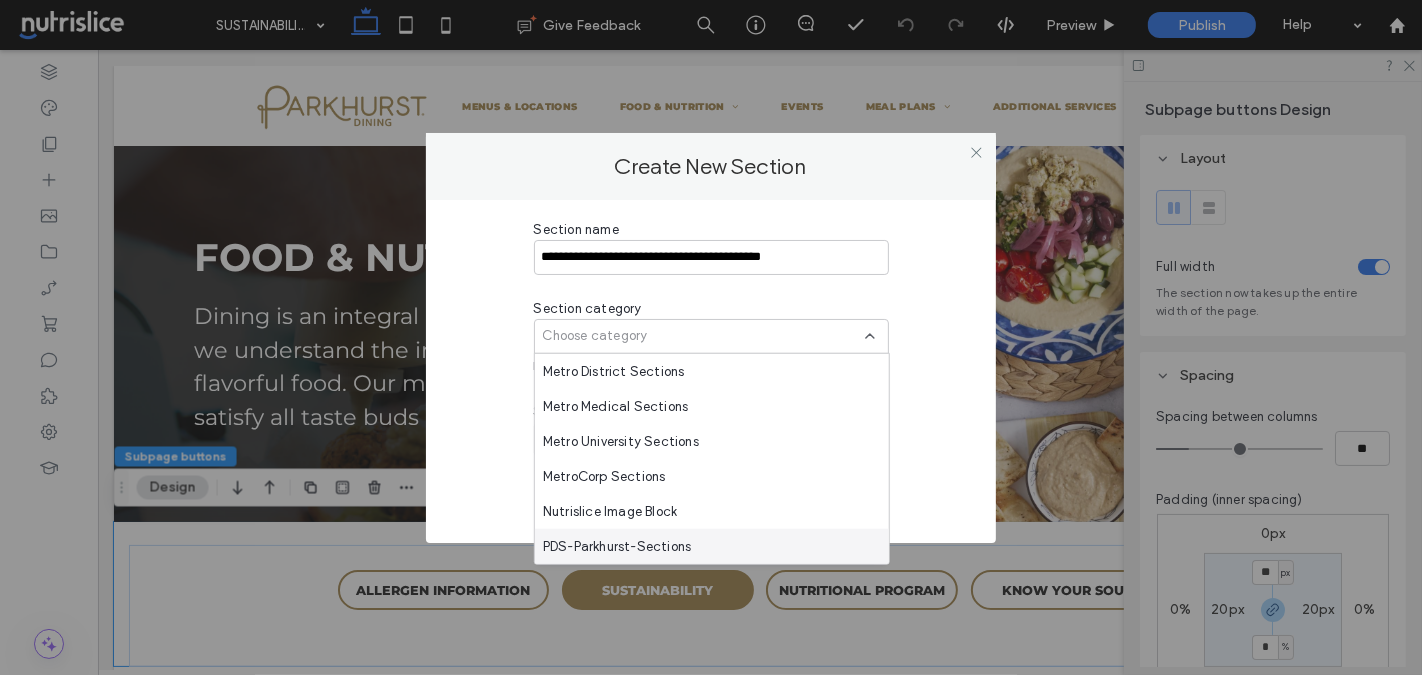 click on "PDS-Parkhurst-Sections" at bounding box center [617, 546] 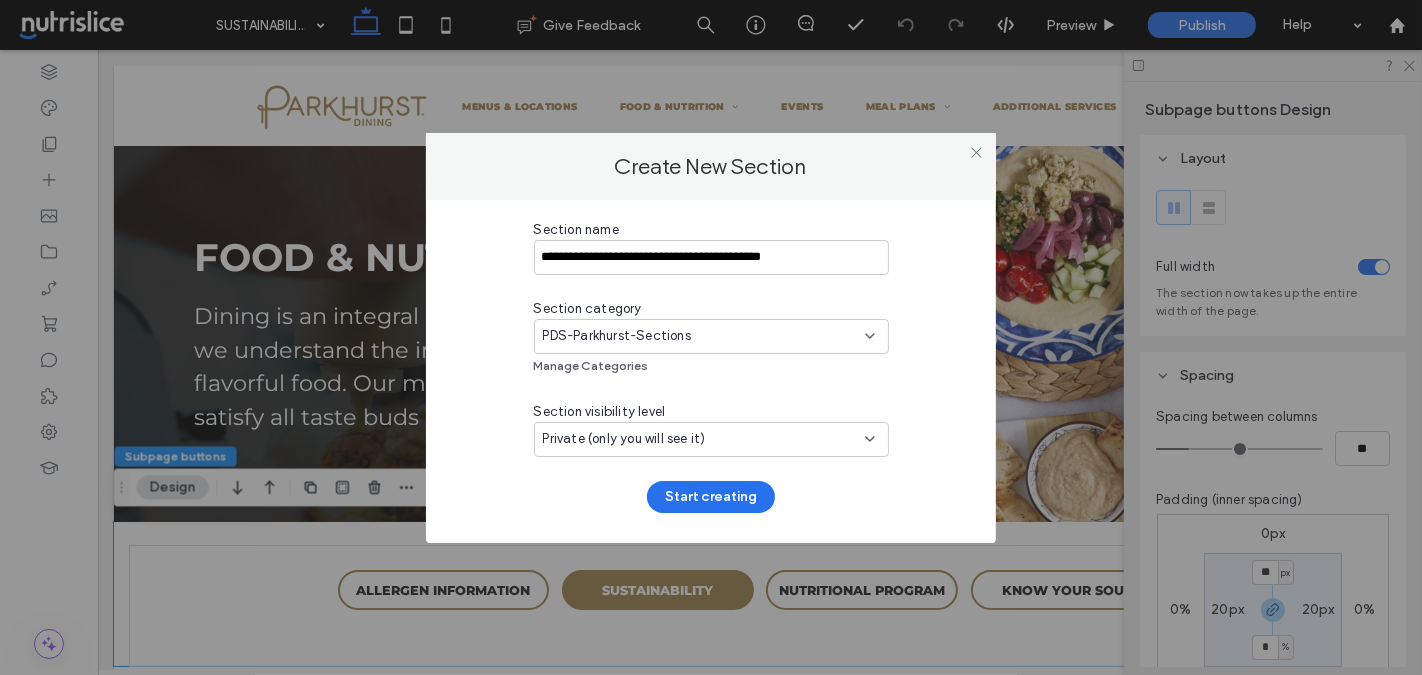 click on "Private (only you will see it)" at bounding box center (711, 439) 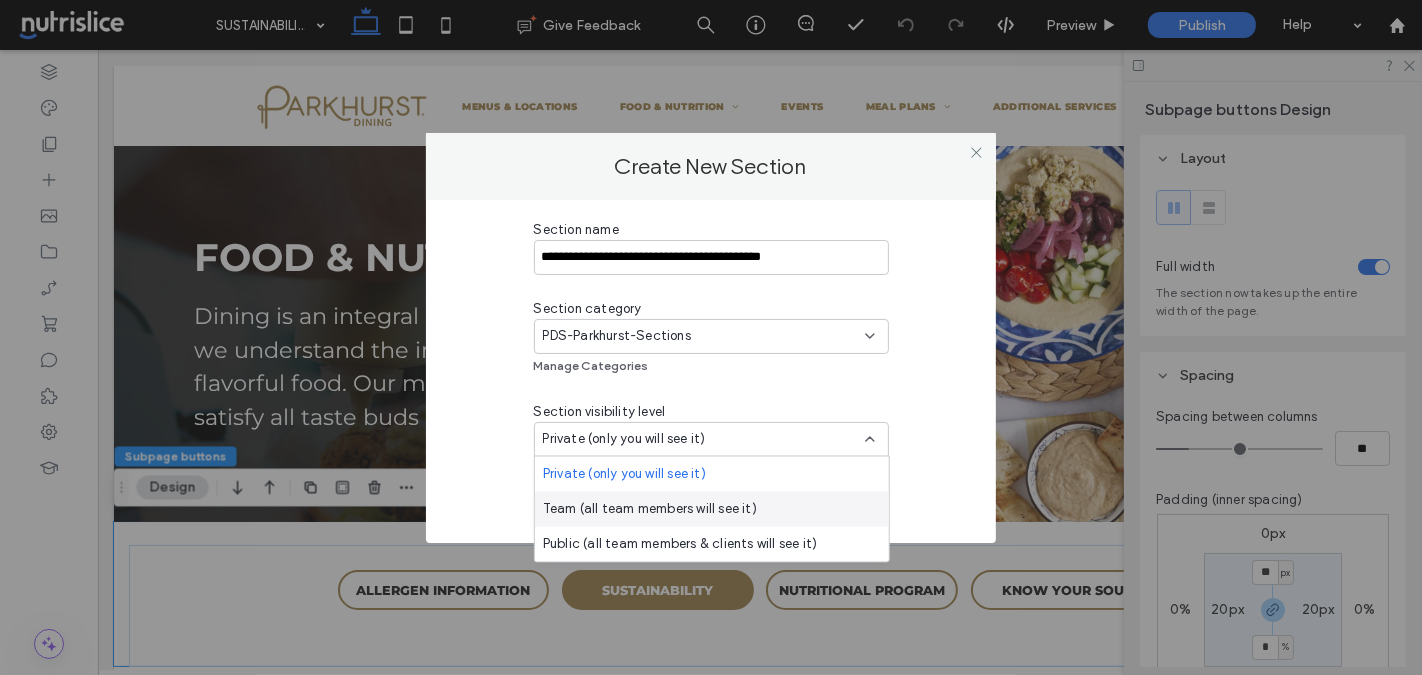 click on "Team (all team members will see it)" at bounding box center (650, 509) 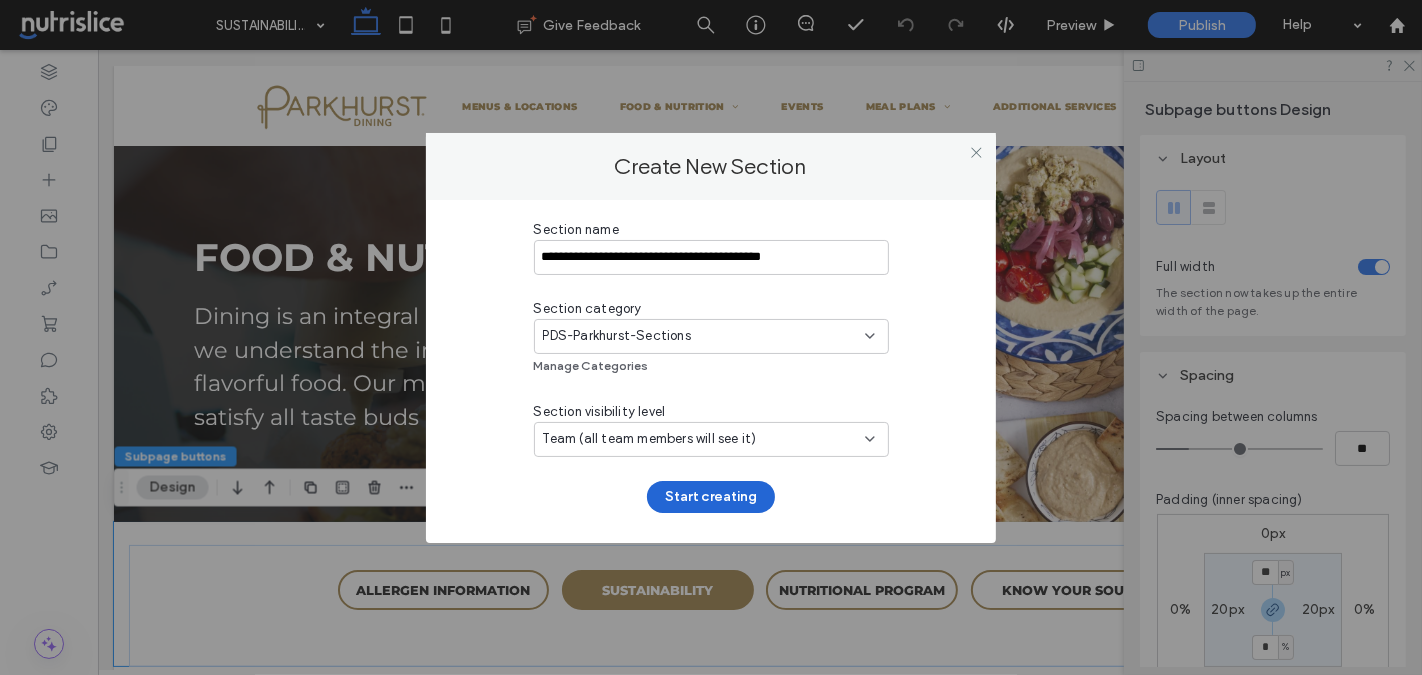 click on "Start creating" at bounding box center [711, 497] 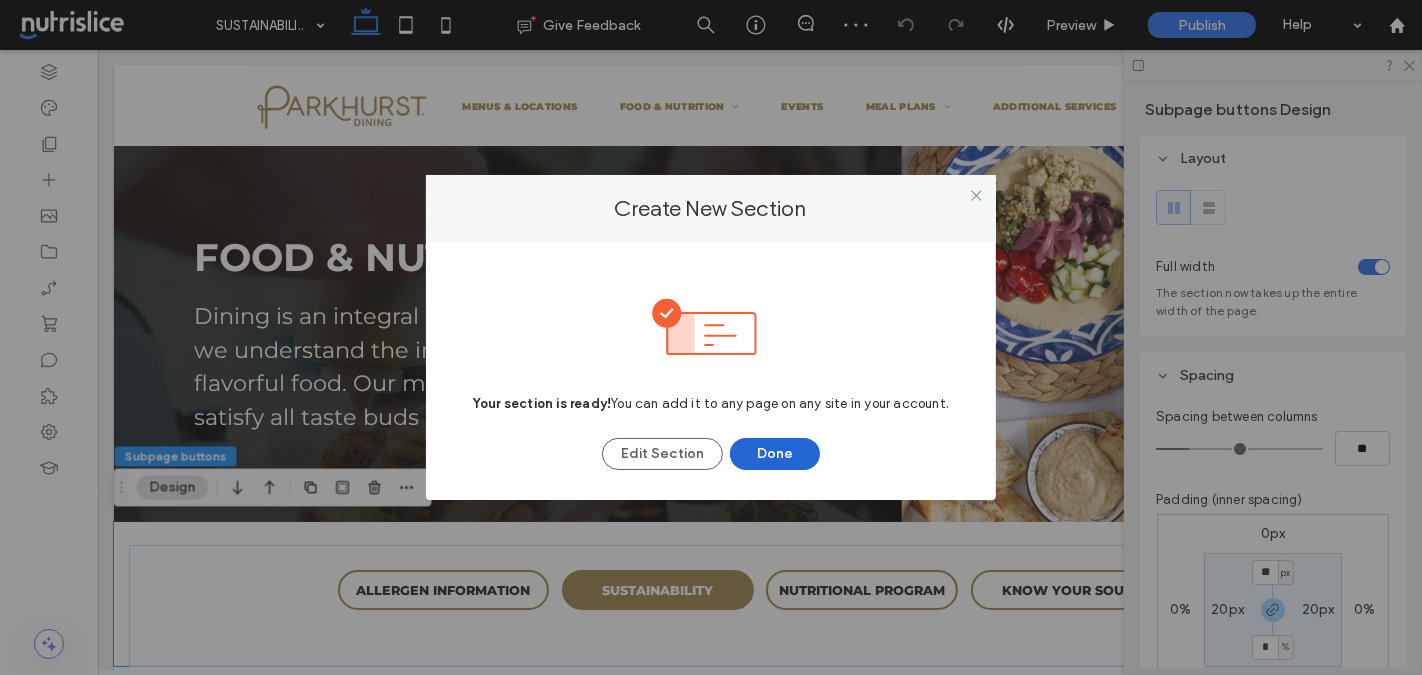 click on "Done" at bounding box center (775, 454) 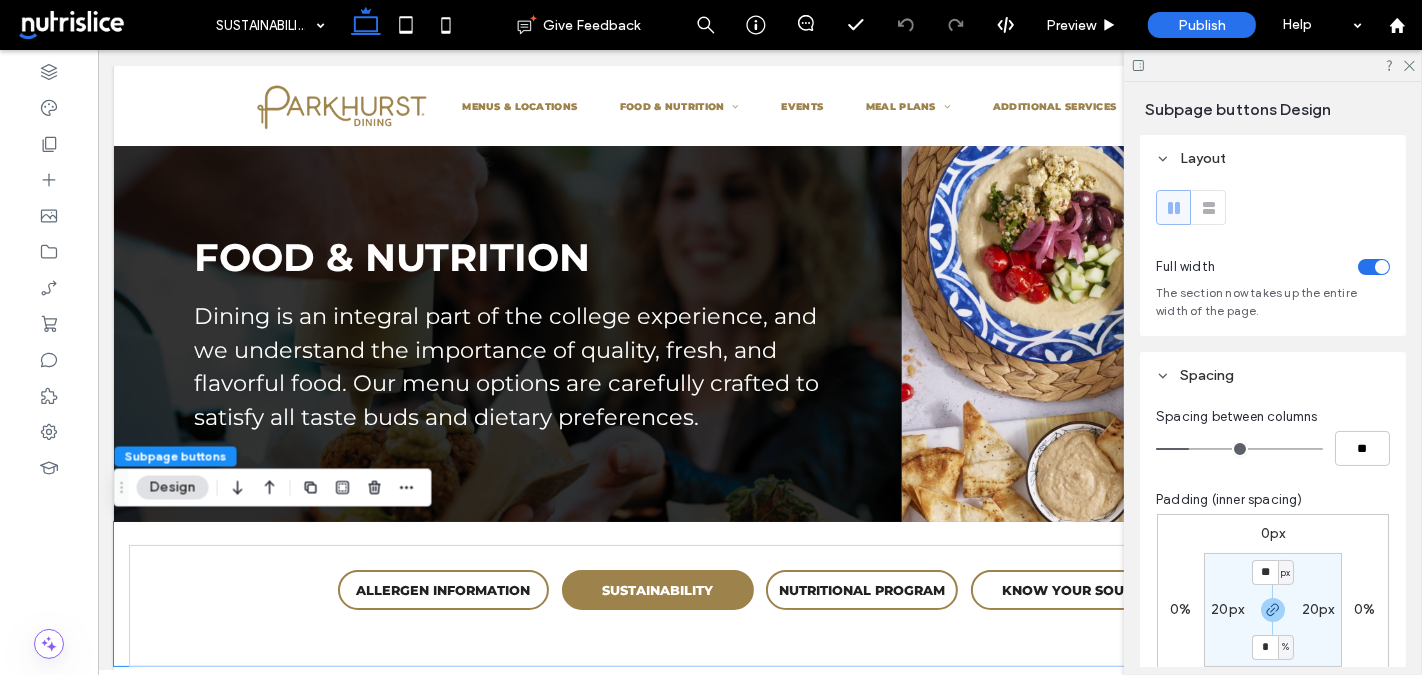 click at bounding box center [110, 25] 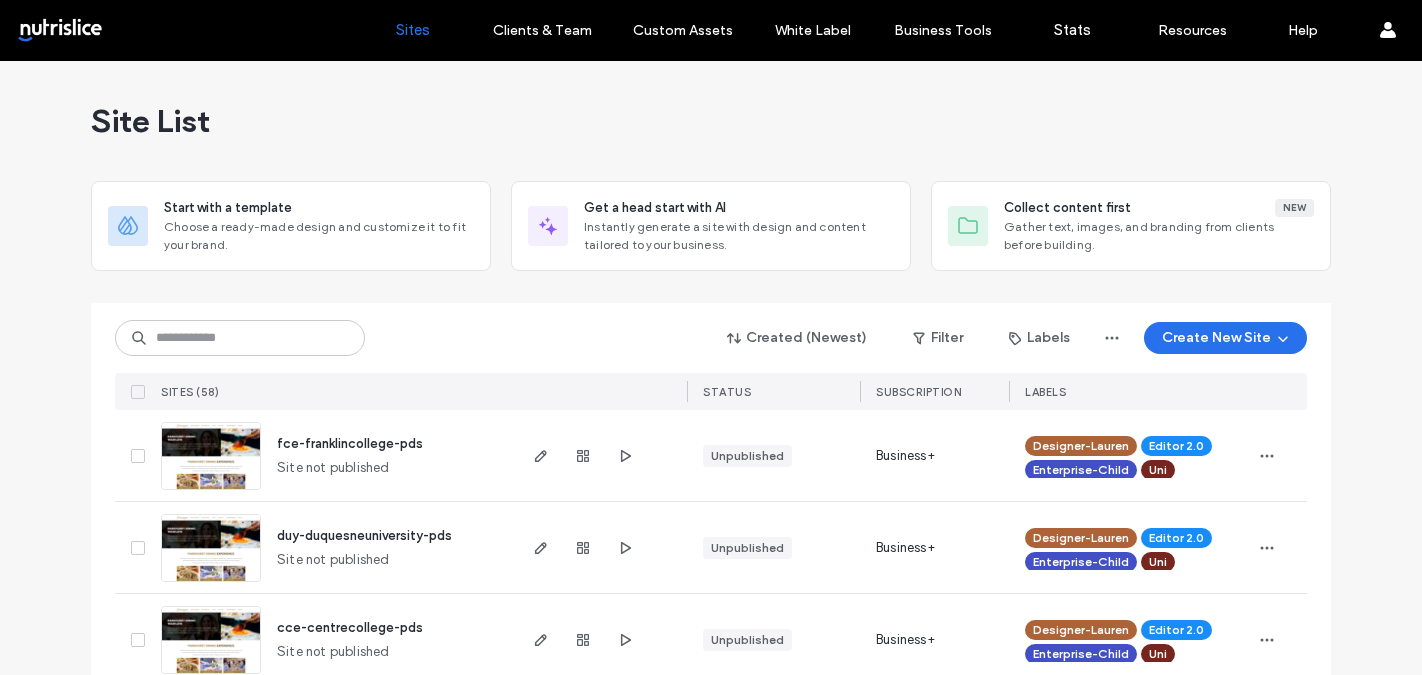 scroll, scrollTop: 0, scrollLeft: 0, axis: both 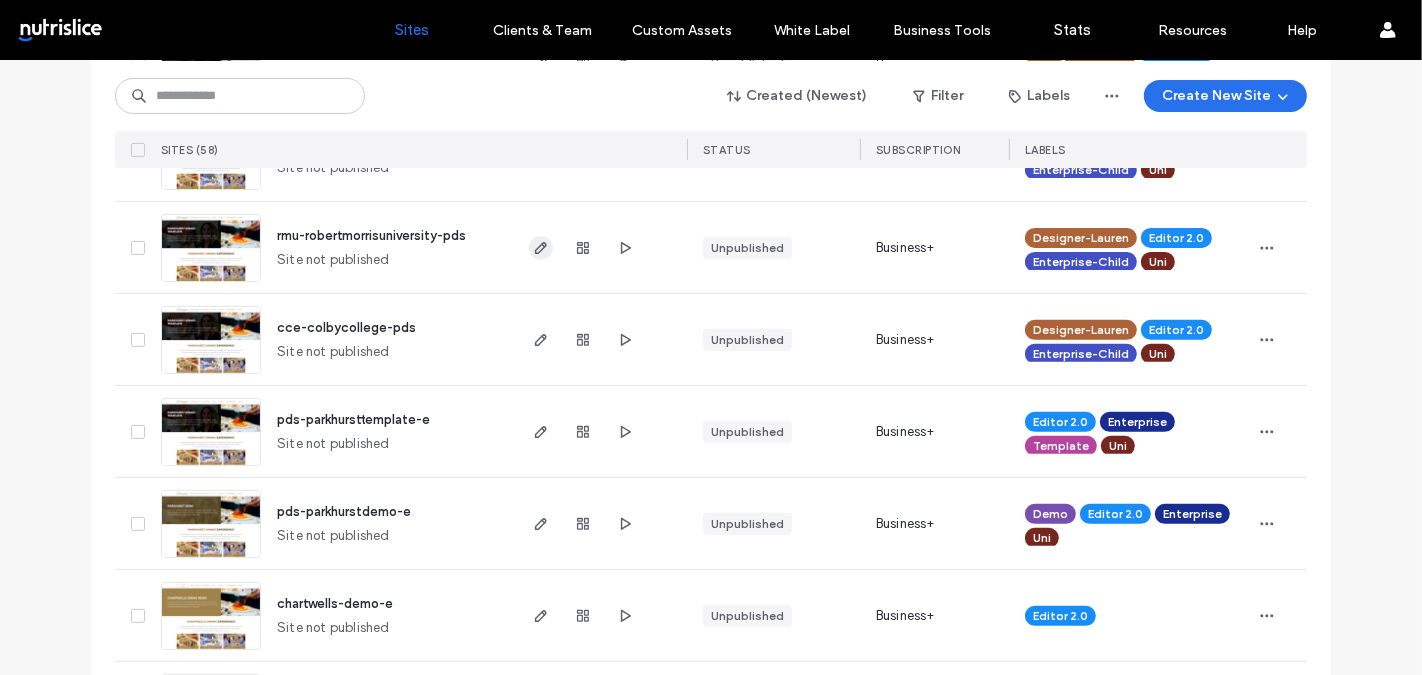 click 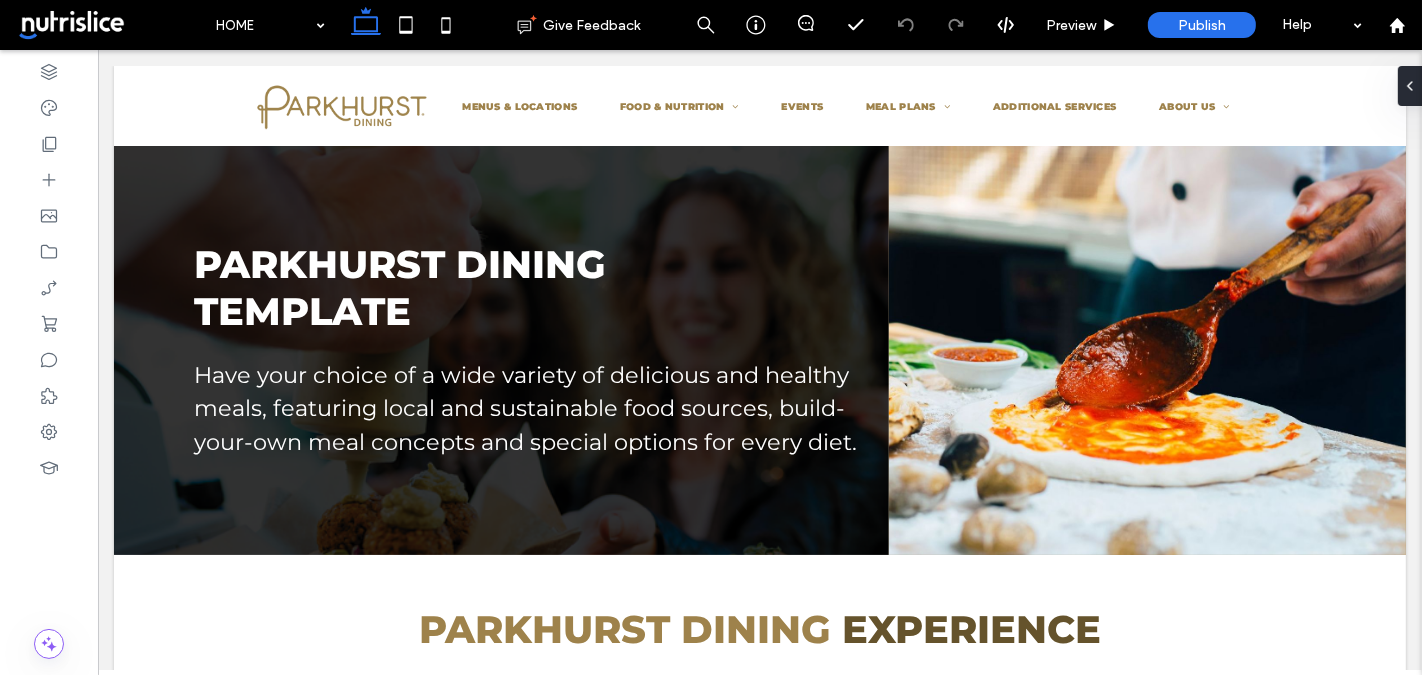 scroll, scrollTop: 1564, scrollLeft: 0, axis: vertical 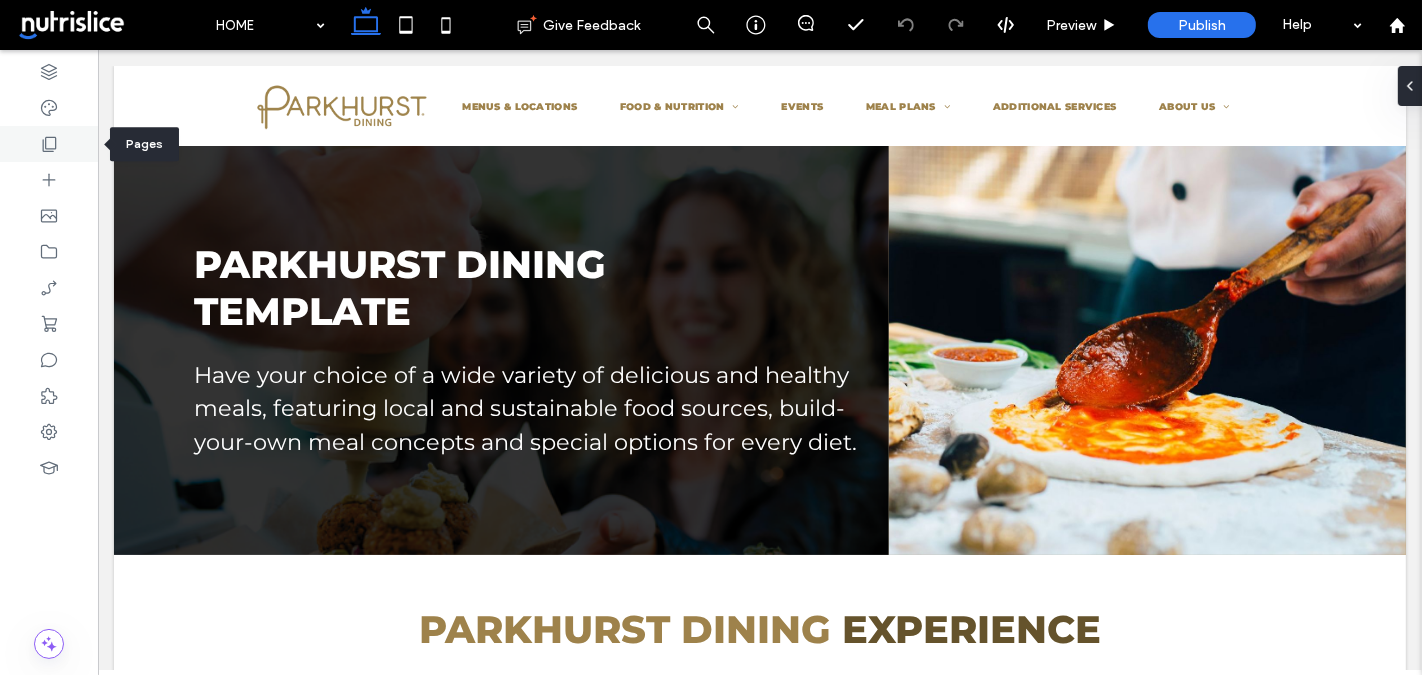 click at bounding box center (49, 144) 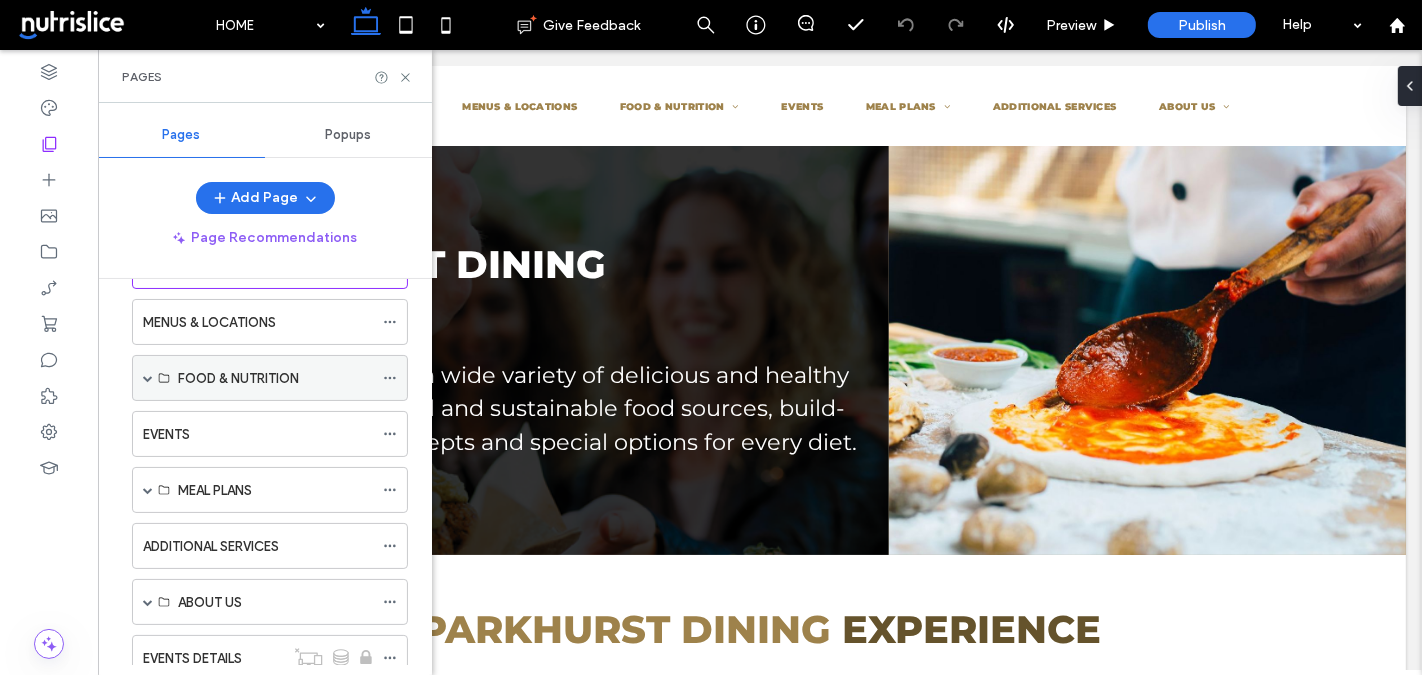 scroll, scrollTop: 126, scrollLeft: 0, axis: vertical 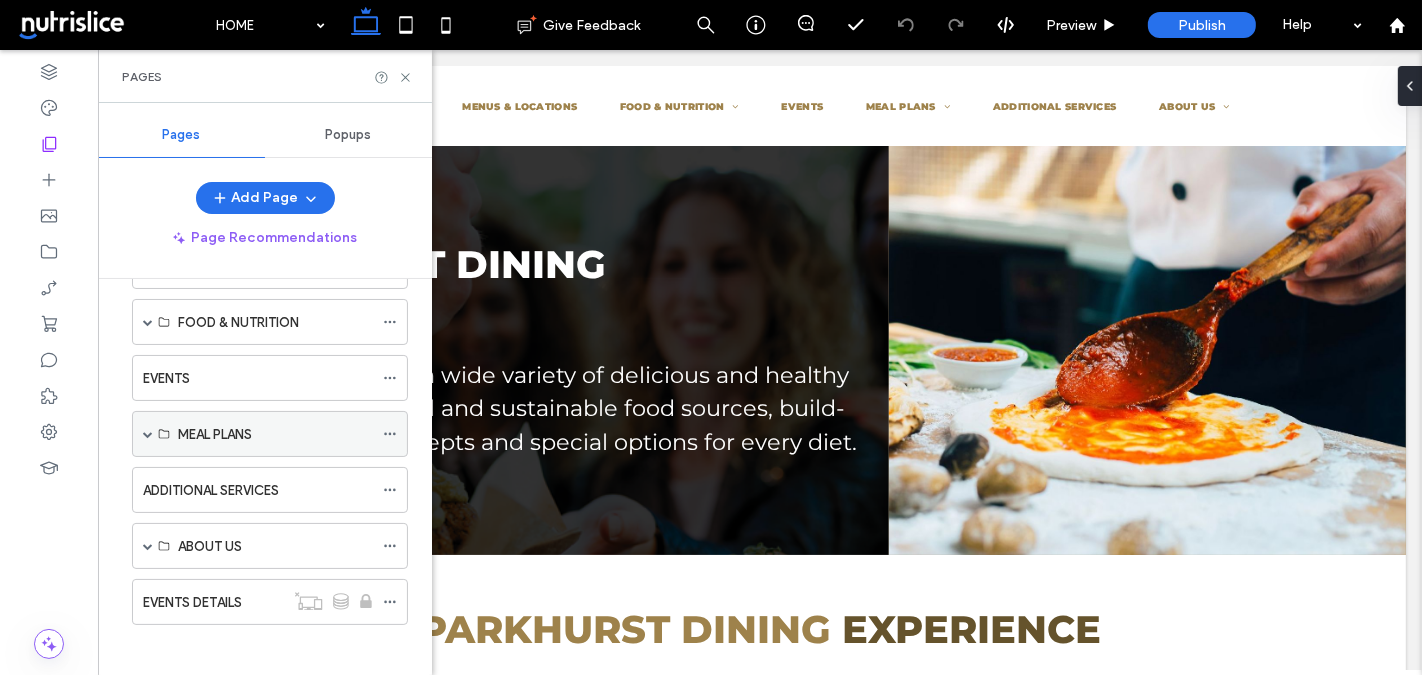 click at bounding box center [148, 434] 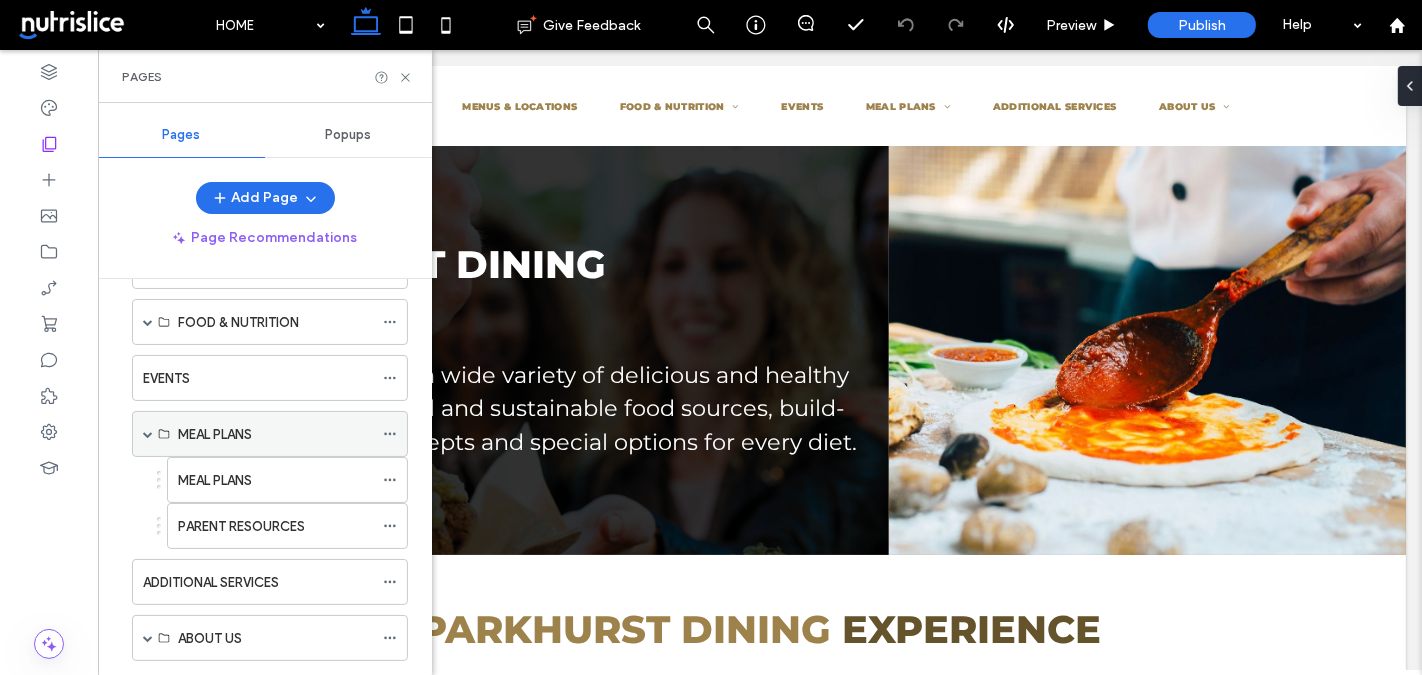 click at bounding box center (148, 434) 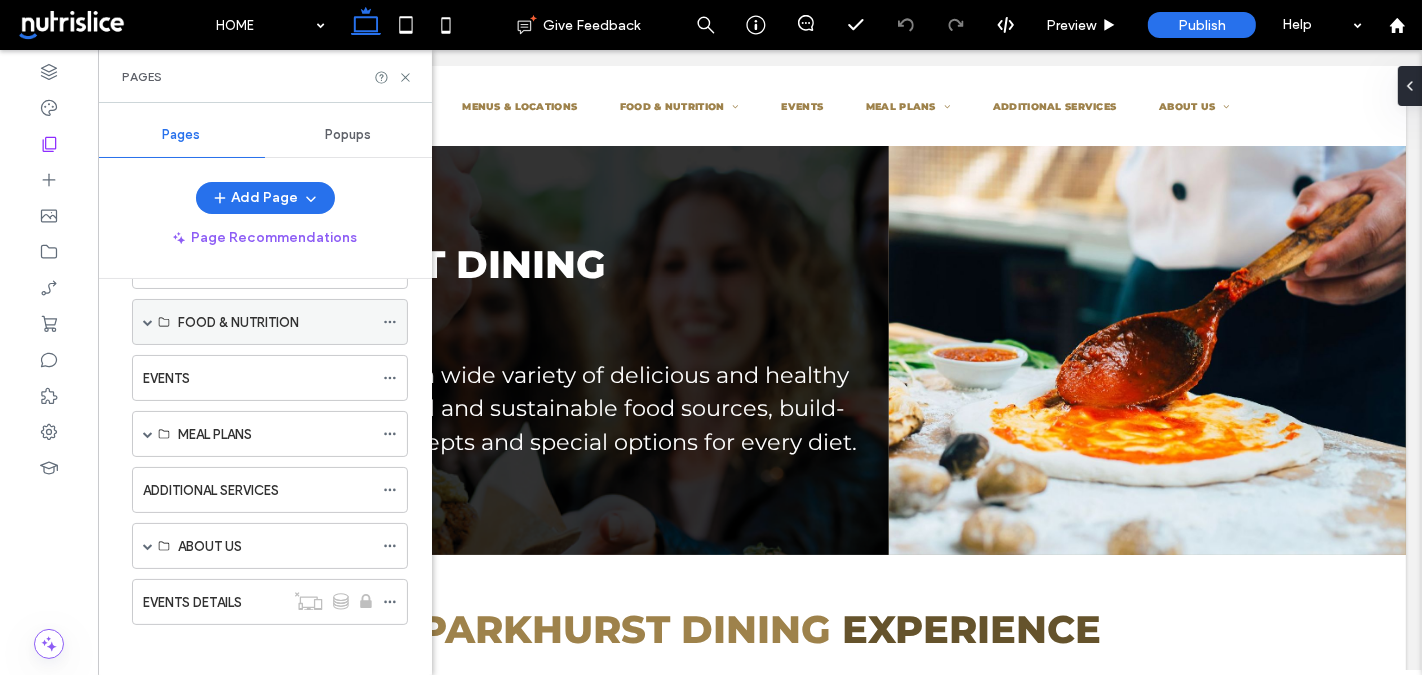 click at bounding box center (148, 322) 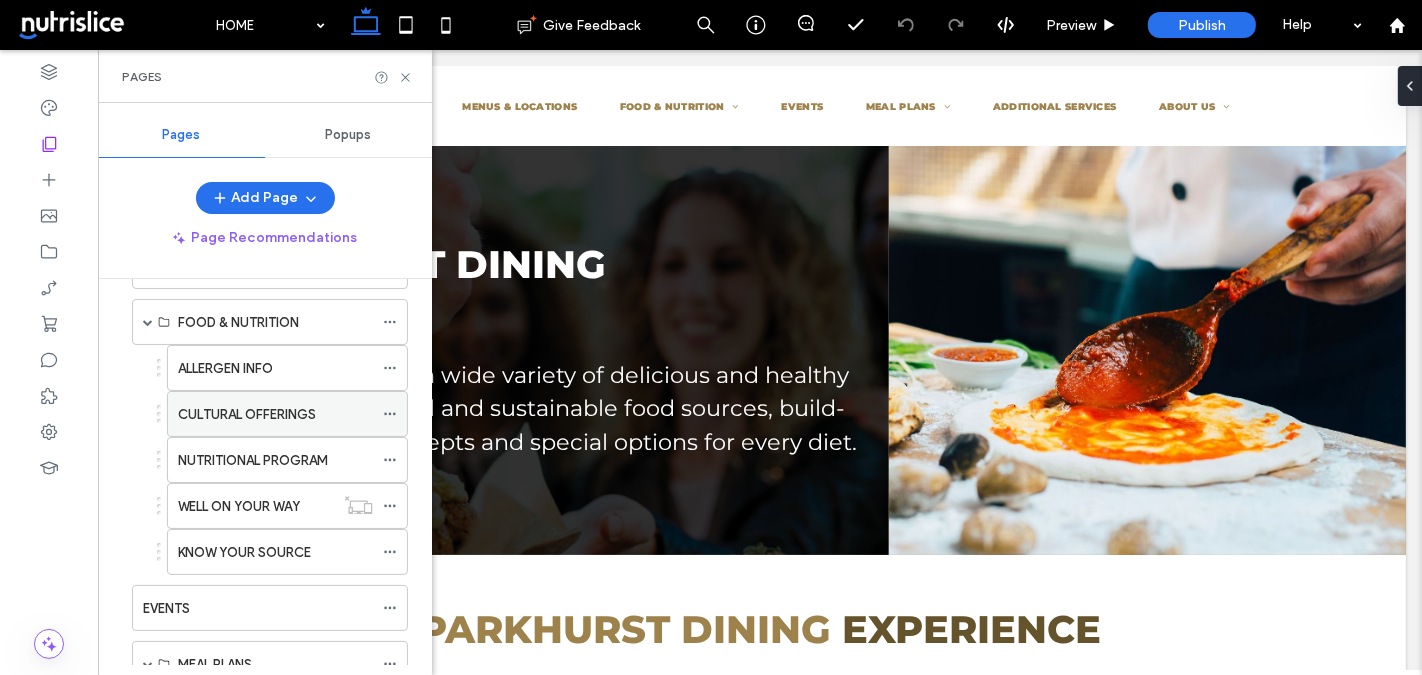 click 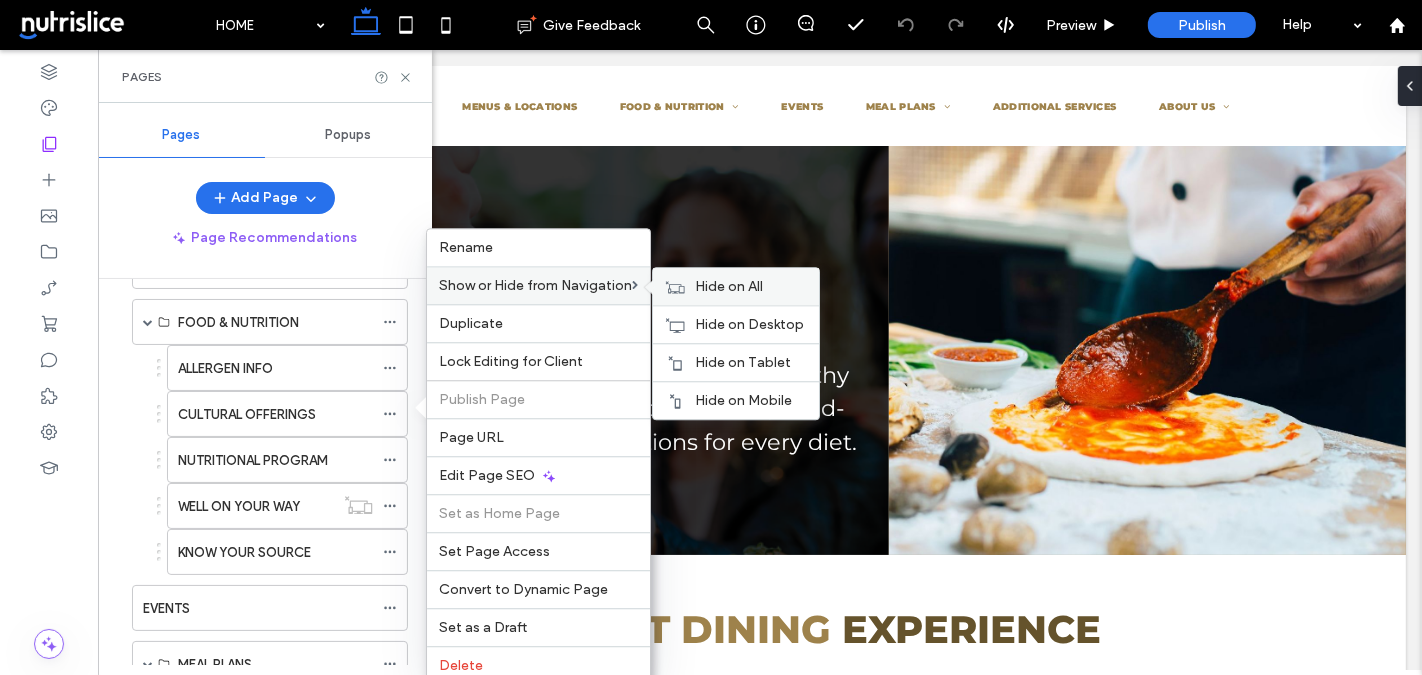 click 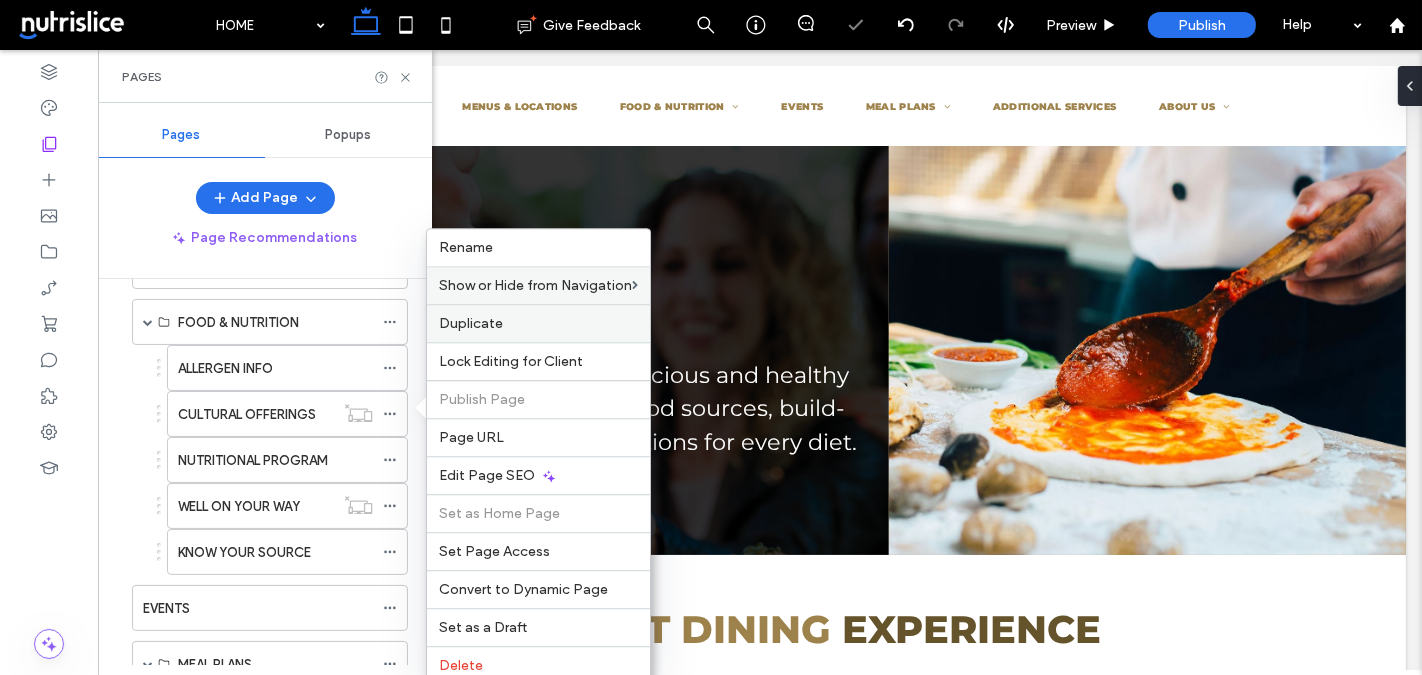 click on "Duplicate" at bounding box center [471, 323] 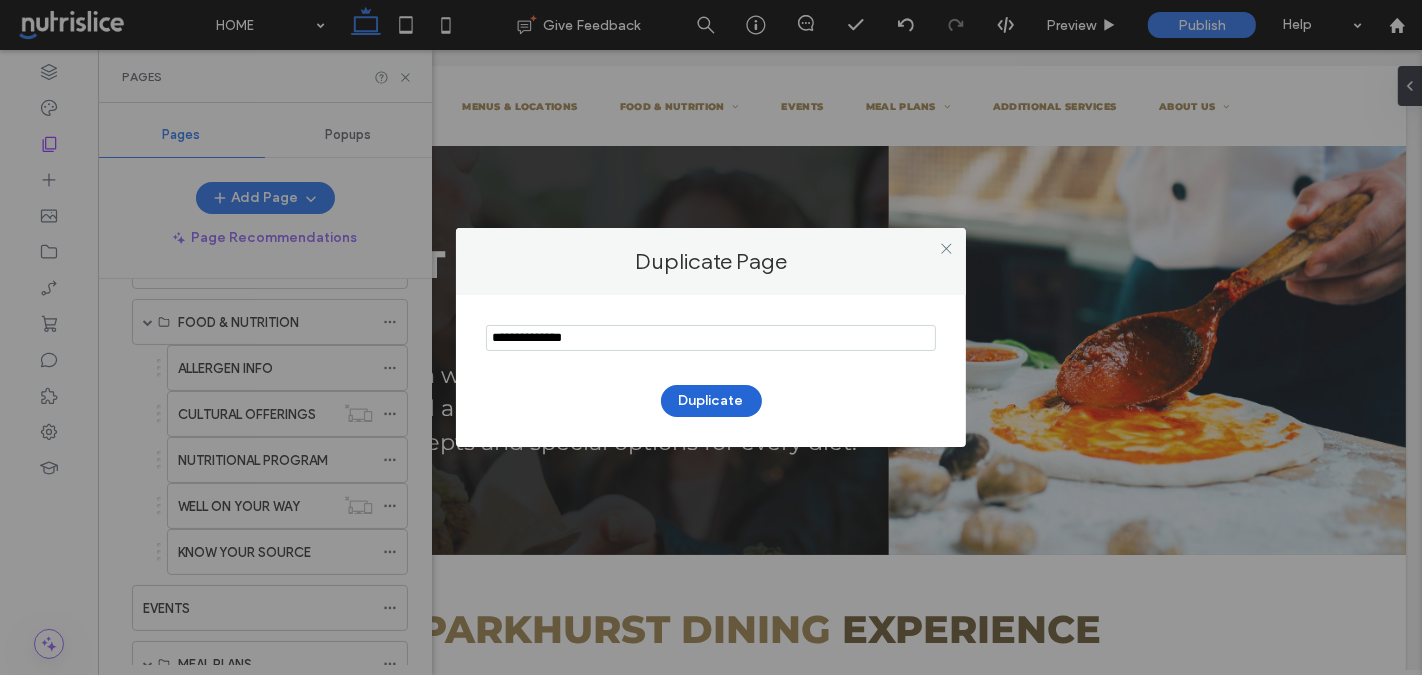 type on "**********" 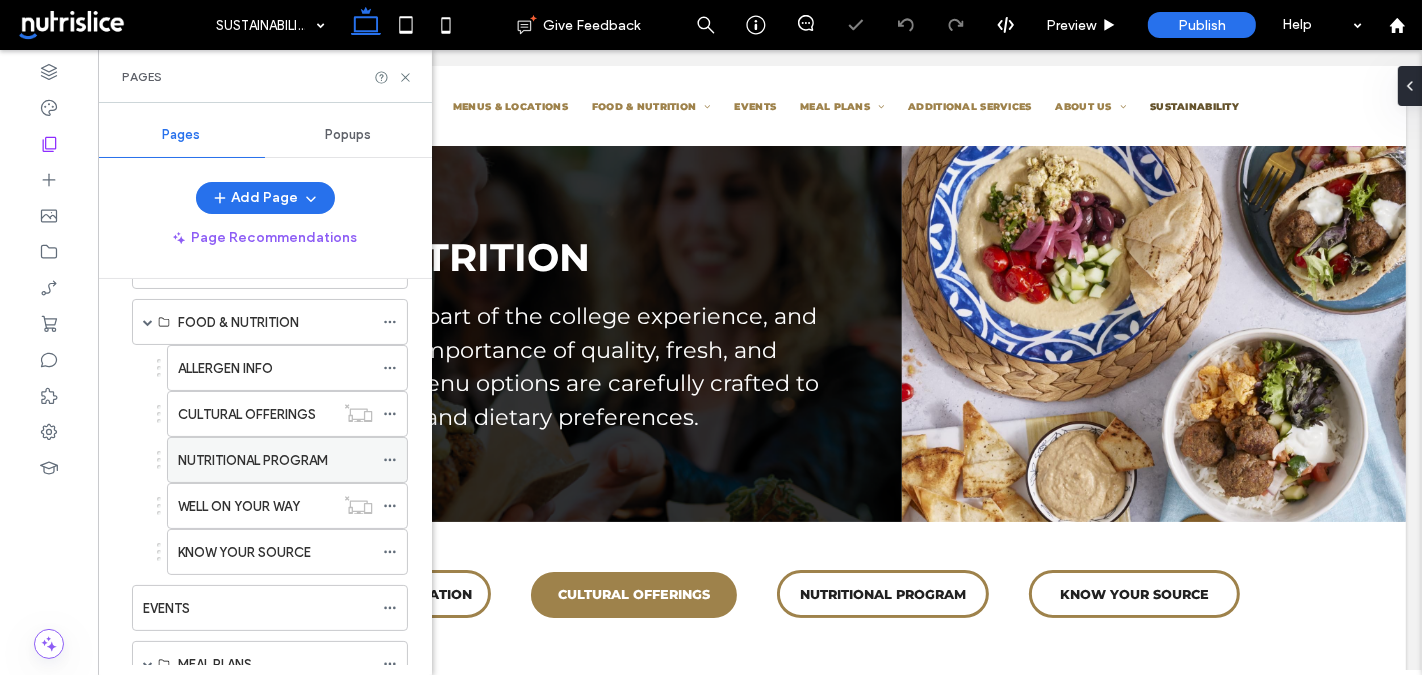 scroll, scrollTop: 0, scrollLeft: 0, axis: both 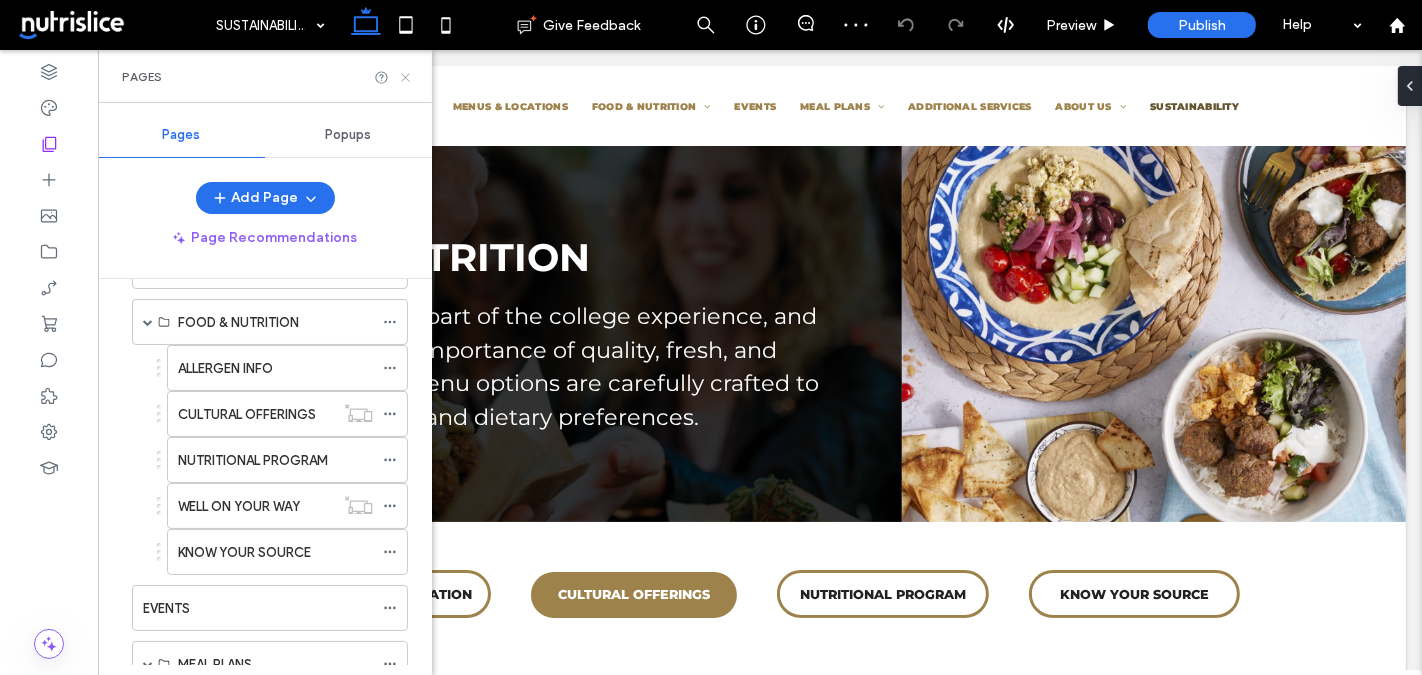 click 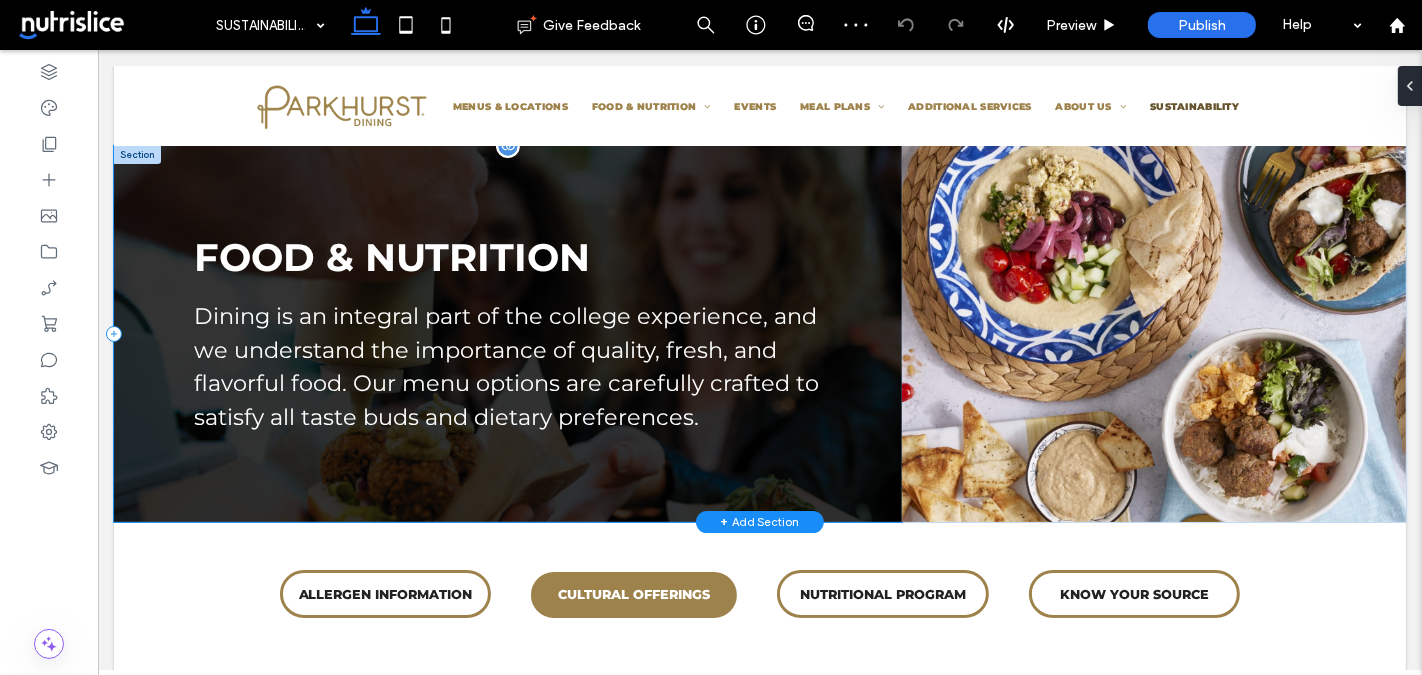 click on "FOOD & NUTRITION
Dining is an integral part of the college experience, and we understand the importance of quality, fresh, and flavorful food. Our menu options are carefully crafted to satisfy all taste buds and dietary preferences." at bounding box center [507, 334] 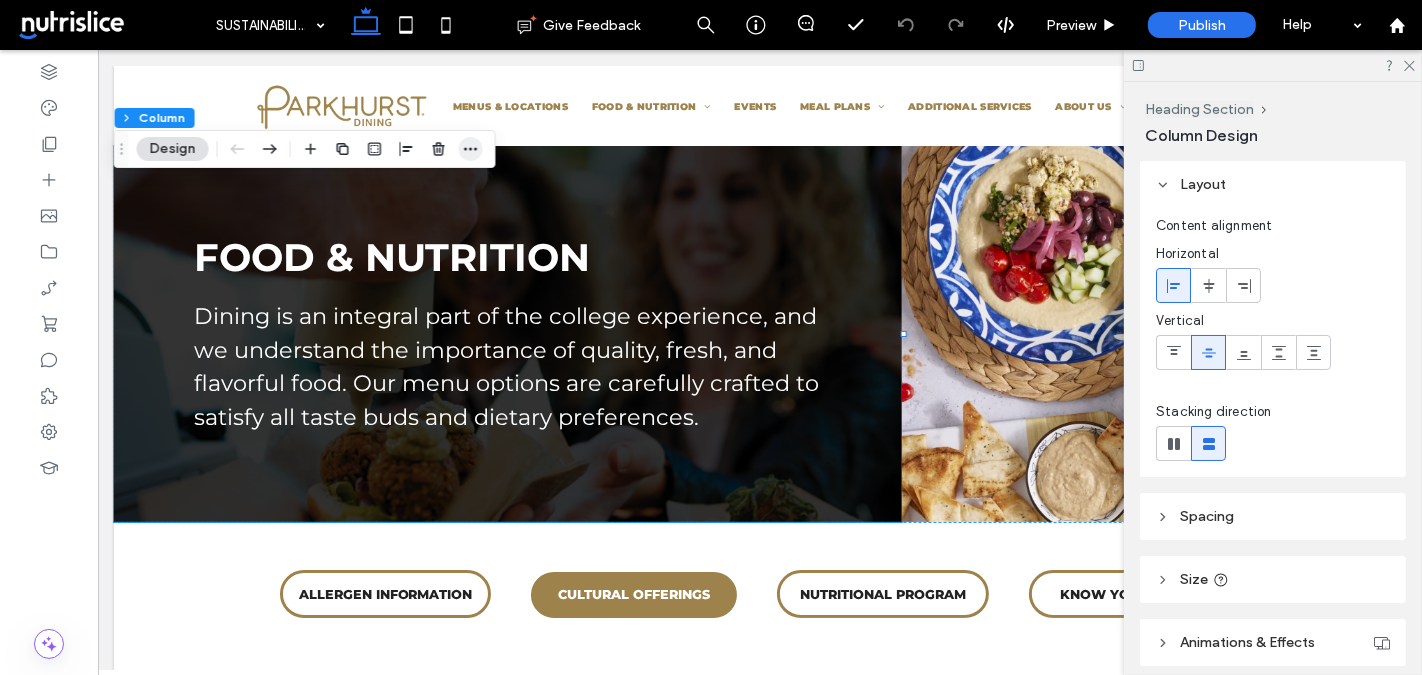 click 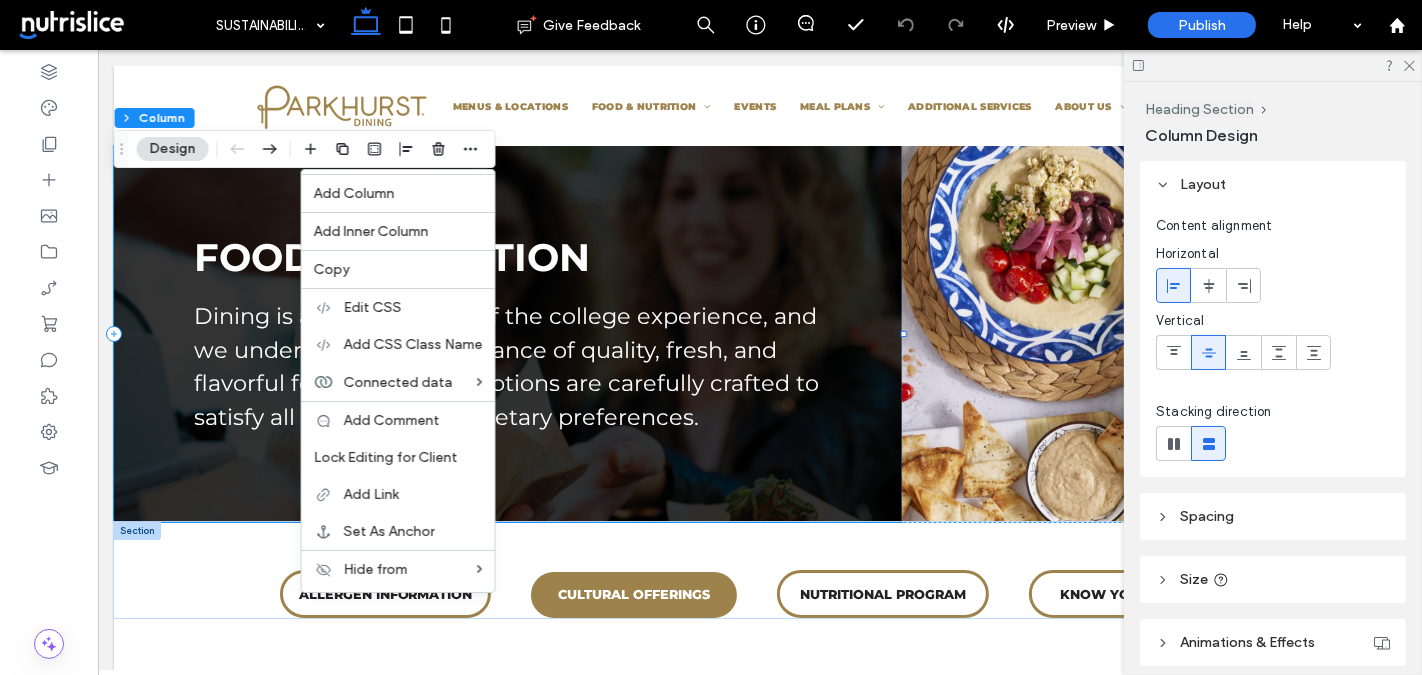 click on "ALLERGEN INFORMATION
CULTURAL OFFERINGS
NUTRITIONAL PROGRAM
KNOW YOUR SOURCE" at bounding box center [759, 570] 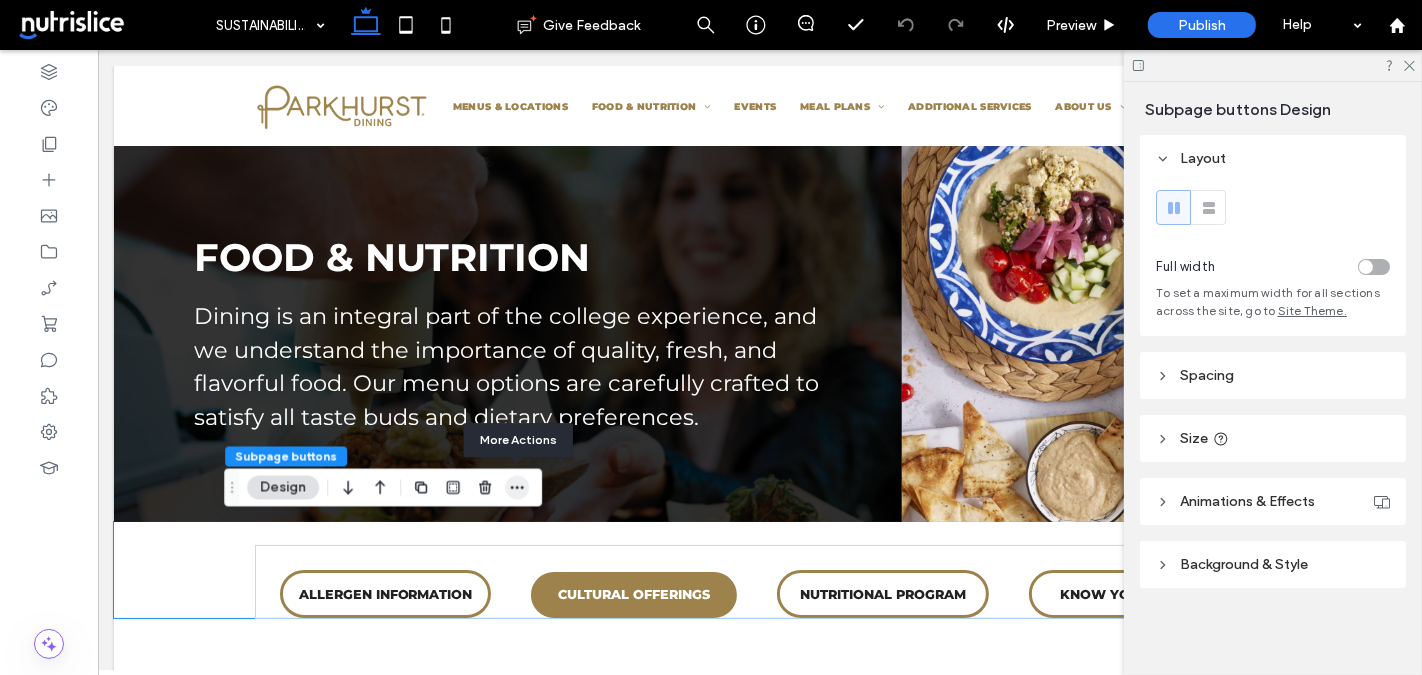 click 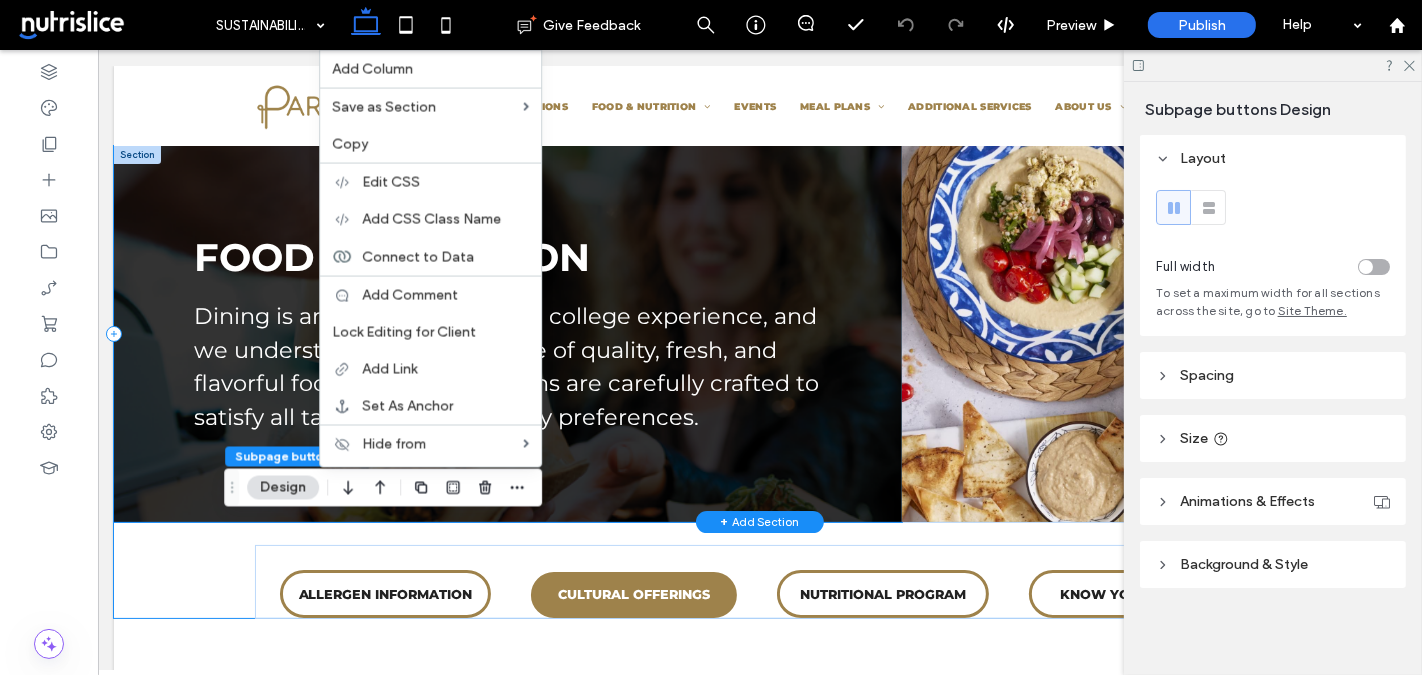 click on "FOOD & NUTRITION
Dining is an integral part of the college experience, and we understand the importance of quality, fresh, and flavorful food. Our menu options are carefully crafted to satisfy all taste buds and dietary preferences." at bounding box center (507, 334) 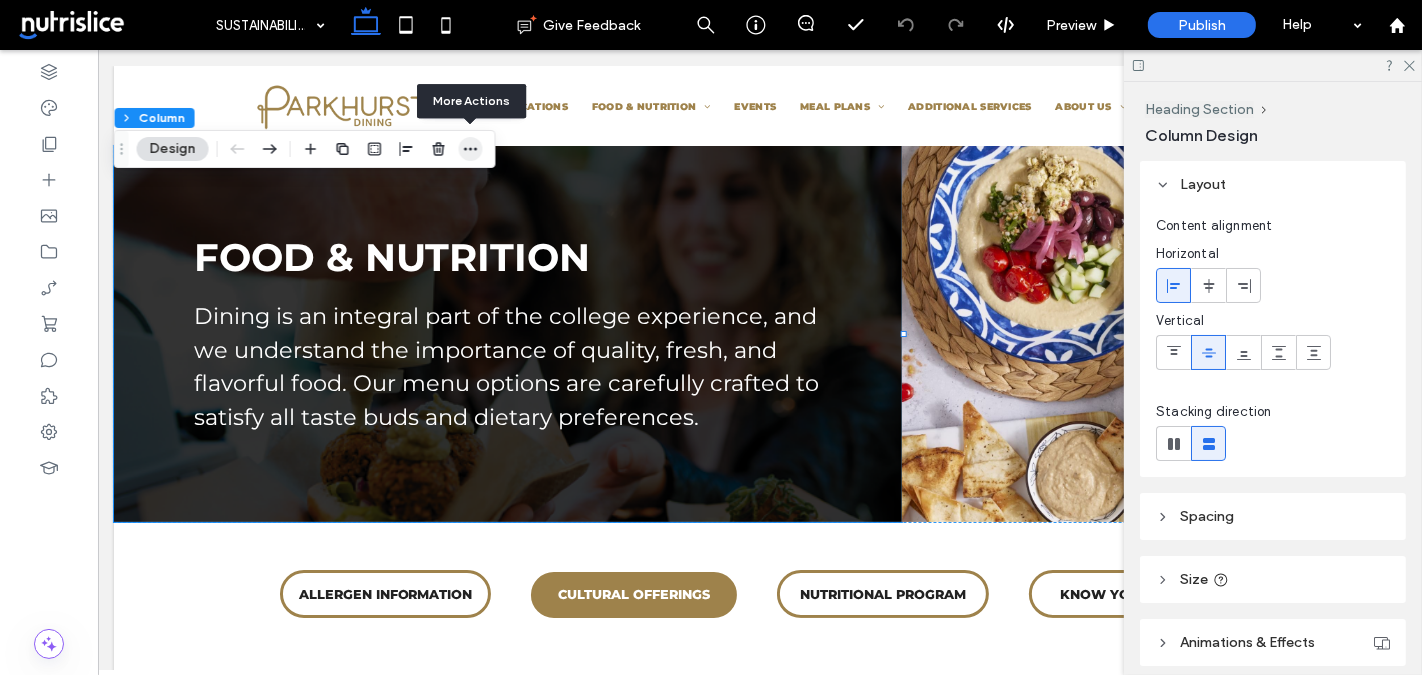 click 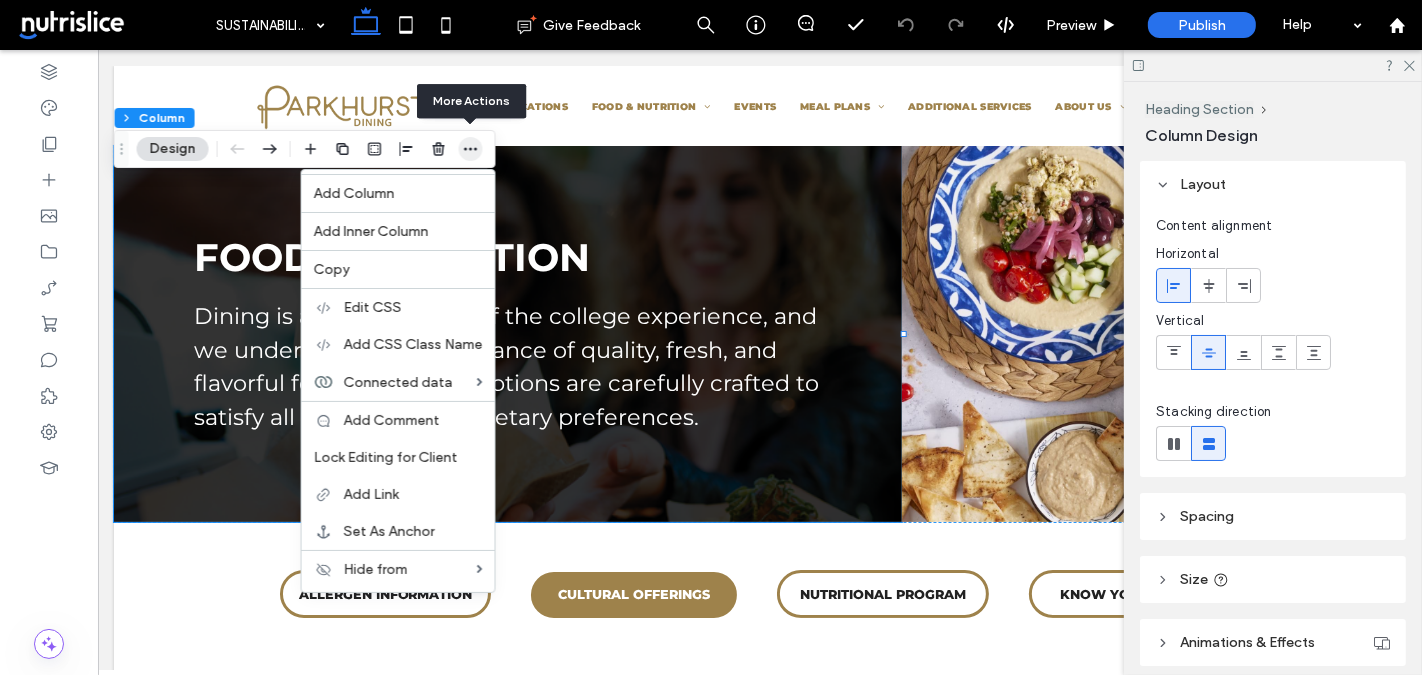 click 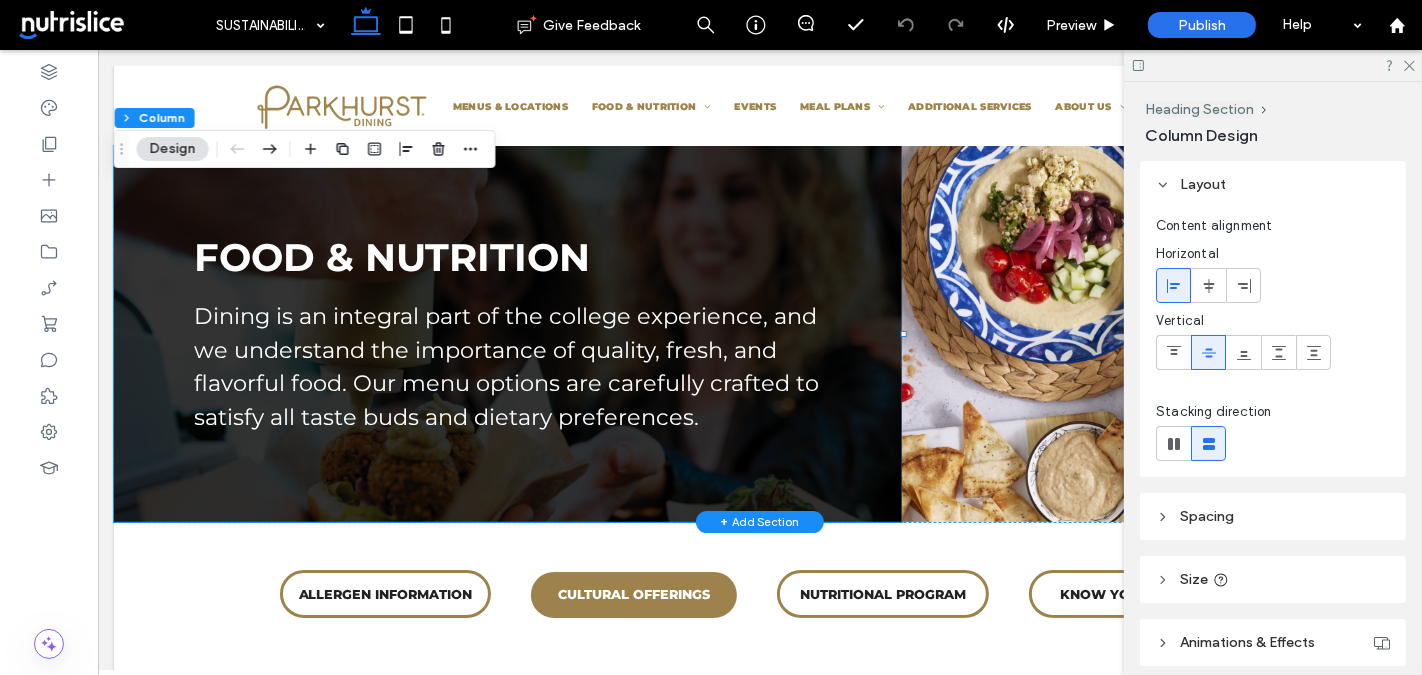 click on "+ Add Section" at bounding box center [759, 521] 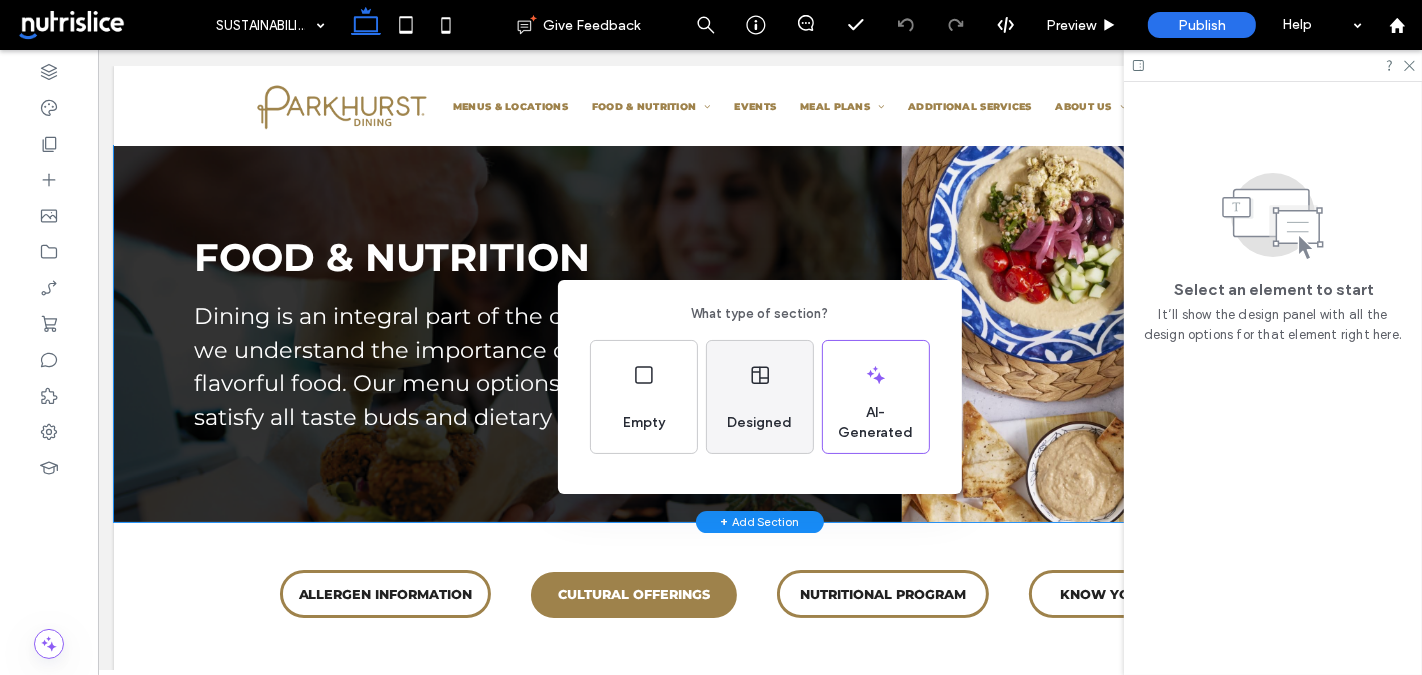 click on "Designed" at bounding box center [760, 423] 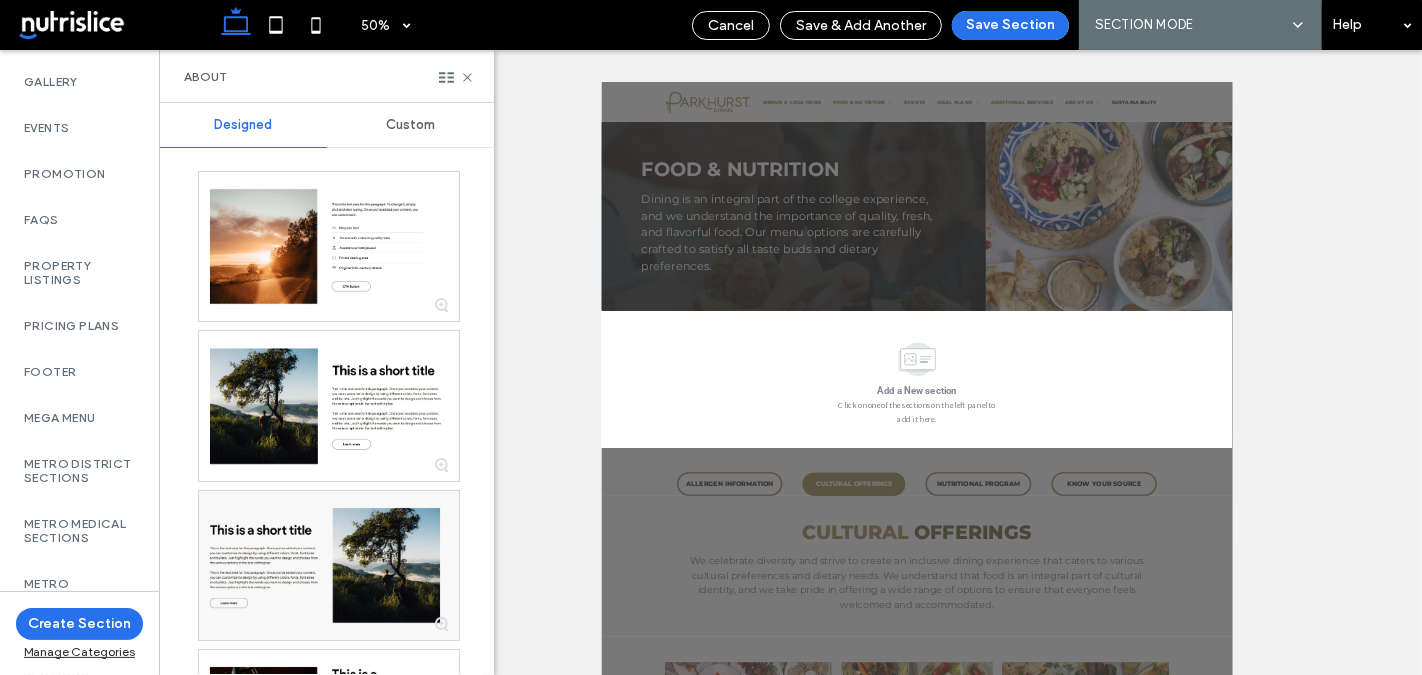 scroll, scrollTop: 1358, scrollLeft: 0, axis: vertical 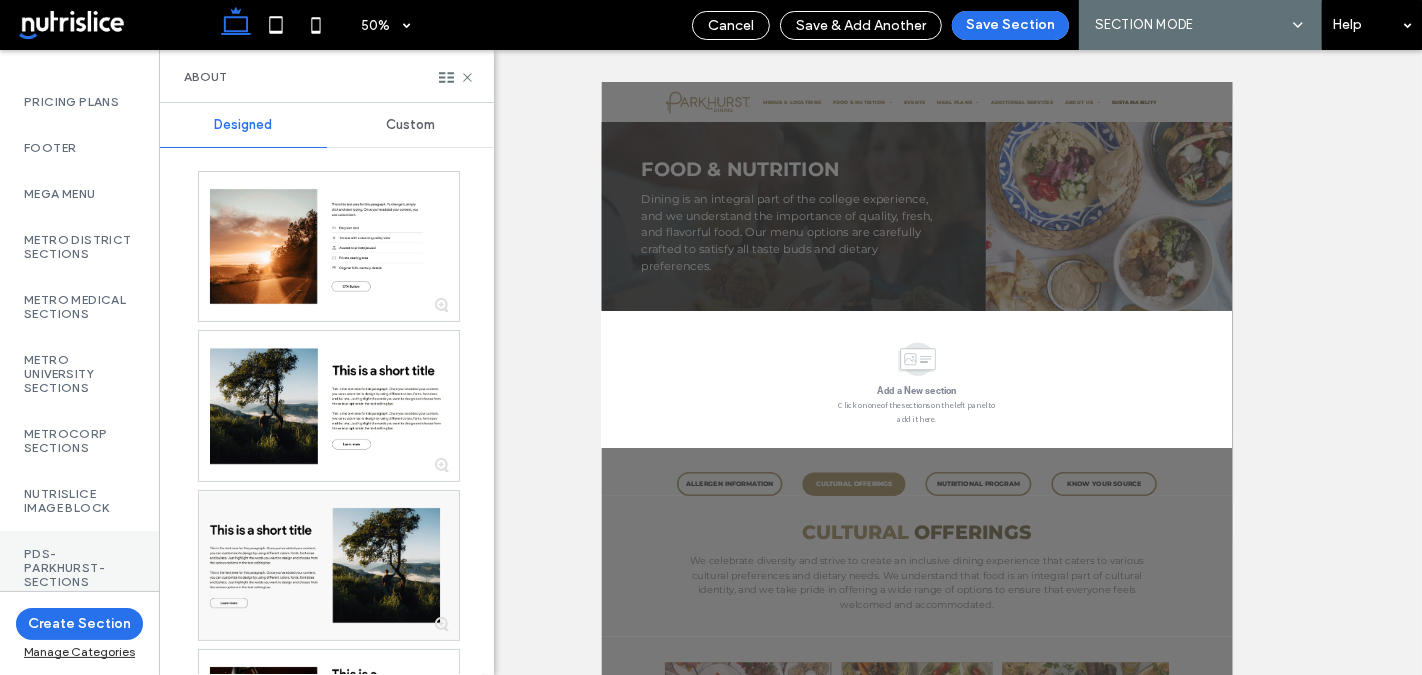 click on "PDS-Parkhurst-Sections" at bounding box center [79, 568] 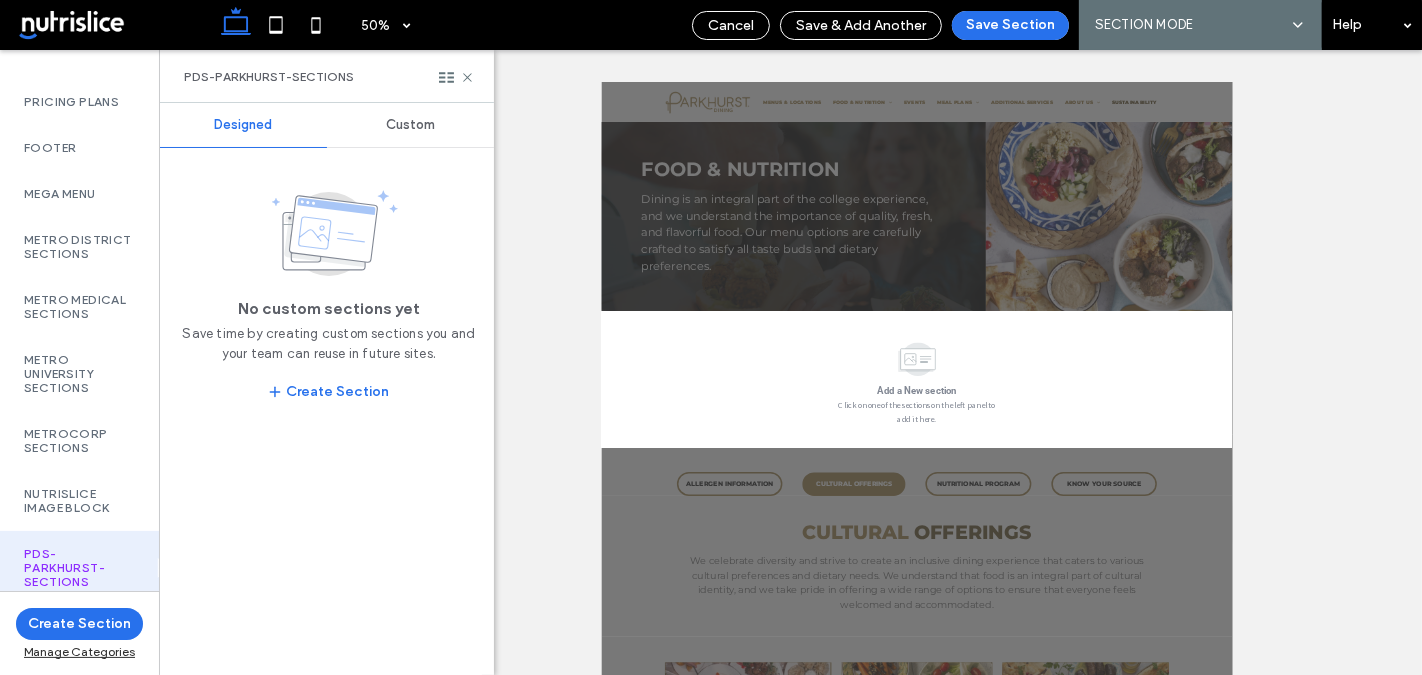 click on "Custom" at bounding box center [410, 125] 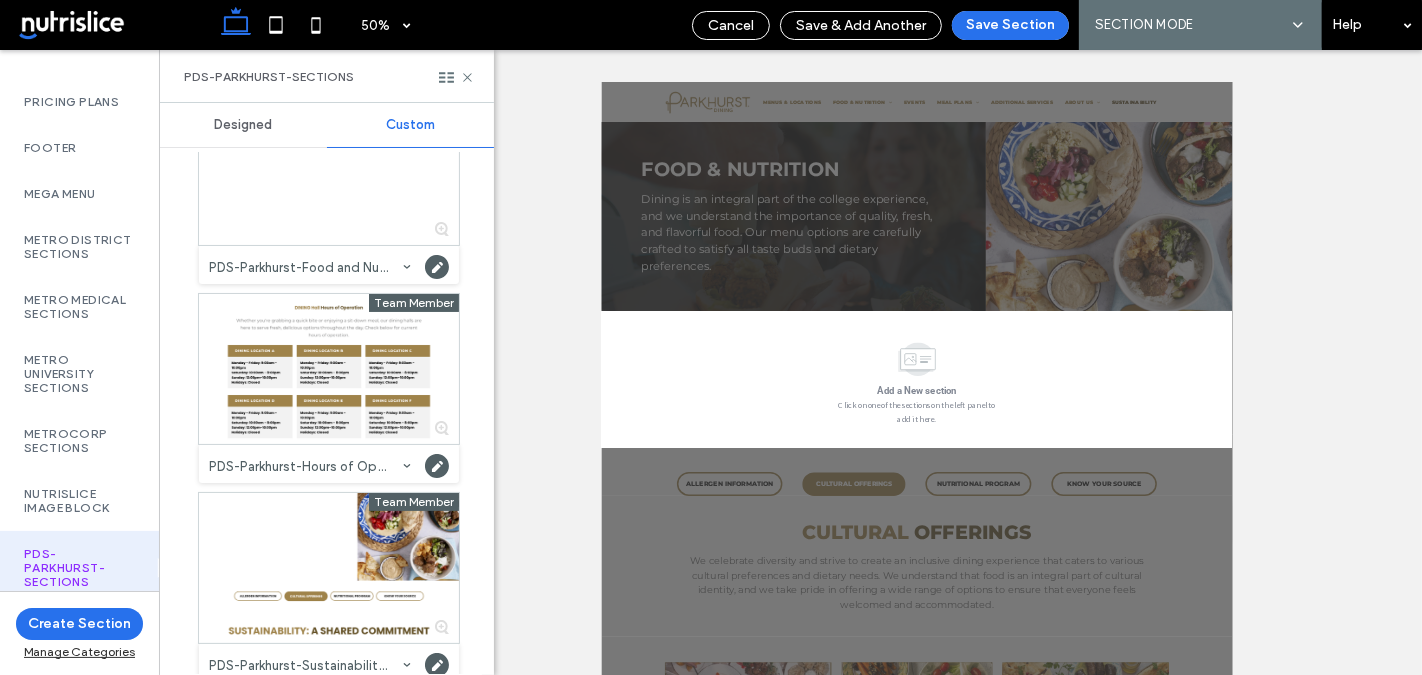 scroll, scrollTop: 97, scrollLeft: 0, axis: vertical 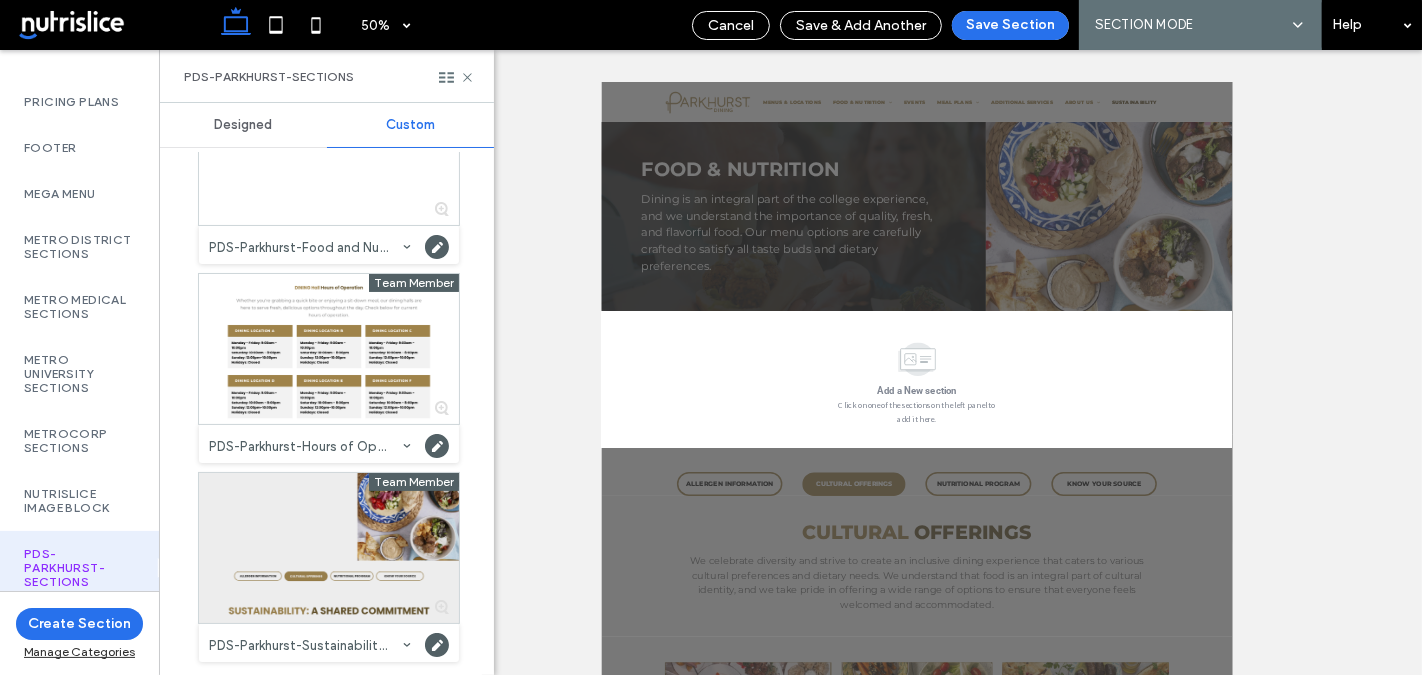 click at bounding box center [329, 548] 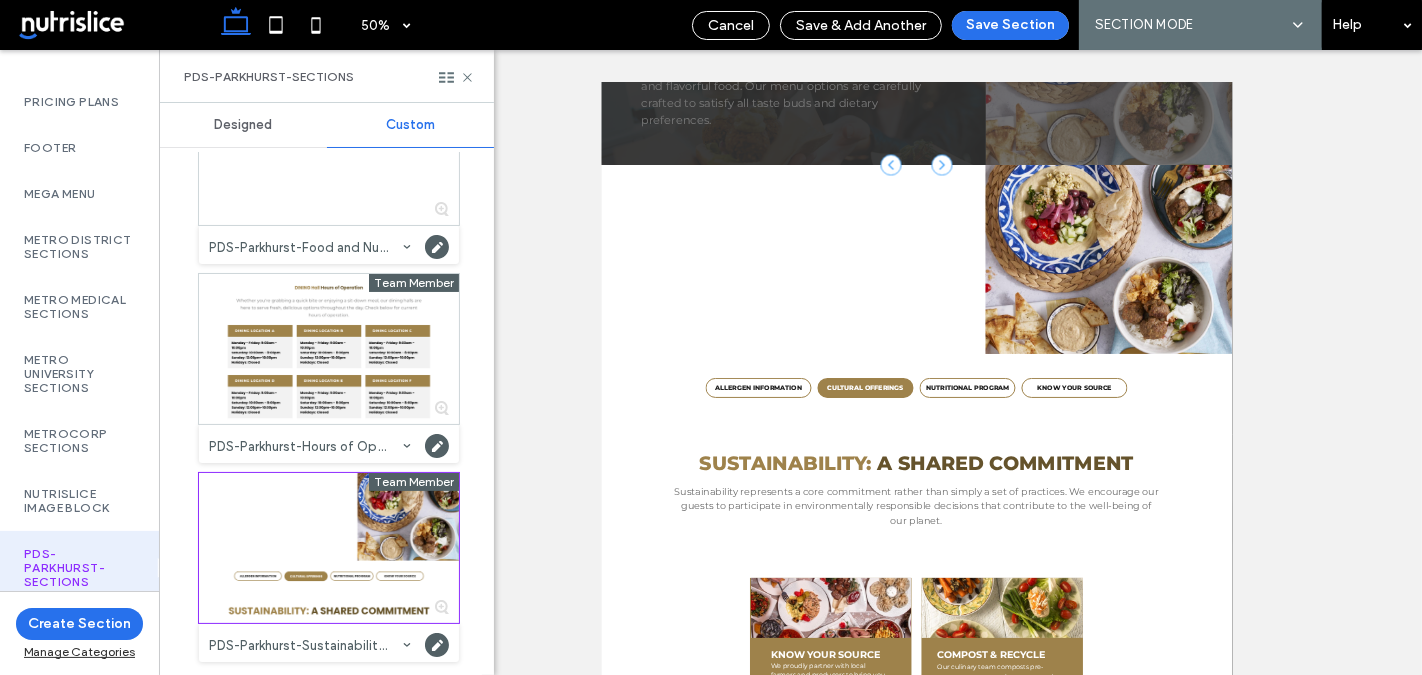 scroll, scrollTop: 297, scrollLeft: 0, axis: vertical 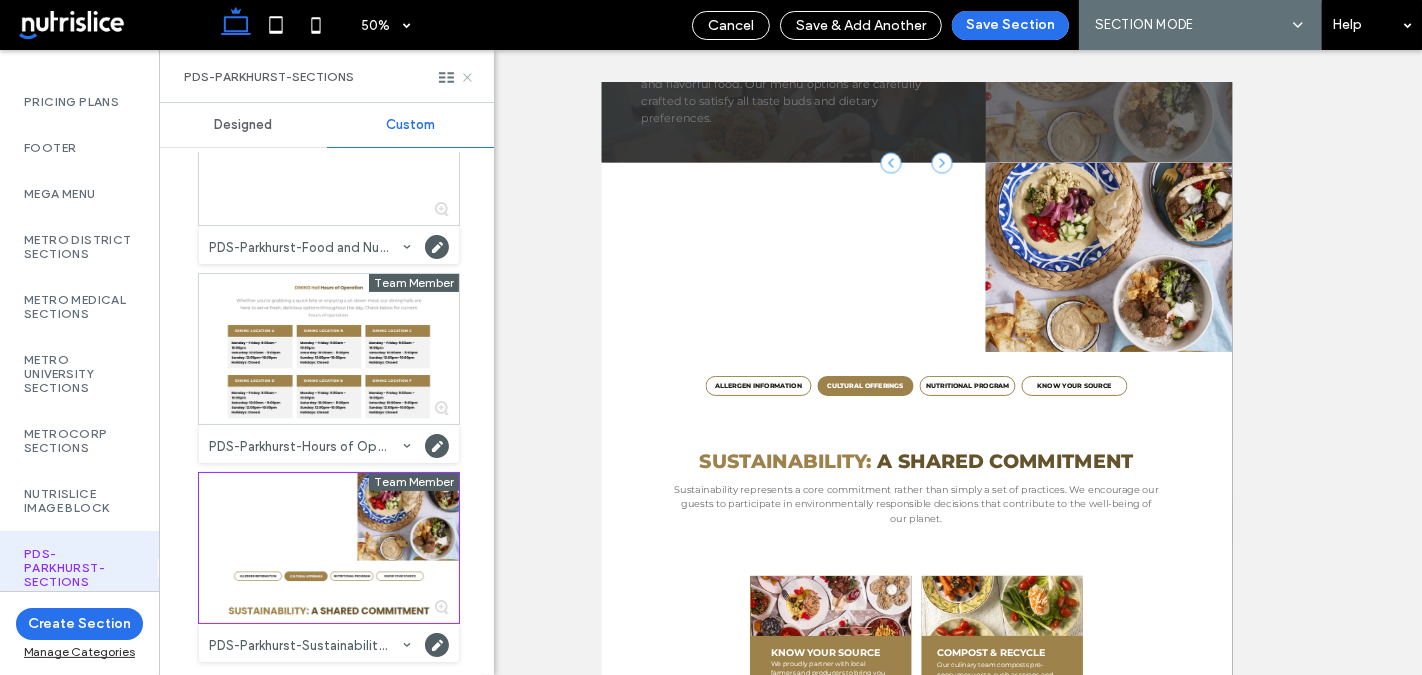 click 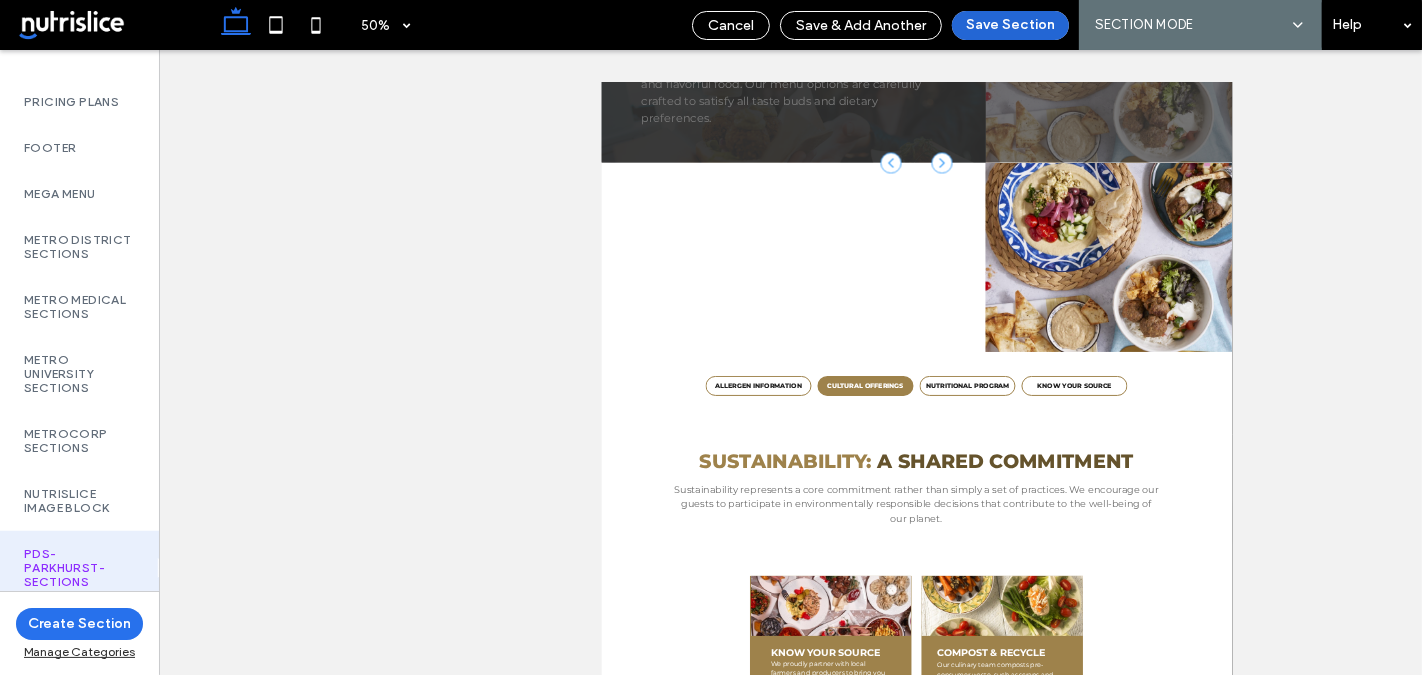 click on "Save Section" at bounding box center (1010, 25) 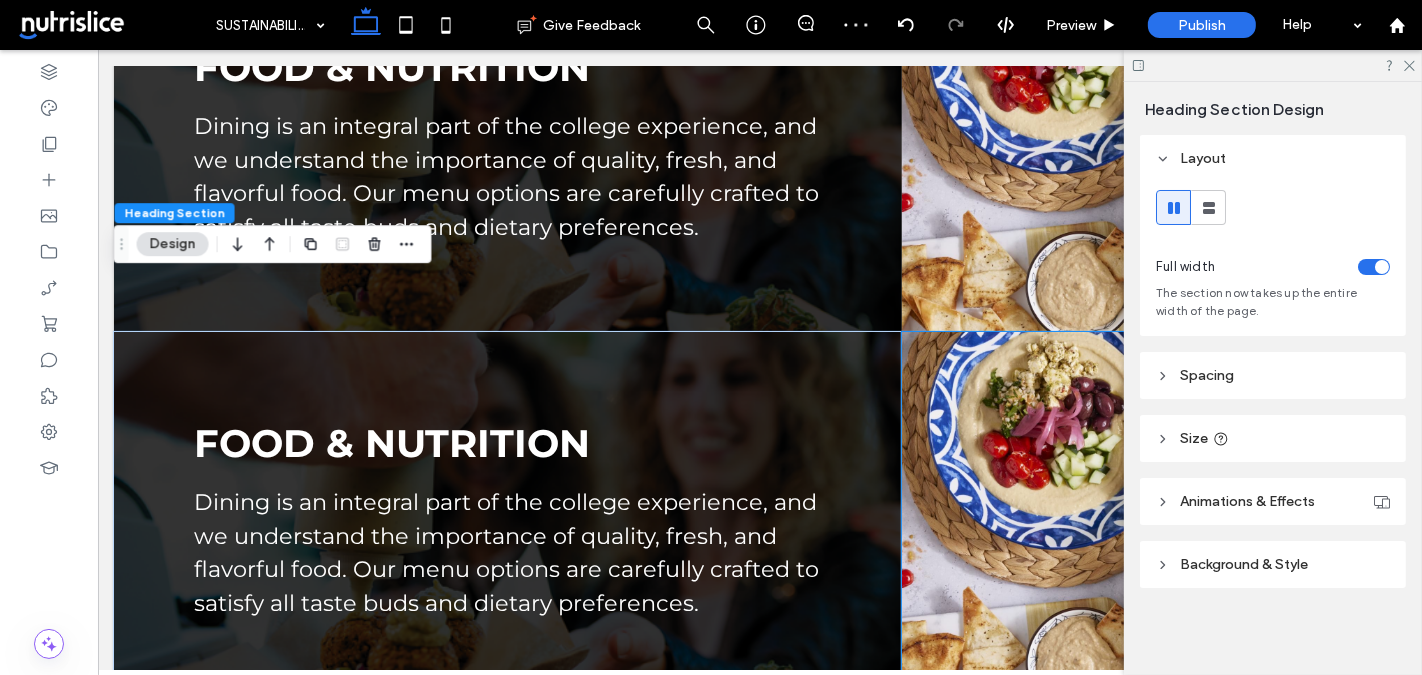 scroll, scrollTop: 0, scrollLeft: 0, axis: both 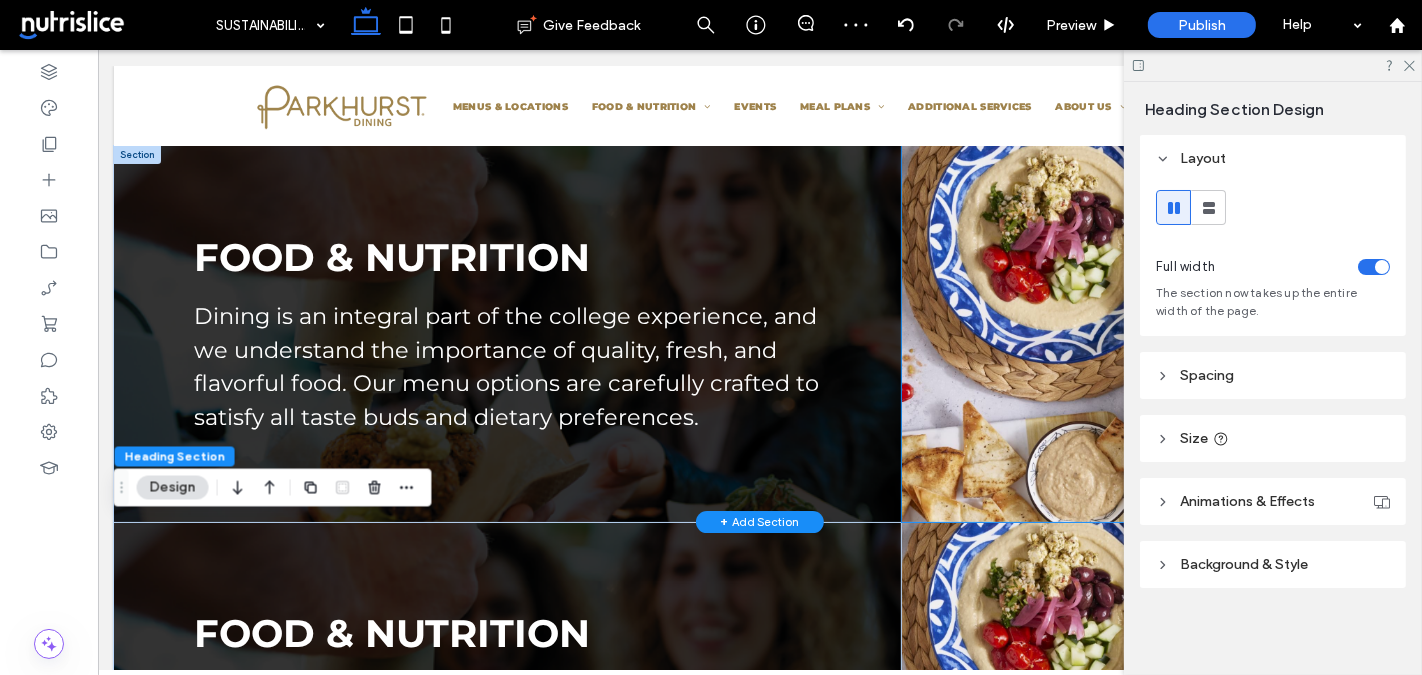 click at bounding box center [1153, 334] 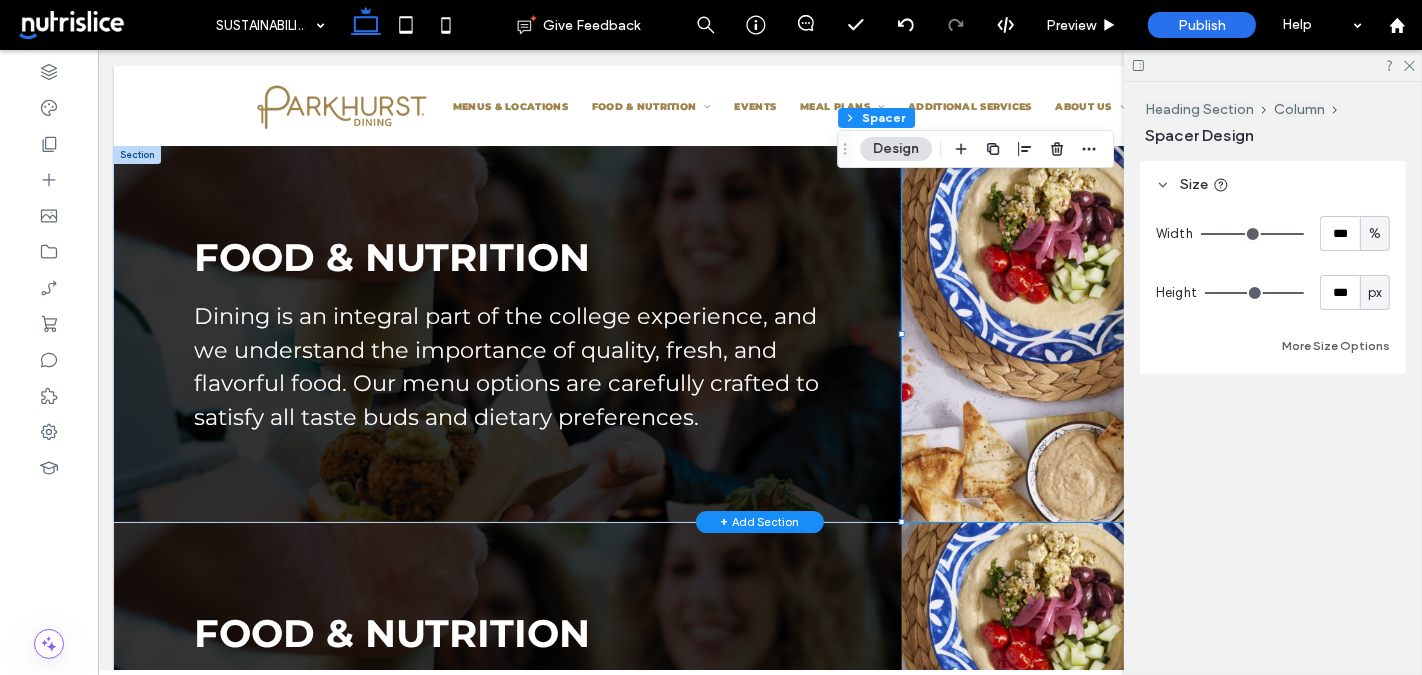 click at bounding box center [136, 155] 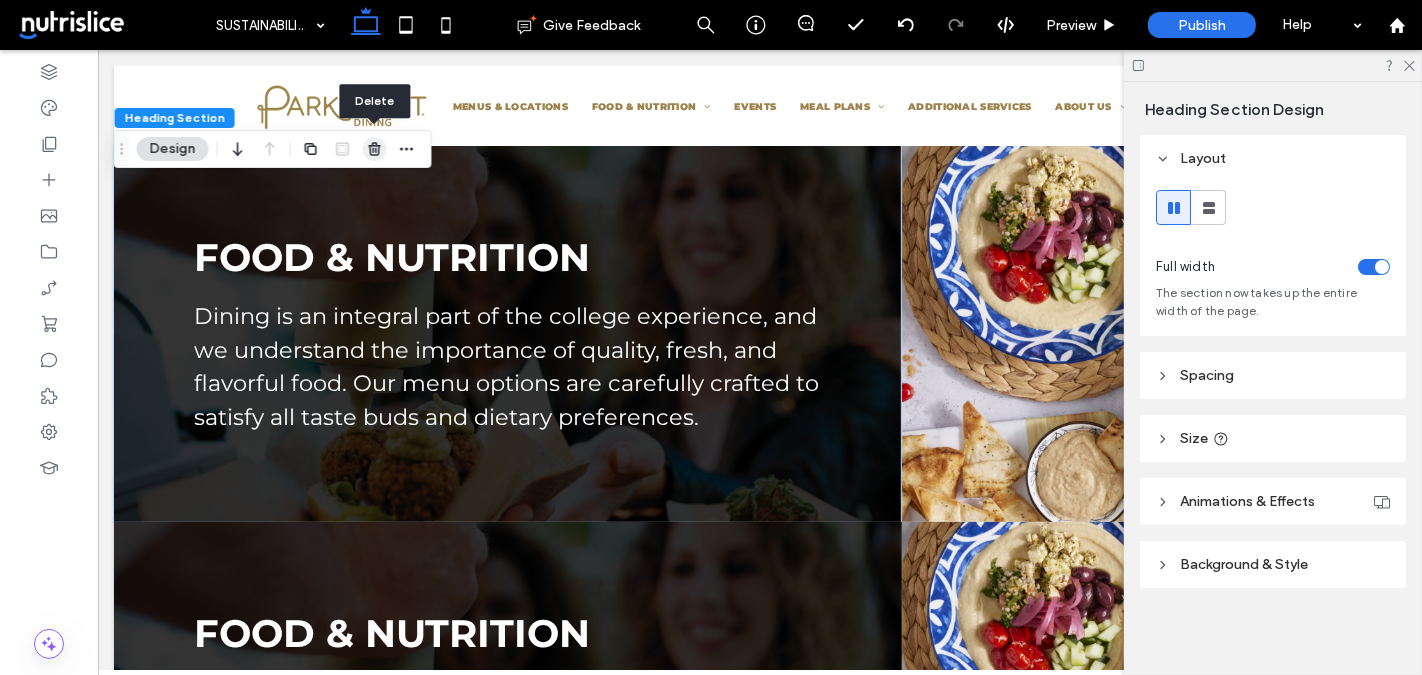 click 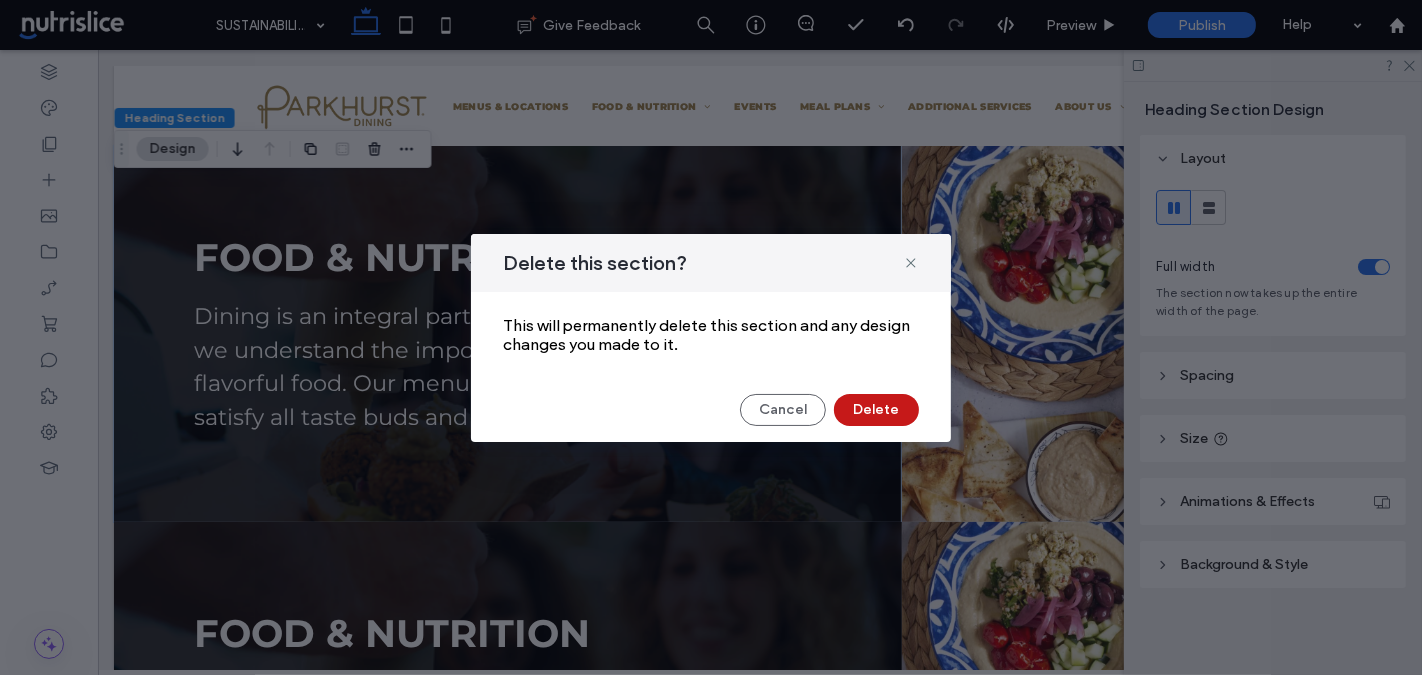 click on "Delete" at bounding box center (876, 410) 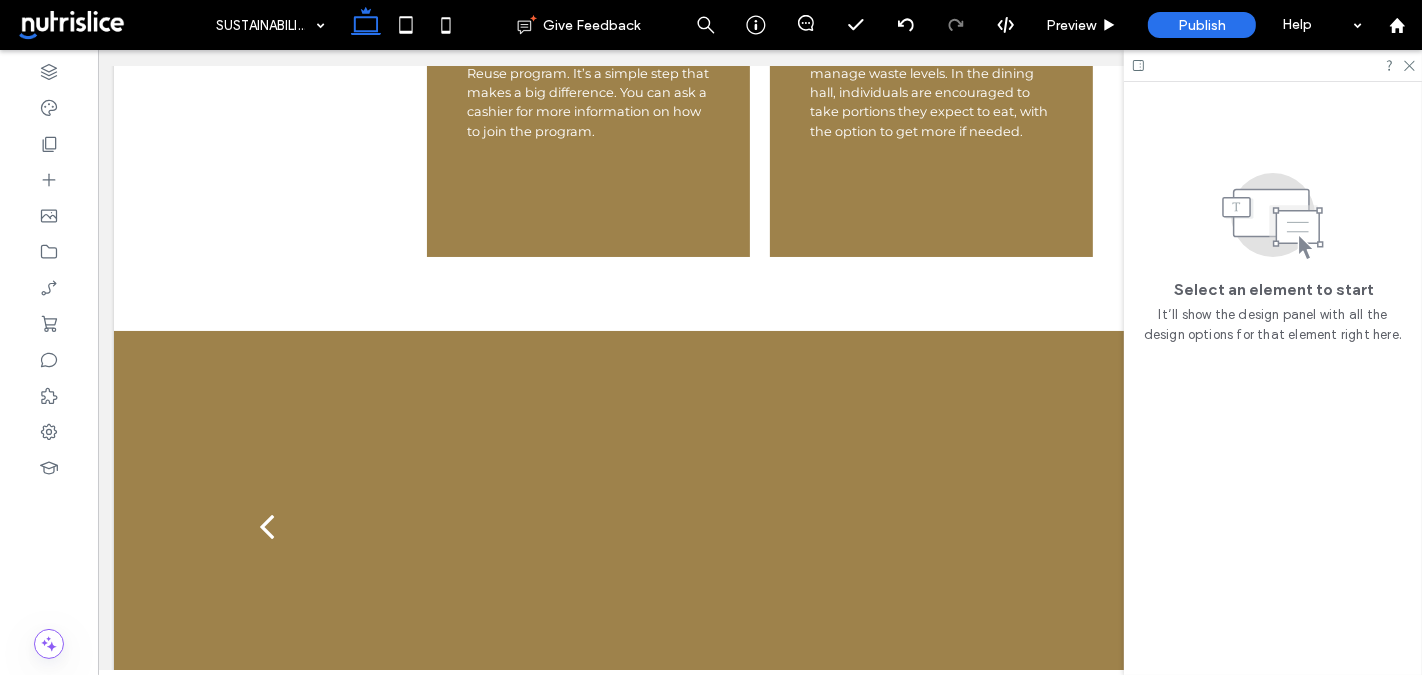 scroll, scrollTop: 1927, scrollLeft: 0, axis: vertical 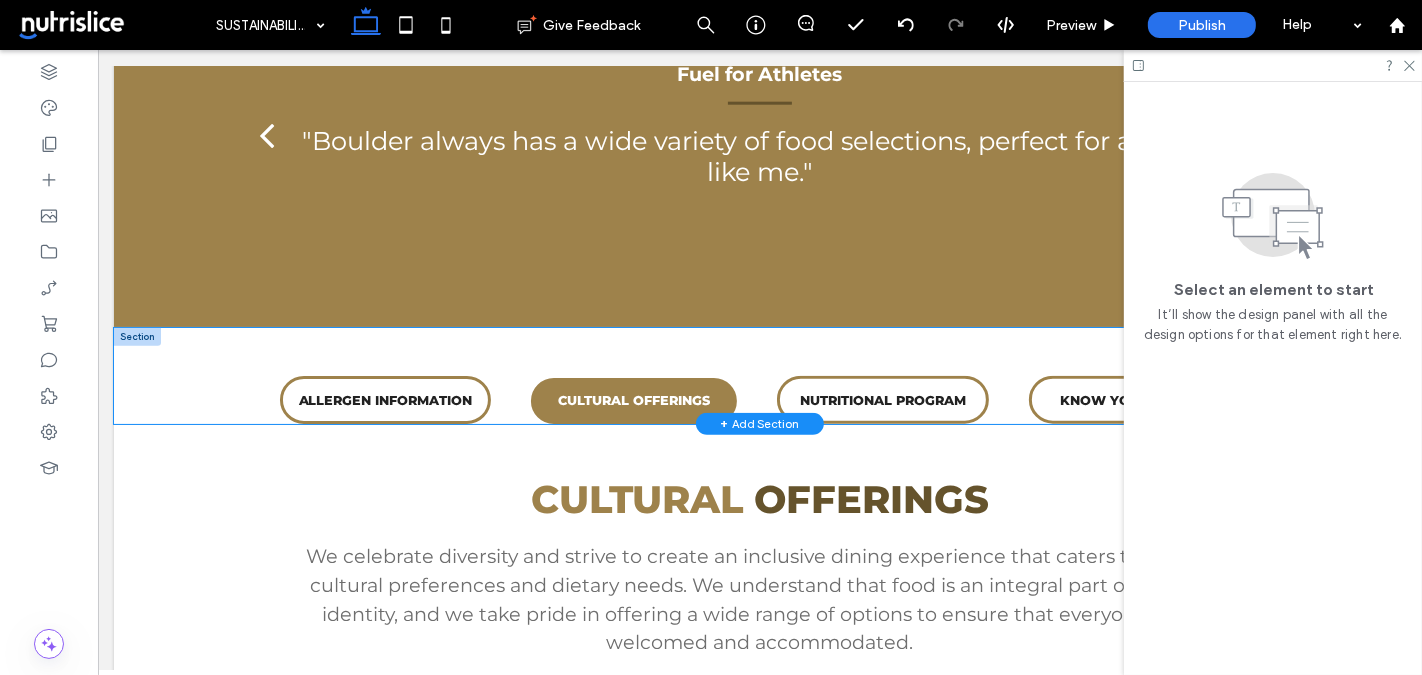 click on "ALLERGEN INFORMATION
CULTURAL OFFERINGS
NUTRITIONAL PROGRAM
KNOW YOUR SOURCE" at bounding box center [759, 376] 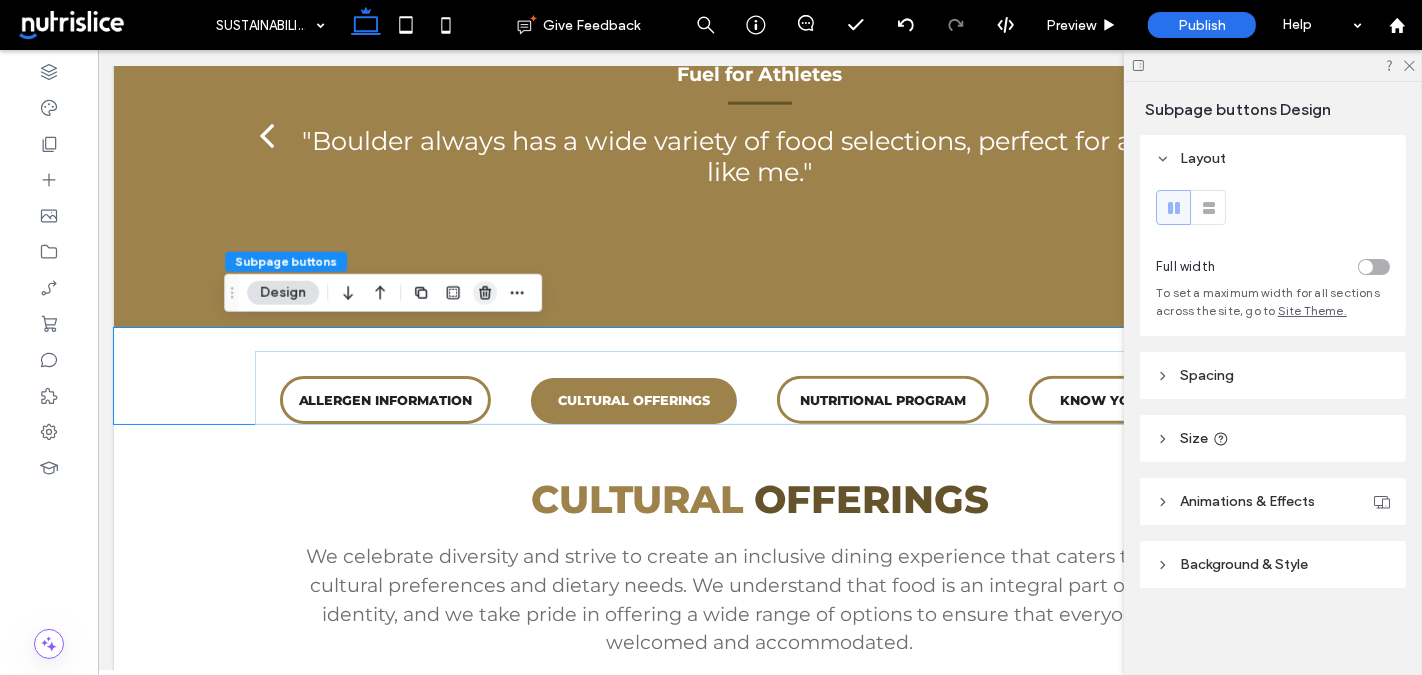 click 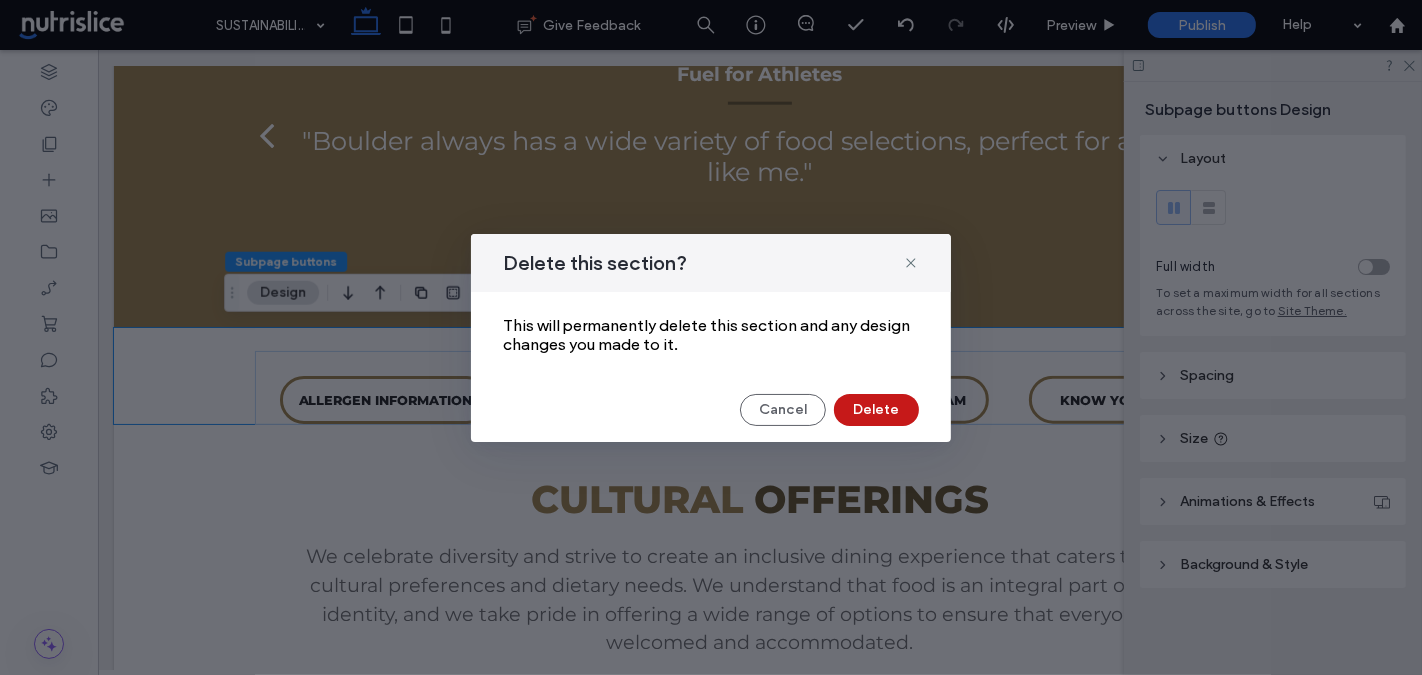 click on "Delete" at bounding box center [876, 410] 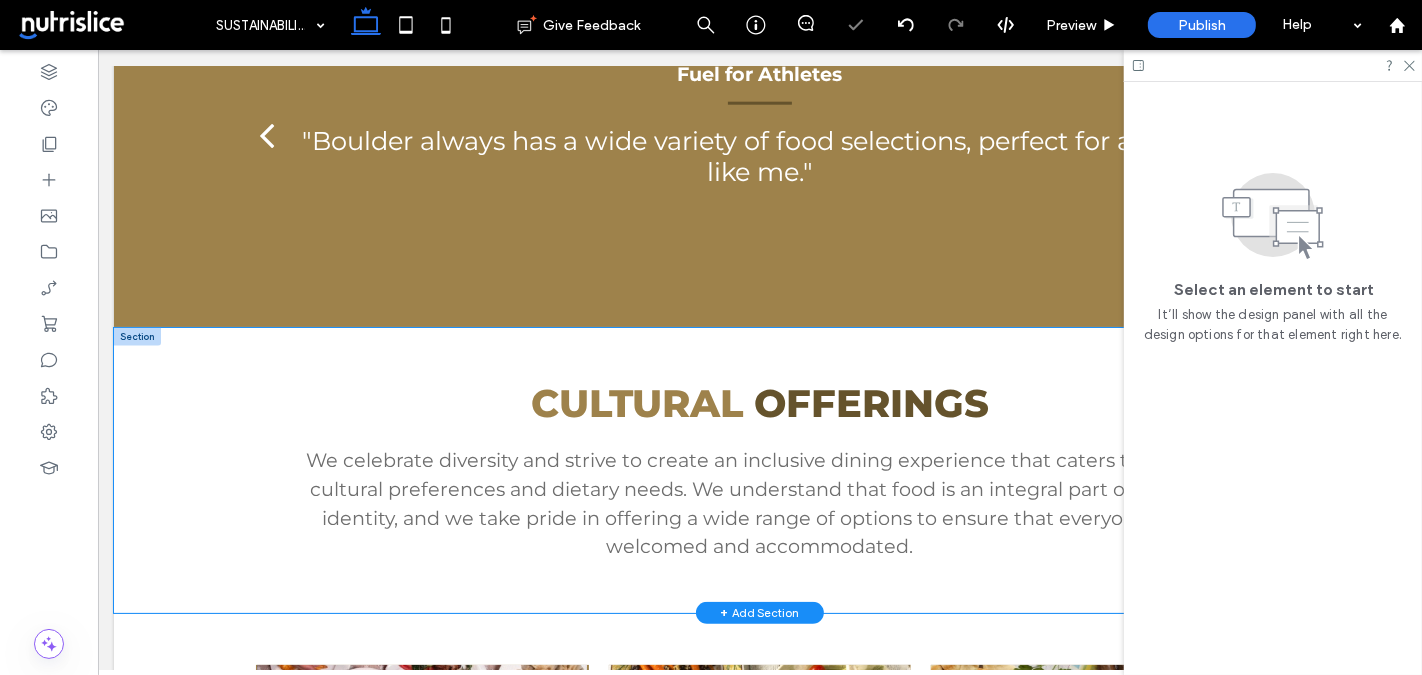 click on "CULTURAL
OFFERINGS
We celebrate diversity and strive to create an inclusive dining experience that caters to various cultural preferences and dietary needs. We understand that food is an integral part of cultural identity, and we take pride in offering a wide range of options to ensure that everyone feels welcomed and accommodated." at bounding box center (759, 470) 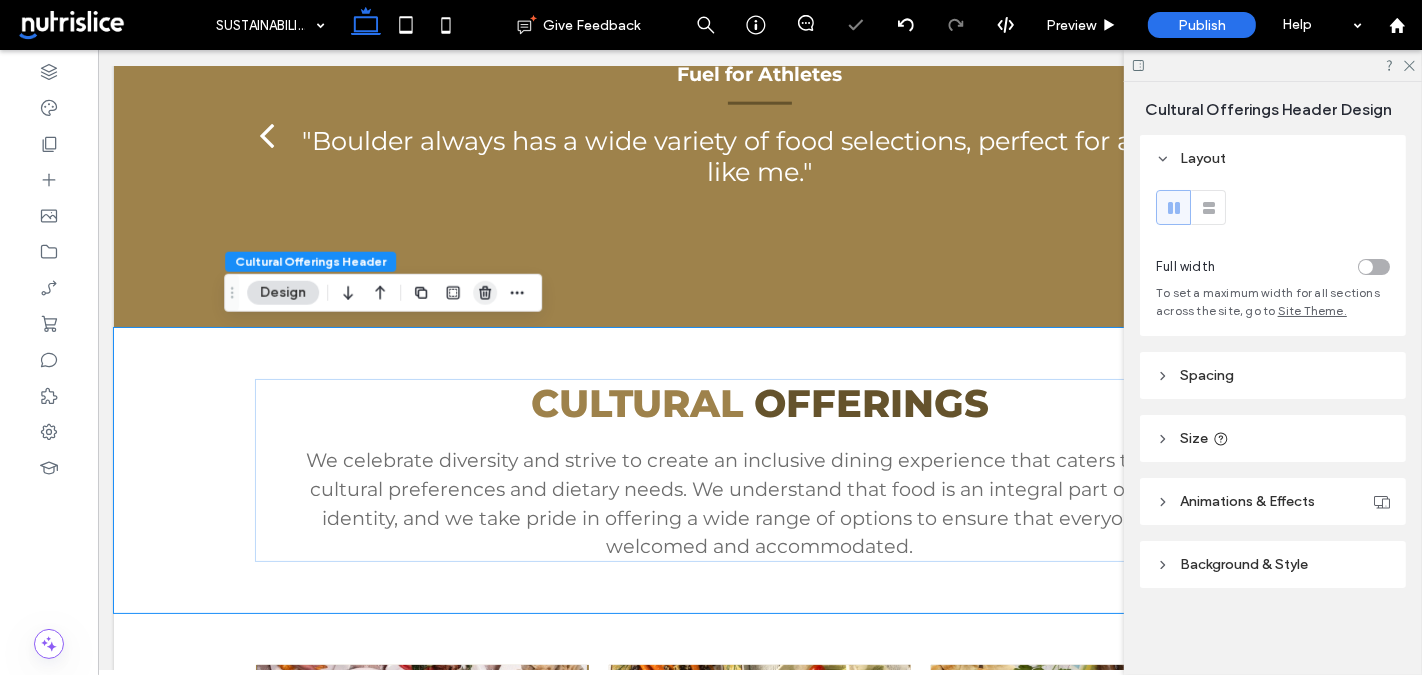 click 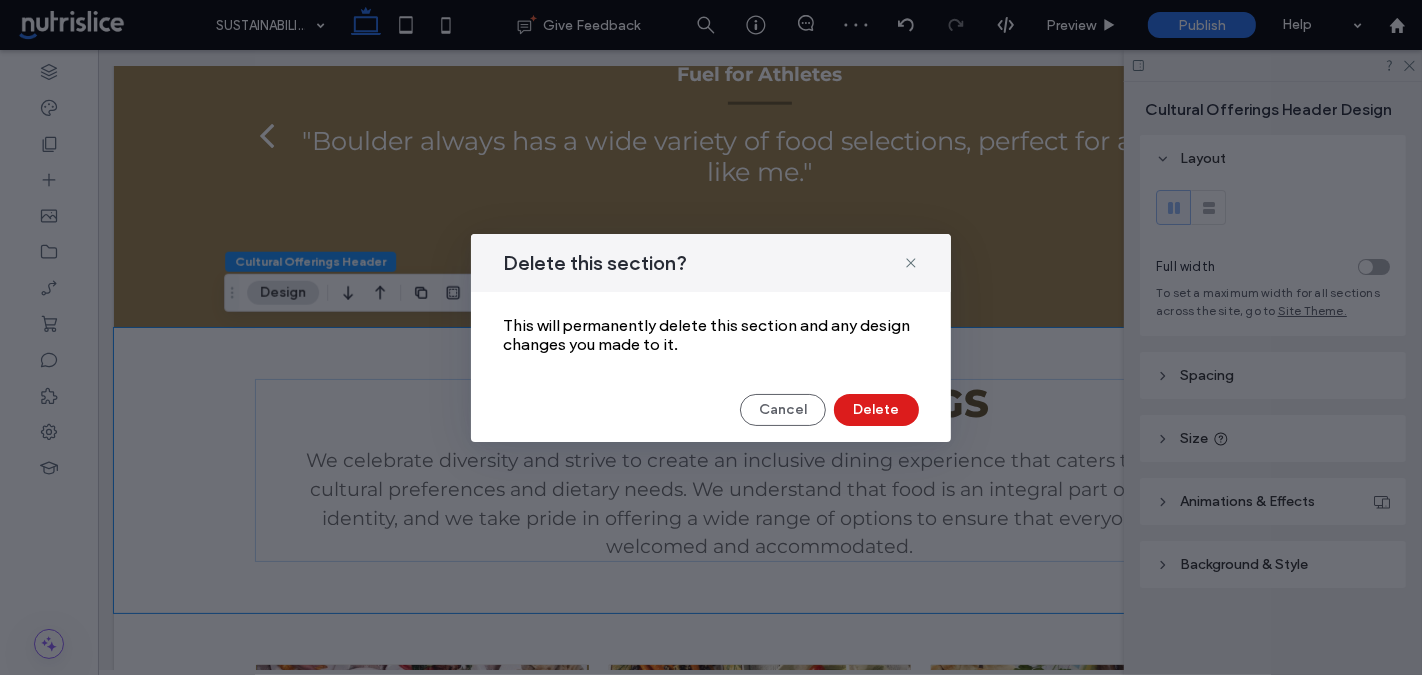 click on "Delete this section? This will permanently delete this section and any design changes you made to it. Cancel Delete" at bounding box center (711, 338) 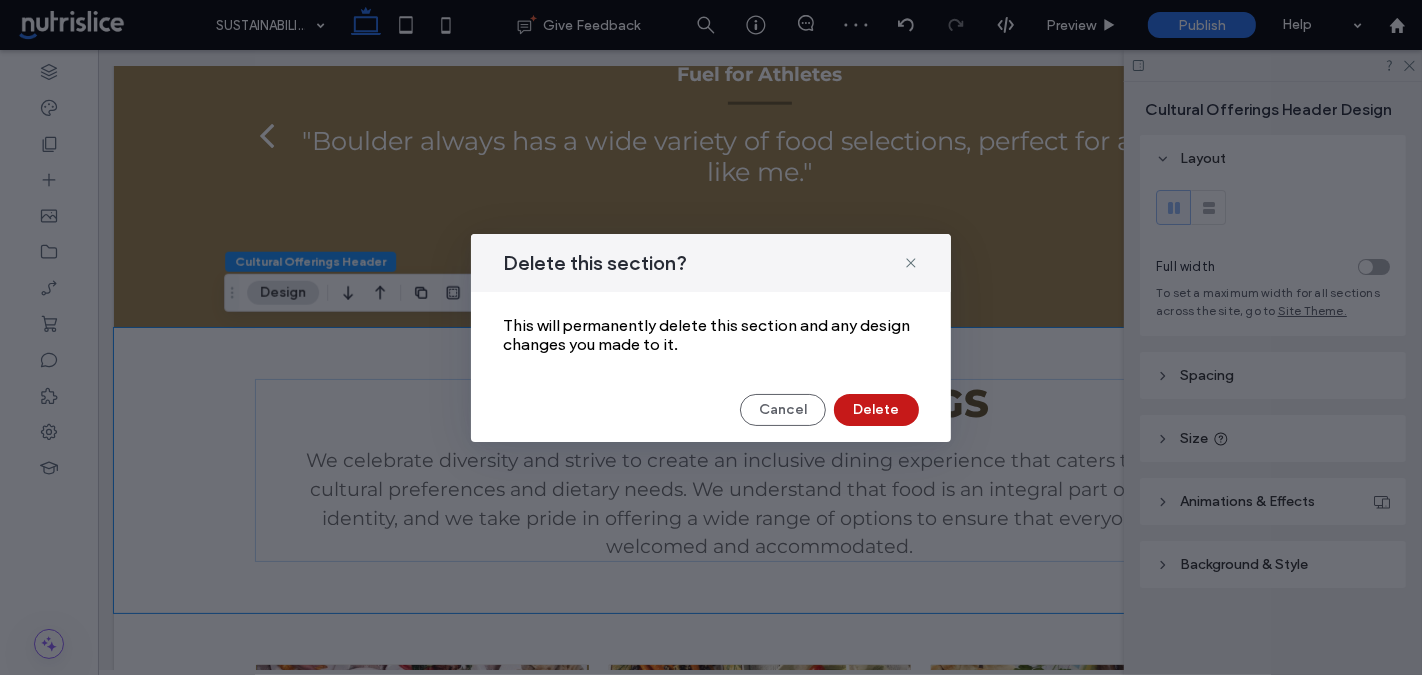 click on "Delete" at bounding box center [876, 410] 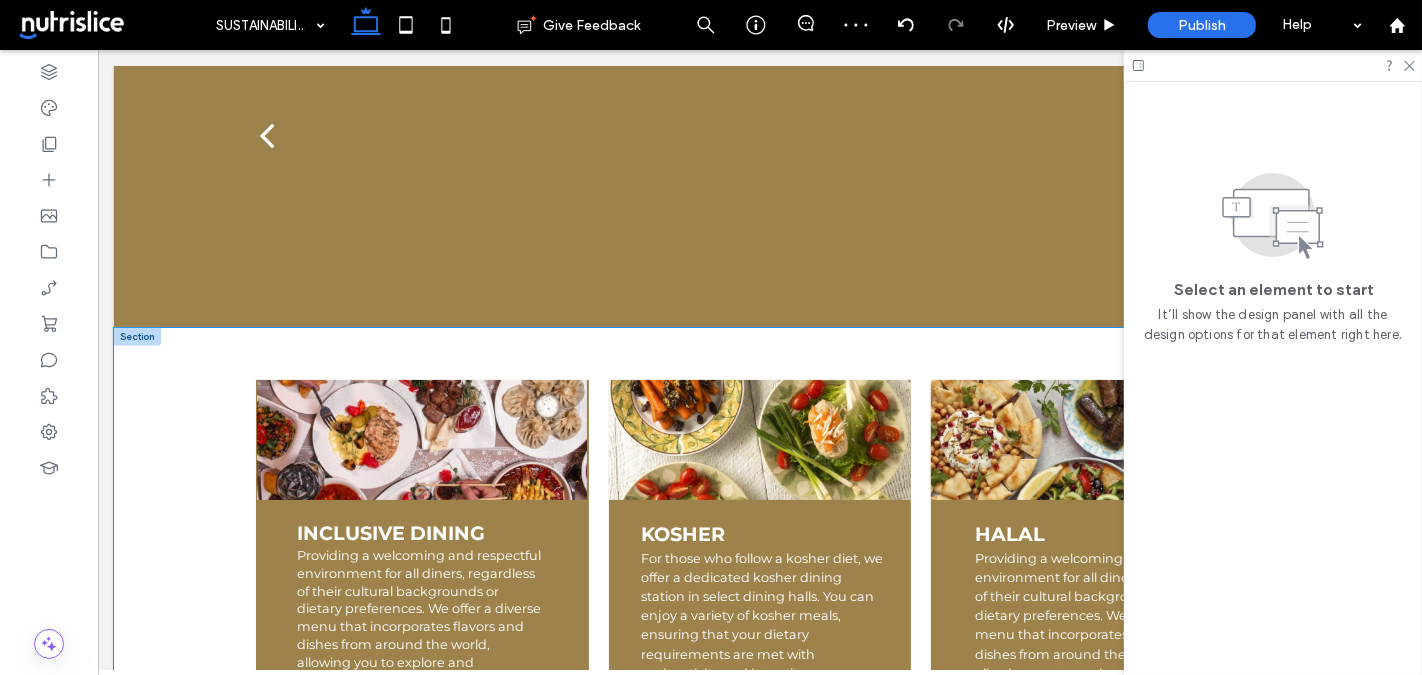 click on "INCLUSIVE DINING Providing a welcoming and respectful environment for all diners, regardless of their cultural backgrounds or dietary preferences. We offer a diverse menu that incorporates flavors and dishes from around the world, allowing you to explore and appreciate different culinary traditions.
KOSHER For those who follow a kosher diet, we offer a dedicated kosher dining station in select dining halls. You can enjoy a variety of kosher meals, ensuring that your dietary requirements are met with authenticity and integrity.
HALAL Providing a welcoming and respectful environment for all diners, regardless of their cultural backgrounds or dietary preferences. We offer a diverse menu that incorporates flavors and dishes from around the world, allowing you to explore and appreciate different culinary traditions." at bounding box center [759, 572] 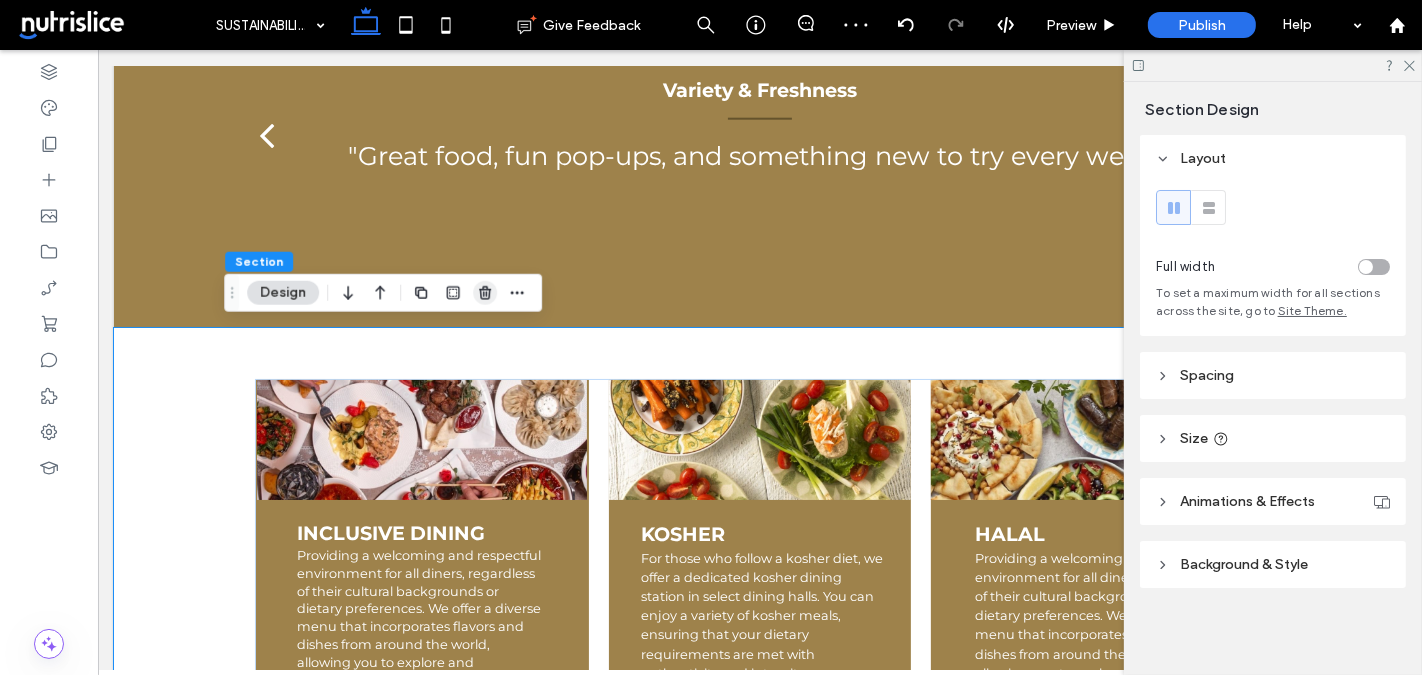 click 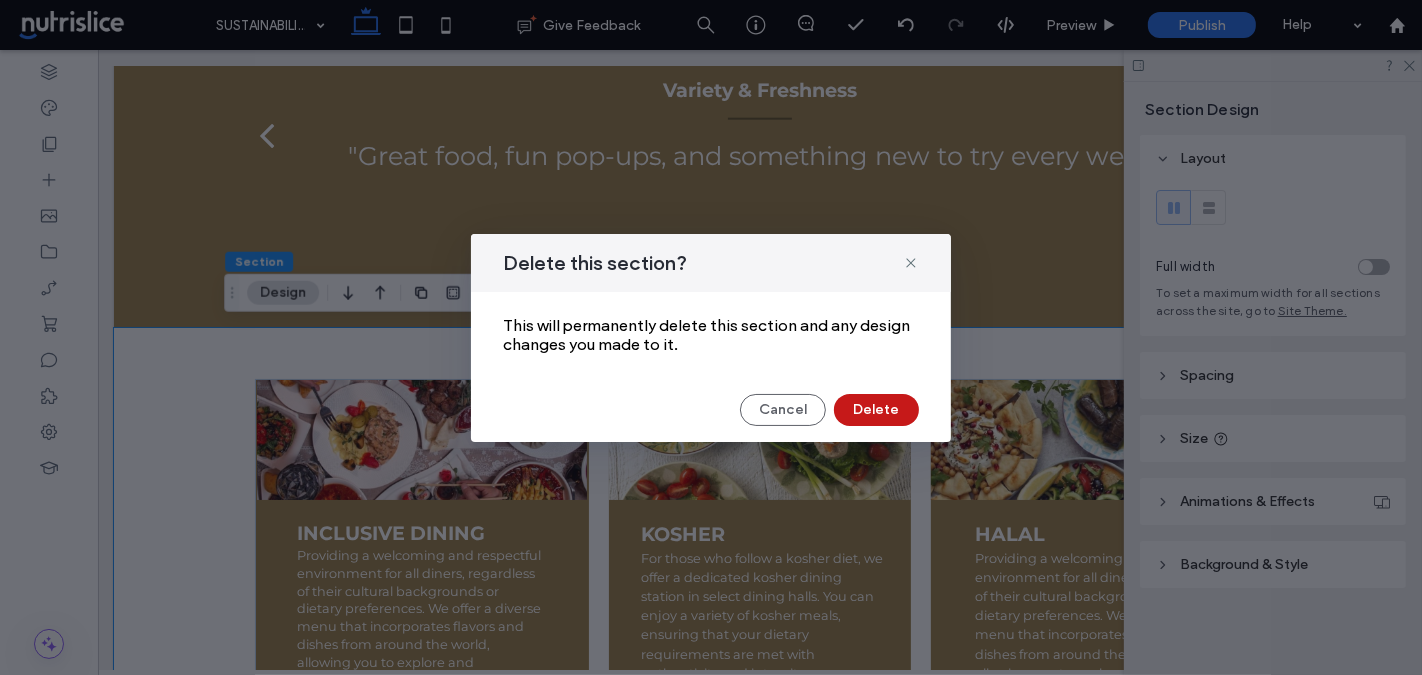 click on "Delete" at bounding box center (876, 410) 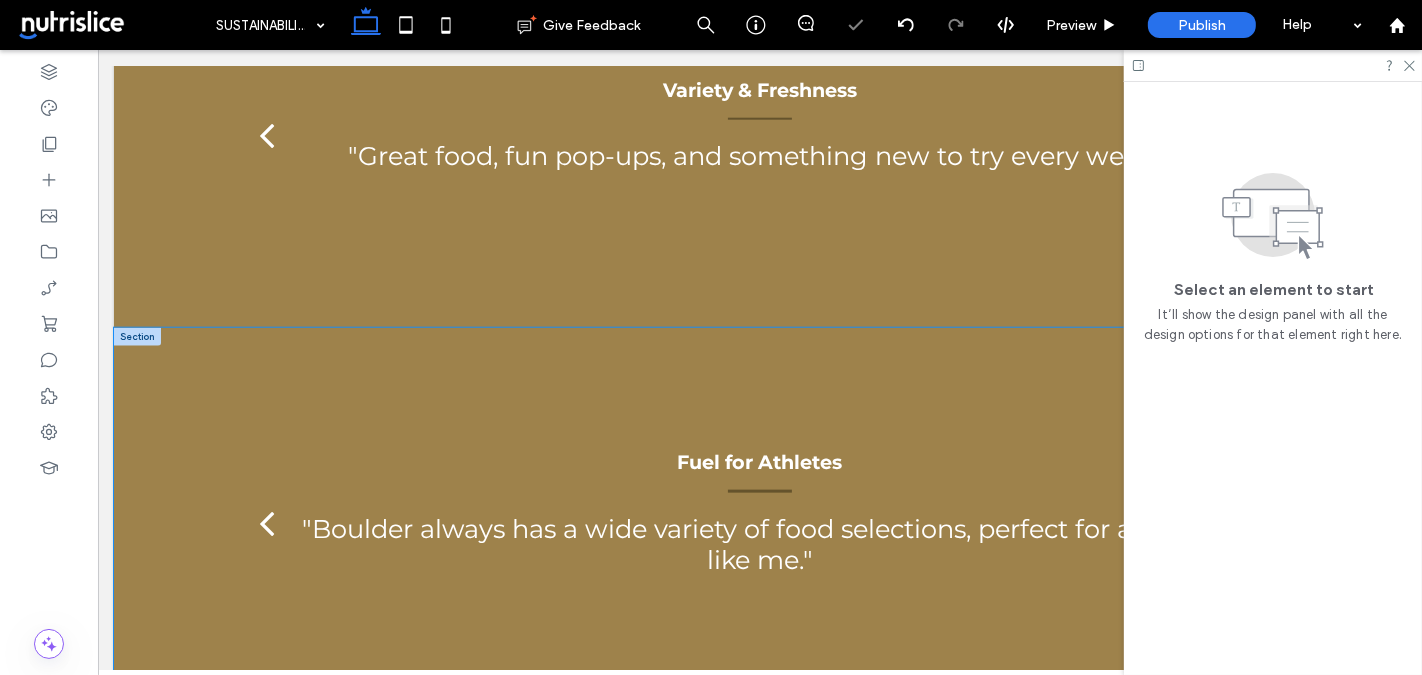 click on "Friendly & Caring Team Members "Staff went out of their way to help me when I was on crutches—thank you!" Friendly & Caring Team Members "Boulder team always brings the smiles!" Fuel for Athletes "Boulder always has a wide variety of food selections, perfect for athletes like me." Variety & Freshness "Great food, fun pop-ups, and something new to try every week!" Dietary Needs & Allergens "Thank you for offering dairy-free options—it makes dining stress-free for me." Friendly & Caring Team Members "The Starbucks team is always so kind and makes my day brighter." Friendly & Caring Team Members "The older woman at Choolah is always in a great mood—she makes lunch better." Fuel for Athletes "Inspired Eats provides great nutrition for student-athletes—I appreciate it so much!" Variety & Freshness "Please bring back the Stackhouse sandwich—it was my favorite!" Dietary Needs & Allergens "I really appreciate how easy it is to find gluten-free choices here." Fuel for Athletes a" at bounding box center [759, 522] 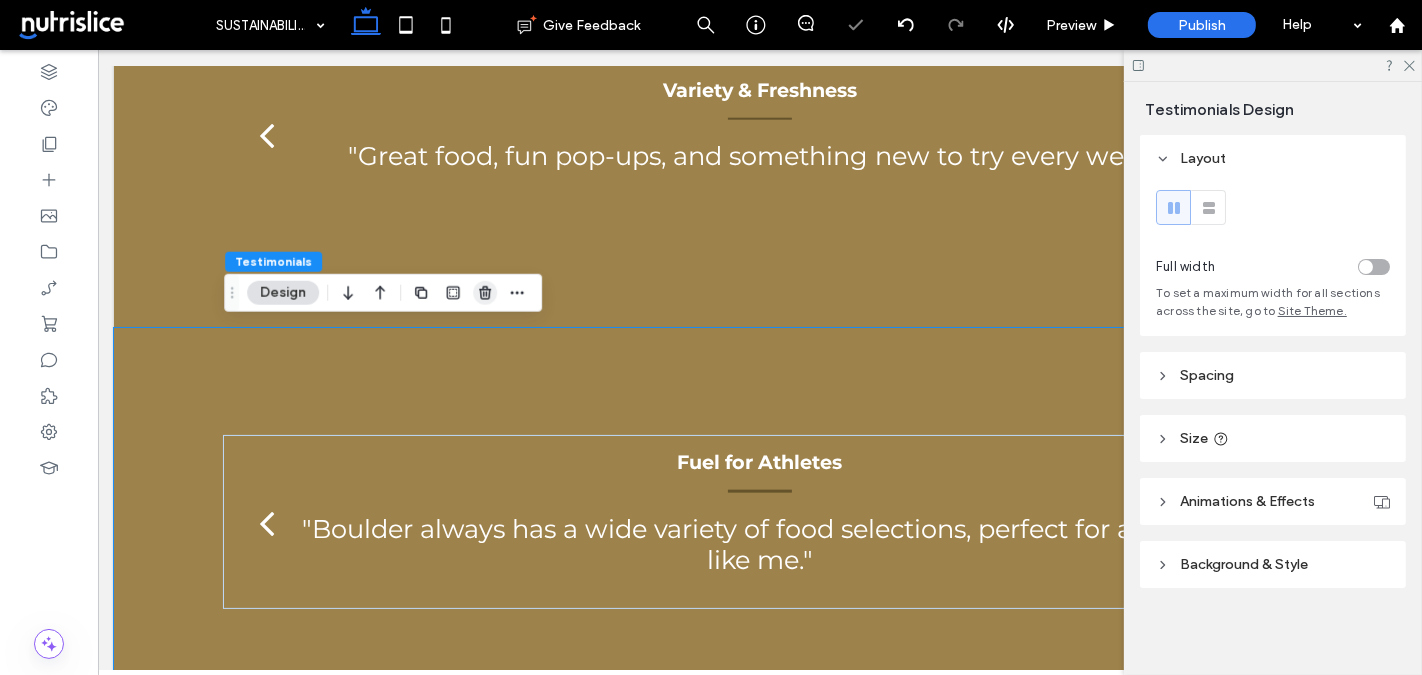 click 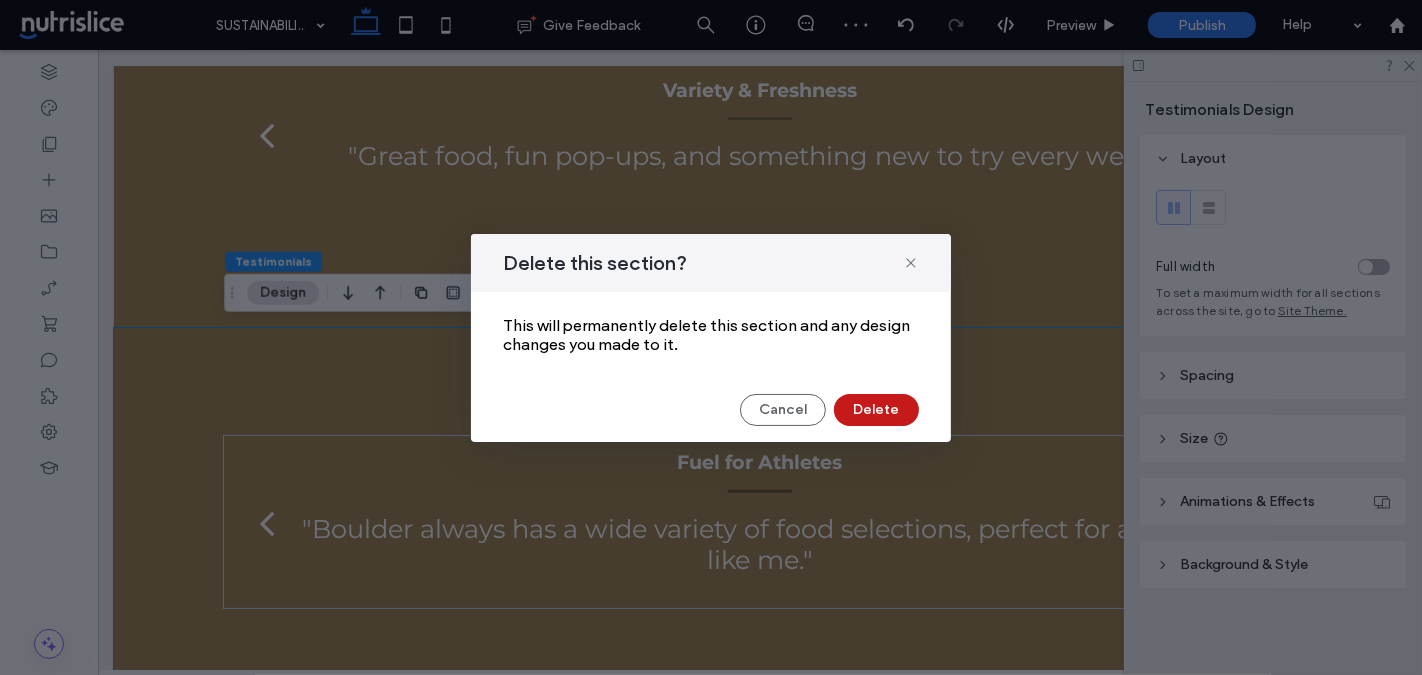 click on "Delete" at bounding box center [876, 410] 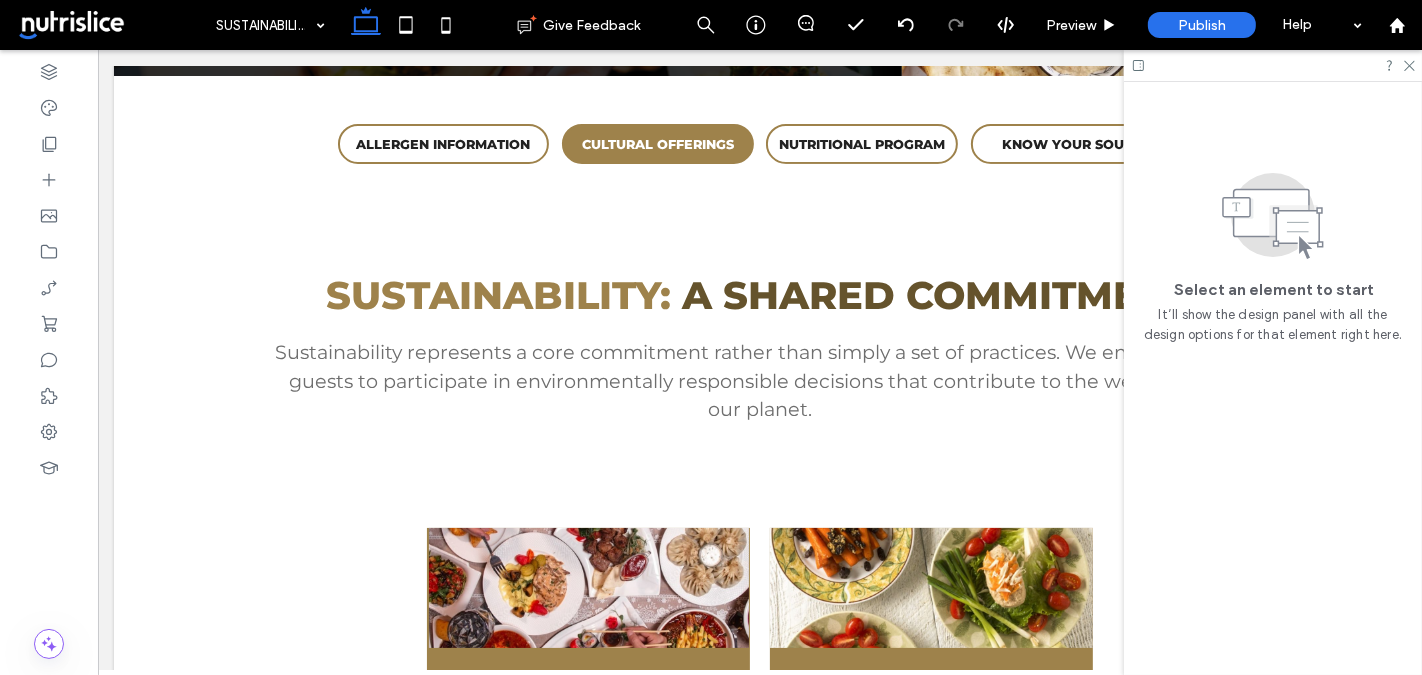 scroll, scrollTop: 318, scrollLeft: 0, axis: vertical 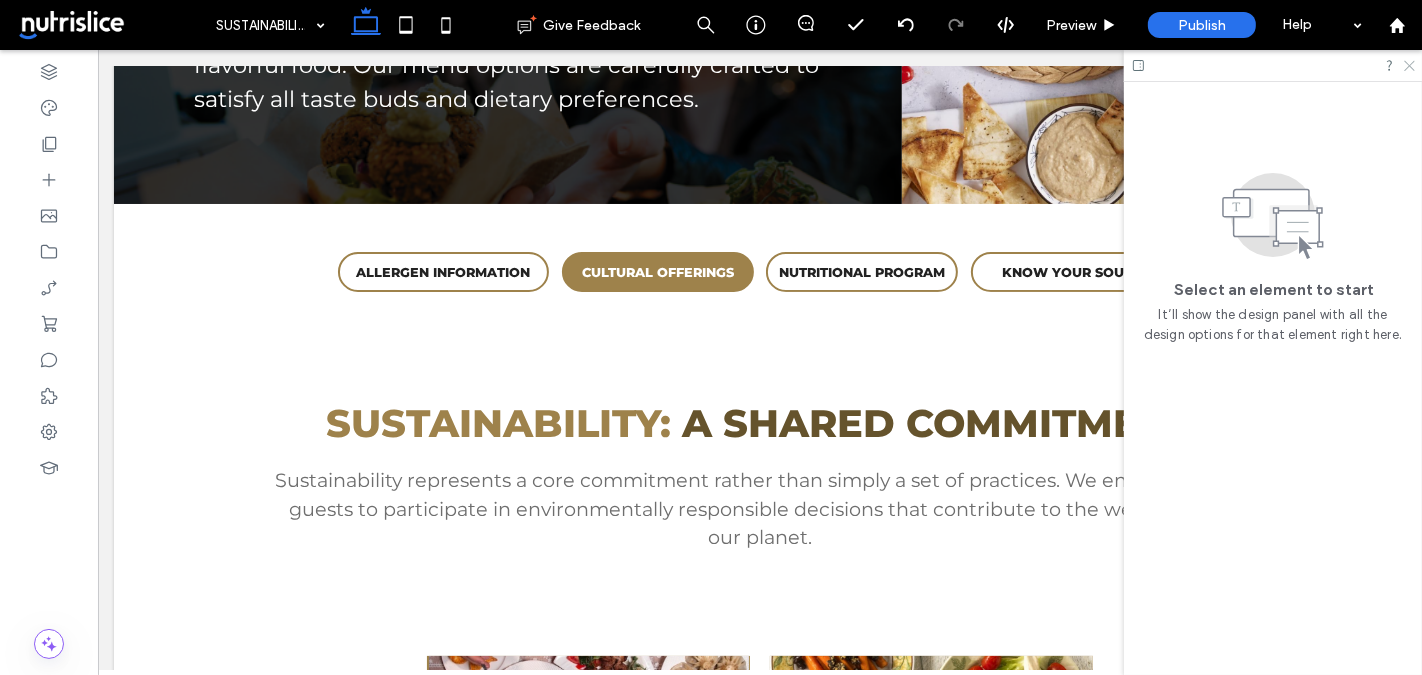 click 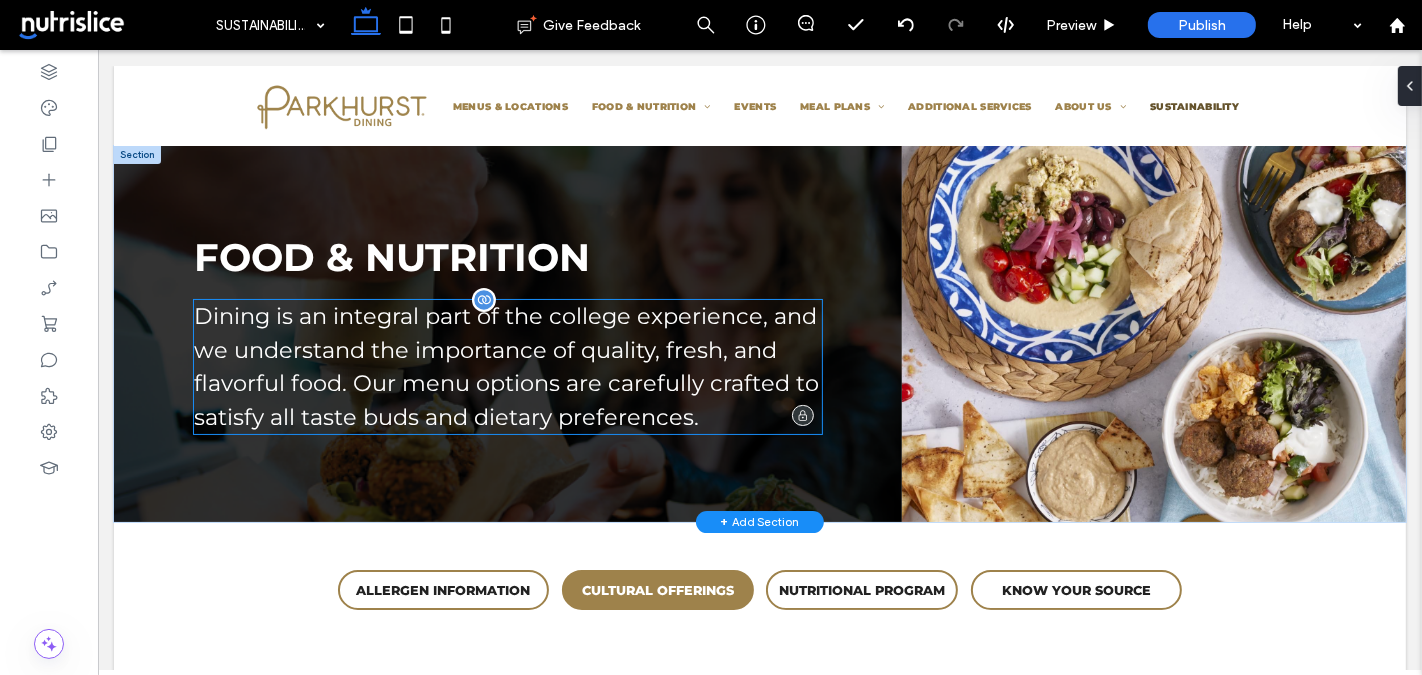 scroll, scrollTop: 2, scrollLeft: 0, axis: vertical 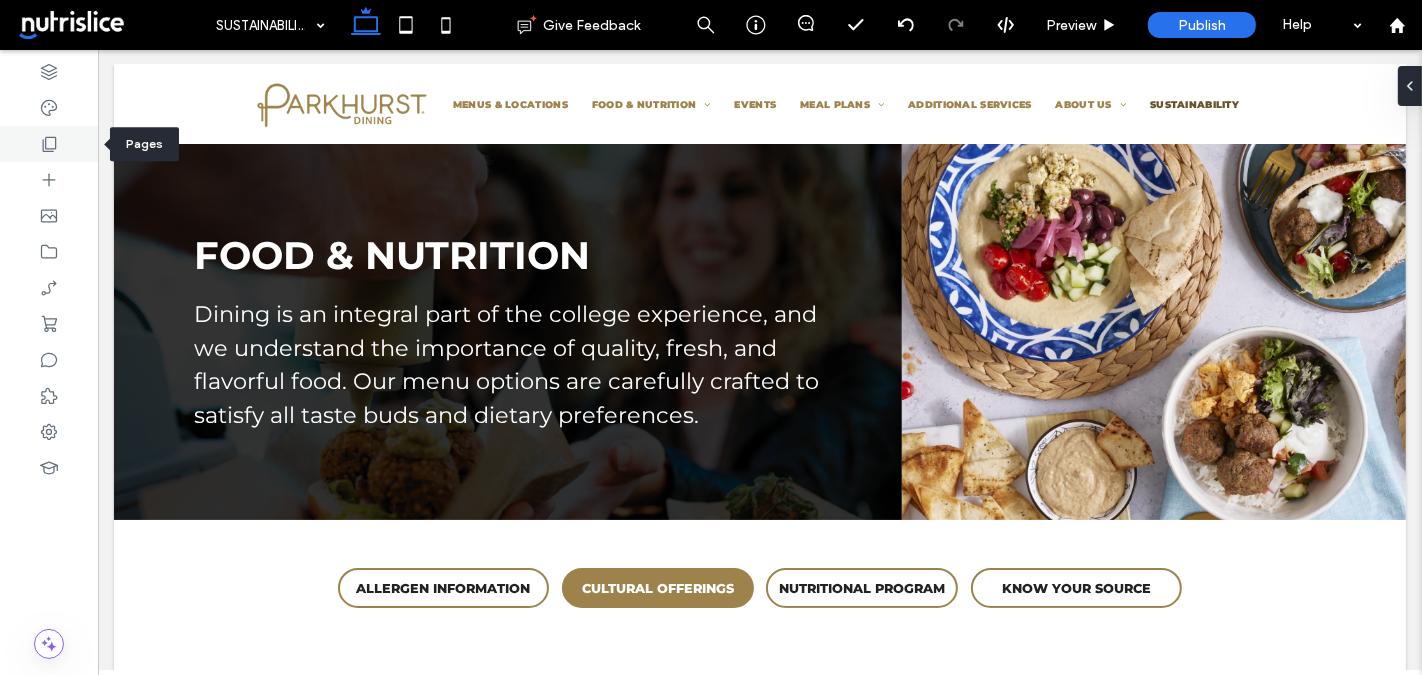 click 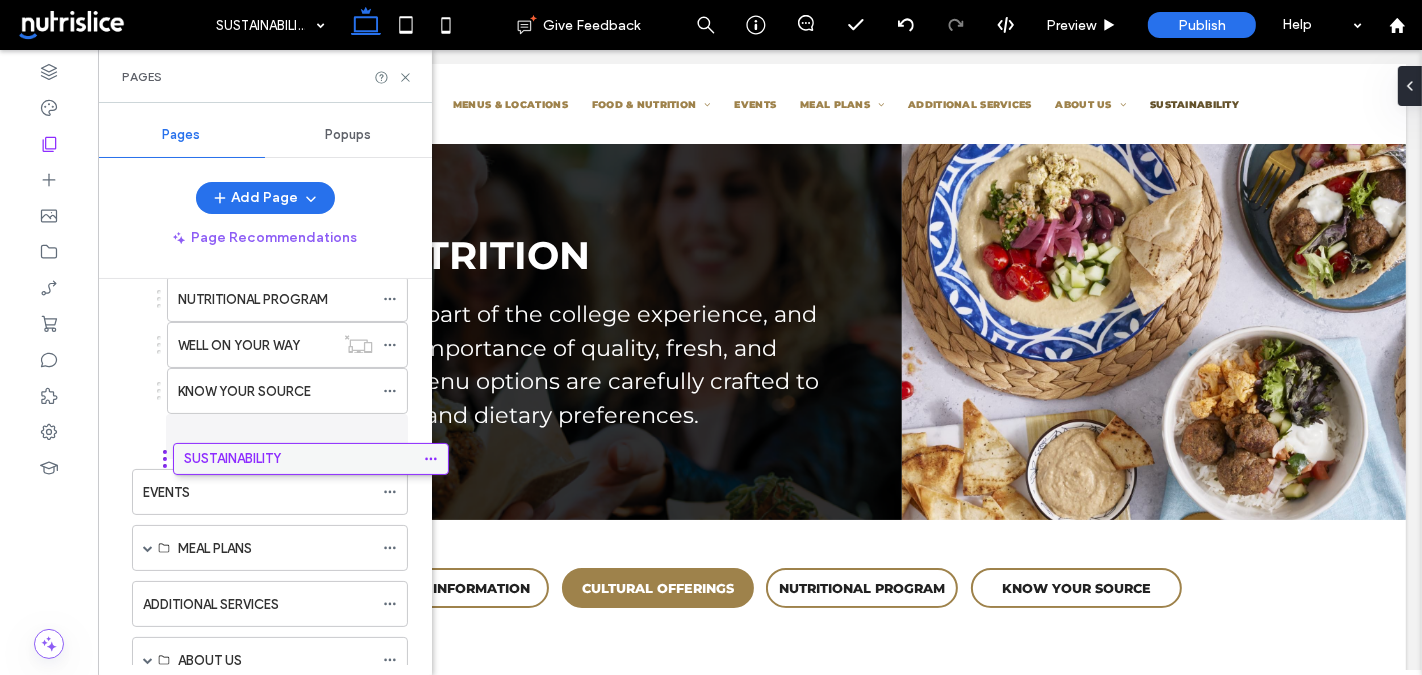 scroll, scrollTop: 247, scrollLeft: 0, axis: vertical 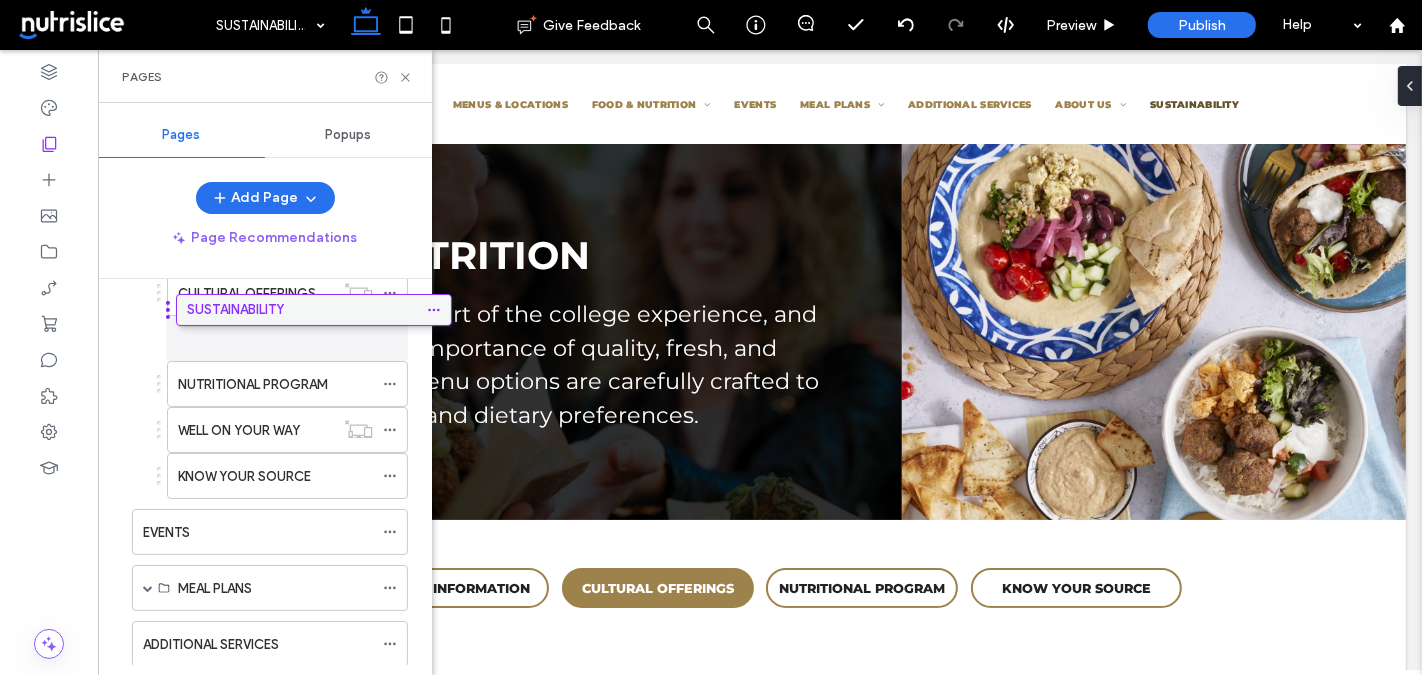 drag, startPoint x: 188, startPoint y: 591, endPoint x: 232, endPoint y: 321, distance: 273.5617 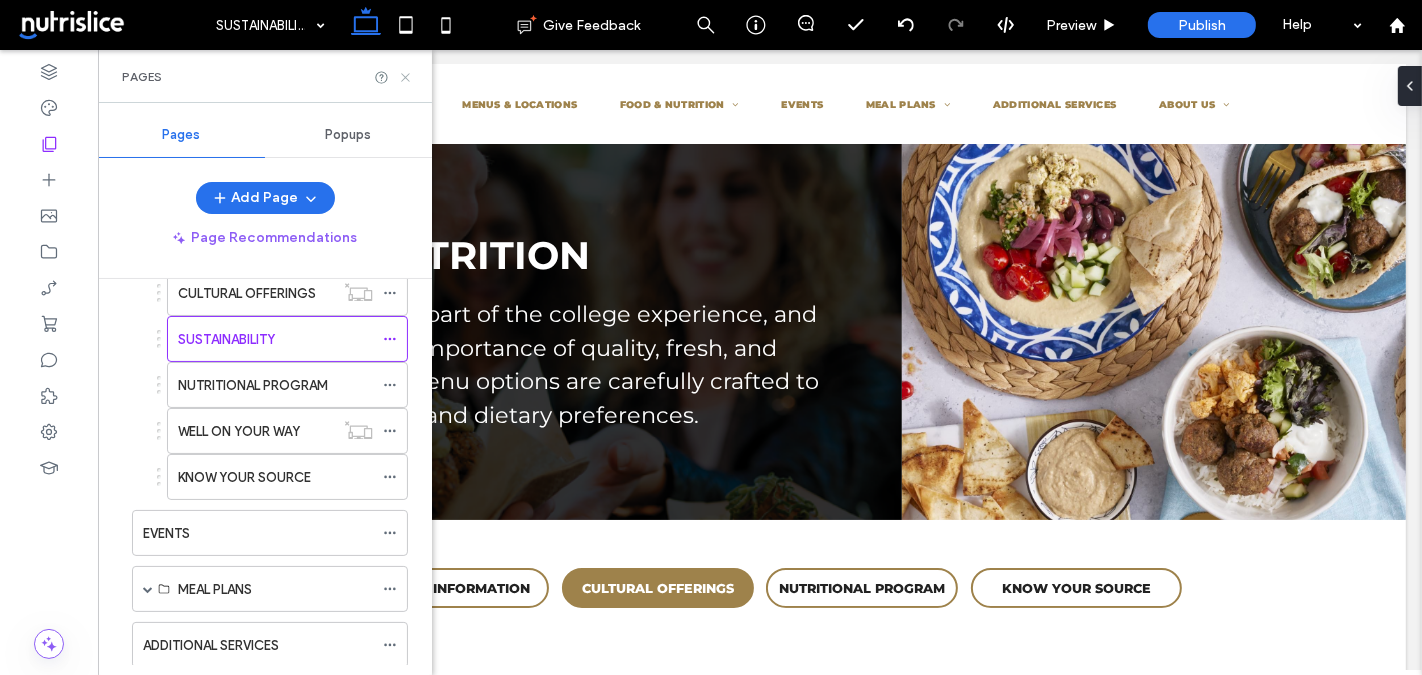 click 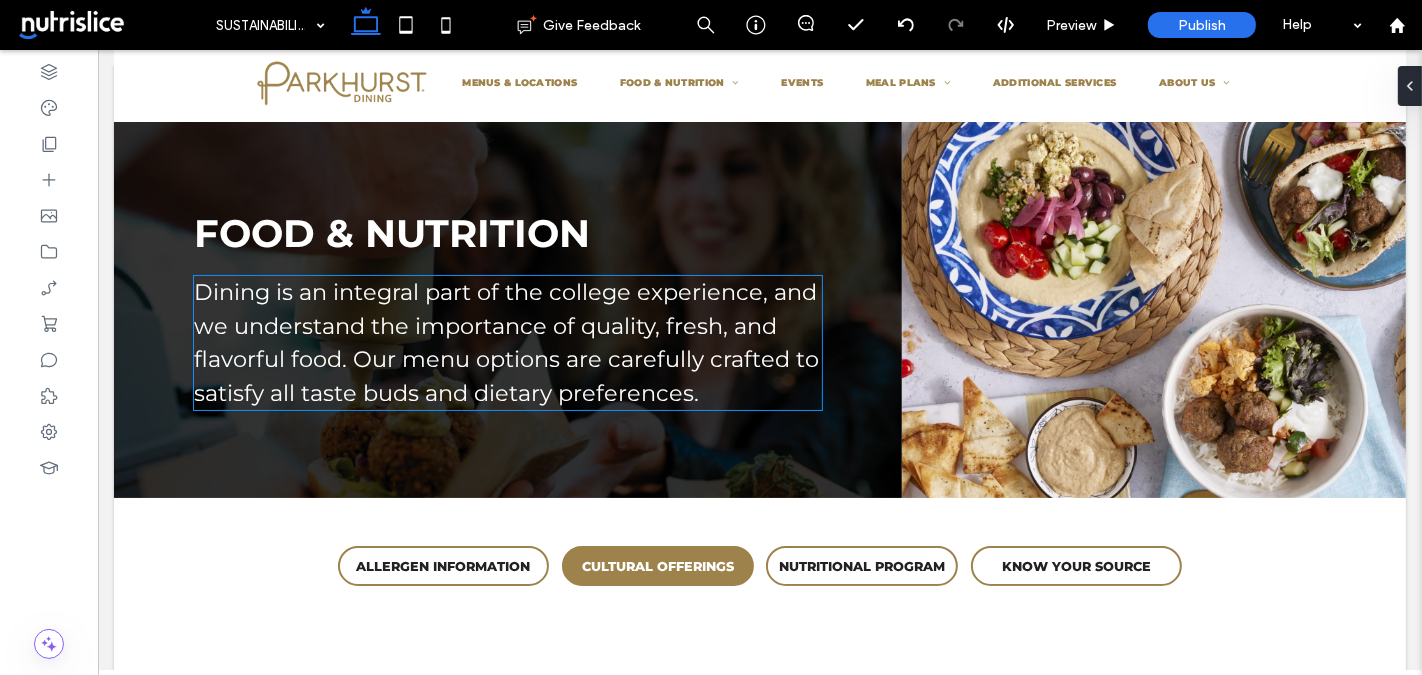 scroll, scrollTop: 42, scrollLeft: 0, axis: vertical 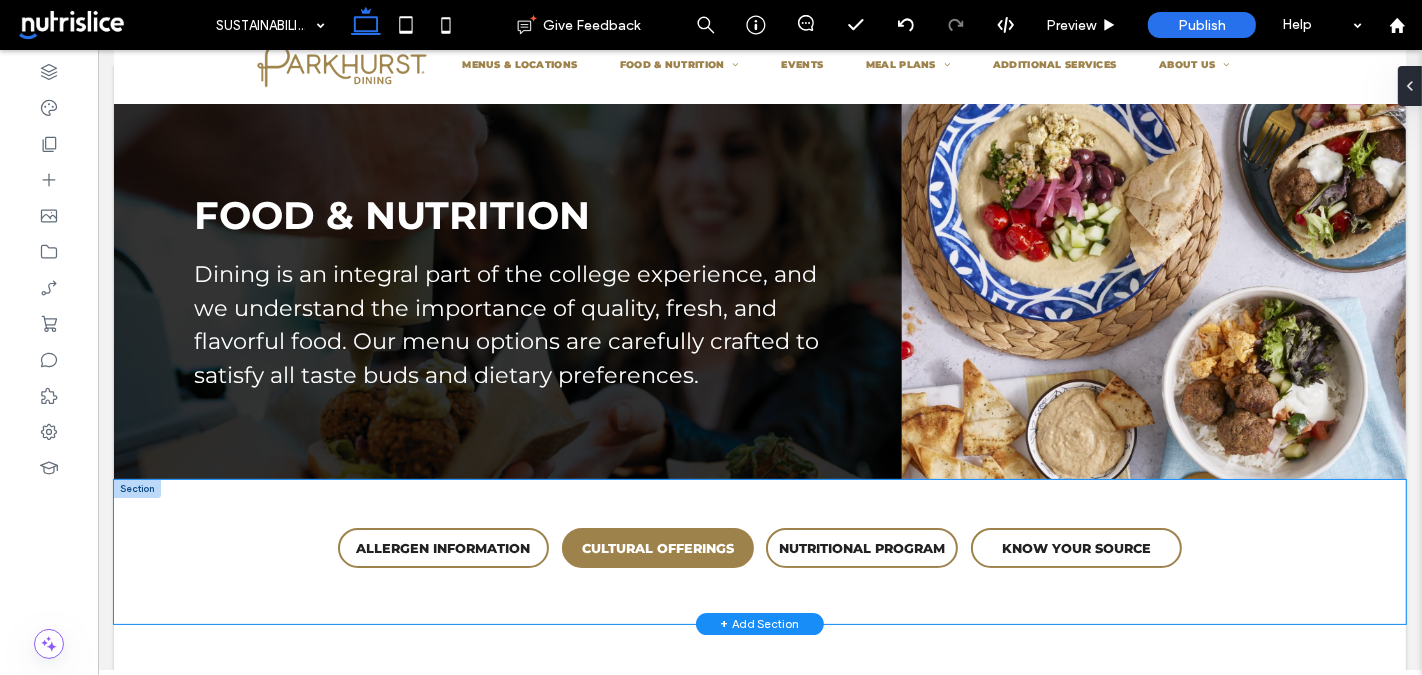 click on "ALLERGEN INFORMATION
ALLERGEN INFORMATION
CULTURAL OFFERINGS
CULTURAL OFFERINGS
NUTRITIONAL PROGRAM
KNOW YOUR SOURCE" at bounding box center [759, 552] 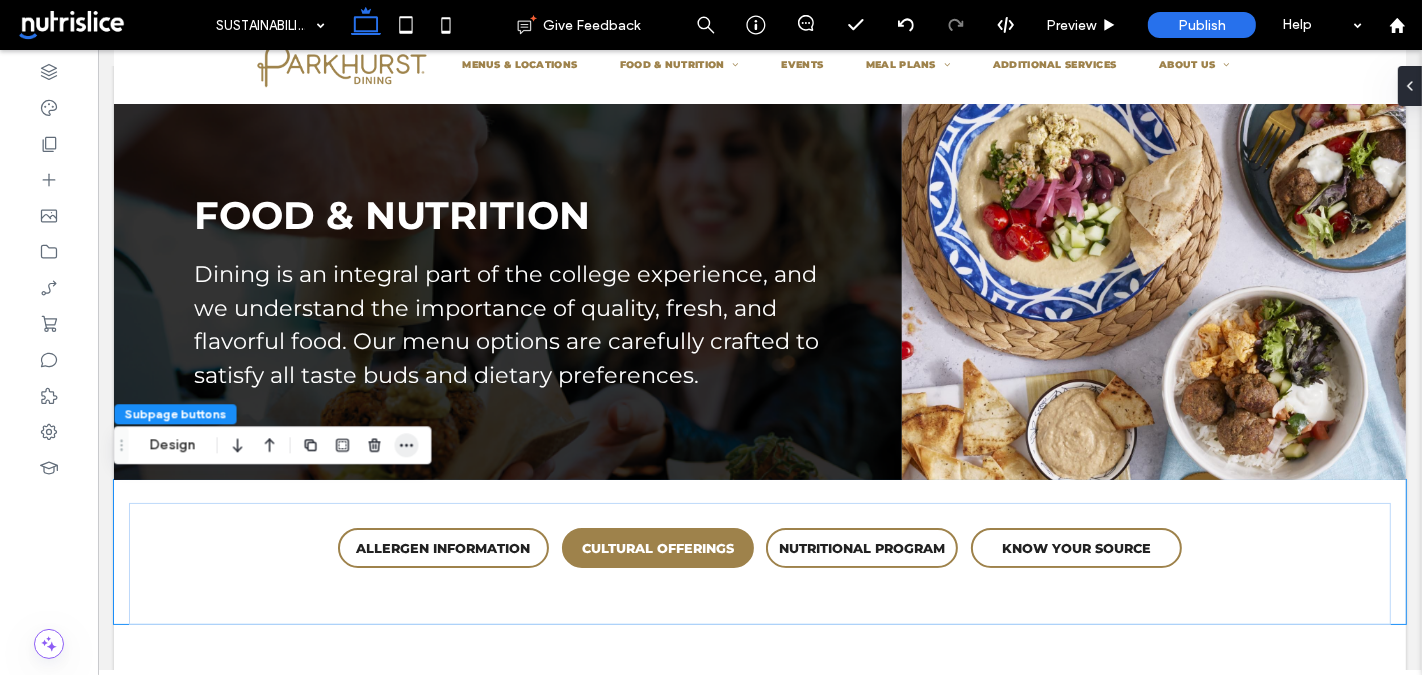 click 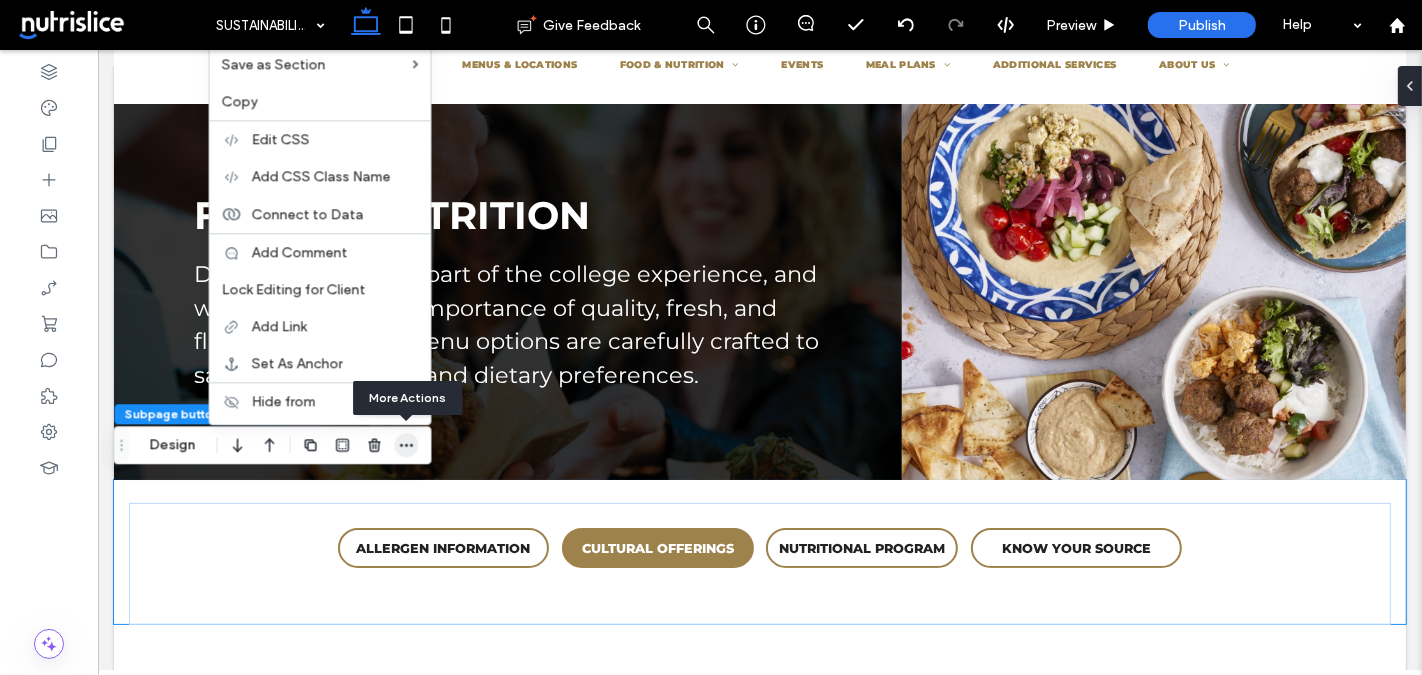 click 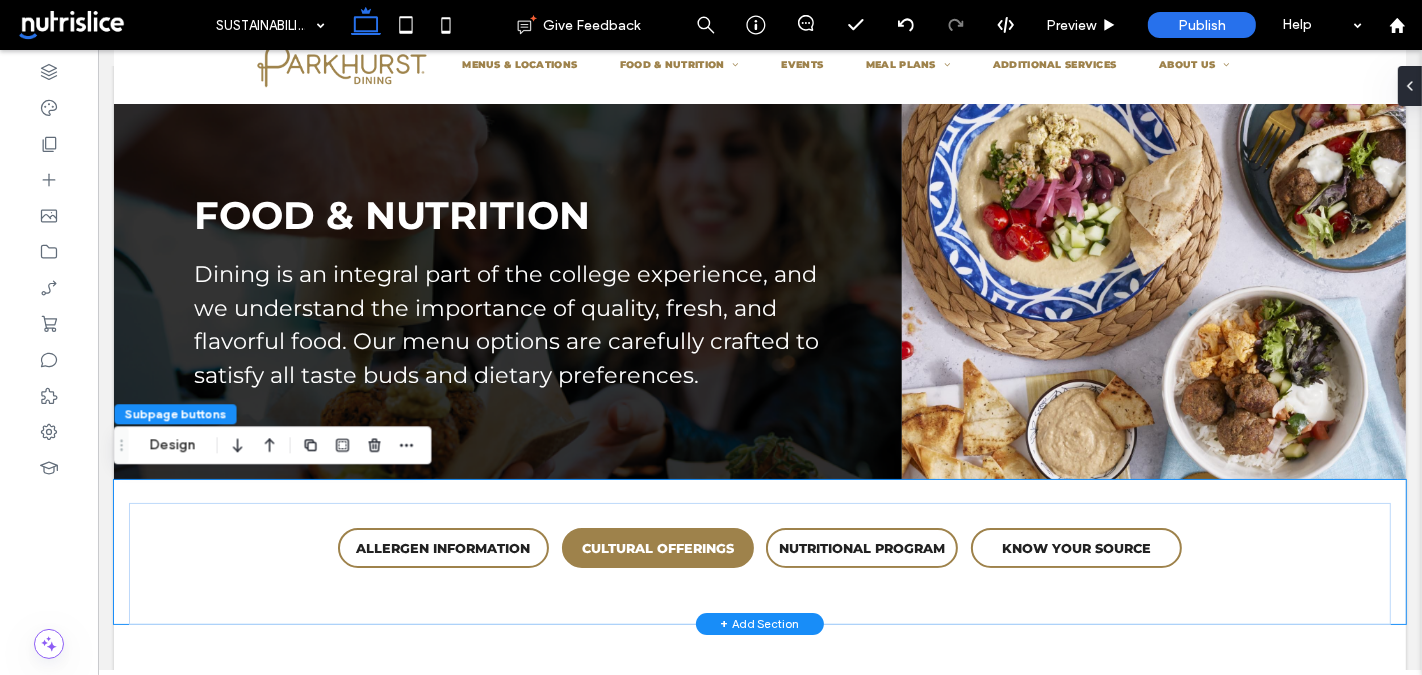 click on "+ Add Section" at bounding box center (759, 624) 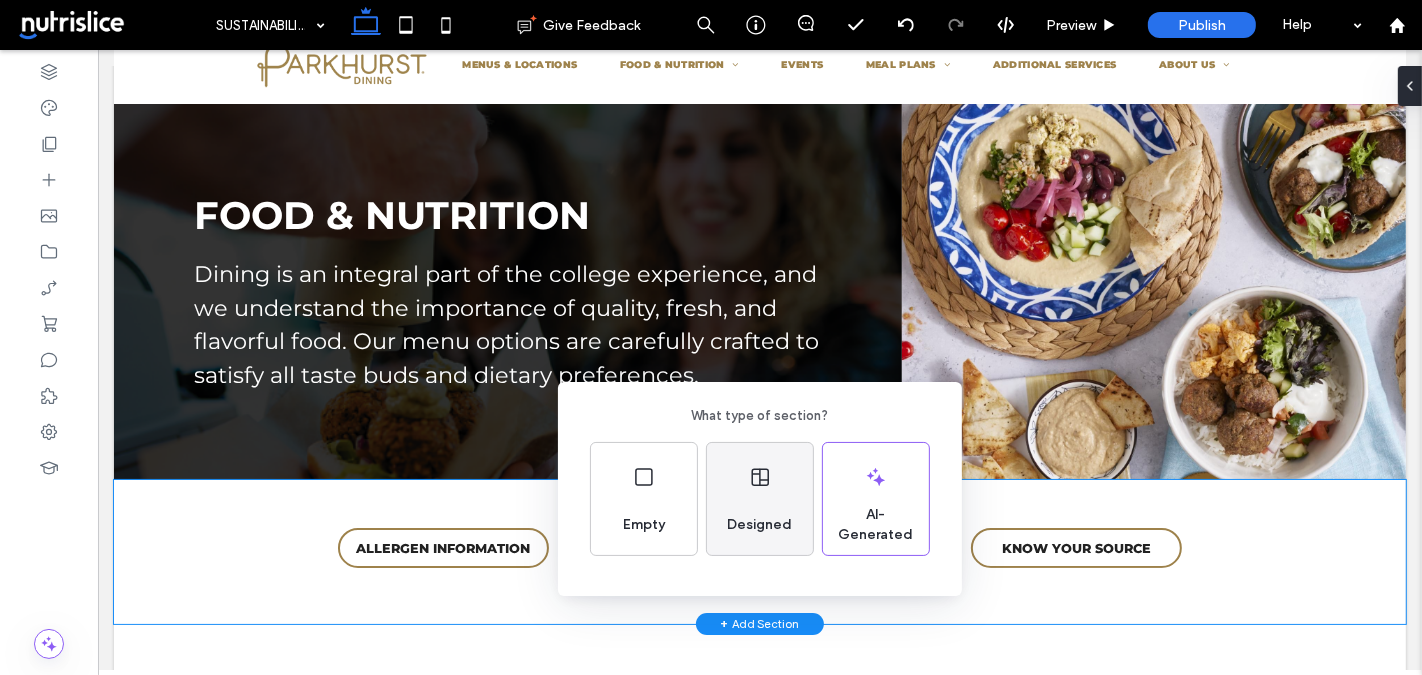 click on "Designed" at bounding box center (760, 499) 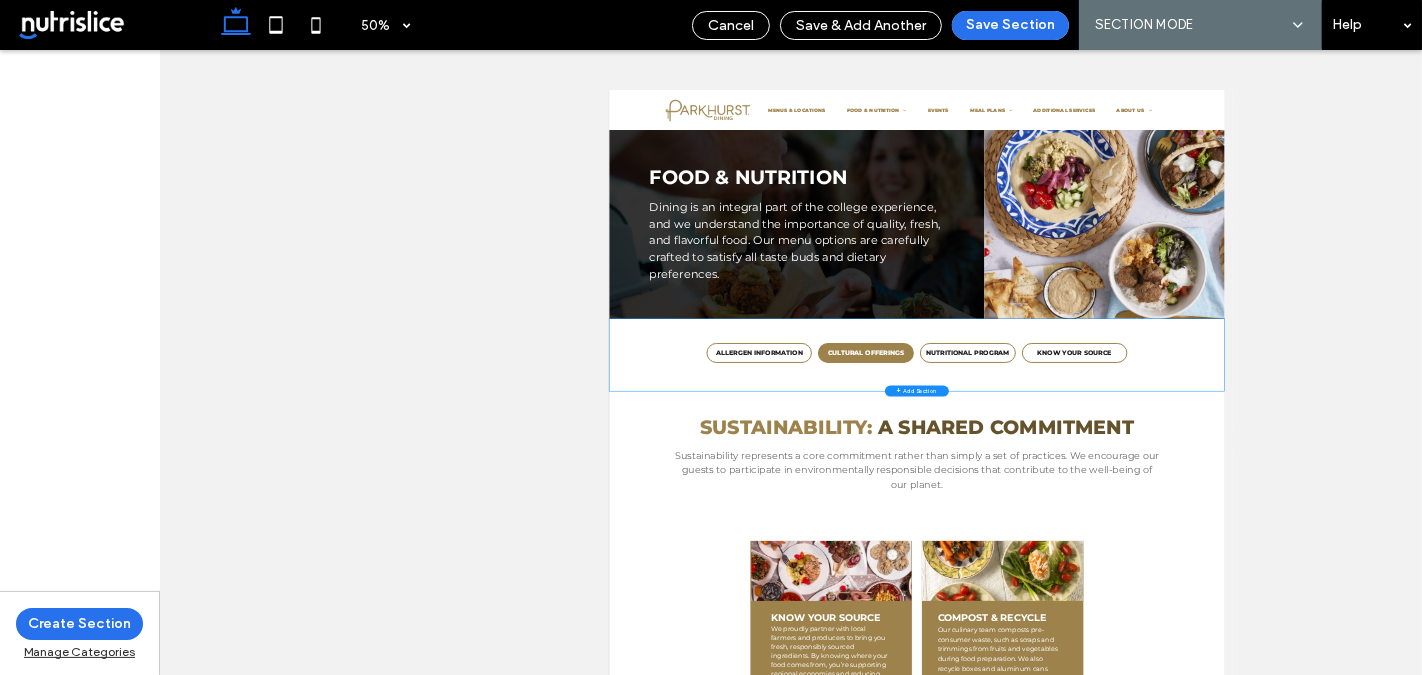 scroll, scrollTop: 0, scrollLeft: 0, axis: both 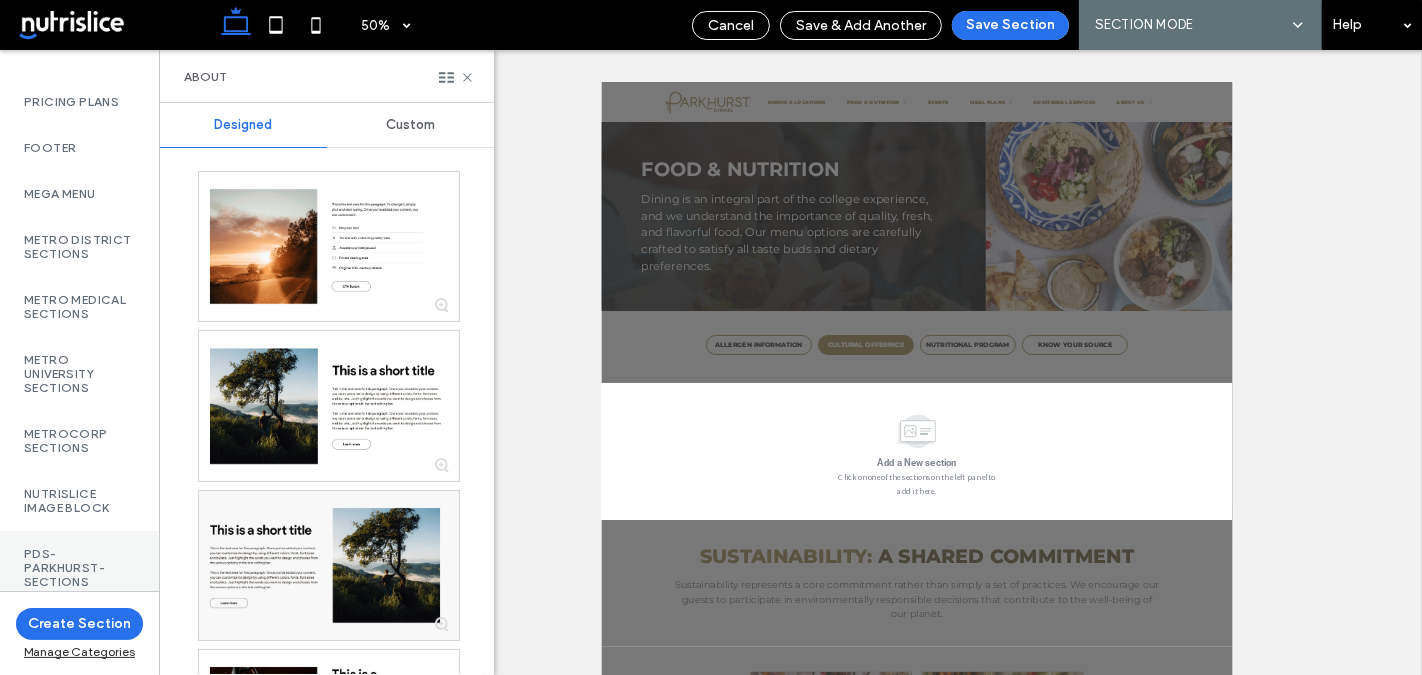 click on "PDS-Parkhurst-Sections" at bounding box center [79, 568] 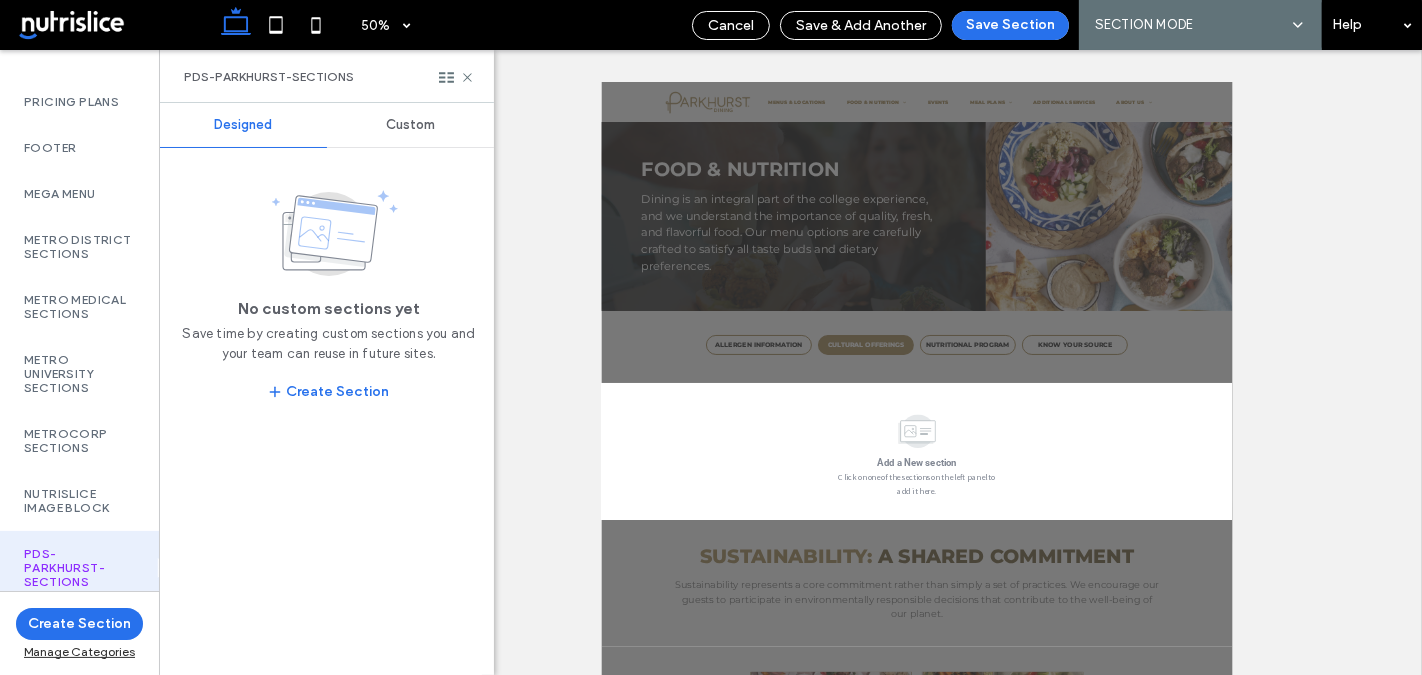 click on "Custom" at bounding box center (410, 125) 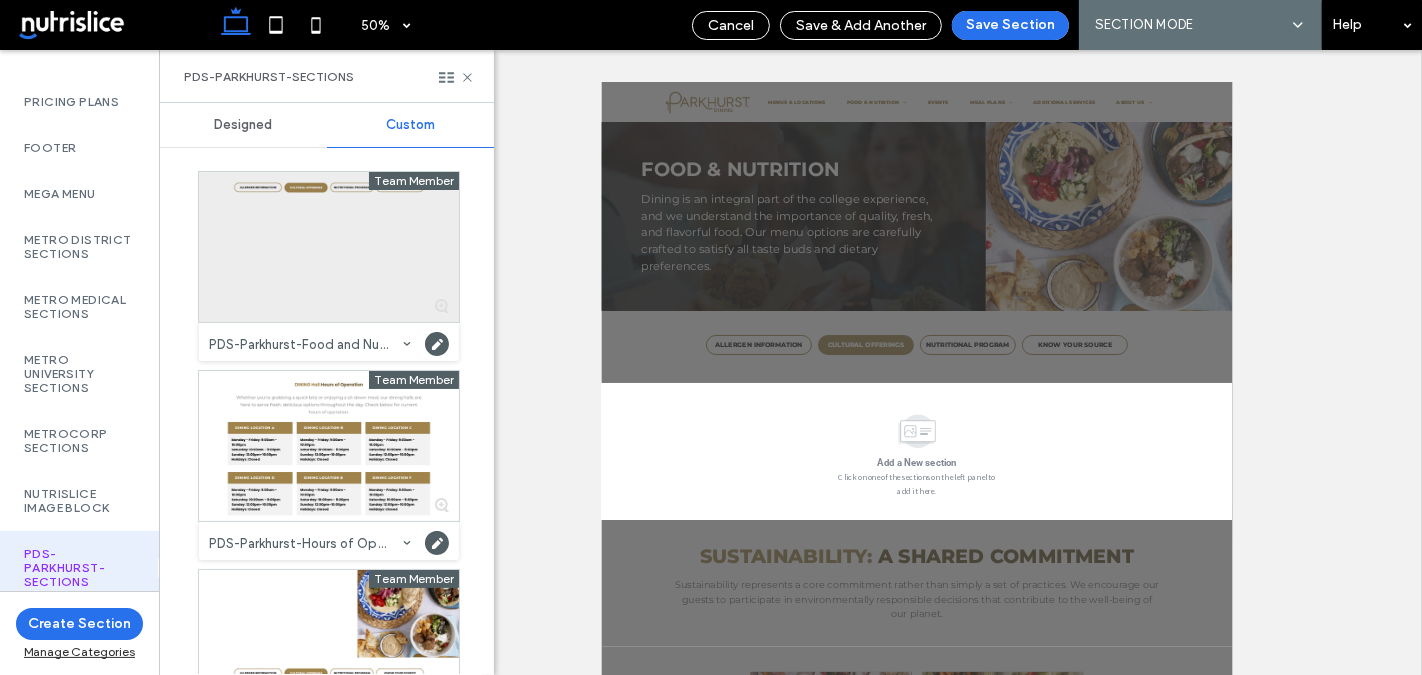 click at bounding box center [329, 247] 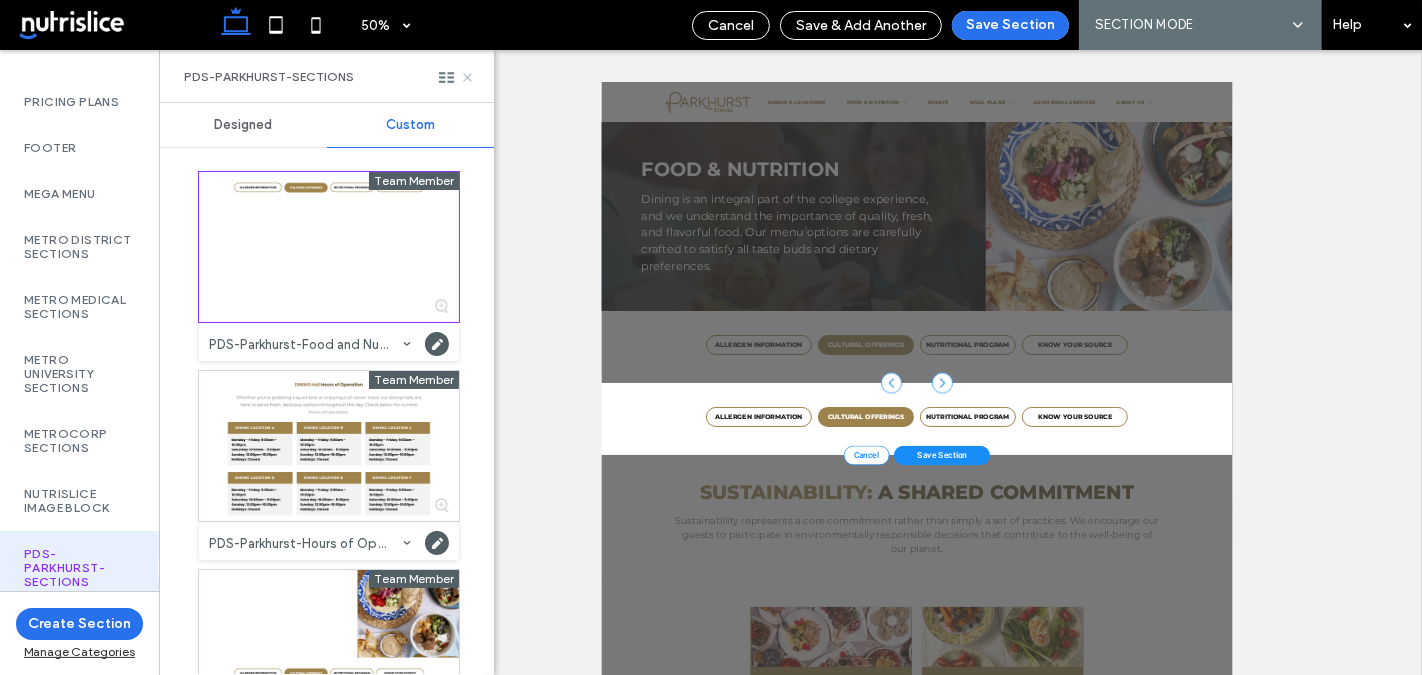 click 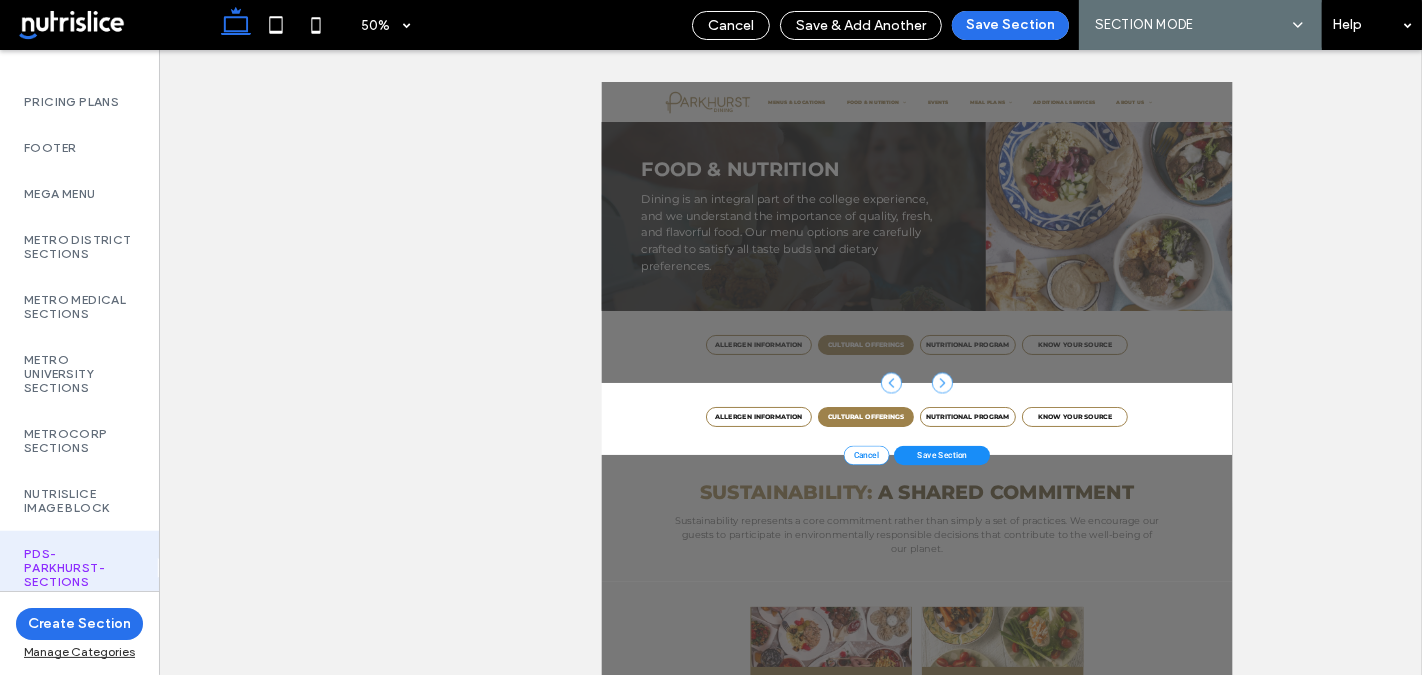 click on "Cancel" at bounding box center [1131, 827] 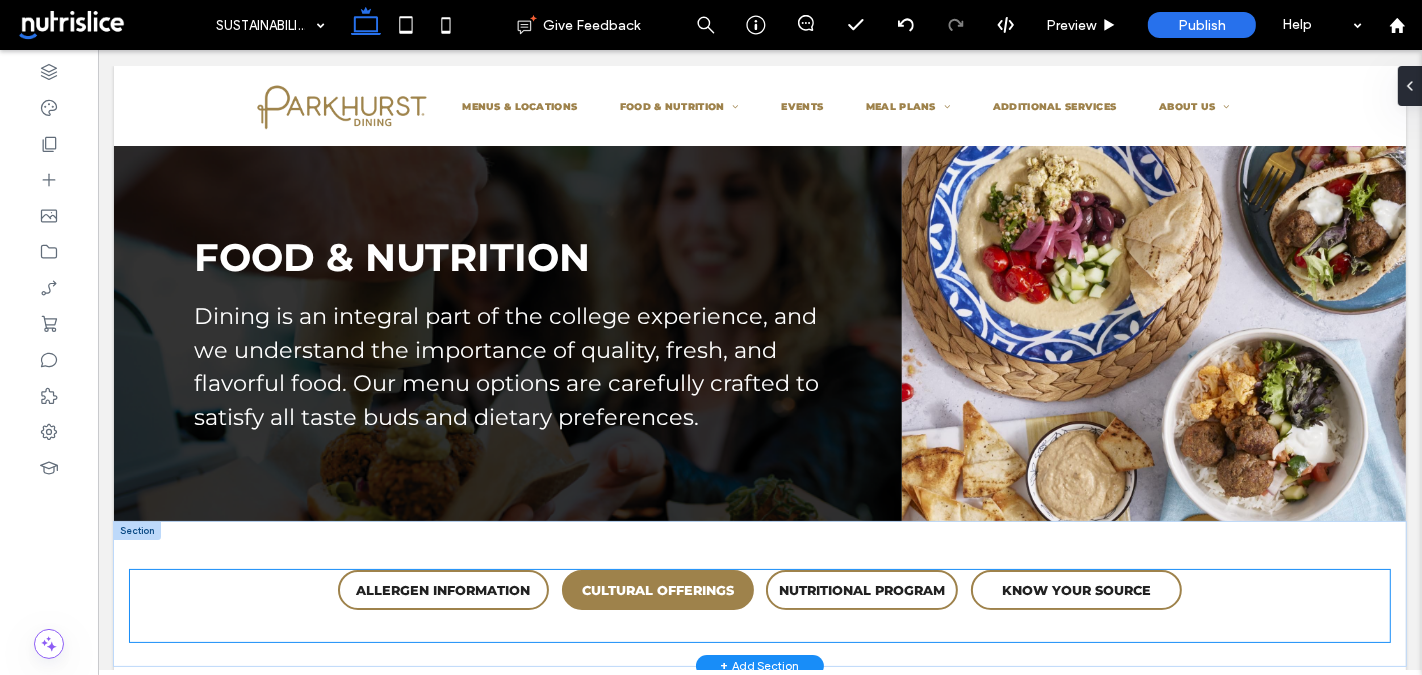 click on "CULTURAL OFFERINGS" at bounding box center [657, 590] 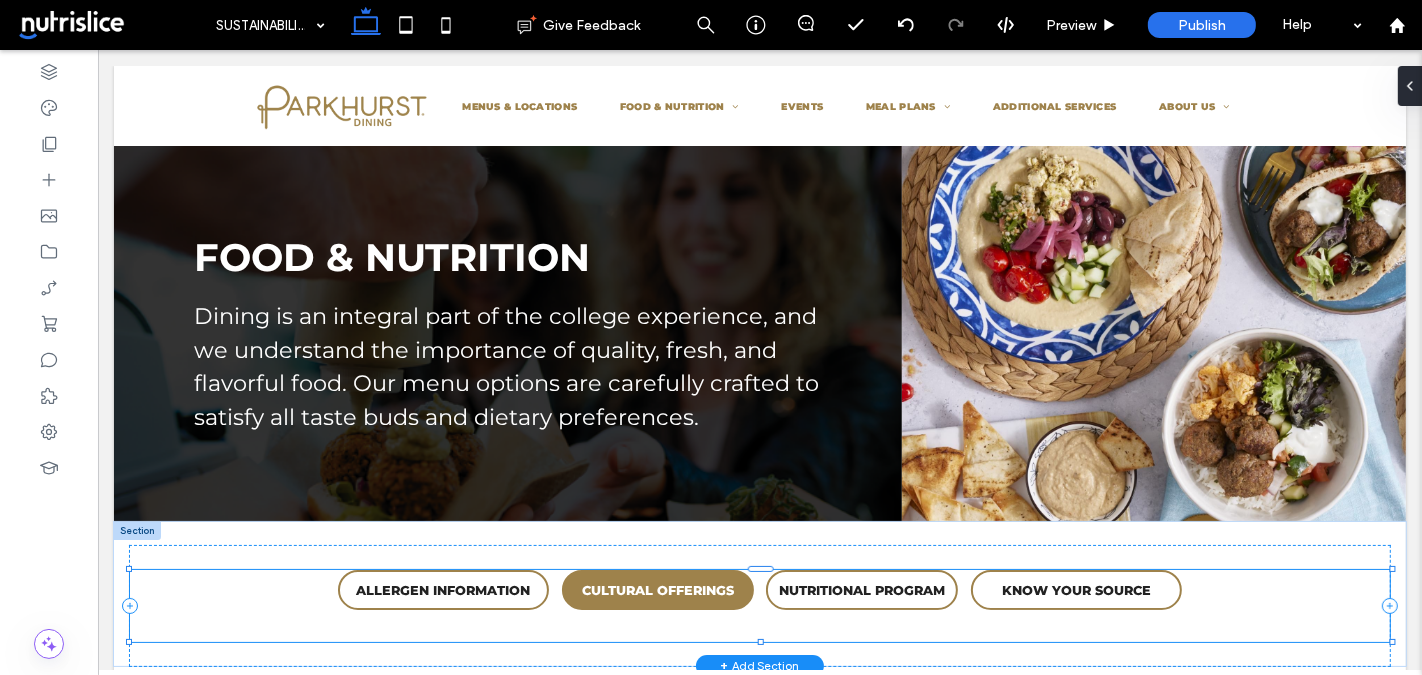click on "CULTURAL OFFERINGS" at bounding box center (657, 590) 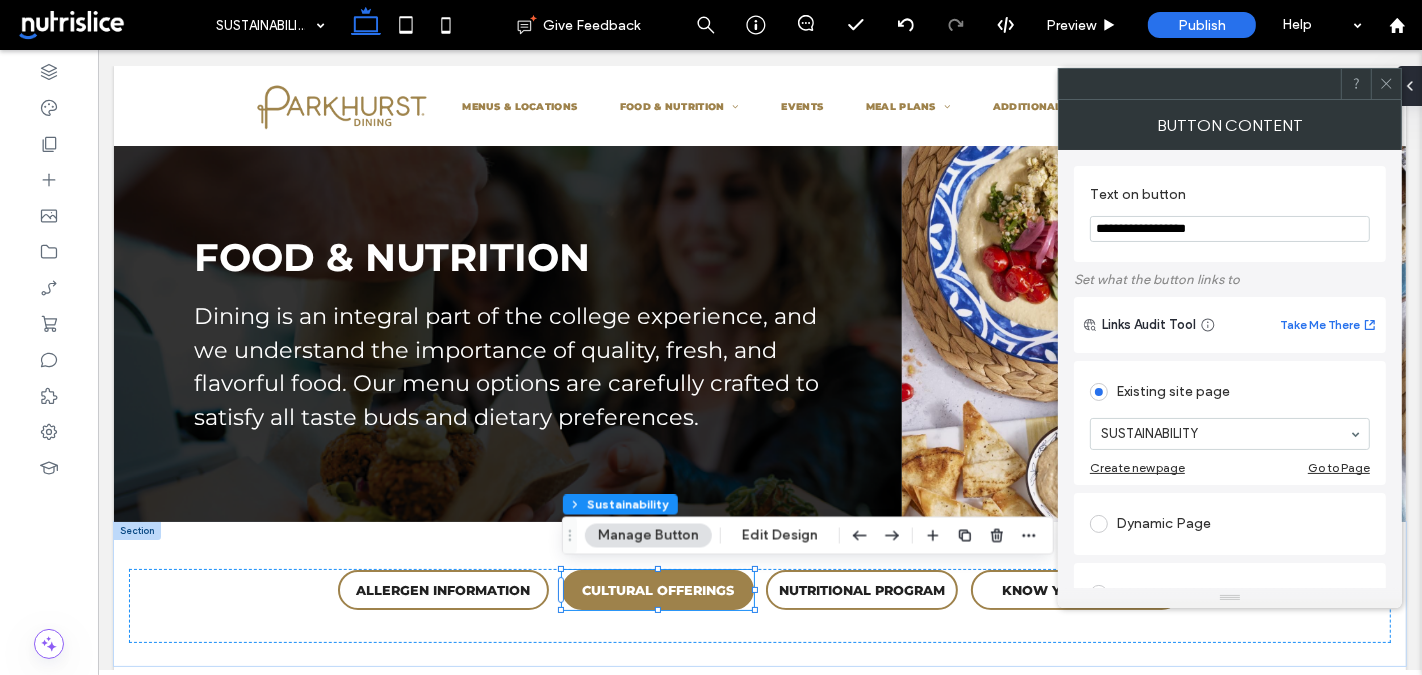 drag, startPoint x: 1244, startPoint y: 227, endPoint x: 1059, endPoint y: 222, distance: 185.06755 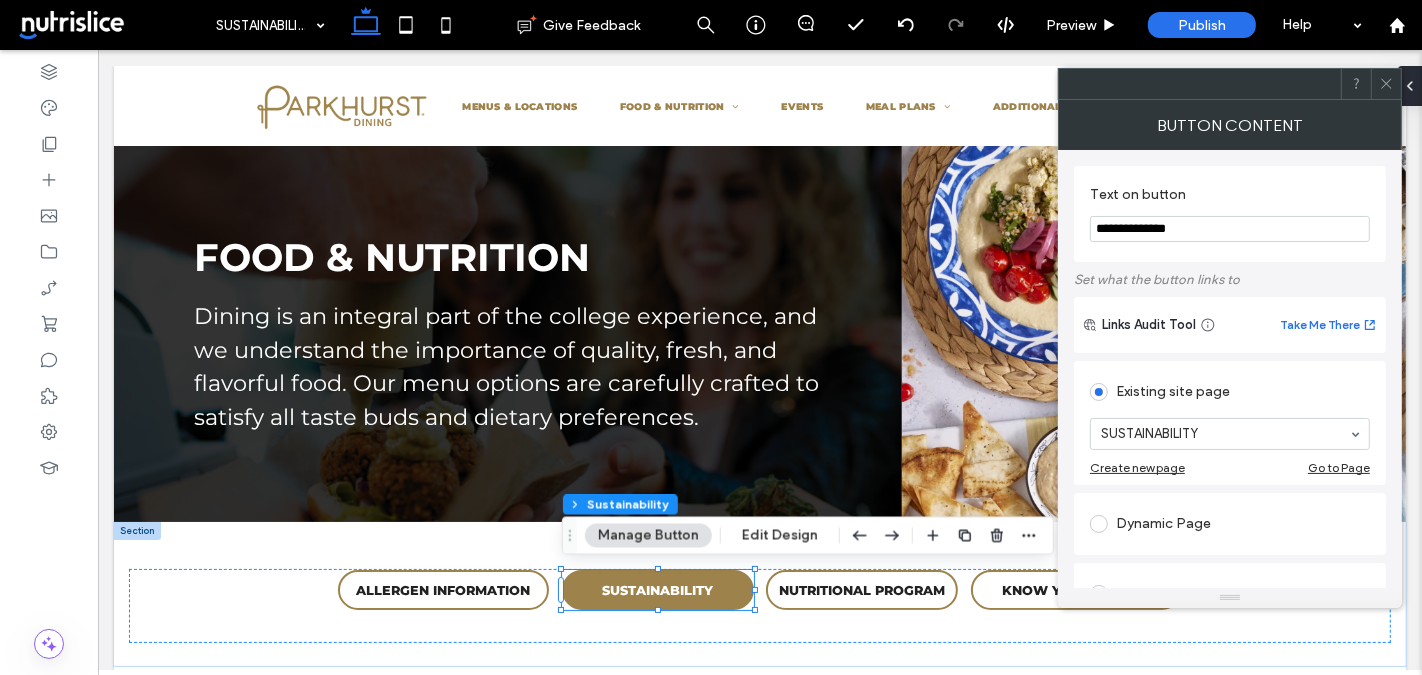type on "**********" 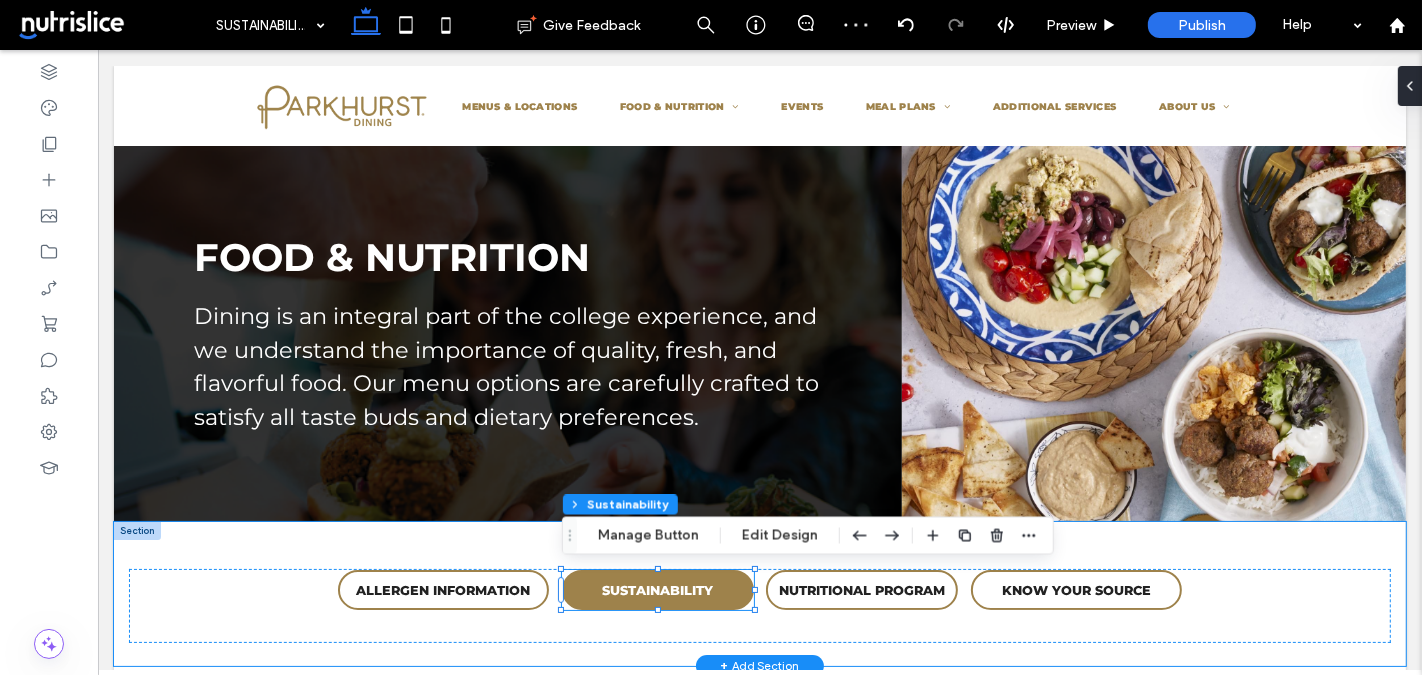 click on "ALLERGEN INFORMATION
ALLERGEN INFORMATION
CULTURAL OFFERINGS
SUSTAINABILITY
NUTRITIONAL PROGRAM
KNOW YOUR SOURCE" at bounding box center (759, 594) 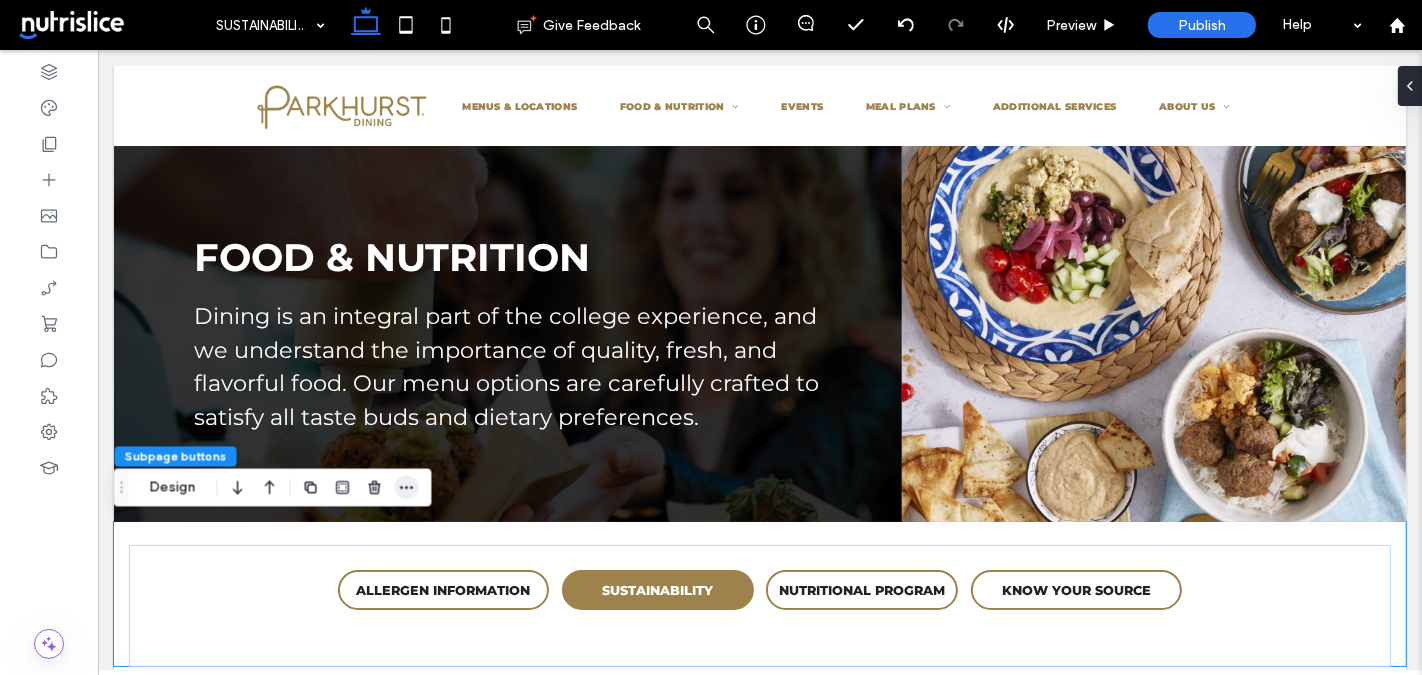 click at bounding box center (407, 488) 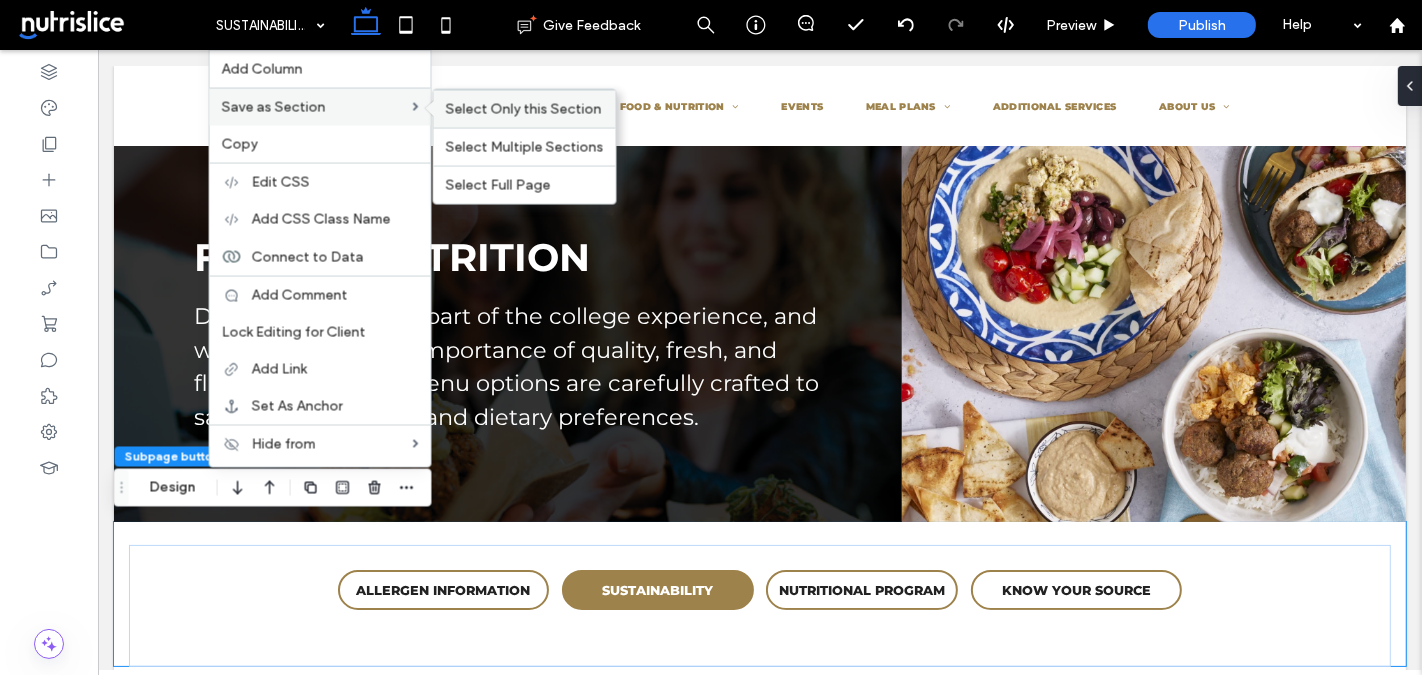 click on "Select Only this Section" at bounding box center (524, 109) 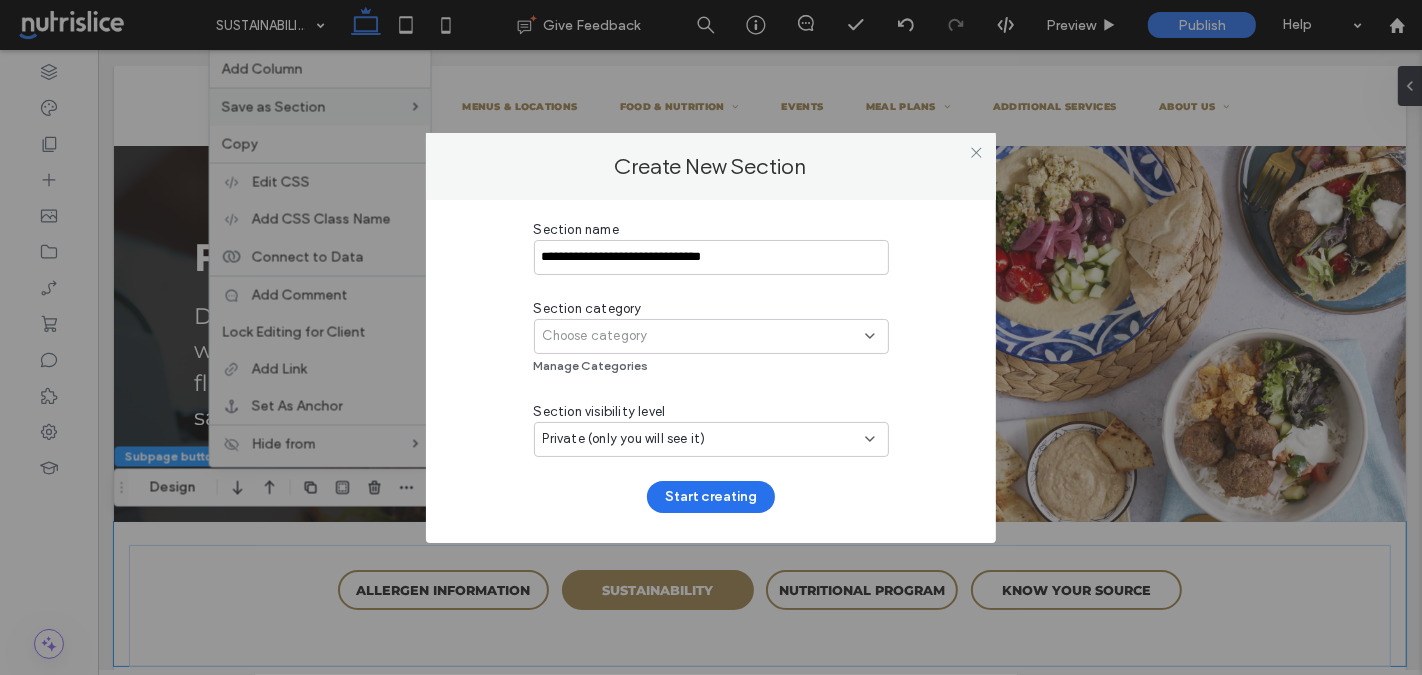 type on "**********" 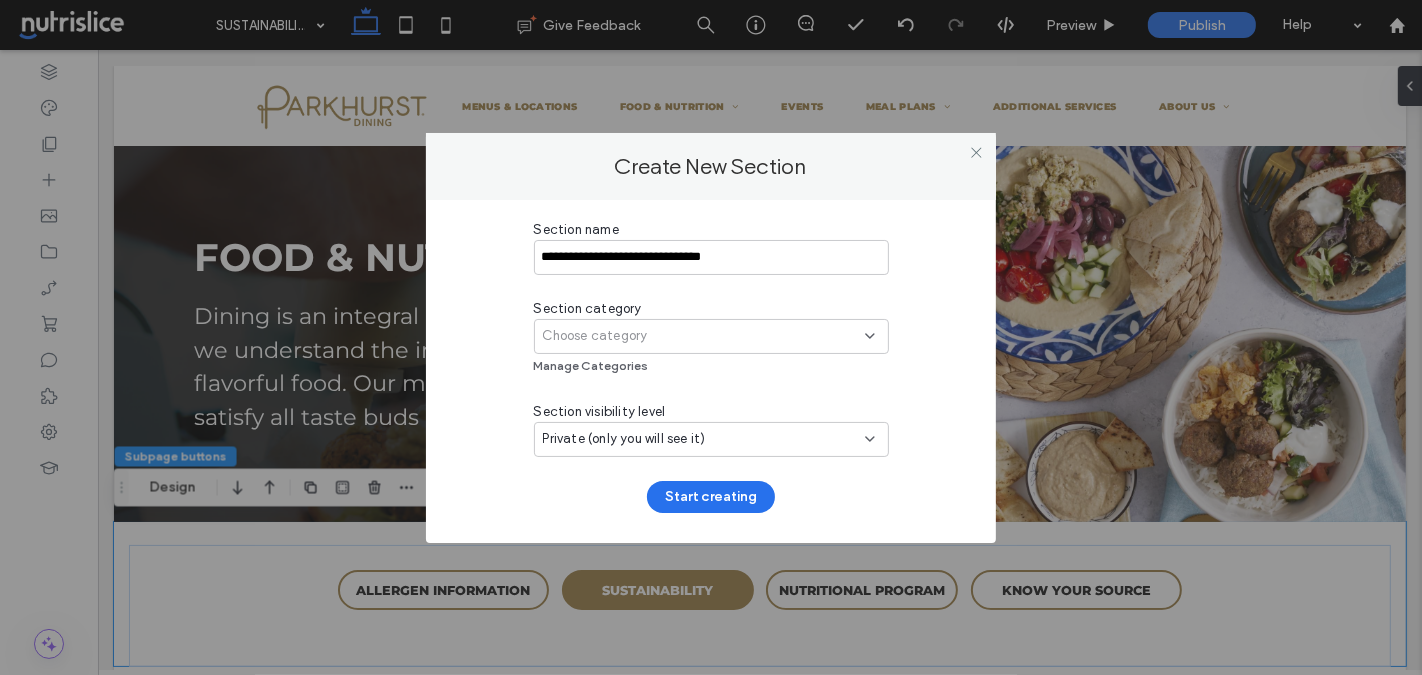 click on "Choose category" at bounding box center (704, 336) 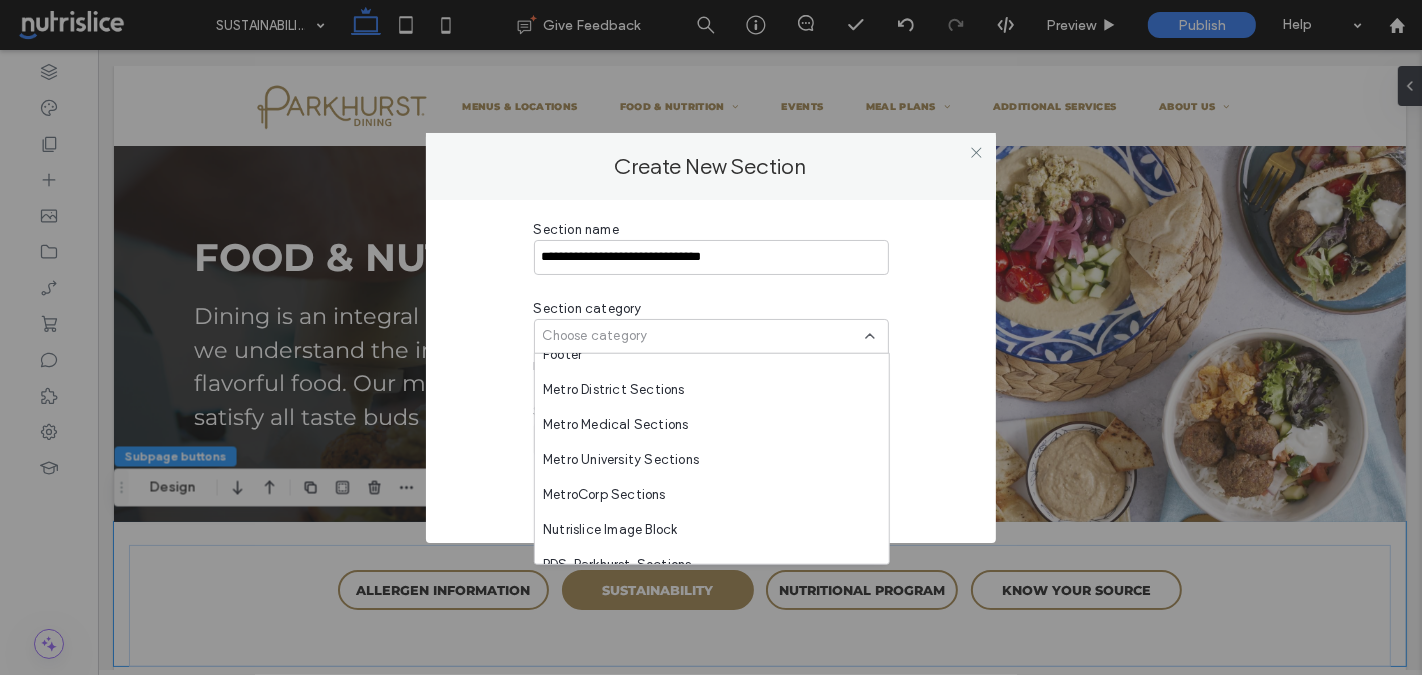 scroll, scrollTop: 910, scrollLeft: 0, axis: vertical 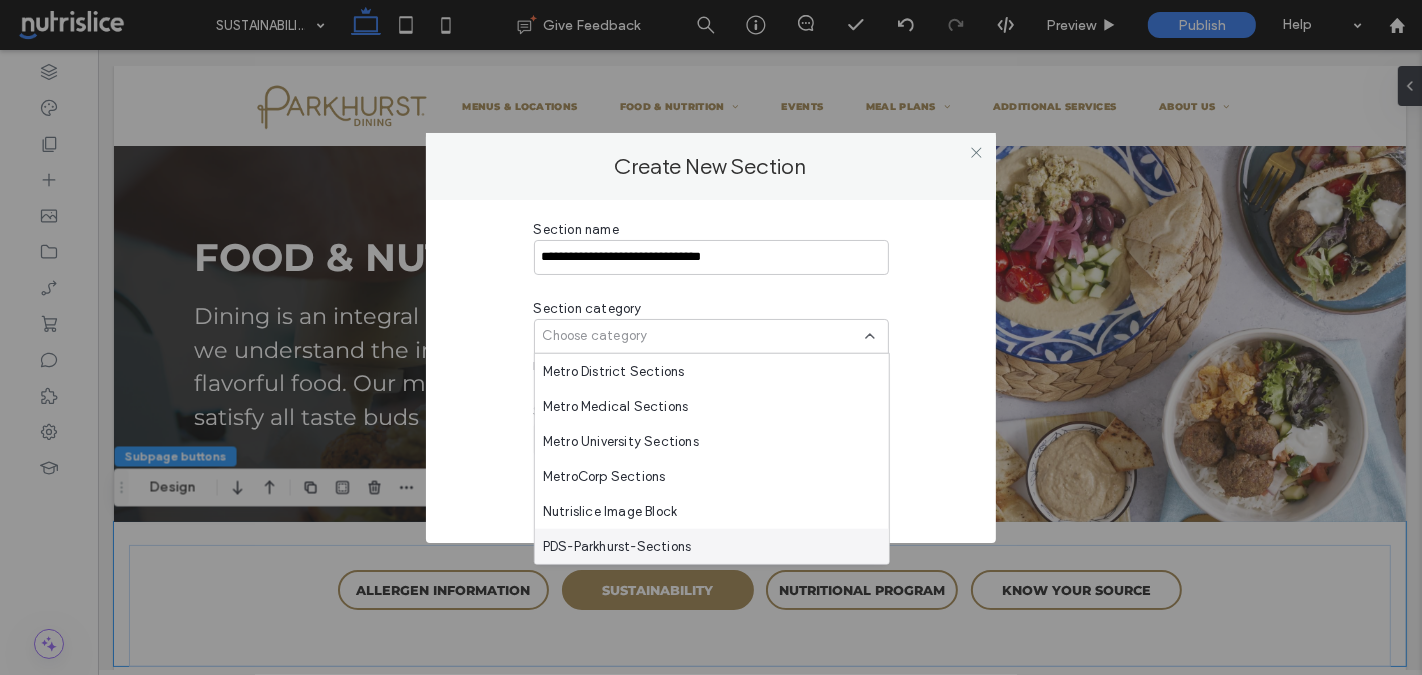 click on "PDS-Parkhurst-Sections" at bounding box center (617, 546) 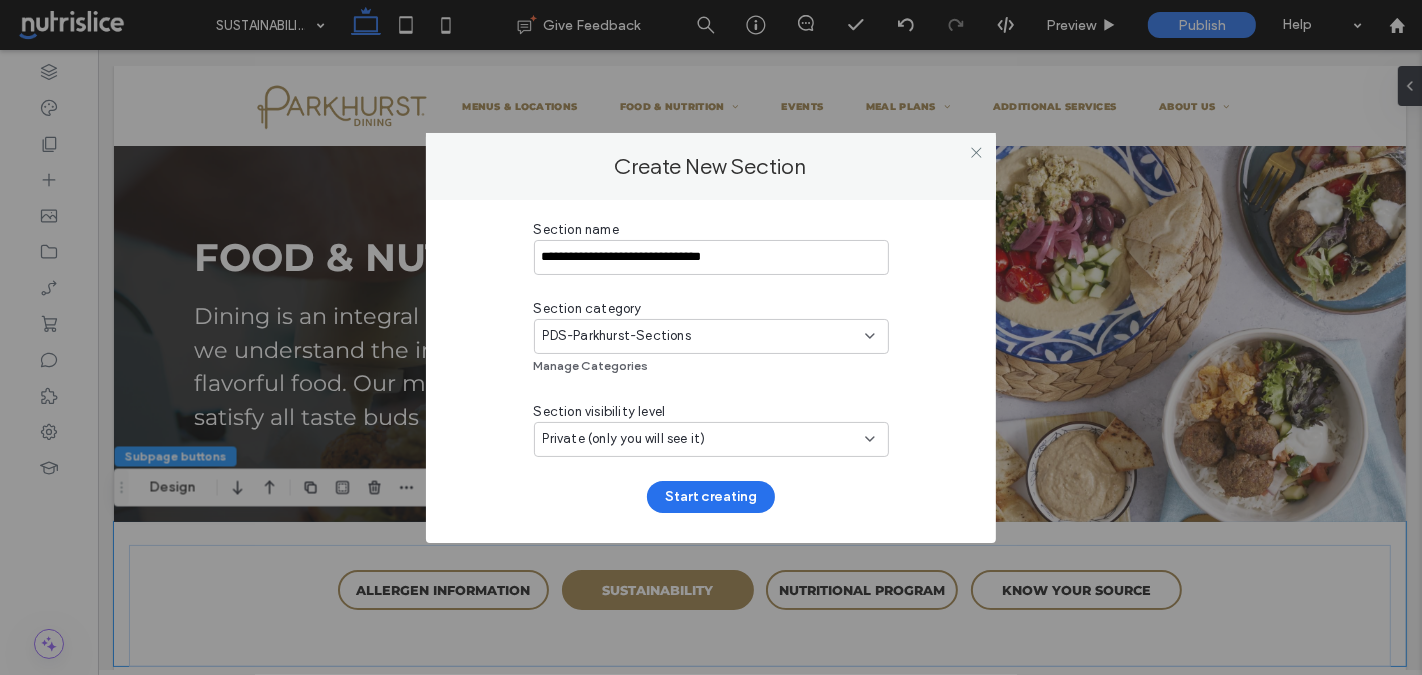 click on "Private (only you will see it)" at bounding box center (624, 439) 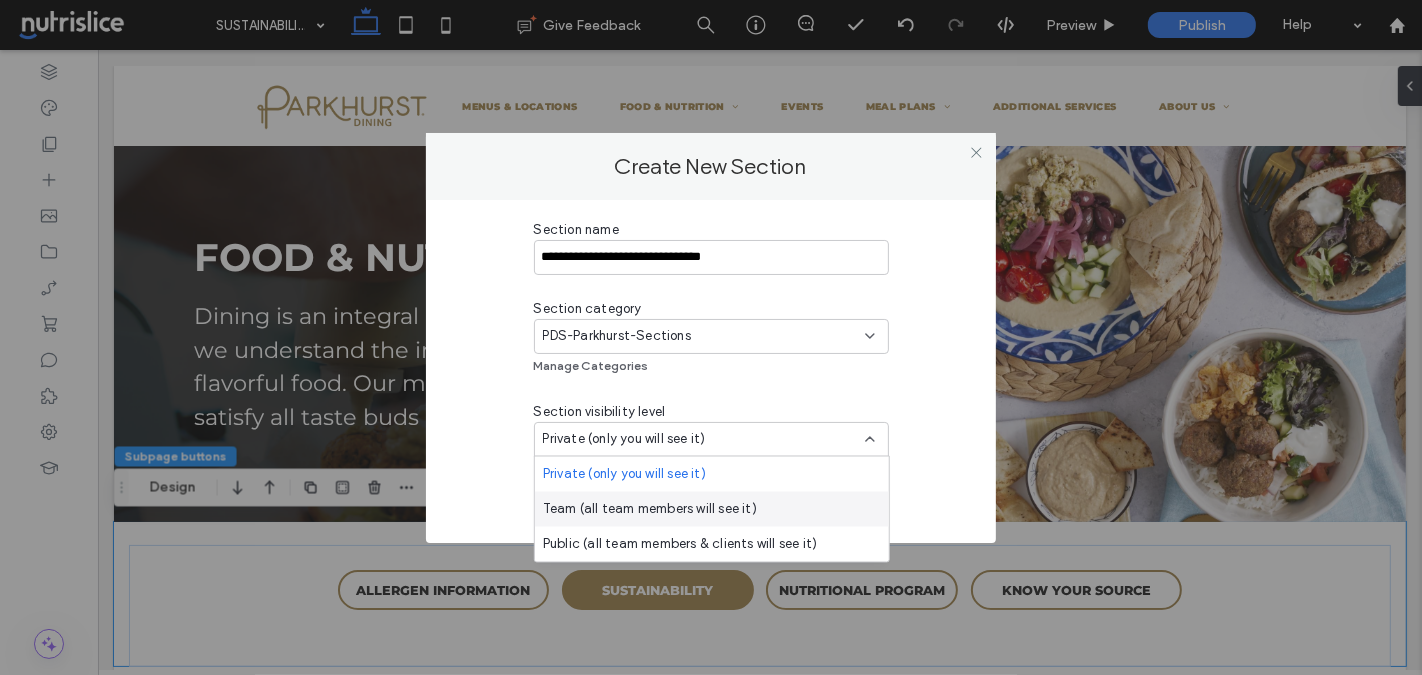 click on "Team (all team members will see it)" at bounding box center (650, 509) 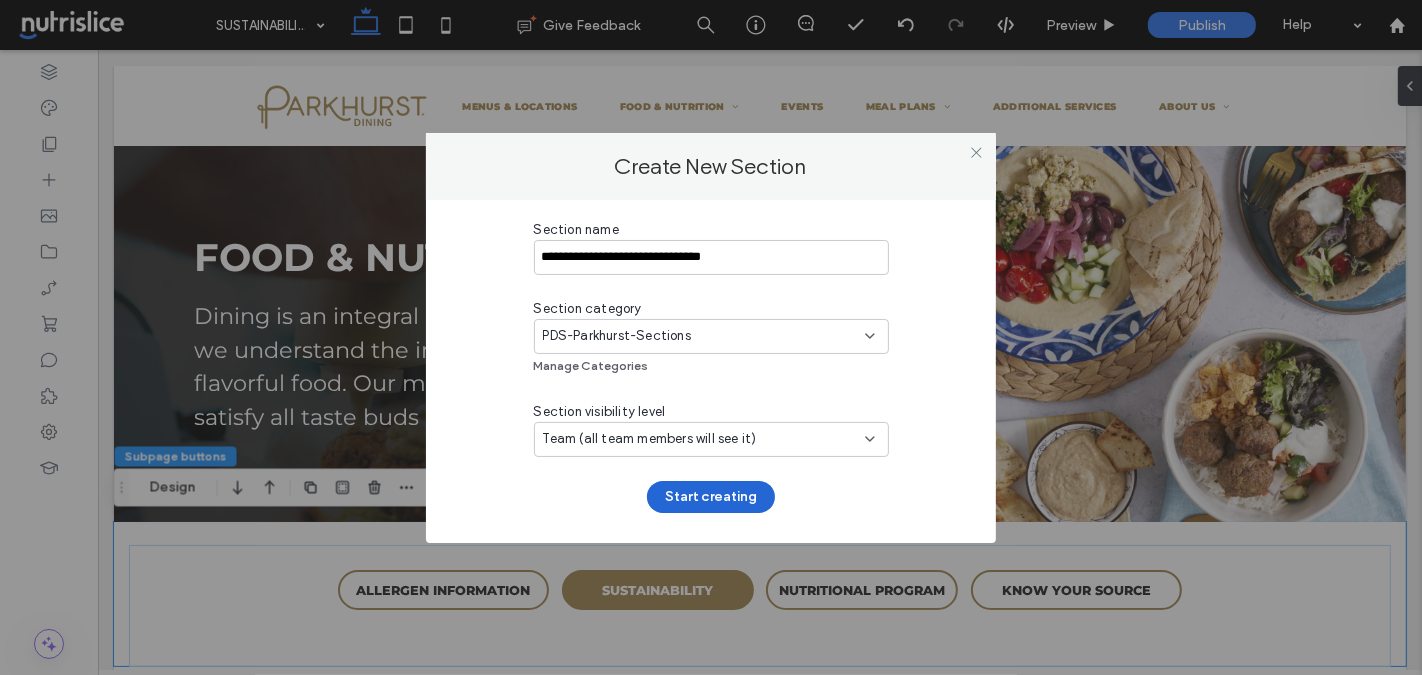 click on "Start creating" at bounding box center (711, 497) 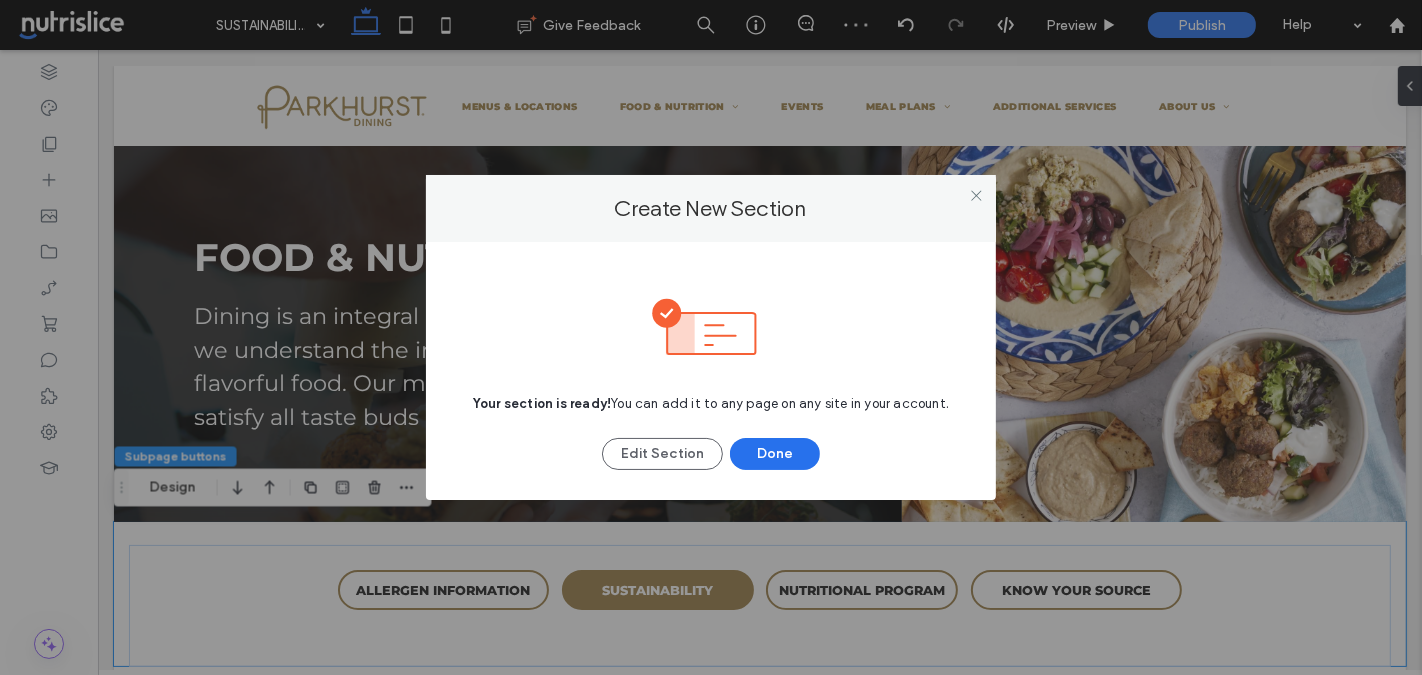 click on "Your section is ready!  You can add it to any page on any site in your account.  Edit Section Done" at bounding box center [711, 366] 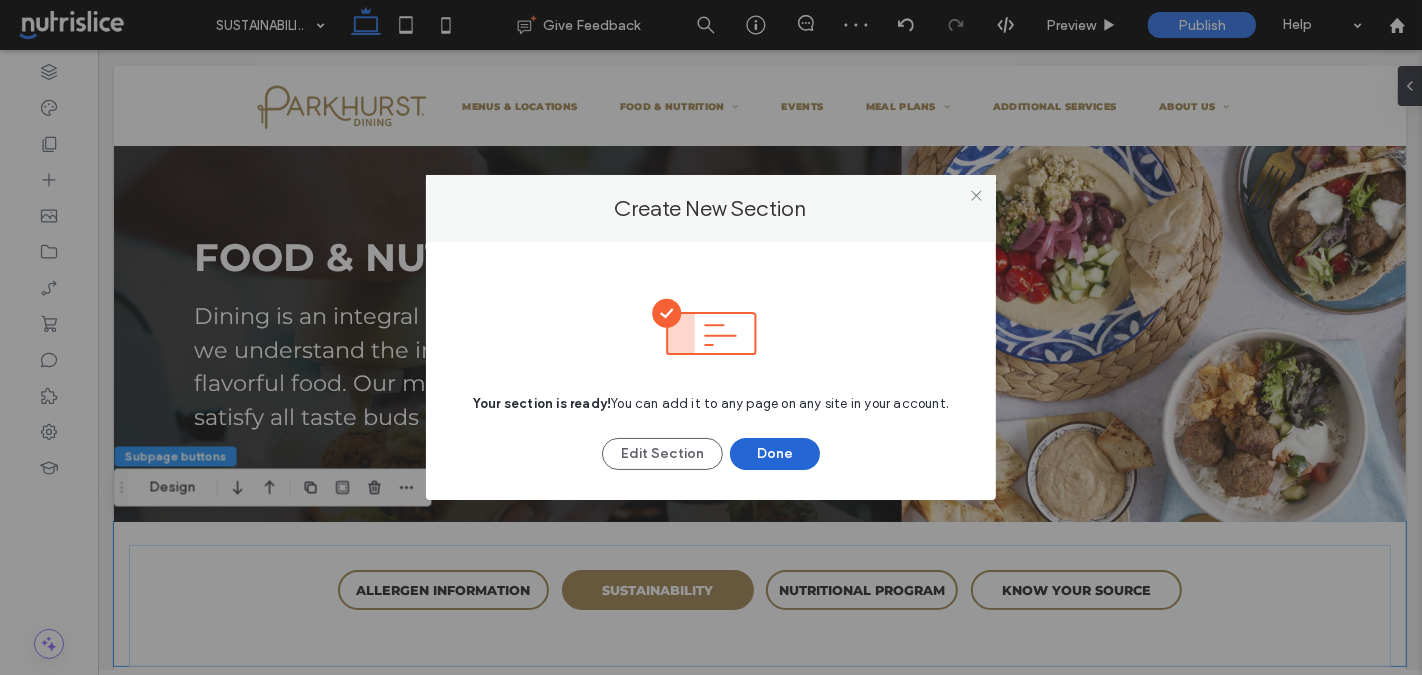 click on "Done" at bounding box center [775, 454] 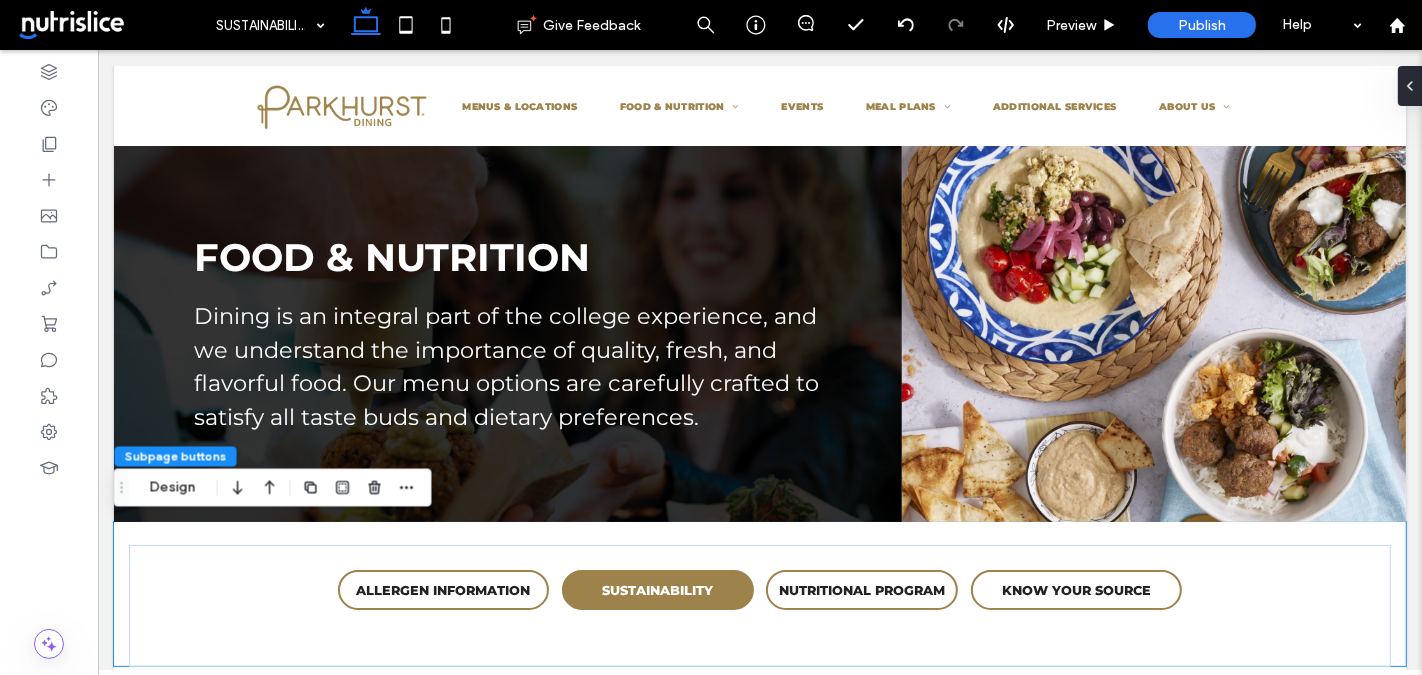 click at bounding box center (110, 25) 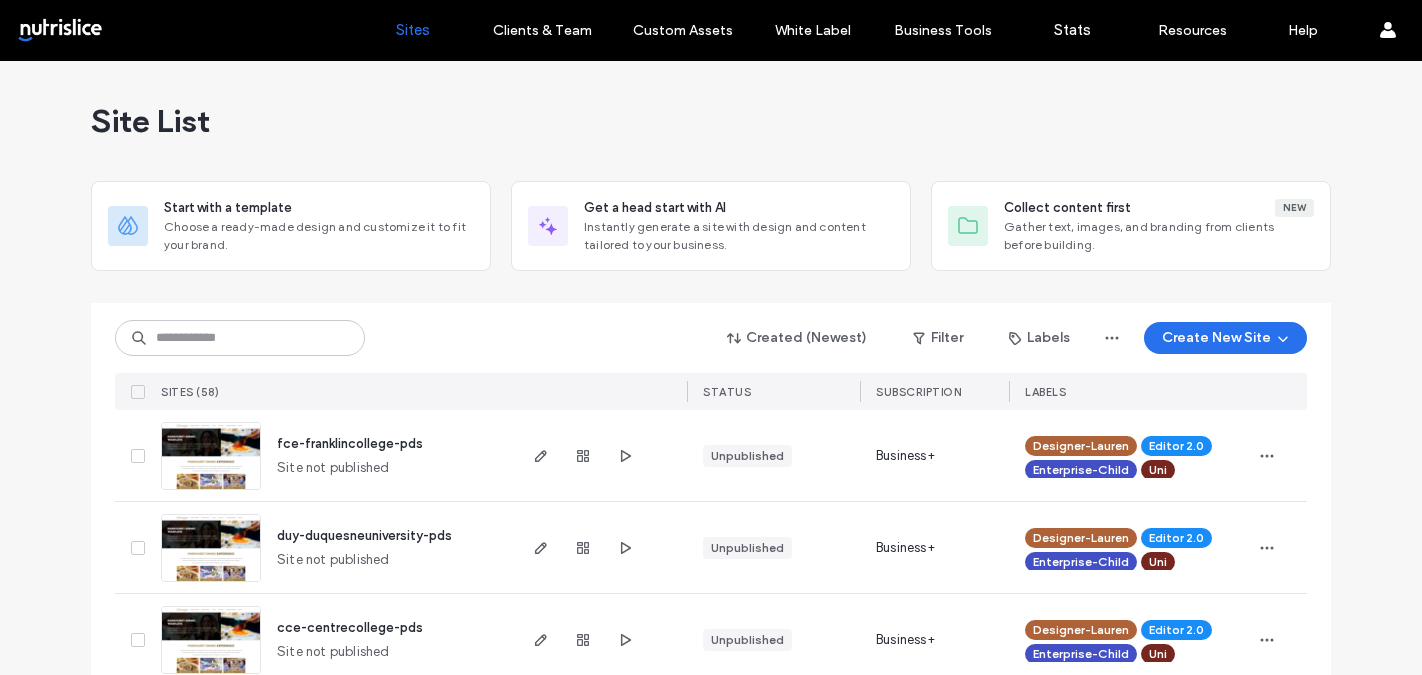 scroll, scrollTop: 0, scrollLeft: 0, axis: both 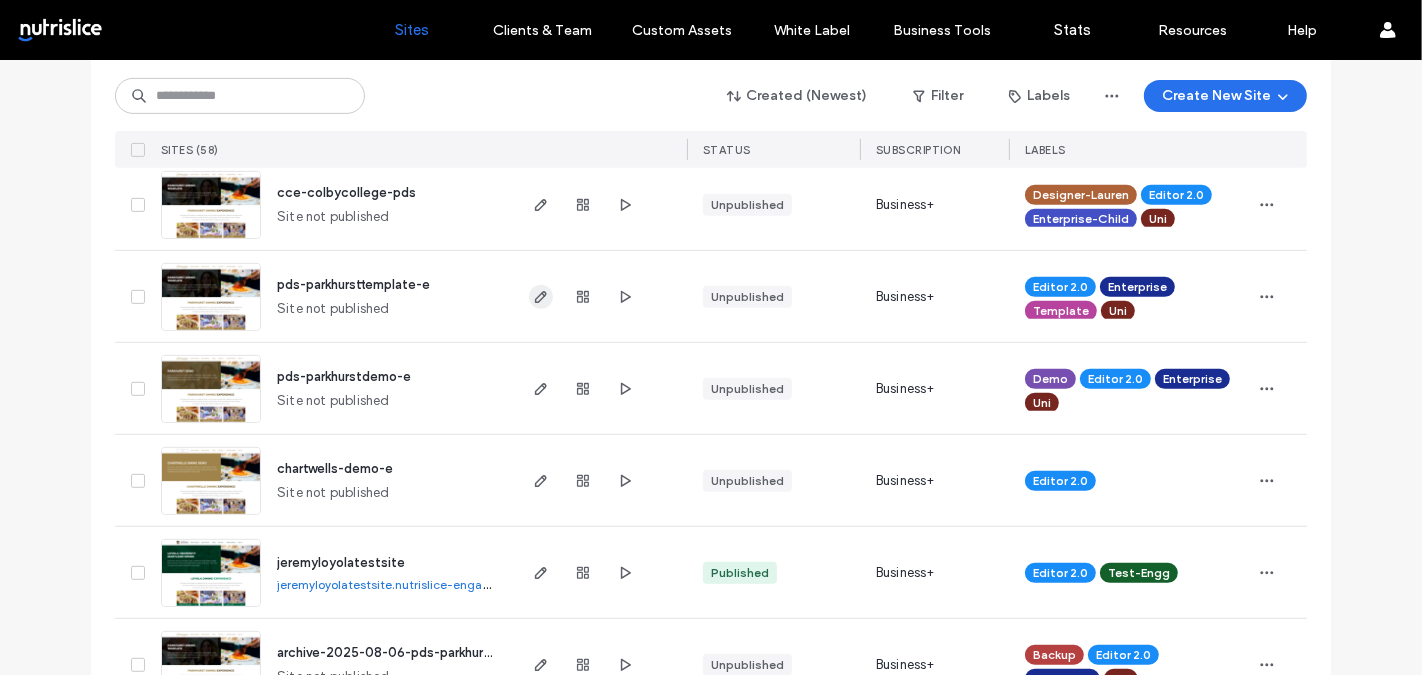 click 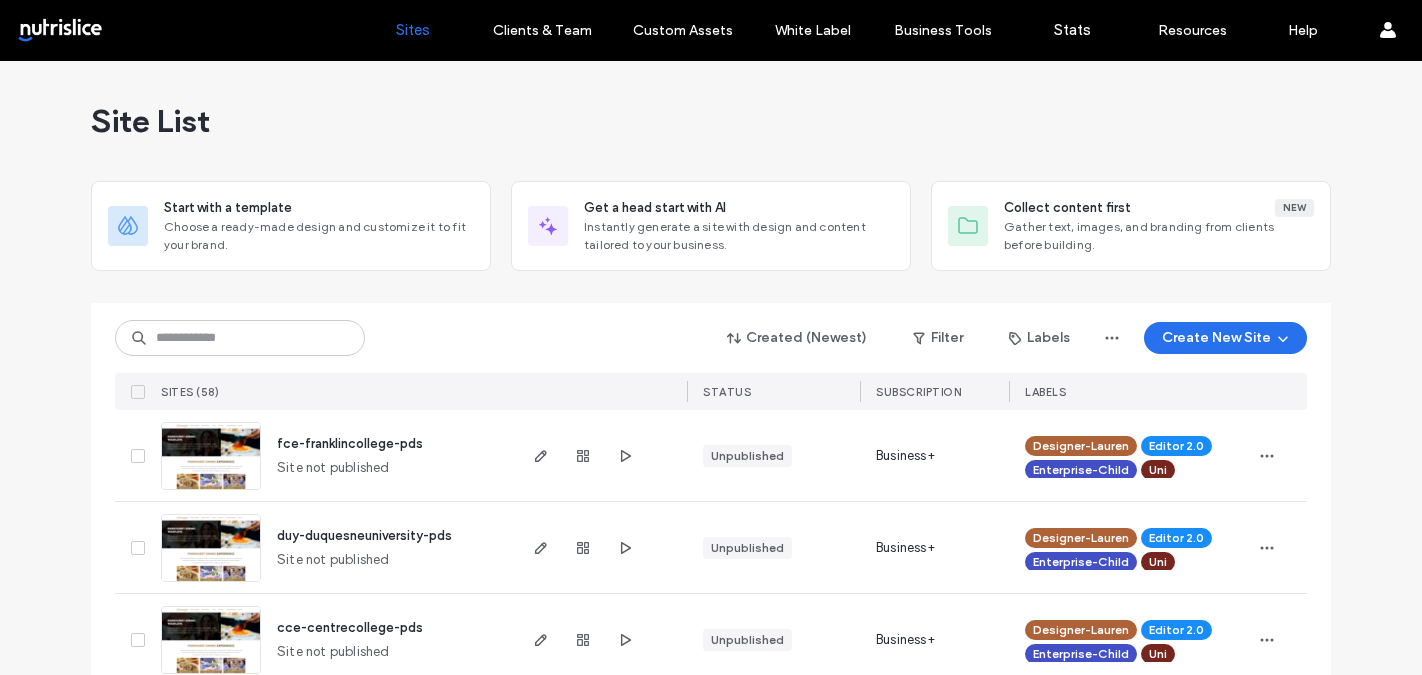 scroll, scrollTop: 0, scrollLeft: 0, axis: both 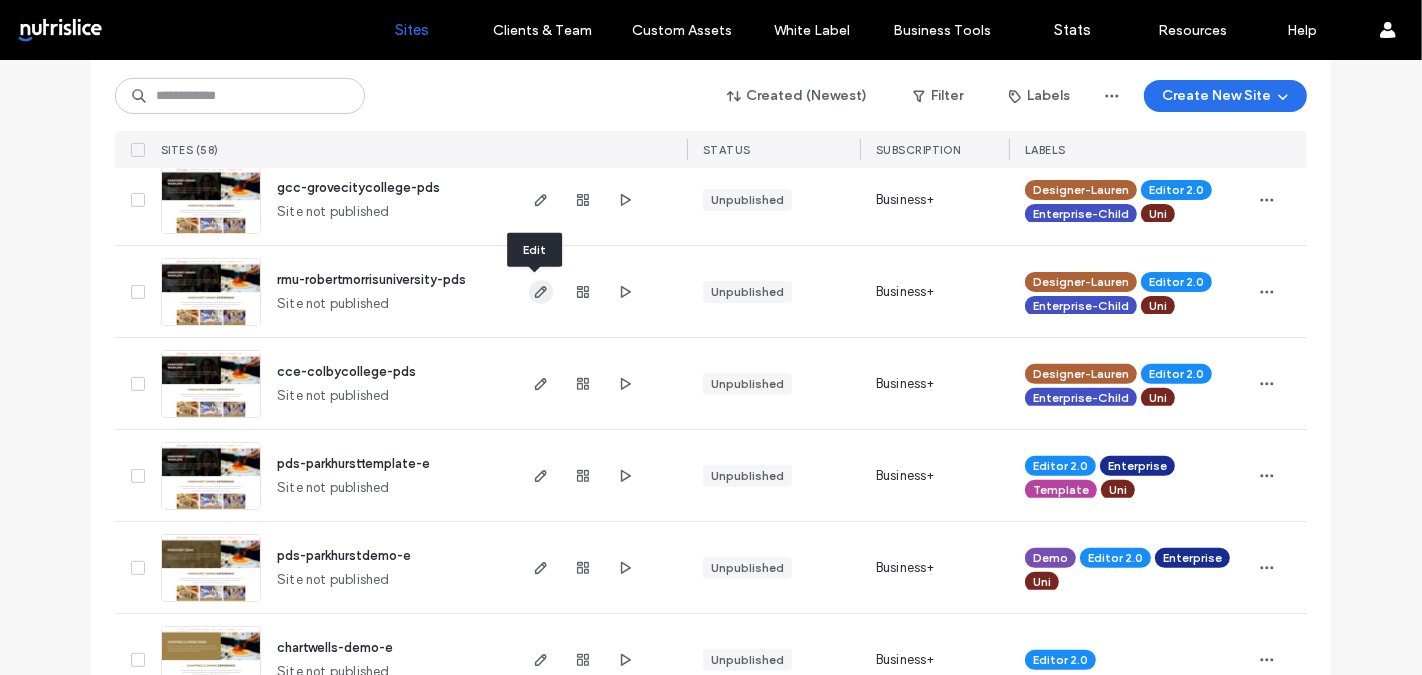 click 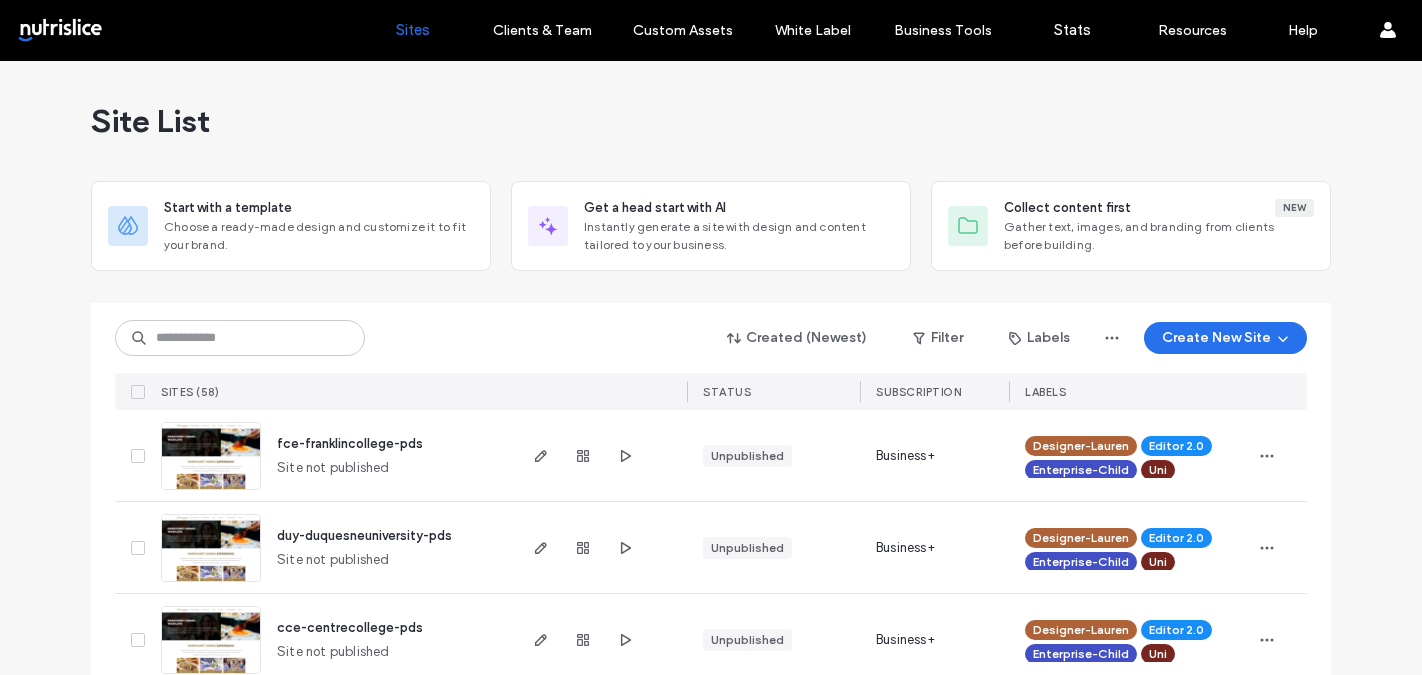 scroll, scrollTop: 0, scrollLeft: 0, axis: both 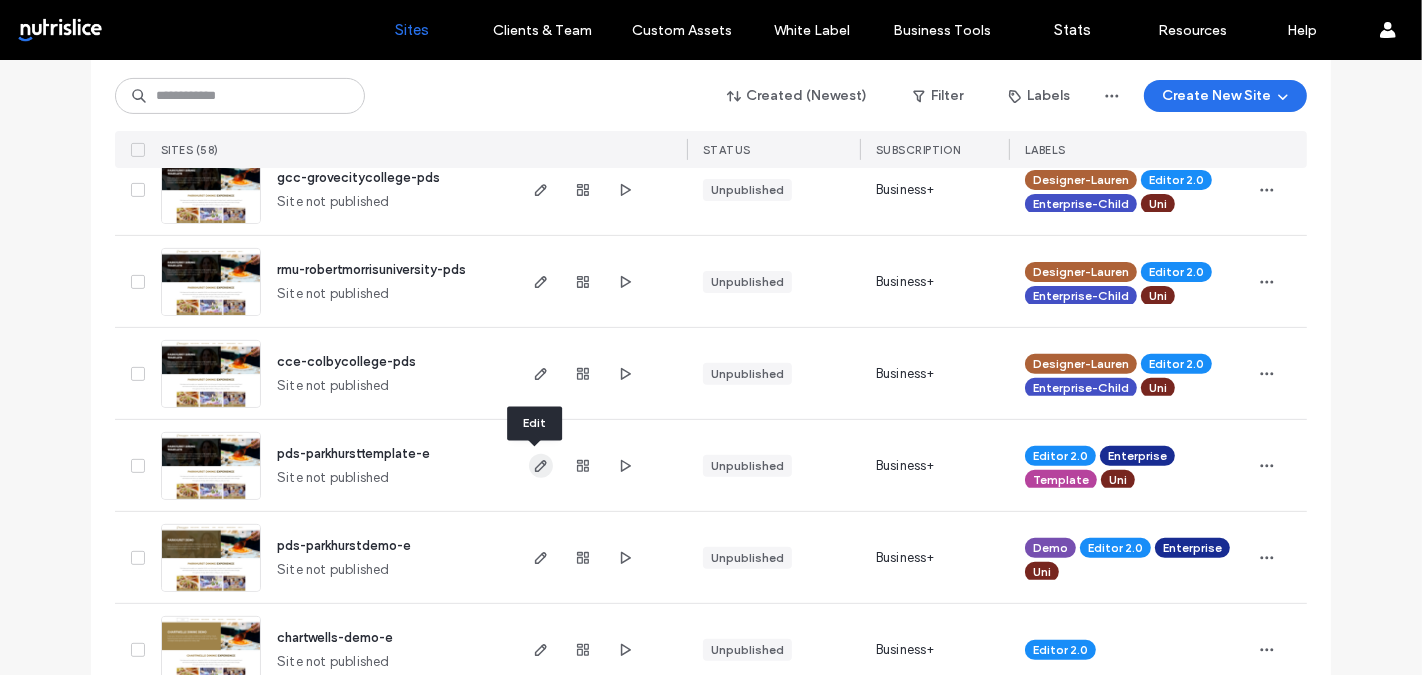 click 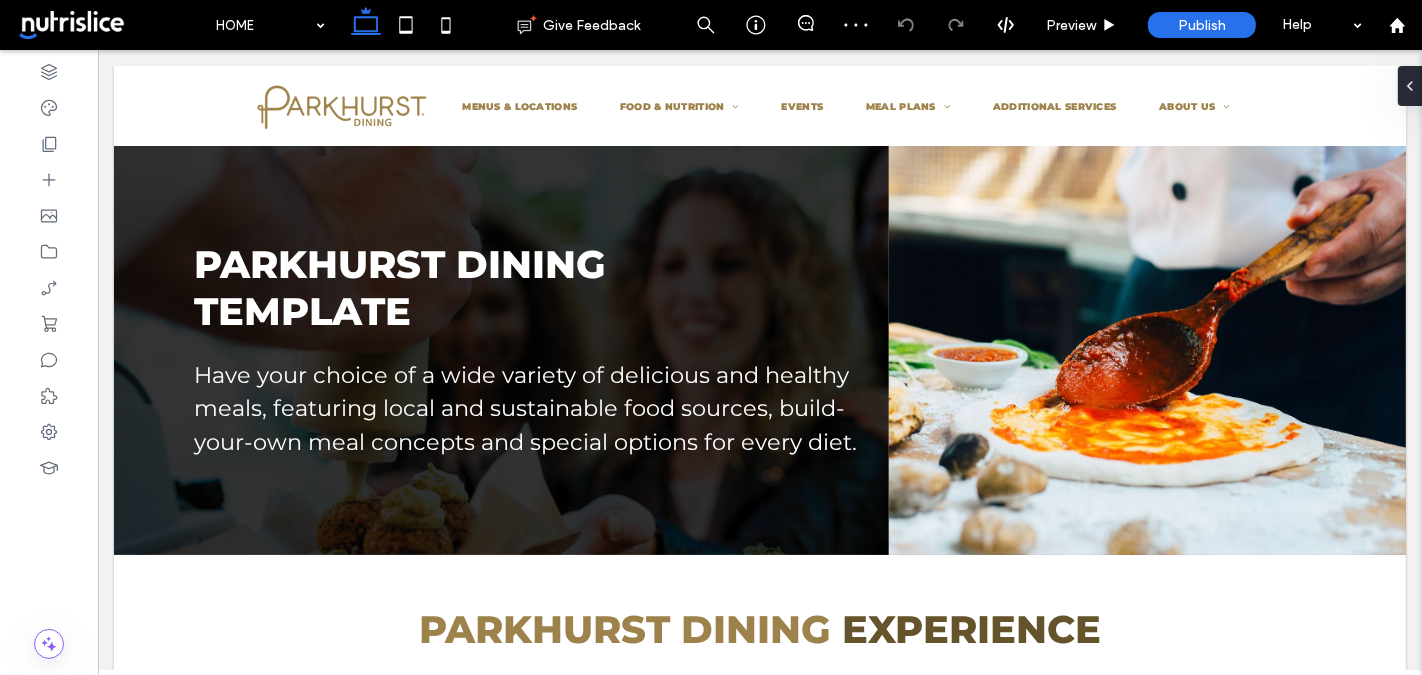 scroll, scrollTop: 2707, scrollLeft: 0, axis: vertical 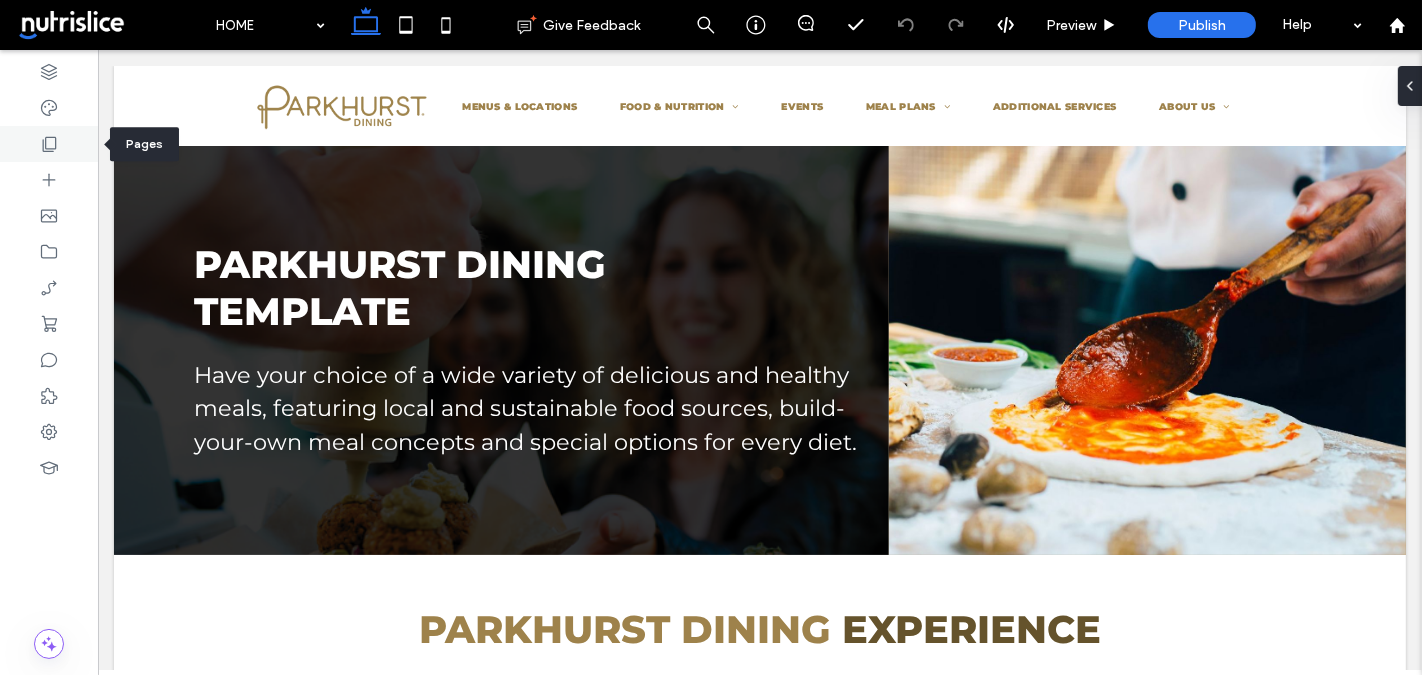 click at bounding box center [49, 144] 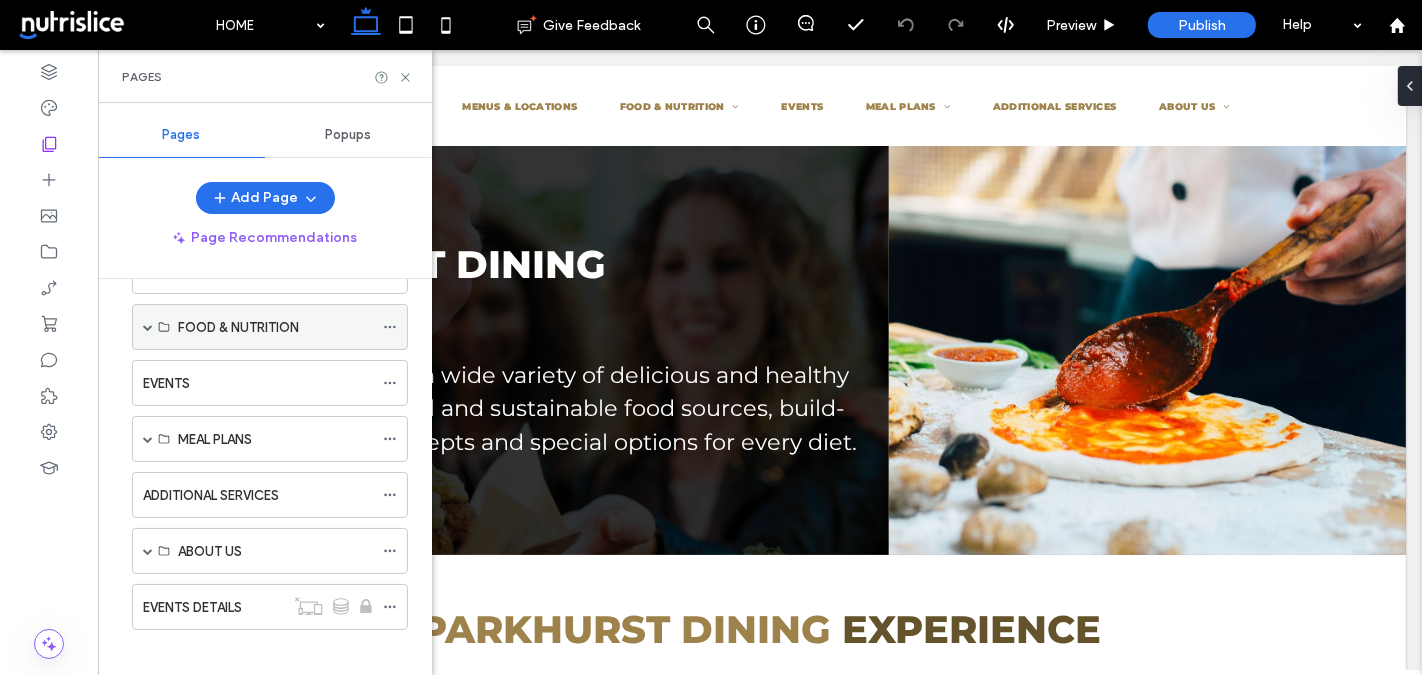scroll, scrollTop: 126, scrollLeft: 0, axis: vertical 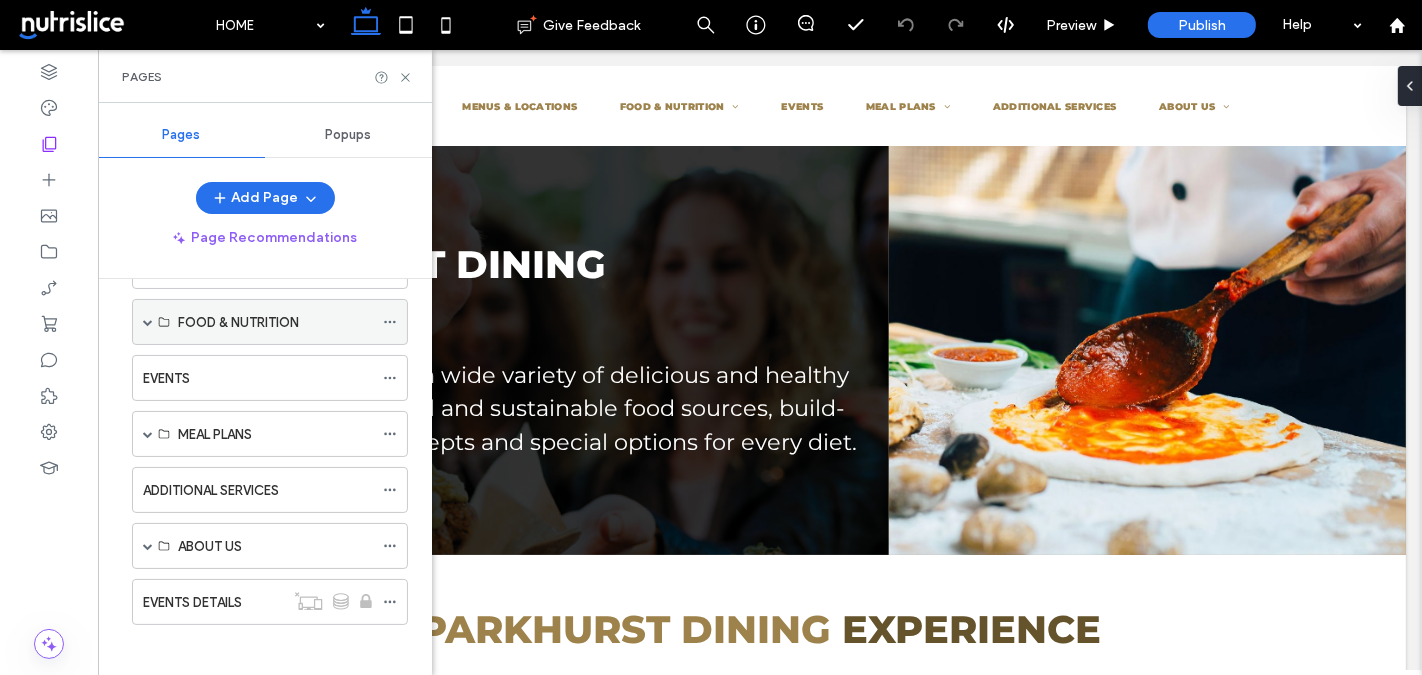 click at bounding box center [148, 322] 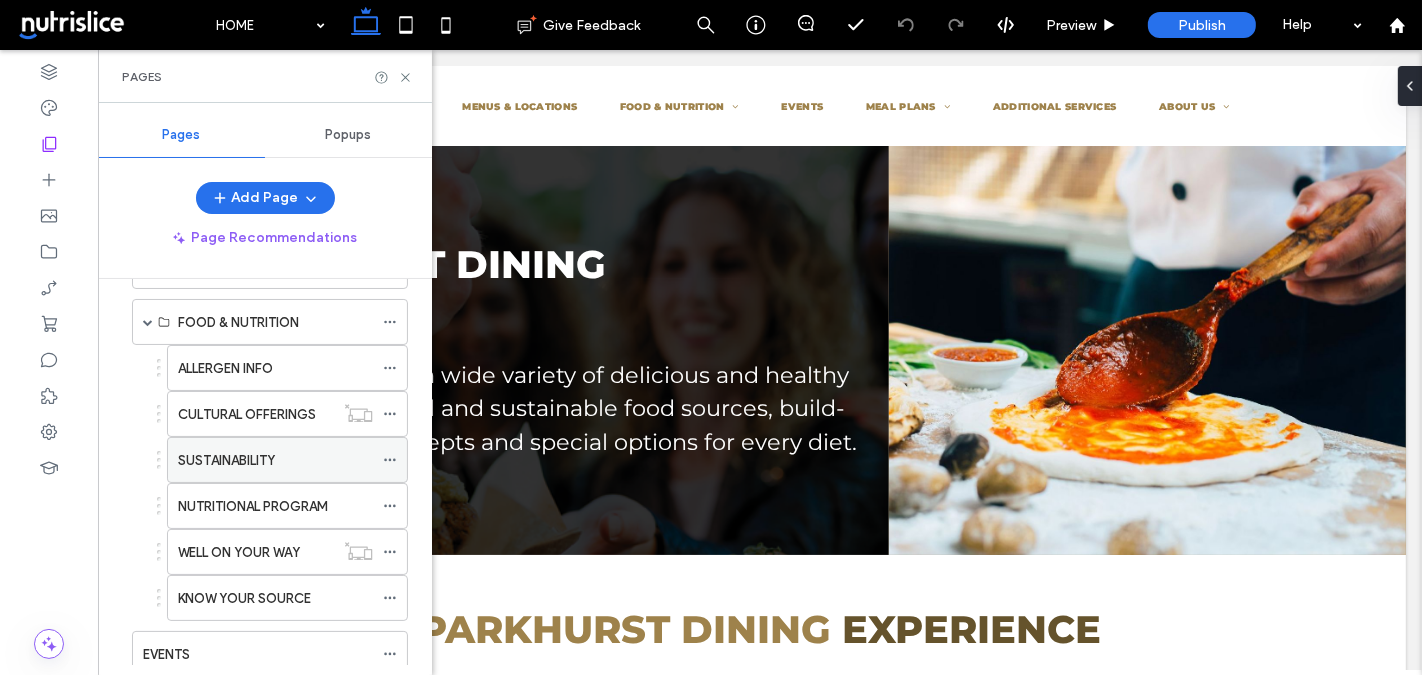 click on "SUSTAINABILITY" at bounding box center [226, 460] 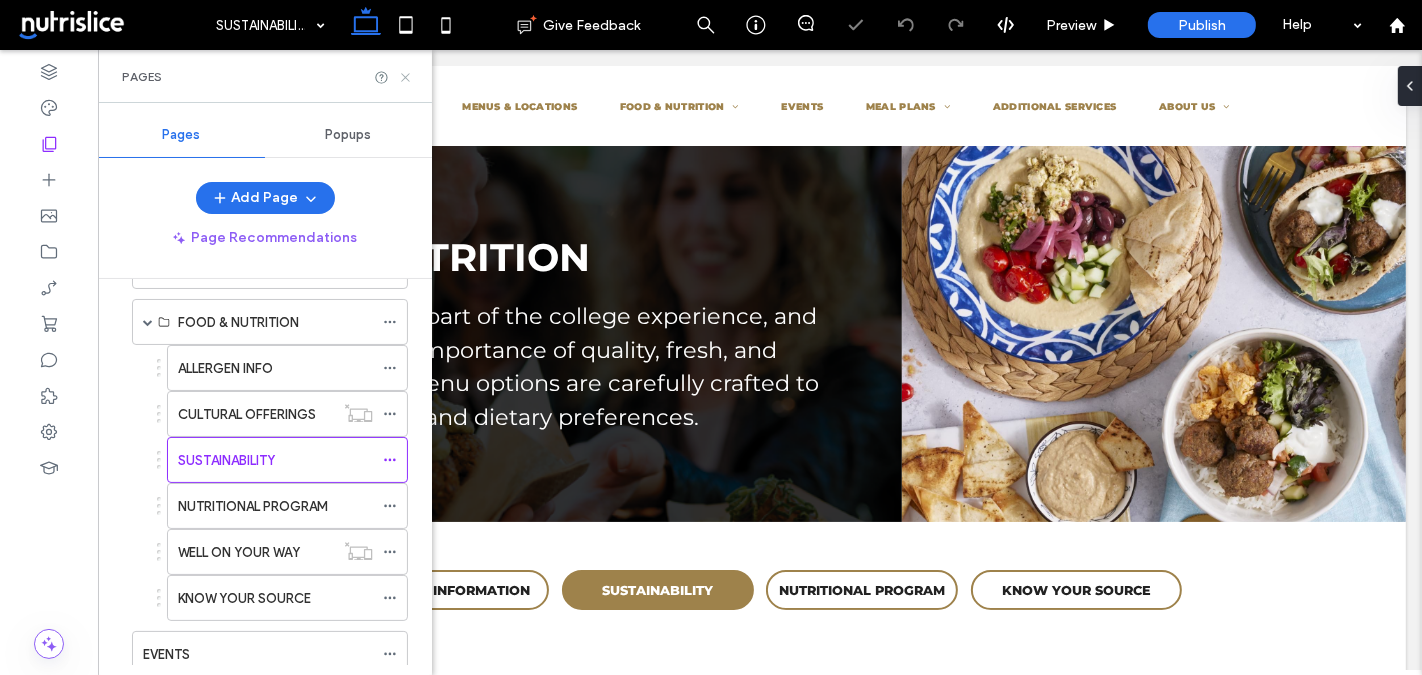 scroll, scrollTop: 0, scrollLeft: 0, axis: both 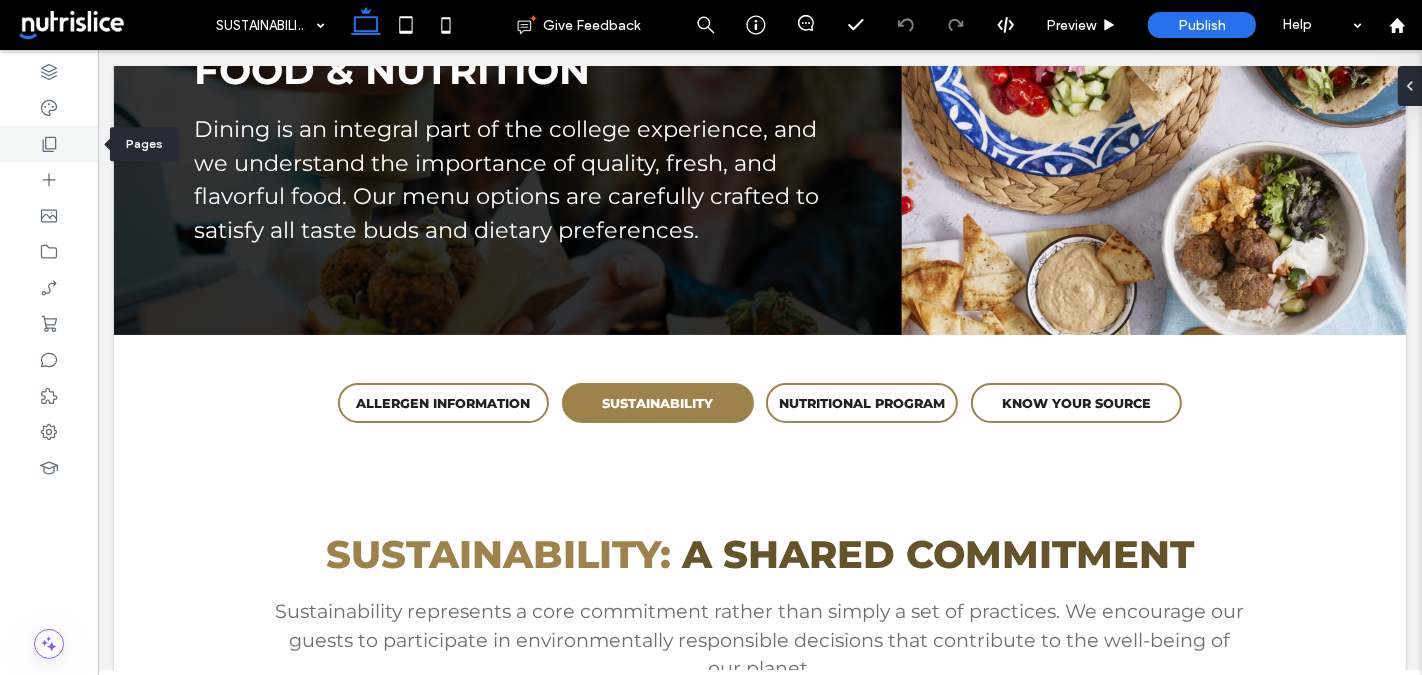 click at bounding box center (49, 144) 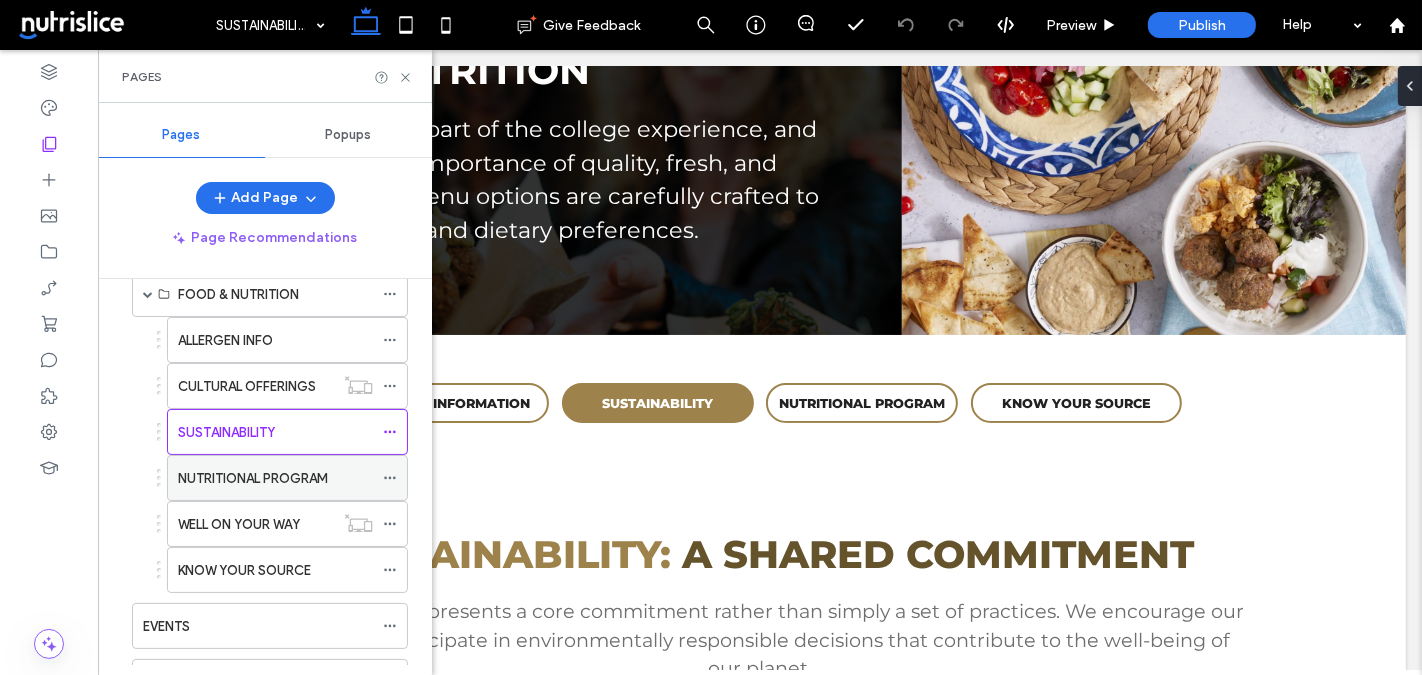scroll, scrollTop: 158, scrollLeft: 0, axis: vertical 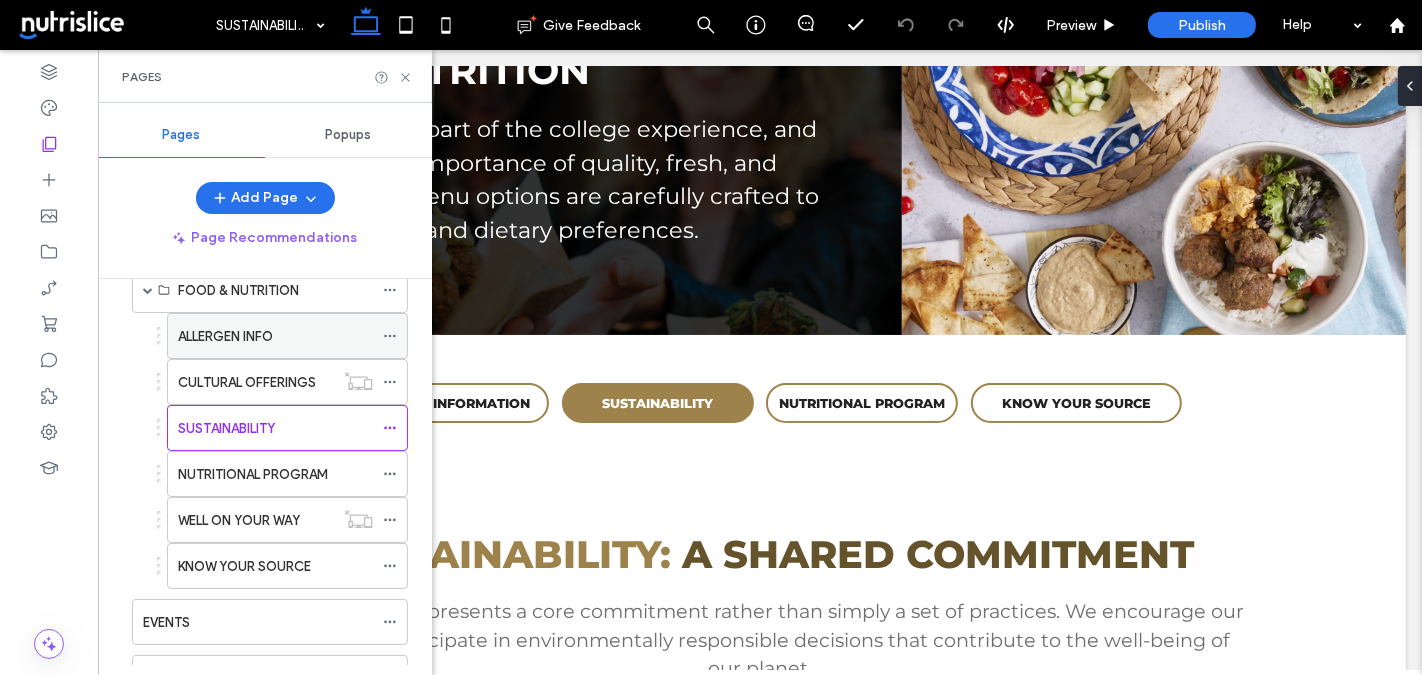 click on "ALLERGEN INFO" at bounding box center [225, 336] 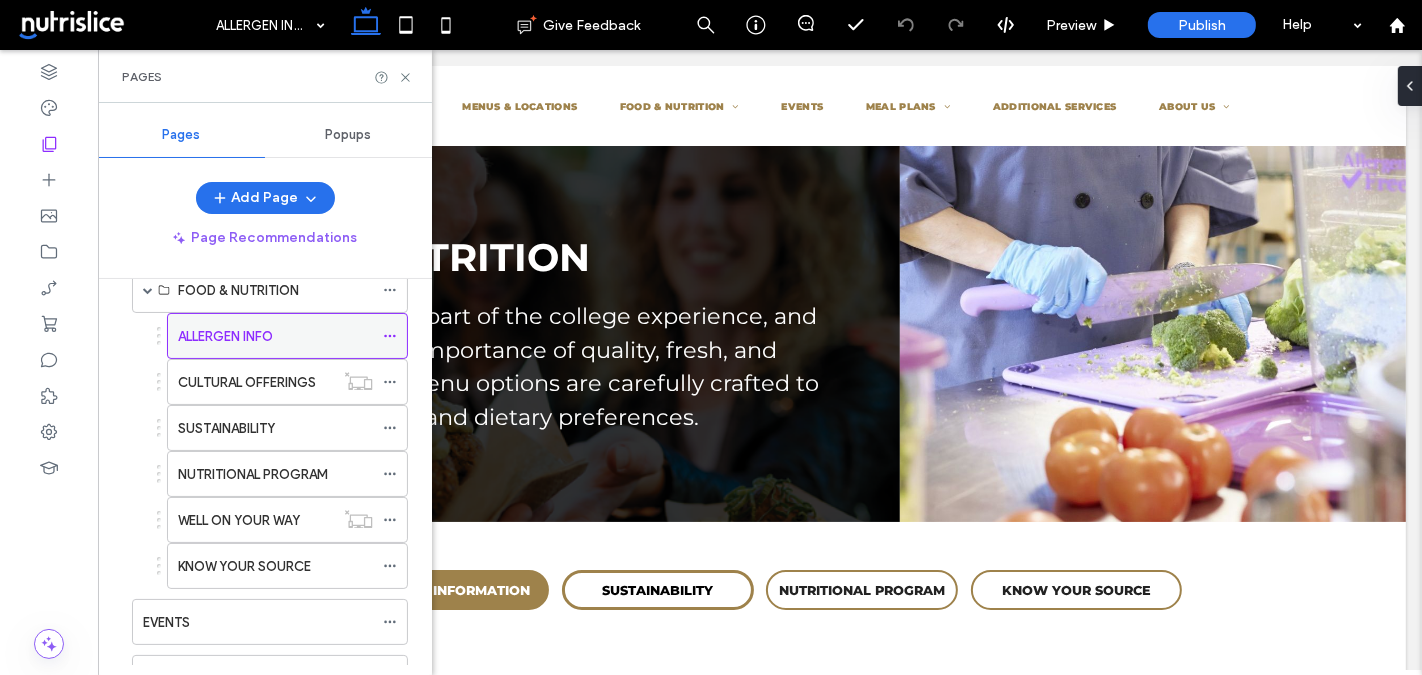 scroll, scrollTop: 0, scrollLeft: 0, axis: both 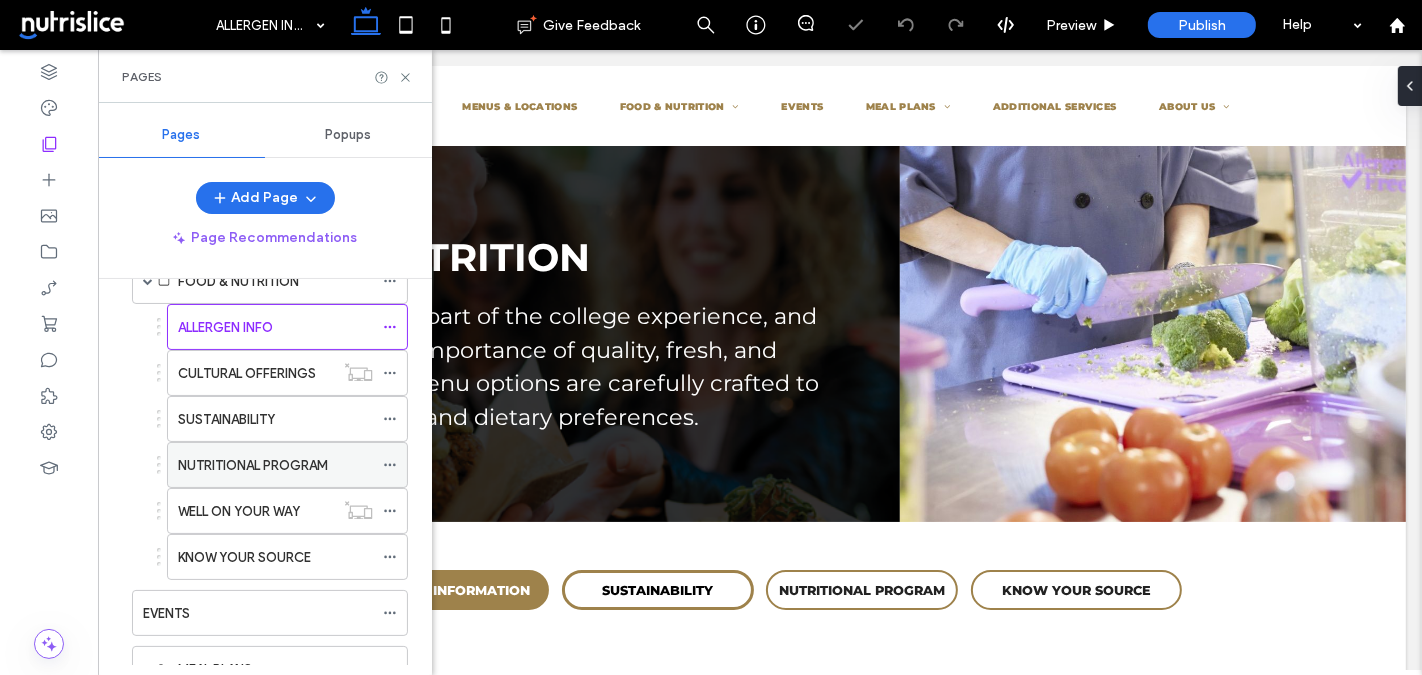 click on "NUTRITIONAL PROGRAM" at bounding box center (253, 465) 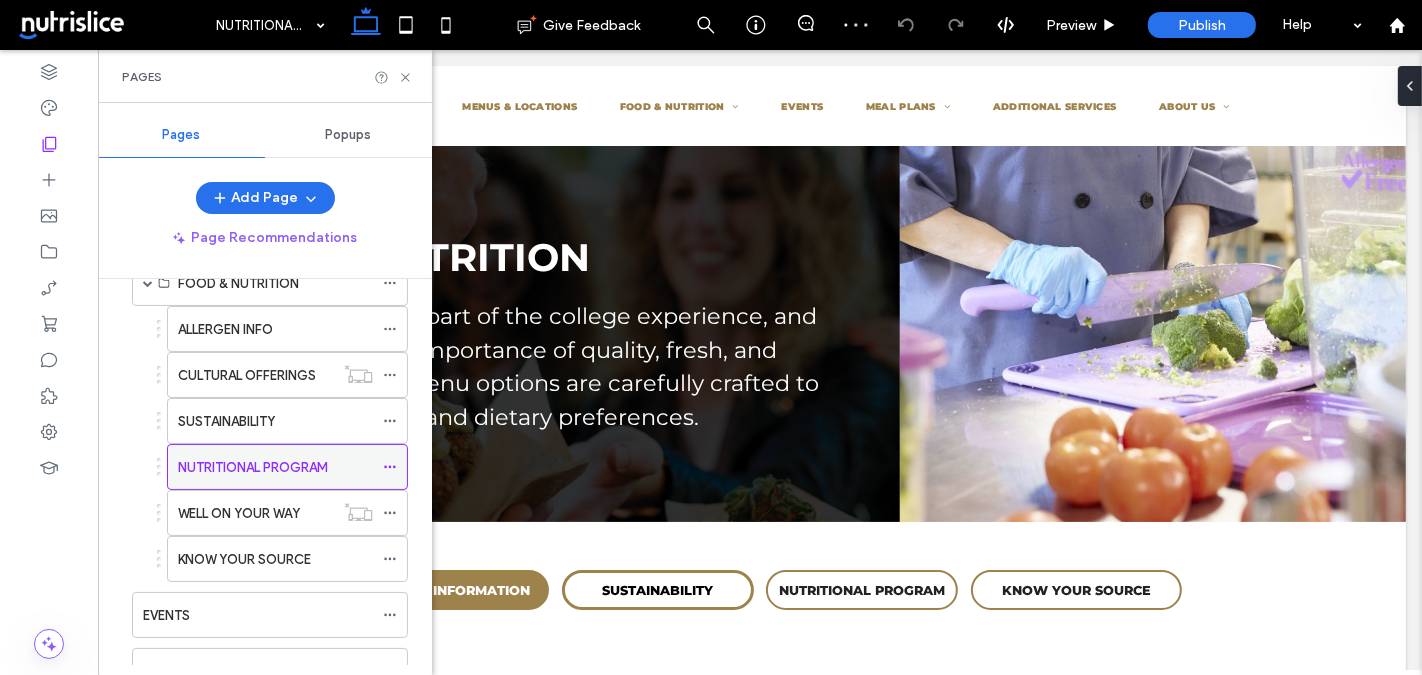 scroll, scrollTop: 163, scrollLeft: 0, axis: vertical 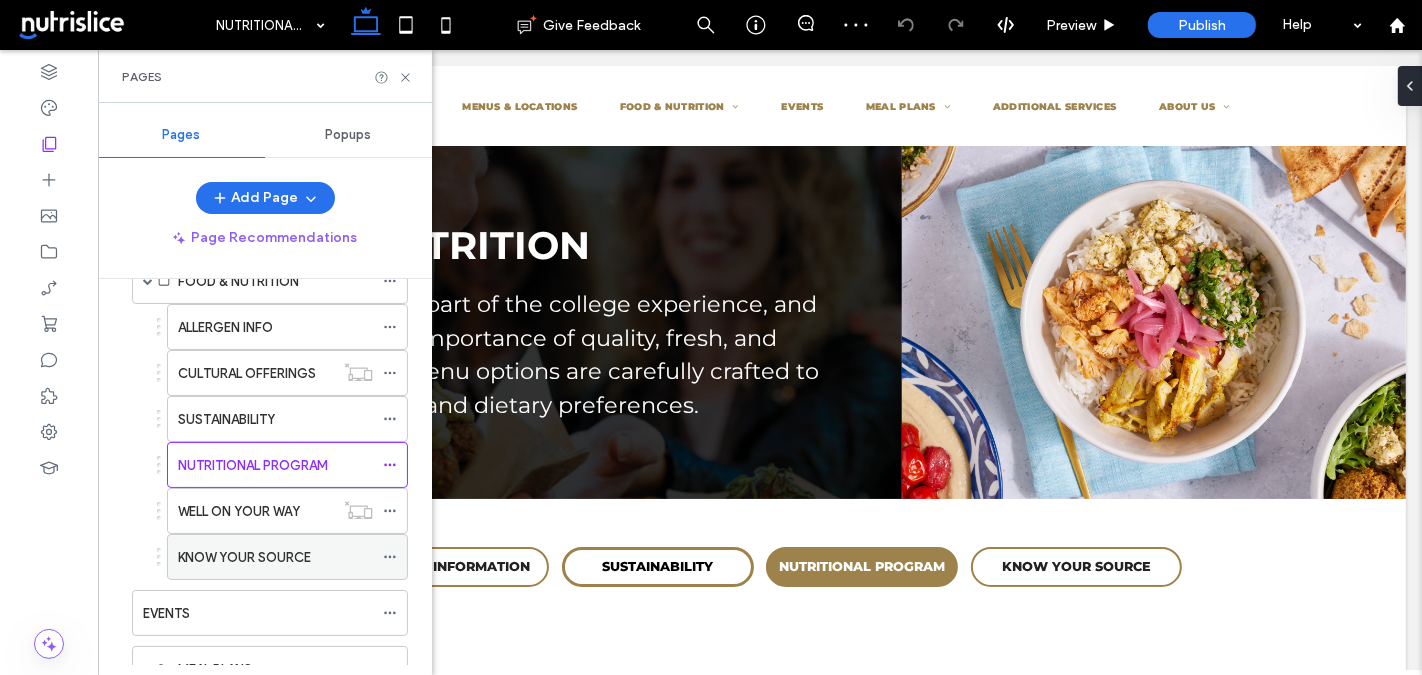 click on "KNOW YOUR SOURCE" at bounding box center [244, 557] 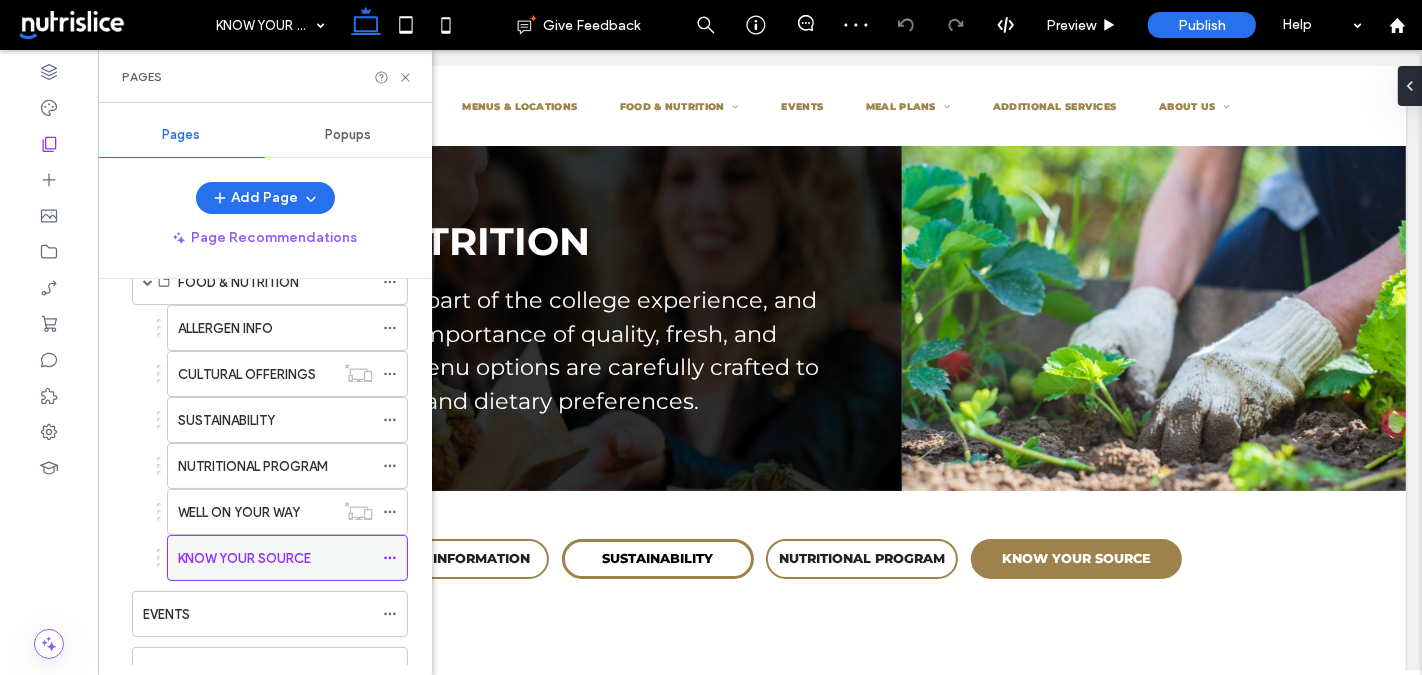 scroll, scrollTop: 0, scrollLeft: 0, axis: both 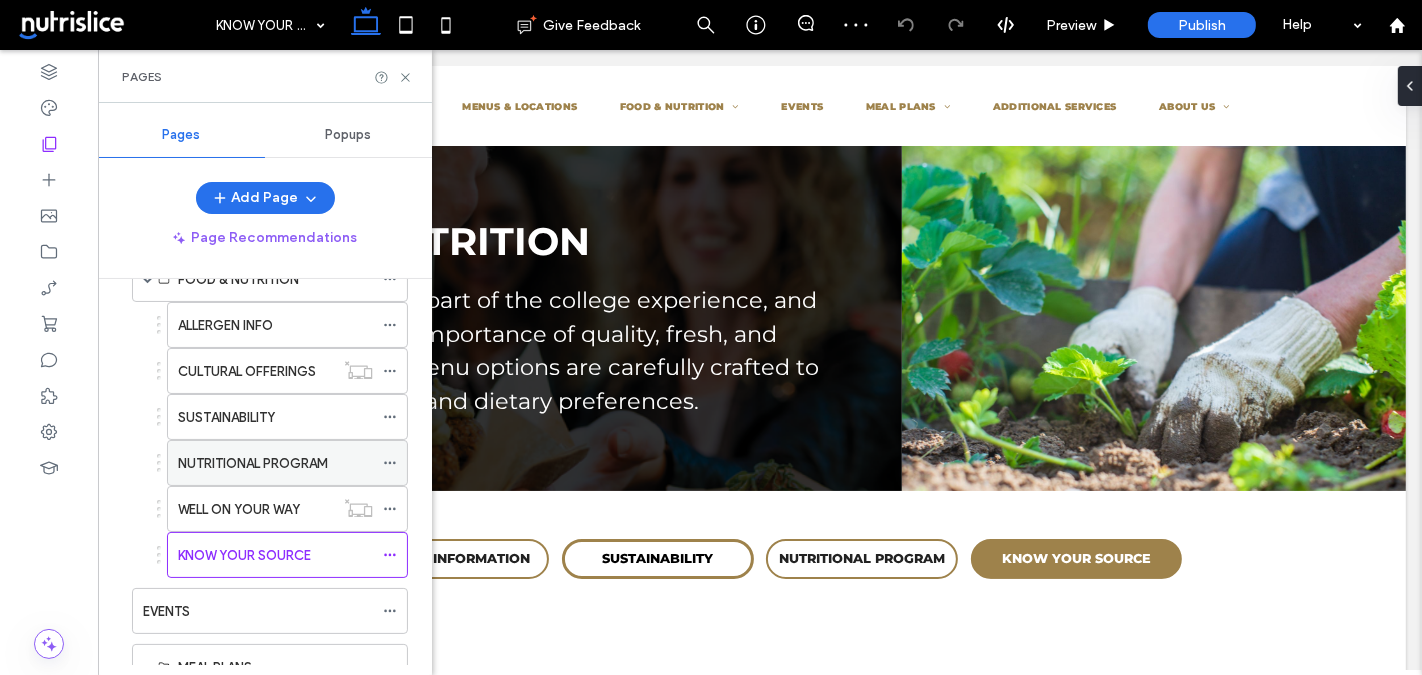 click on "NUTRITIONAL PROGRAM" at bounding box center [275, 463] 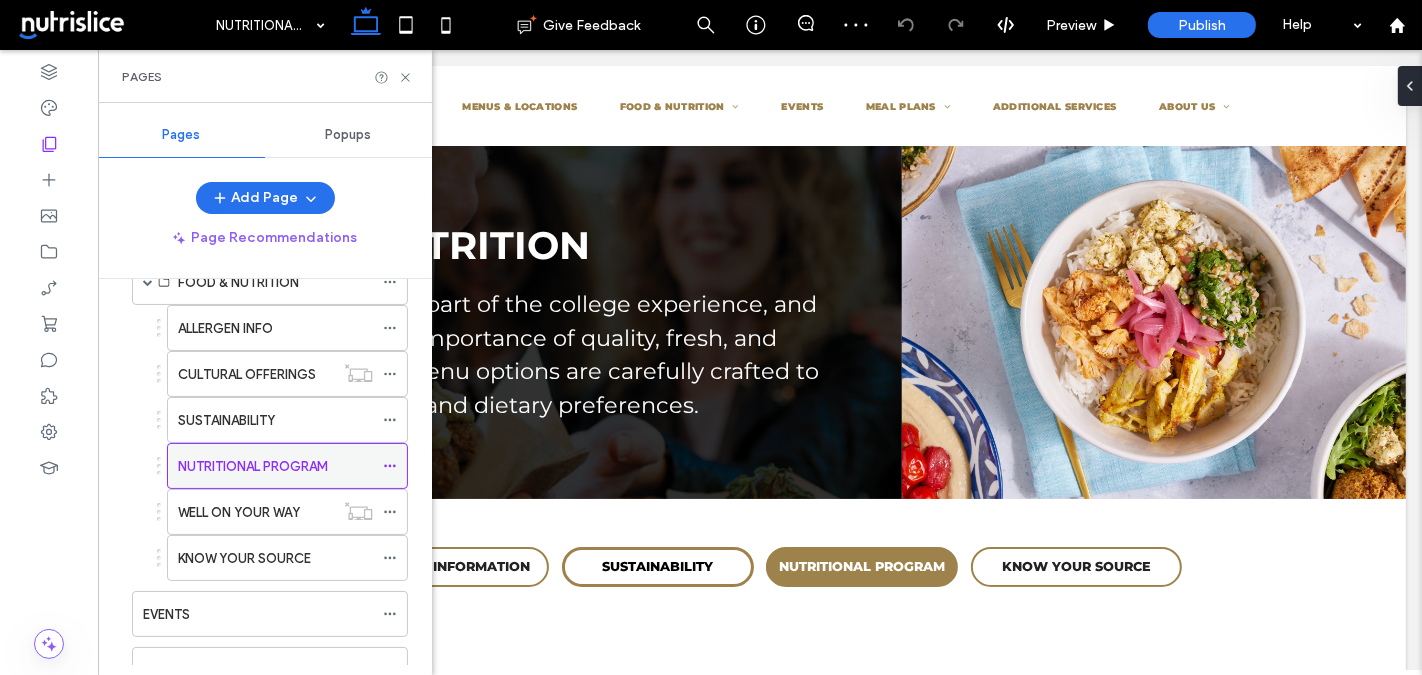scroll, scrollTop: 0, scrollLeft: 0, axis: both 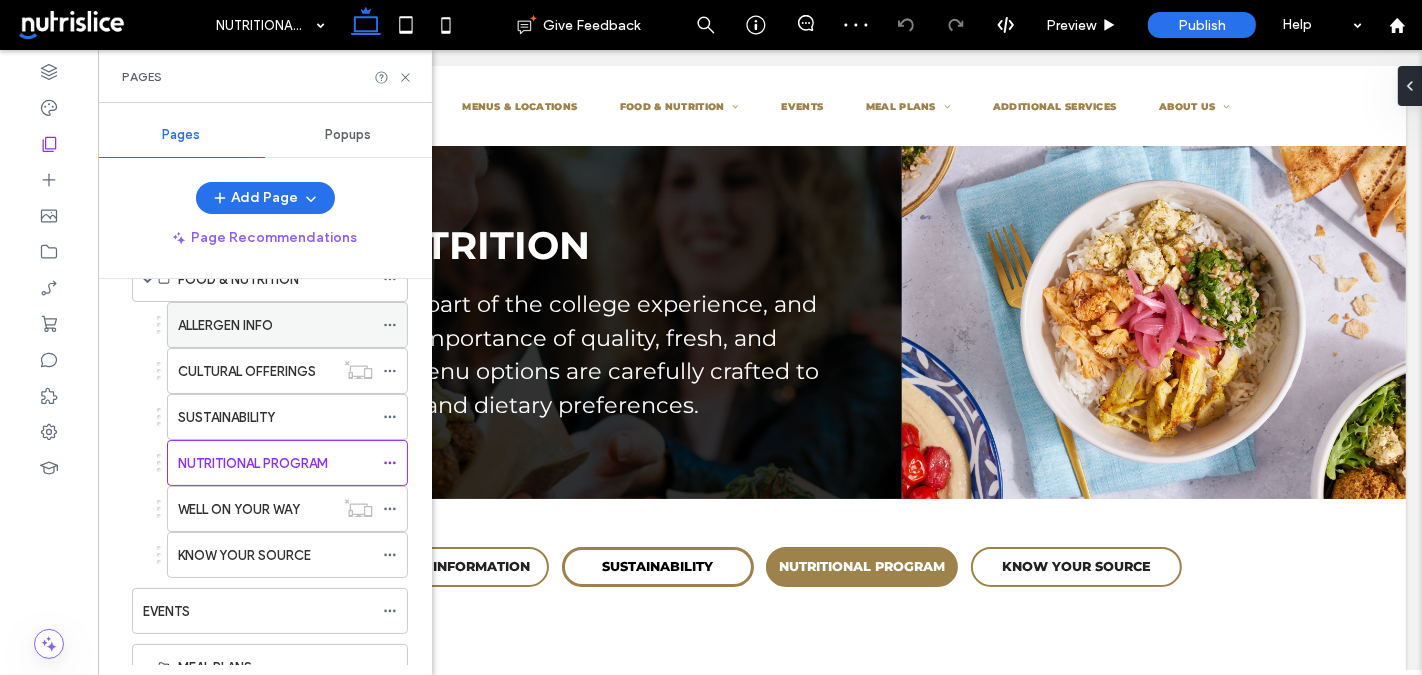 click on "ALLERGEN INFO" at bounding box center [225, 325] 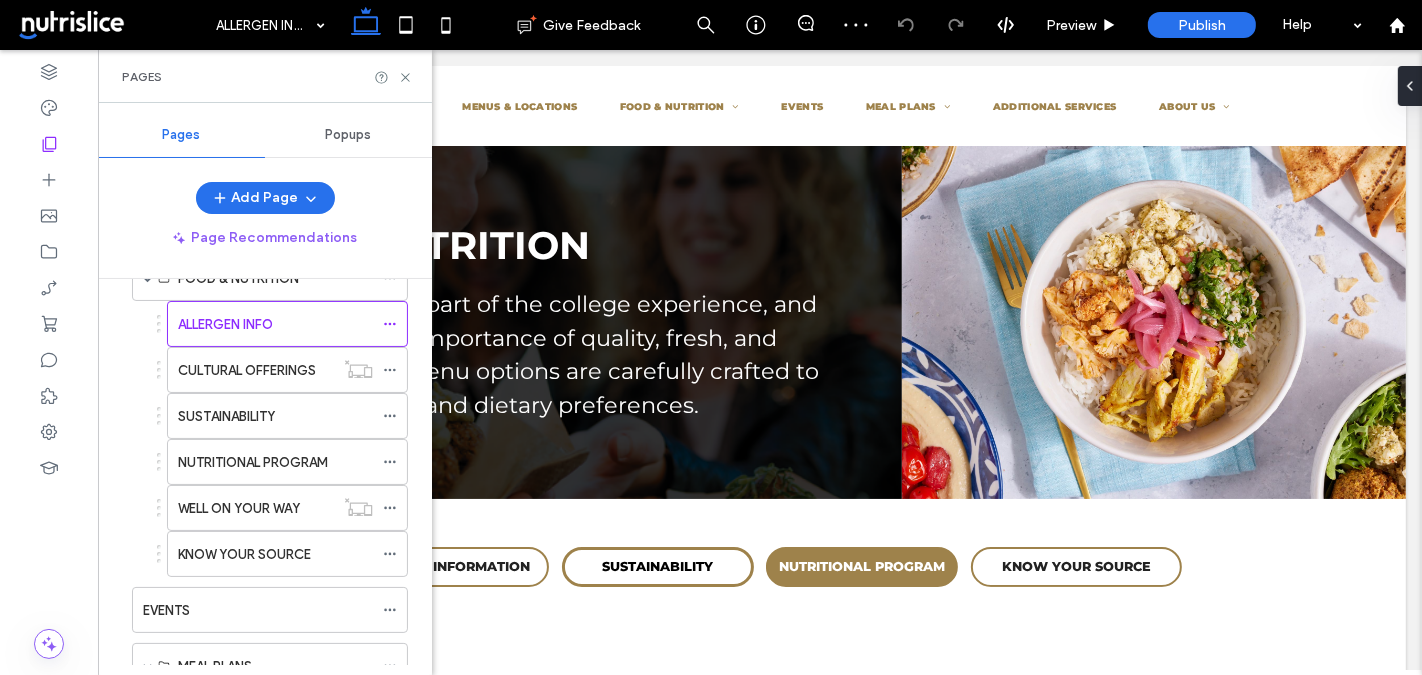scroll, scrollTop: 167, scrollLeft: 0, axis: vertical 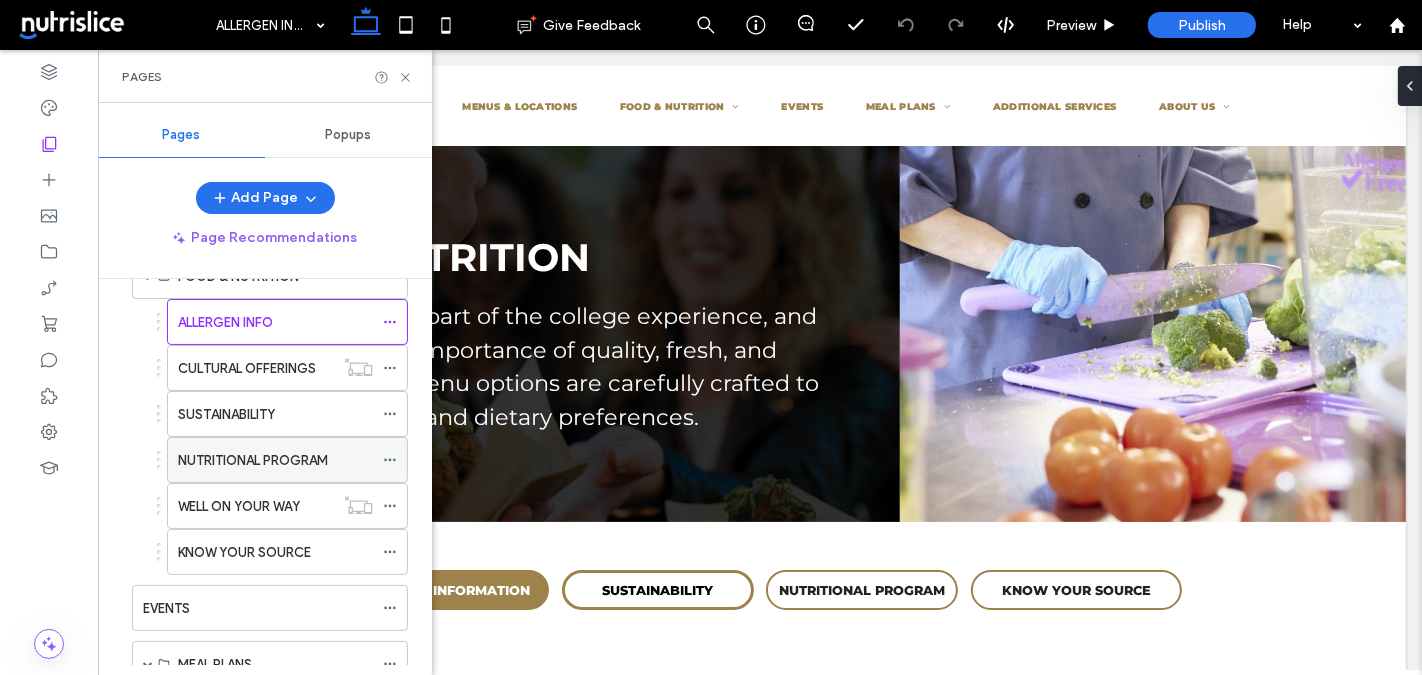 click on "NUTRITIONAL PROGRAM" at bounding box center (253, 460) 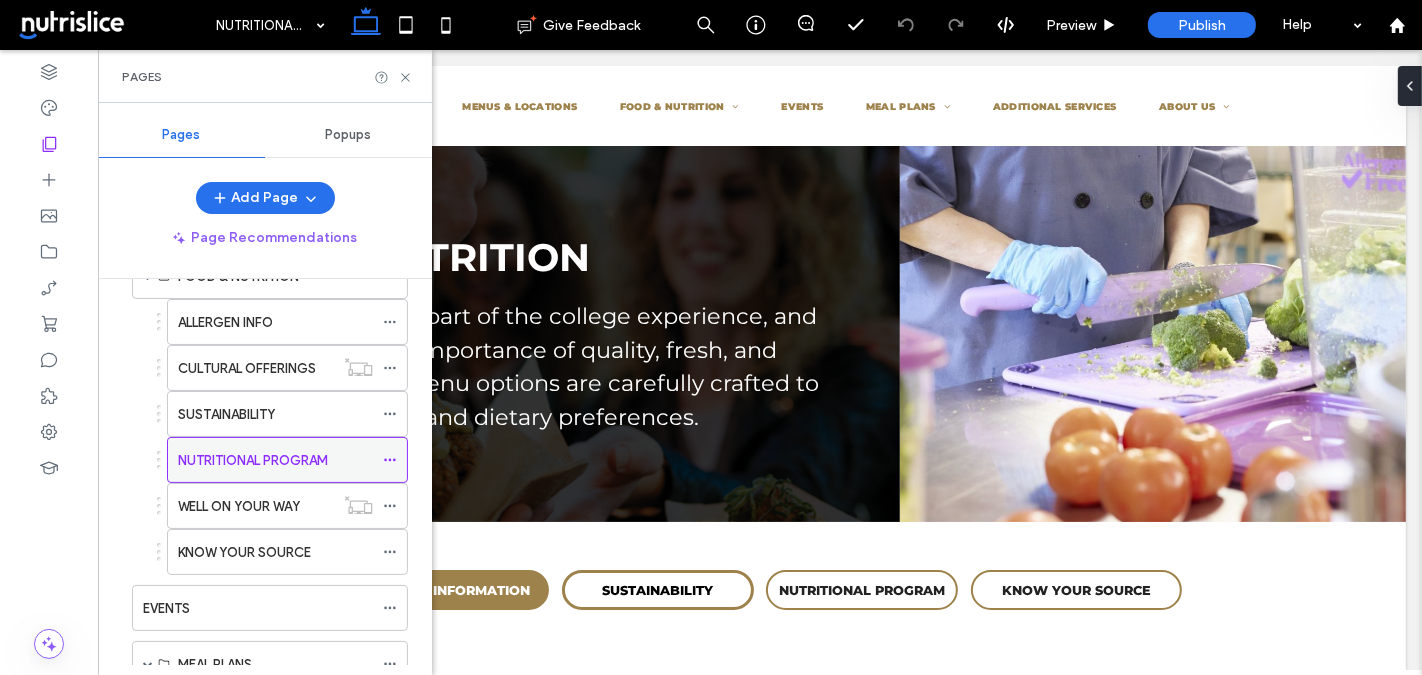 scroll, scrollTop: 170, scrollLeft: 0, axis: vertical 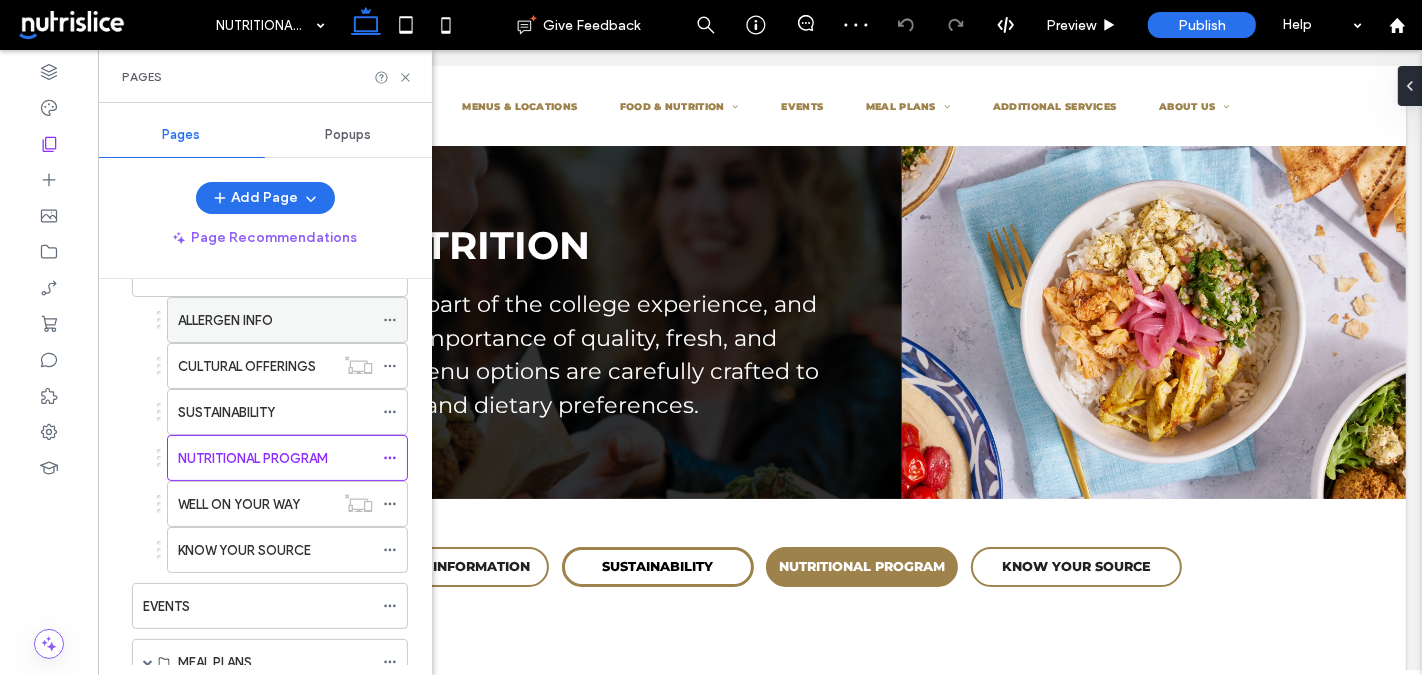 click on "ALLERGEN INFO" at bounding box center [225, 320] 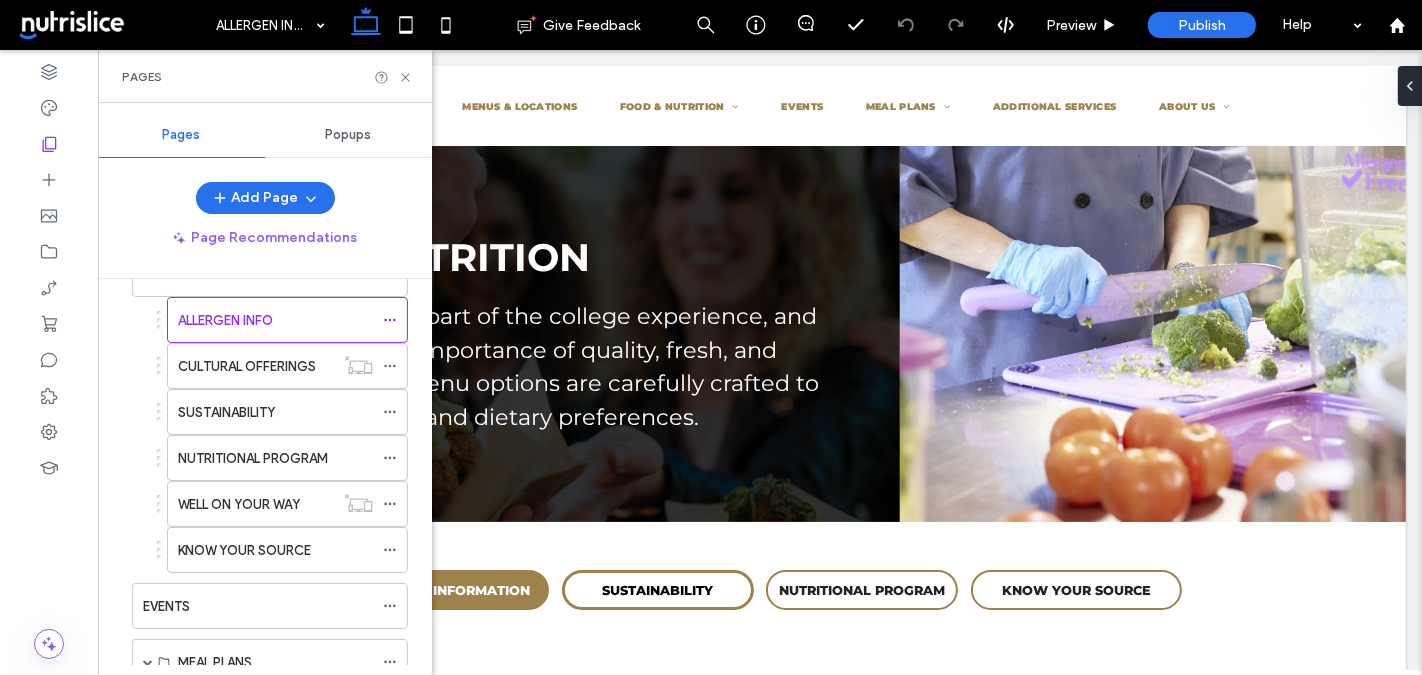 scroll, scrollTop: 0, scrollLeft: 0, axis: both 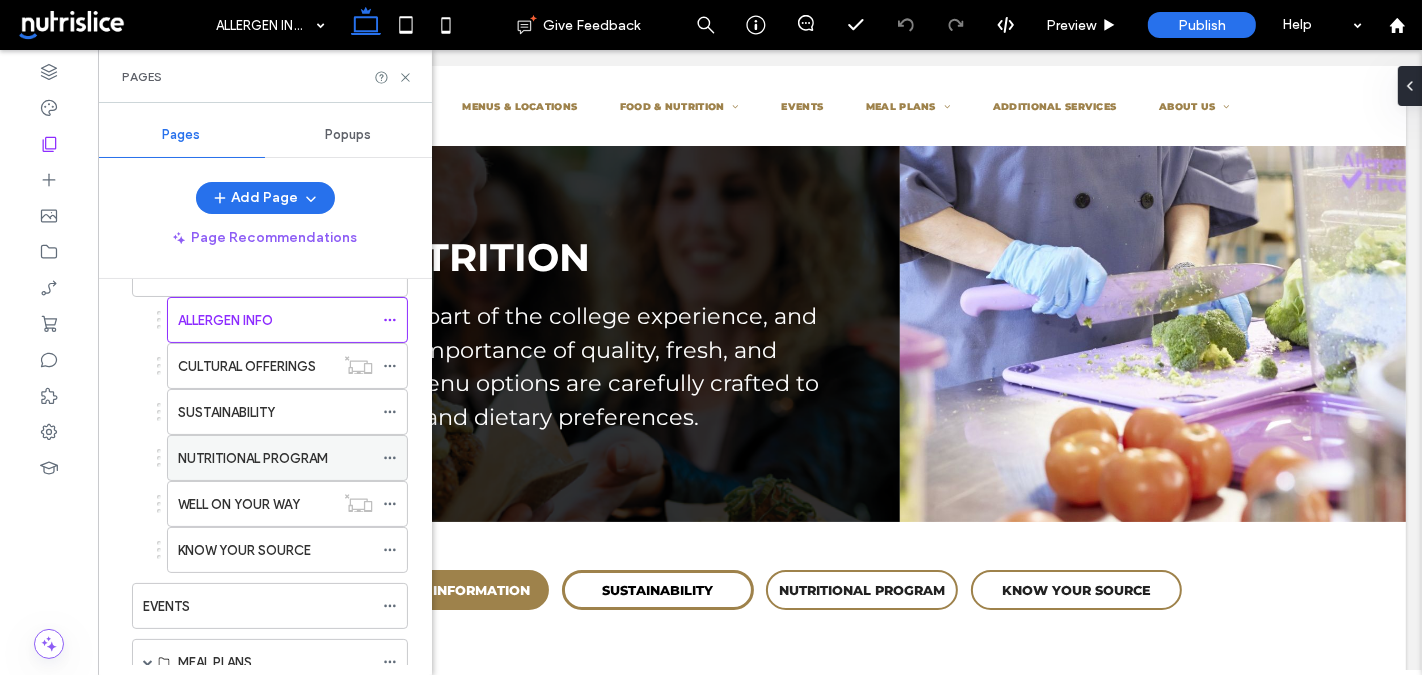 click on "NUTRITIONAL PROGRAM" at bounding box center (253, 458) 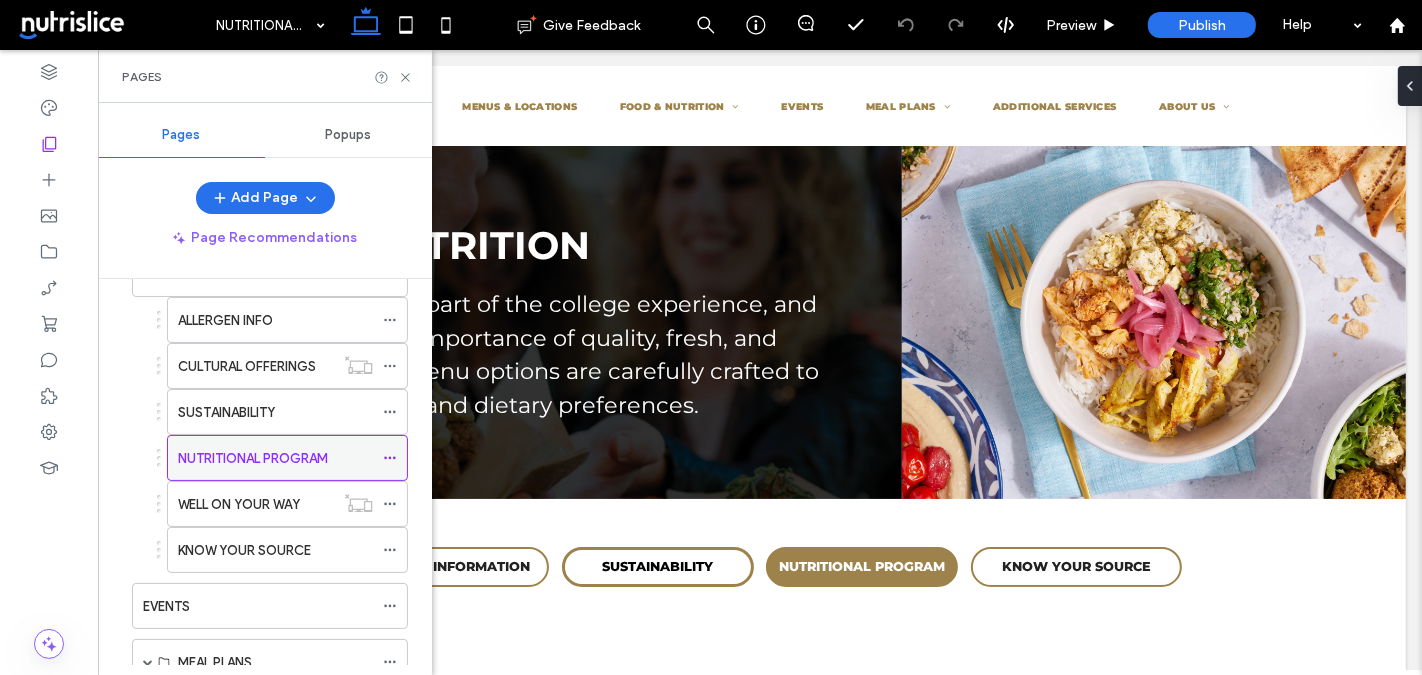 scroll, scrollTop: 0, scrollLeft: 0, axis: both 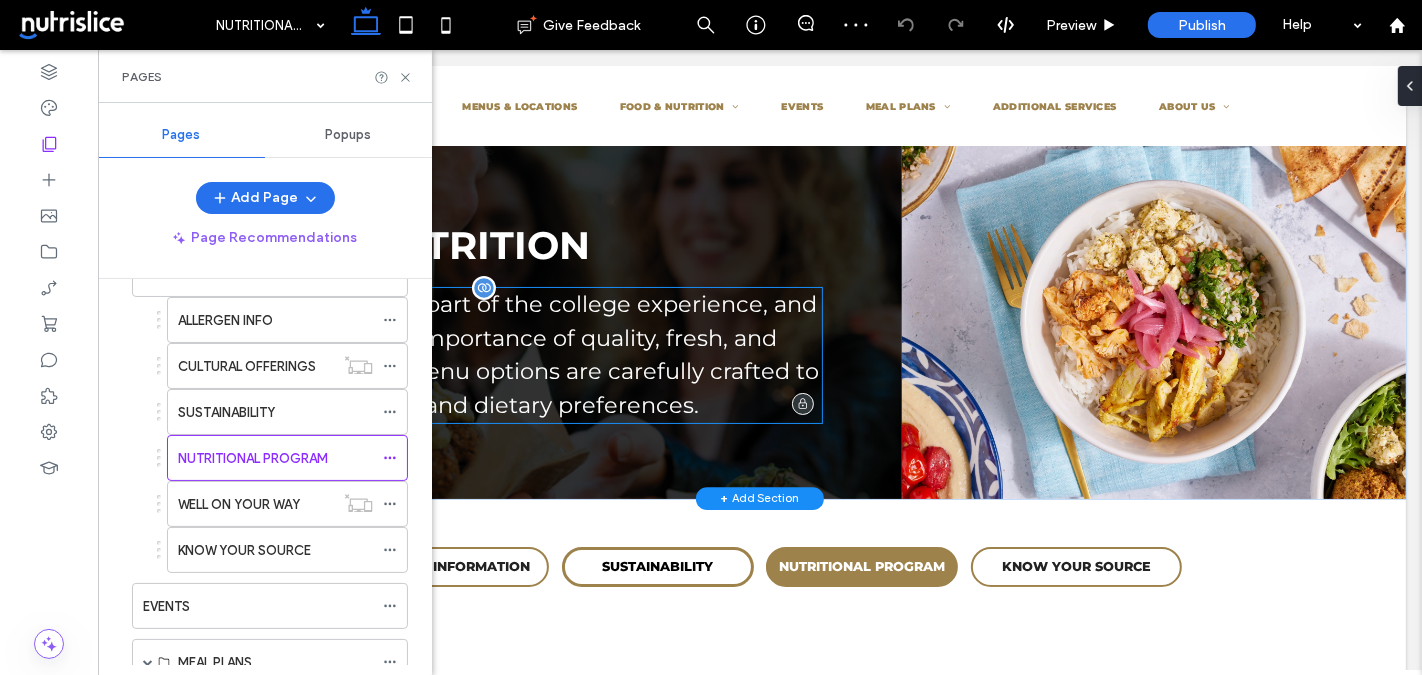 click on "Dining is an integral part of the college experience, and we understand the importance of quality, fresh, and flavorful food. Our menu options are carefully crafted to satisfy all taste buds and dietary preferences." at bounding box center [507, 355] 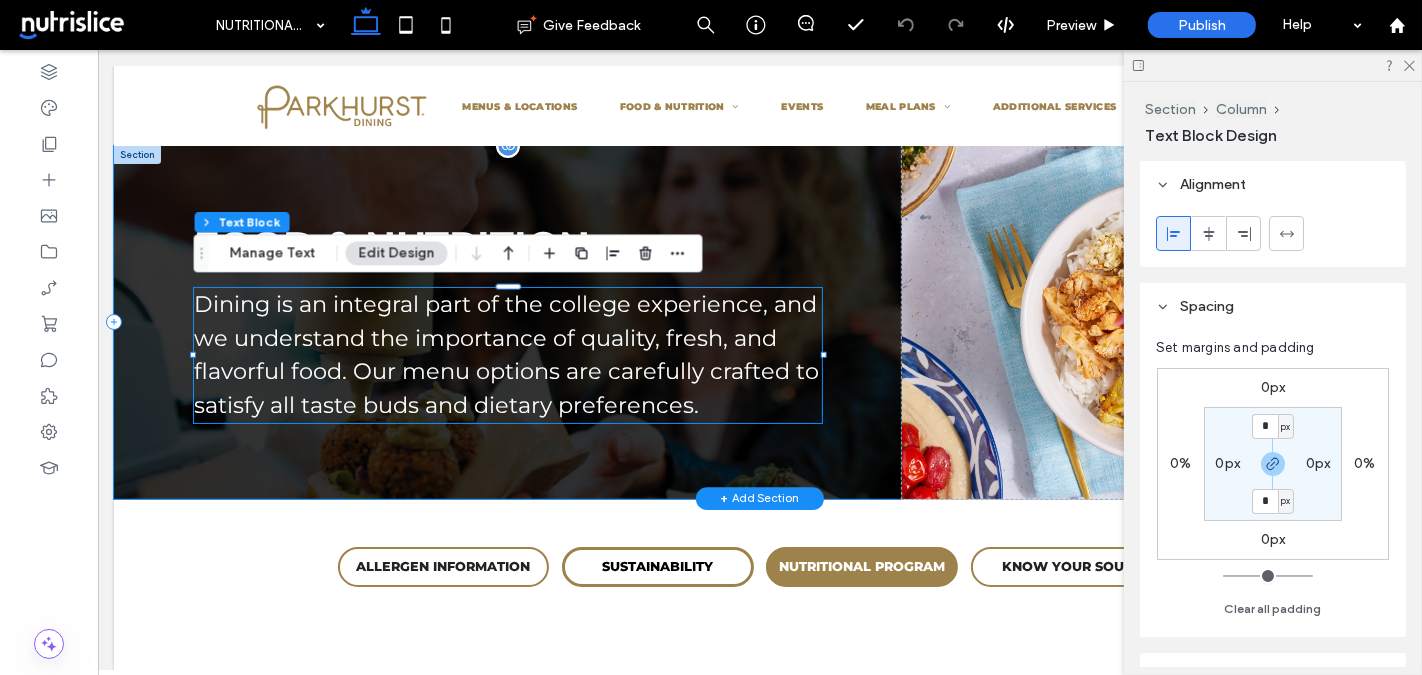 click on "FOOD & NUTRITION
Dining is an integral part of the college experience, and we understand the importance of quality, fresh, and flavorful food. Our menu options are carefully crafted to satisfy all taste buds and dietary preferences." at bounding box center (507, 322) 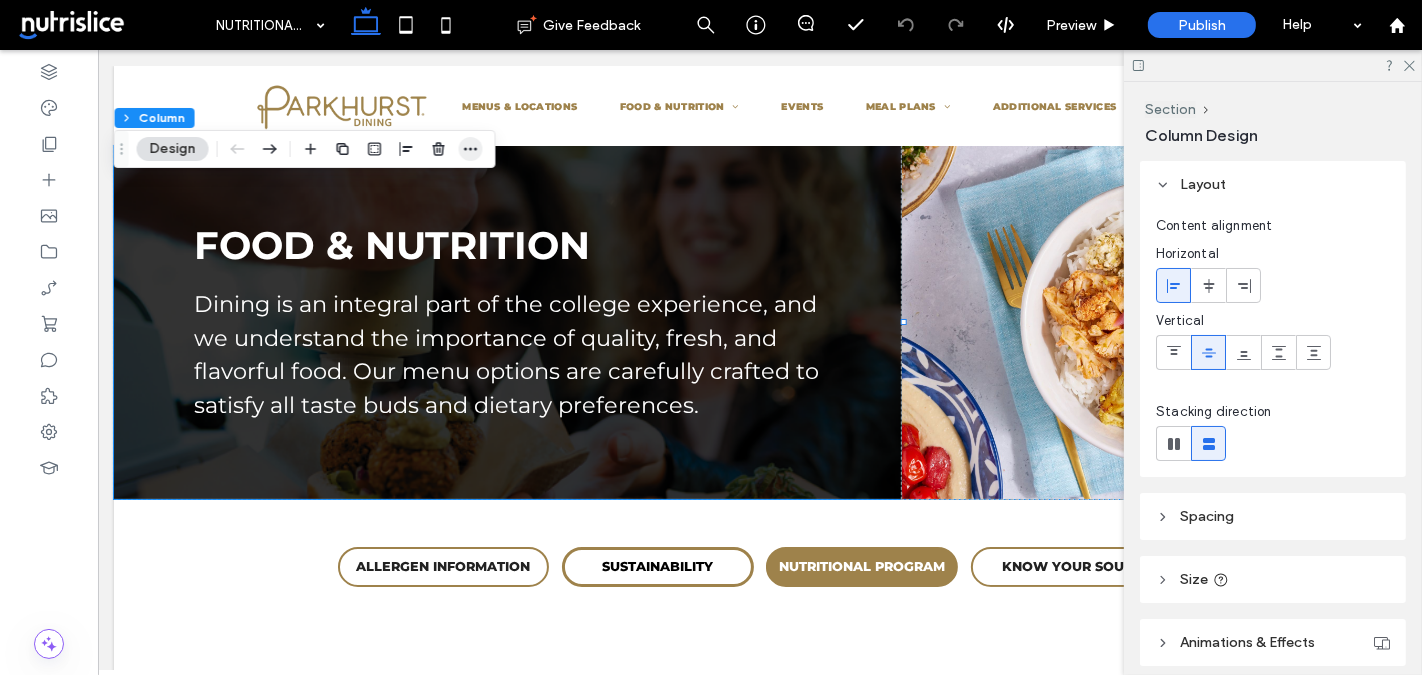 click 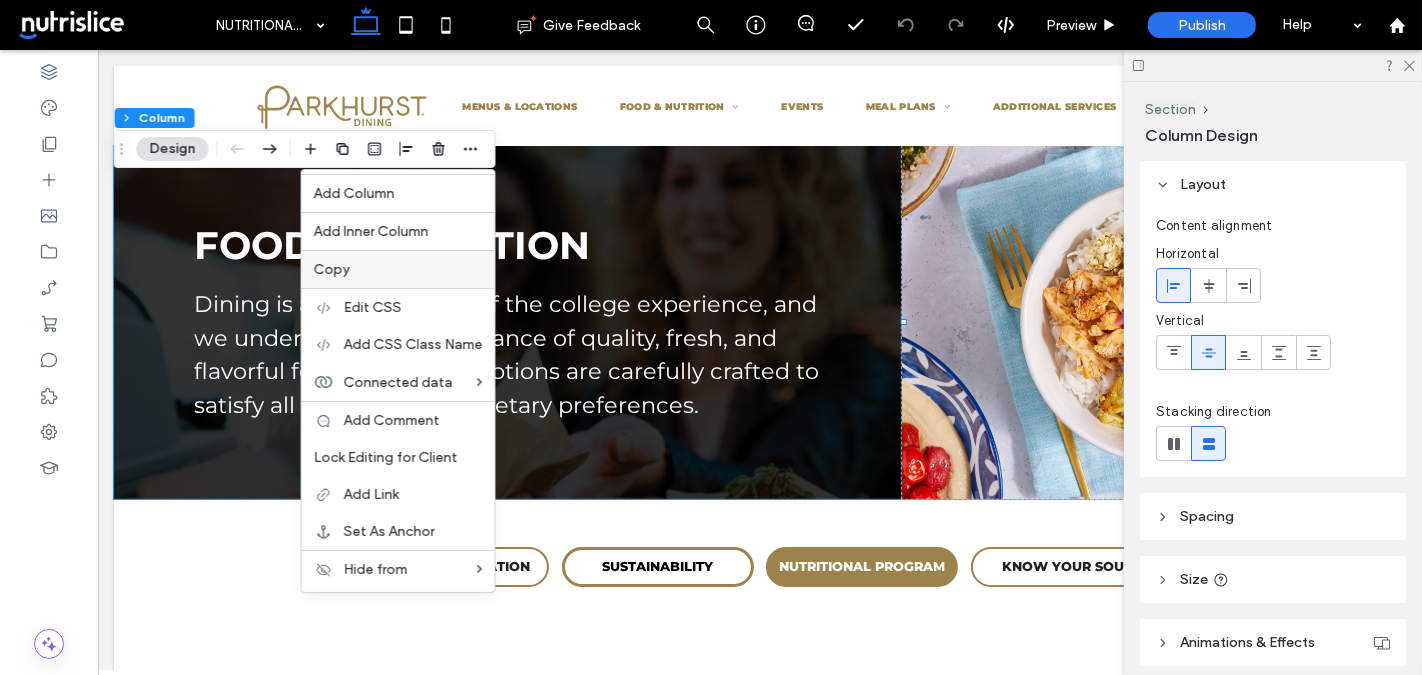 click on "Copy" at bounding box center [332, 269] 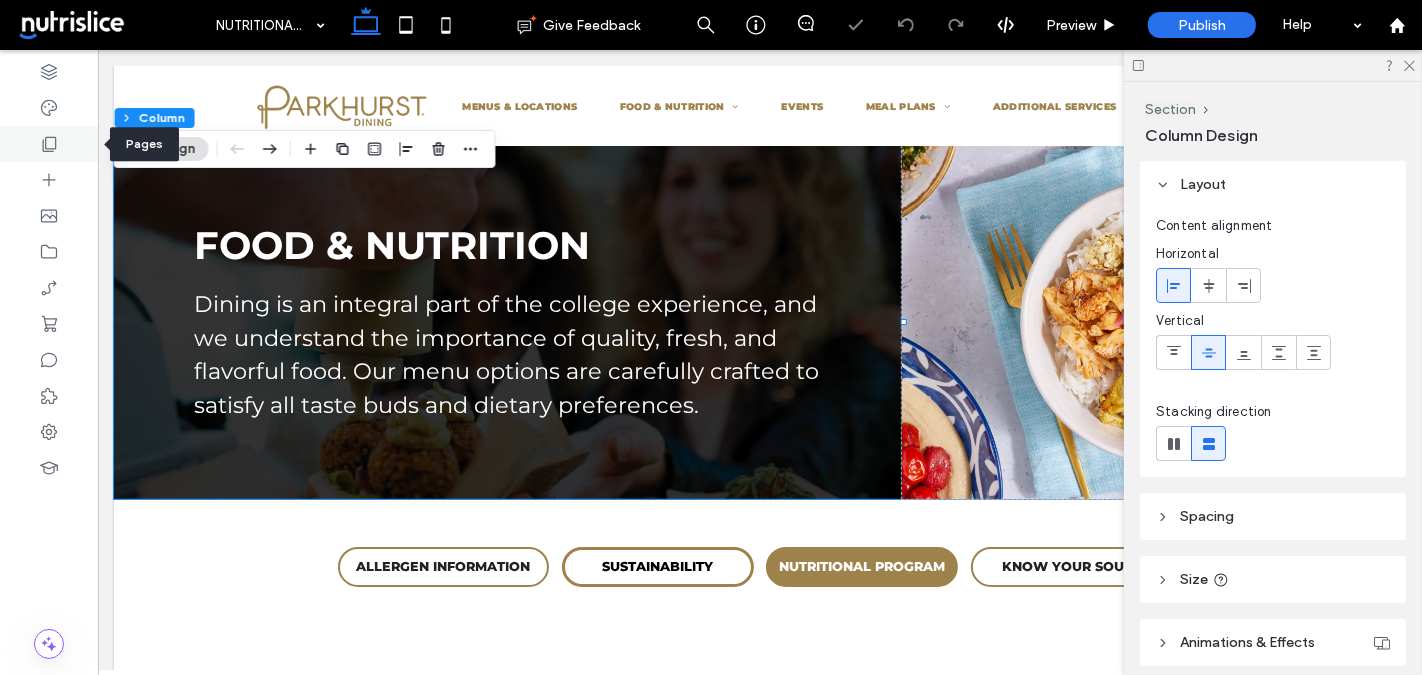 click 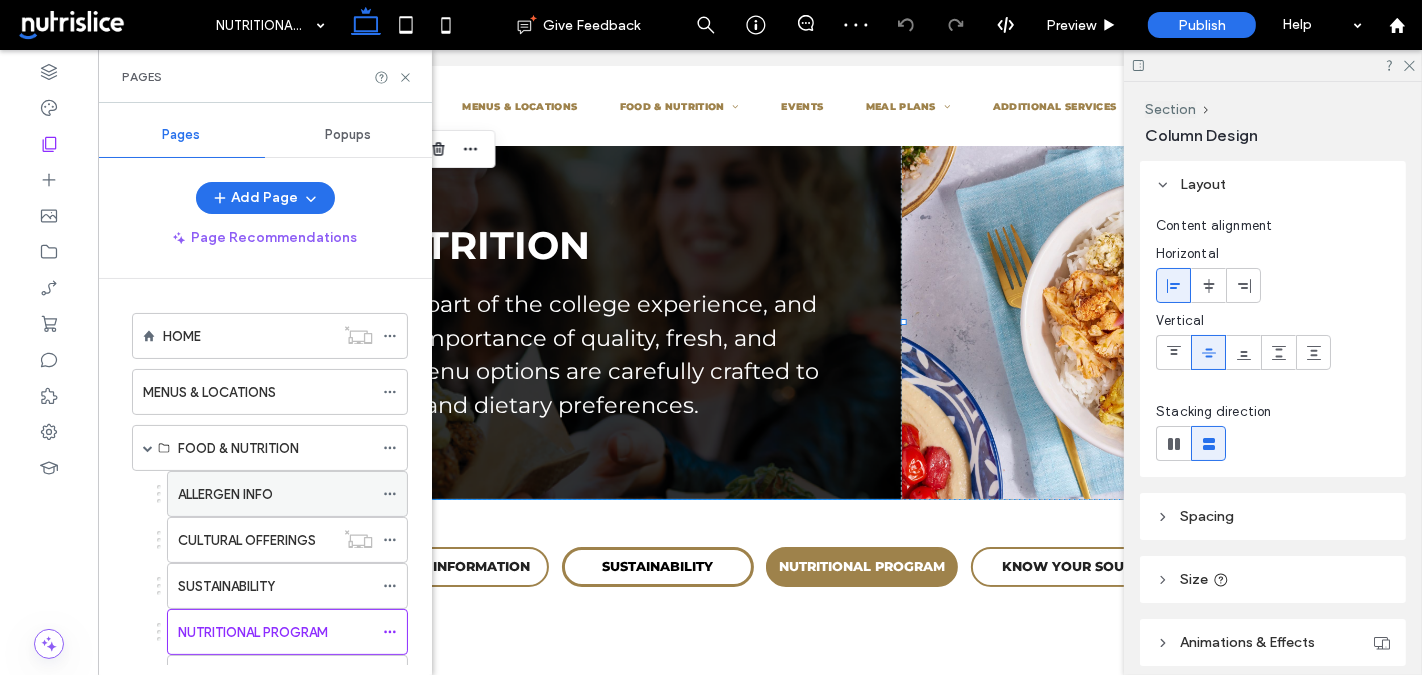click on "ALLERGEN INFO" at bounding box center [225, 494] 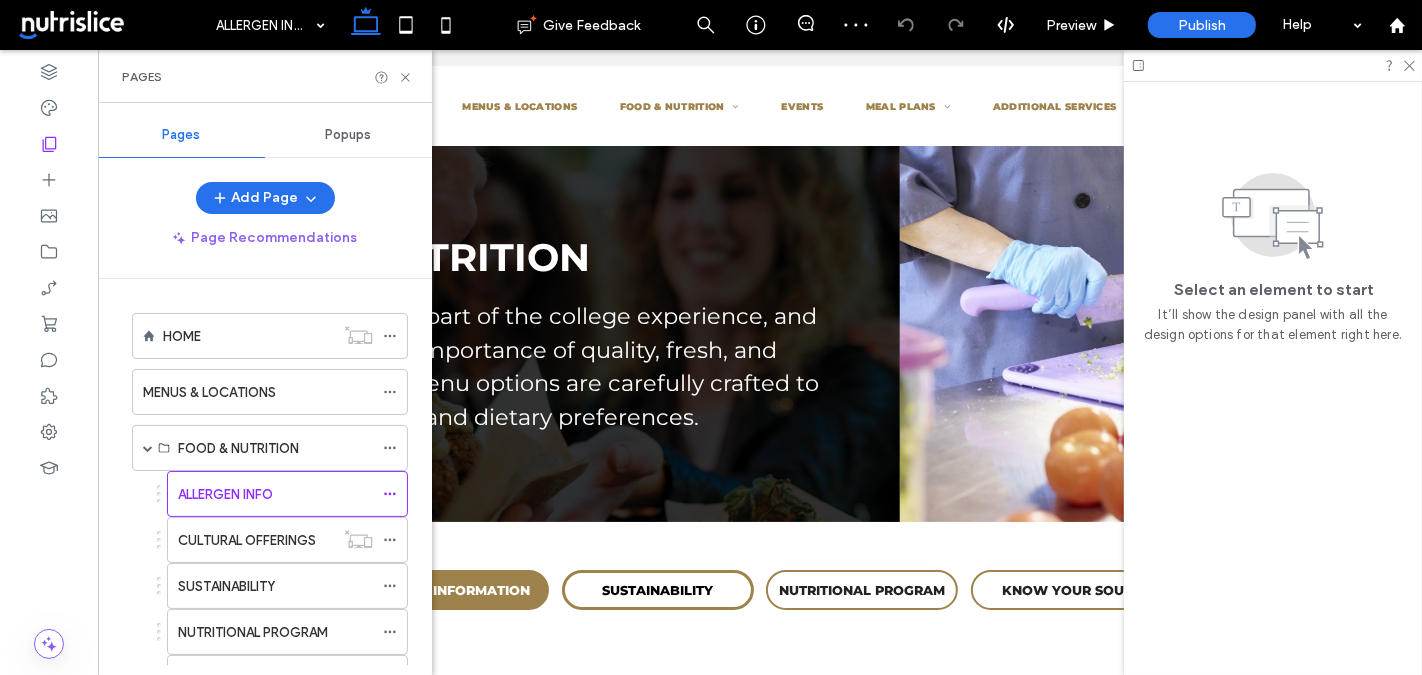 scroll, scrollTop: 0, scrollLeft: 0, axis: both 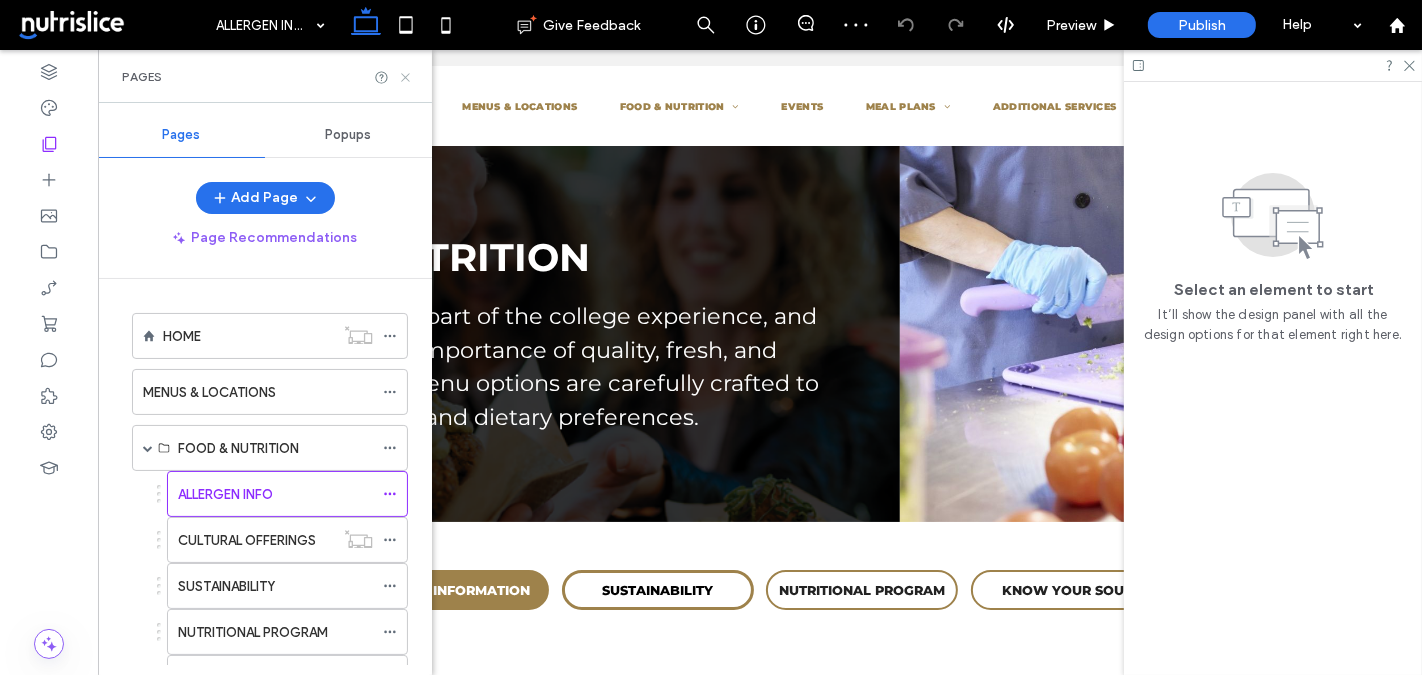 click 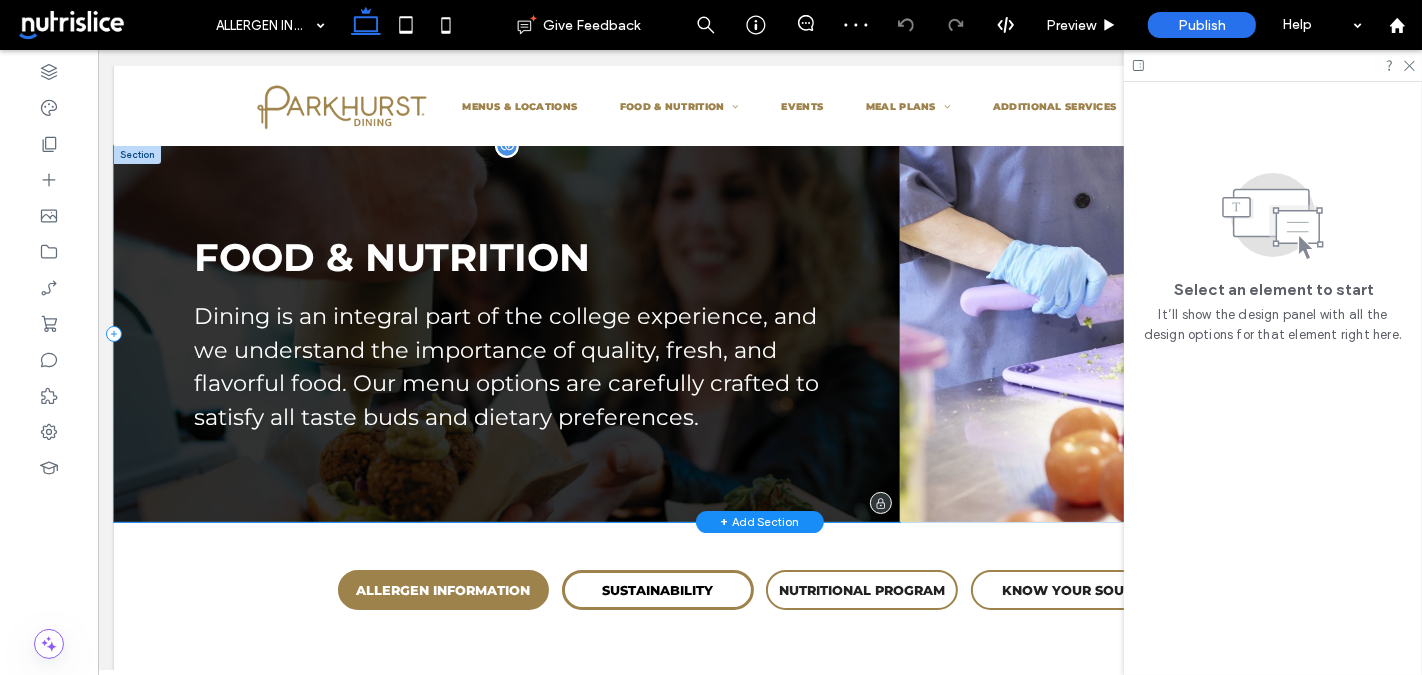 click on "FOOD & NUTRITION
Dining is an integral part of the college experience, and we understand the importance of quality, fresh, and flavorful food. Our menu options are carefully crafted to satisfy all taste buds and dietary preferences." at bounding box center [506, 334] 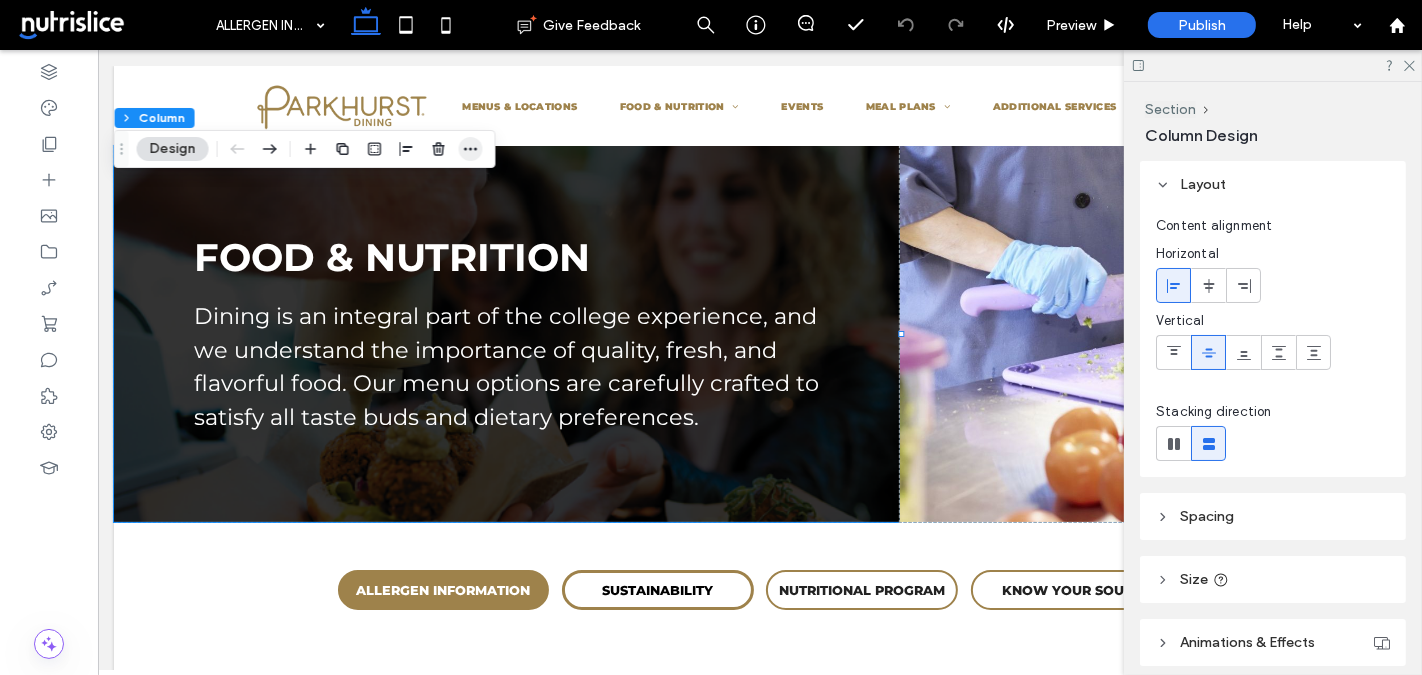 click 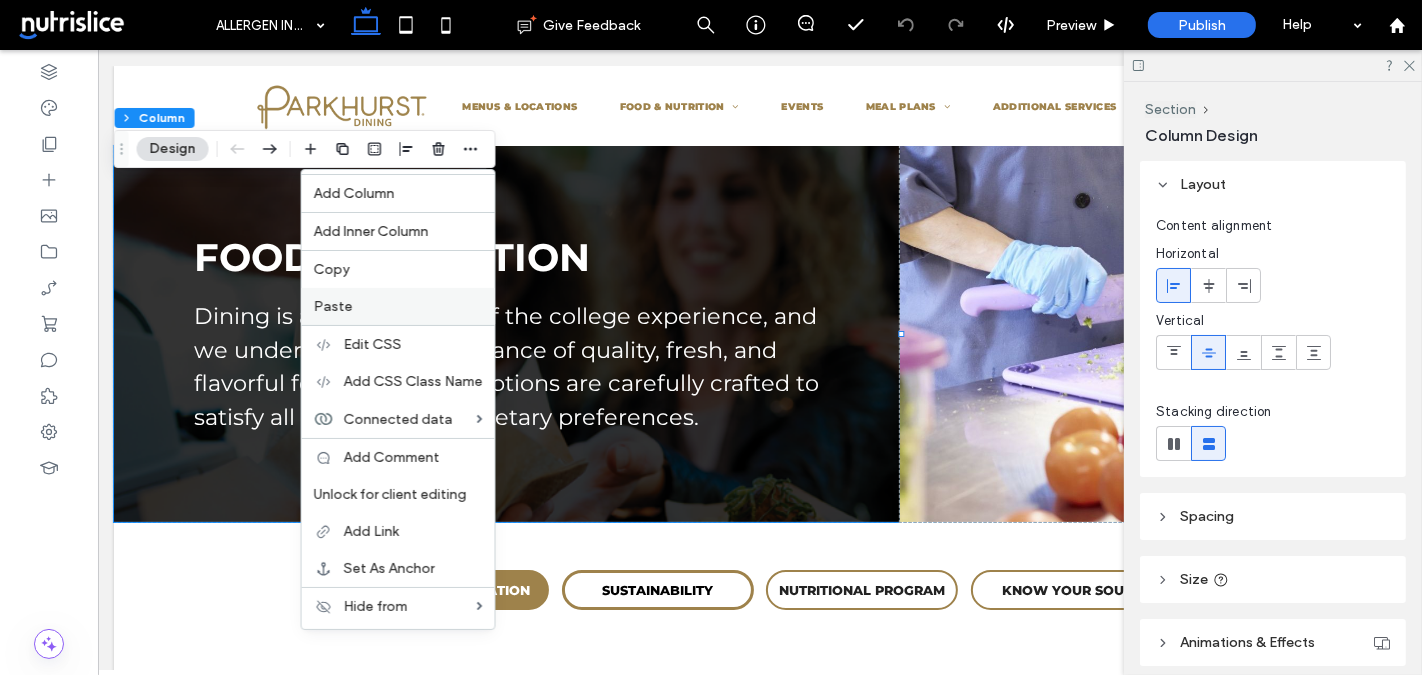 click on "Paste" at bounding box center [333, 306] 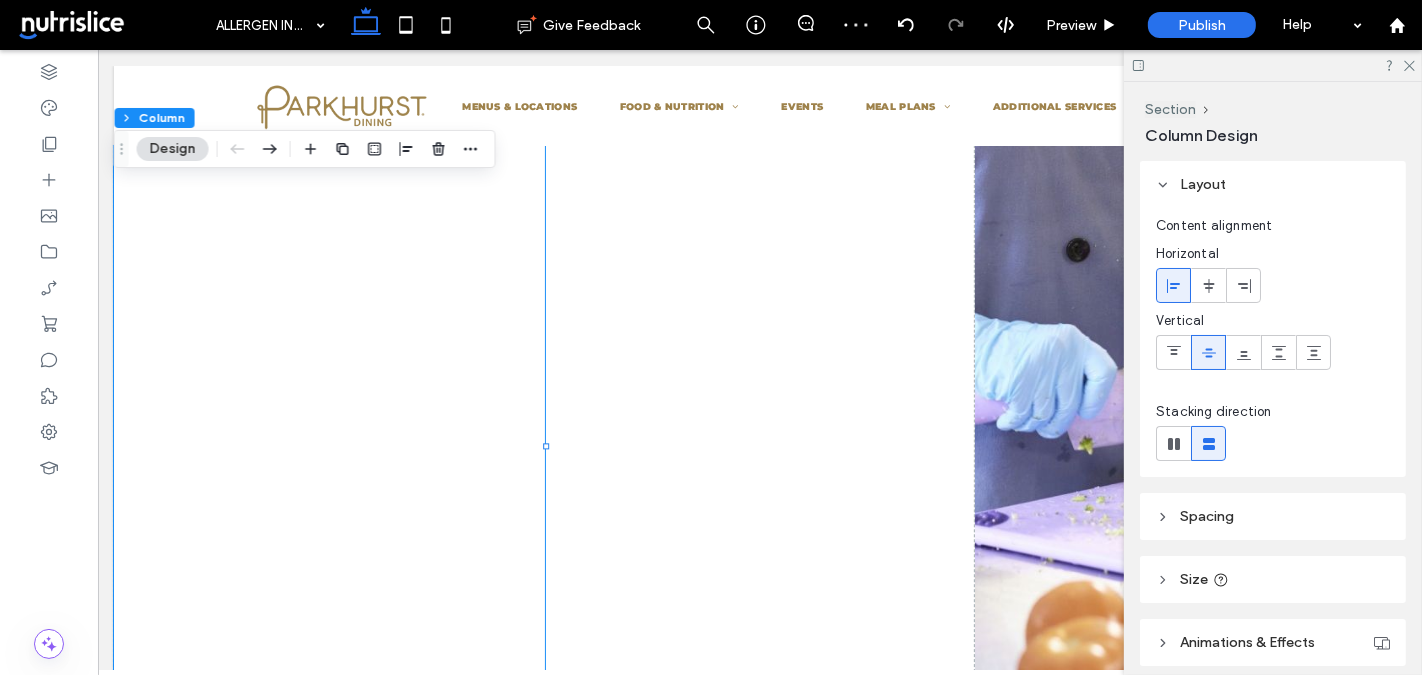 click at bounding box center (1273, 65) 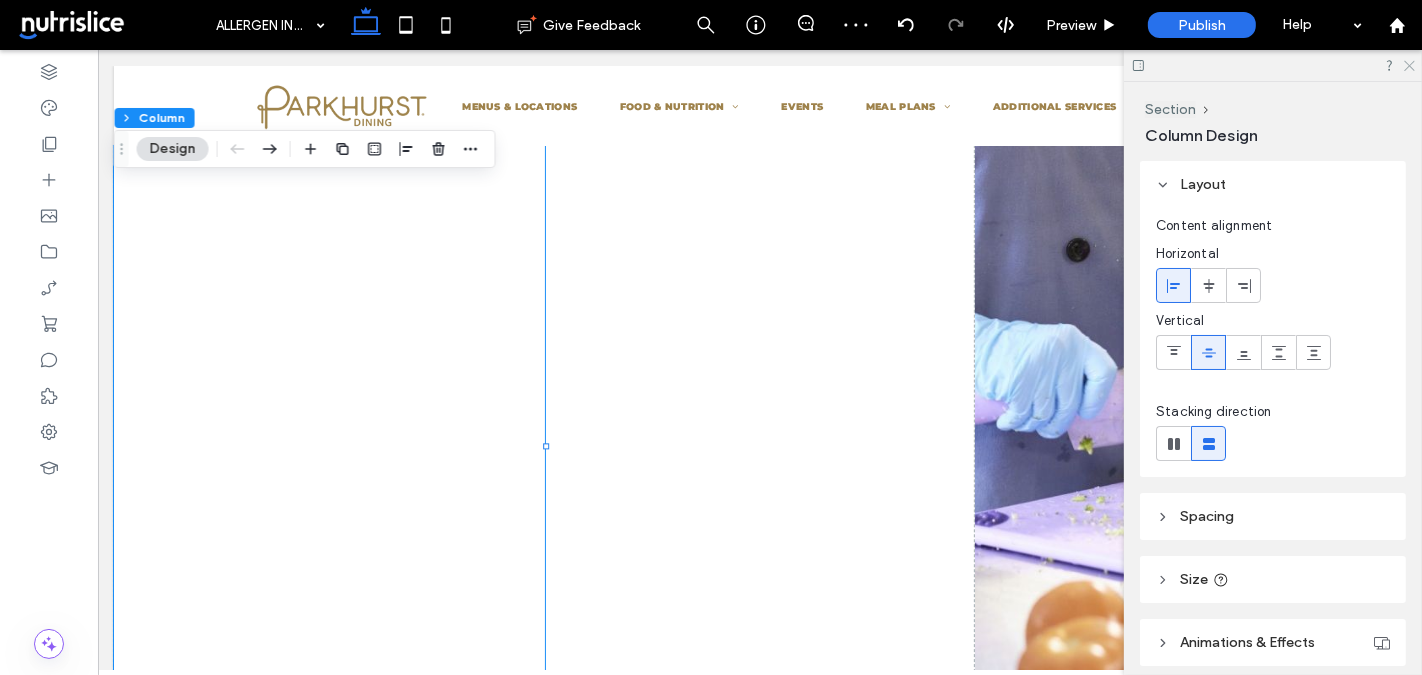click 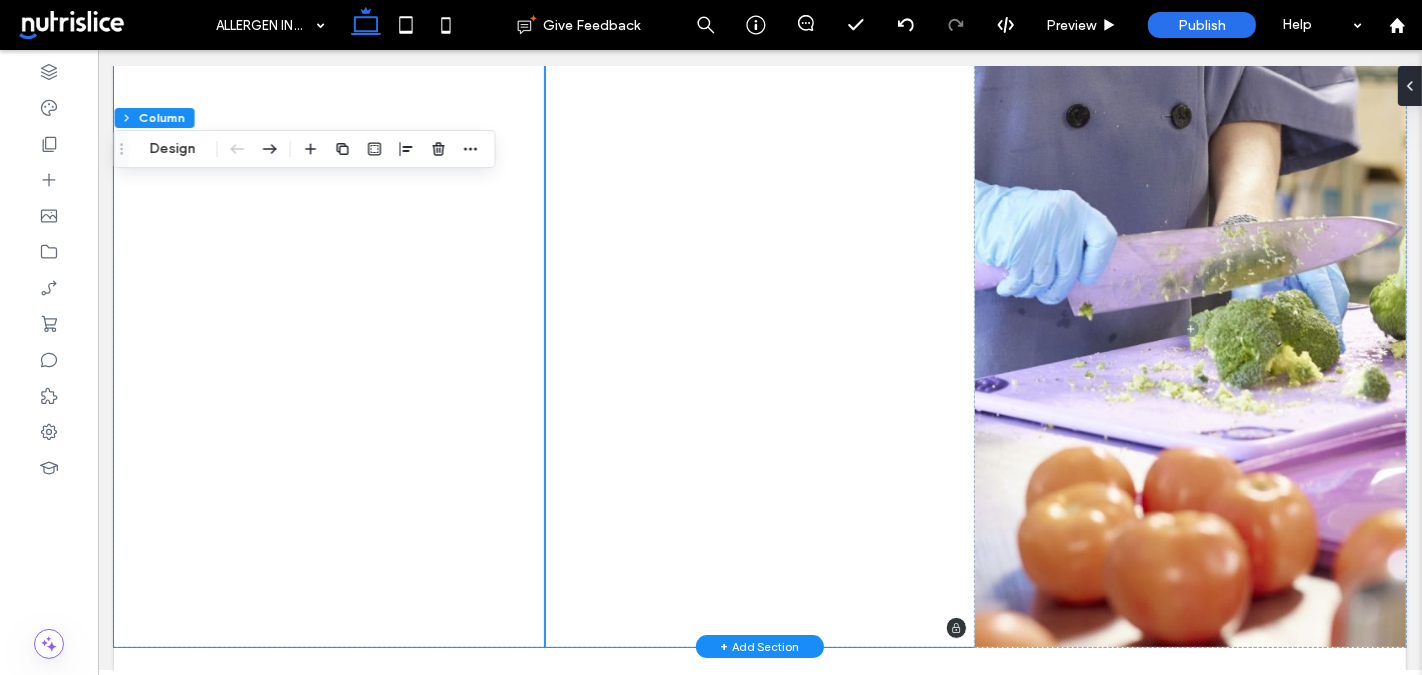 scroll, scrollTop: 73, scrollLeft: 0, axis: vertical 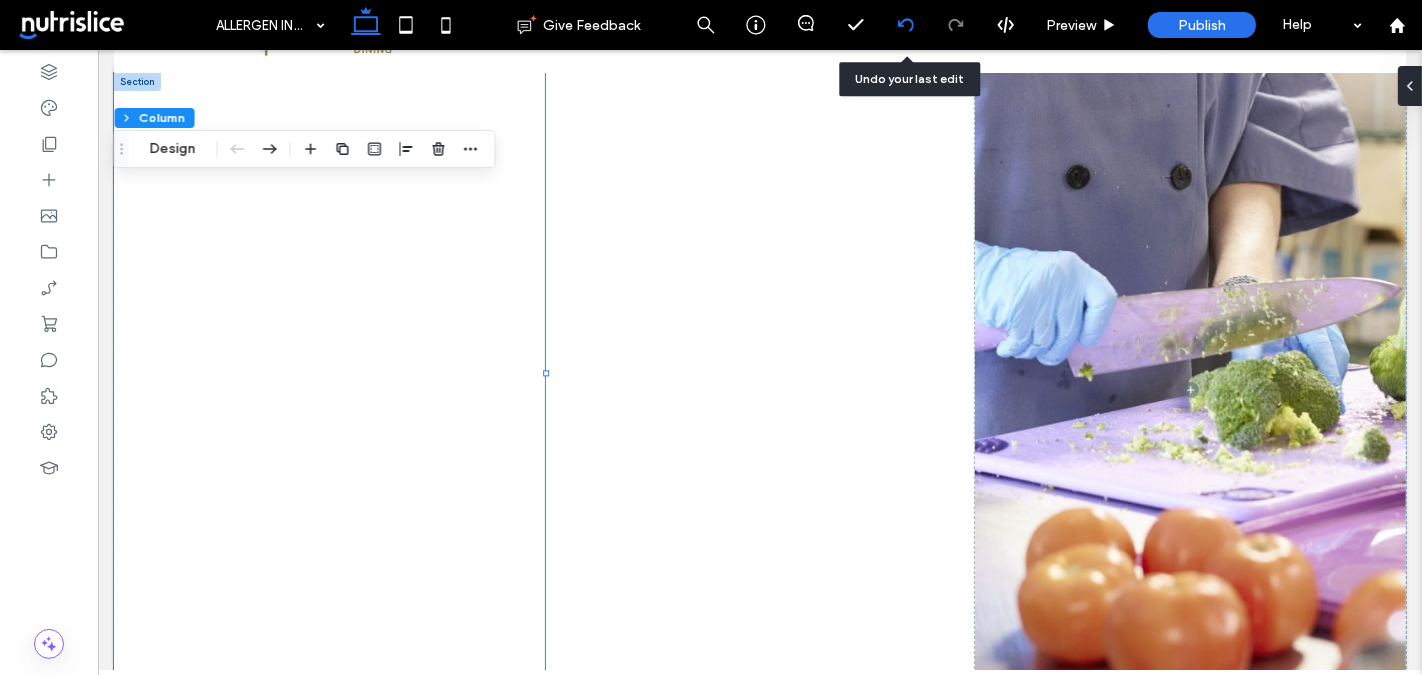 click 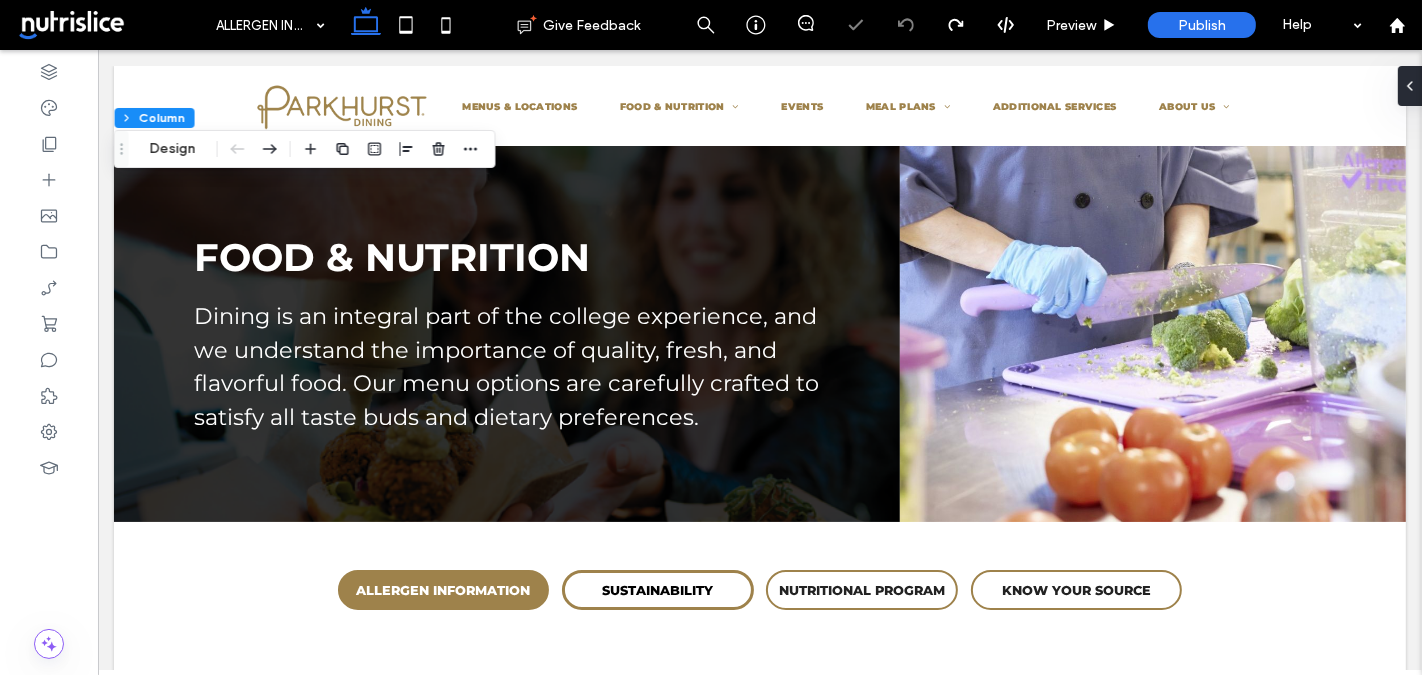 scroll, scrollTop: 0, scrollLeft: 0, axis: both 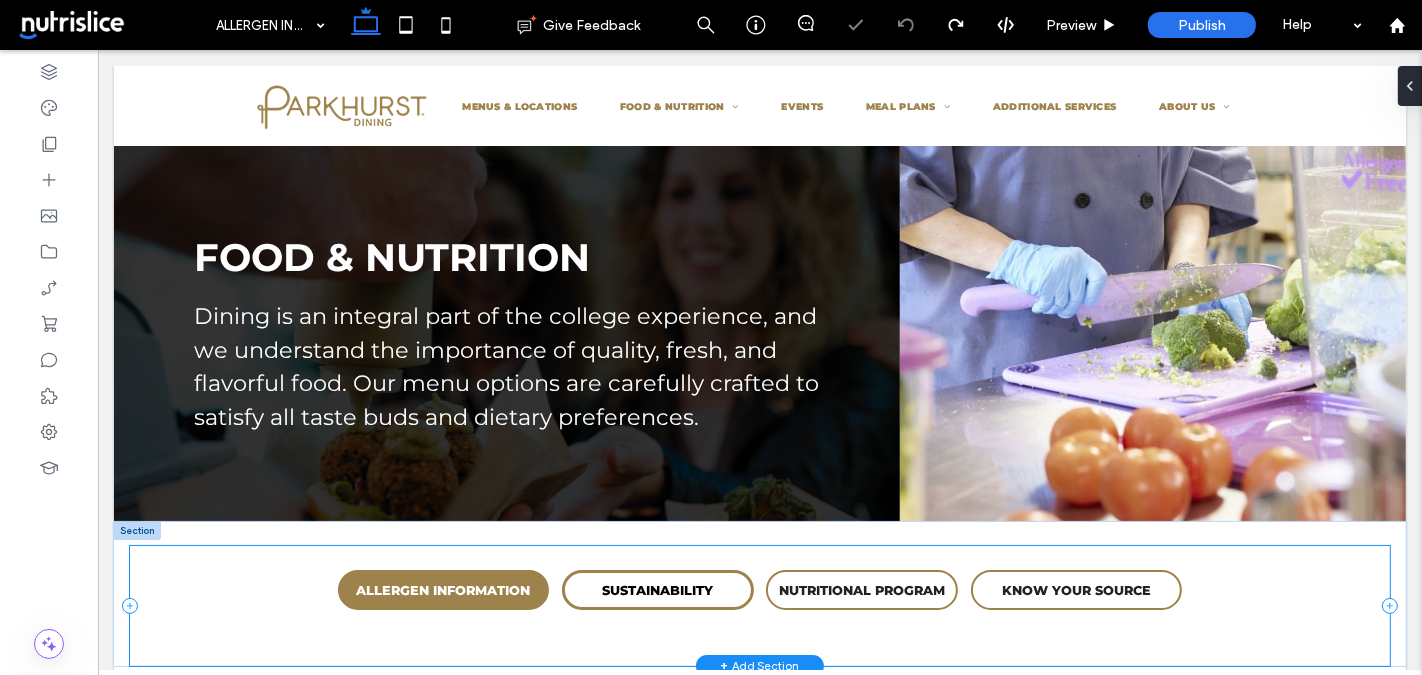 click on "ALLERGEN INFORMATION
SPECIAL DIETS
CULTURAL OFFERINGS
SUSTAINABILITY
NUTRITIONAL PROGRAM
KNOW YOUR SOURCE" at bounding box center (759, 606) 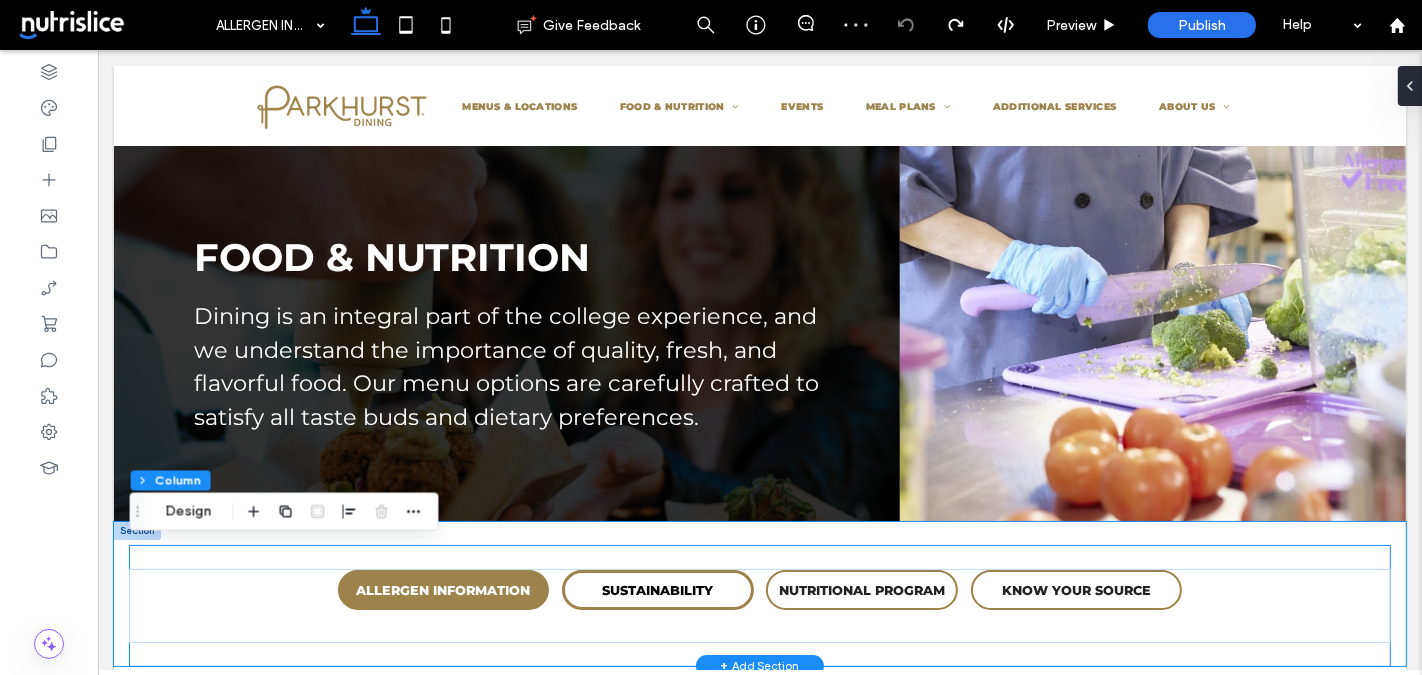 click on "ALLERGEN INFORMATION
SPECIAL DIETS
CULTURAL OFFERINGS
SUSTAINABILITY
NUTRITIONAL PROGRAM
KNOW YOUR SOURCE" at bounding box center [759, 594] 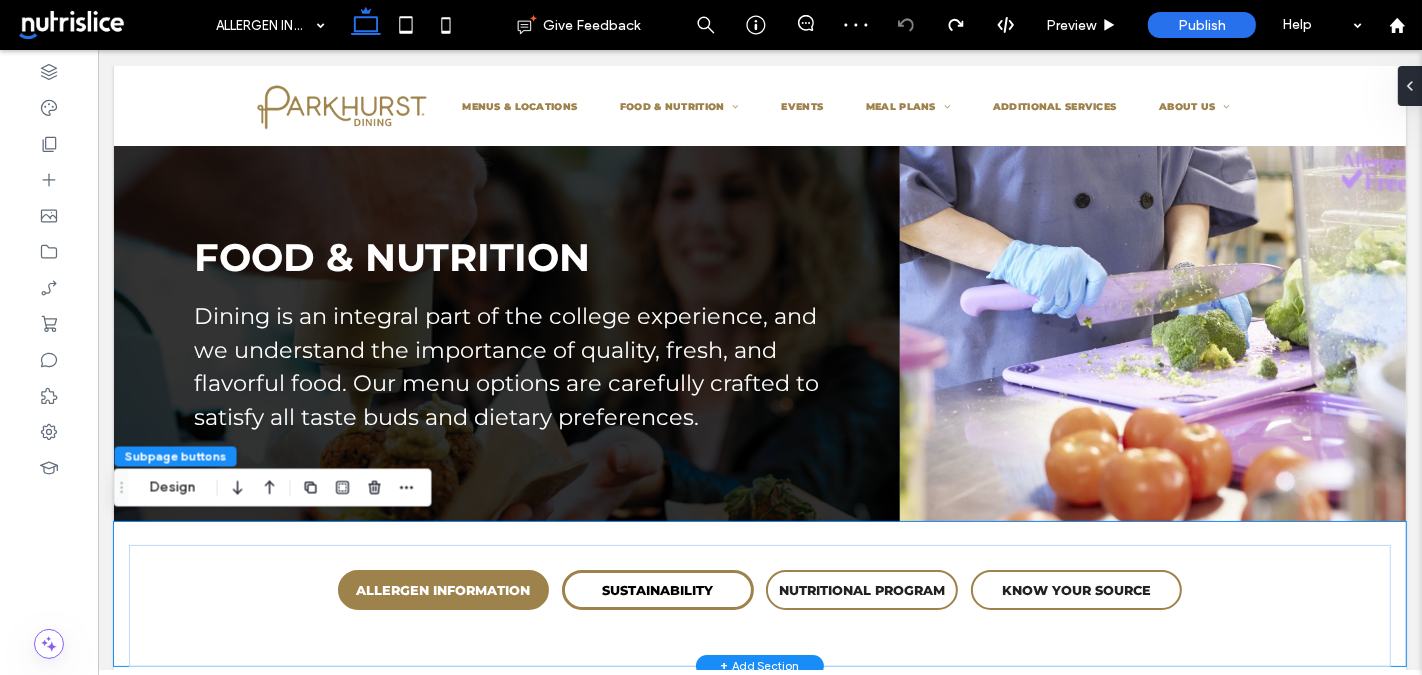 scroll, scrollTop: 0, scrollLeft: 723, axis: horizontal 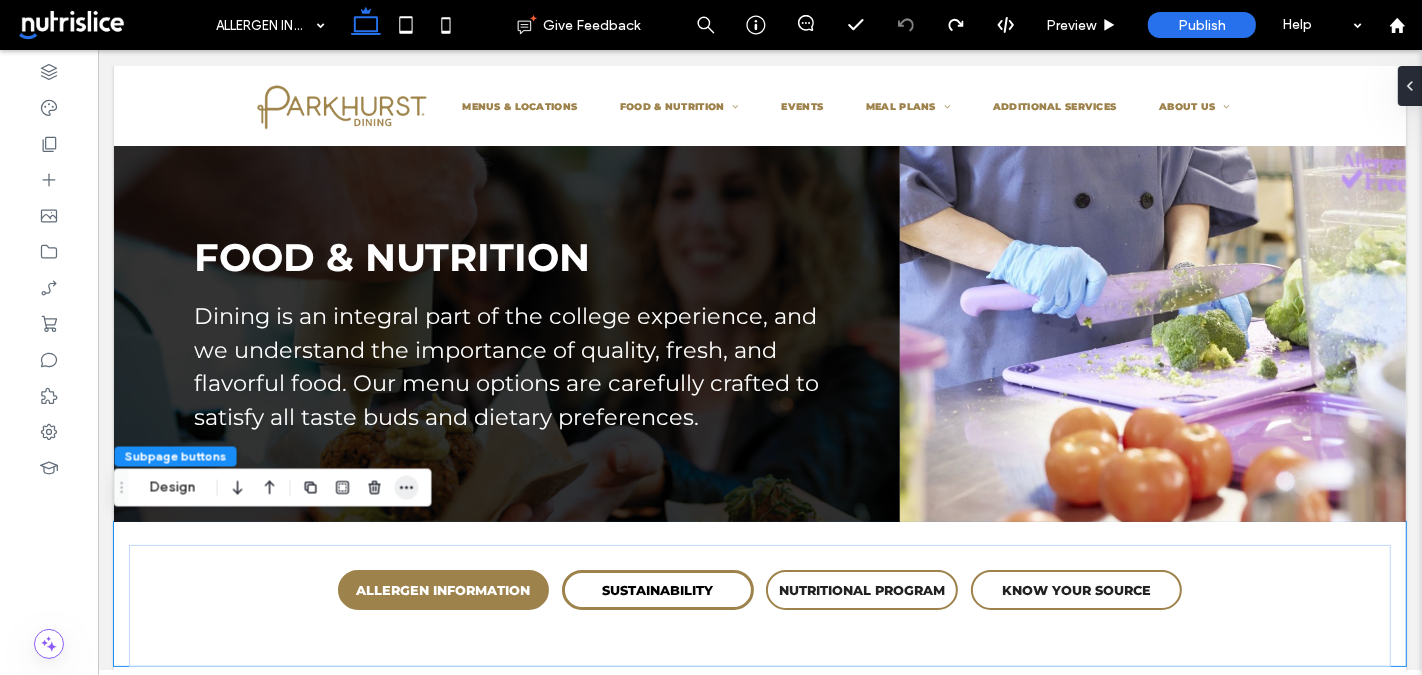 type on "**********" 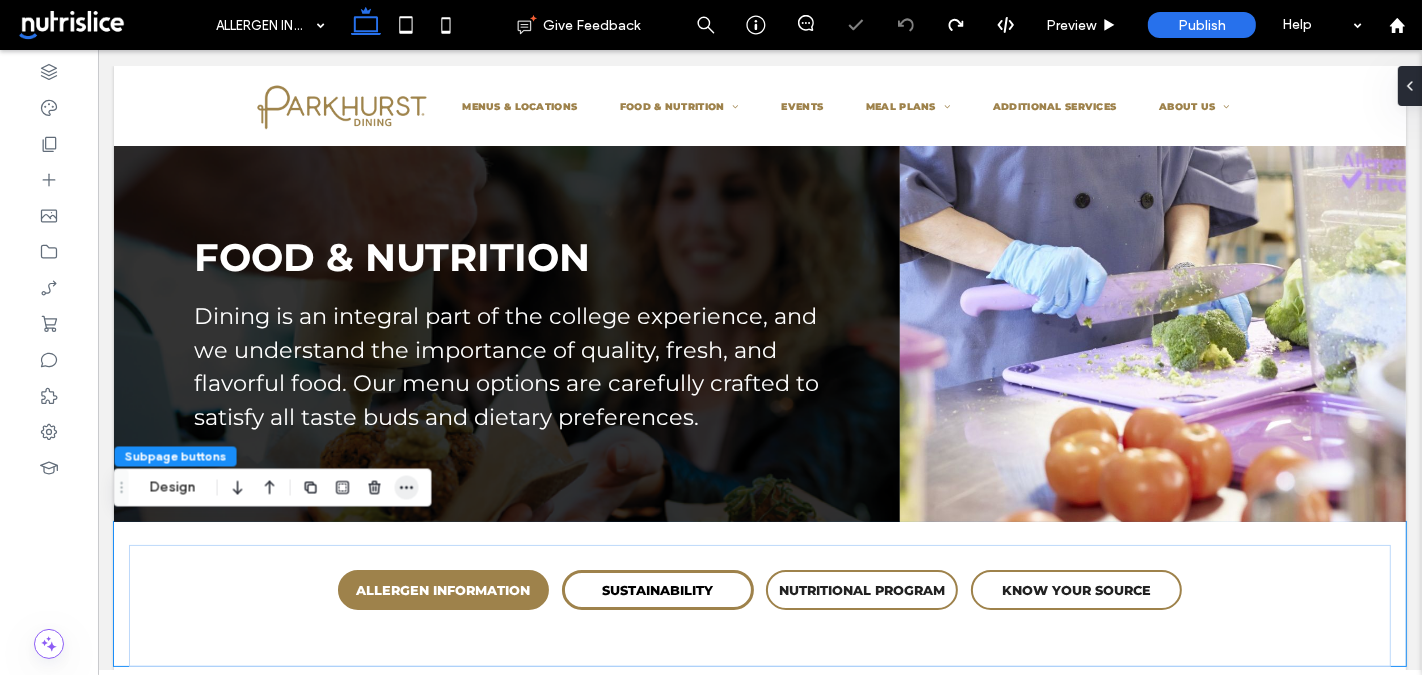scroll, scrollTop: 0, scrollLeft: 0, axis: both 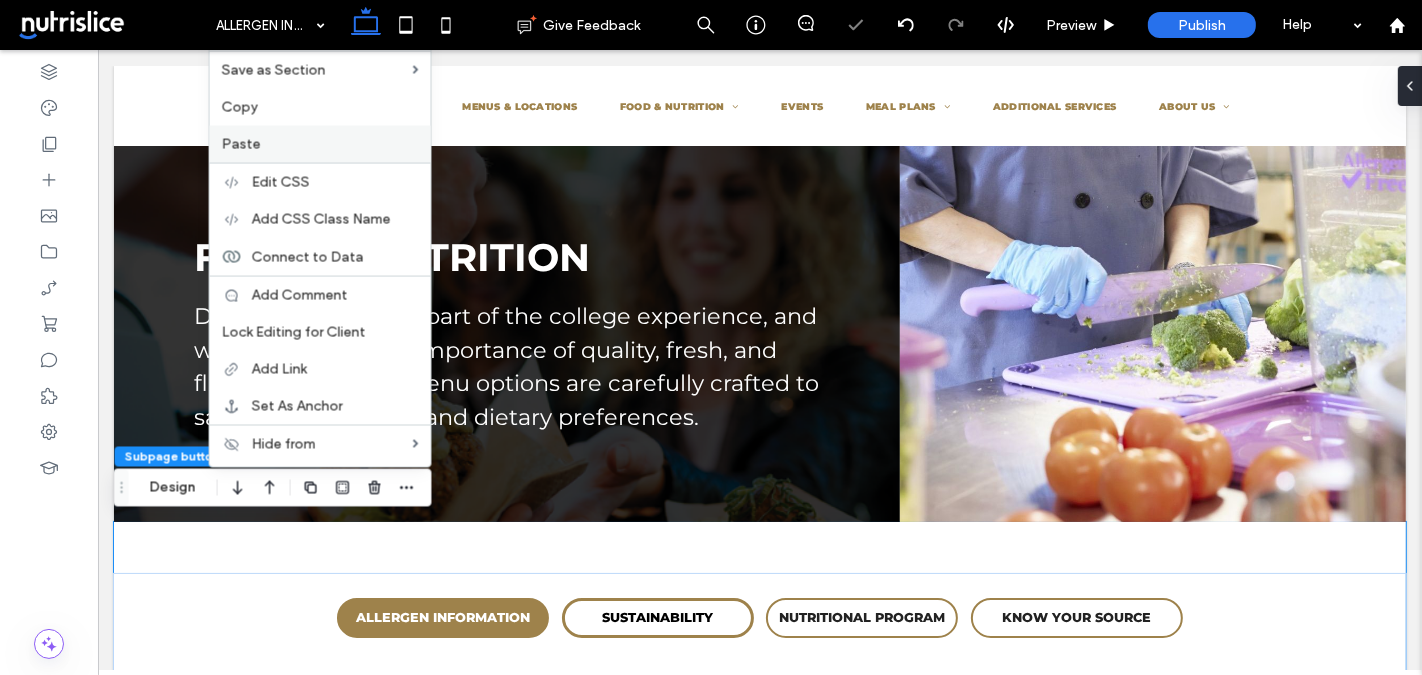 click on "Paste" at bounding box center [320, 144] 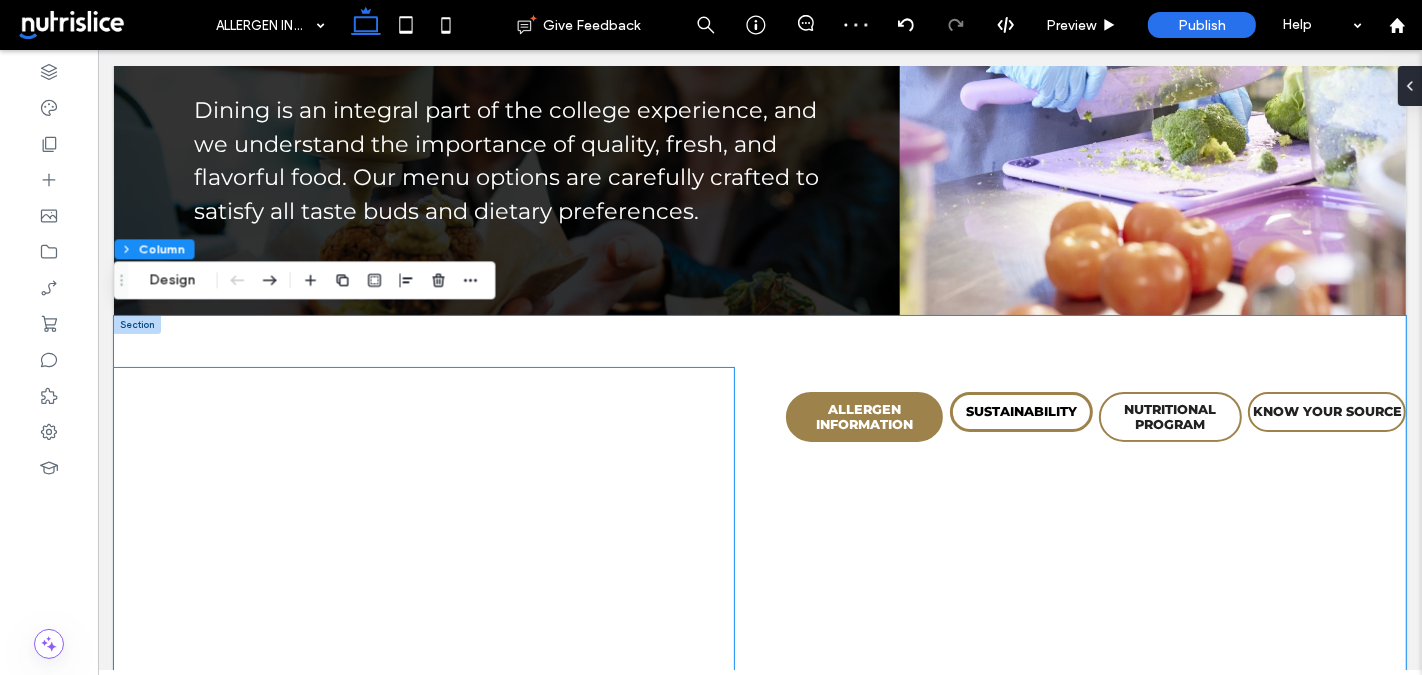 scroll, scrollTop: 142, scrollLeft: 0, axis: vertical 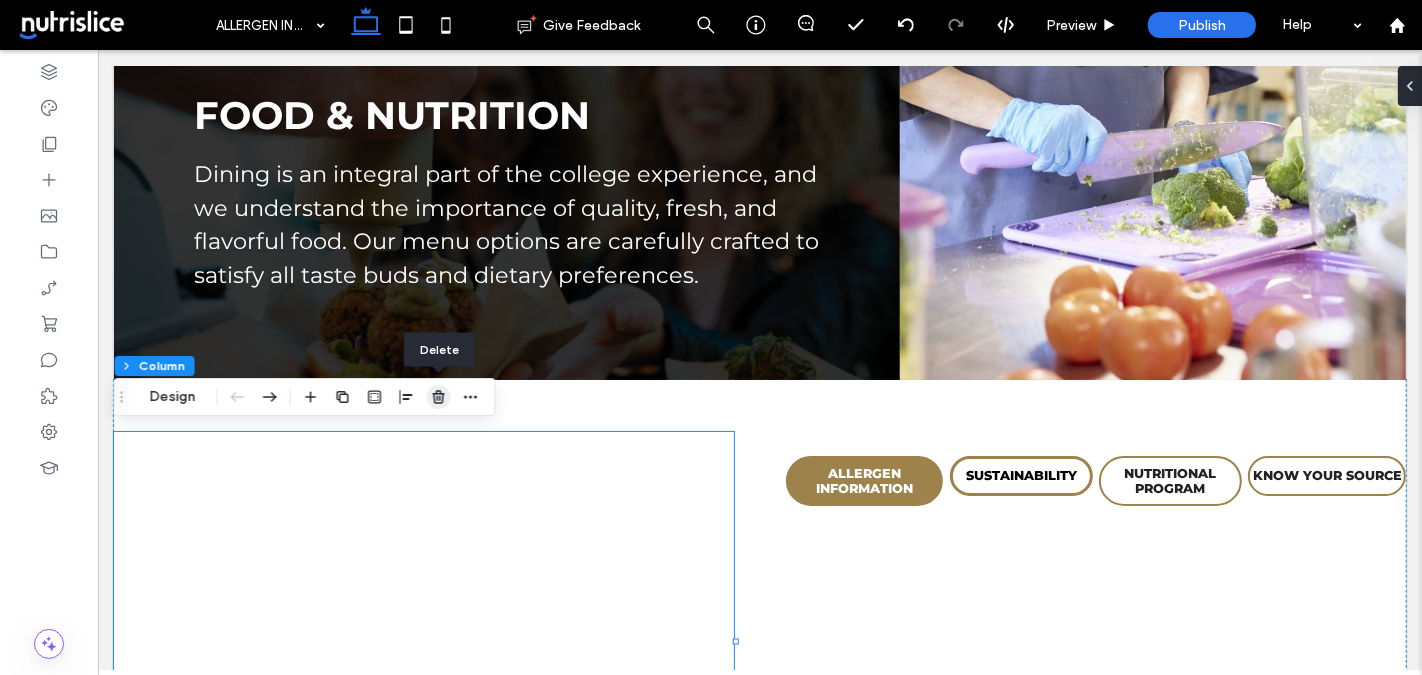 drag, startPoint x: 439, startPoint y: 398, endPoint x: 341, endPoint y: 348, distance: 110.01818 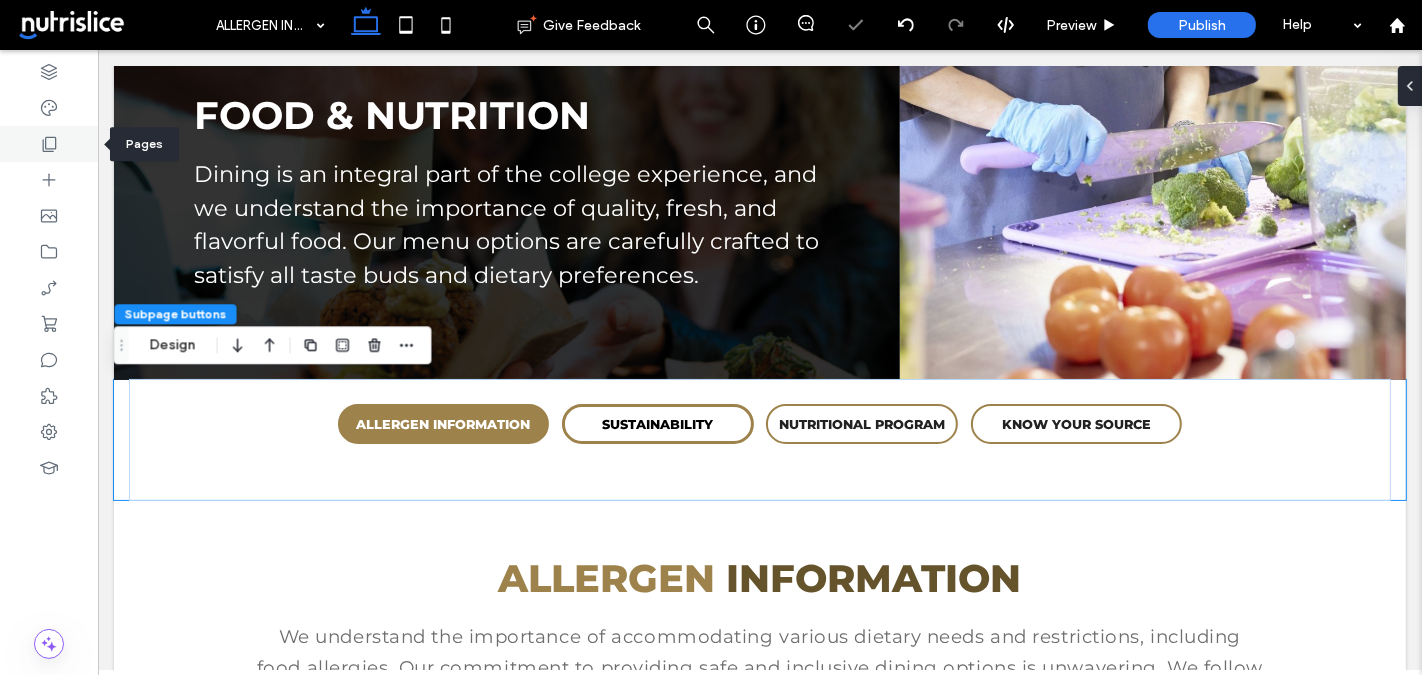 click 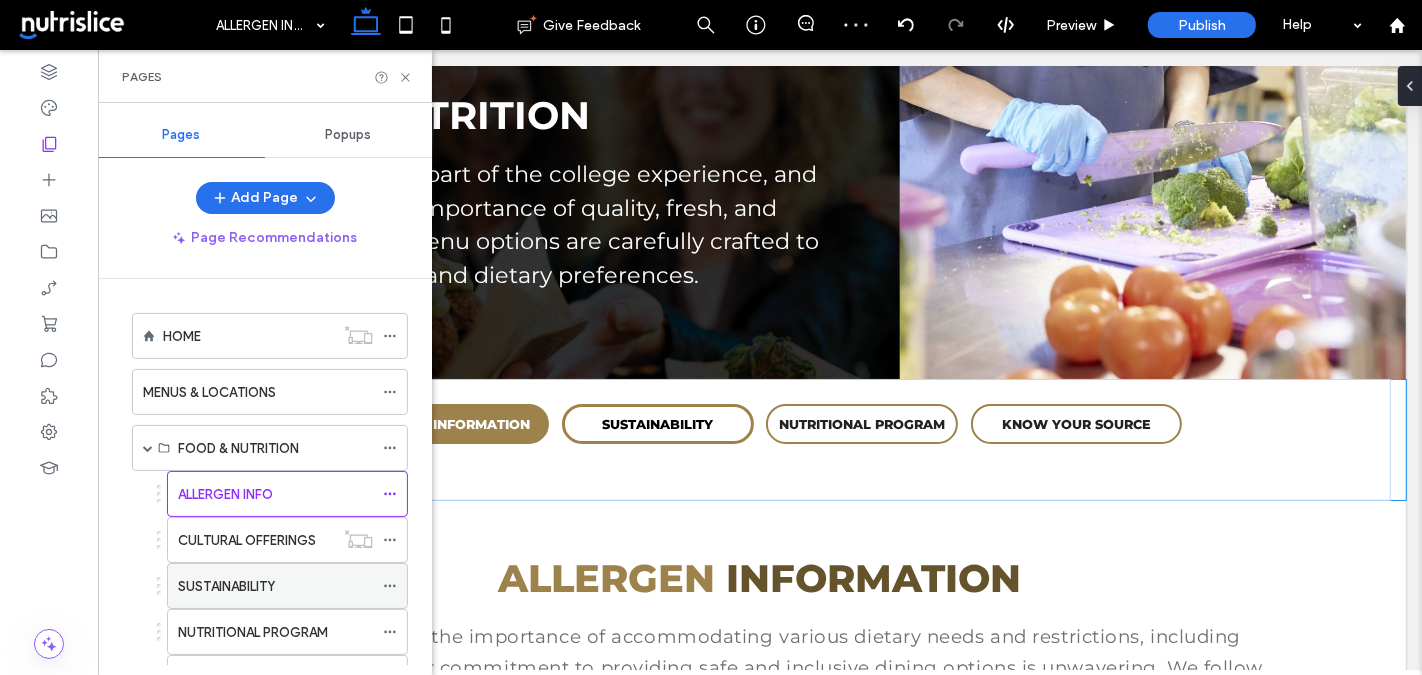 scroll, scrollTop: 82, scrollLeft: 0, axis: vertical 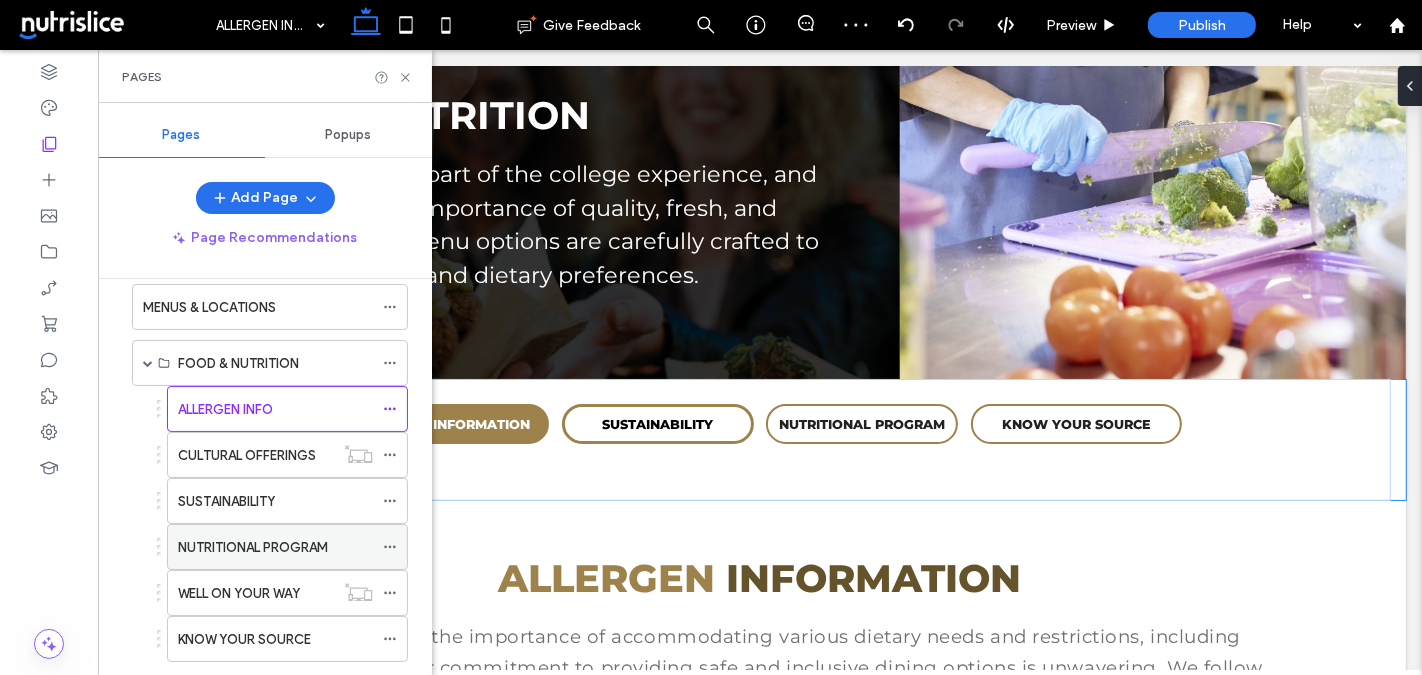 click on "NUTRITIONAL PROGRAM" at bounding box center (275, 547) 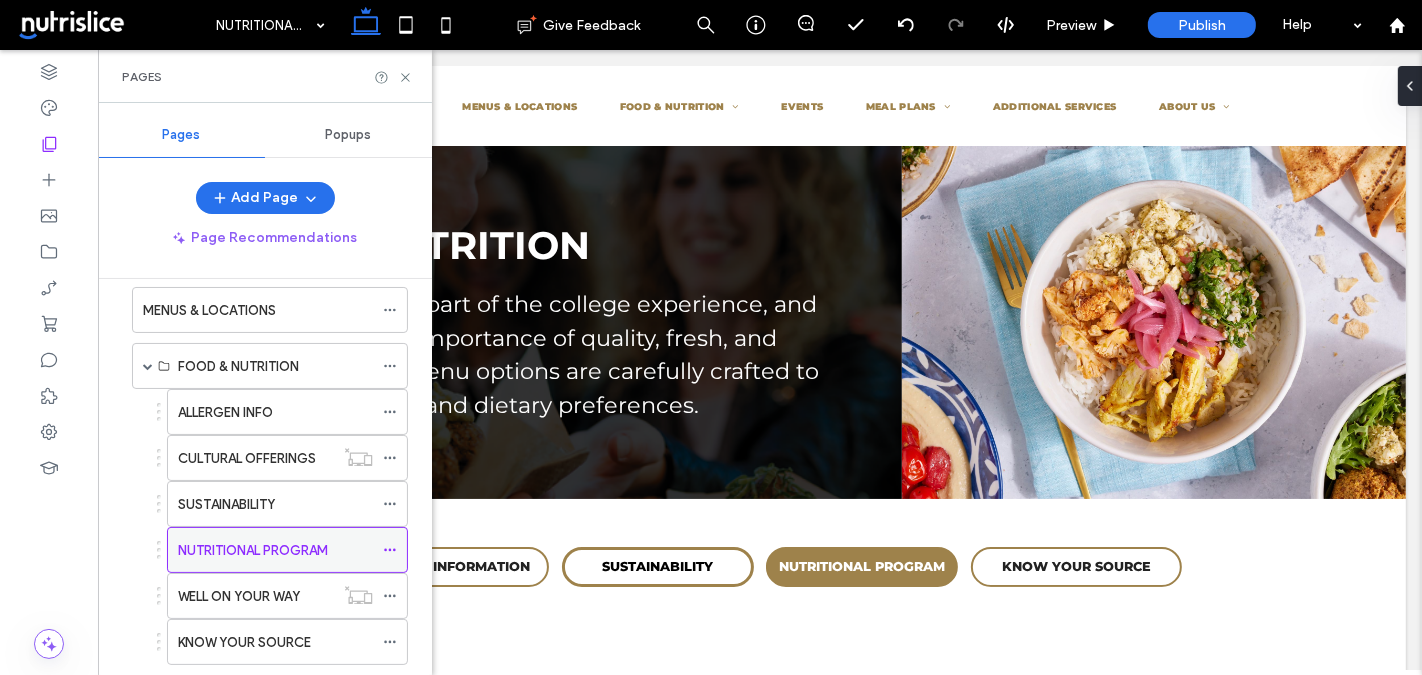 scroll, scrollTop: 0, scrollLeft: 0, axis: both 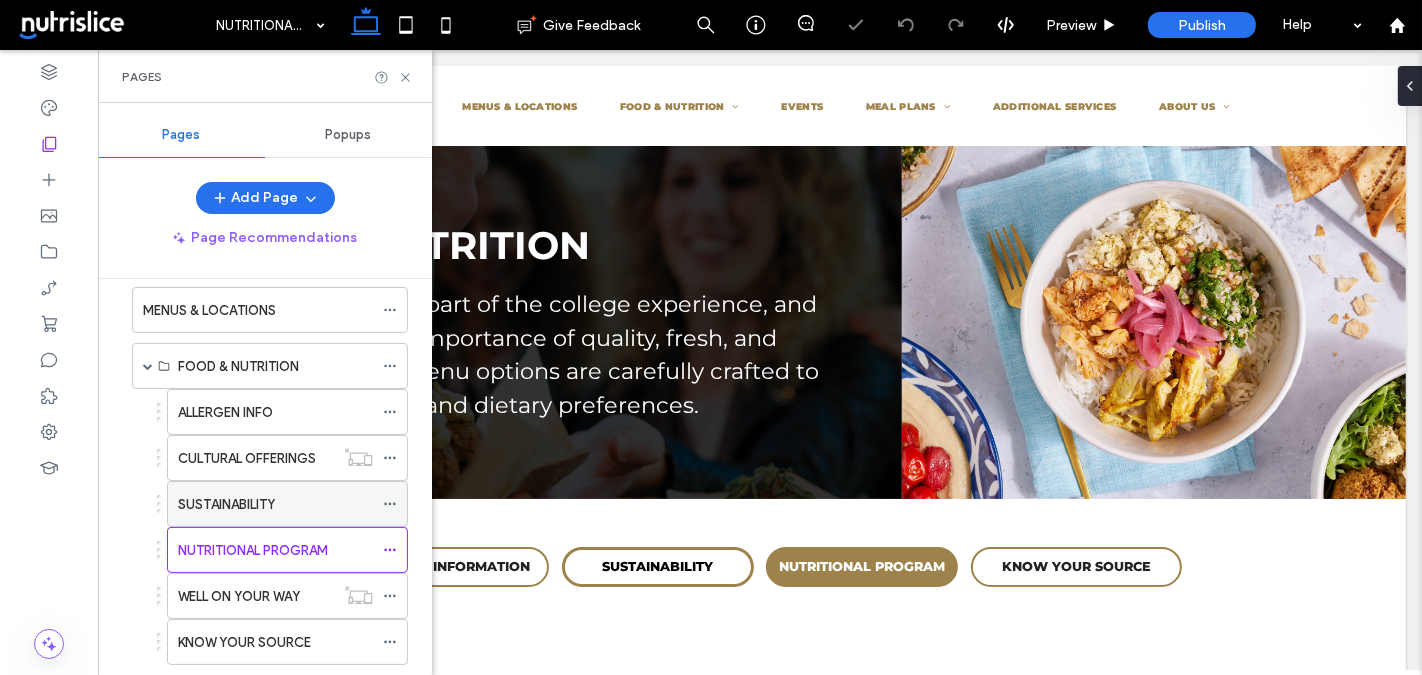 click on "SUSTAINABILITY" at bounding box center [275, 504] 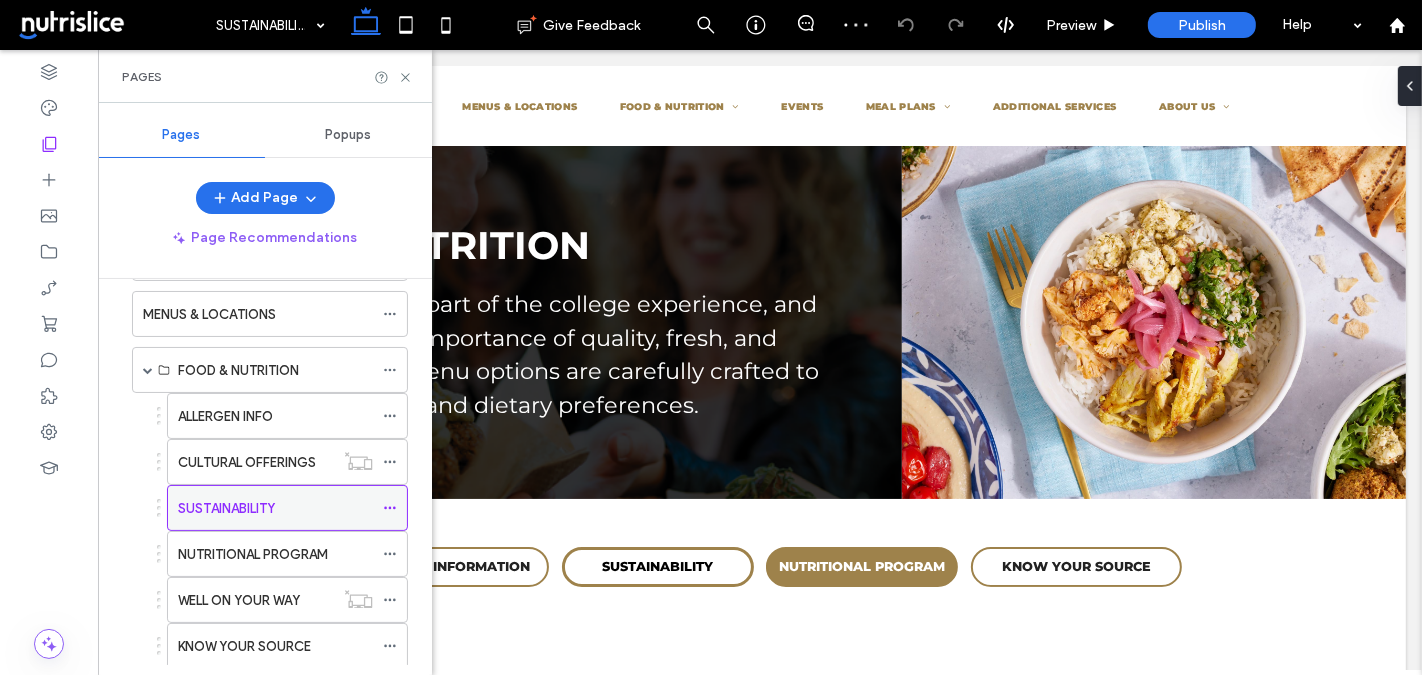 scroll, scrollTop: 81, scrollLeft: 0, axis: vertical 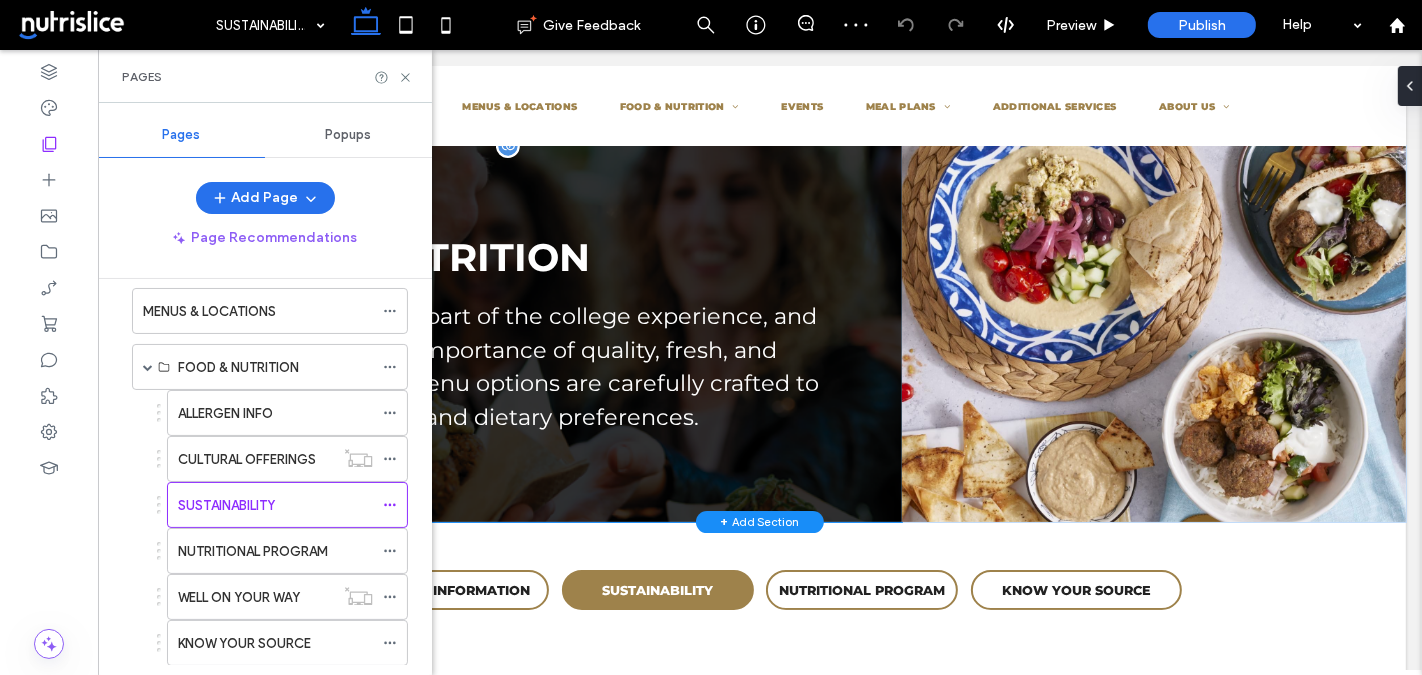 click on "FOOD & NUTRITION
Dining is an integral part of the college experience, and we understand the importance of quality, fresh, and flavorful food. Our menu options are carefully crafted to satisfy all taste buds and dietary preferences." at bounding box center [507, 334] 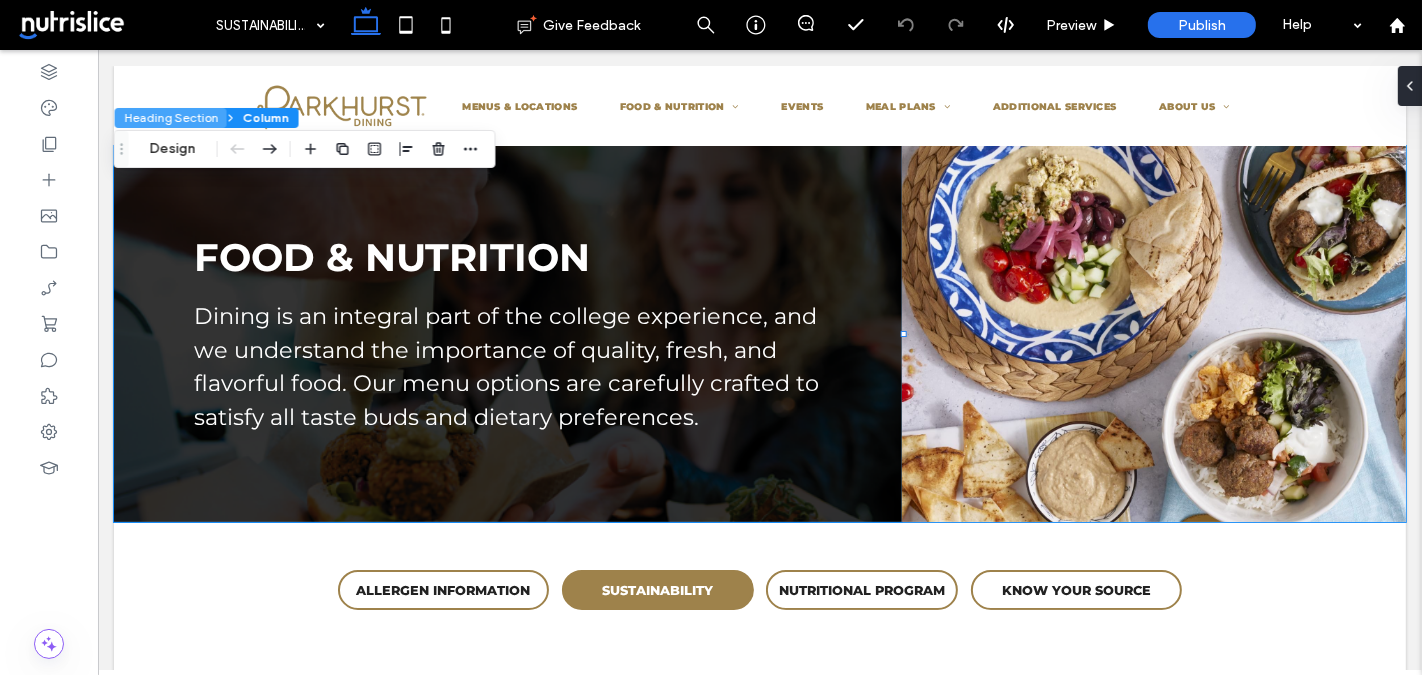 click on "Heading Section" at bounding box center [171, 118] 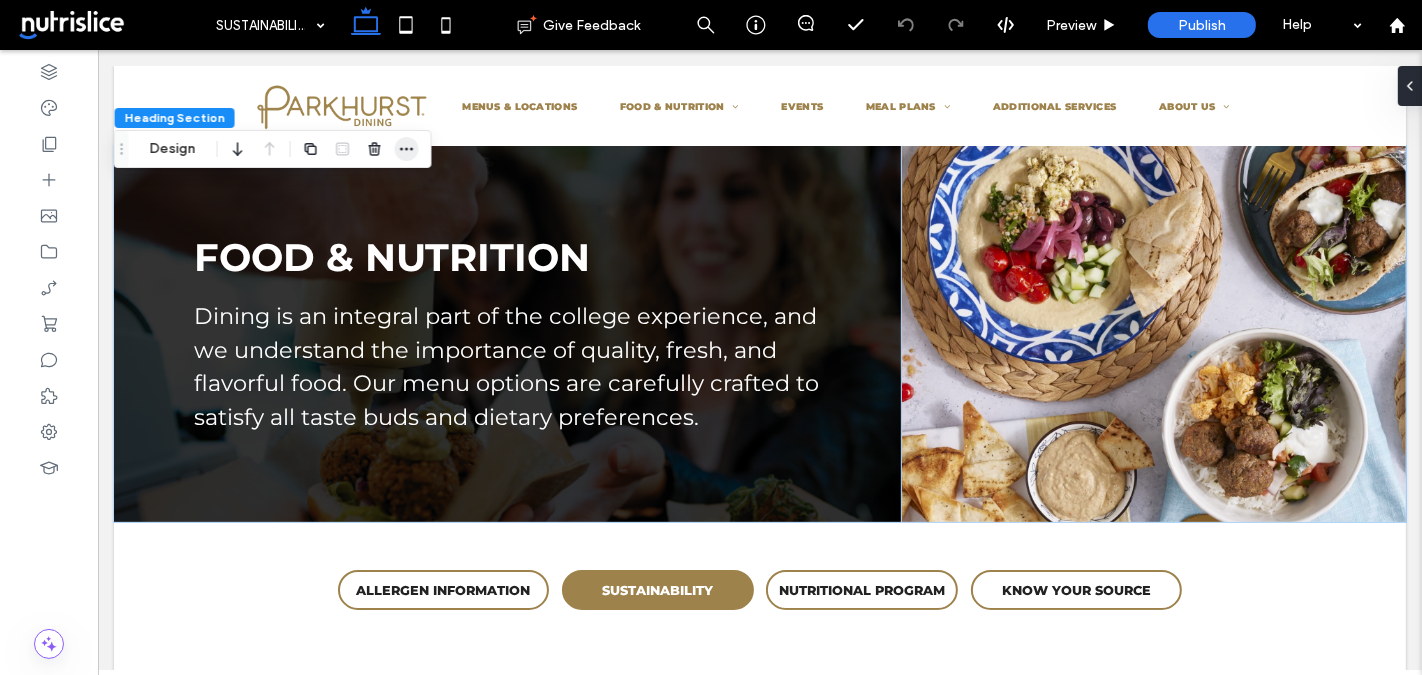 click 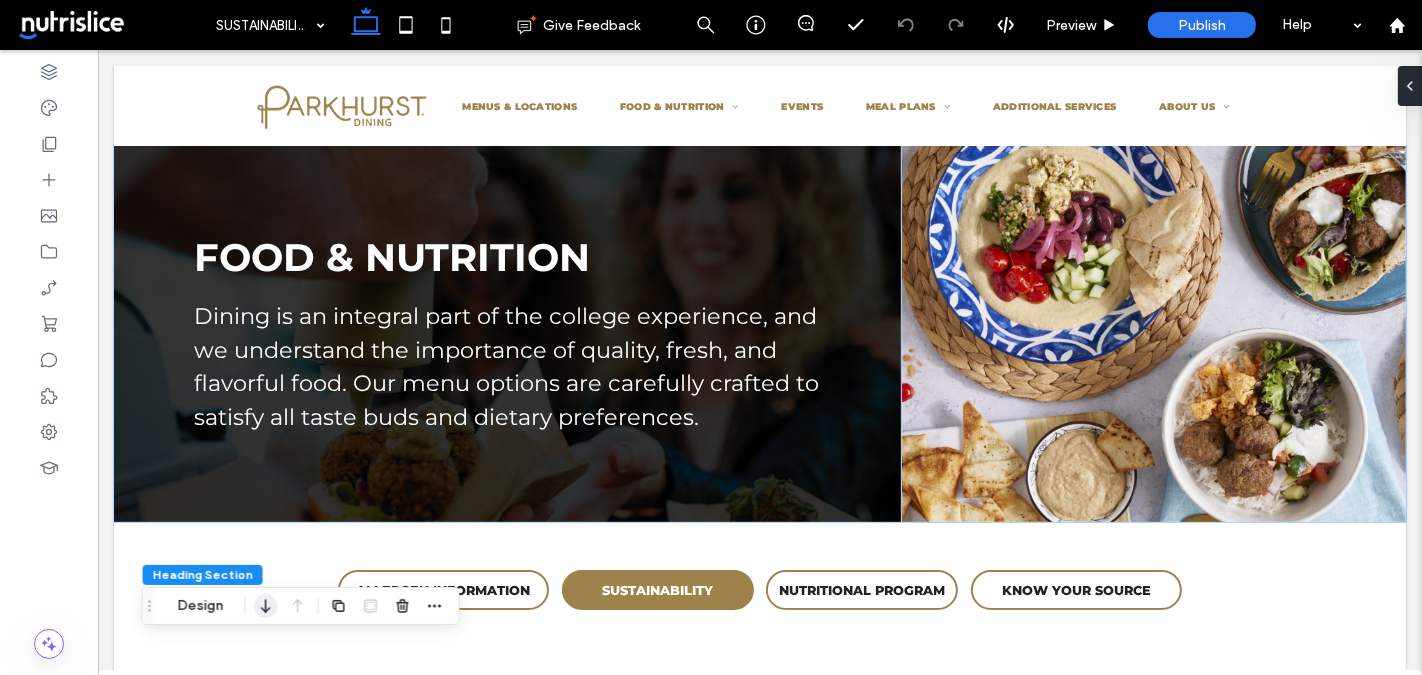 drag, startPoint x: 120, startPoint y: 153, endPoint x: 269, endPoint y: 606, distance: 476.87524 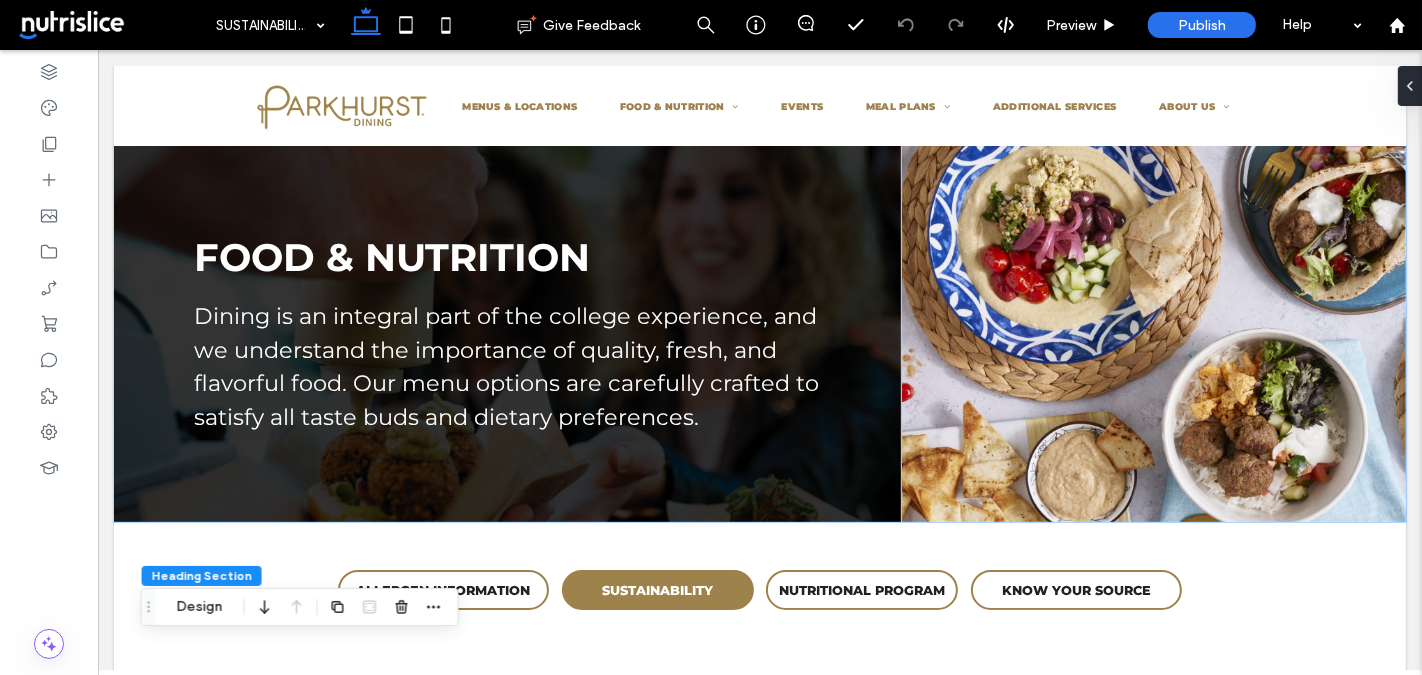 click on "Heading Section Design" at bounding box center (300, 607) 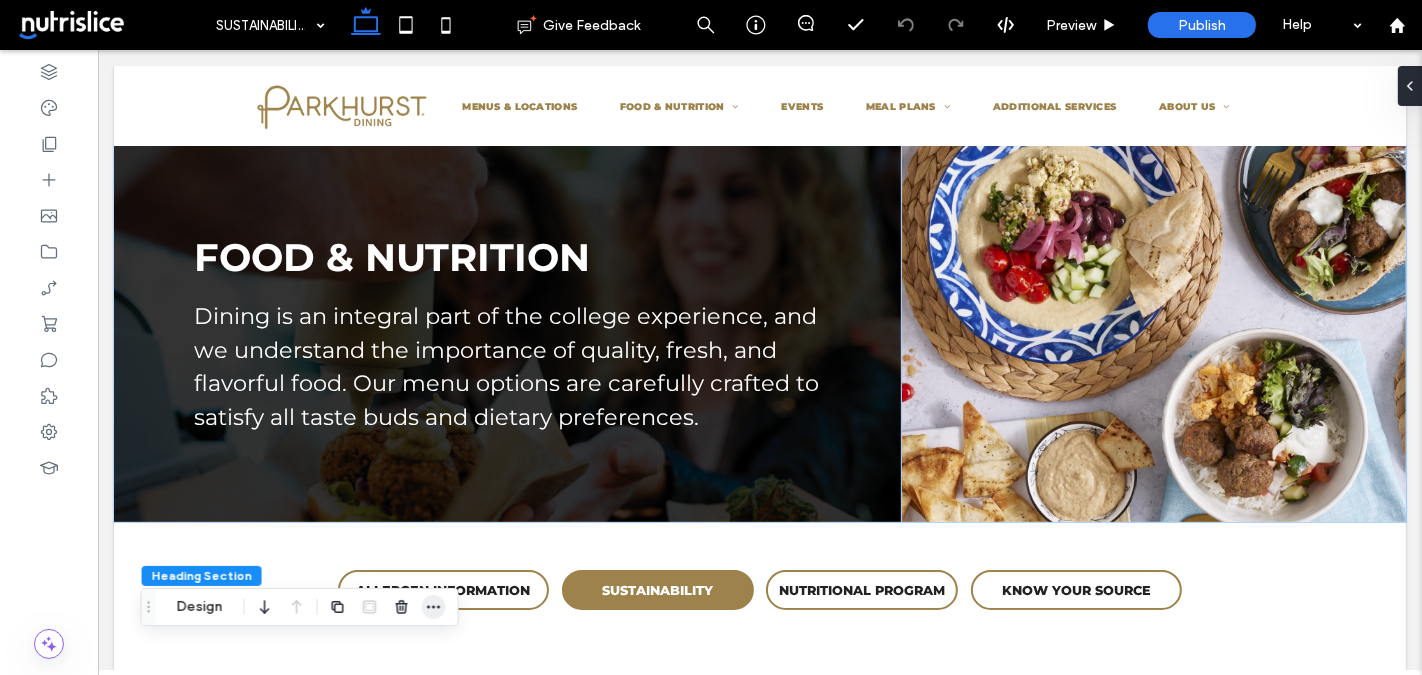 click 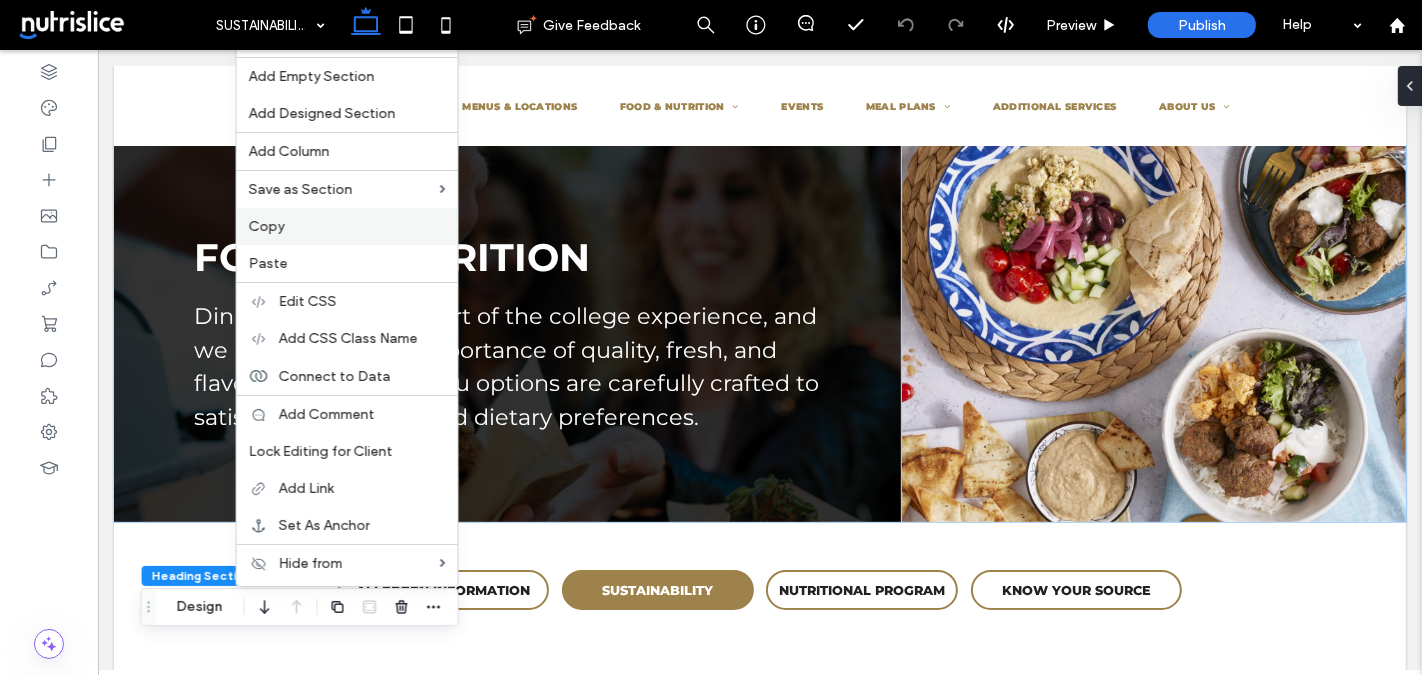 click on "Copy" at bounding box center (347, 226) 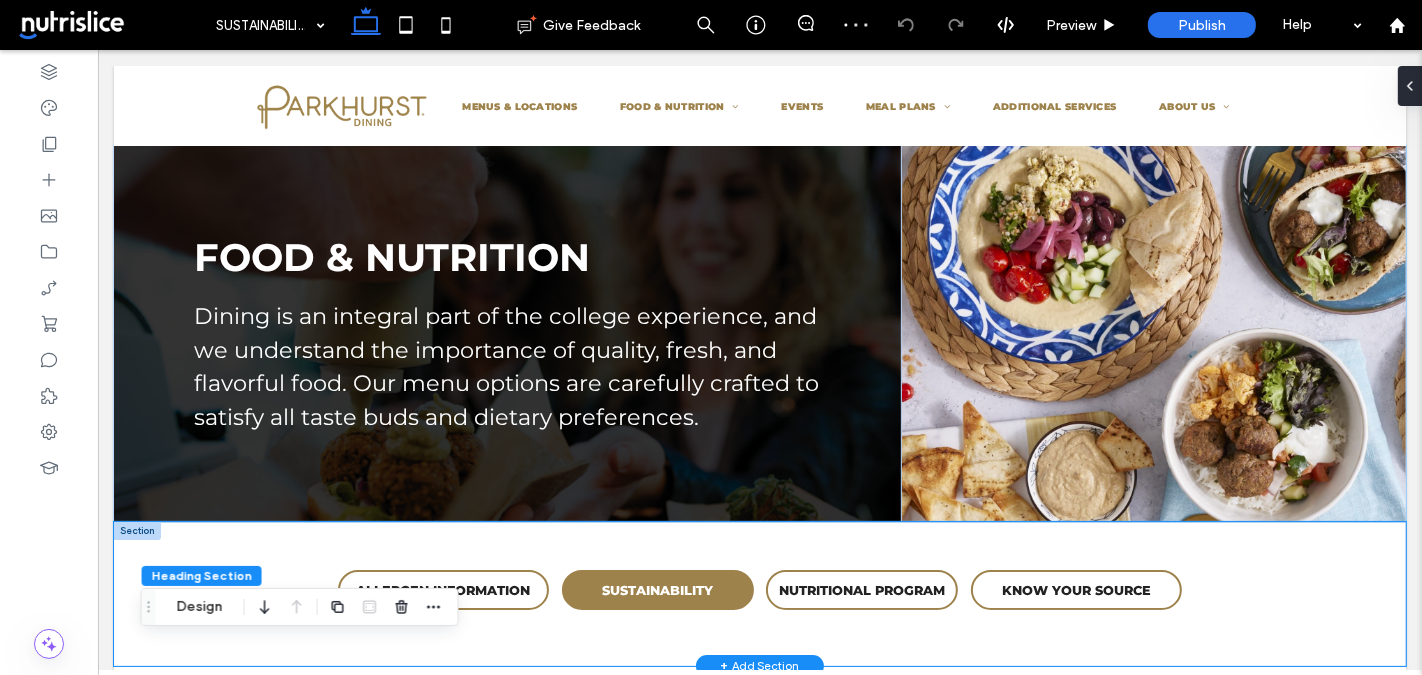 click on "ALLERGEN INFORMATION
SPECIAL DIETS
CULTURAL OFFERINGS
SUSTAINABILITY
NUTRITIONAL PROGRAM
KNOW YOUR SOURCE" at bounding box center (759, 594) 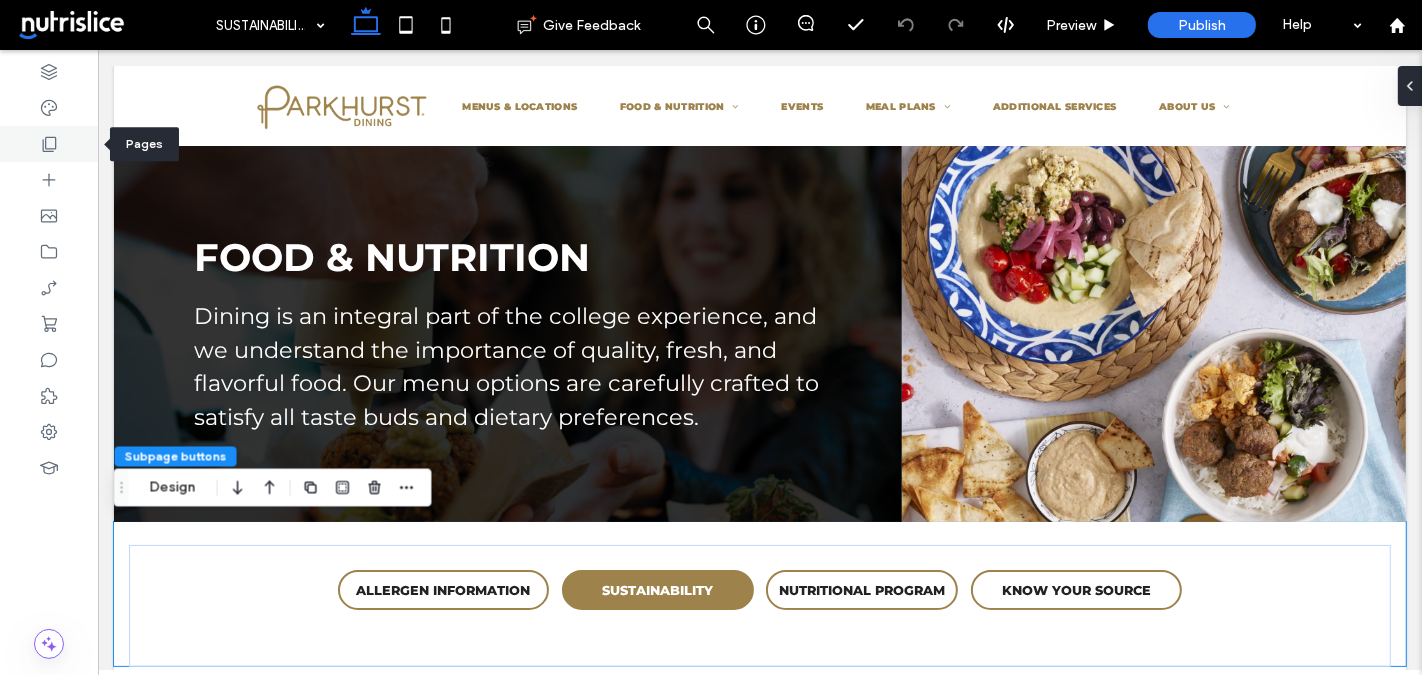click 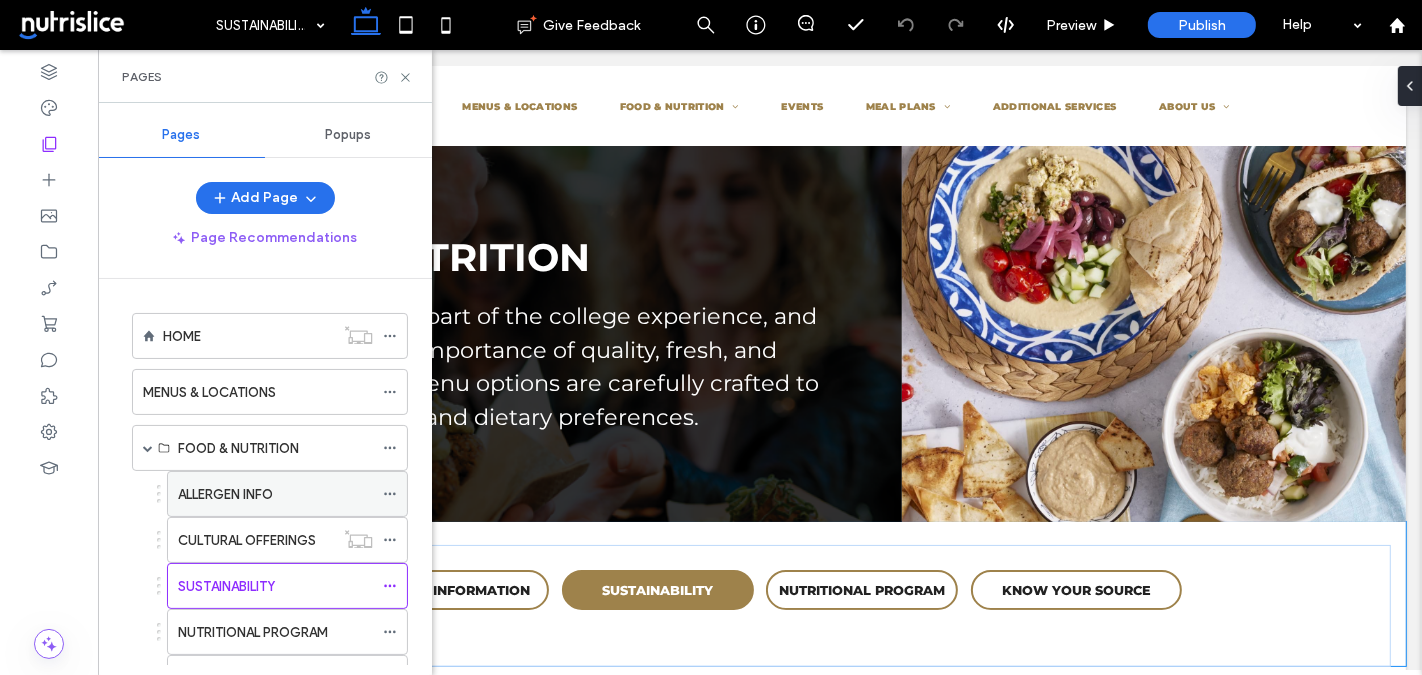 click on "ALLERGEN INFO" at bounding box center [275, 494] 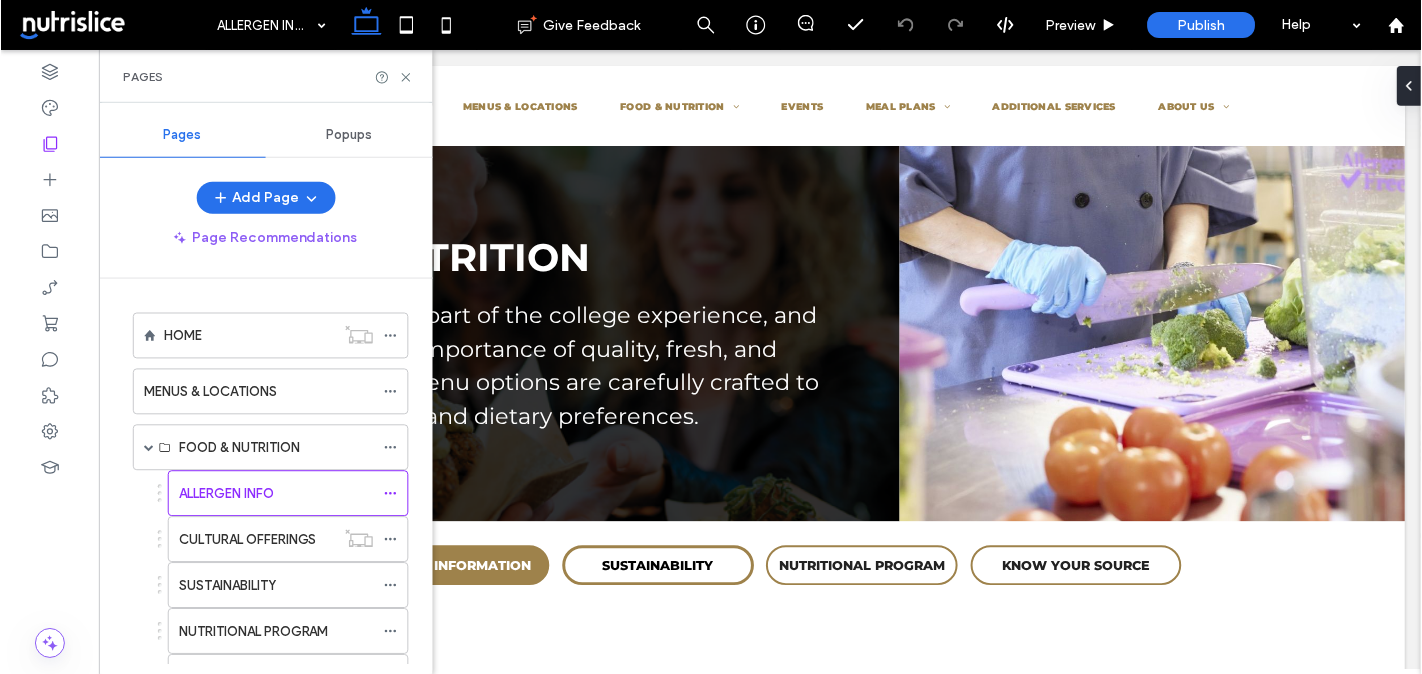 scroll, scrollTop: 0, scrollLeft: 0, axis: both 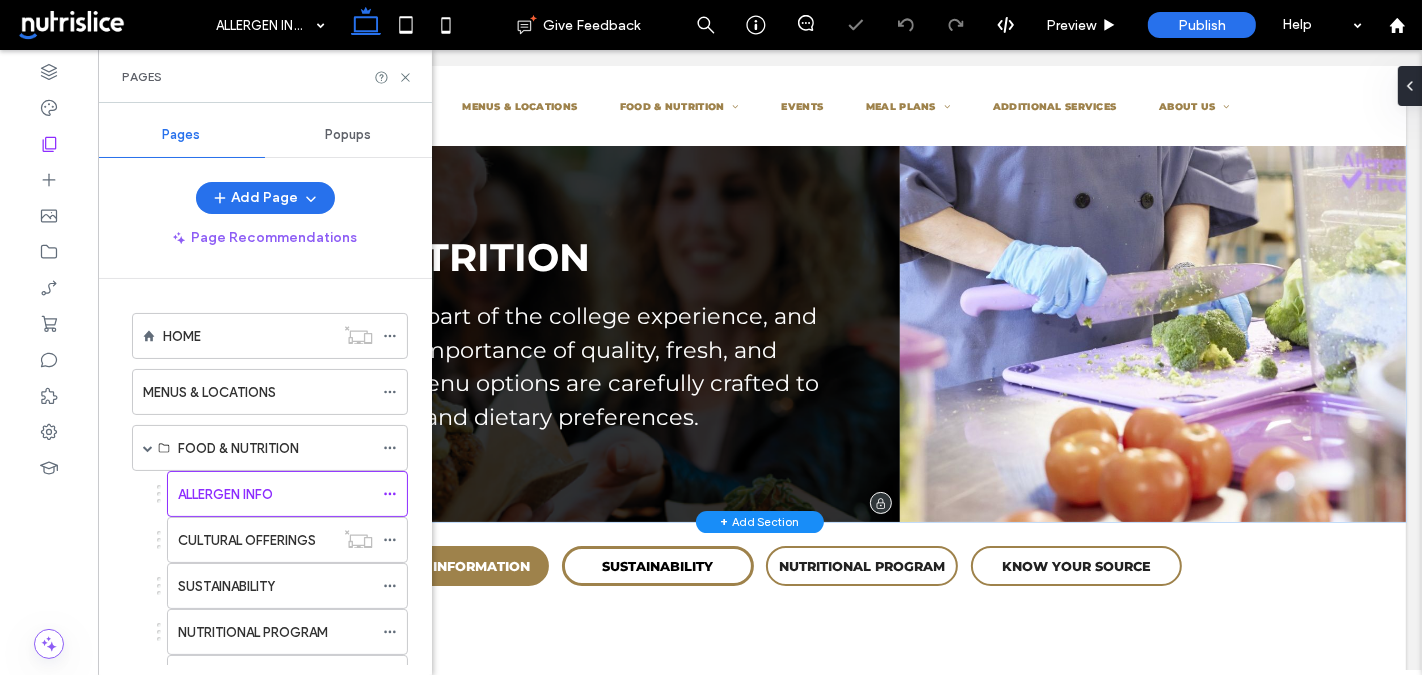 click on "FOOD & NUTRITION
Dining is an integral part of the college experience, and we understand the importance of quality, fresh, and flavorful food. Our menu options are carefully crafted to satisfy all taste buds and dietary preferences." at bounding box center [506, 334] 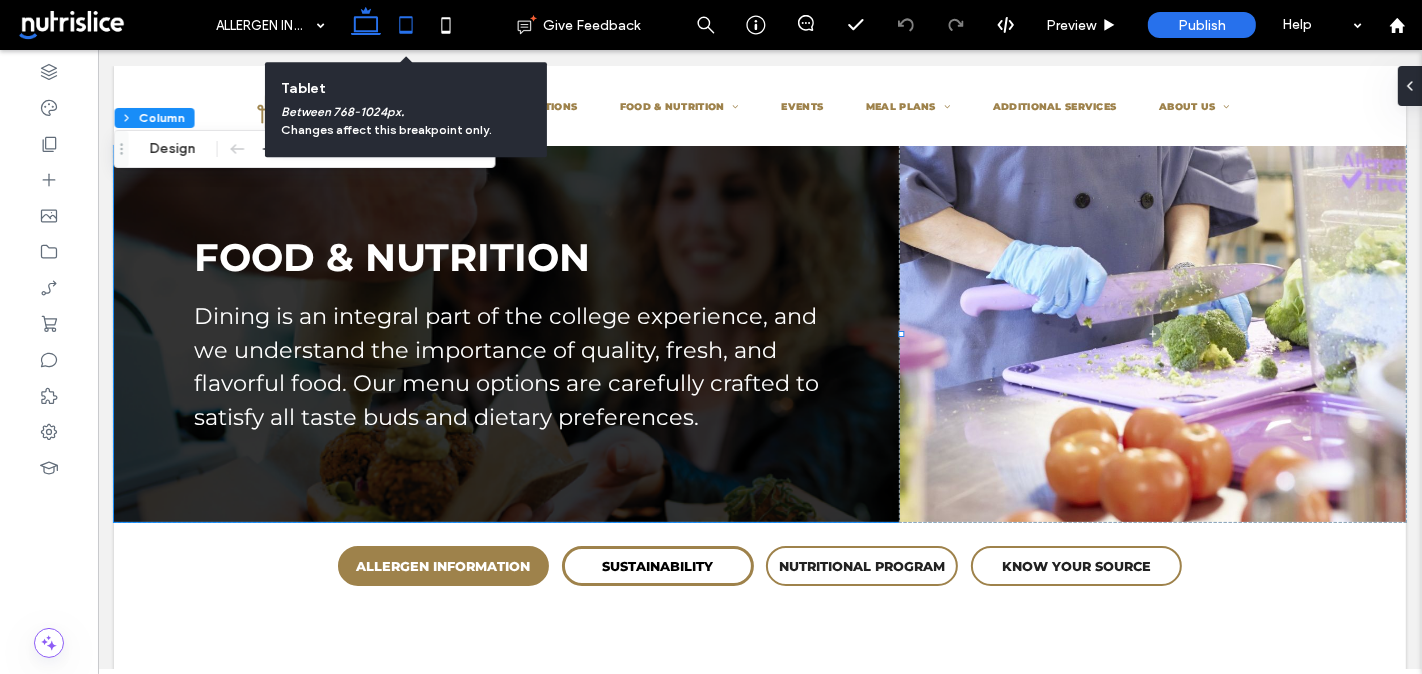 click 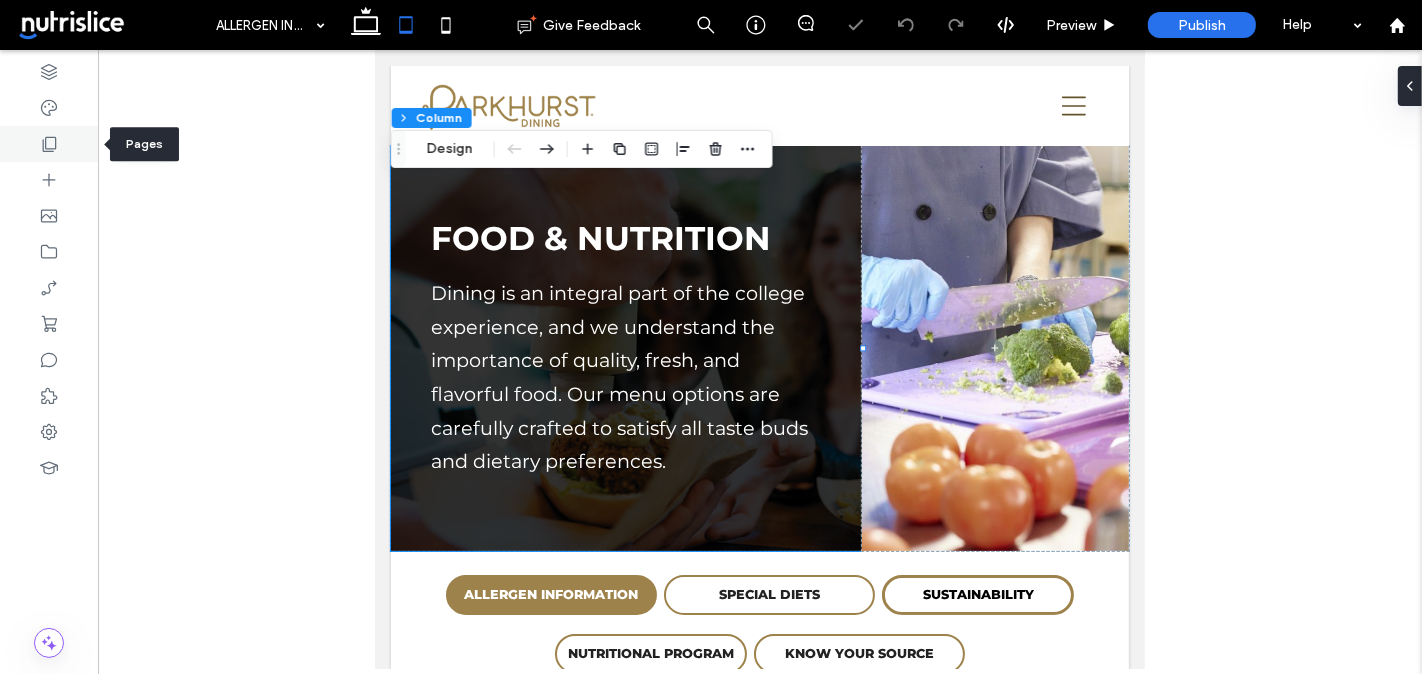 click at bounding box center [49, 144] 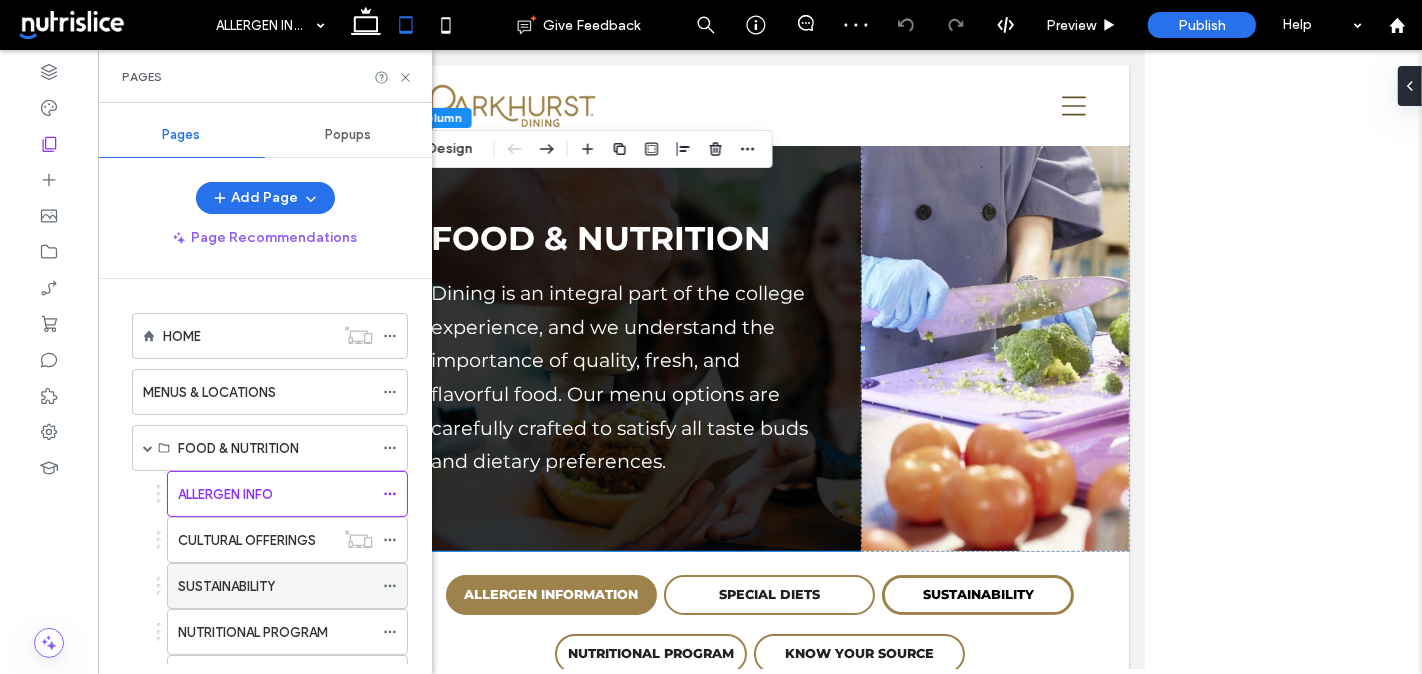 click on "SUSTAINABILITY" at bounding box center [226, 586] 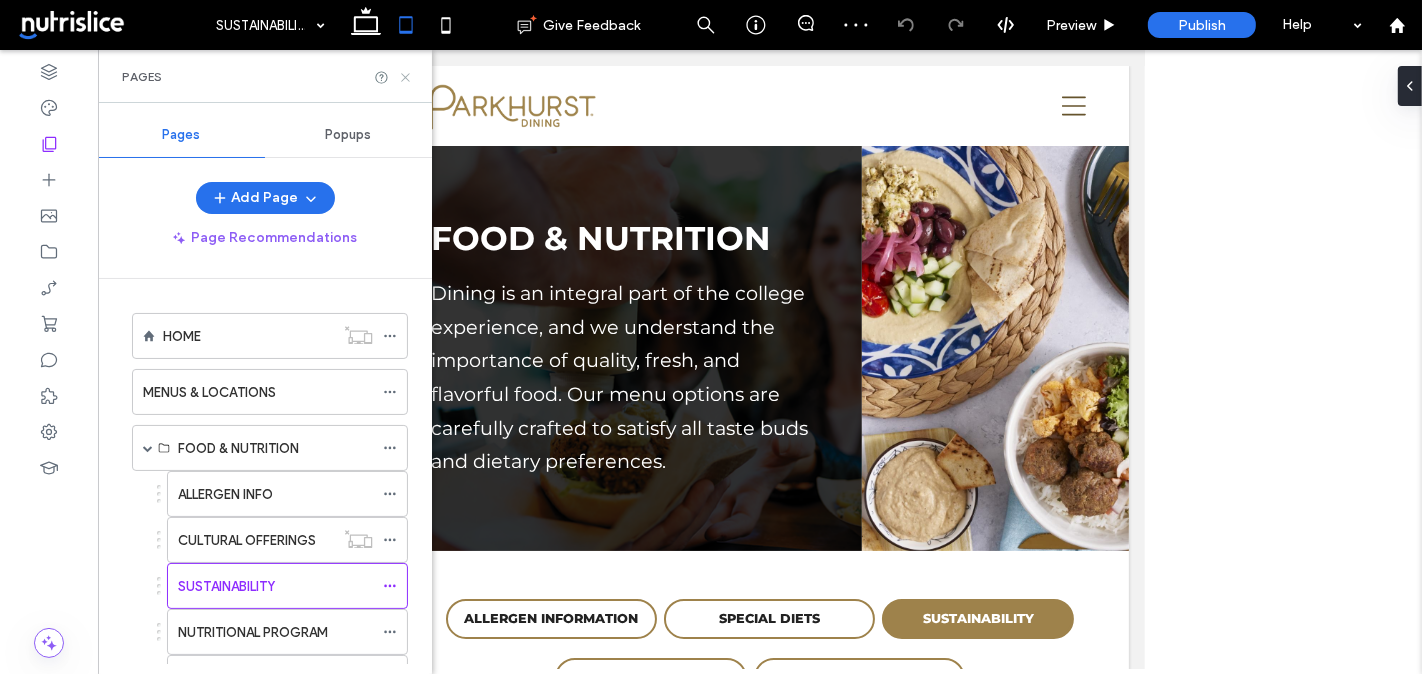scroll, scrollTop: 0, scrollLeft: 0, axis: both 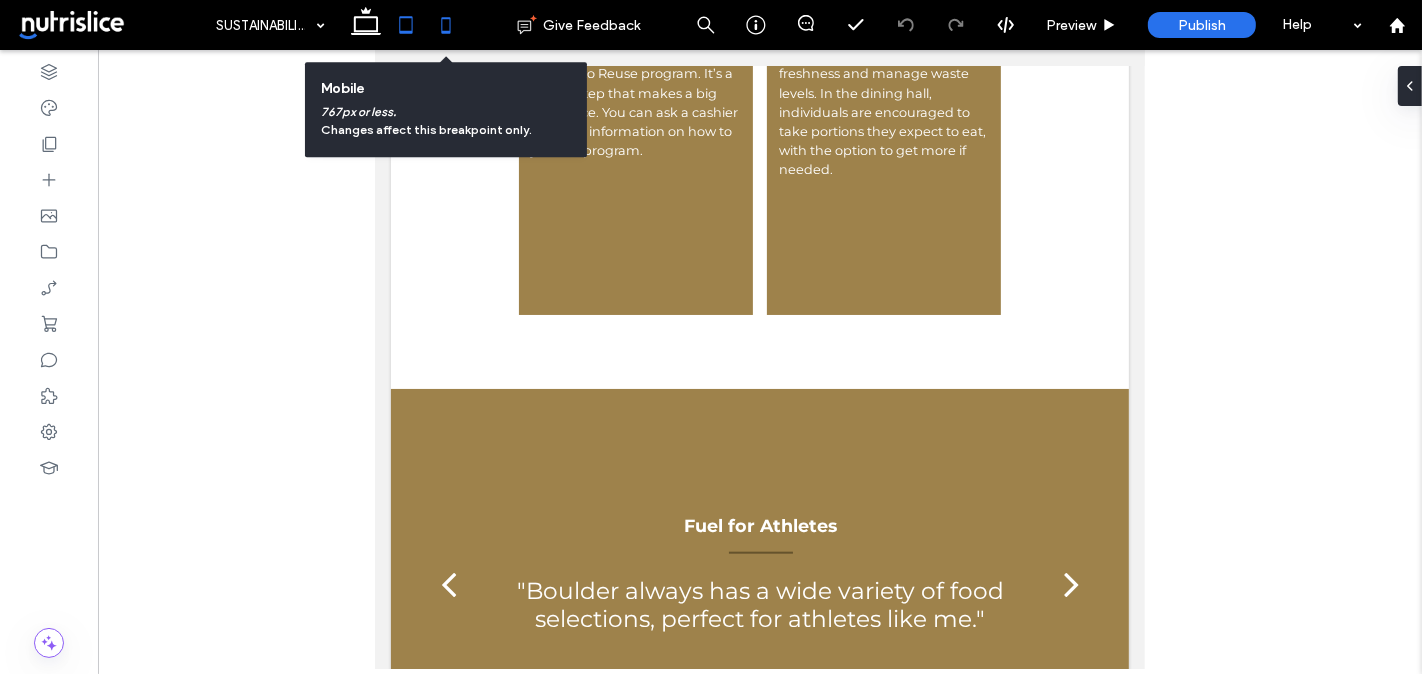 click 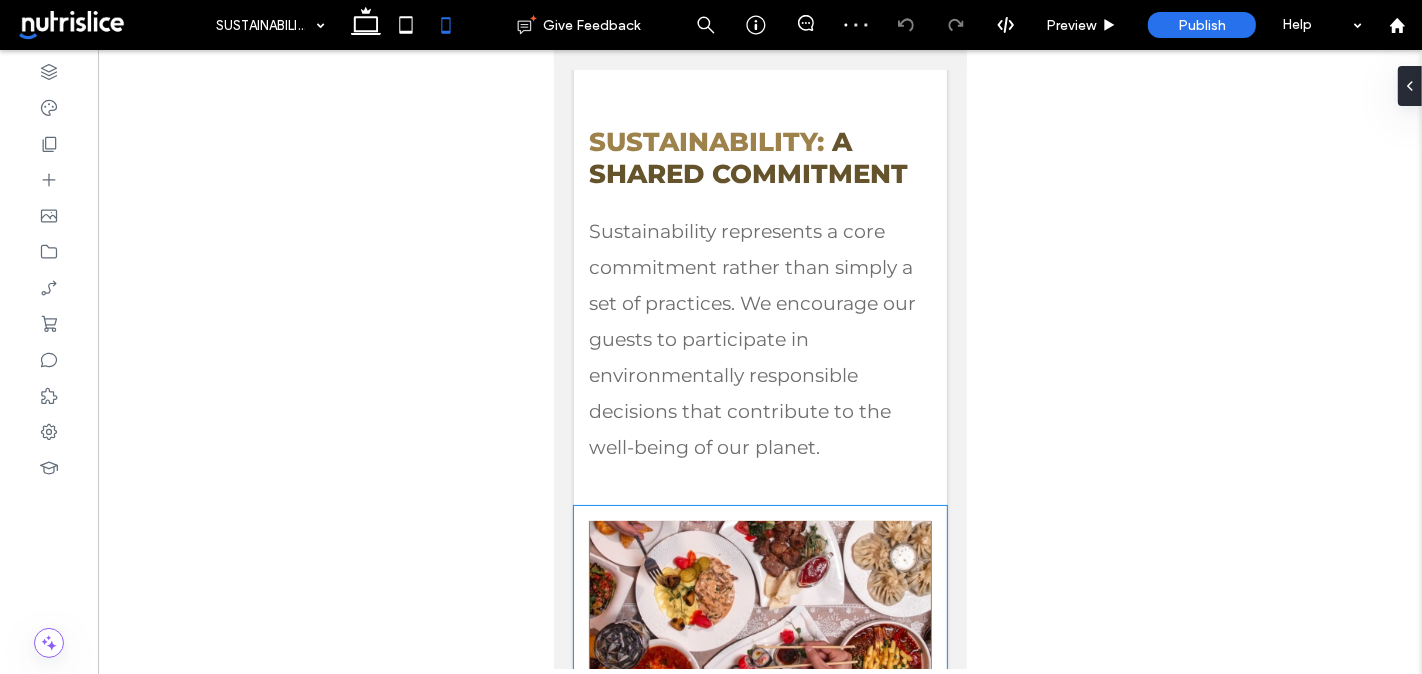 scroll, scrollTop: 1305, scrollLeft: 0, axis: vertical 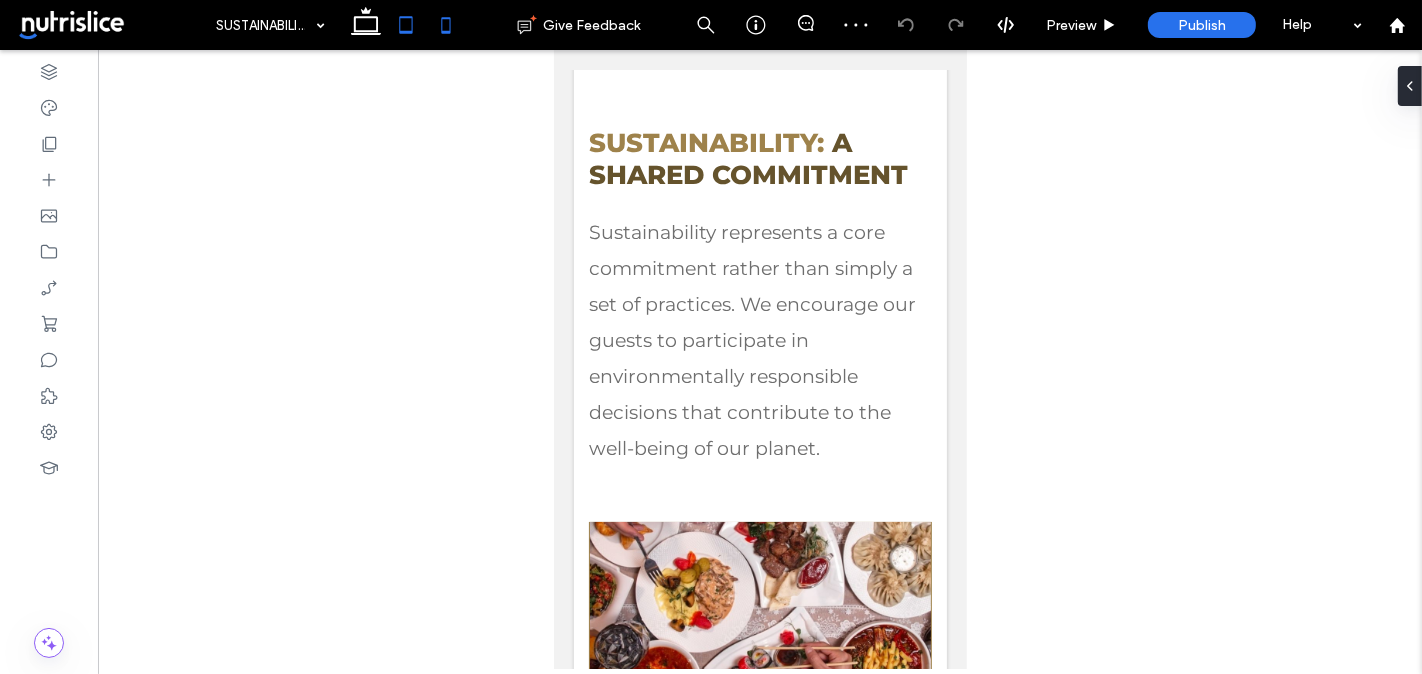 click 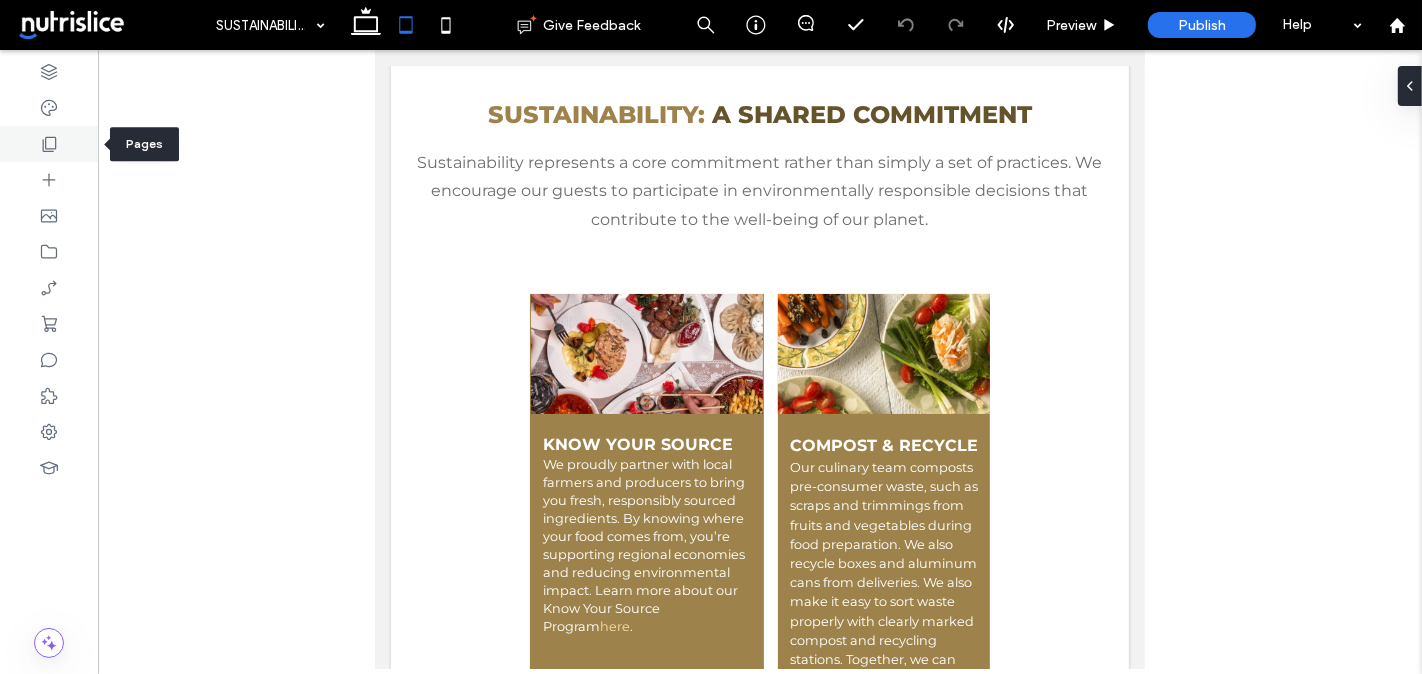 click at bounding box center (49, 144) 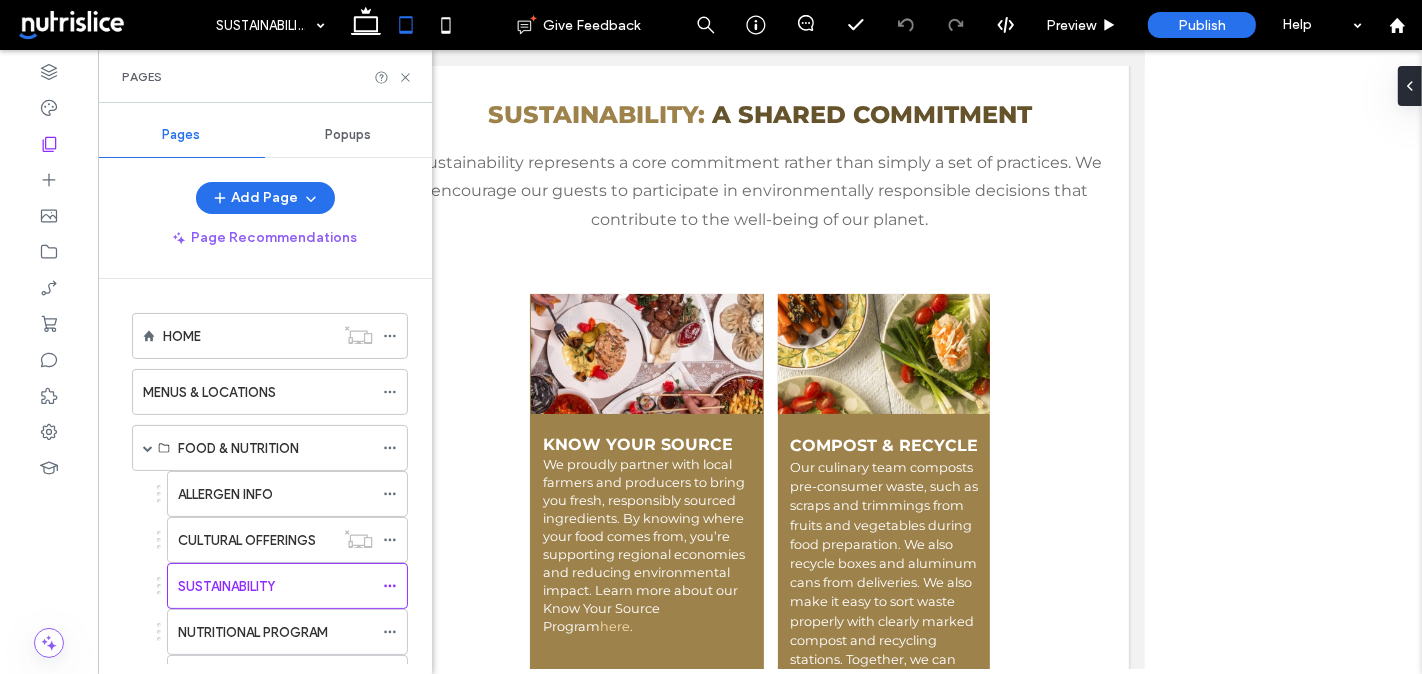 click on "HOME MENUS & LOCATIONS FOOD & NUTRITION ALLERGEN INFO CULTURAL OFFERINGS SUSTAINABILITY NUTRITIONAL PROGRAM WELL ON YOUR WAY KNOW YOUR SOURCE EVENTS MEAL PLANS MEAL PLANS PARENT RESOURCES ADDITIONAL SERVICES ABOUT US ABOUT US CONTACT US SCHEDULE MEETING EVENTS DETAILS" at bounding box center [257, 665] 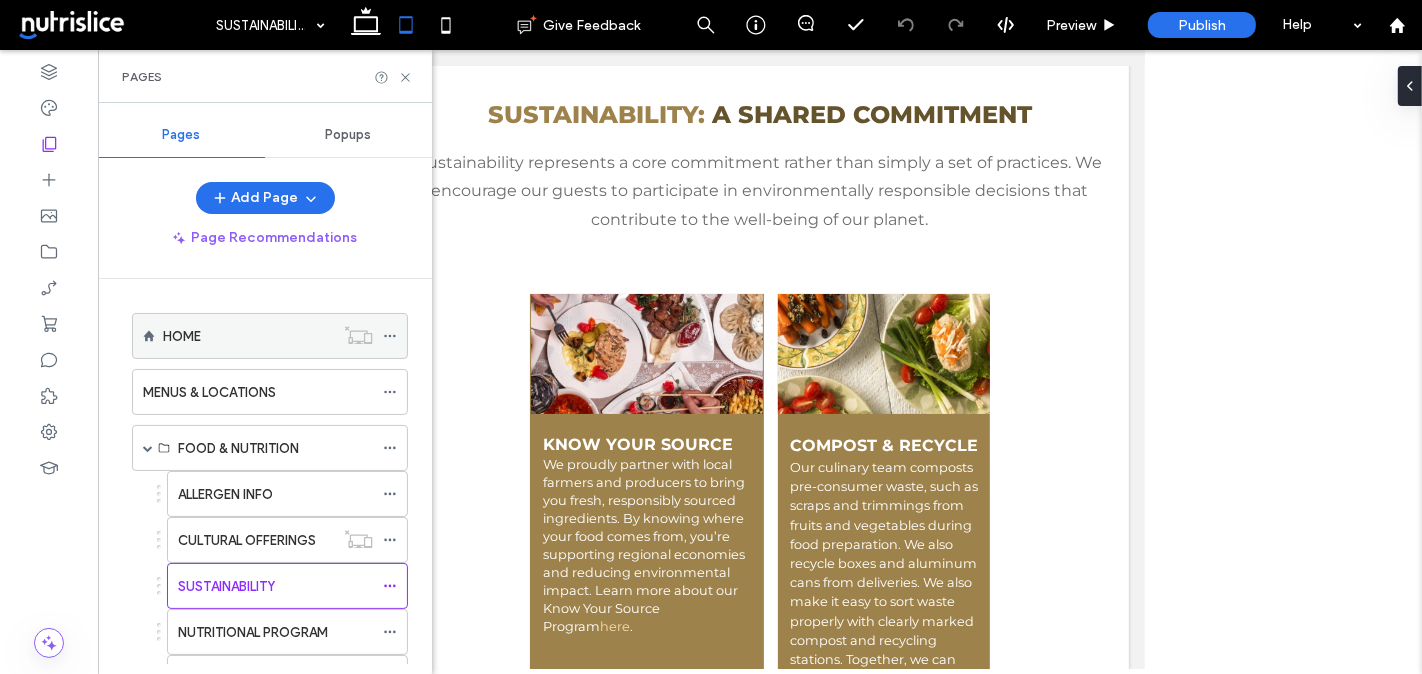 click on "HOME" at bounding box center [248, 336] 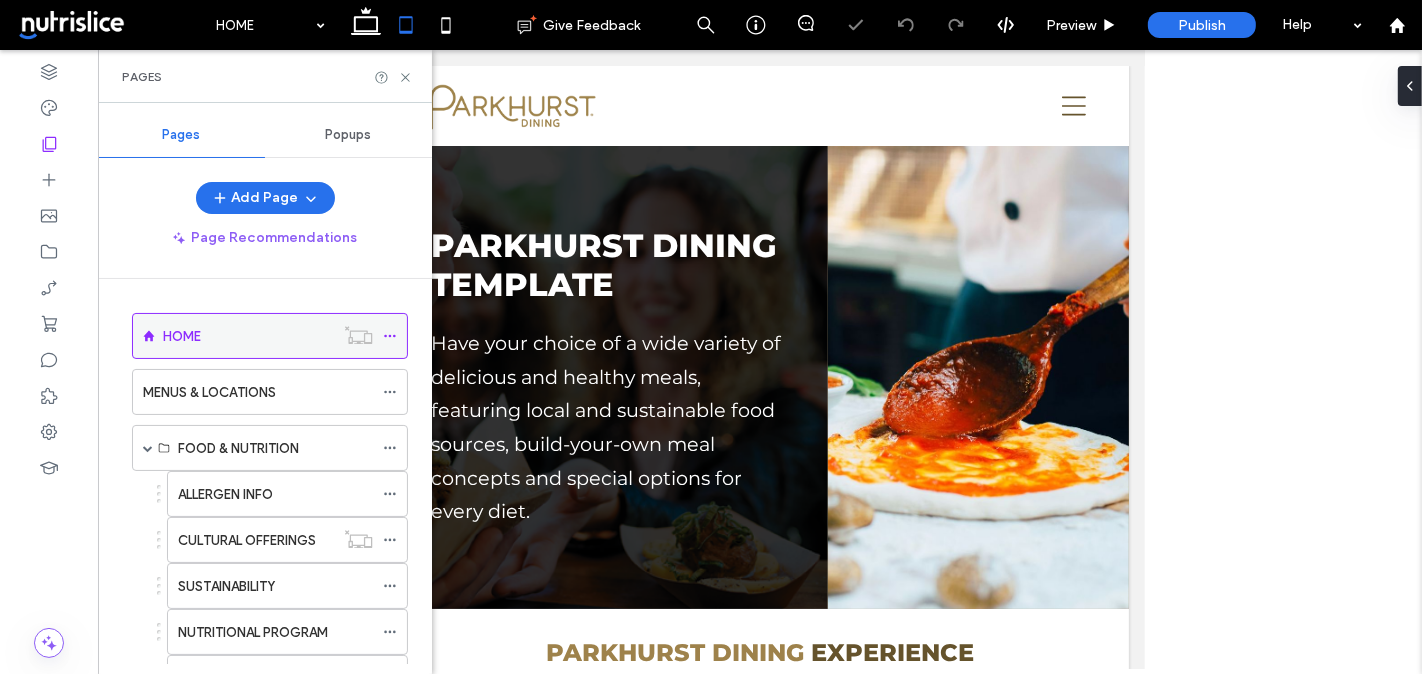 scroll, scrollTop: 0, scrollLeft: 0, axis: both 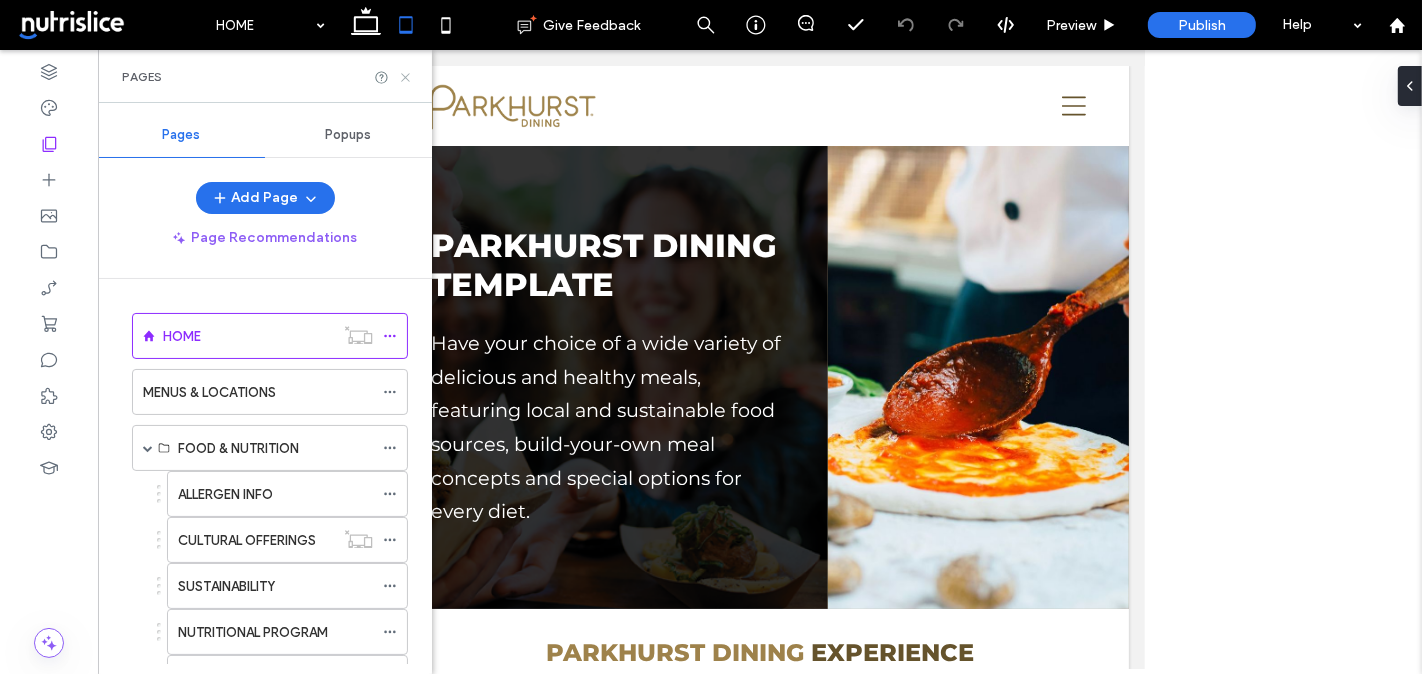 click 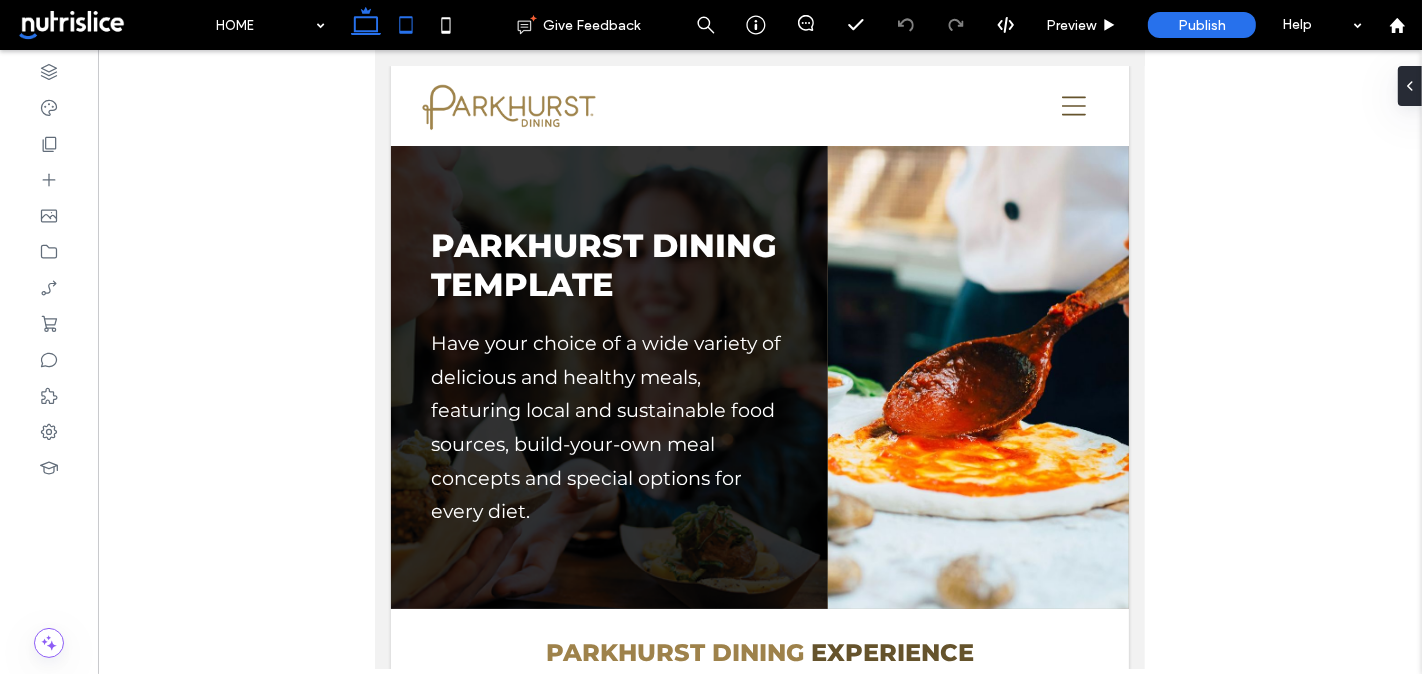 click 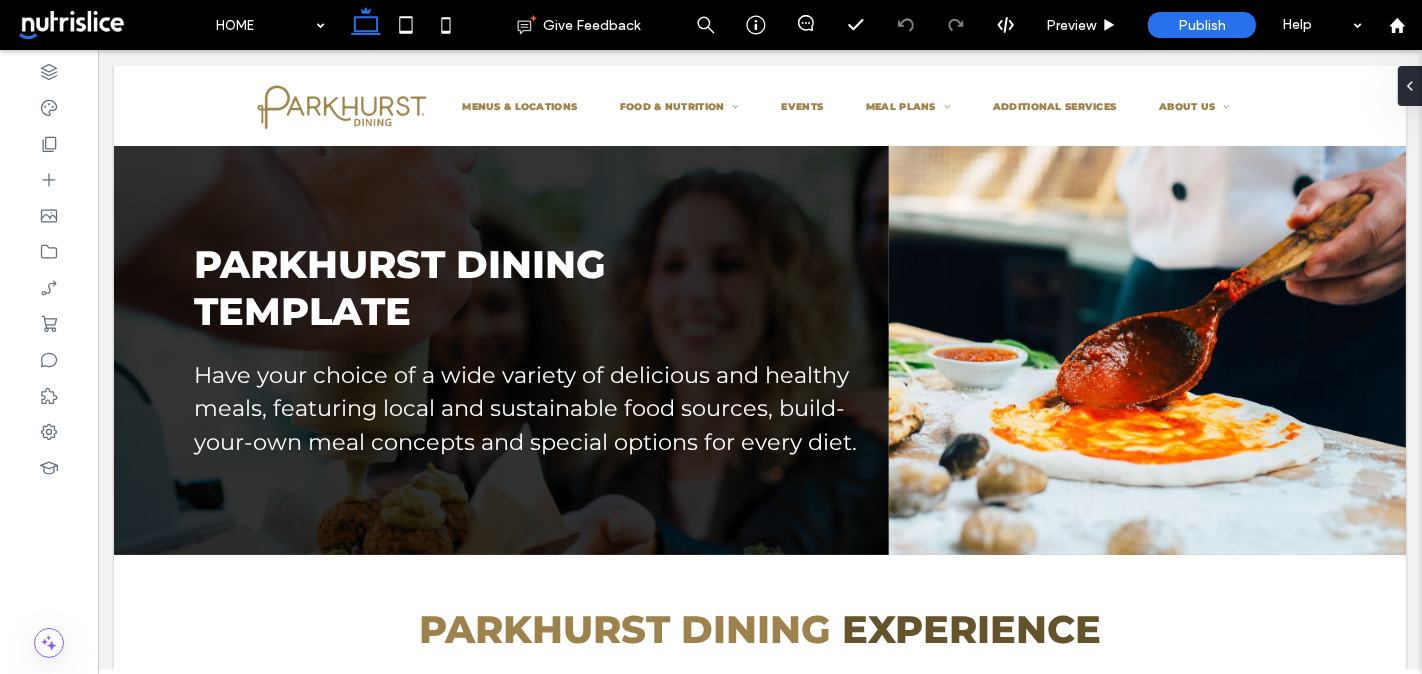 click at bounding box center [110, 25] 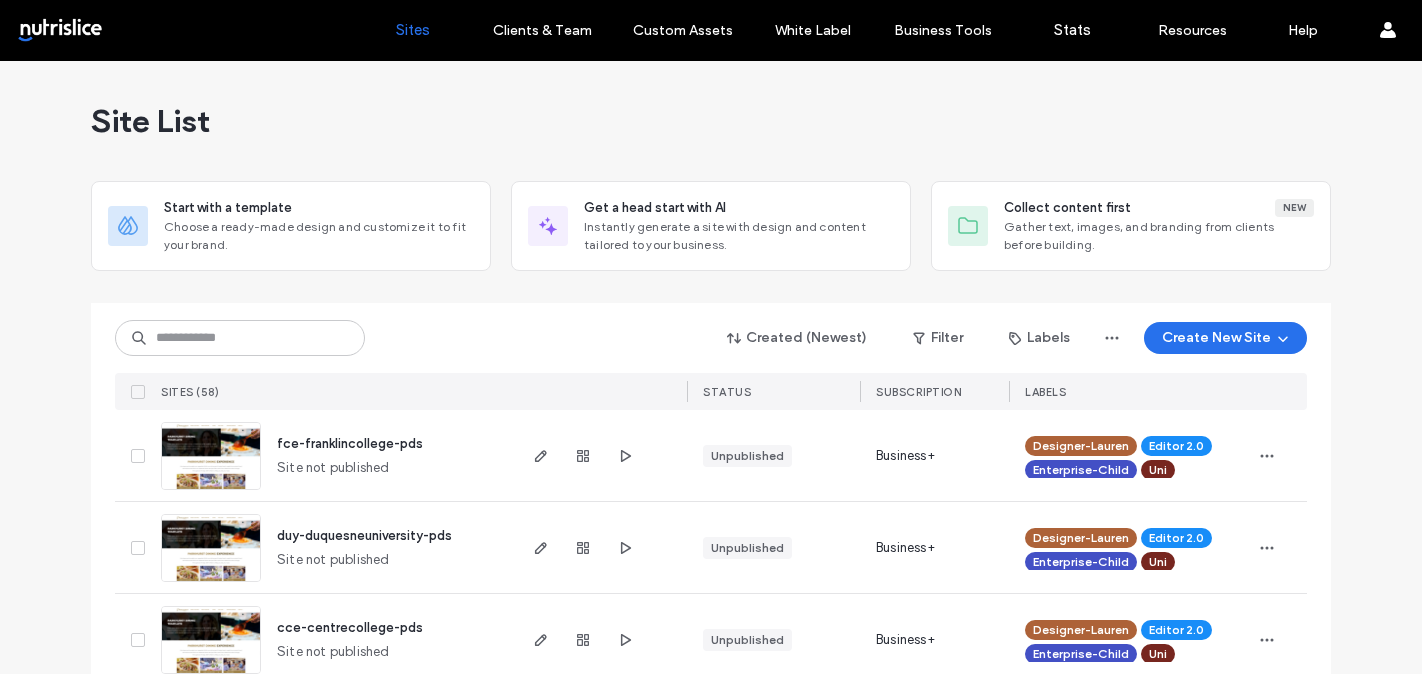 scroll, scrollTop: 0, scrollLeft: 0, axis: both 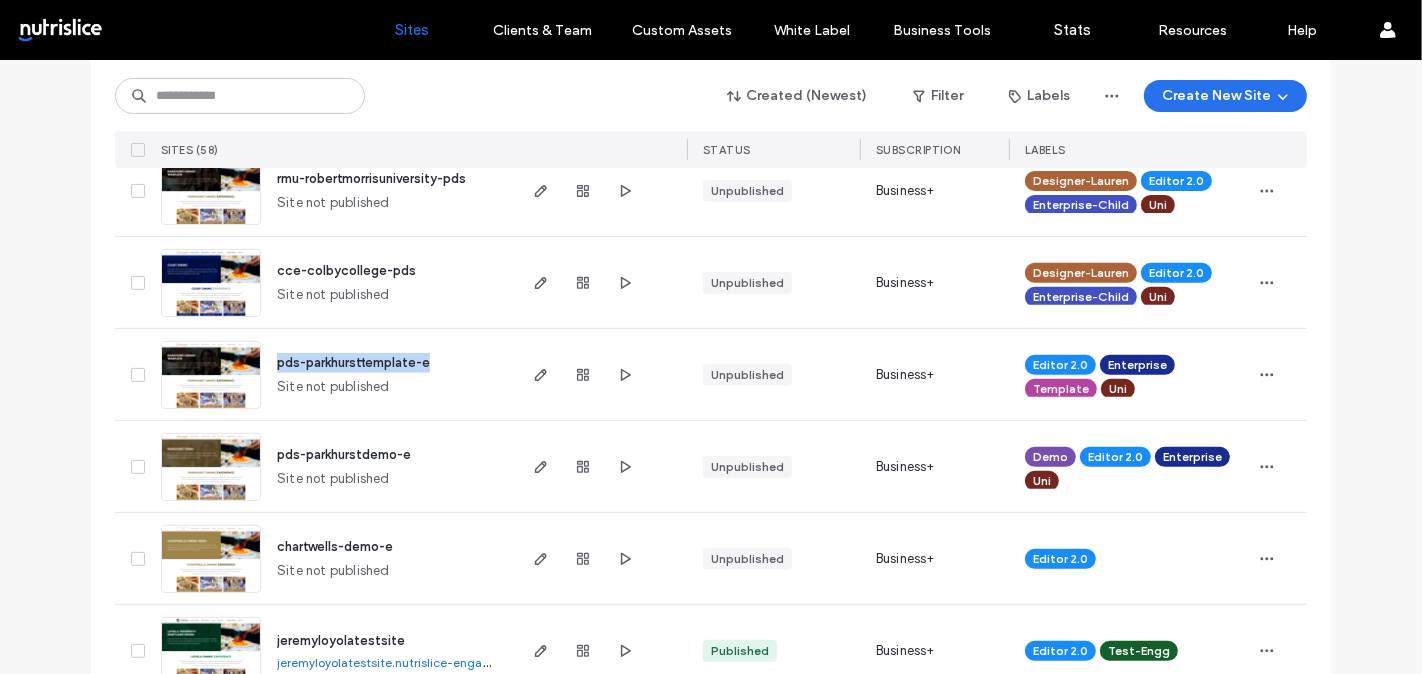 drag, startPoint x: 451, startPoint y: 355, endPoint x: 269, endPoint y: 366, distance: 182.3321 